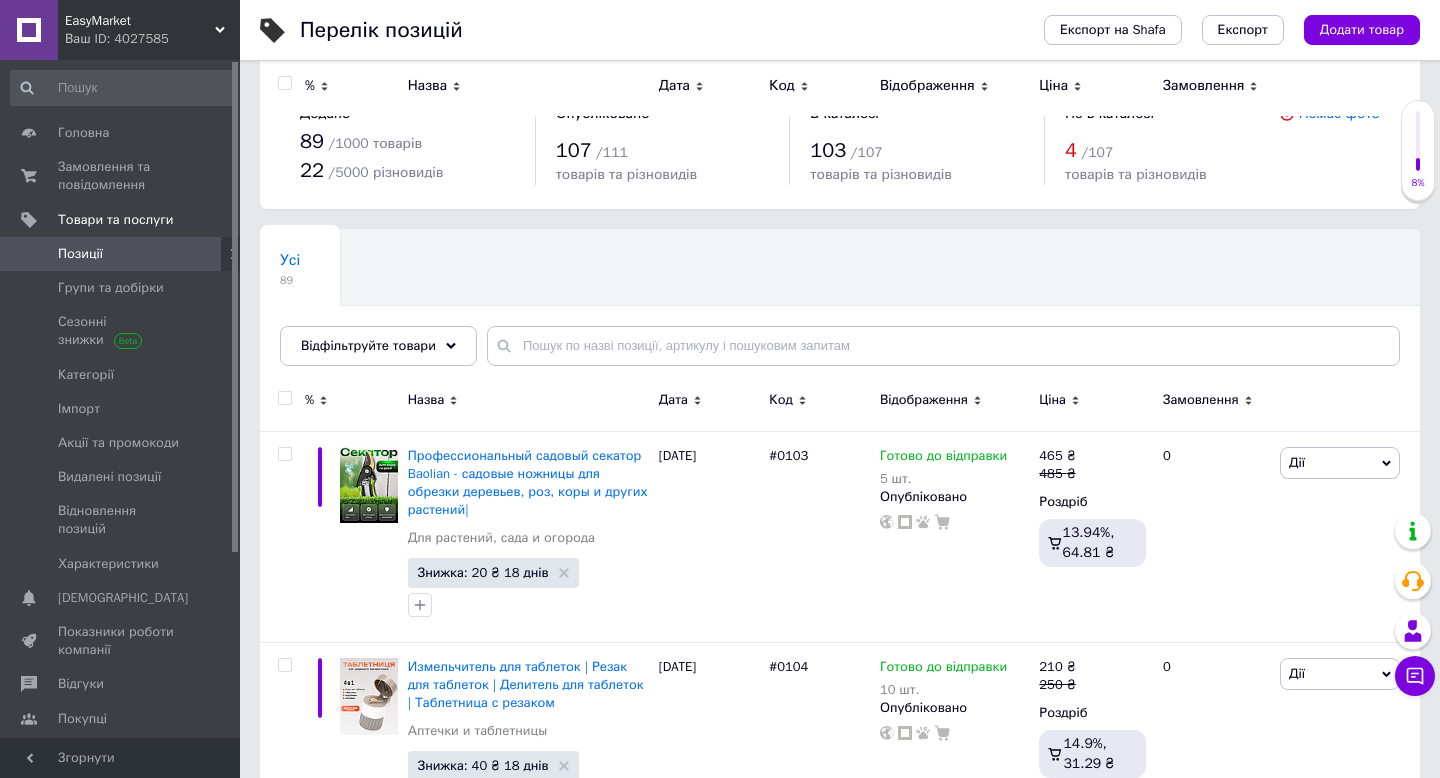 scroll, scrollTop: 184, scrollLeft: 0, axis: vertical 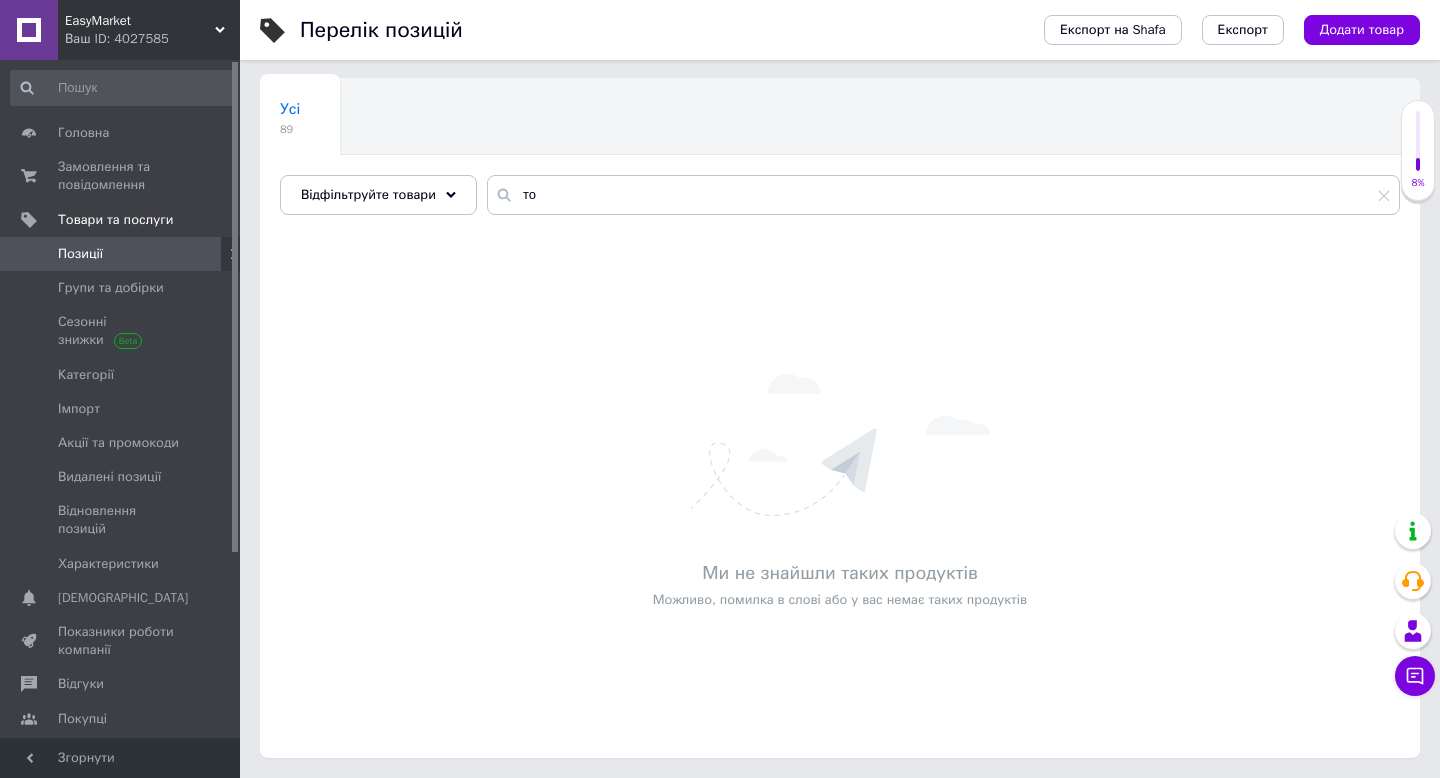 type on "т" 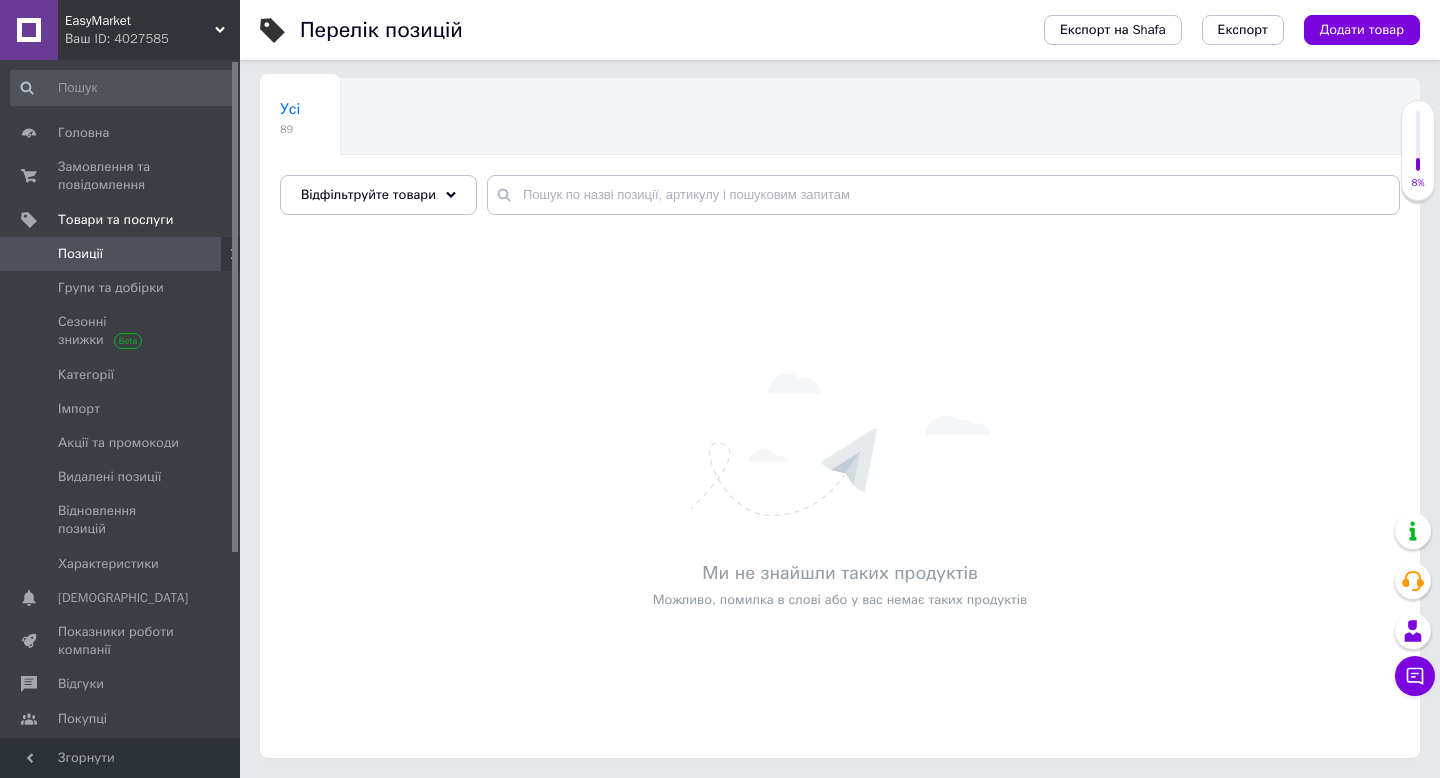 scroll, scrollTop: 0, scrollLeft: 0, axis: both 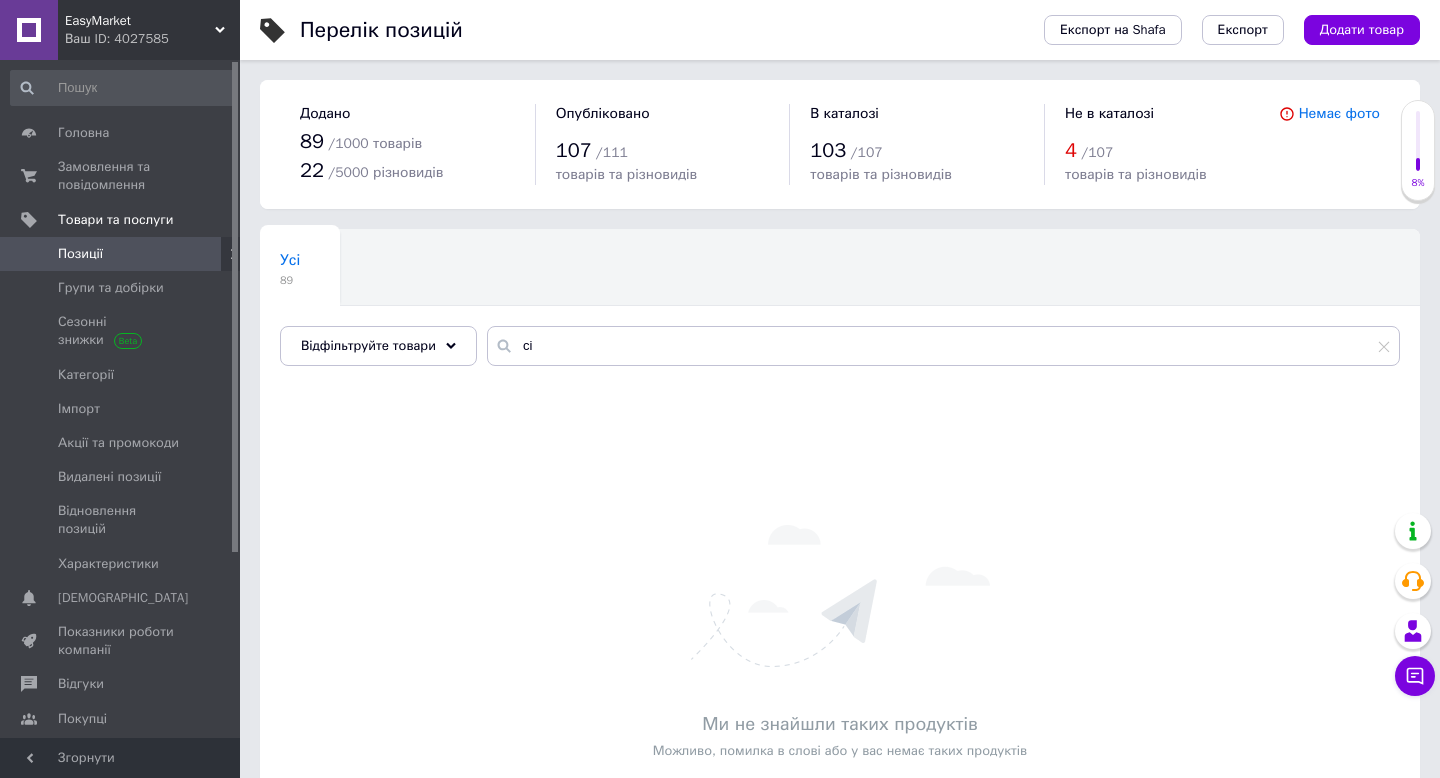 type on "с" 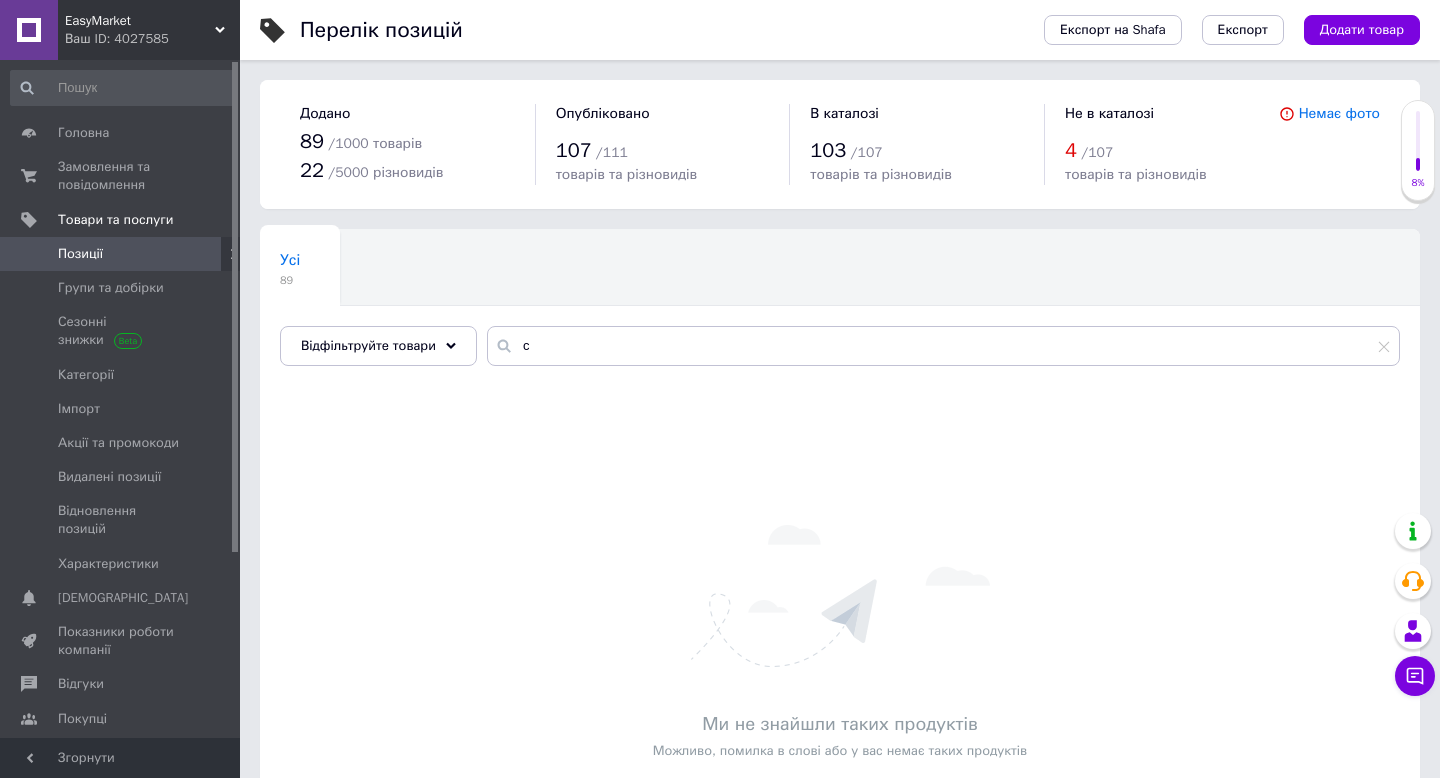 type 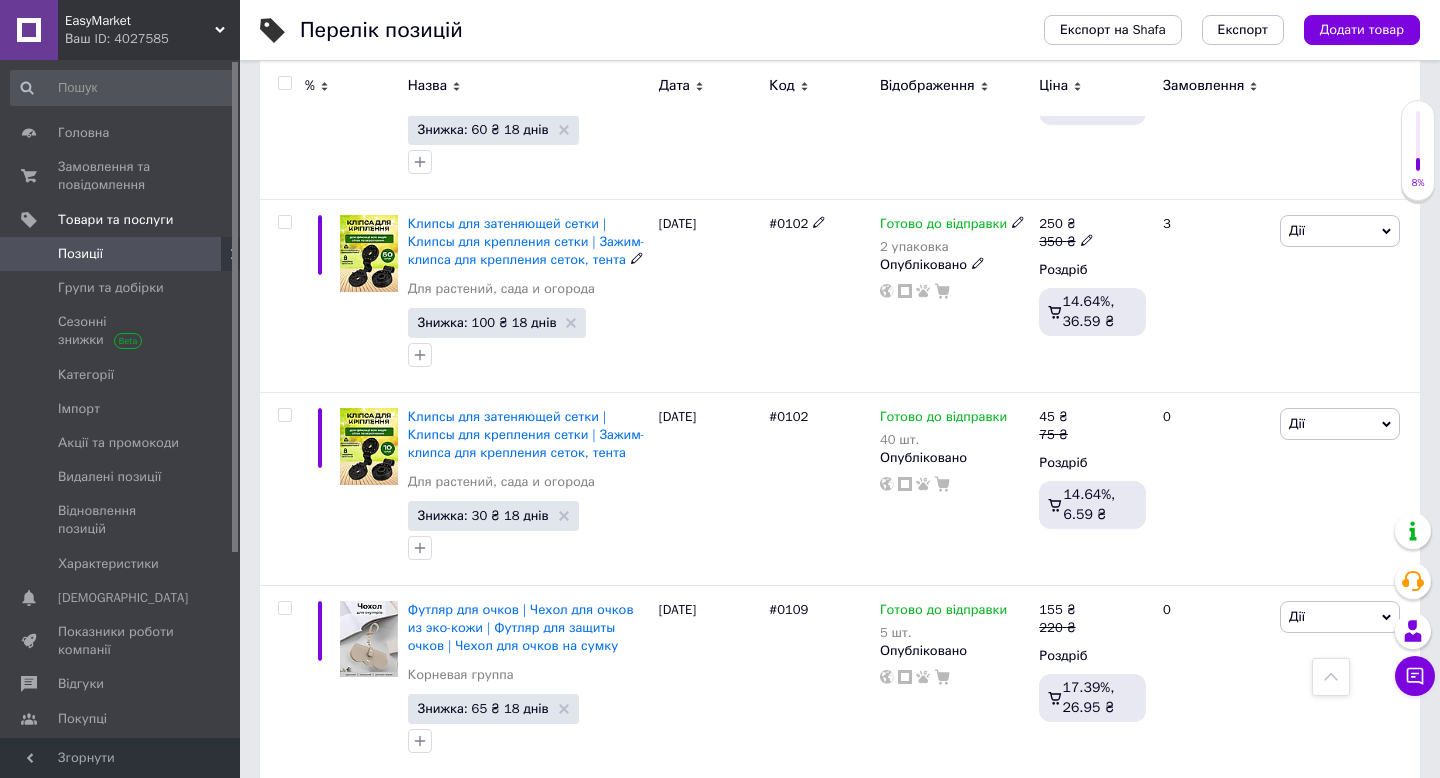 scroll, scrollTop: 1283, scrollLeft: 0, axis: vertical 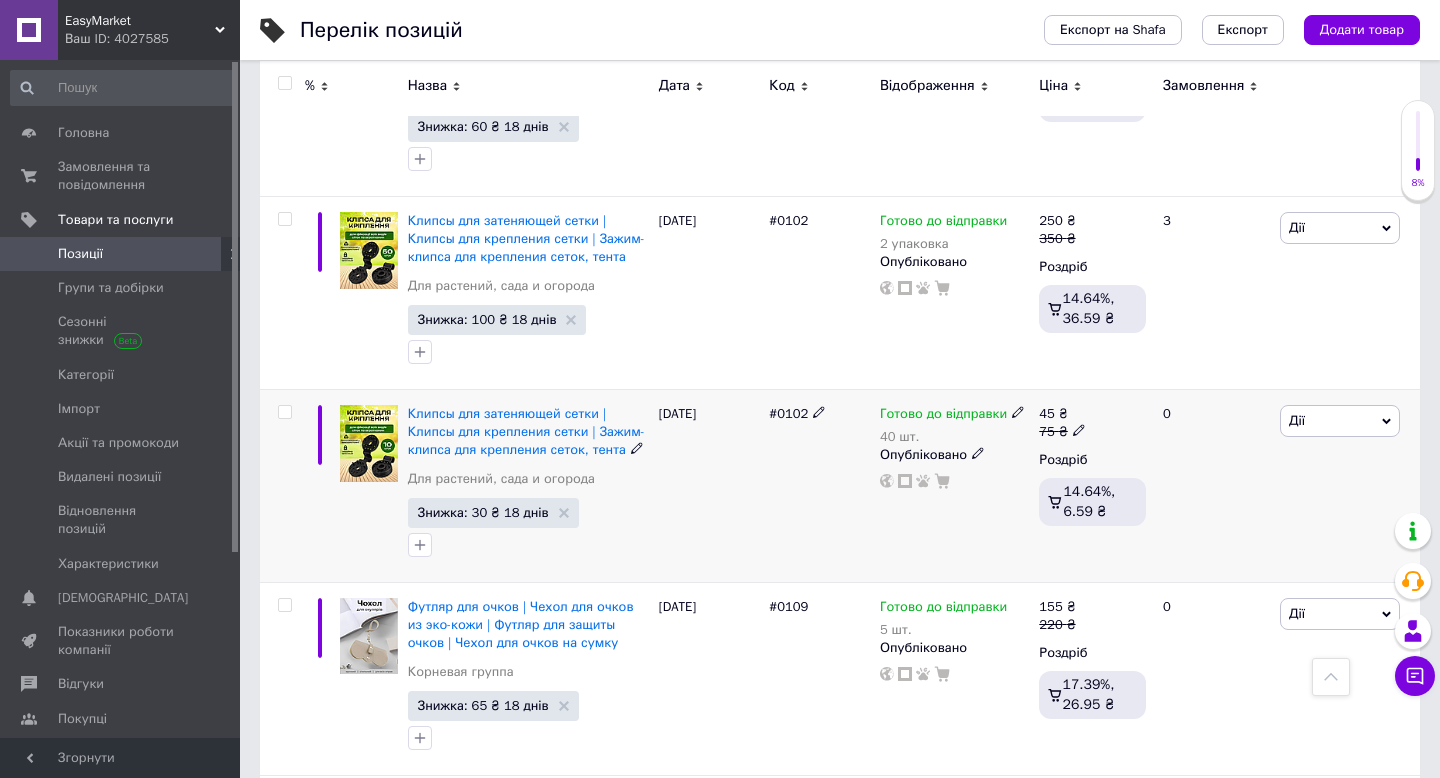 click on "Дії" at bounding box center (1340, 421) 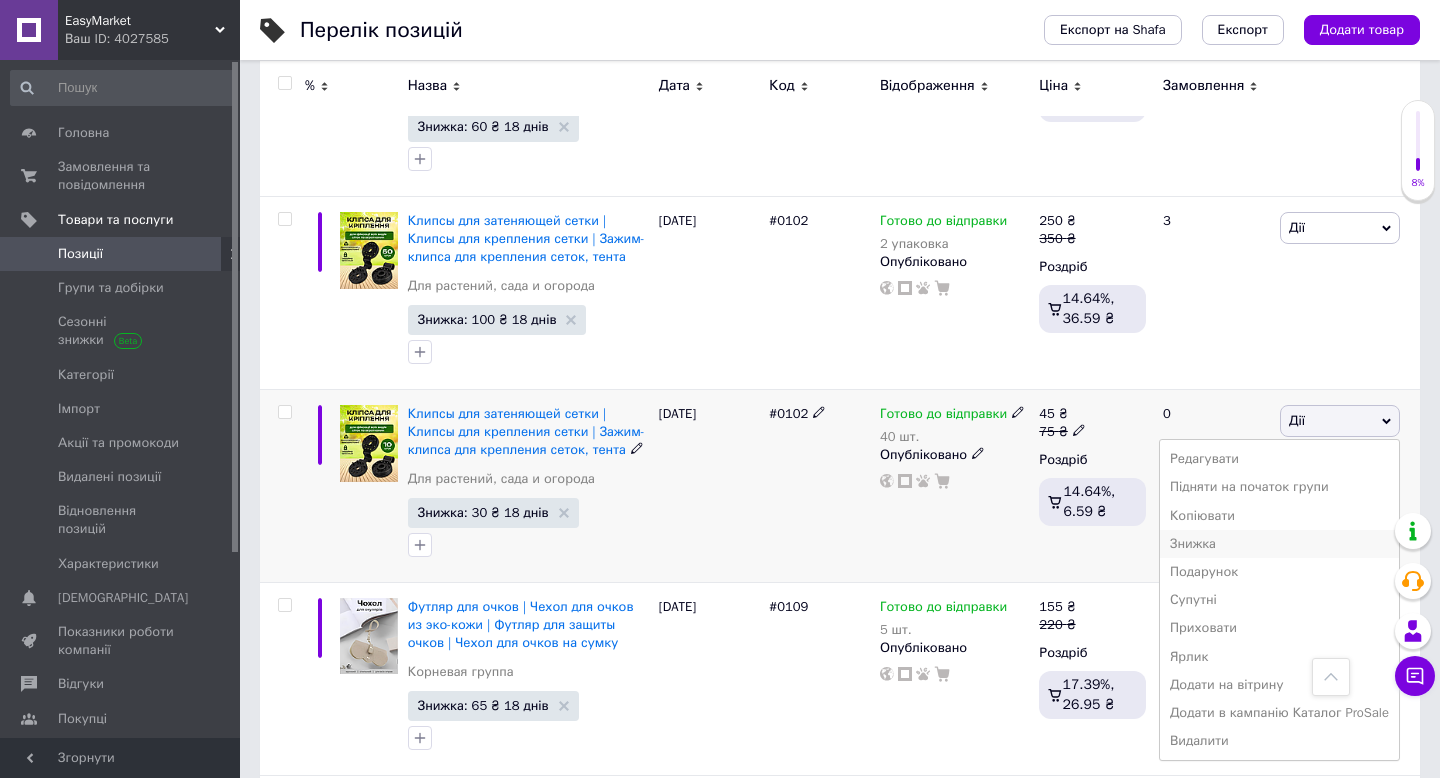 click on "Знижка" at bounding box center [1279, 544] 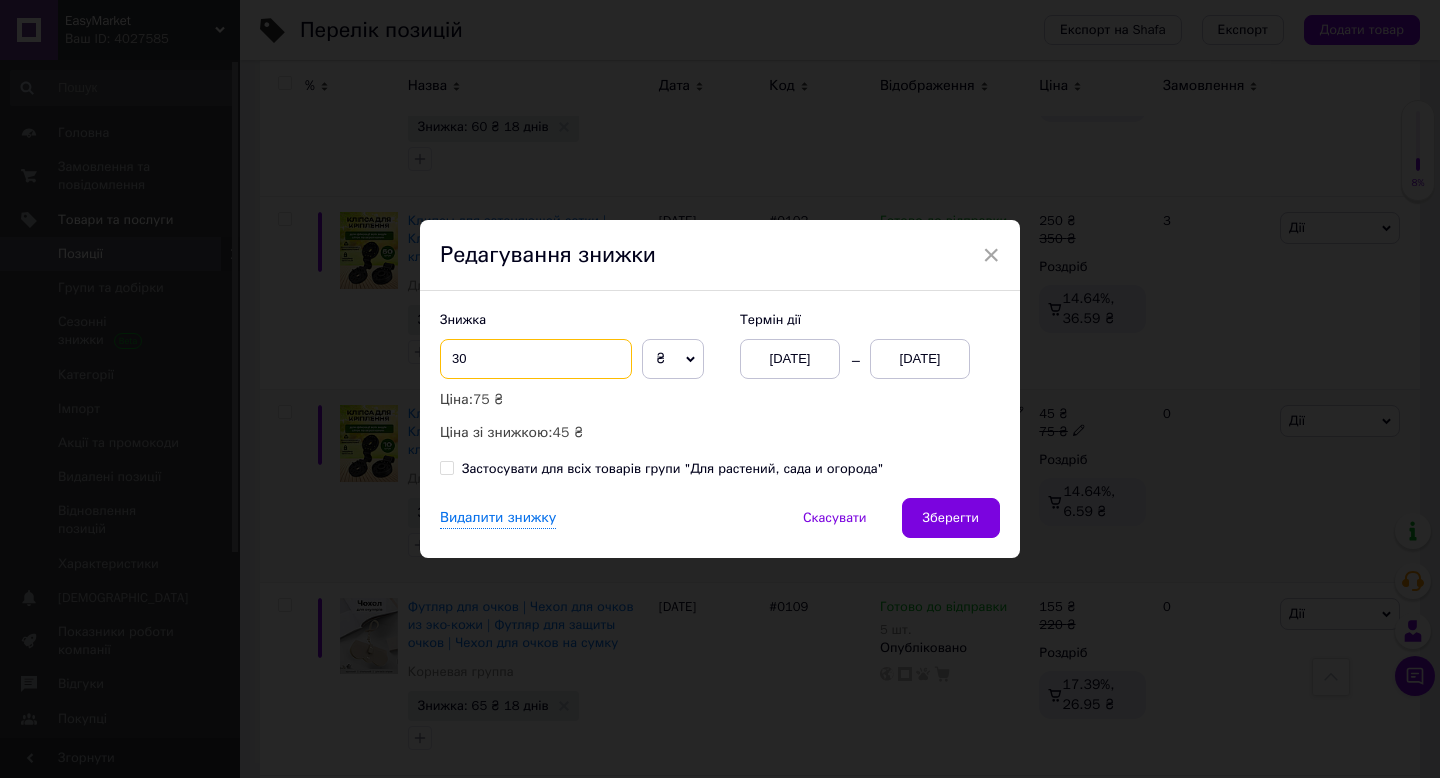 click on "30" at bounding box center (536, 359) 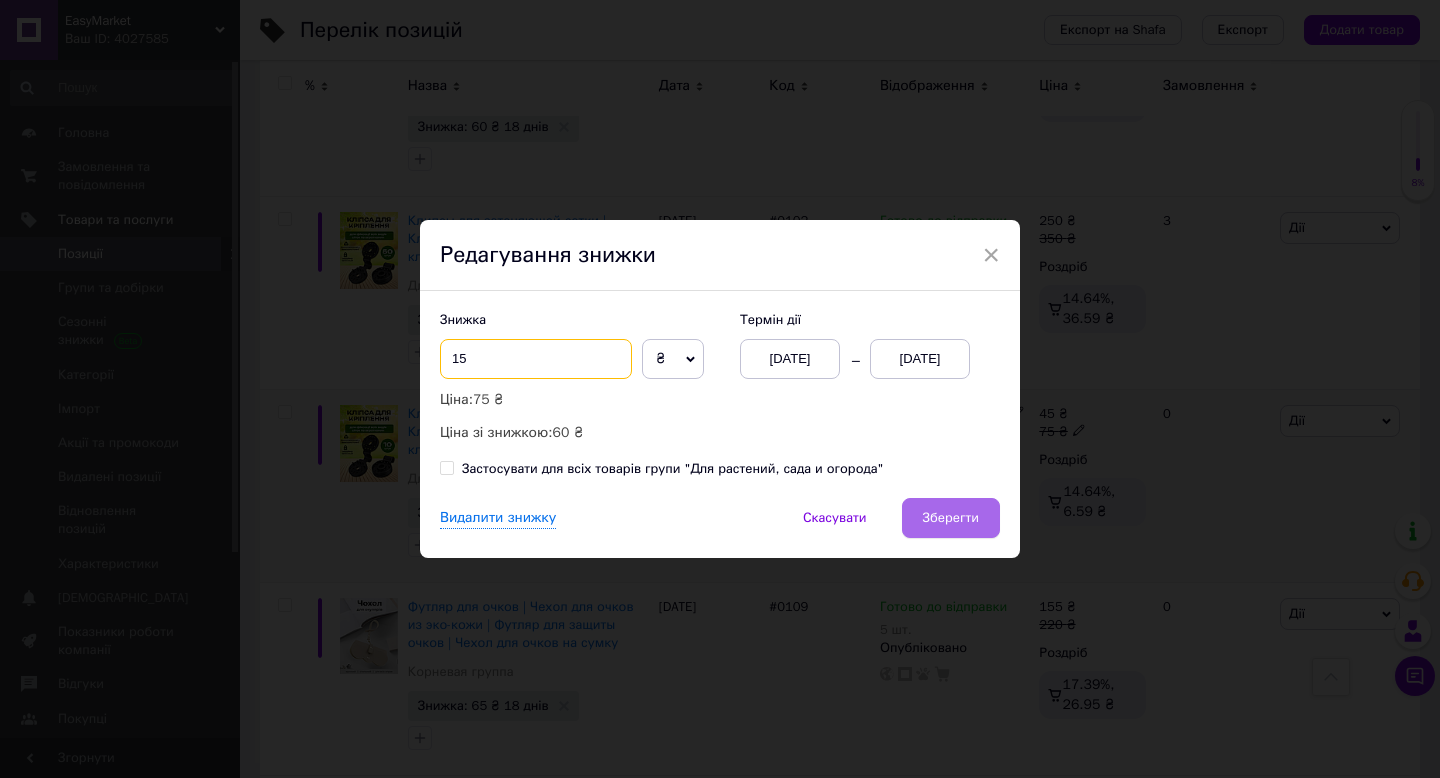 type on "15" 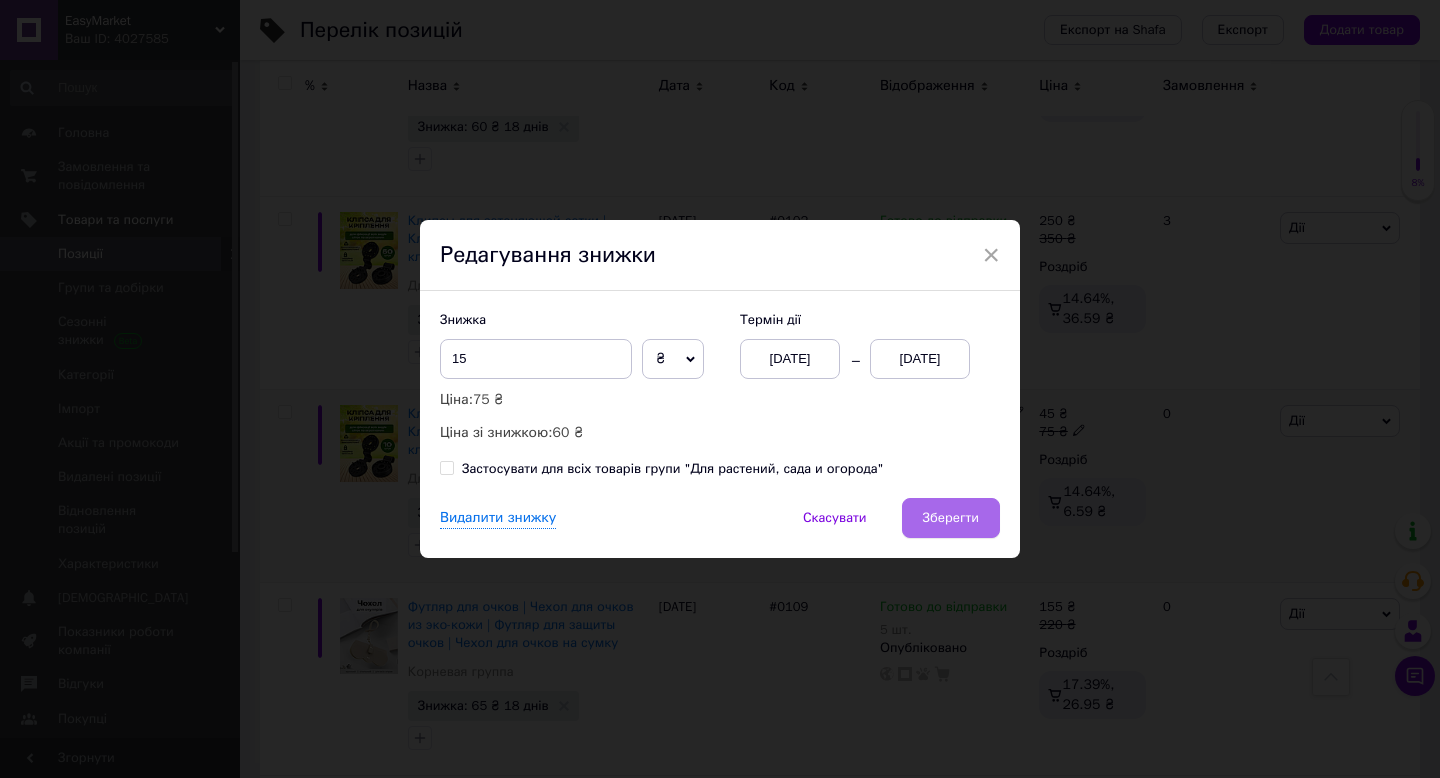 click on "Зберегти" at bounding box center (951, 518) 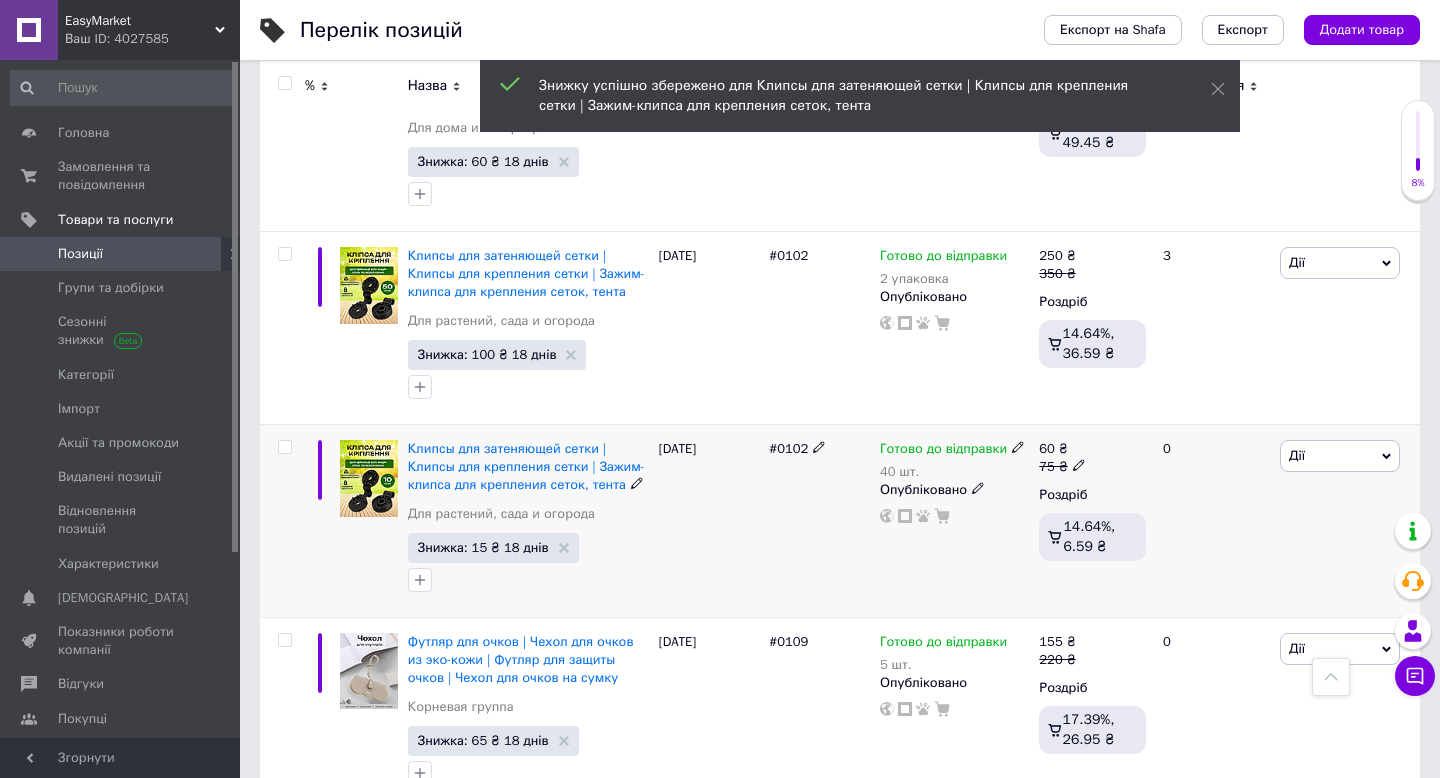 scroll, scrollTop: 1247, scrollLeft: 0, axis: vertical 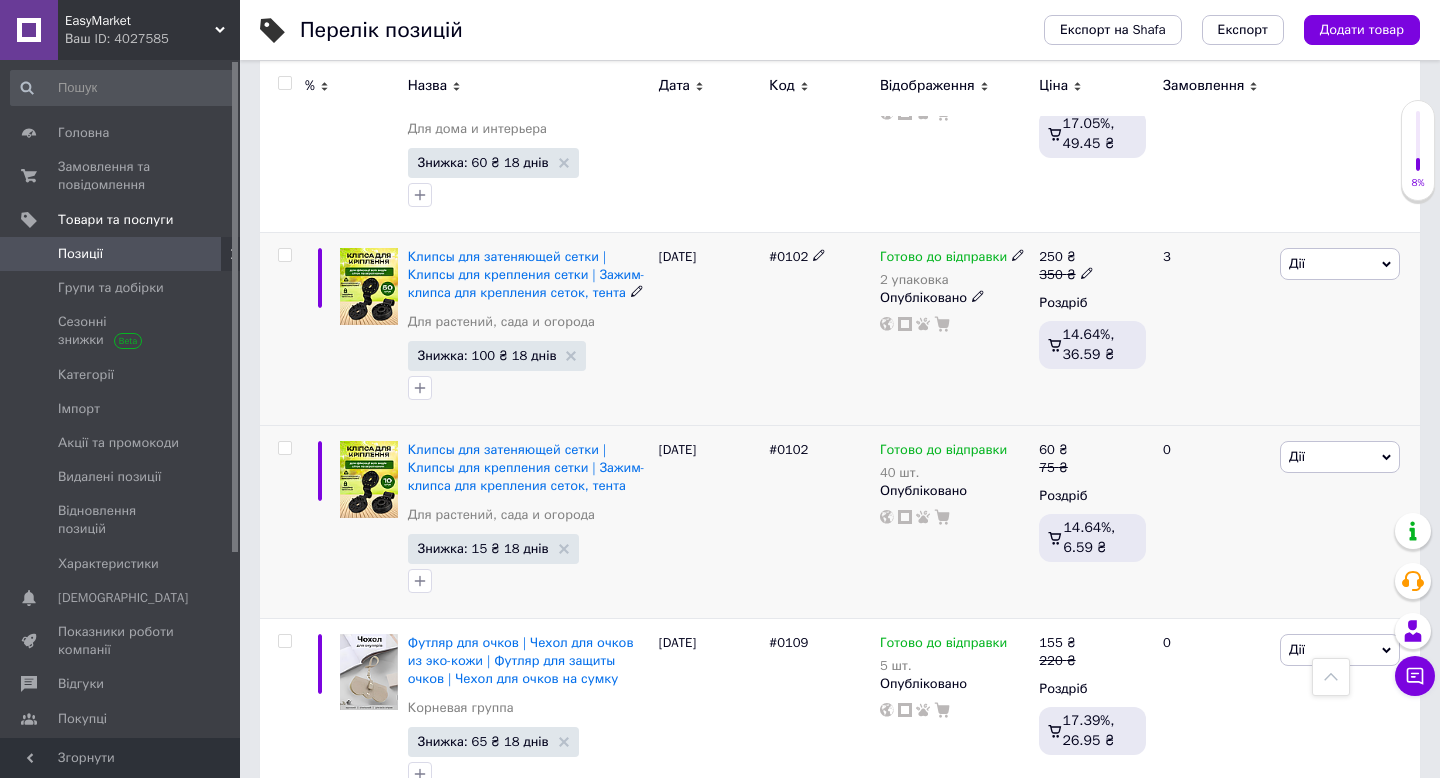 click on "Дії" at bounding box center [1340, 264] 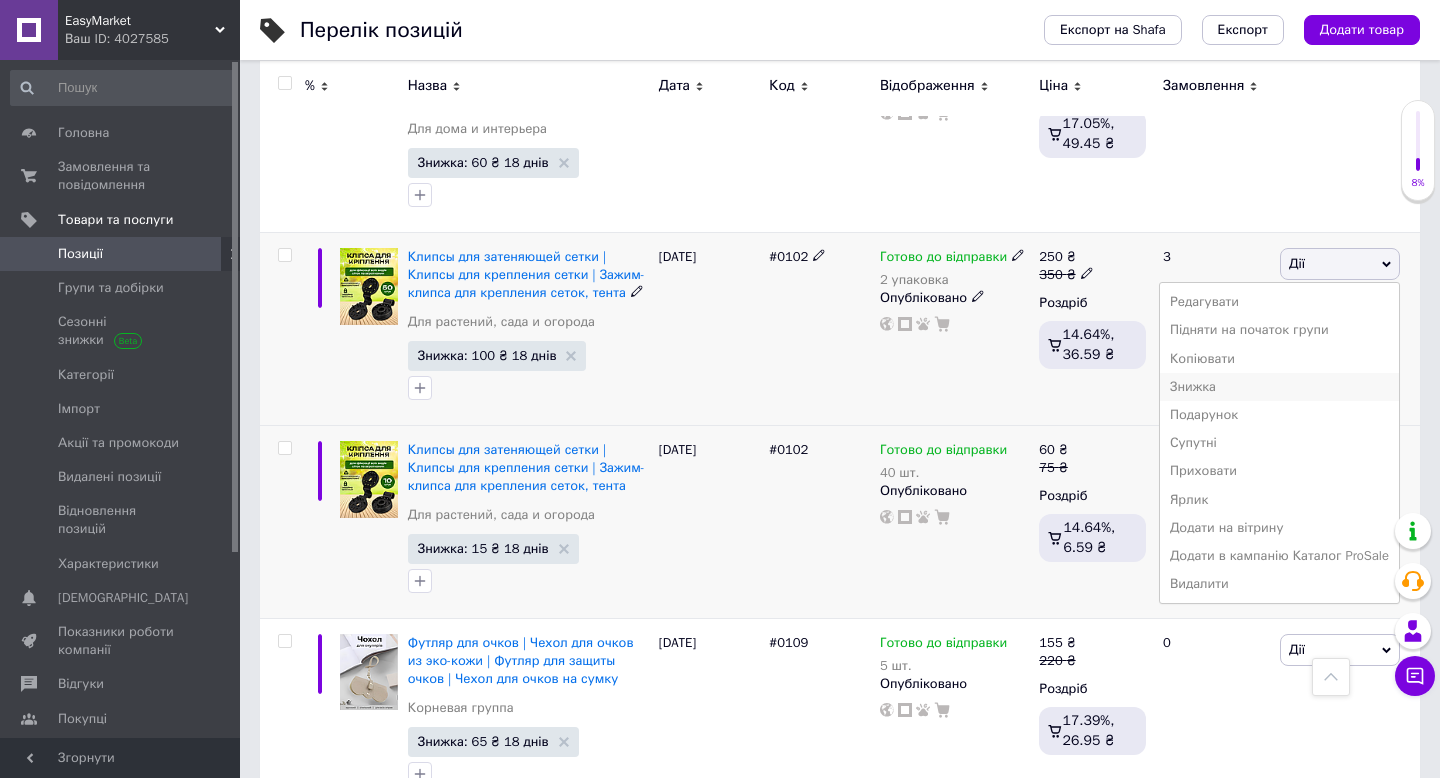 click on "Знижка" at bounding box center (1279, 387) 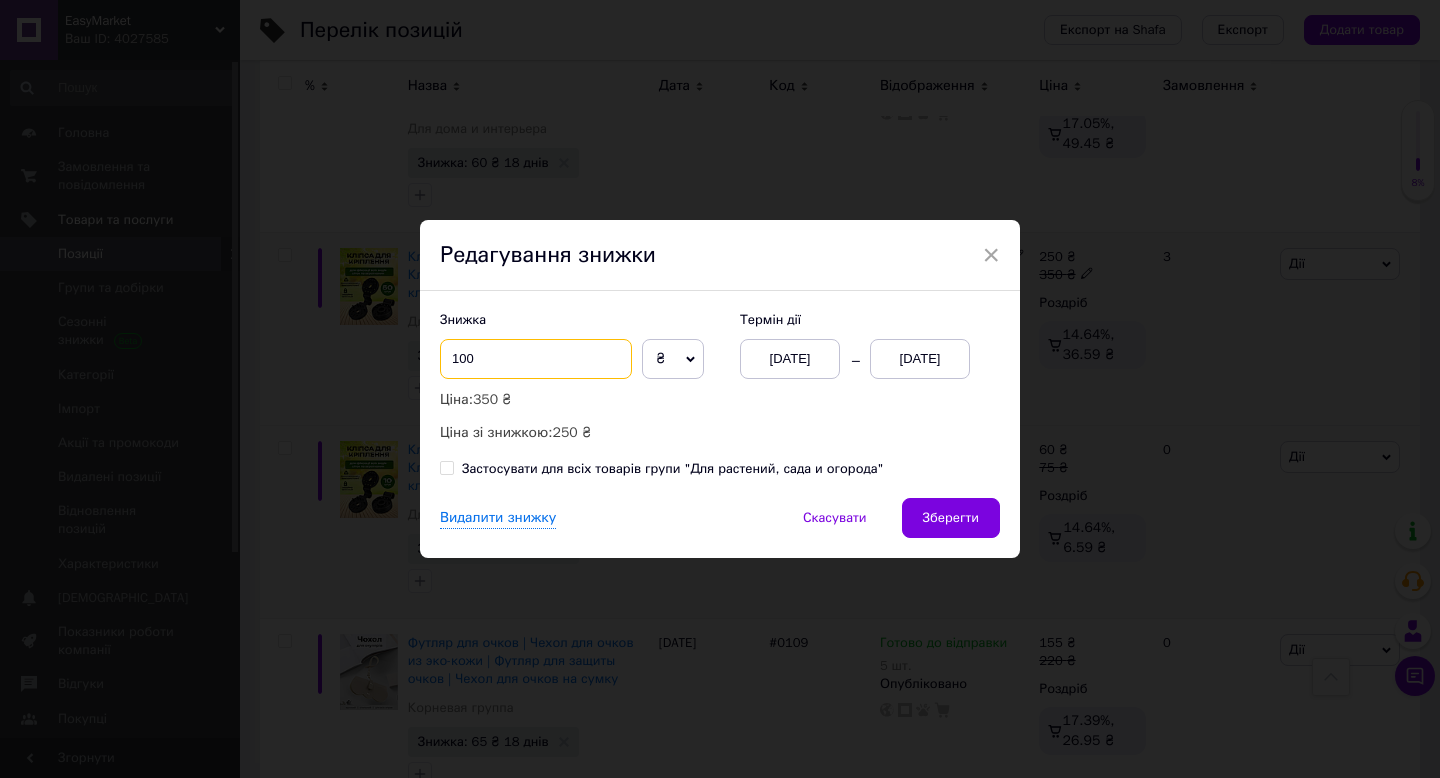 click on "100" at bounding box center (536, 359) 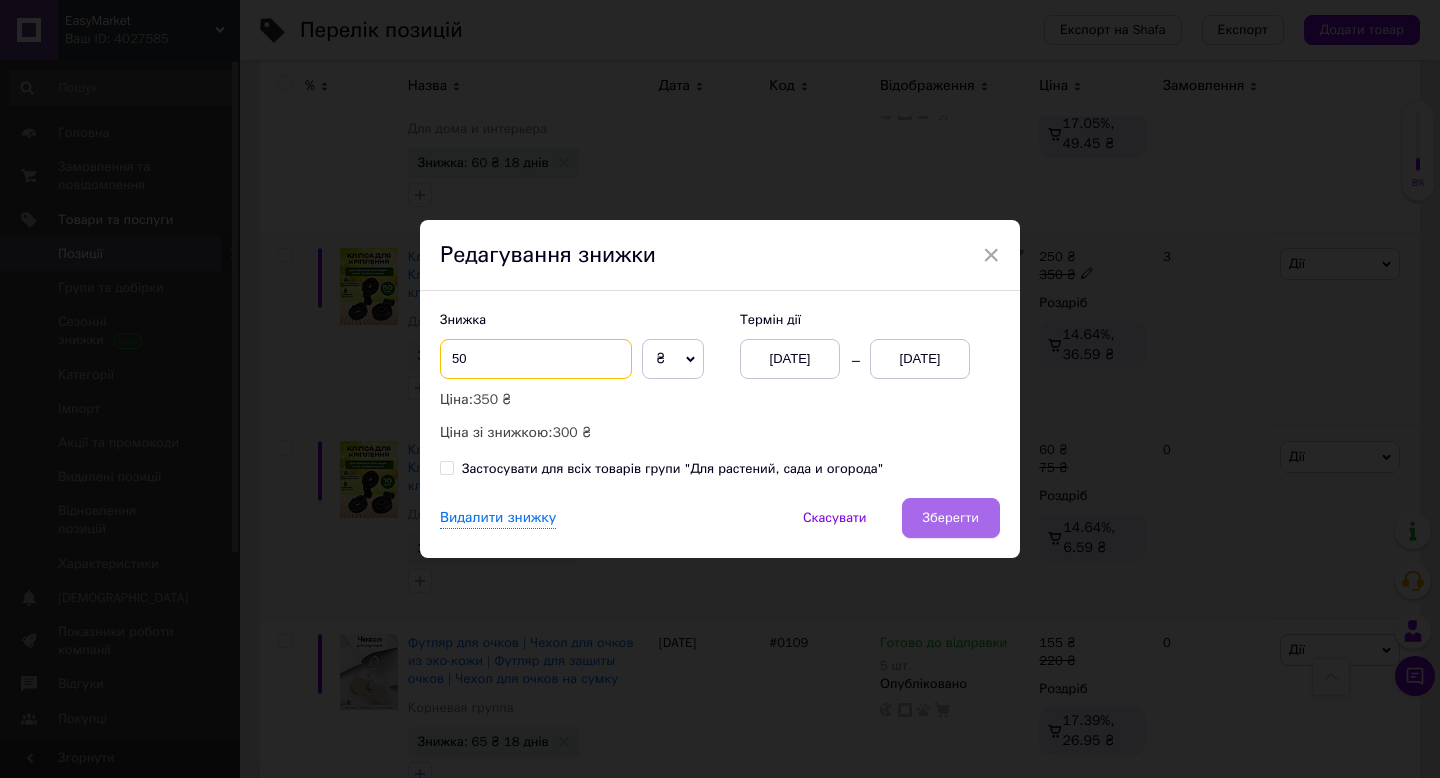 type on "50" 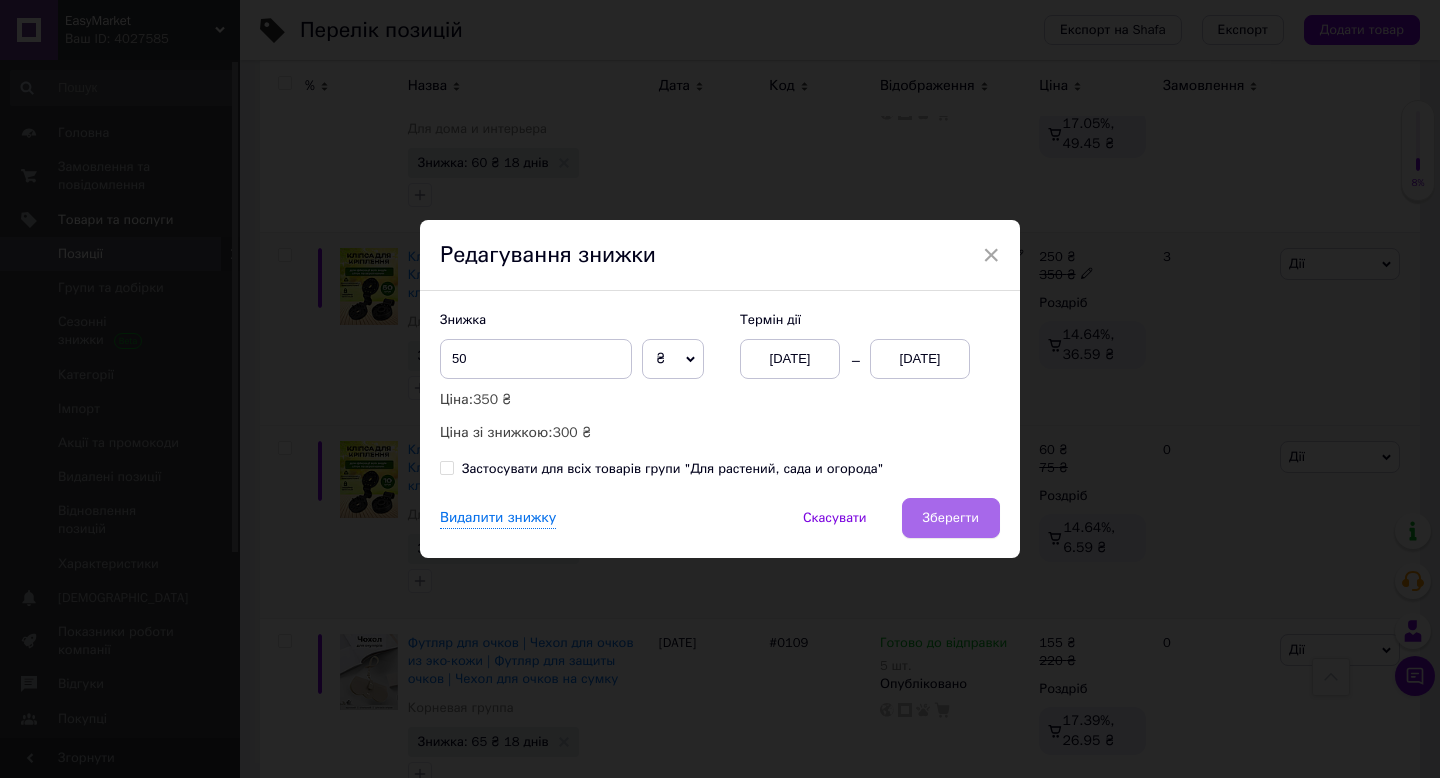 click on "Зберегти" at bounding box center (951, 518) 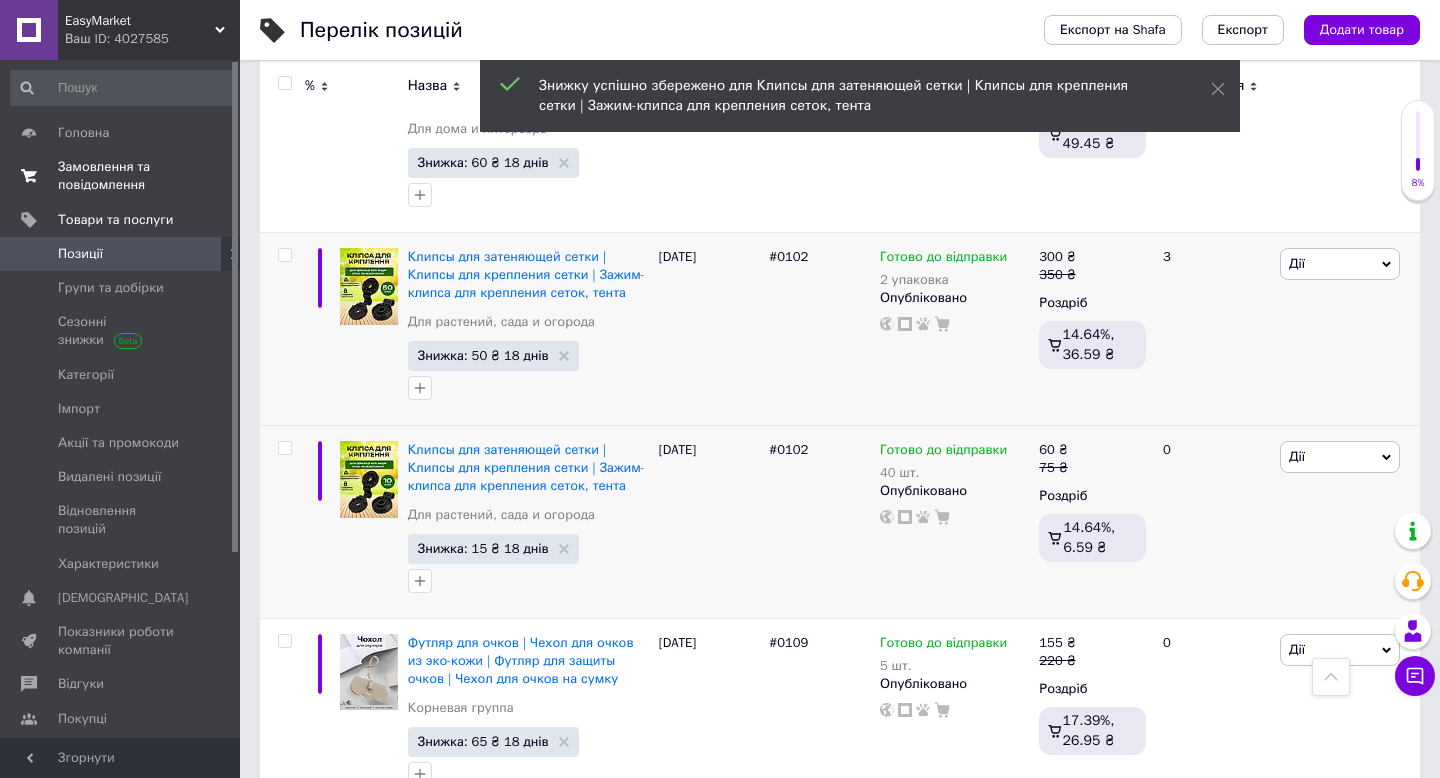 click on "Замовлення та повідомлення" at bounding box center [121, 176] 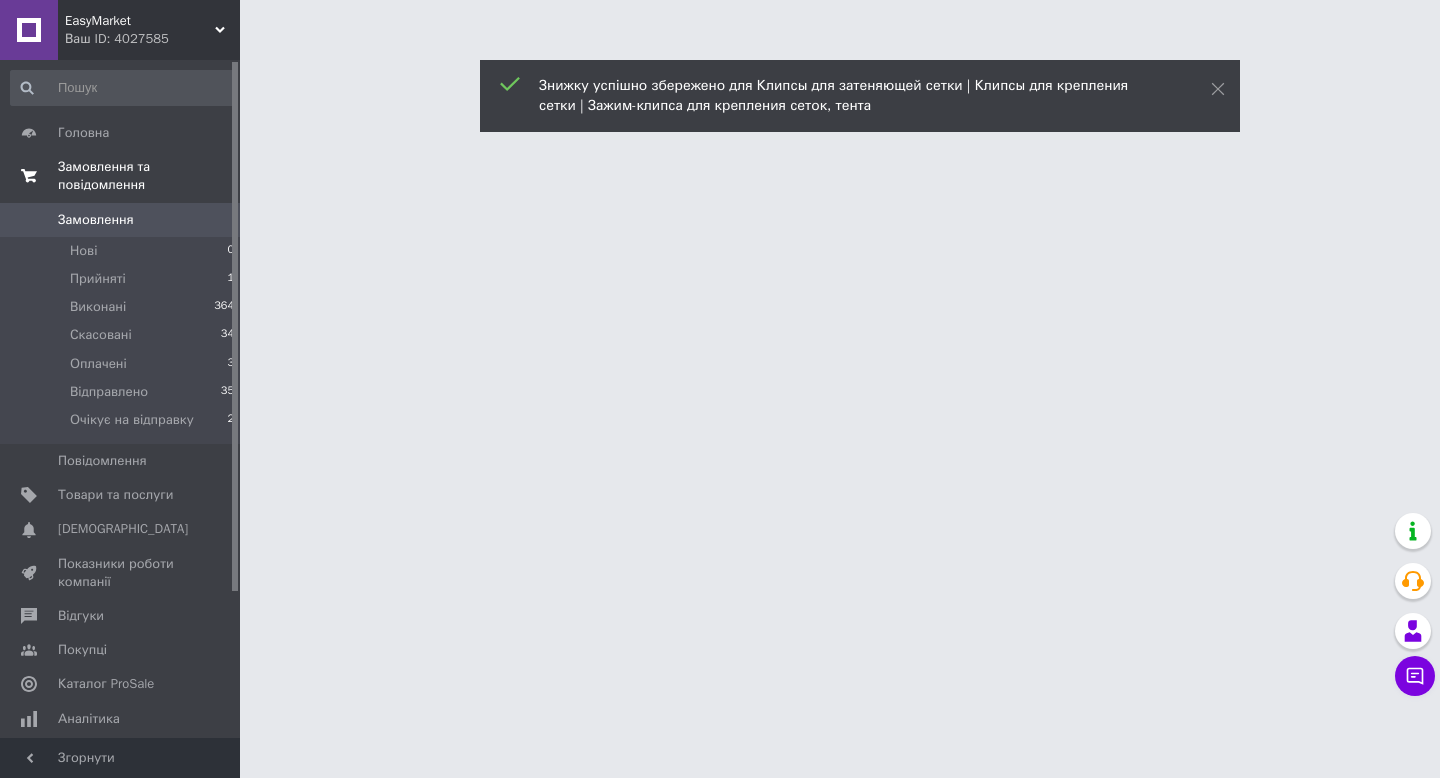 scroll, scrollTop: 0, scrollLeft: 0, axis: both 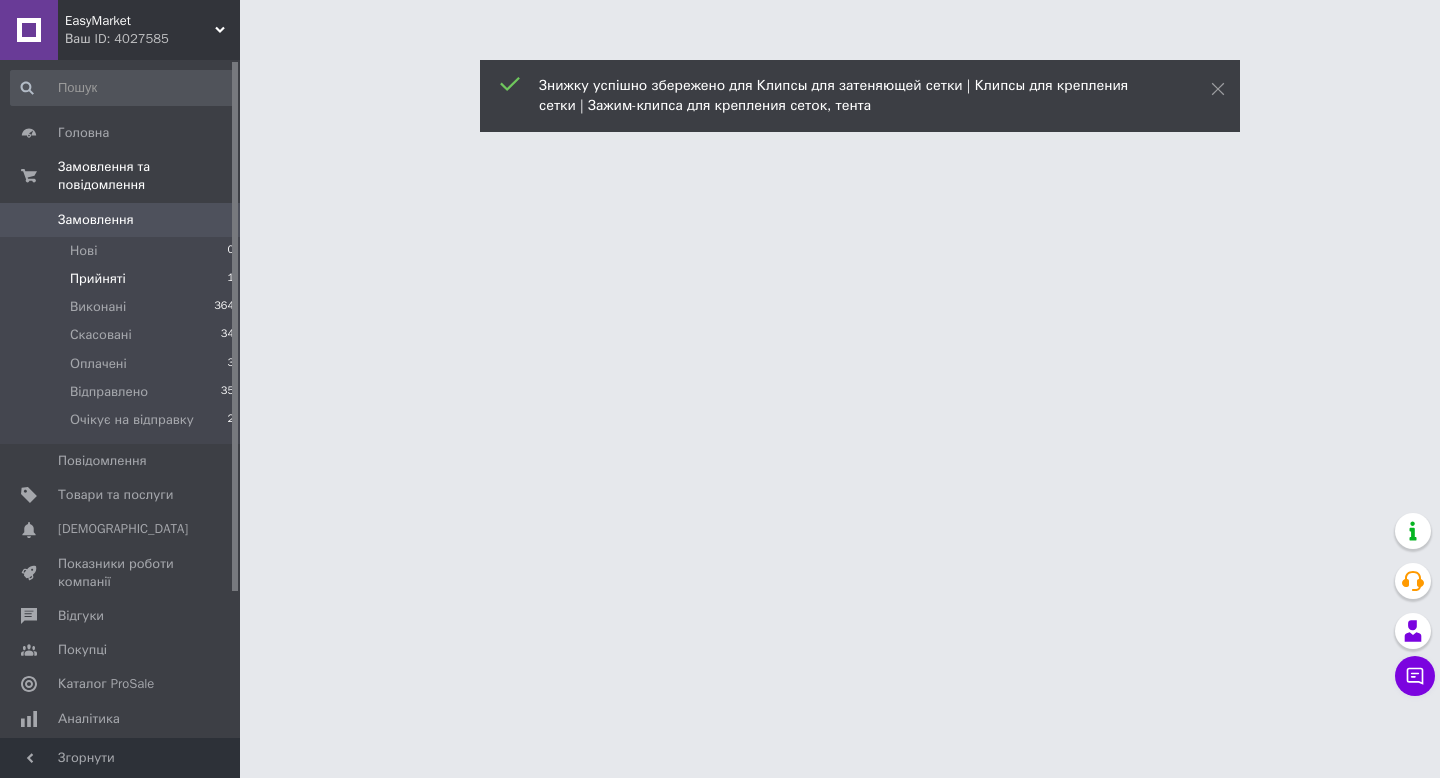 click on "Прийняті 1" at bounding box center (123, 279) 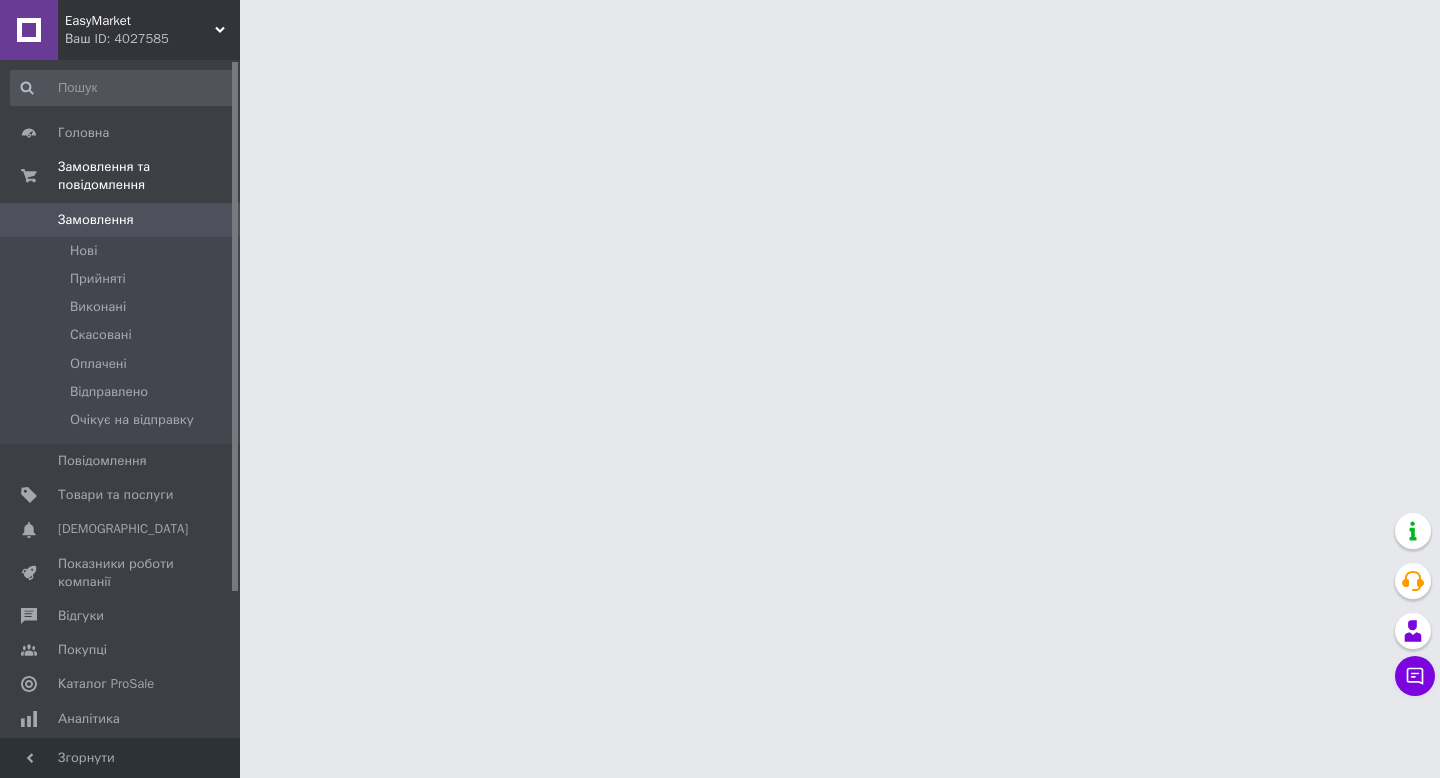 scroll, scrollTop: 0, scrollLeft: 0, axis: both 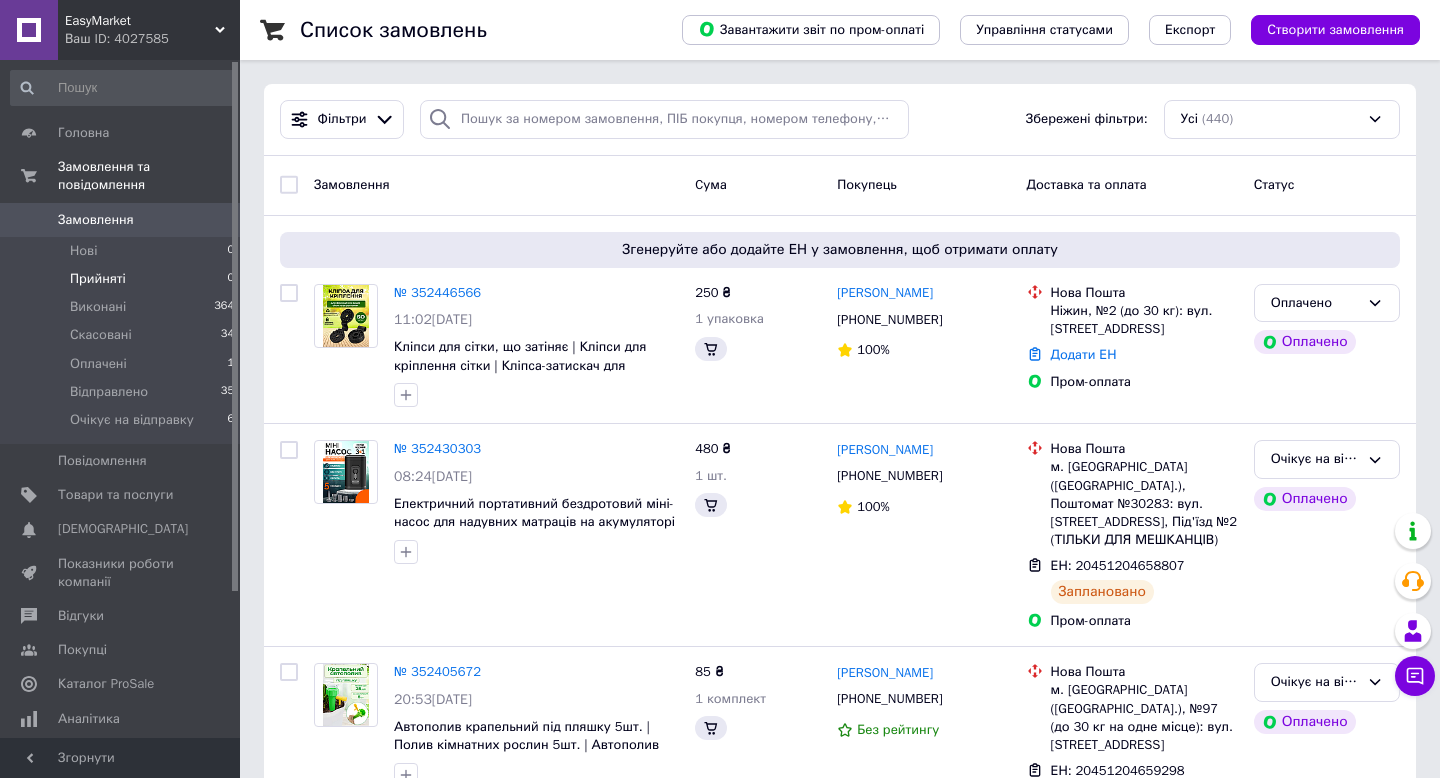 click on "Прийняті" at bounding box center (98, 279) 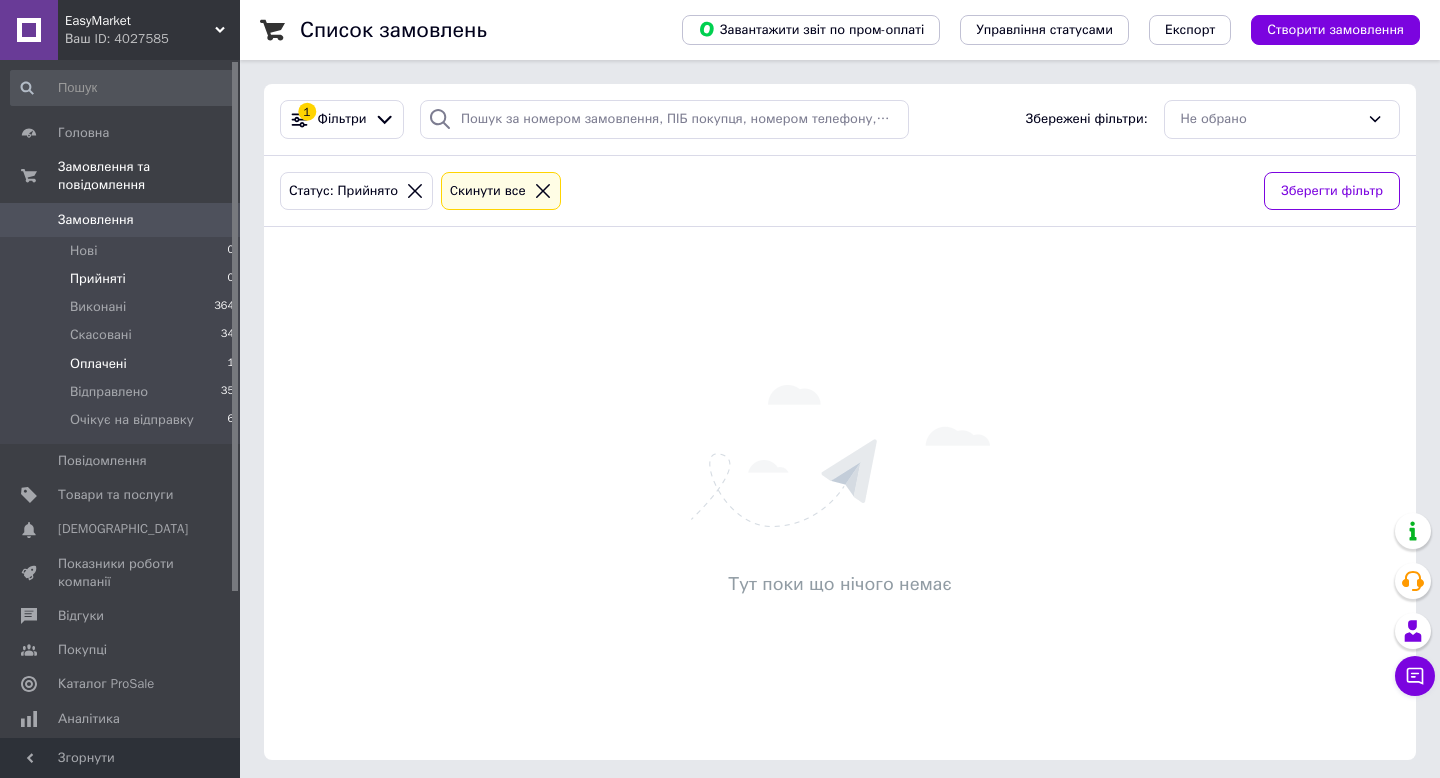 click on "Оплачені" at bounding box center [98, 364] 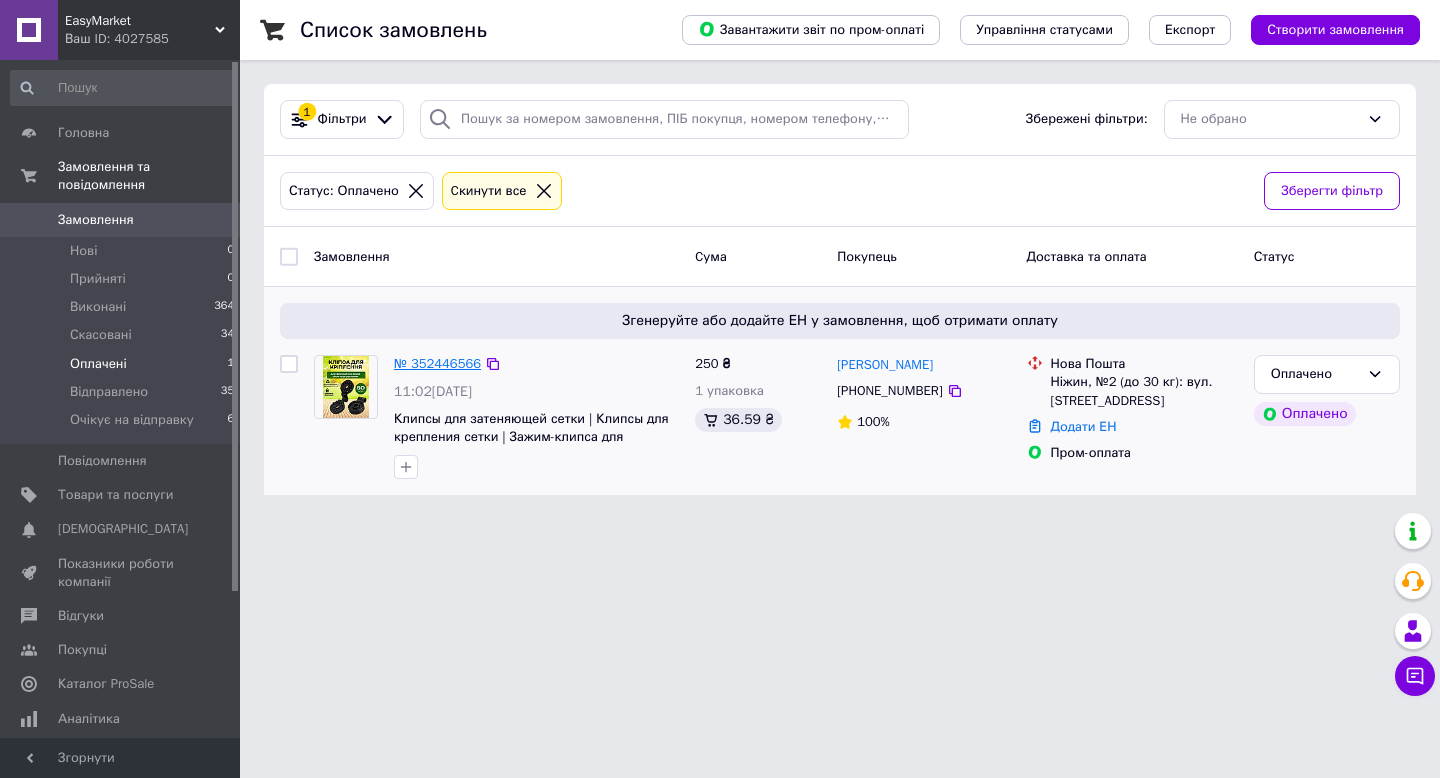 click on "№ 352446566" at bounding box center (437, 363) 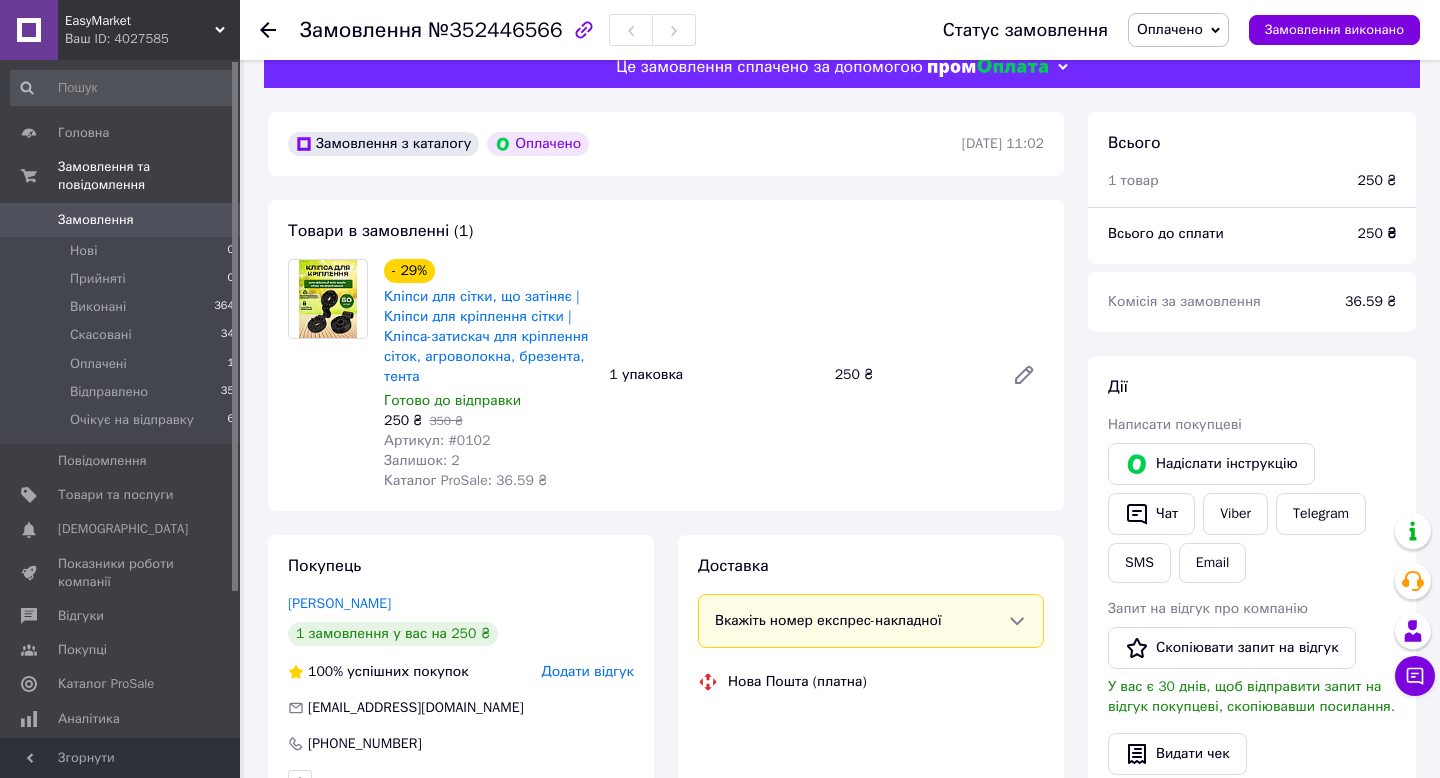 scroll, scrollTop: 58, scrollLeft: 0, axis: vertical 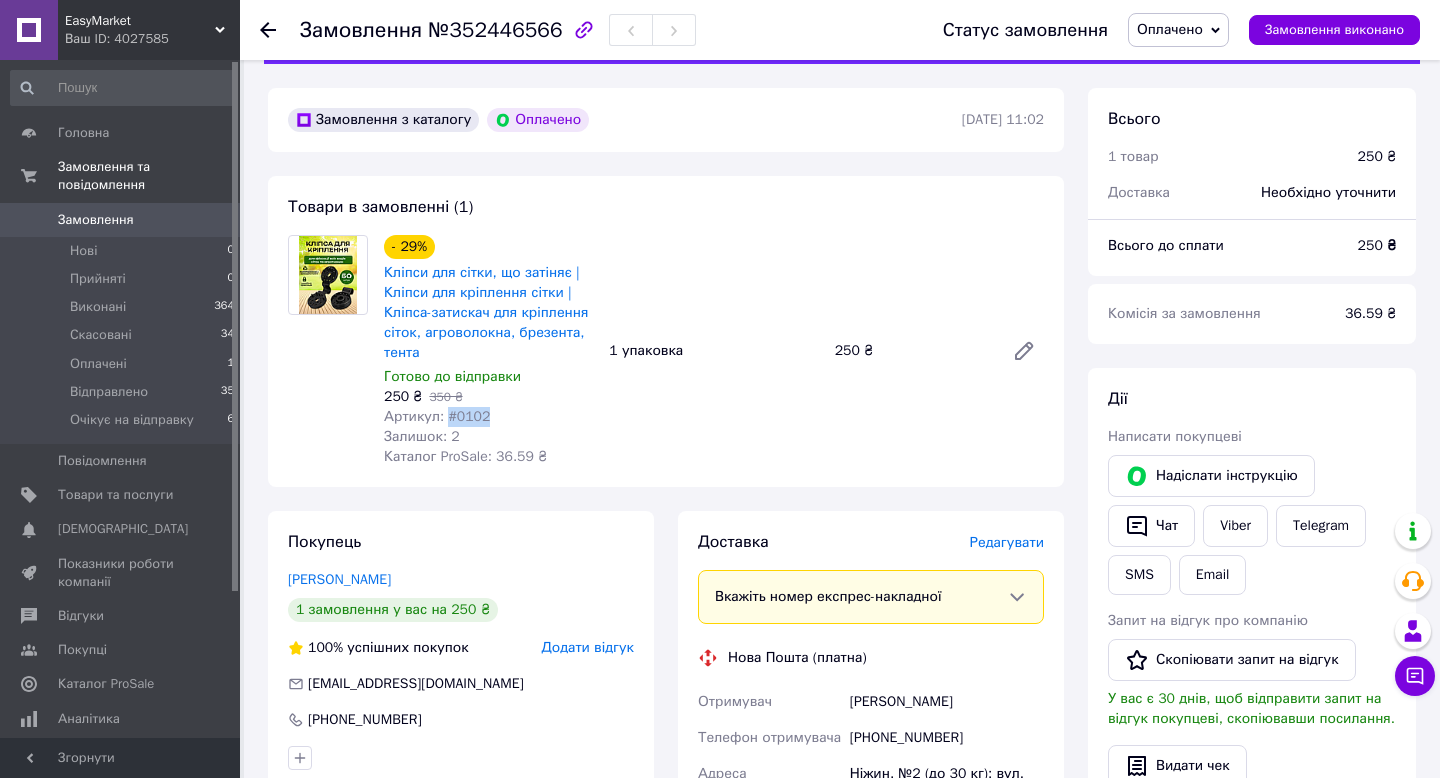 drag, startPoint x: 450, startPoint y: 417, endPoint x: 508, endPoint y: 417, distance: 58 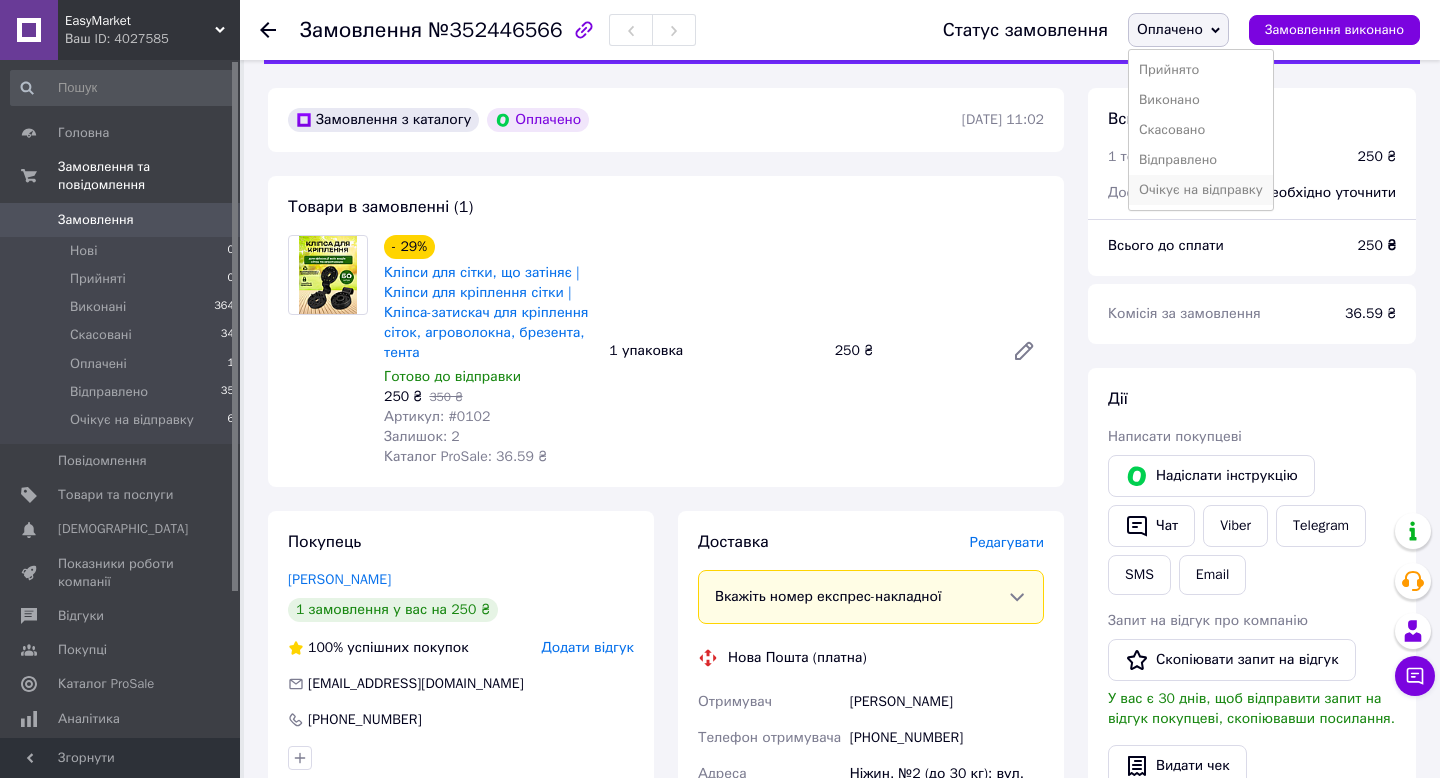 click on "Очікує на відправку" at bounding box center (1201, 190) 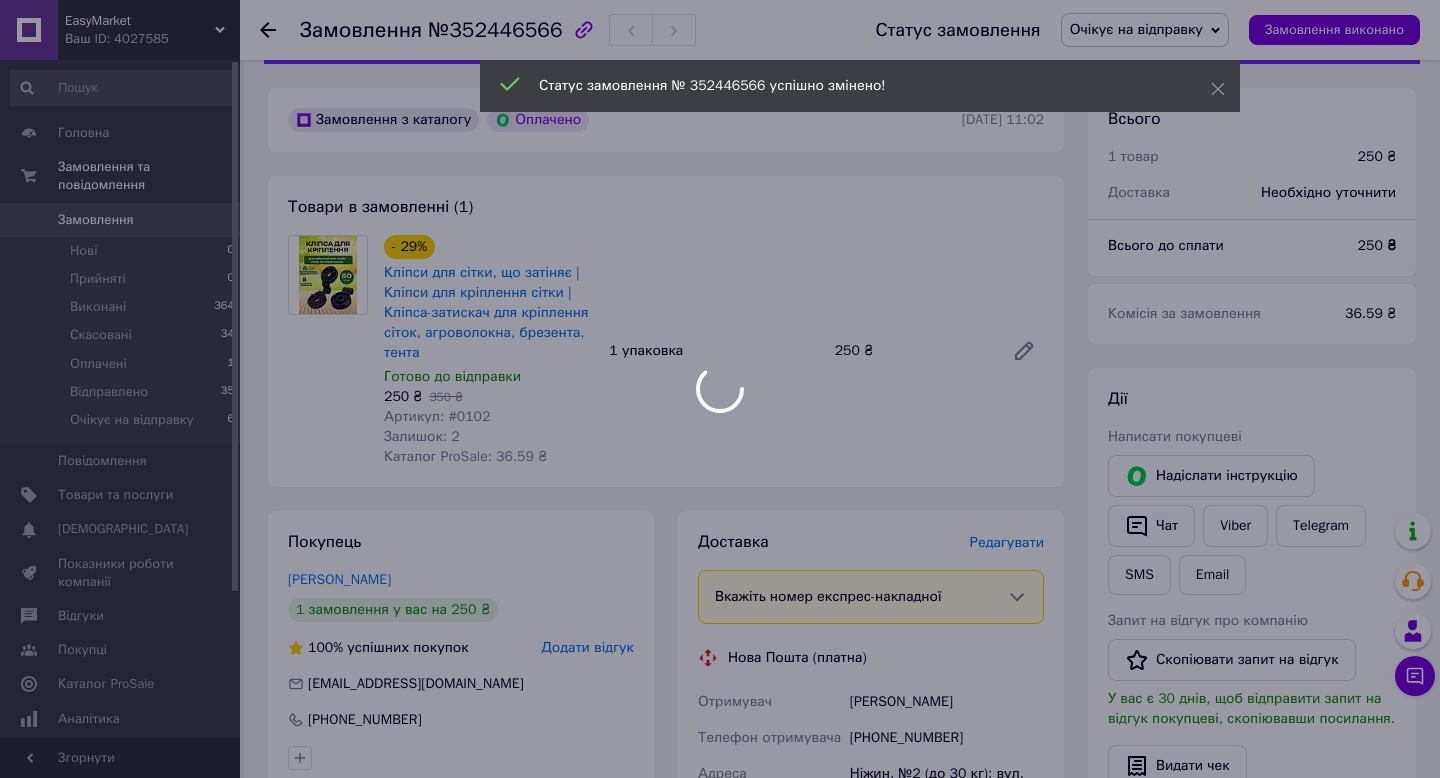 click on "EasyMarket Ваш ID: 4027585 Сайт EasyMarket Кабінет покупця Перевірити стан системи Сторінка на порталі Довідка Вийти Головна Замовлення та повідомлення Замовлення 0 Нові 0 Прийняті 0 Виконані 364 Скасовані 34 Оплачені 1 Відправлено 35 Очікує на відправку 6 Повідомлення 0 Товари та послуги Сповіщення 0 0 Показники роботи компанії Відгуки Покупці Каталог ProSale Аналітика Управління сайтом Гаманець компанії Маркет Налаштування Тарифи та рахунки Prom мікс 1 000 Згорнути
Замовлення №352446566 Статус замовлення Прийнято - 29% 250 ₴ <" at bounding box center [720, 717] 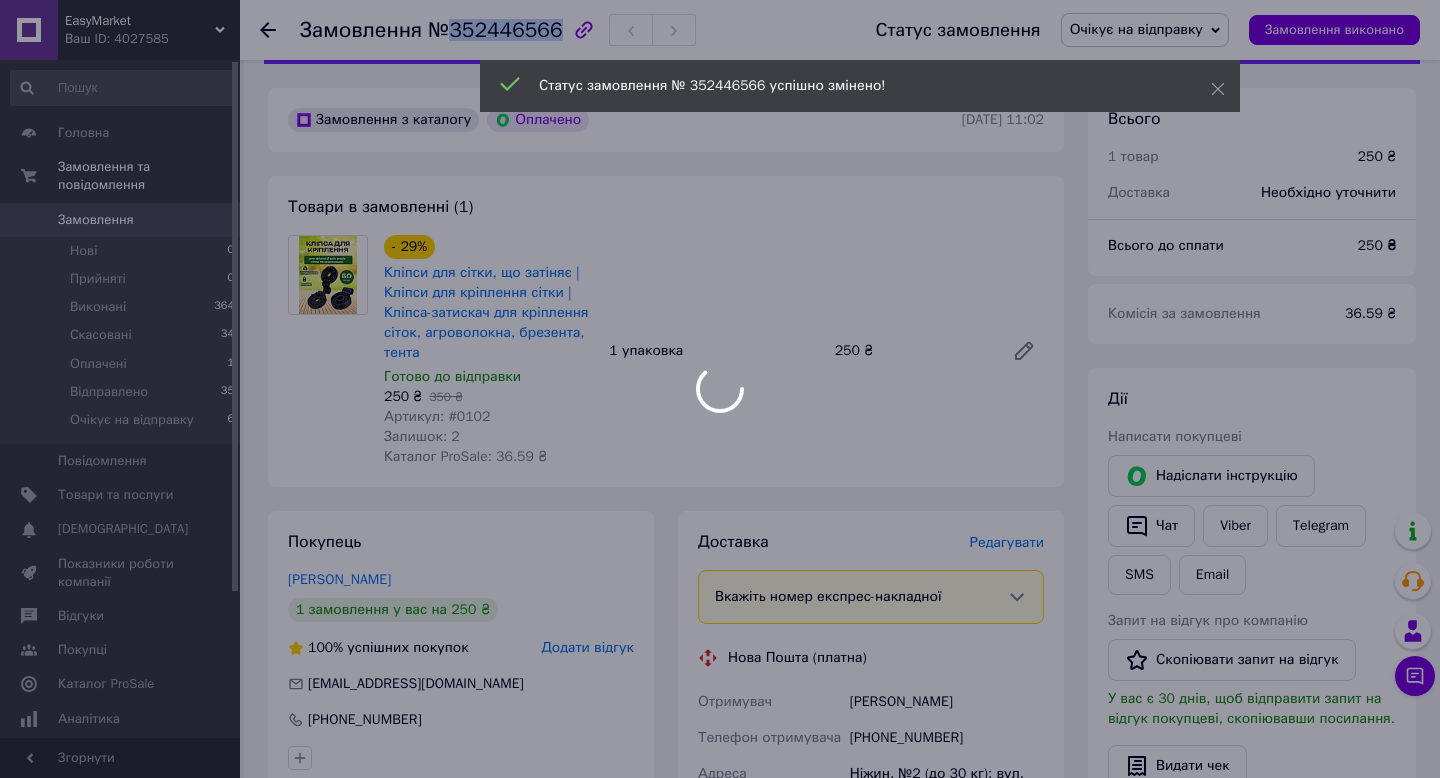 click on "№352446566" at bounding box center [495, 30] 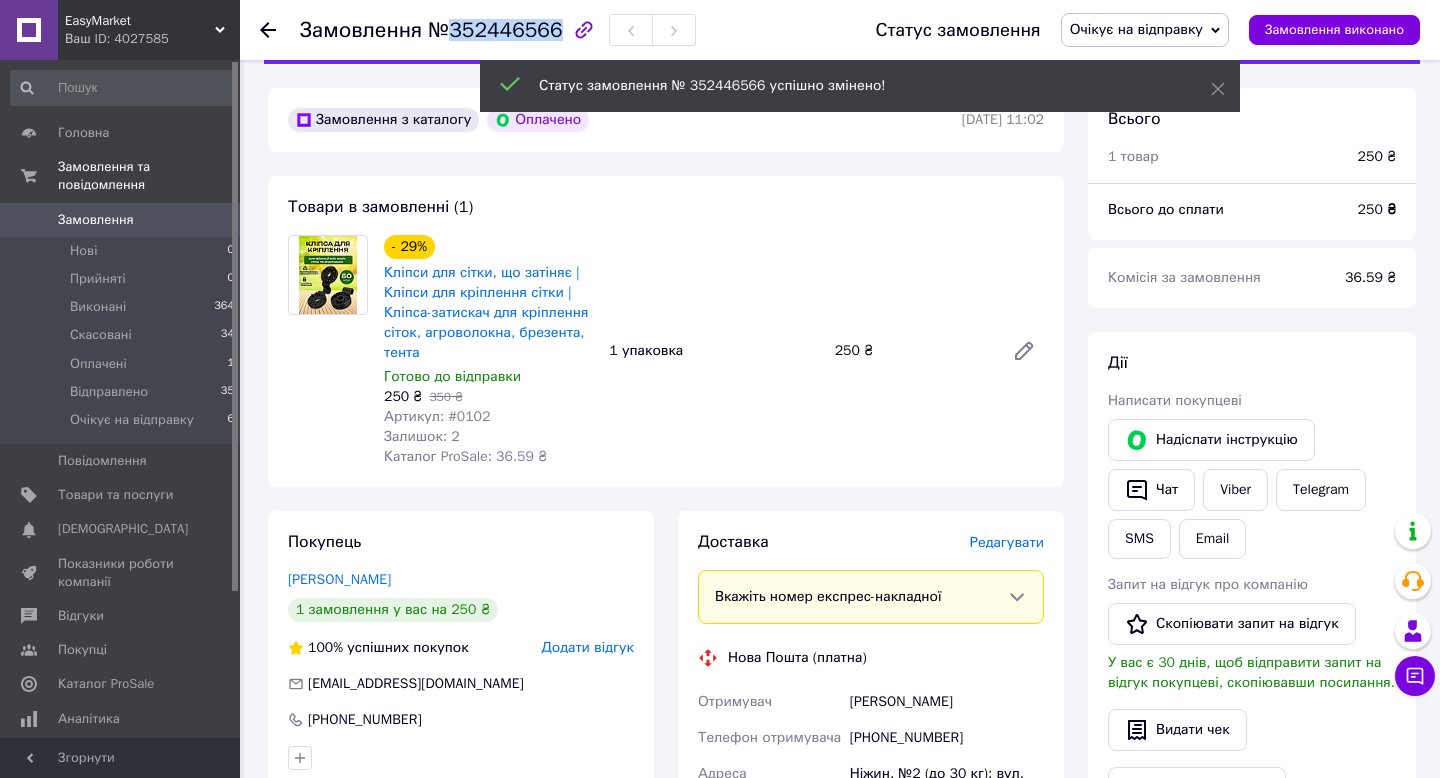 copy on "352446566" 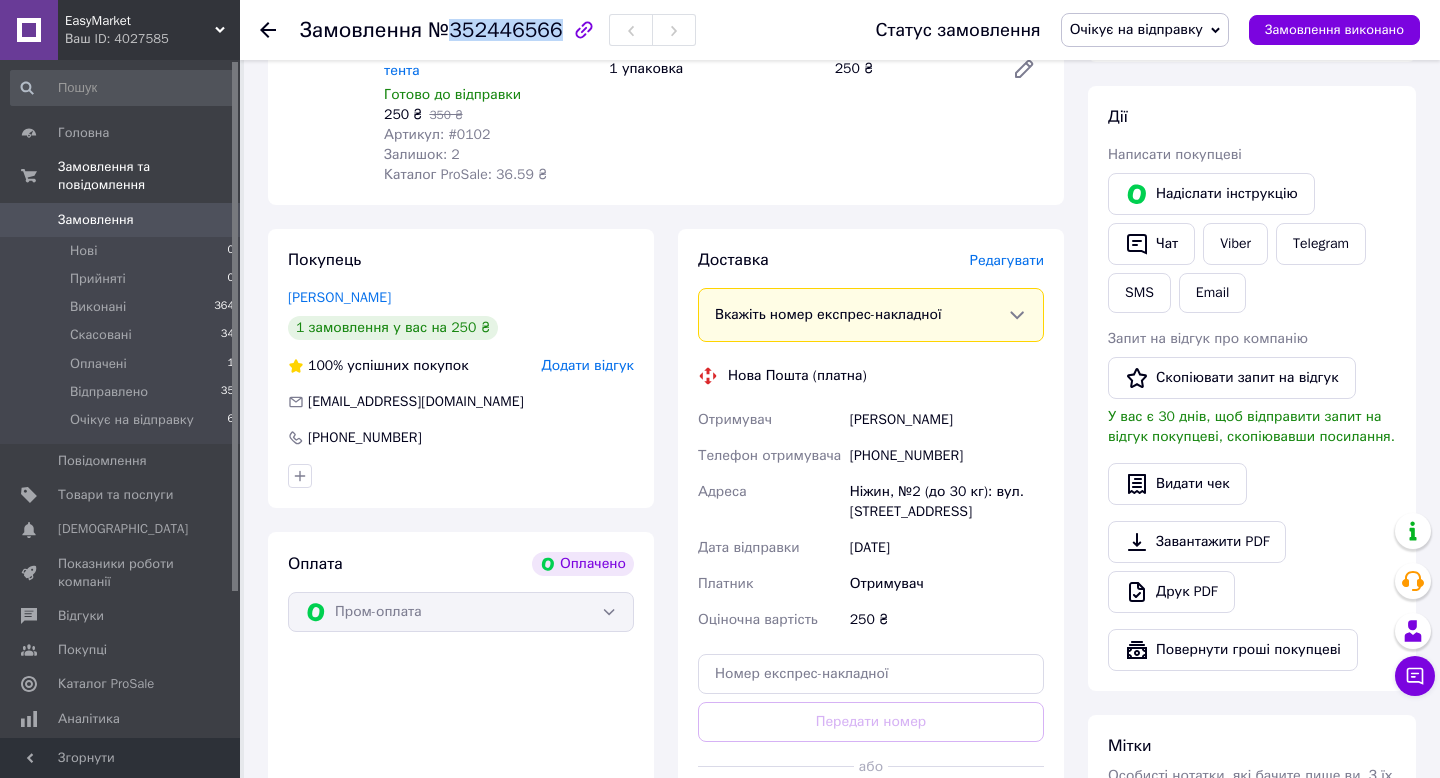 scroll, scrollTop: 386, scrollLeft: 0, axis: vertical 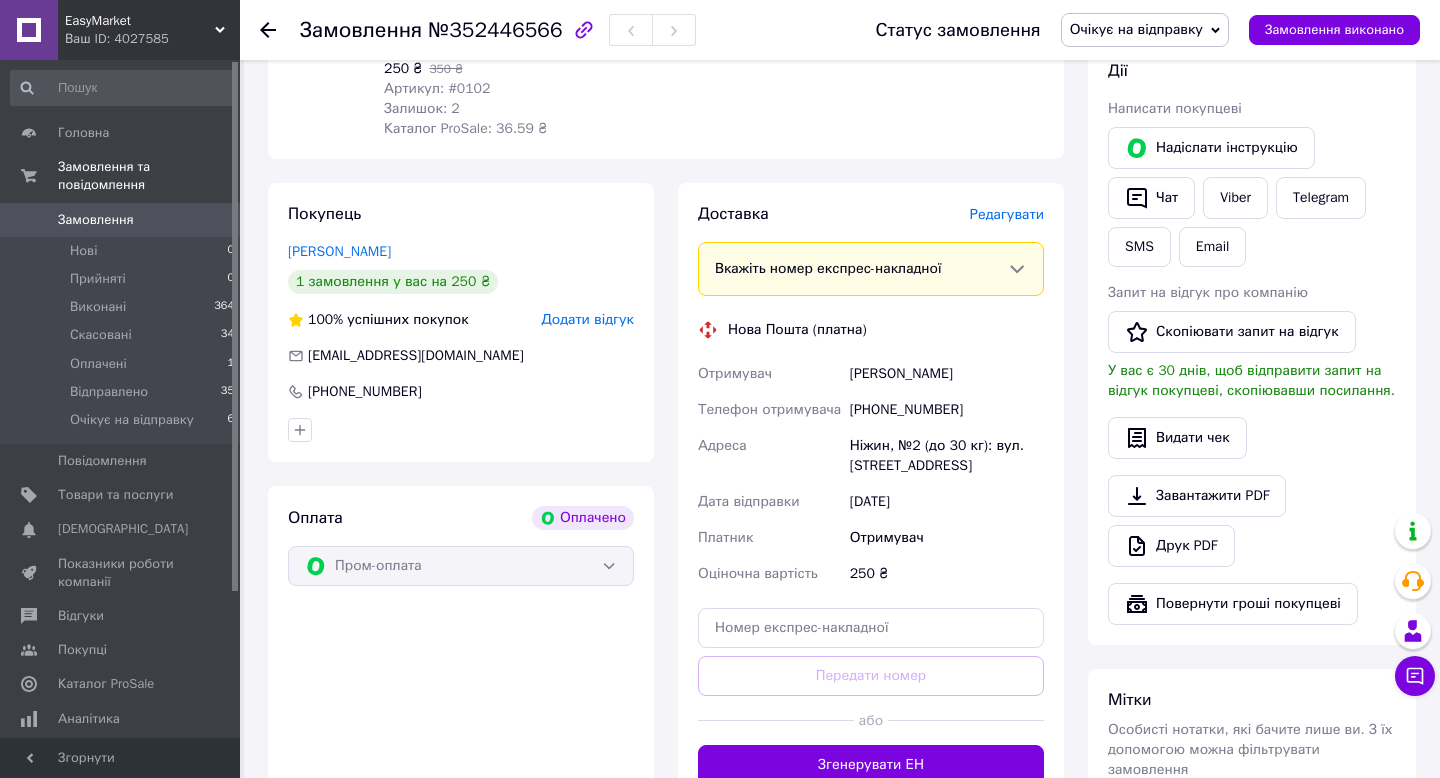click on "Редагувати" at bounding box center (1007, 214) 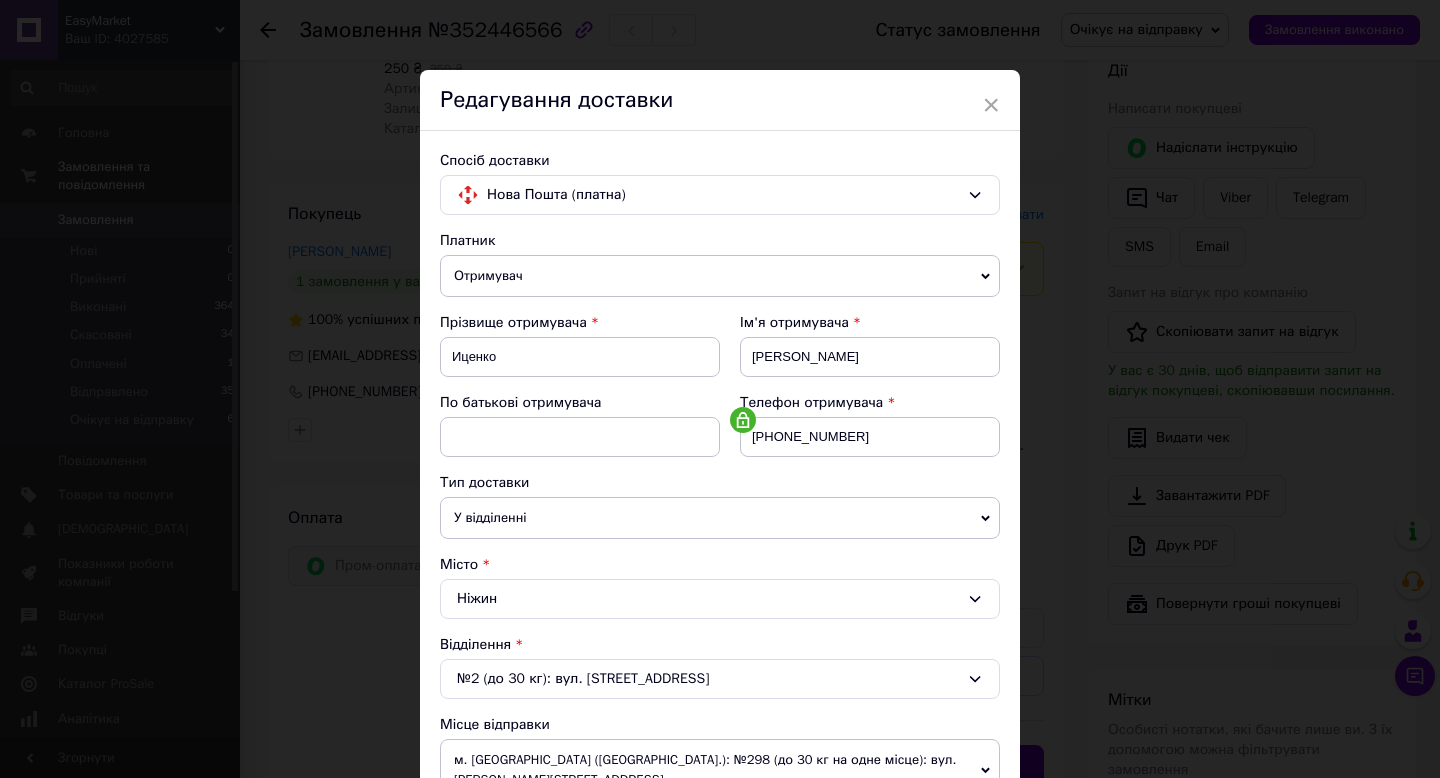 scroll, scrollTop: 239, scrollLeft: 0, axis: vertical 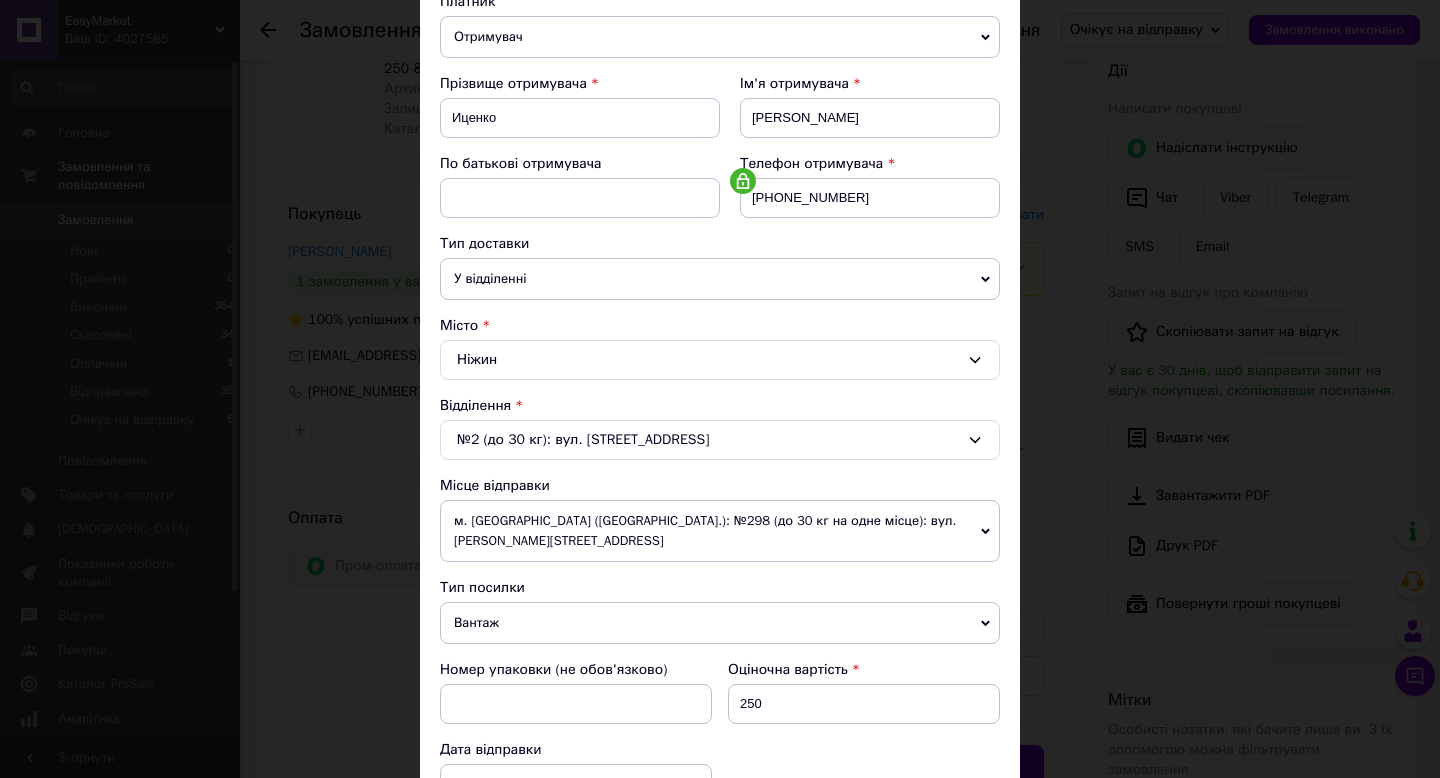 click on "м. [GEOGRAPHIC_DATA] ([GEOGRAPHIC_DATA].): №298 (до 30 кг на одне місце): вул. [PERSON_NAME][STREET_ADDRESS]" at bounding box center (720, 531) 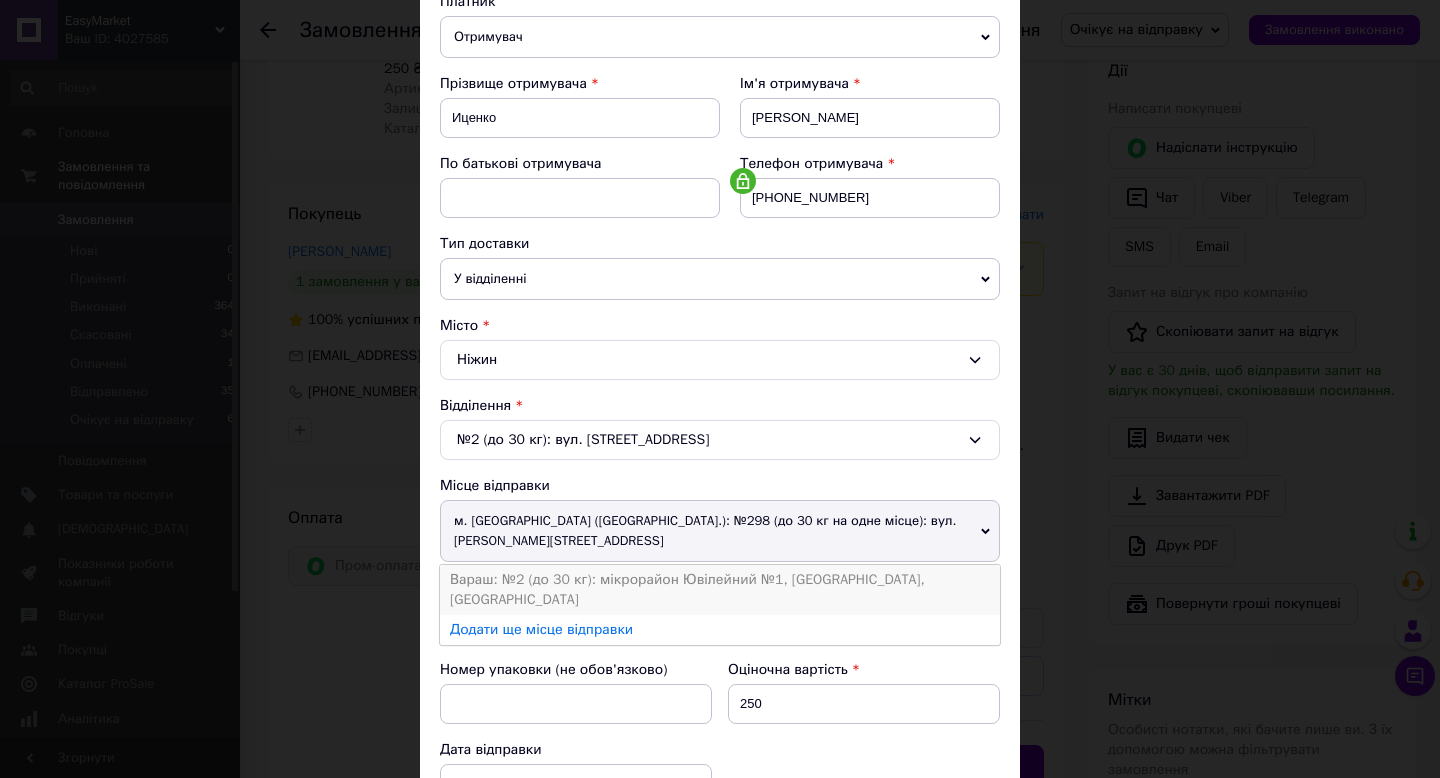 click on "Вараш: №2 (до 30 кг): мікрорайон Ювілейний №1, [GEOGRAPHIC_DATA], [GEOGRAPHIC_DATA]" at bounding box center [720, 590] 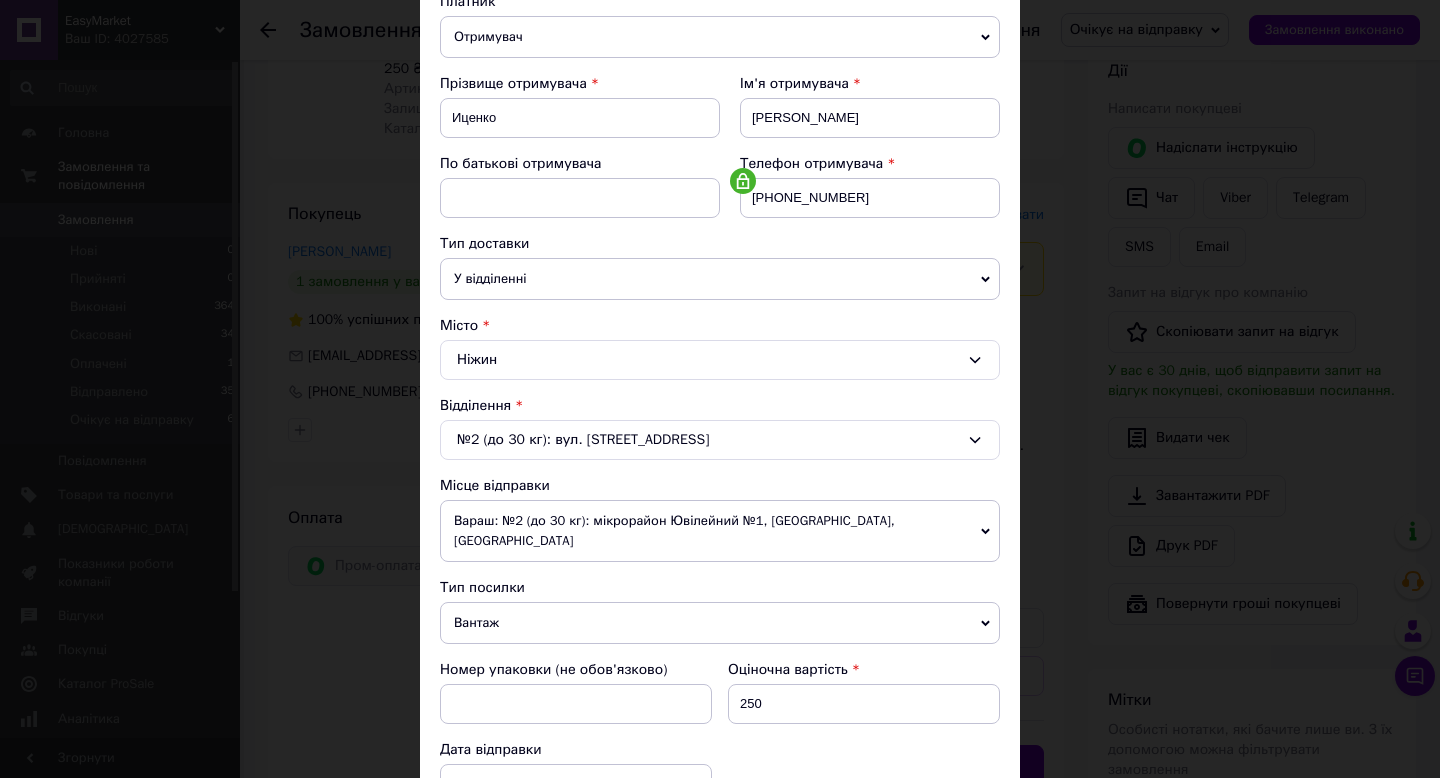 scroll, scrollTop: 794, scrollLeft: 0, axis: vertical 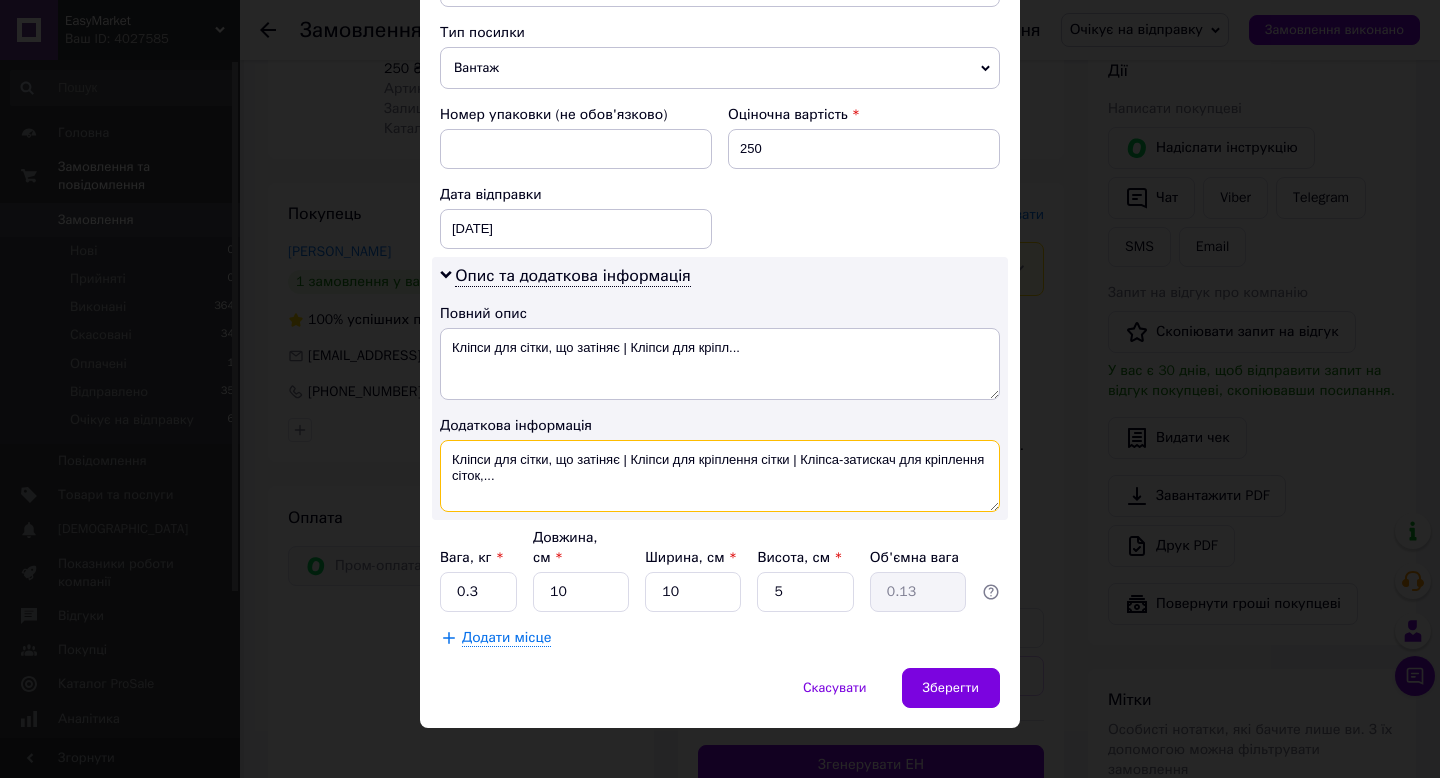 click on "Кліпси для сітки, що затіняє | Кліпси для кріплення сітки | Кліпса-затискач для кріплення сіток,..." at bounding box center [720, 476] 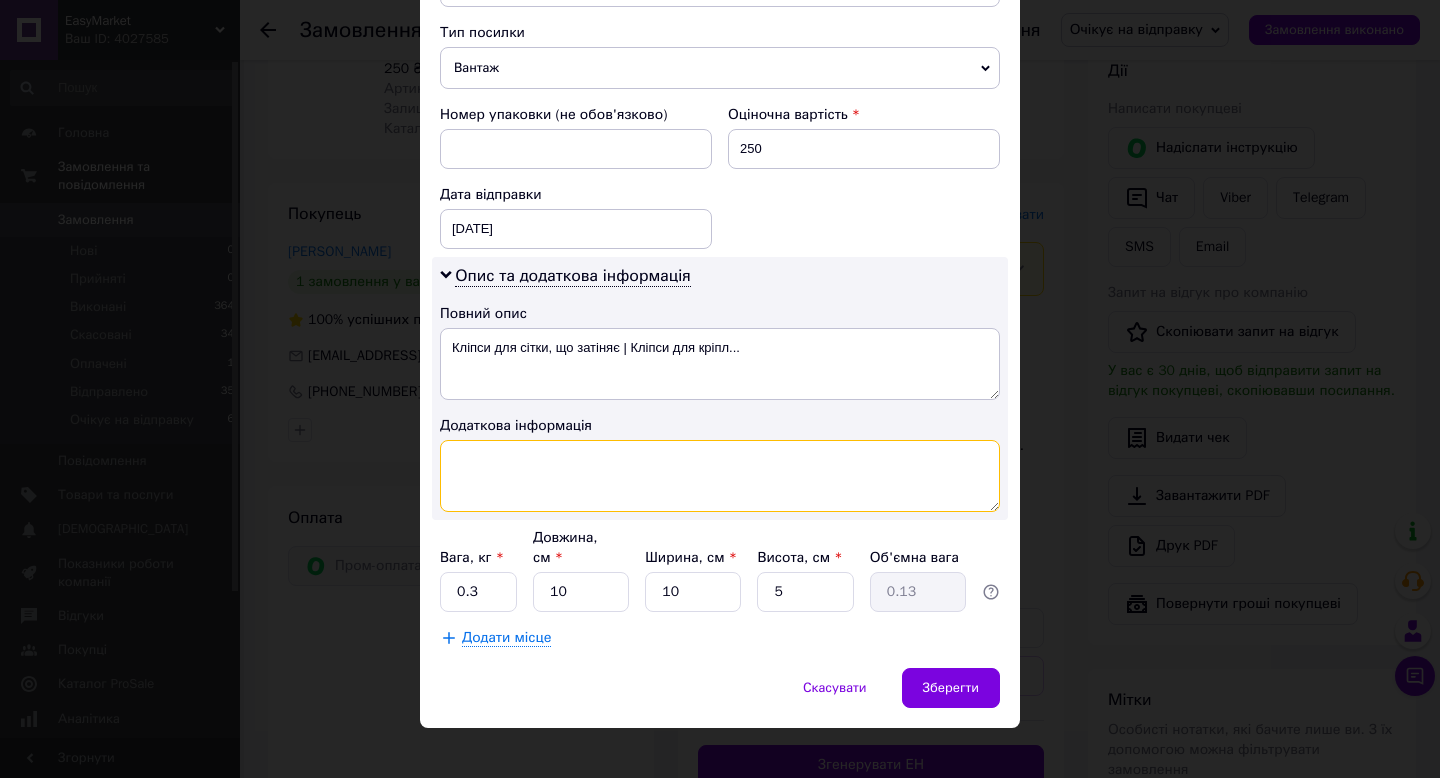 type 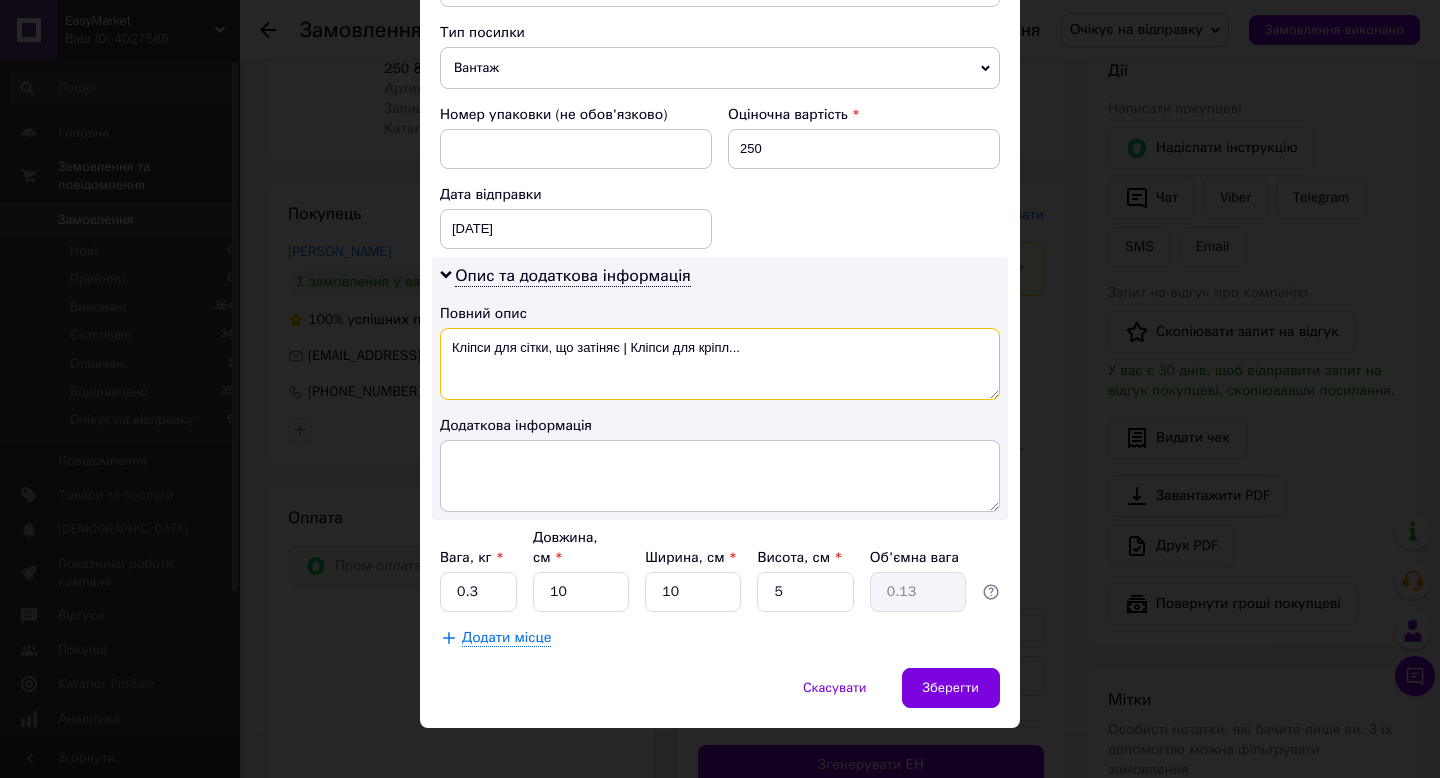 click on "Кліпси для сітки, що затіняє | Кліпси для кріпл..." at bounding box center [720, 364] 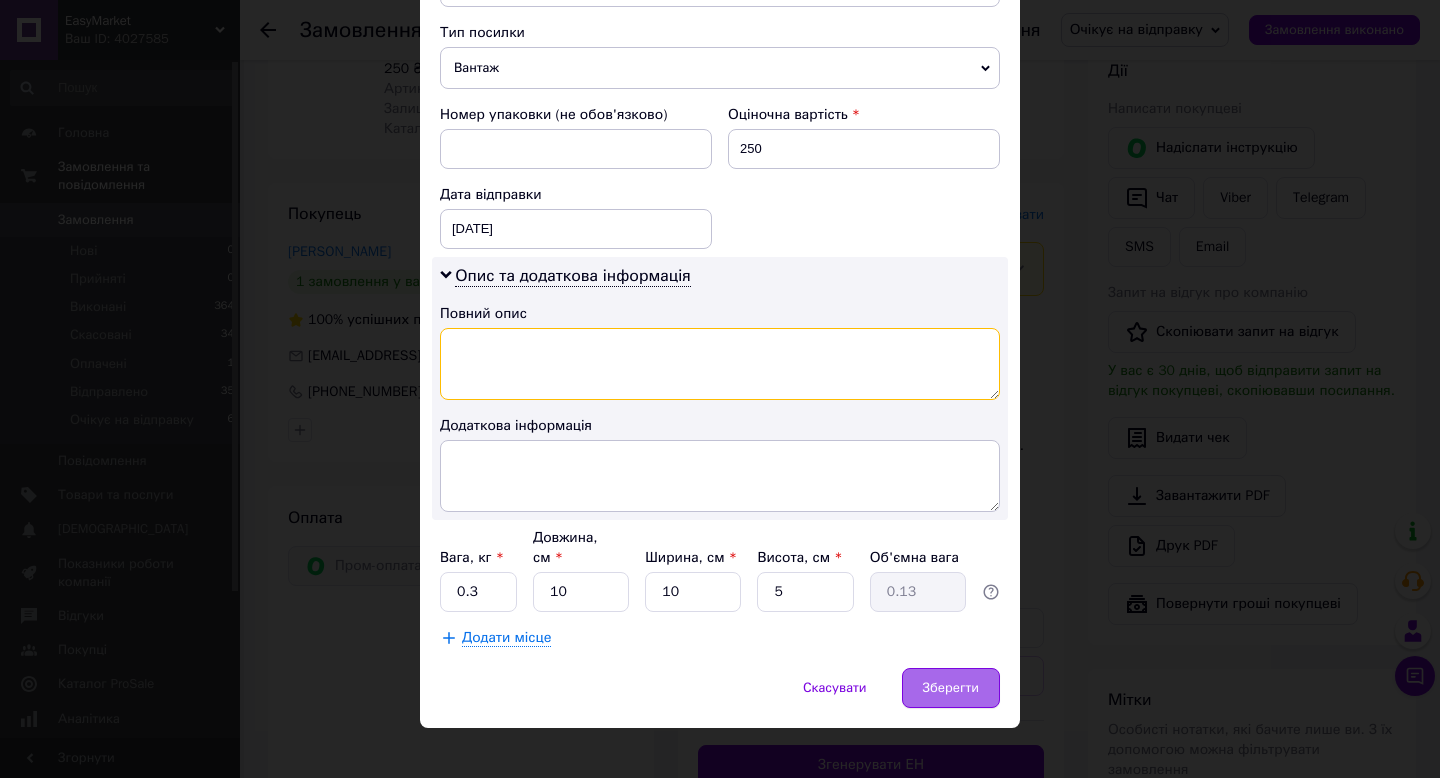 type 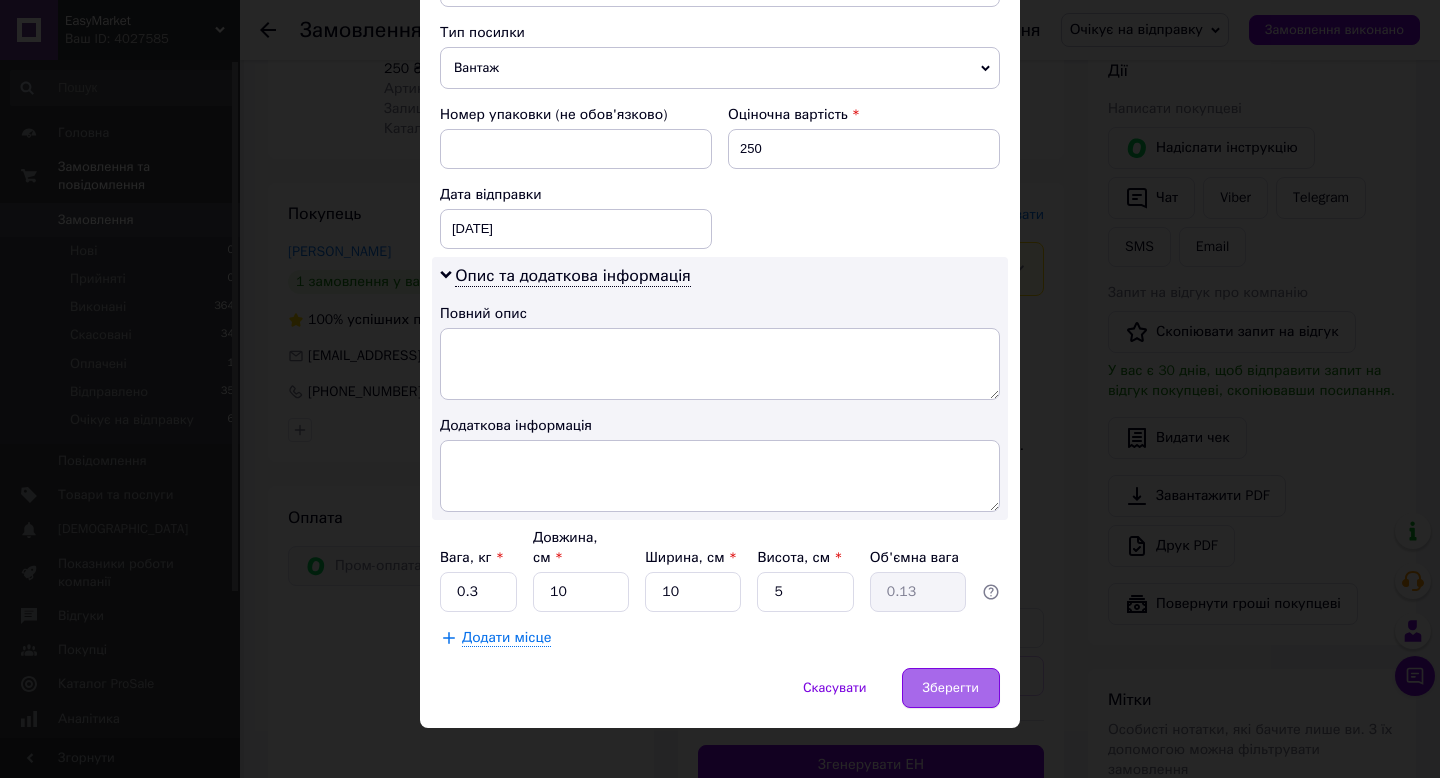 click on "Зберегти" at bounding box center (951, 688) 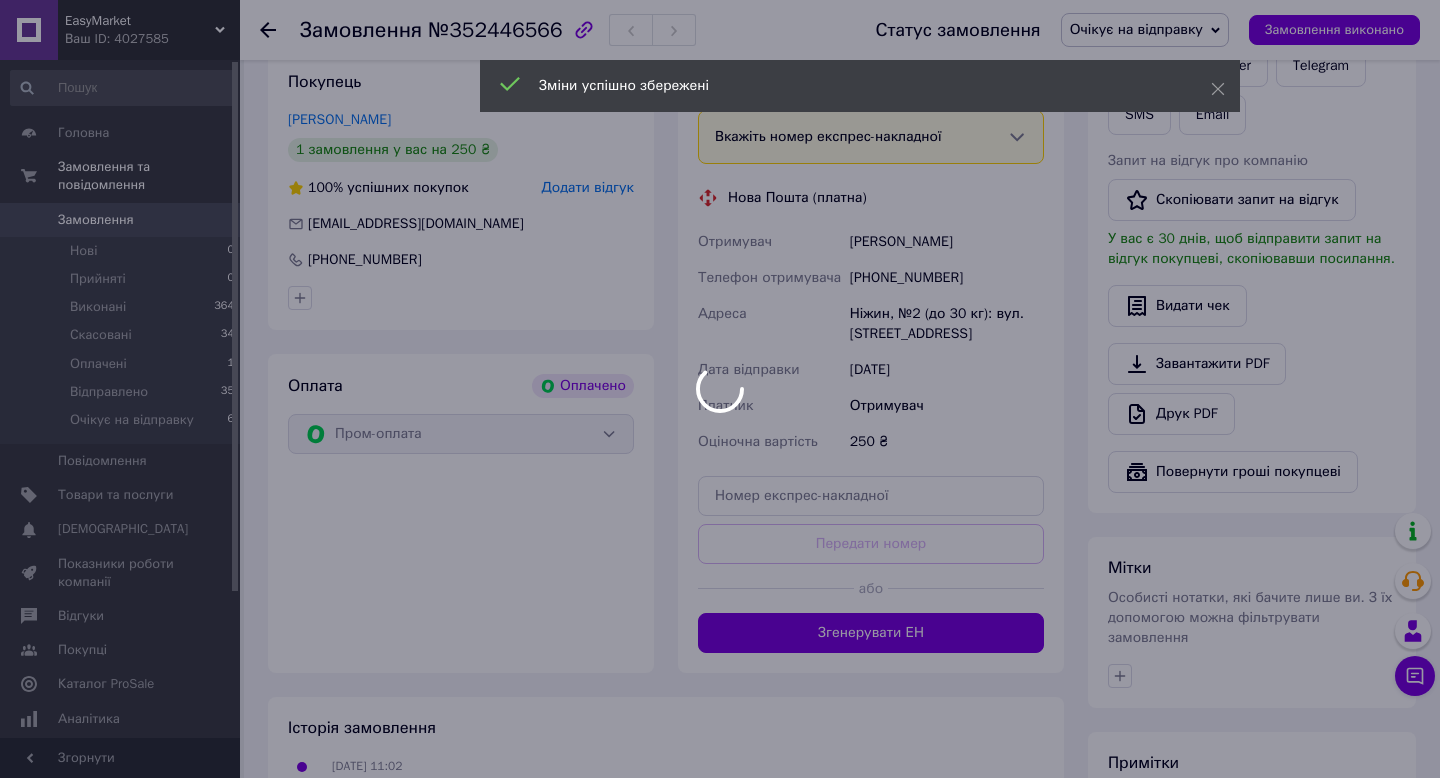scroll, scrollTop: 551, scrollLeft: 0, axis: vertical 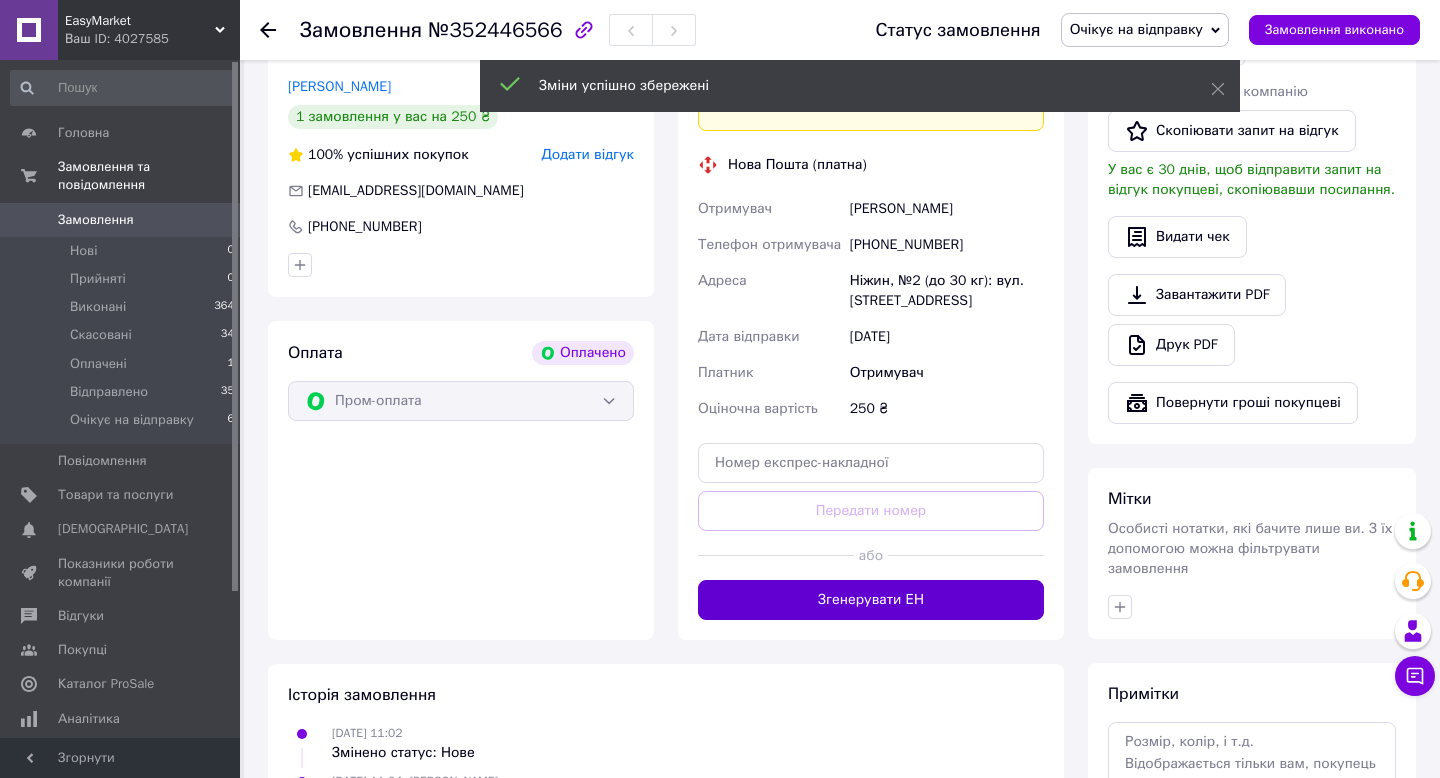 click on "Згенерувати ЕН" at bounding box center (871, 600) 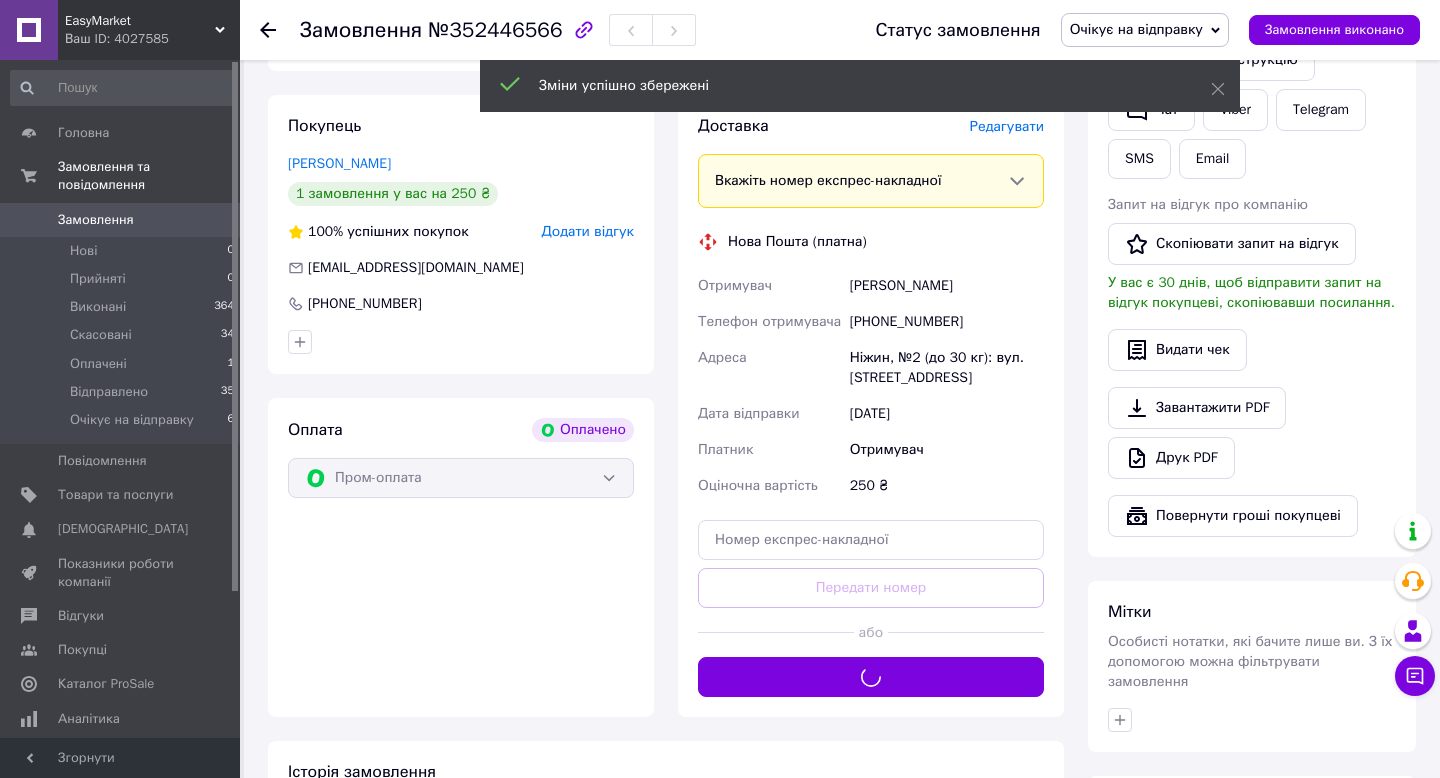scroll, scrollTop: 431, scrollLeft: 0, axis: vertical 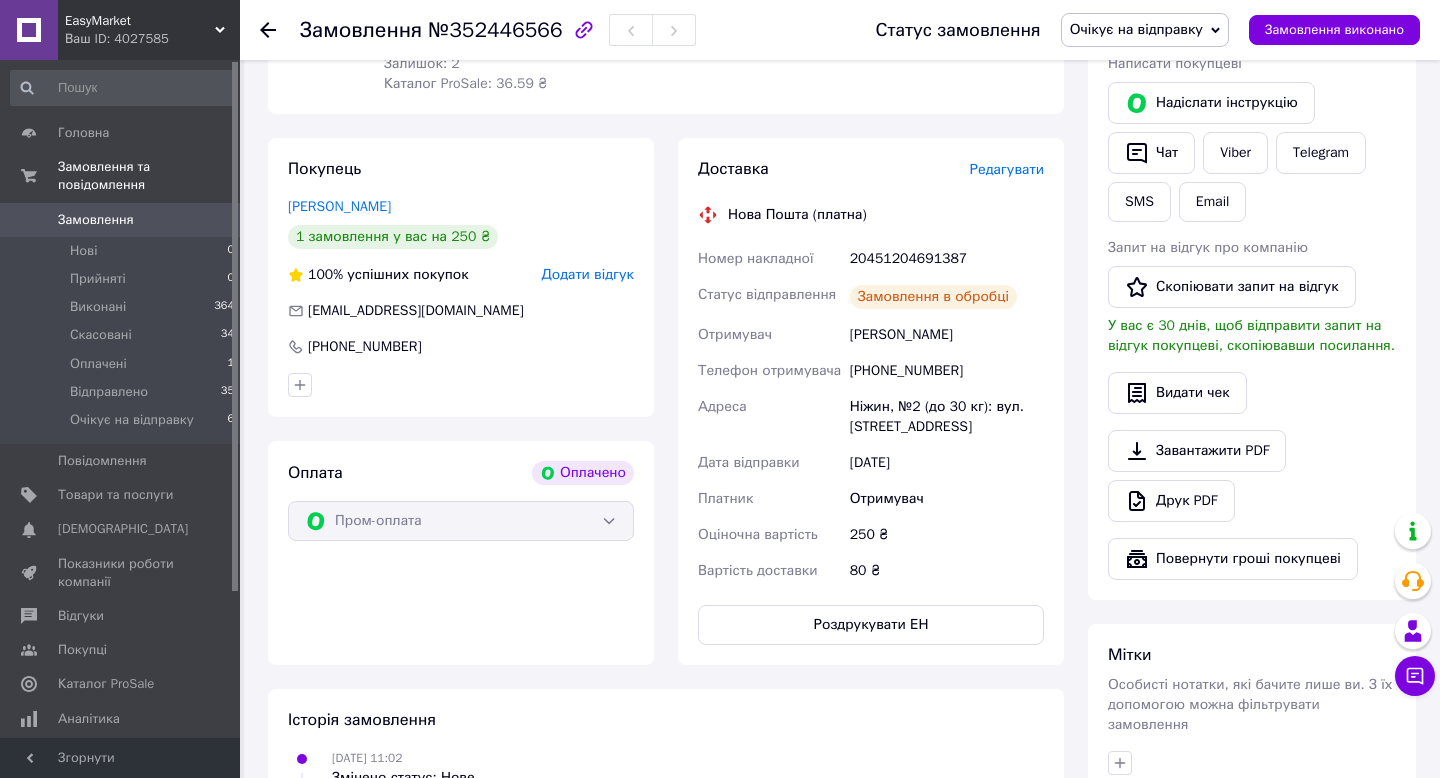 click on "20451204691387" at bounding box center [947, 259] 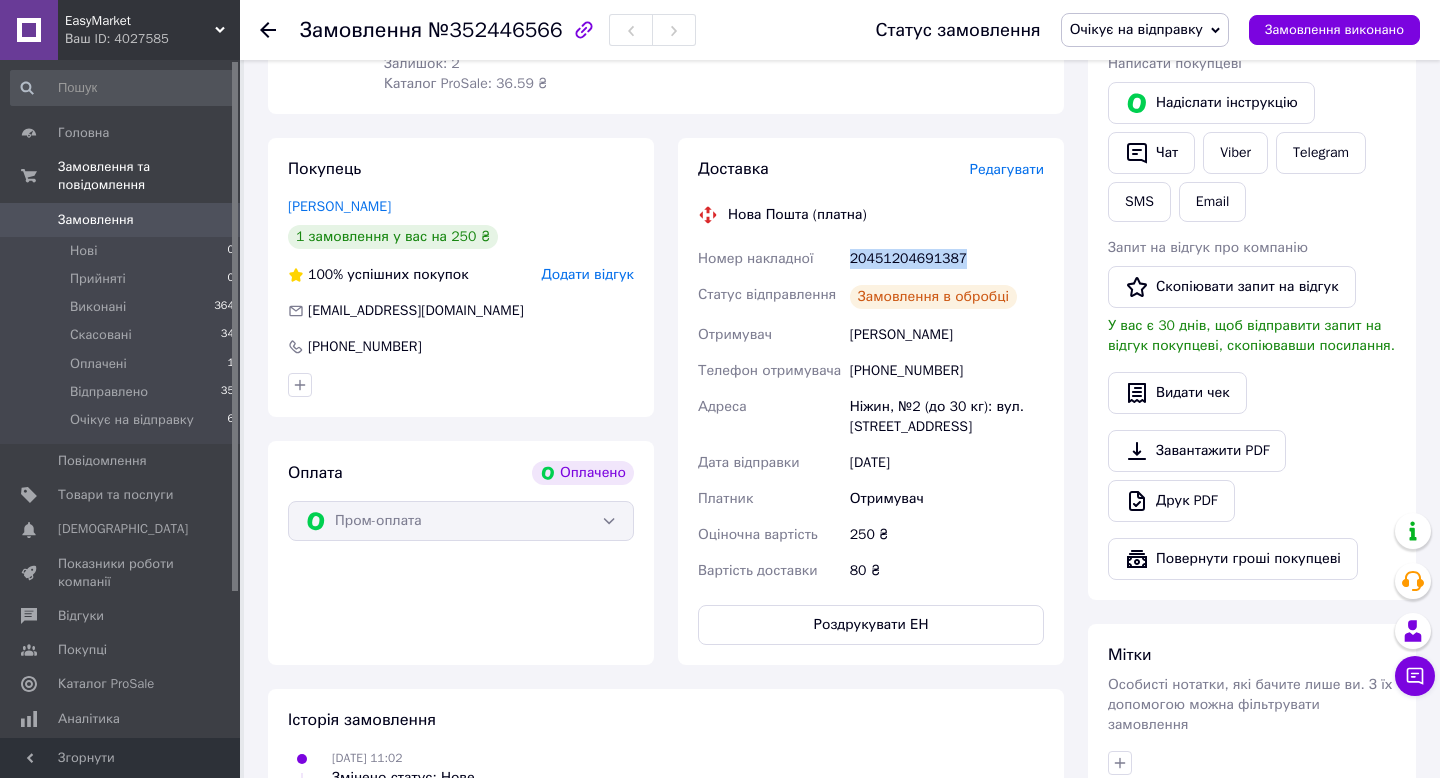click on "20451204691387" at bounding box center (947, 259) 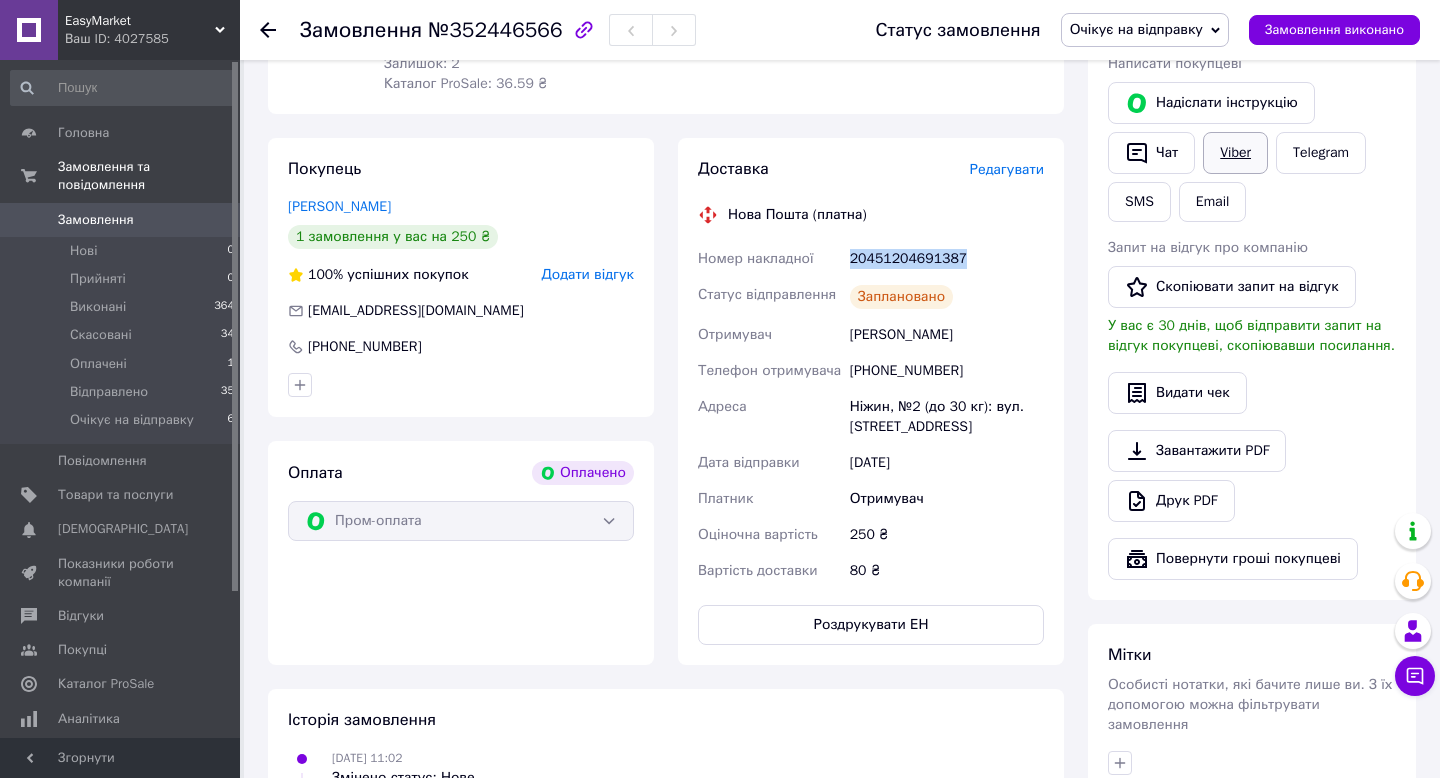 click on "Viber" at bounding box center [1235, 153] 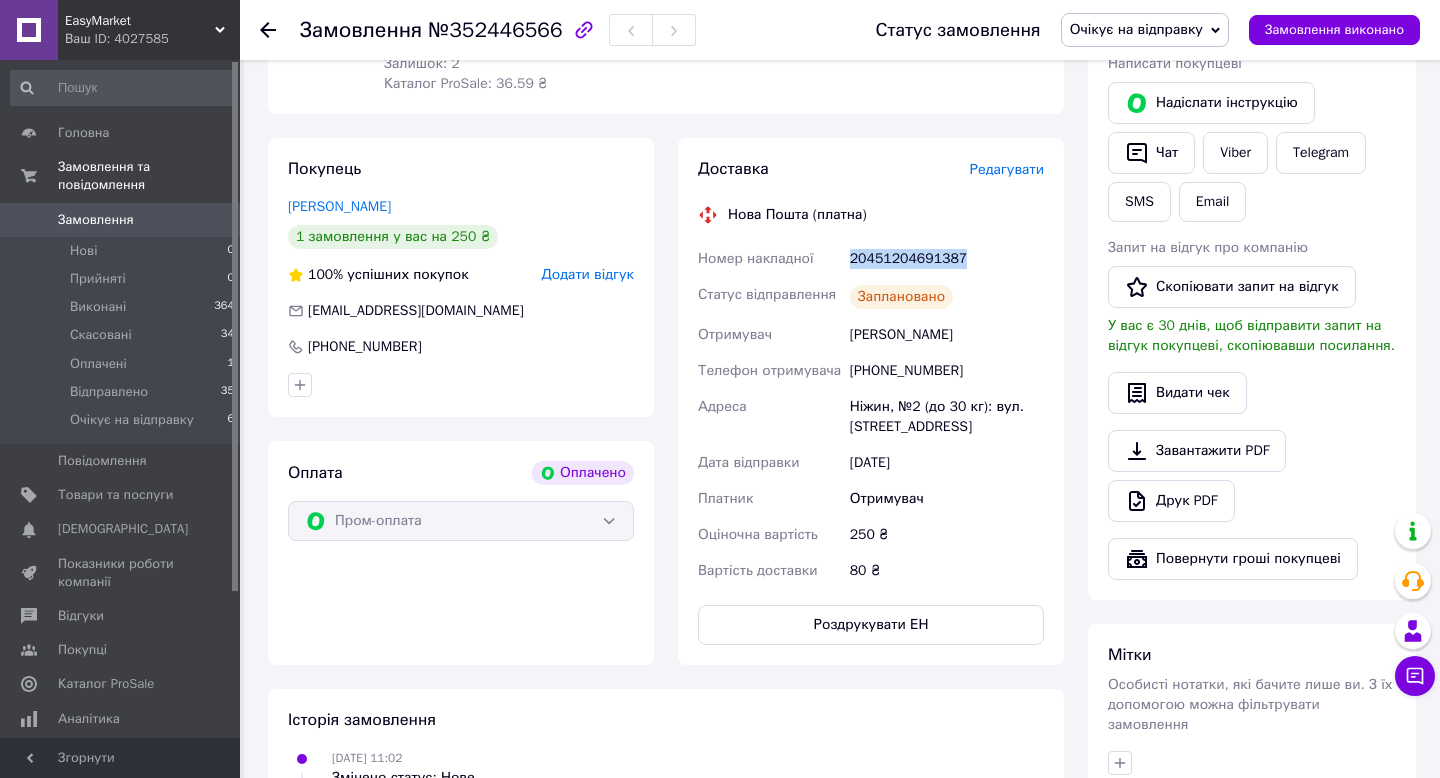 click on "20451204691387" at bounding box center [947, 259] 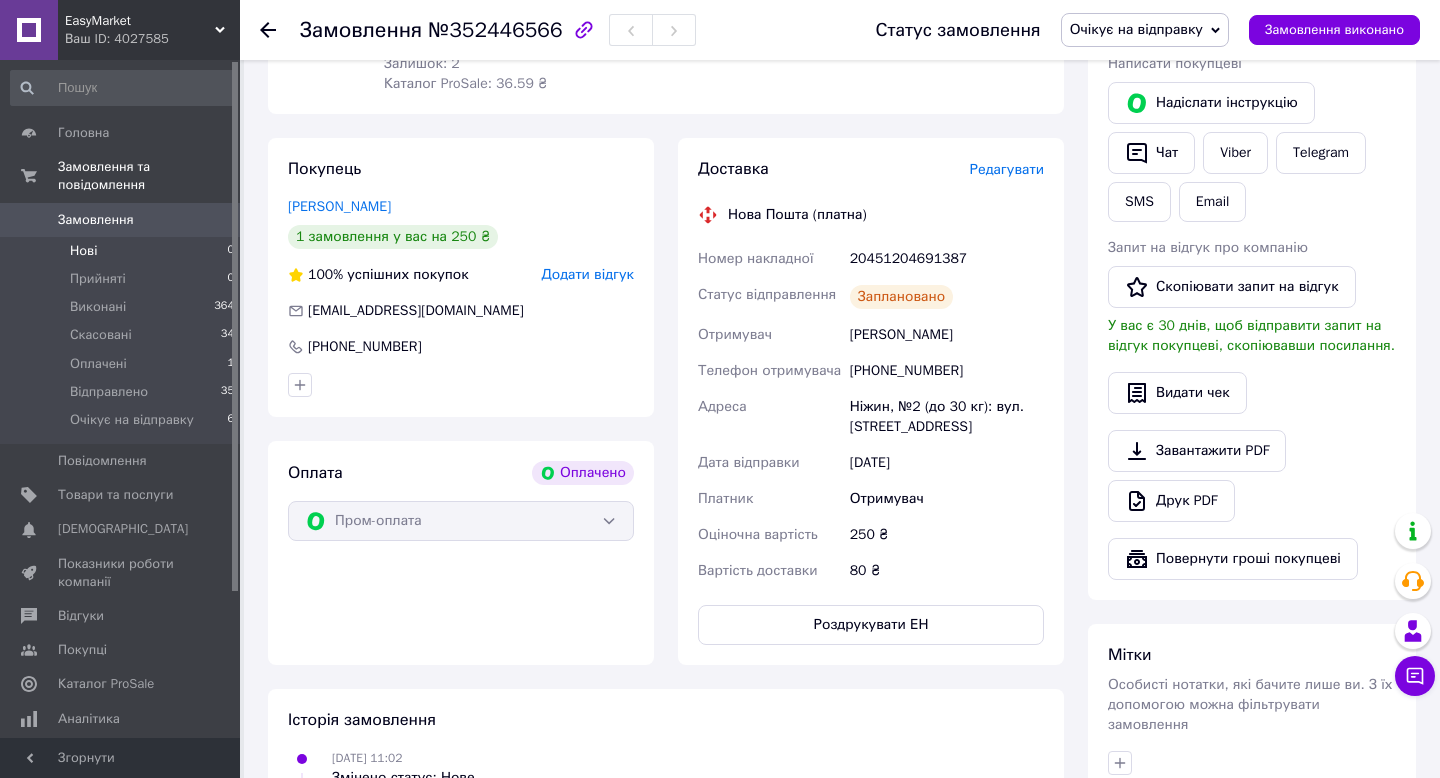click on "Нові" at bounding box center (83, 251) 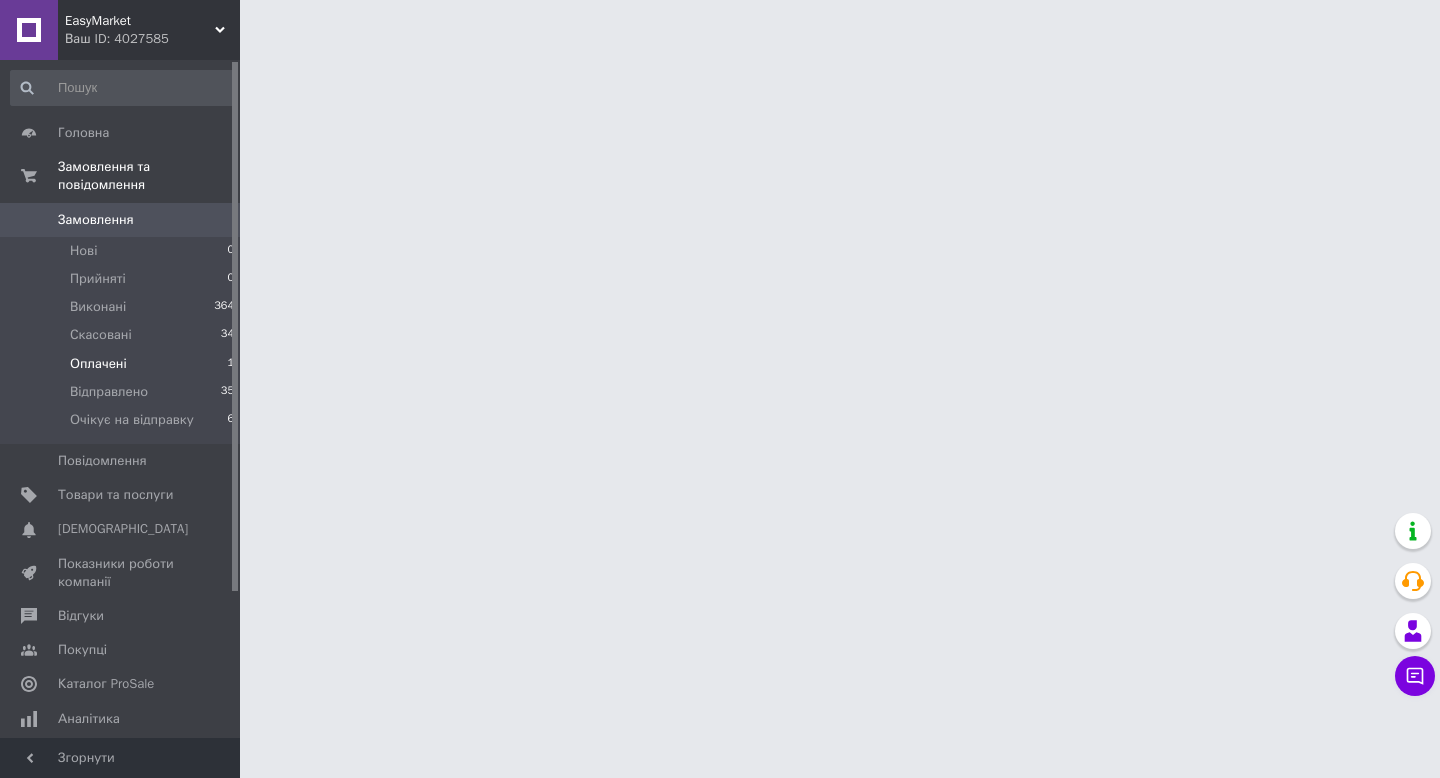 click on "Оплачені" at bounding box center (98, 364) 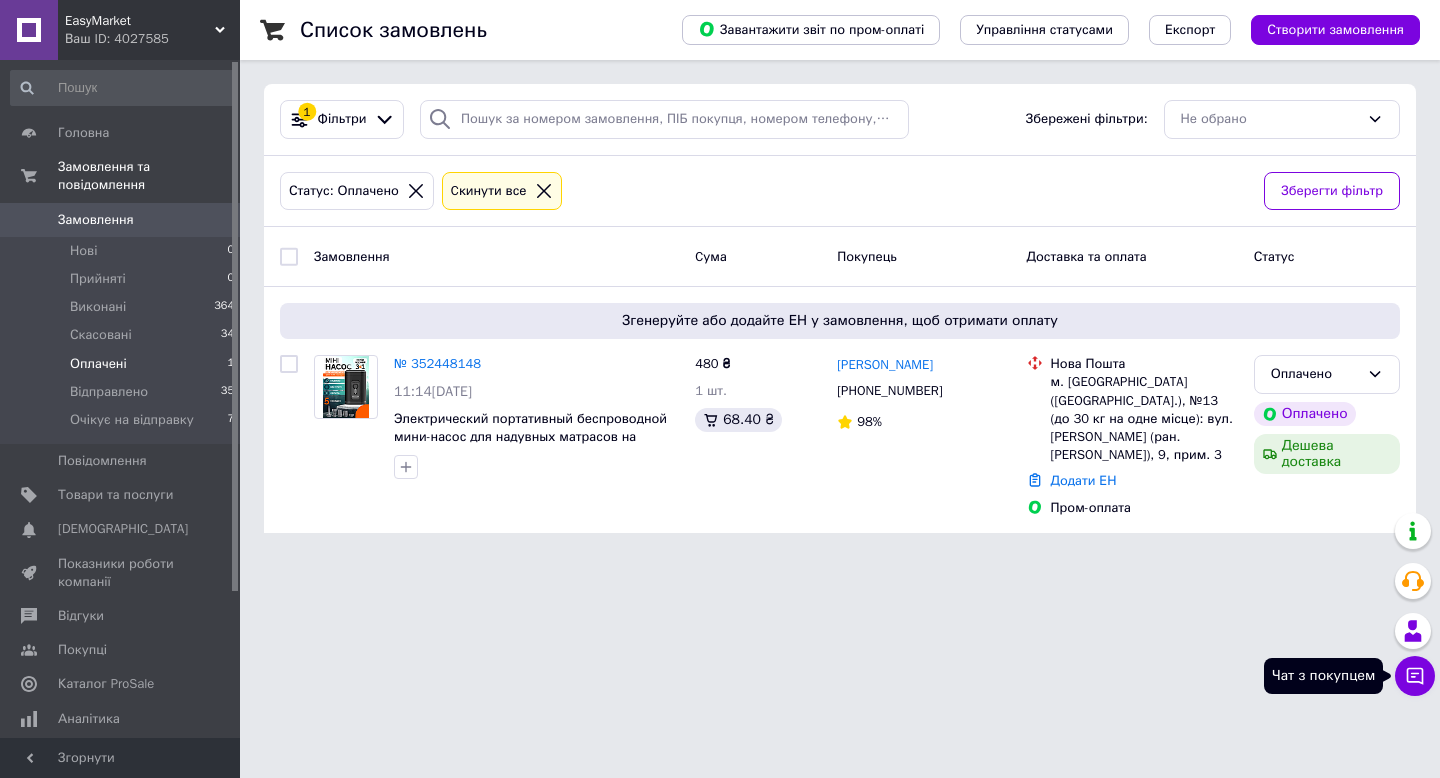 click 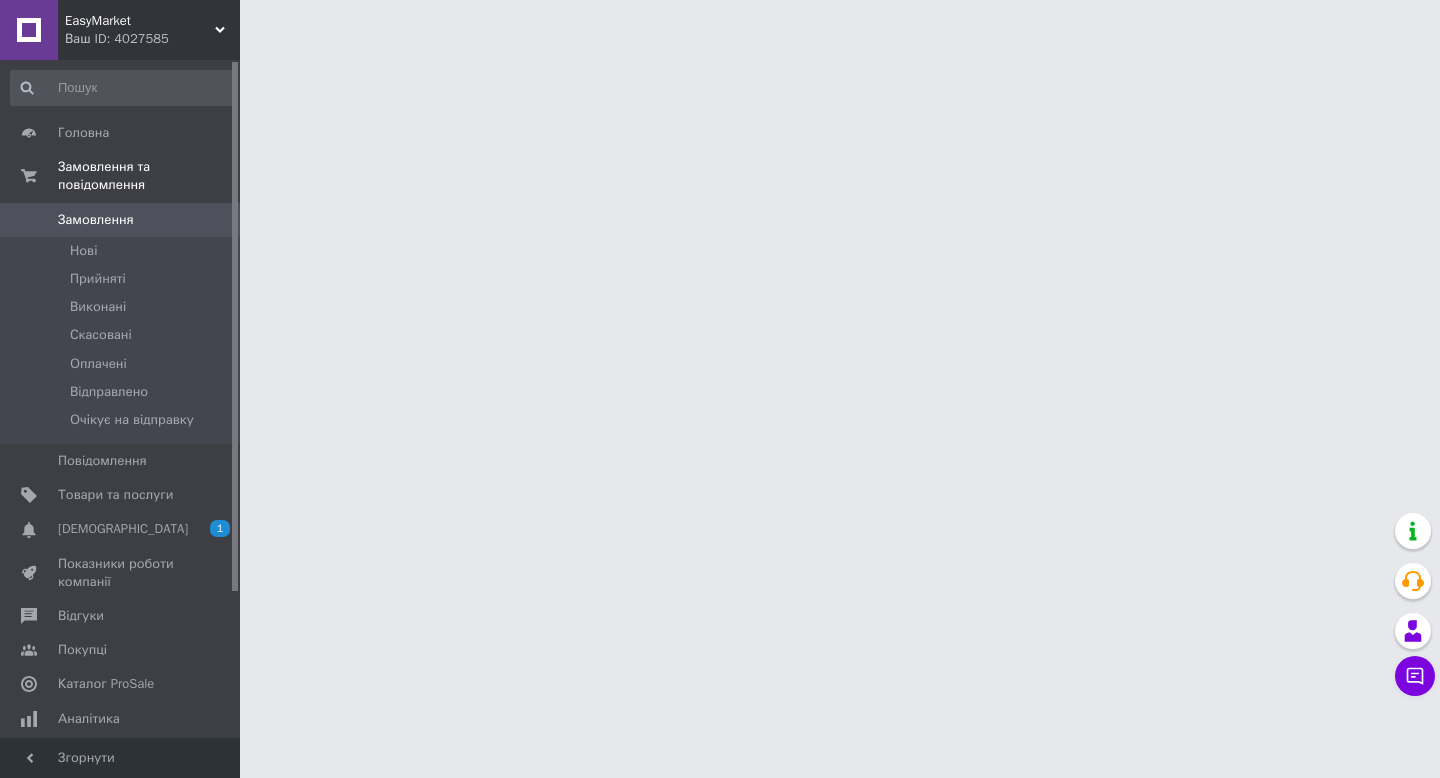 scroll, scrollTop: 0, scrollLeft: 0, axis: both 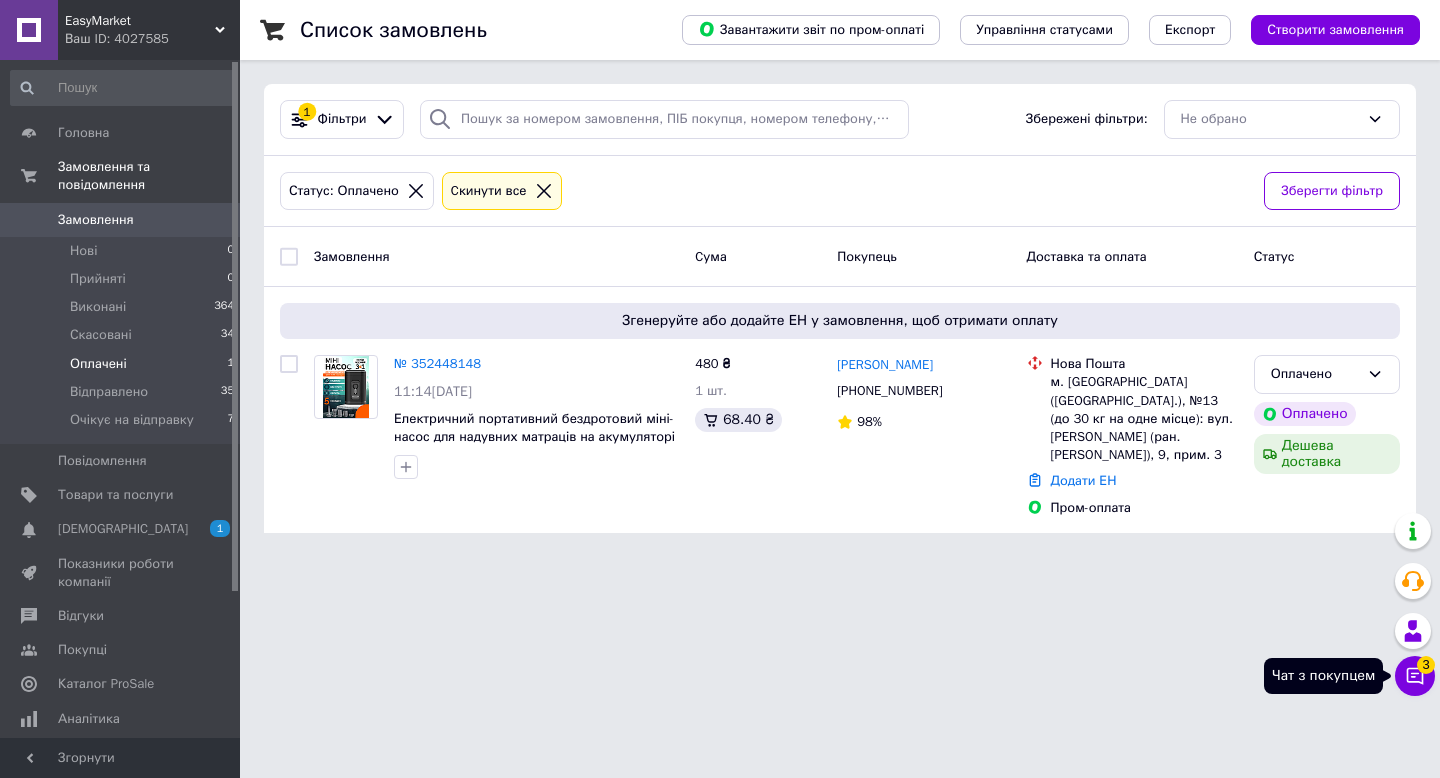 click on "Чат з покупцем 3" at bounding box center (1415, 676) 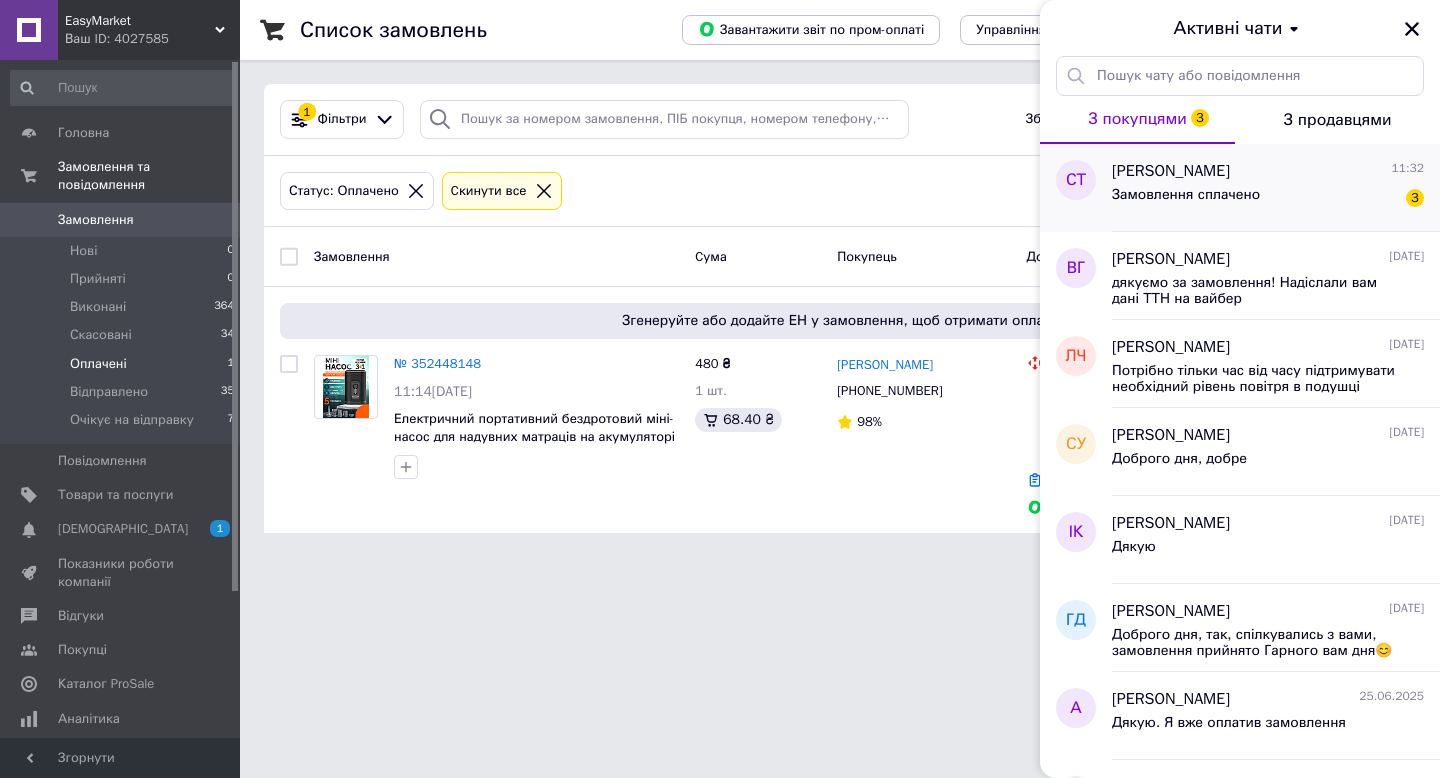 click on "[PERSON_NAME]" at bounding box center (1171, 171) 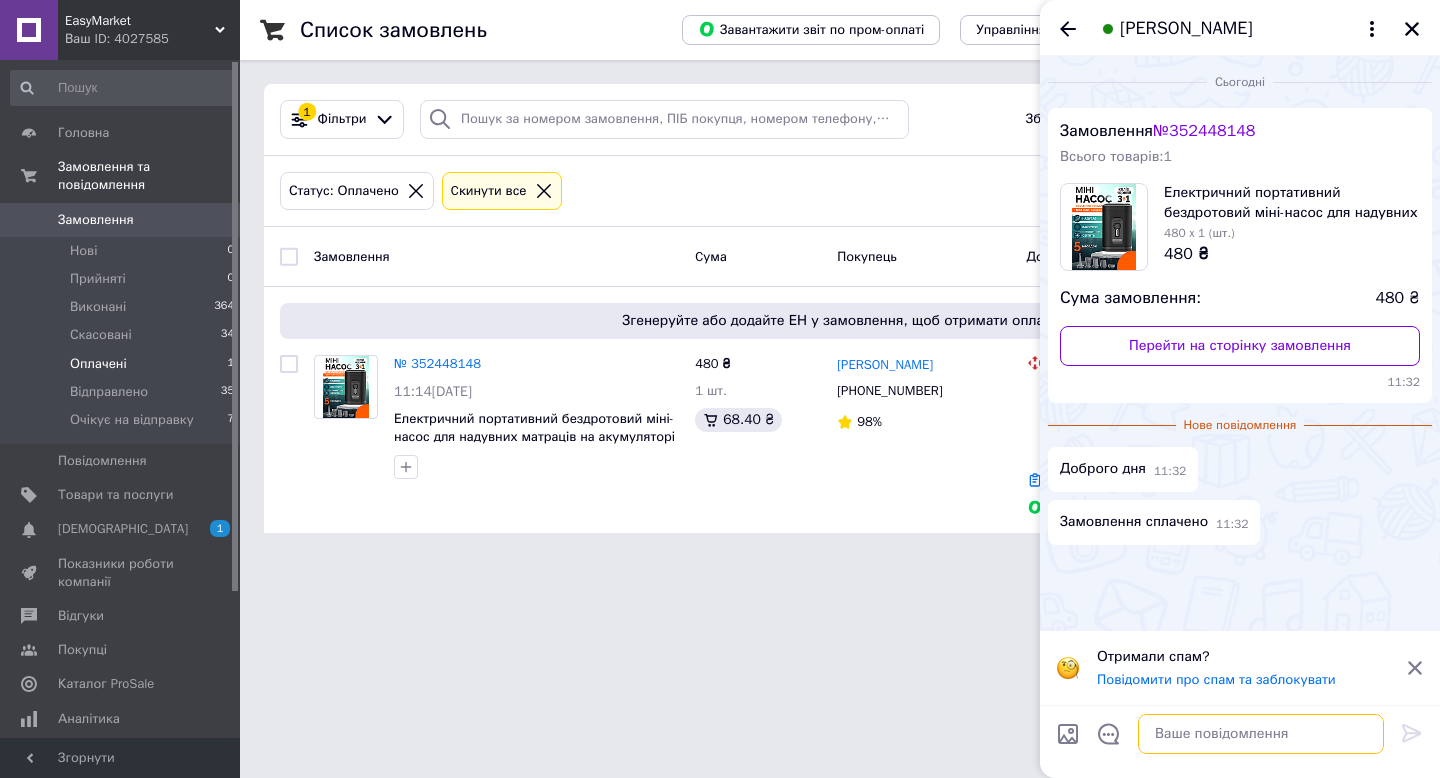 click at bounding box center (1261, 734) 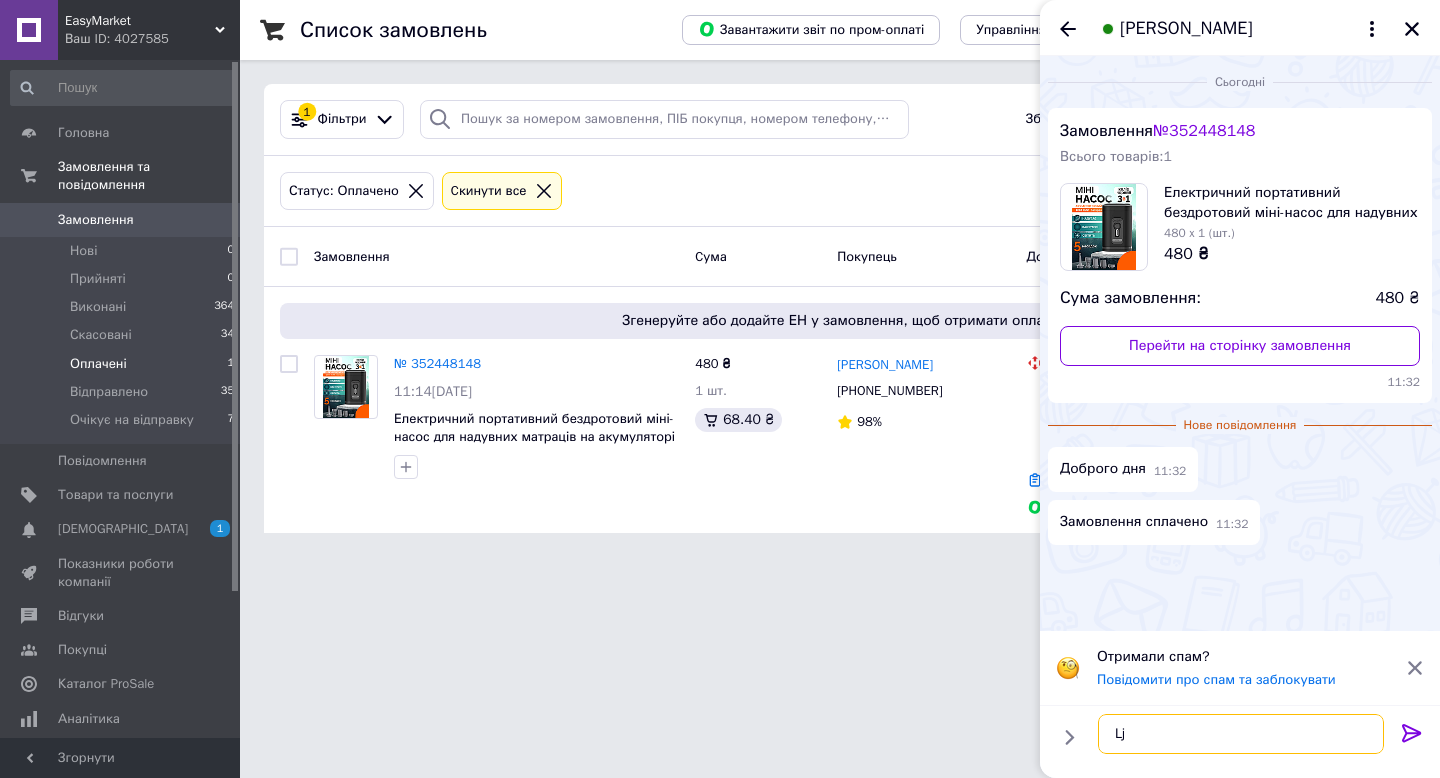 type on "L" 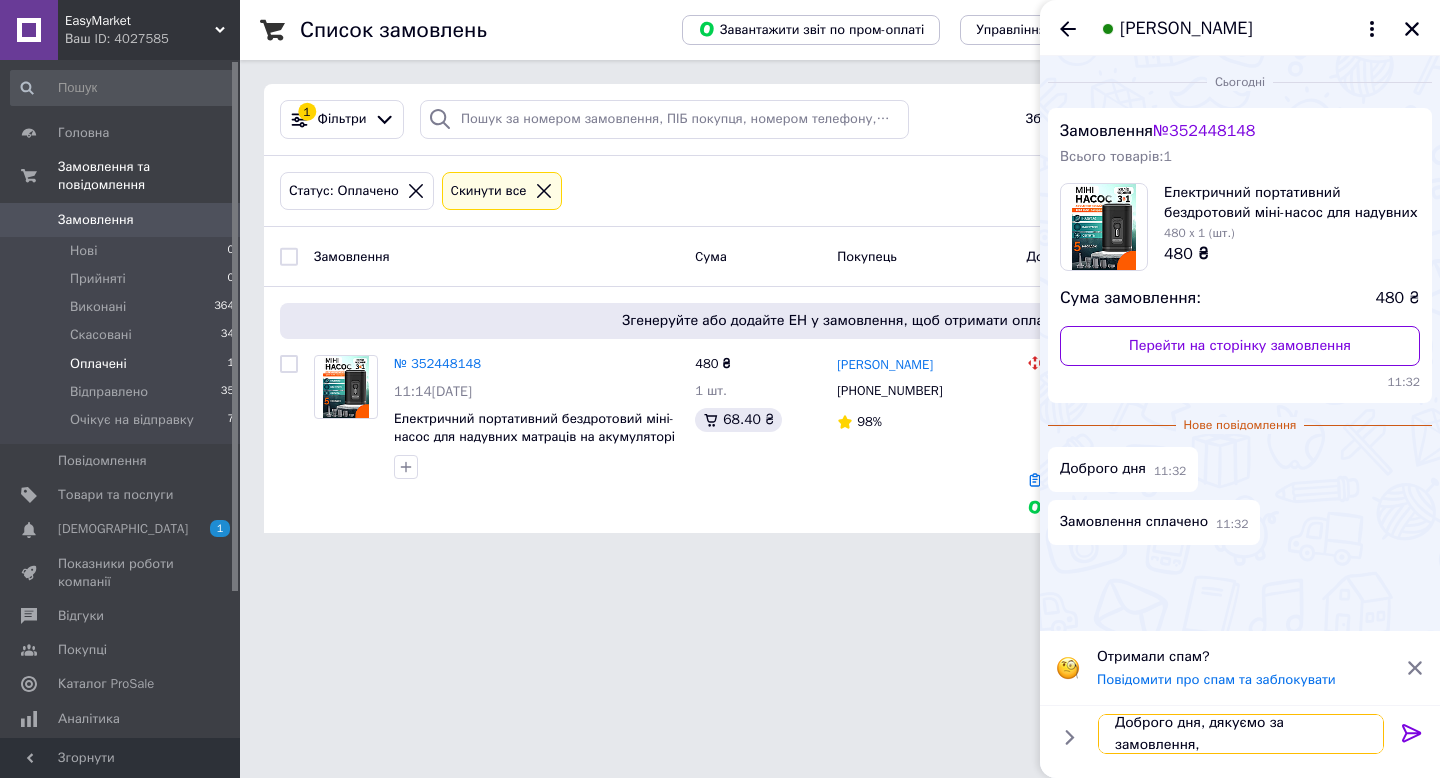 scroll, scrollTop: 2, scrollLeft: 0, axis: vertical 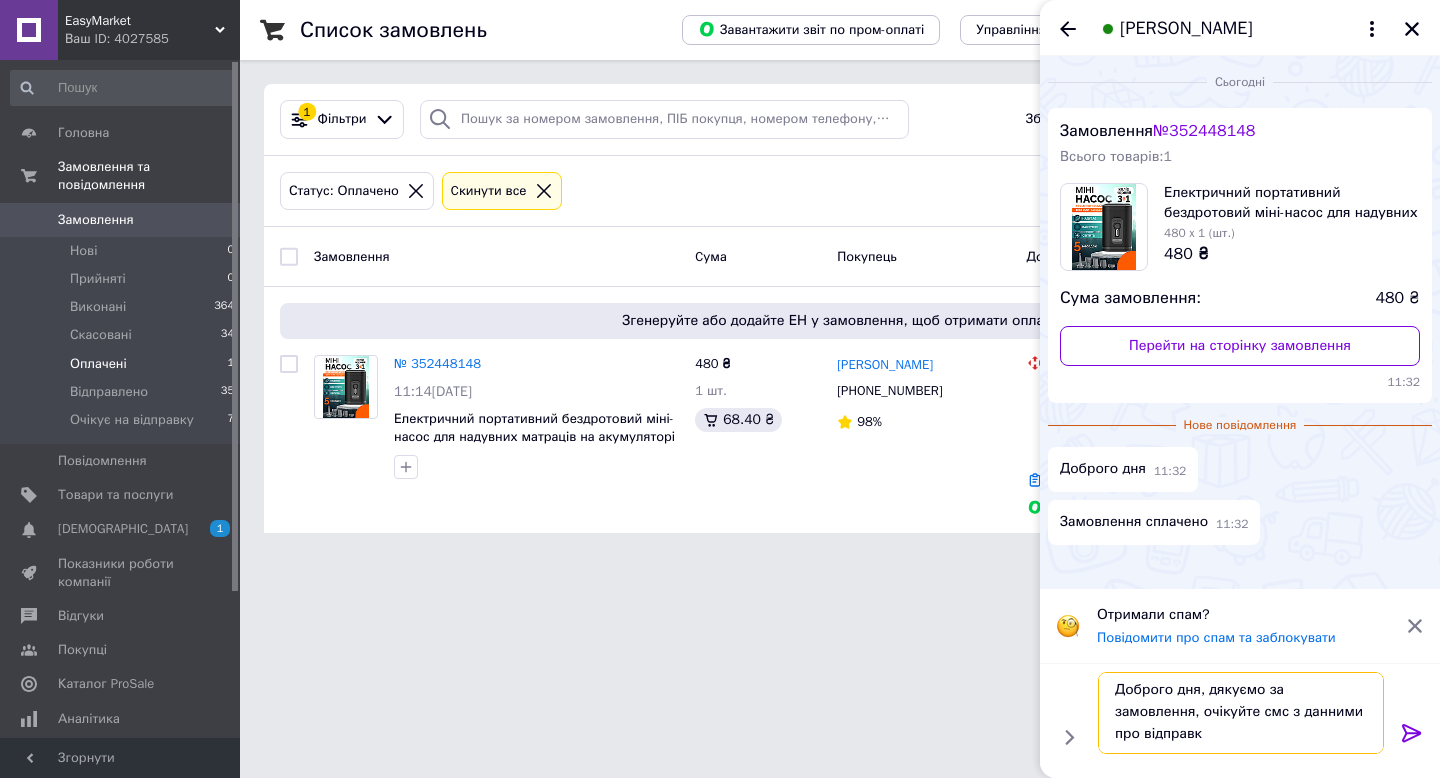 type on "Доброго дня, дякуємо за замовлення, очікуйте смс з данними про відправку" 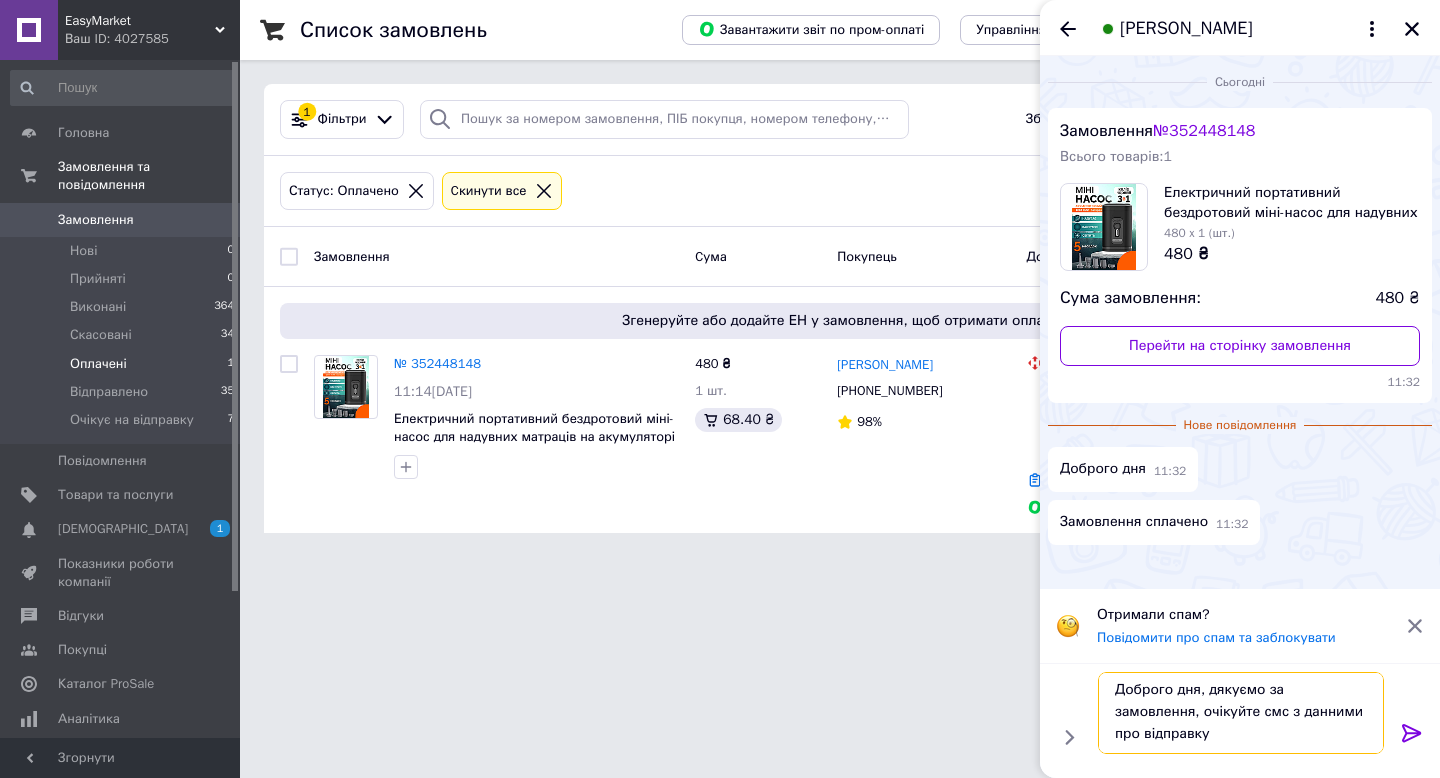 type 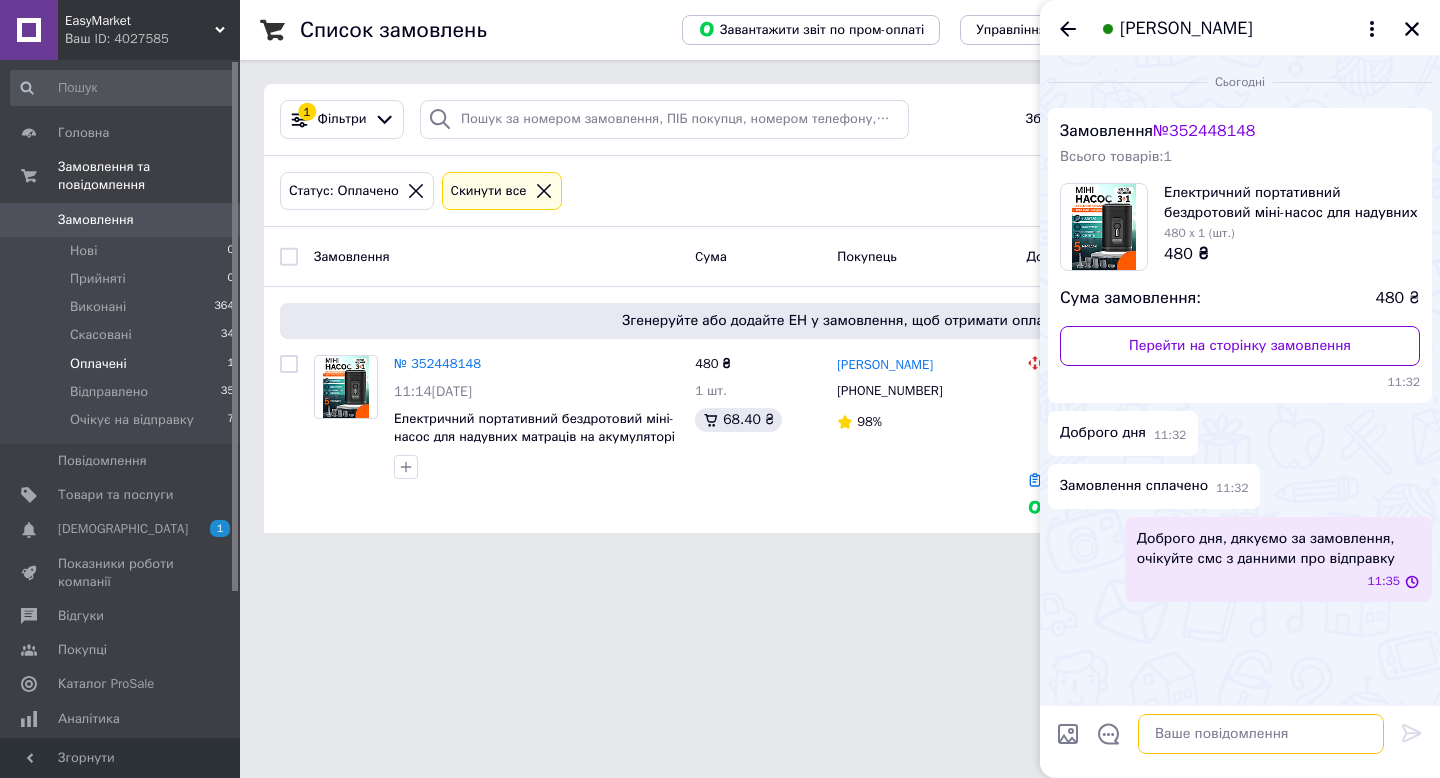 scroll, scrollTop: 0, scrollLeft: 0, axis: both 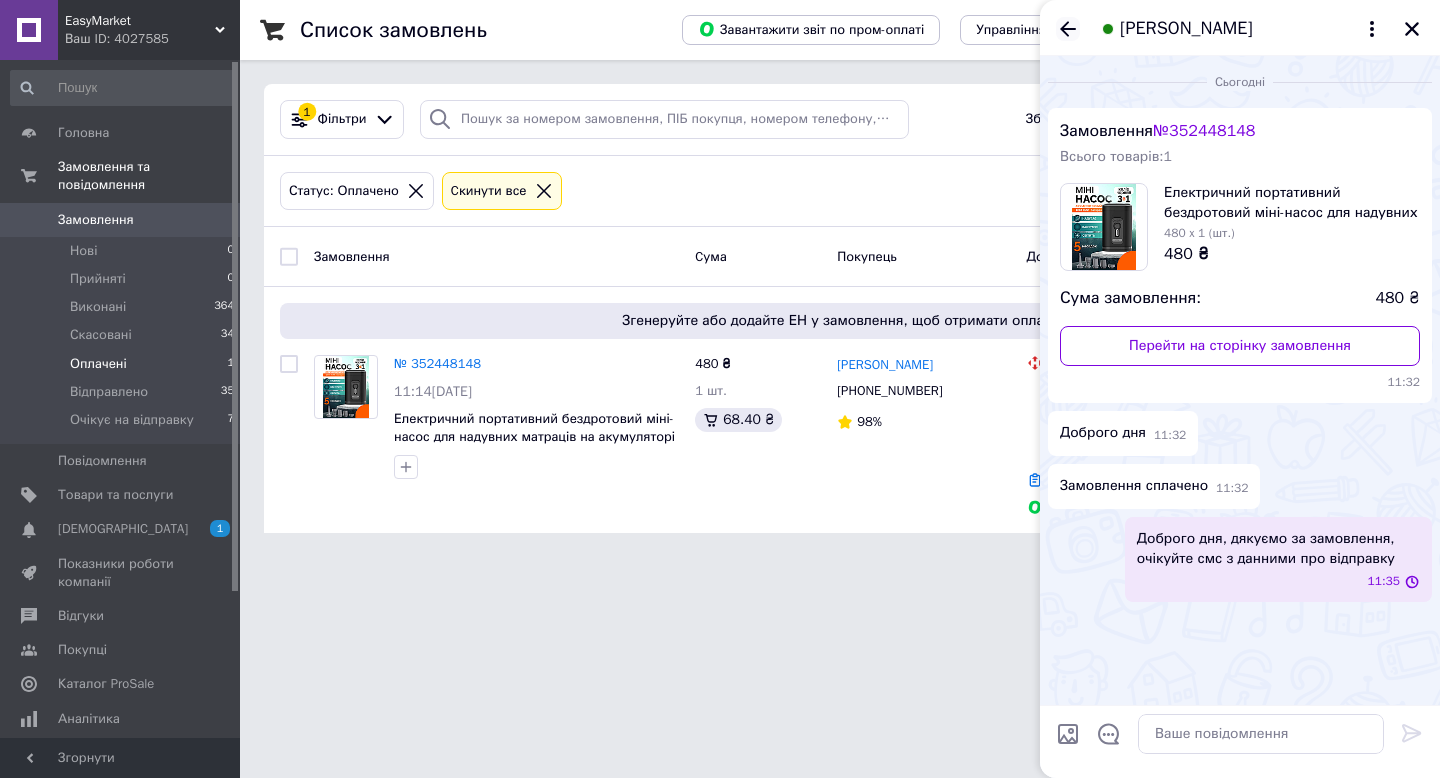 click 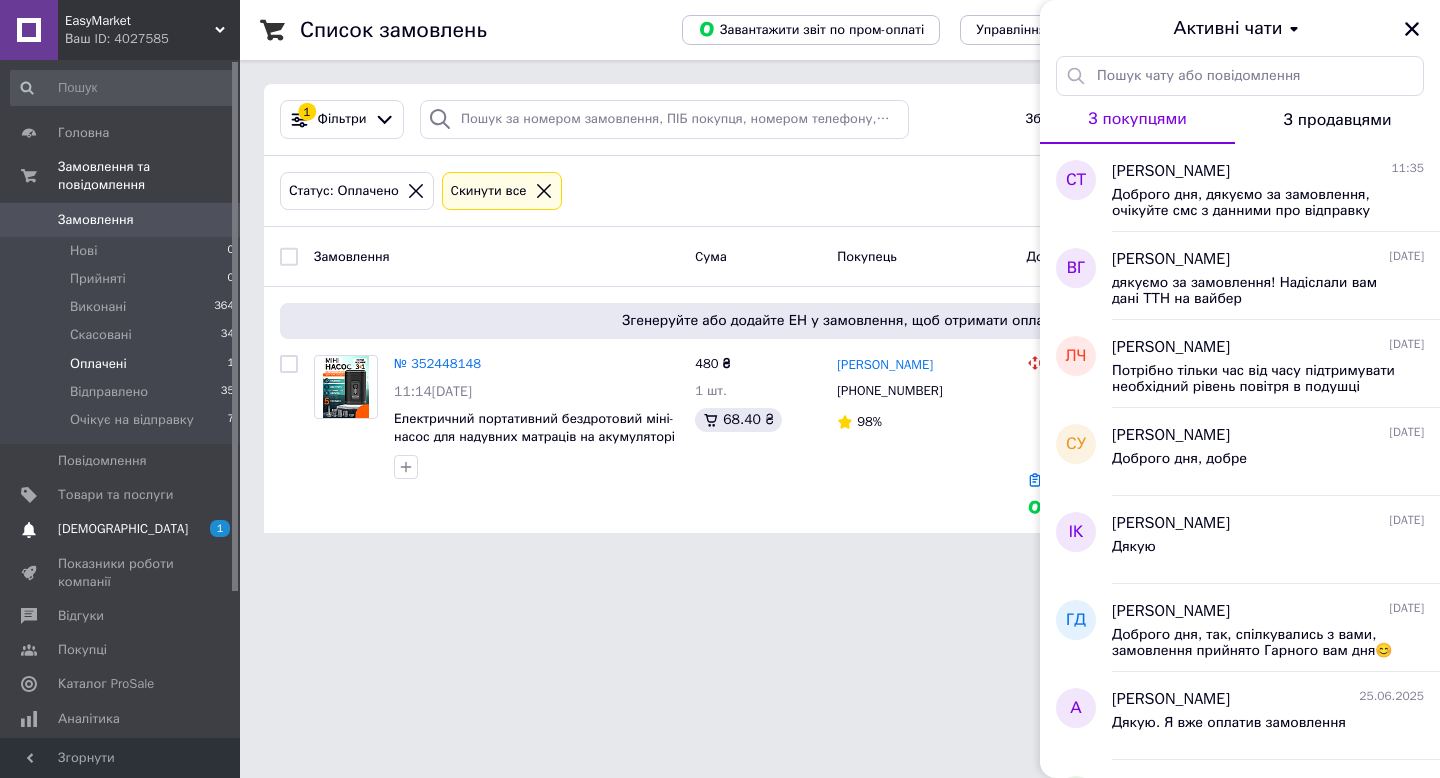 click on "[DEMOGRAPHIC_DATA]" at bounding box center (123, 529) 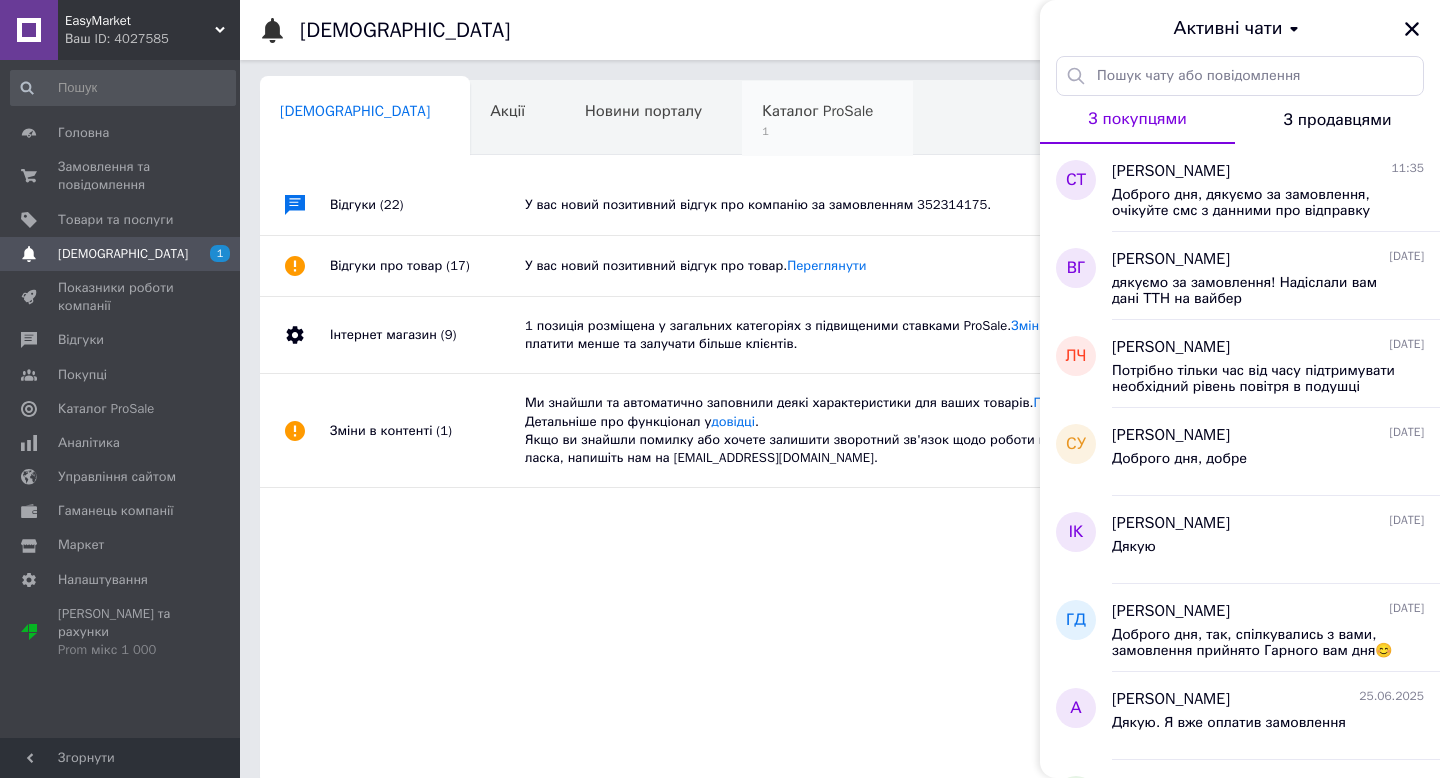 click on "Каталог ProSale 1" at bounding box center [827, 119] 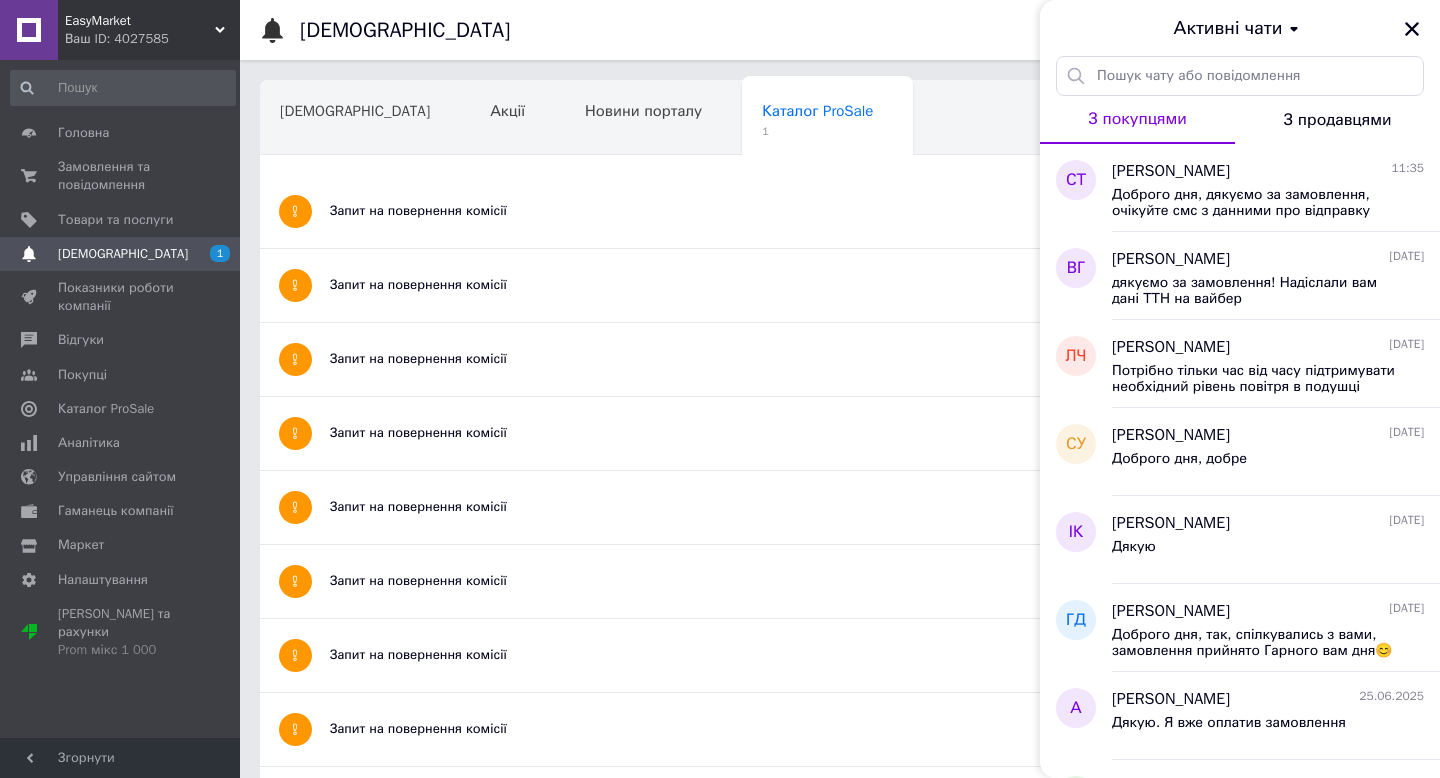 click on "Запит на повернення комісії" at bounding box center [765, 211] 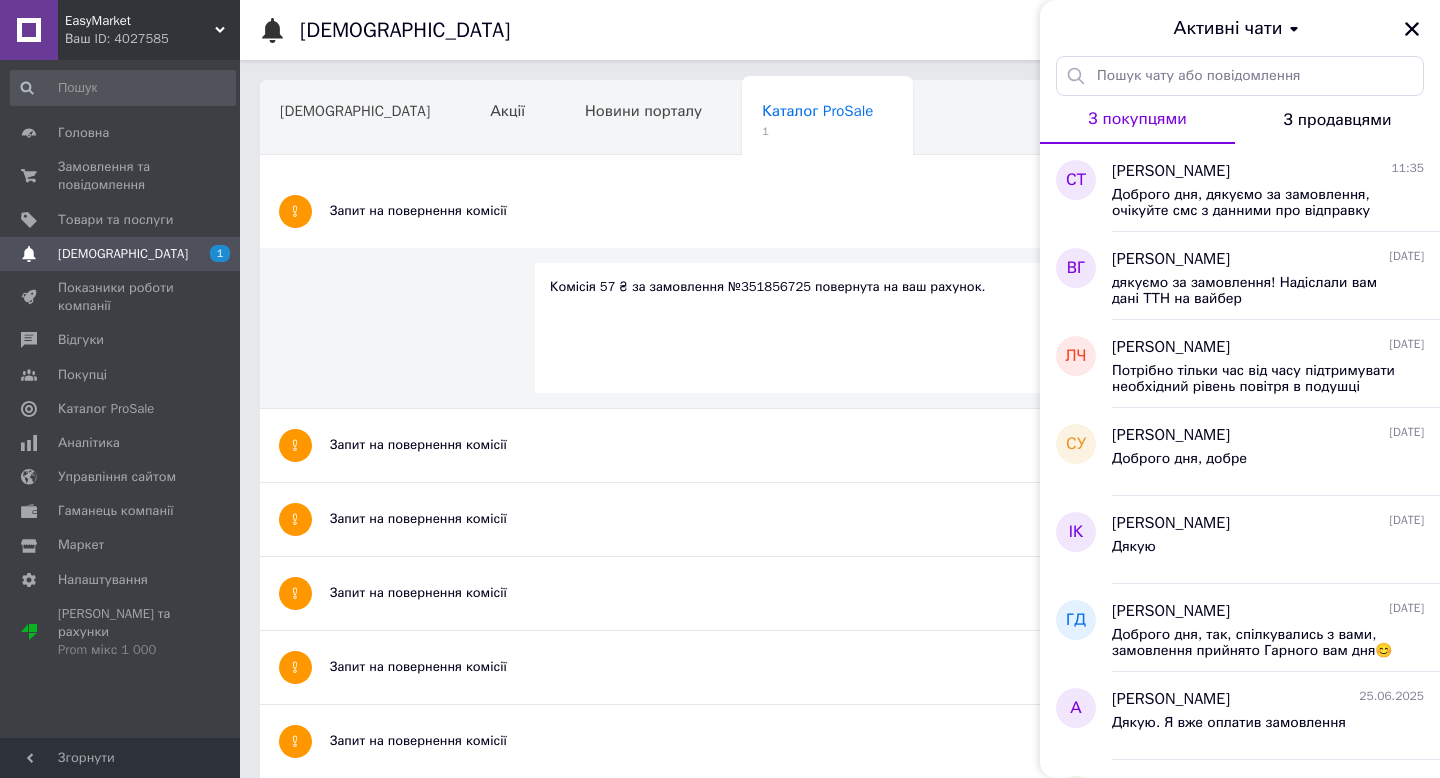 click on "Комісія 57 ₴ за замовлення №351856725 повернута на ваш рахунок." at bounding box center [840, 287] 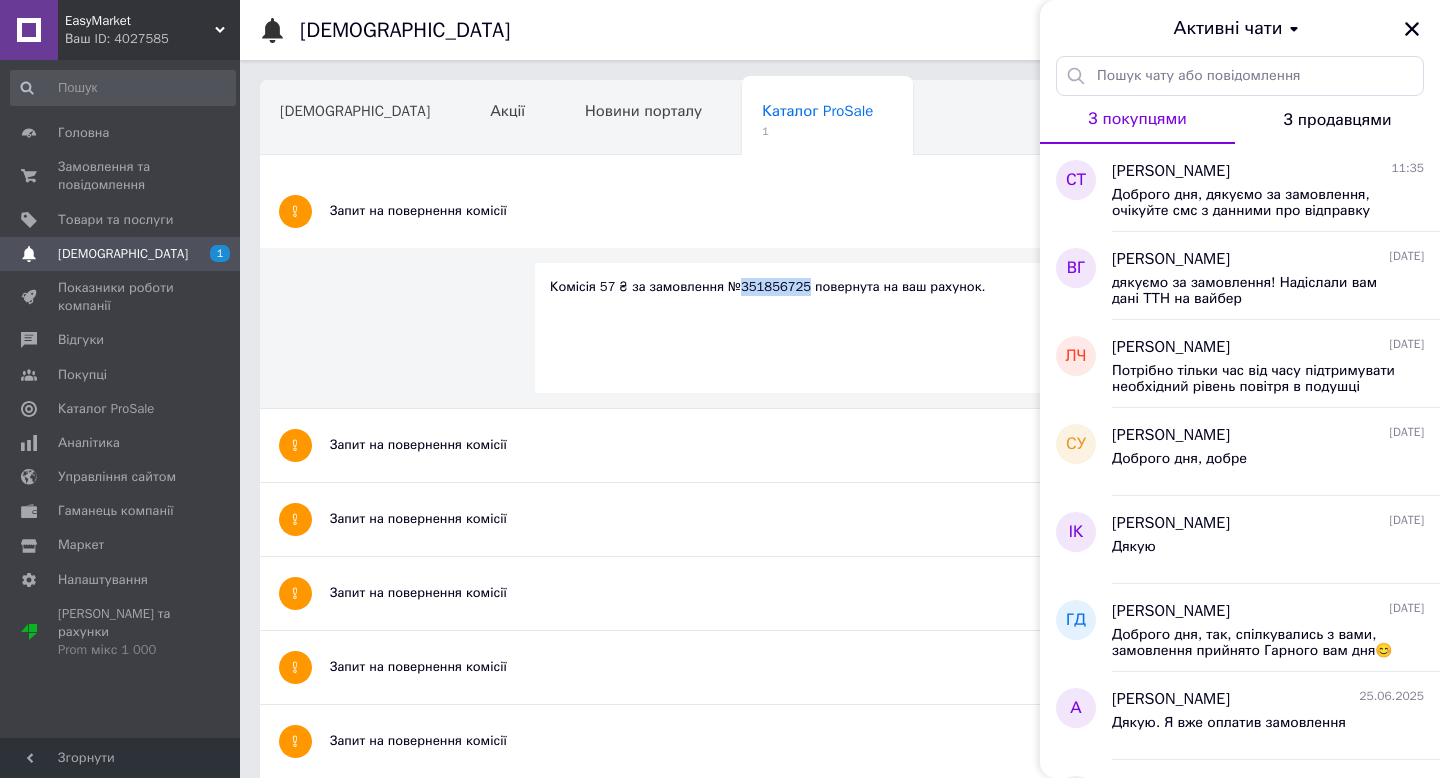 click on "Комісія 57 ₴ за замовлення №351856725 повернута на ваш рахунок." at bounding box center [840, 287] 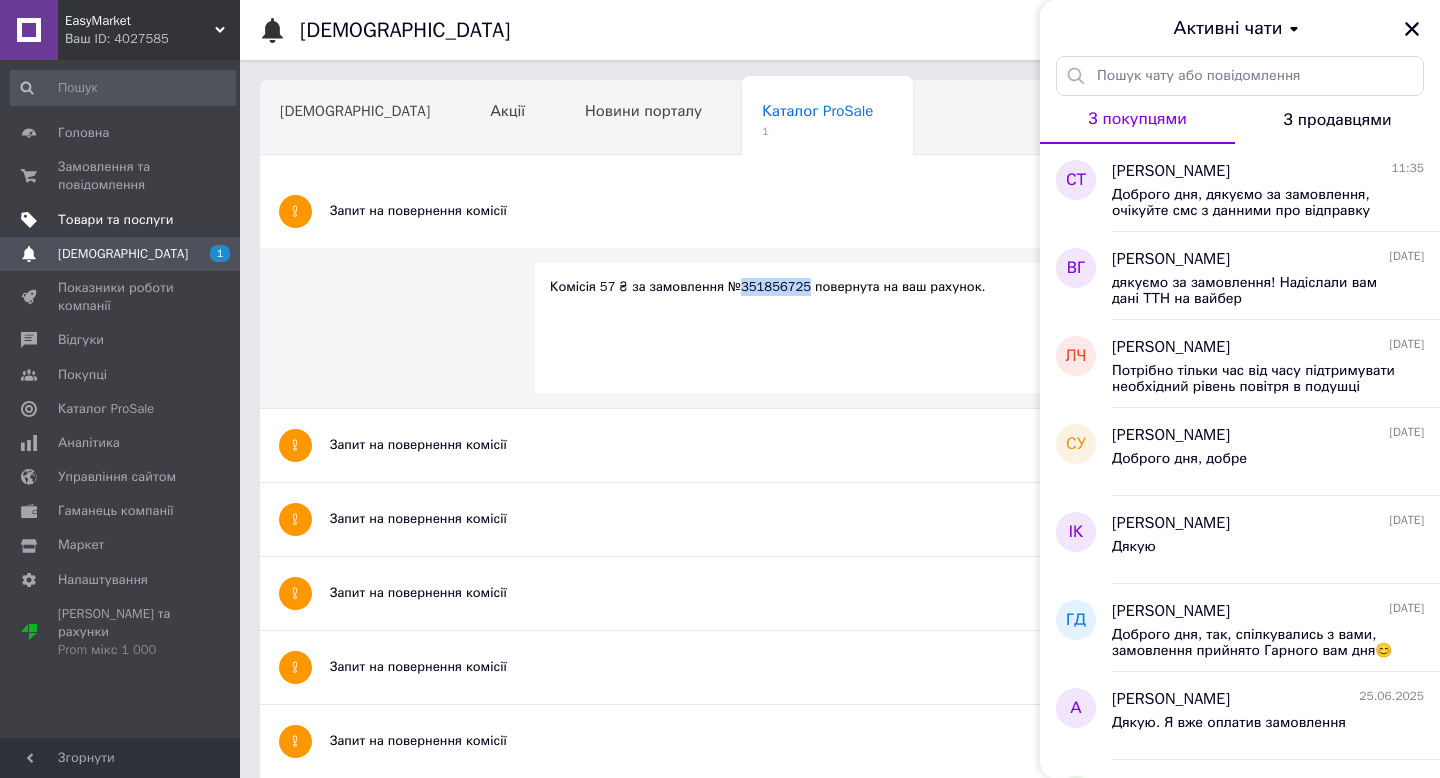 click on "Товари та послуги" at bounding box center [115, 220] 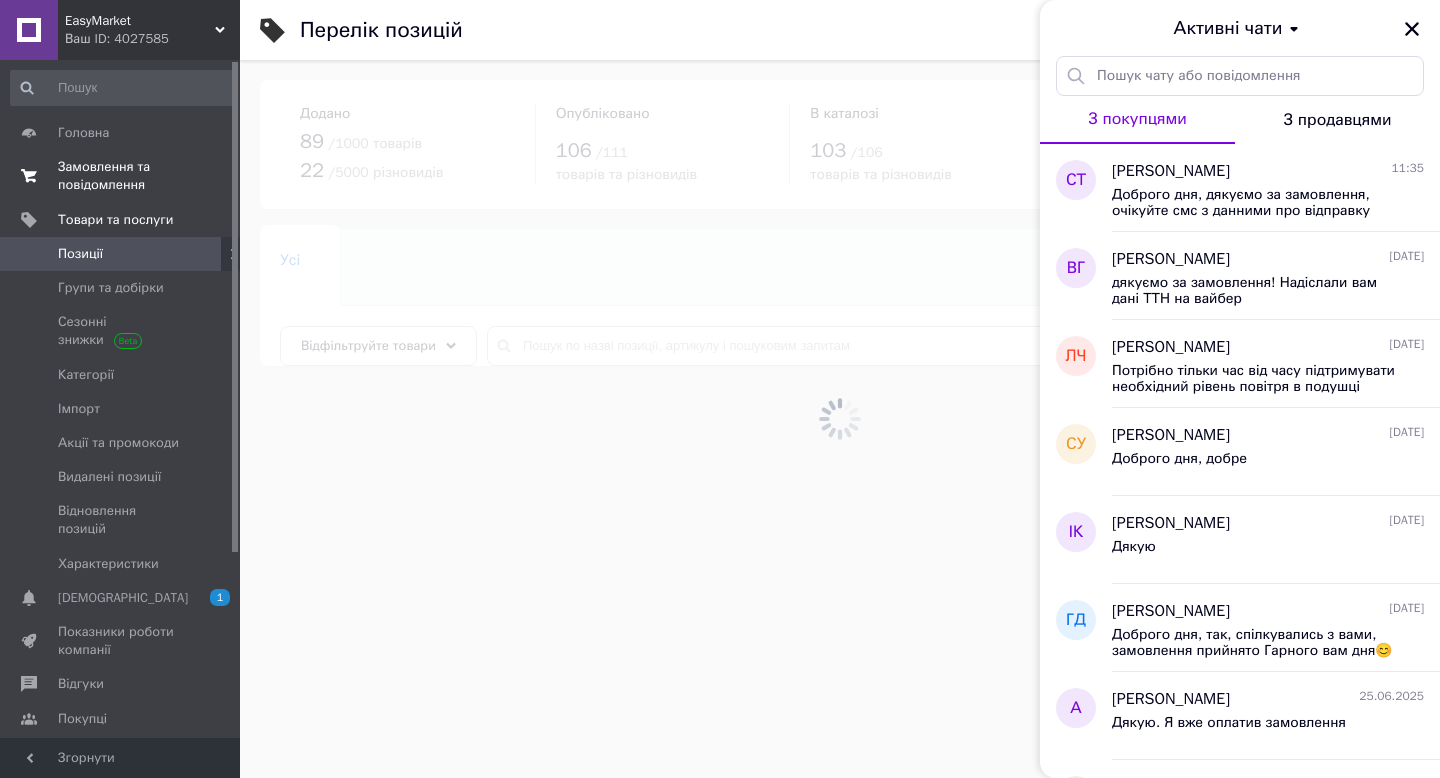 click on "Замовлення та повідомлення" at bounding box center (121, 176) 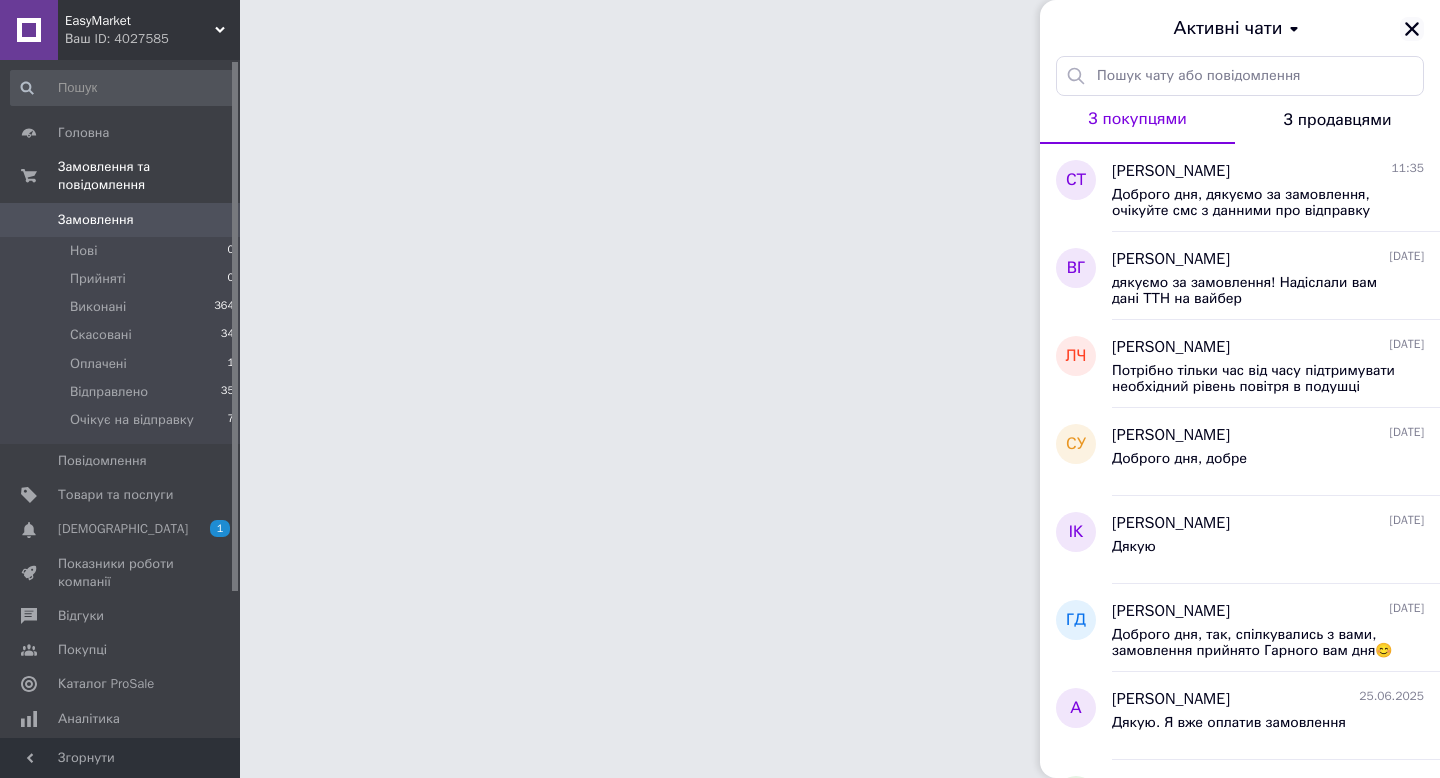 click 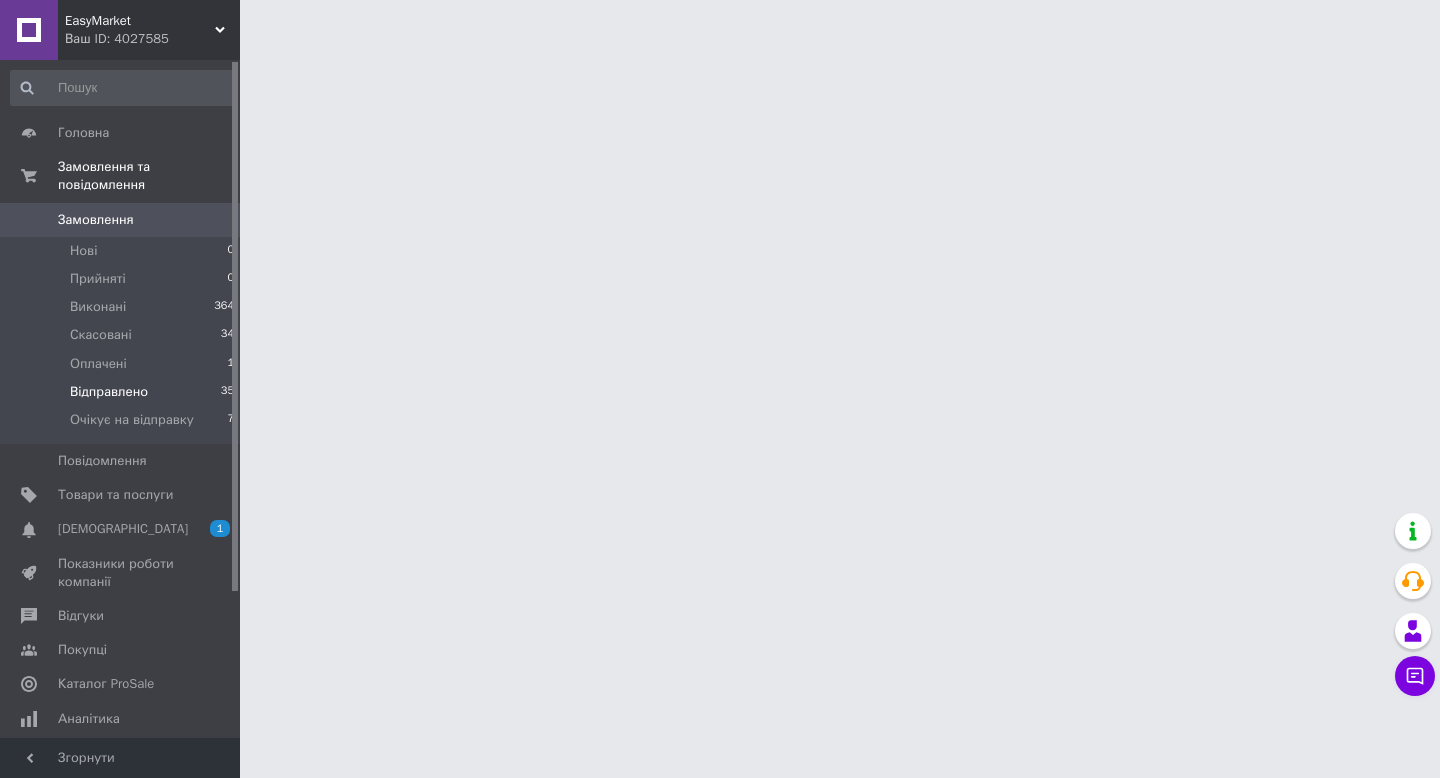 click on "Відправлено" at bounding box center [109, 392] 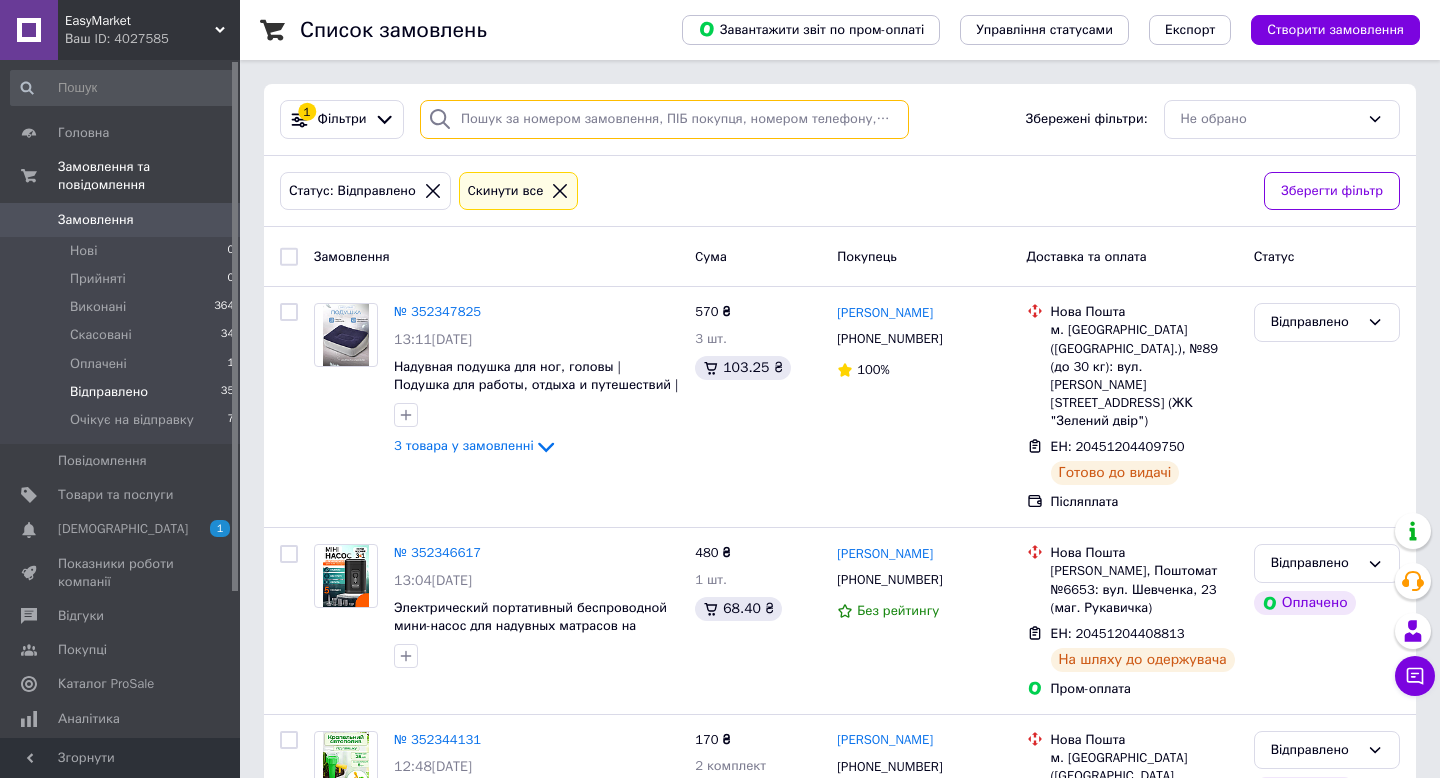 click at bounding box center (664, 119) 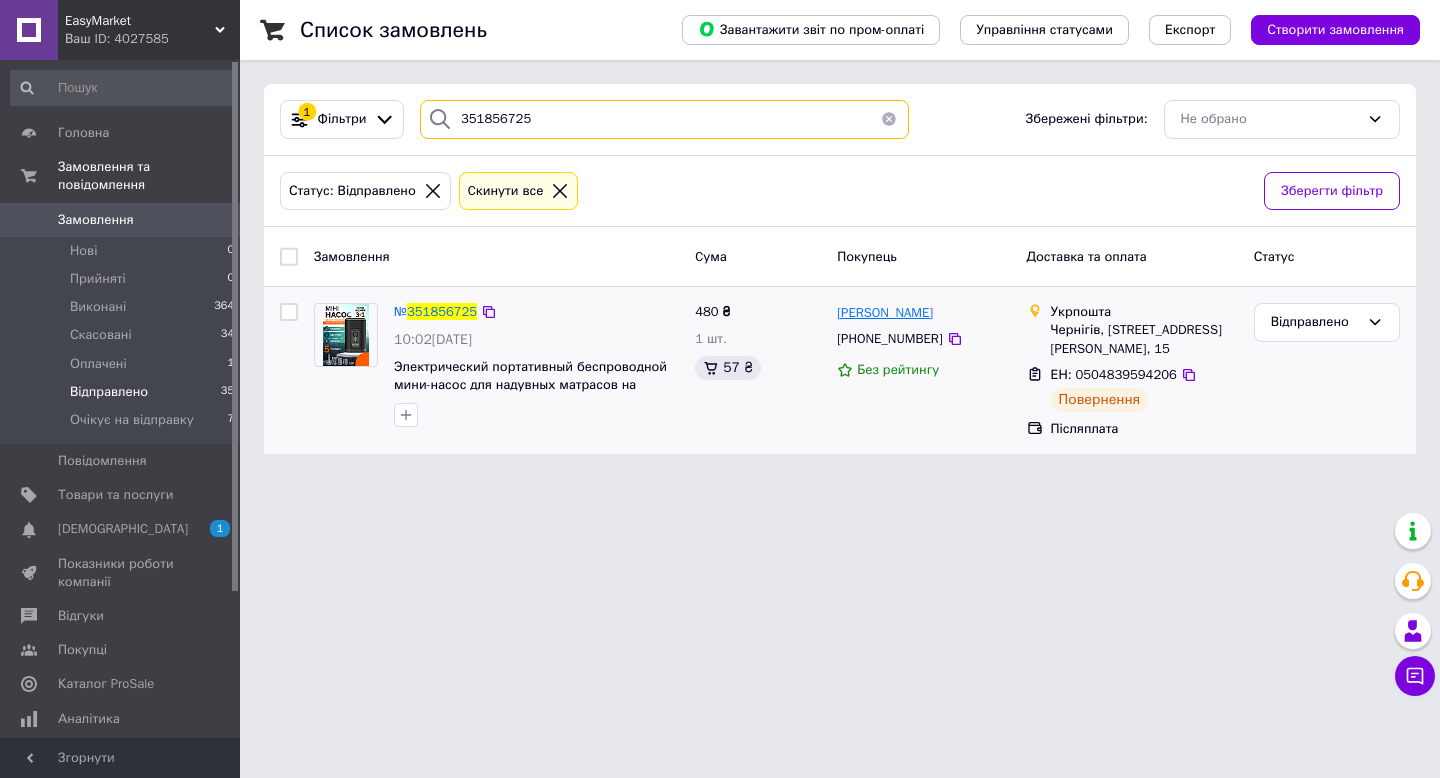 type on "351856725" 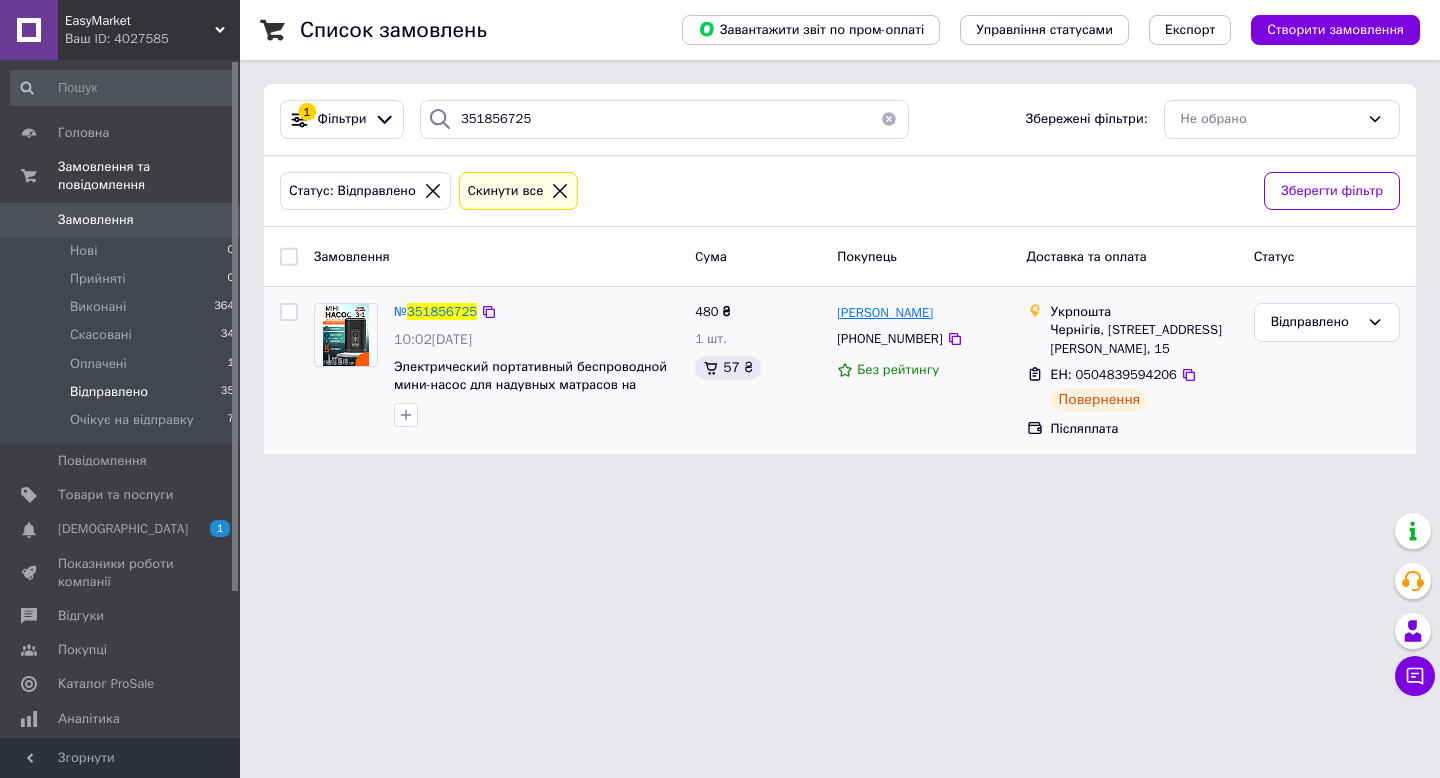 click on "[PERSON_NAME]" at bounding box center [885, 312] 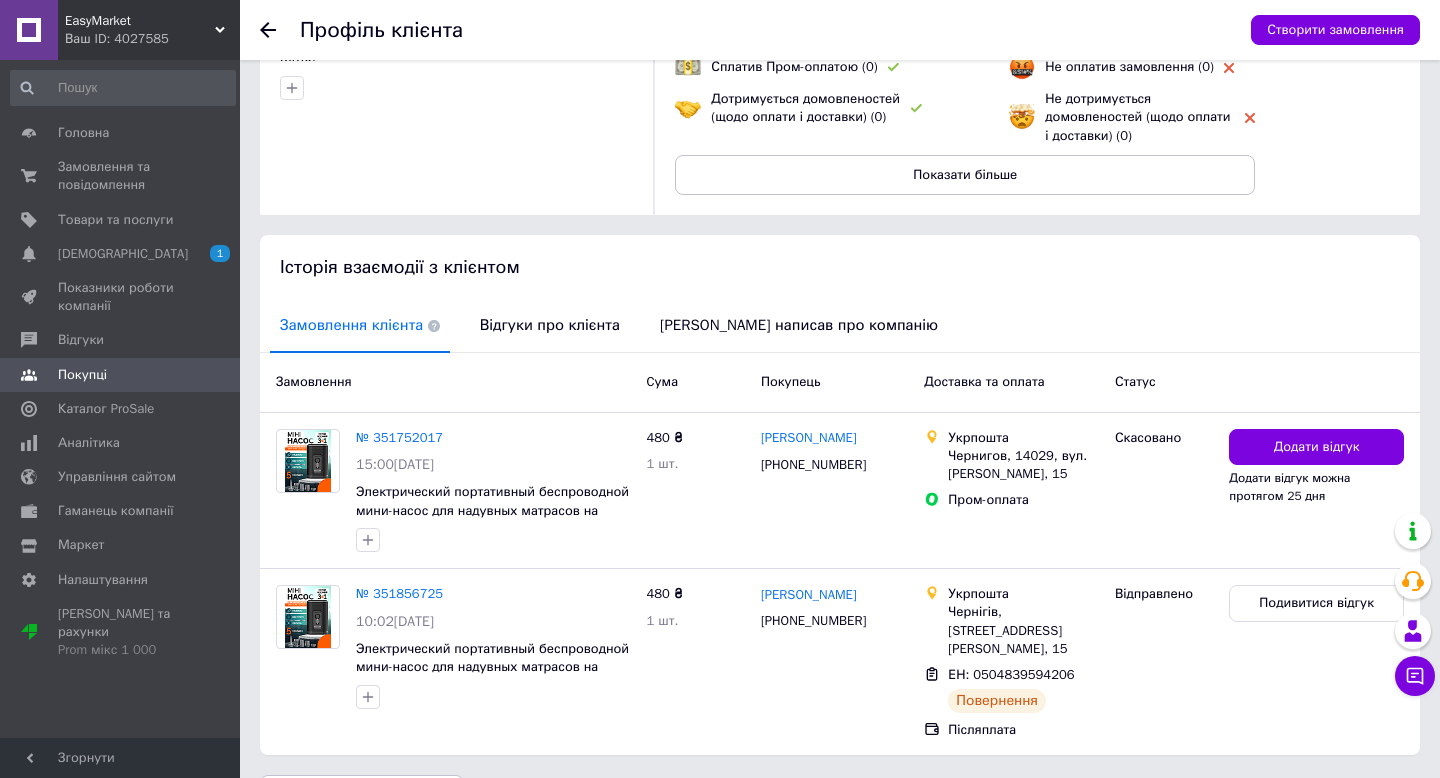 scroll, scrollTop: 258, scrollLeft: 0, axis: vertical 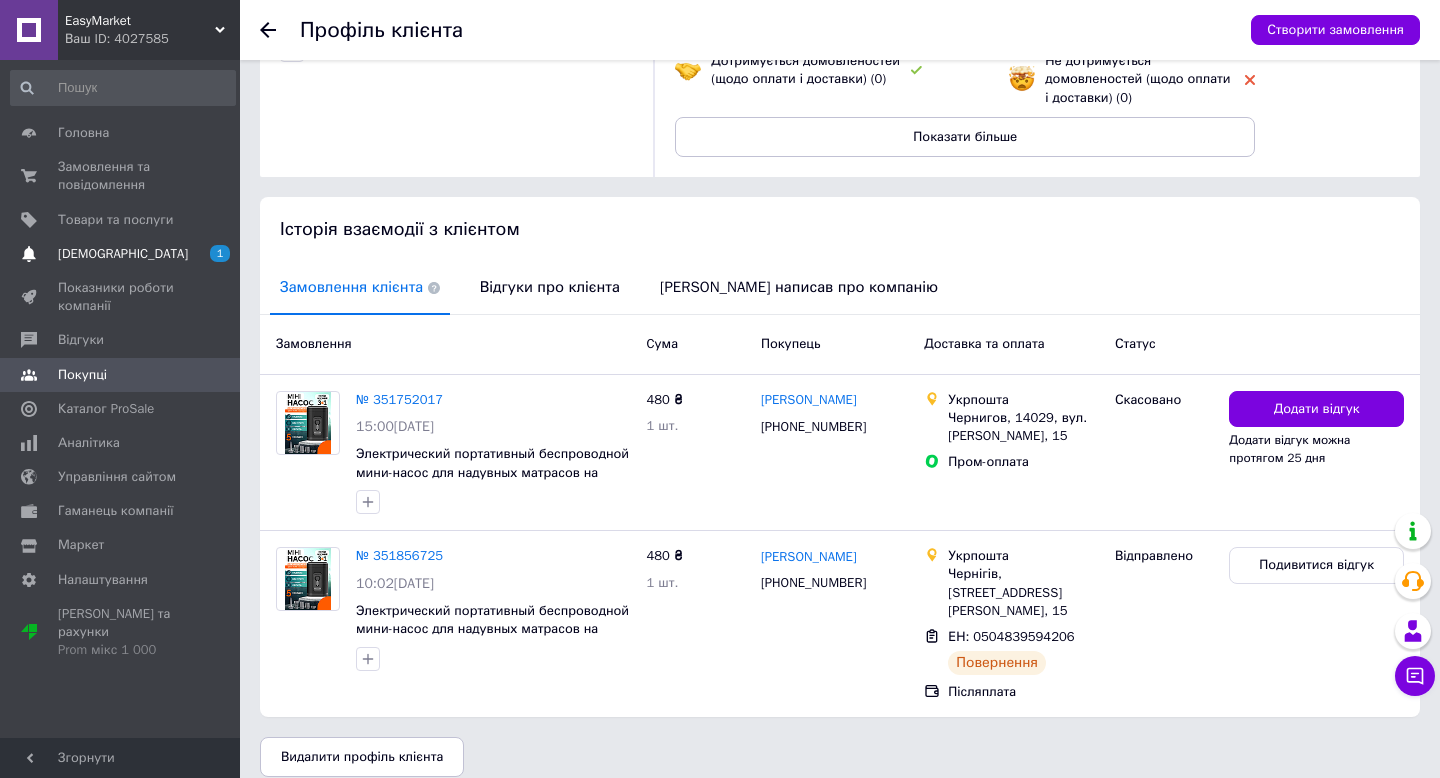 click on "[DEMOGRAPHIC_DATA]" at bounding box center [121, 254] 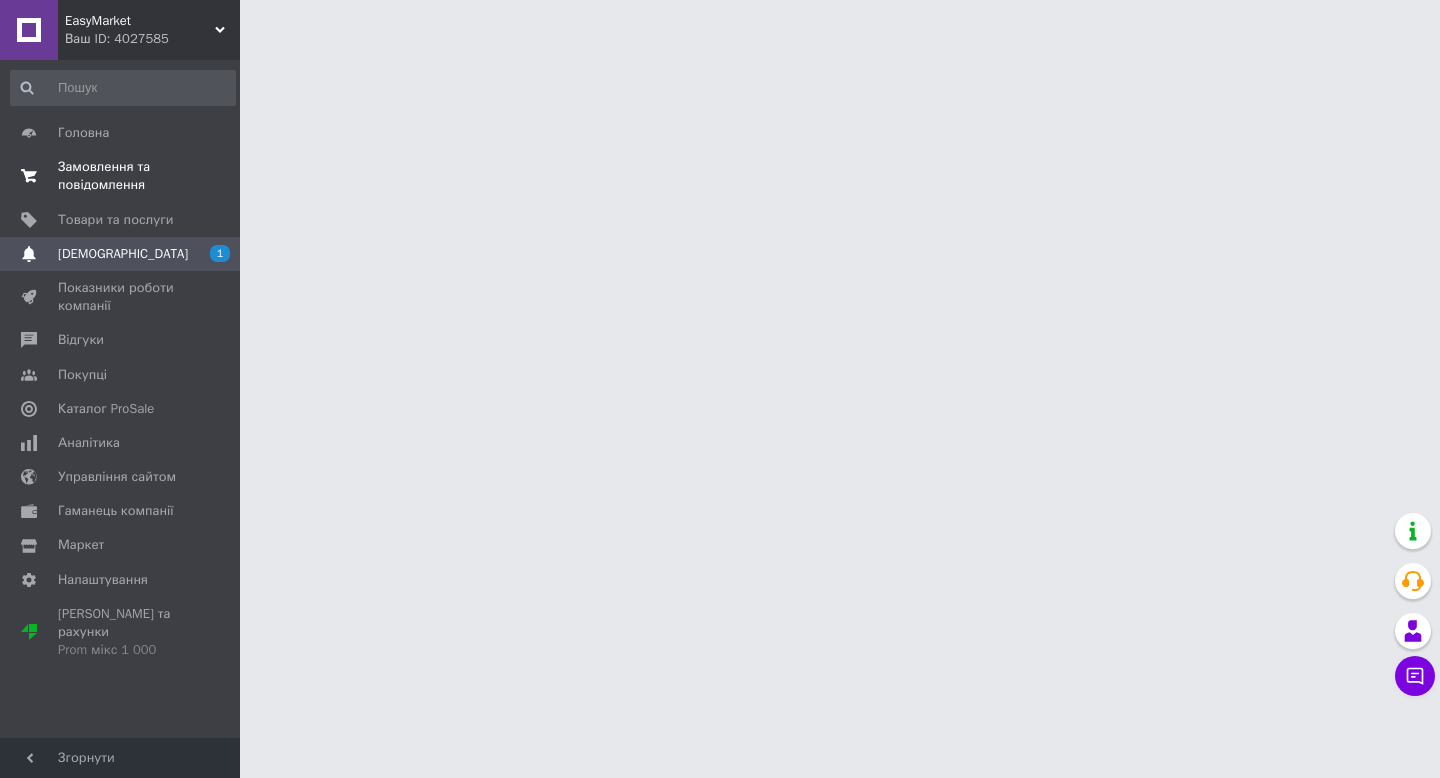click on "Замовлення та повідомлення" at bounding box center [121, 176] 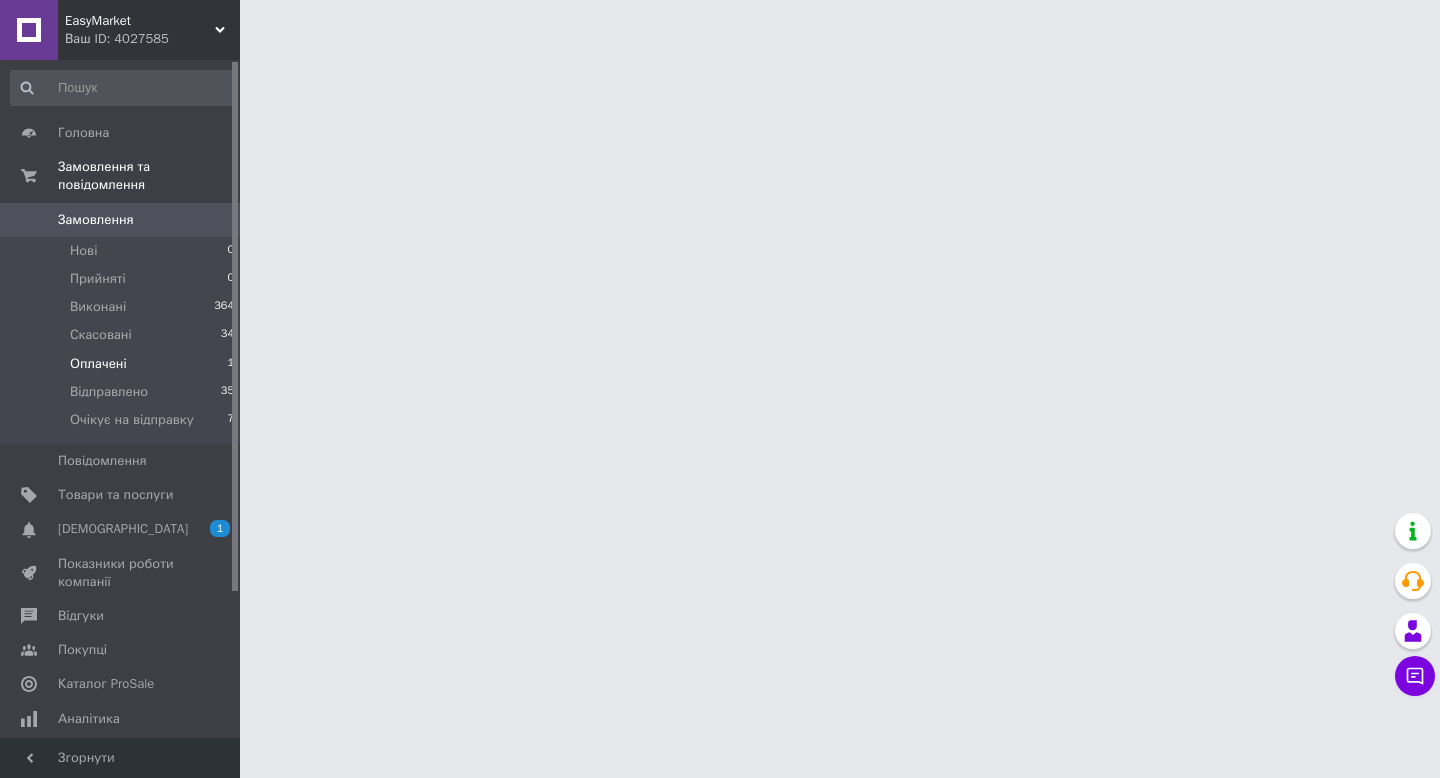 click on "Оплачені" at bounding box center (98, 364) 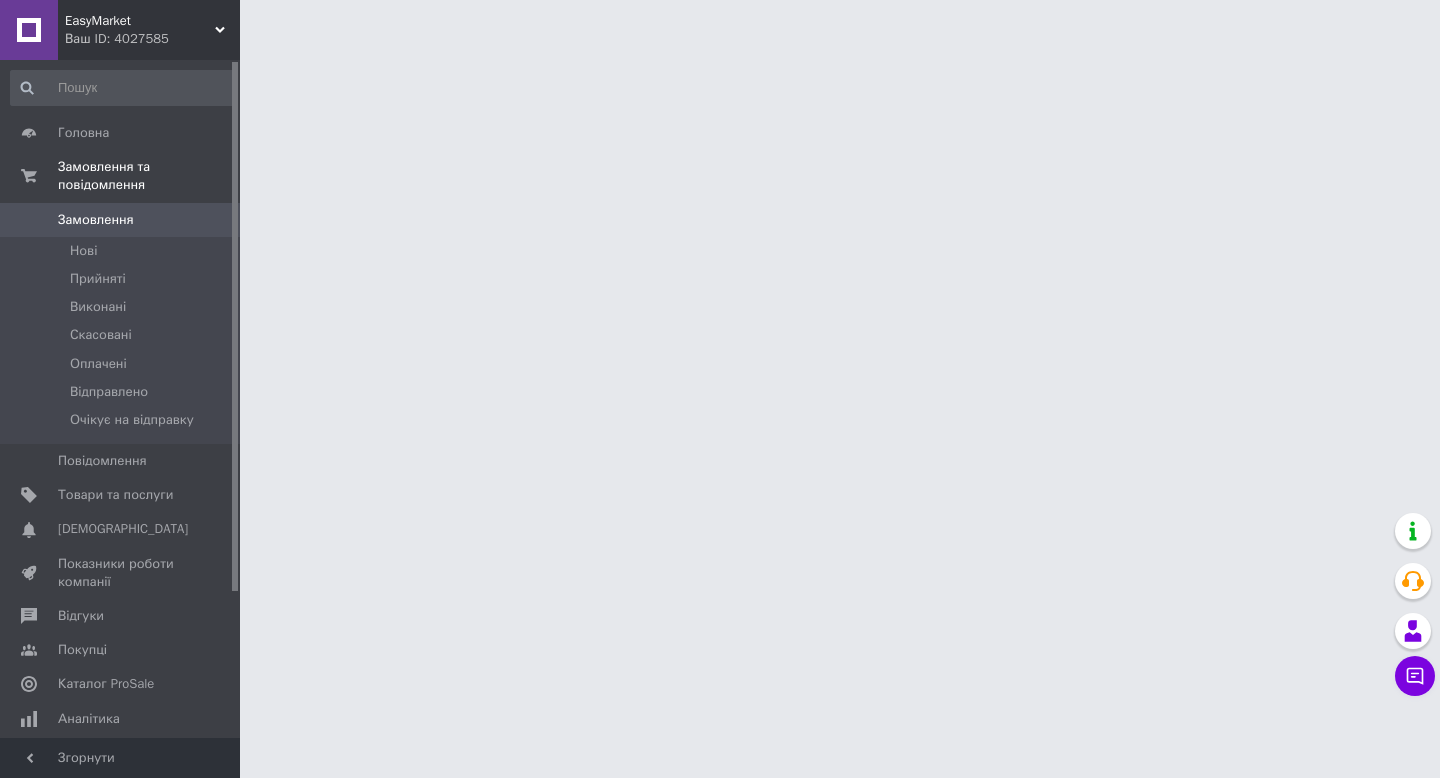 scroll, scrollTop: 0, scrollLeft: 0, axis: both 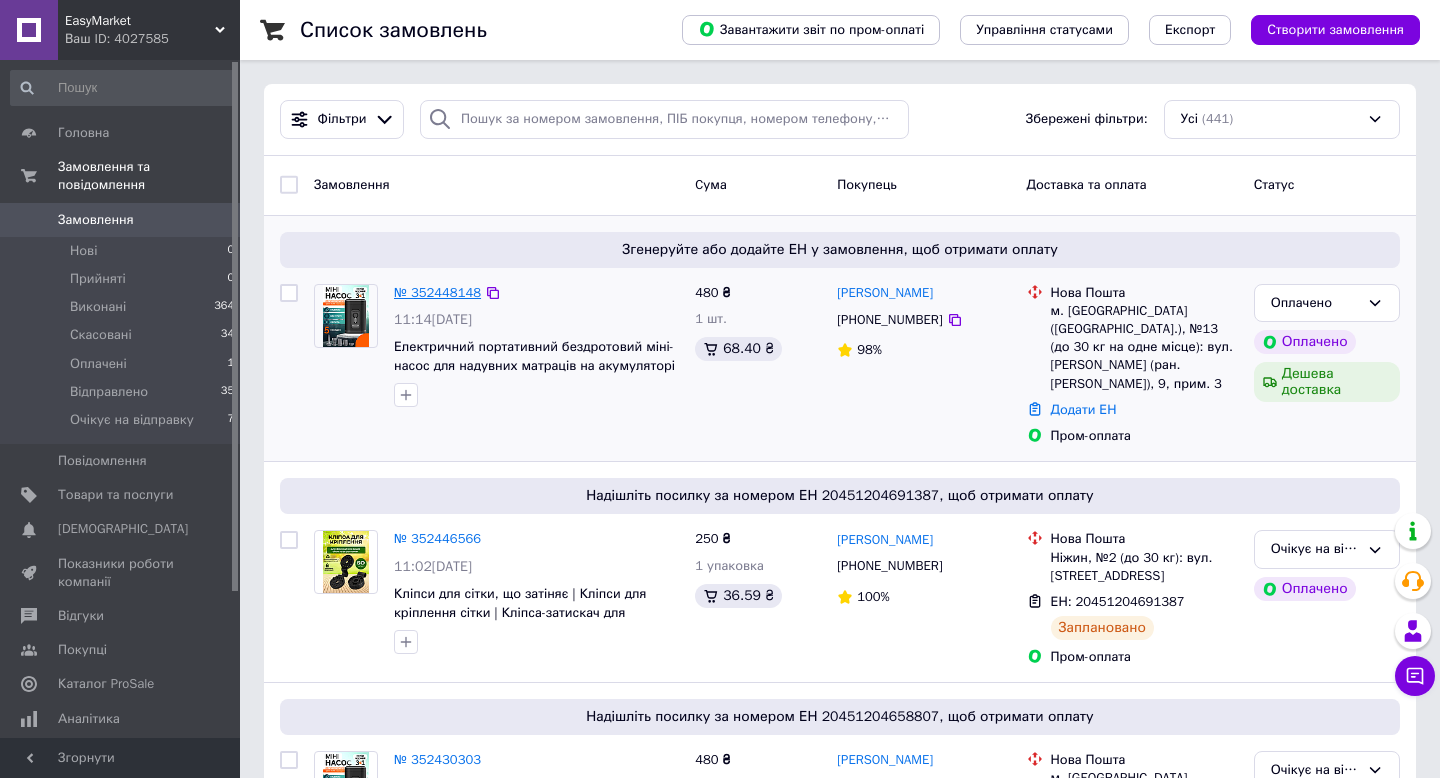 click on "№ 352448148" at bounding box center [437, 292] 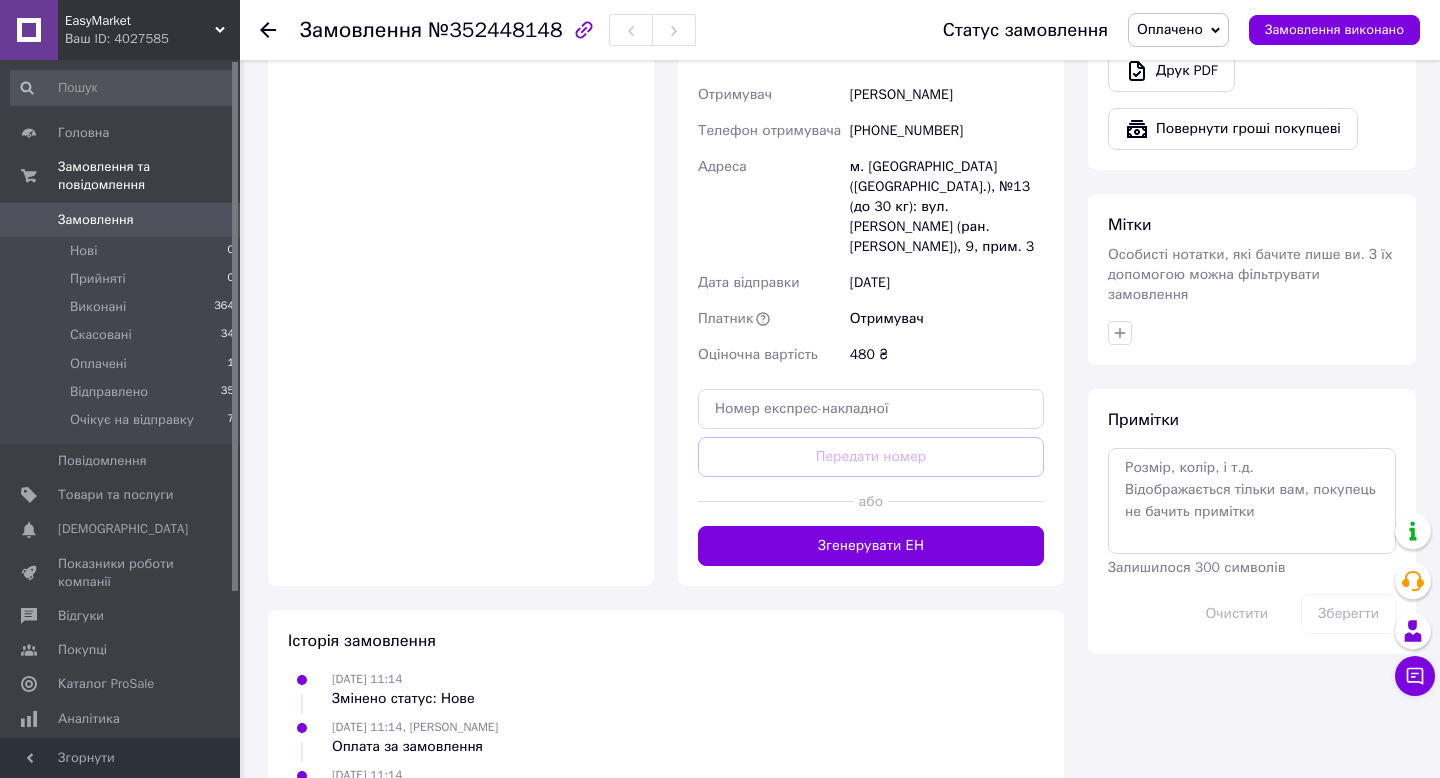 scroll, scrollTop: 900, scrollLeft: 0, axis: vertical 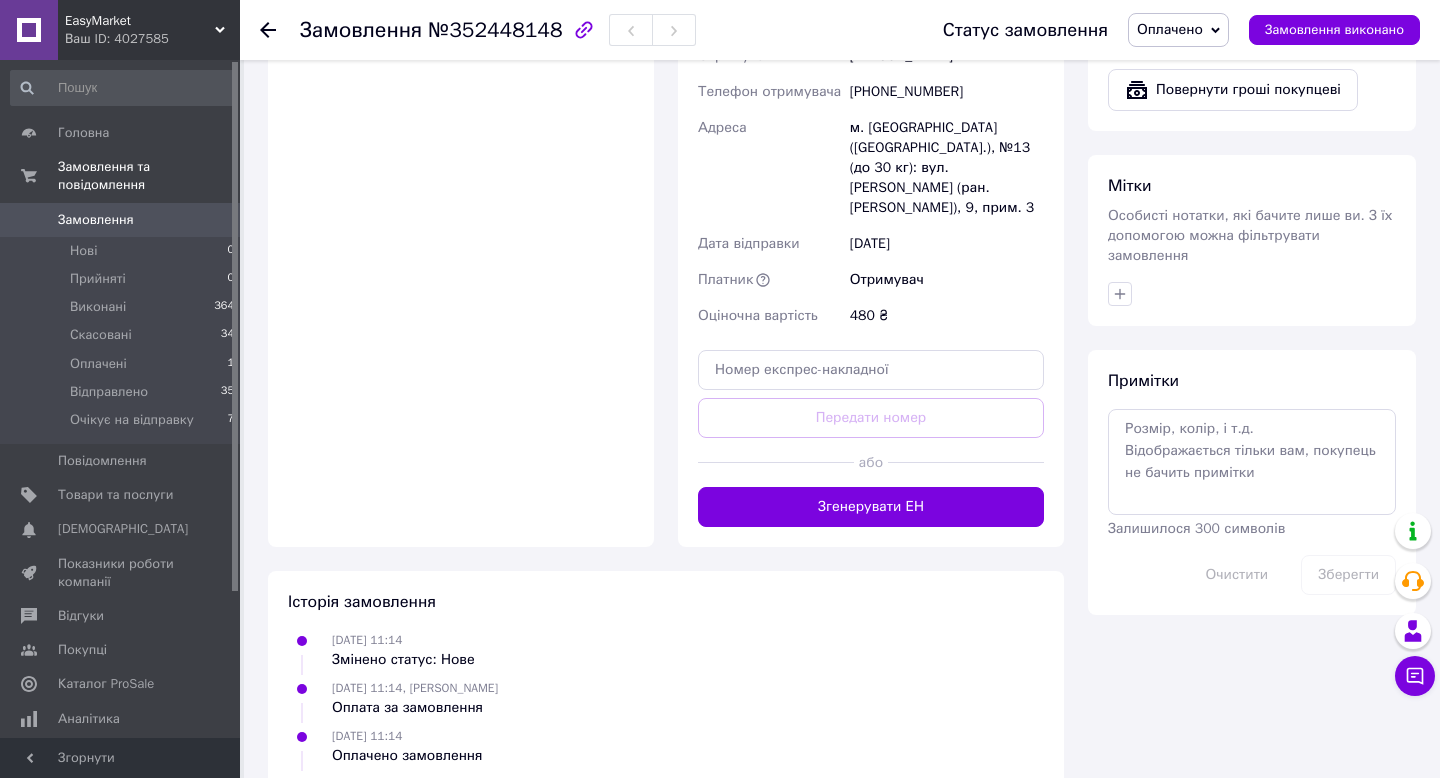drag, startPoint x: 938, startPoint y: 497, endPoint x: 962, endPoint y: 234, distance: 264.09277 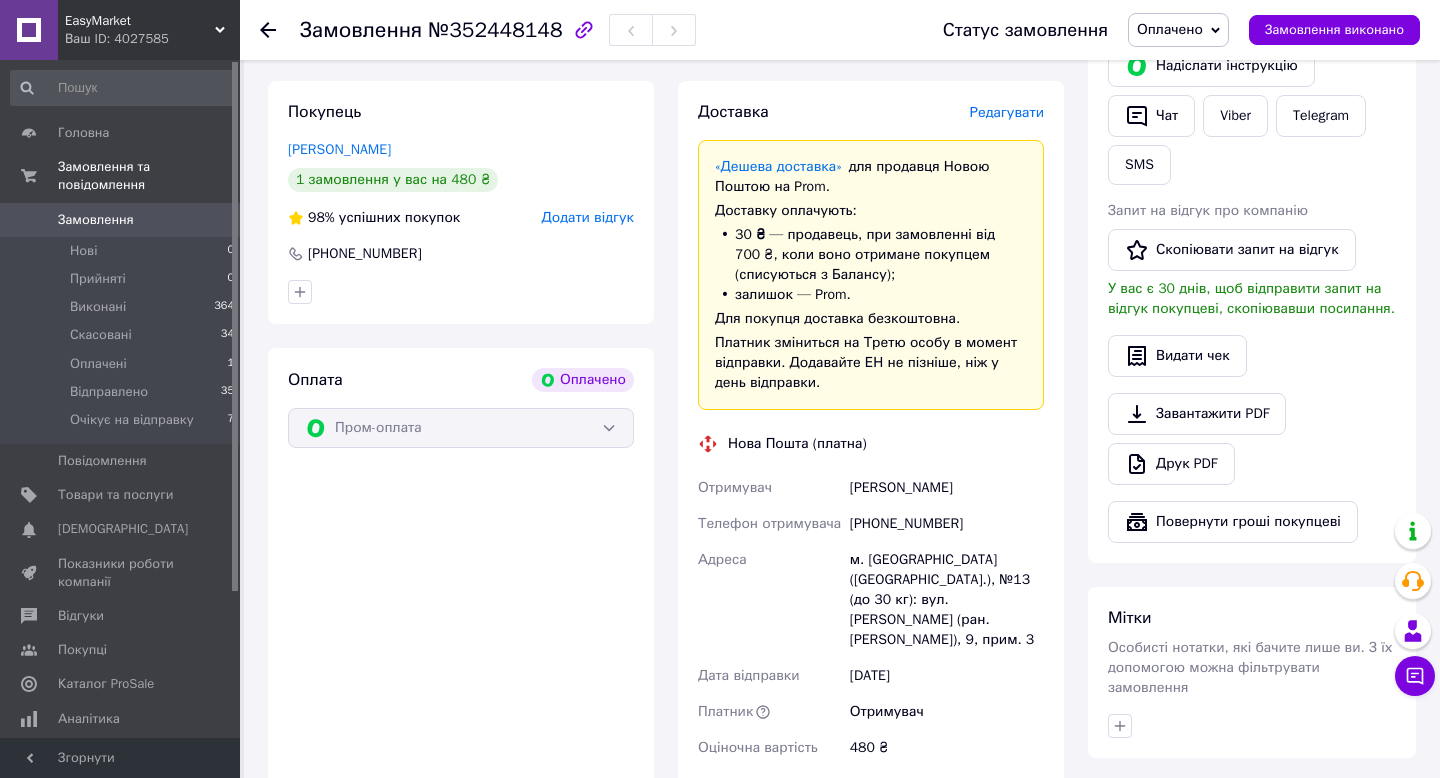 scroll, scrollTop: 462, scrollLeft: 0, axis: vertical 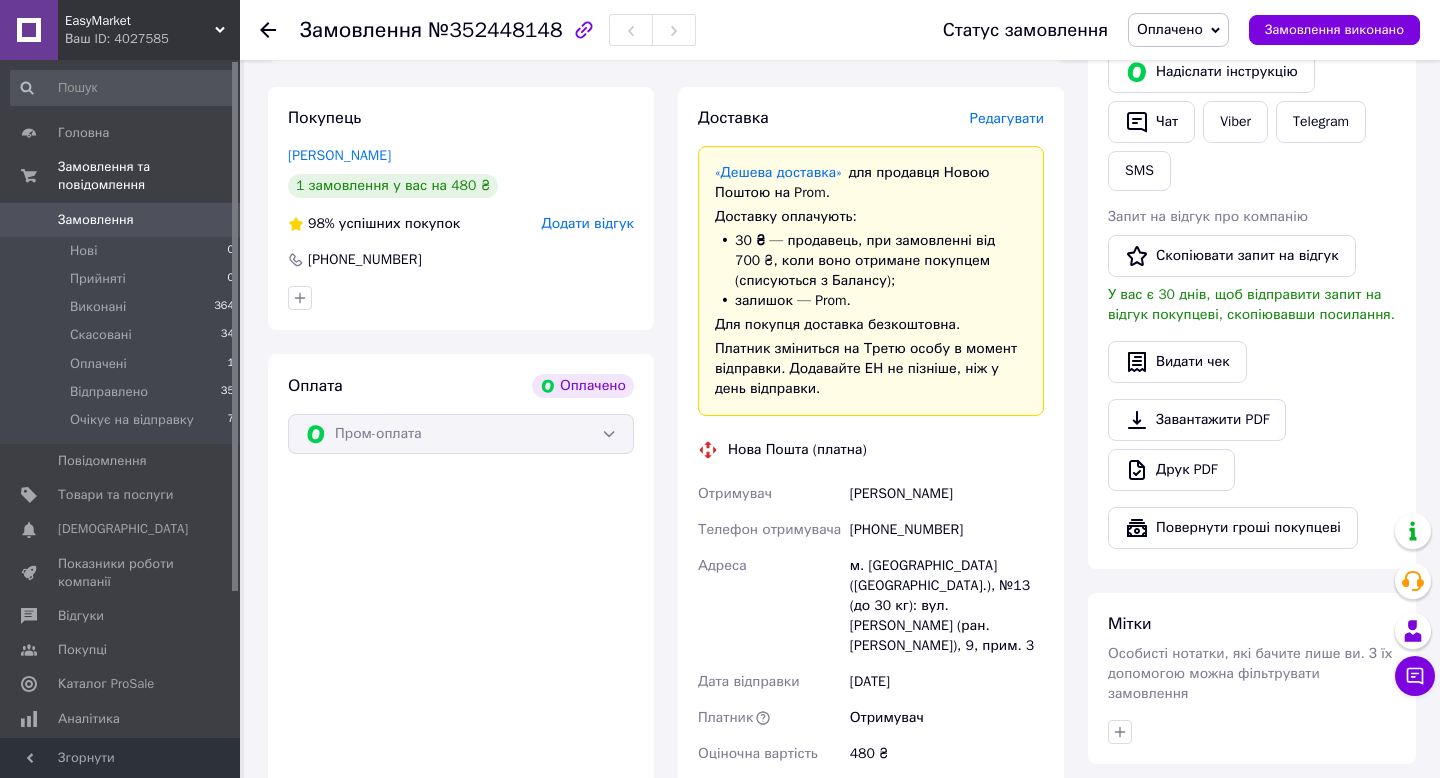 click on "Редагувати" at bounding box center (1007, 118) 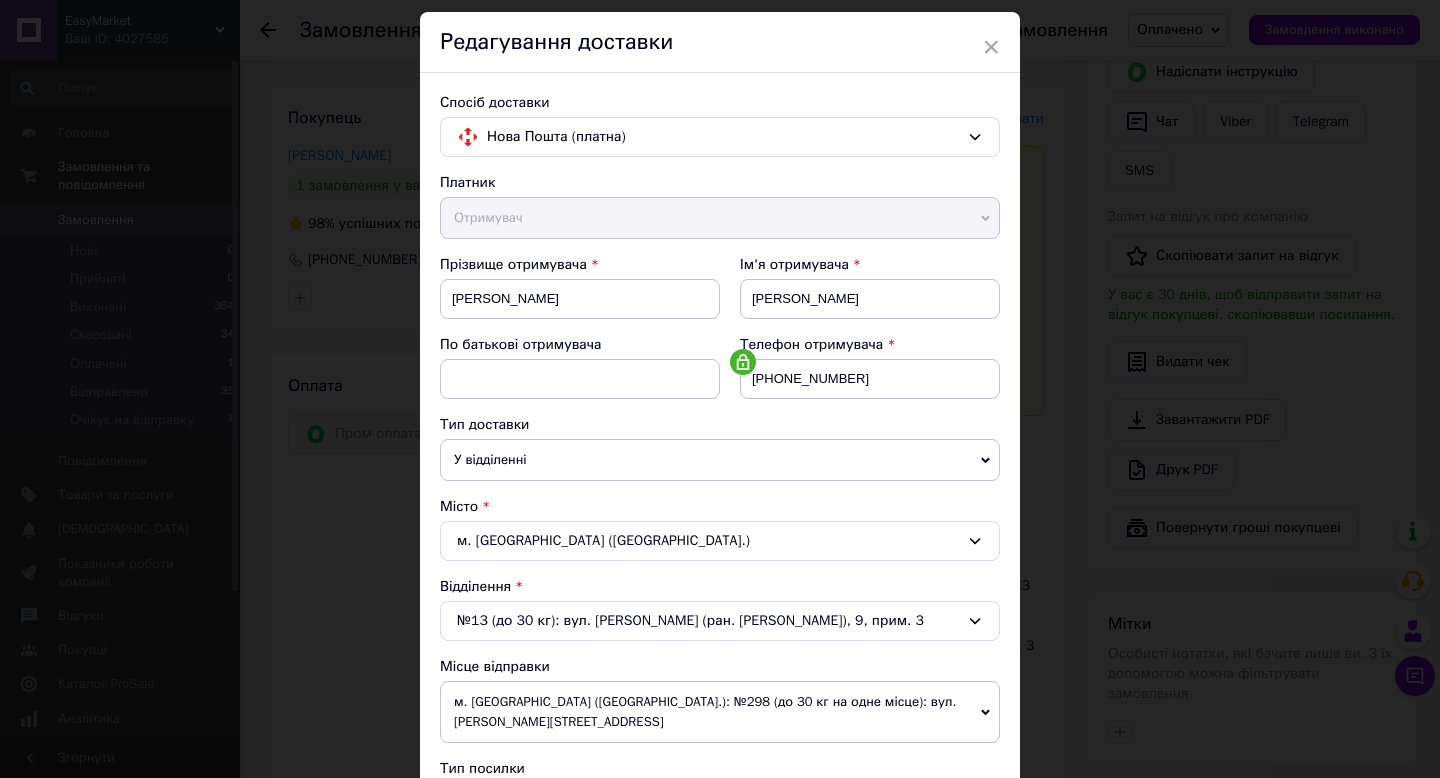 scroll, scrollTop: 144, scrollLeft: 0, axis: vertical 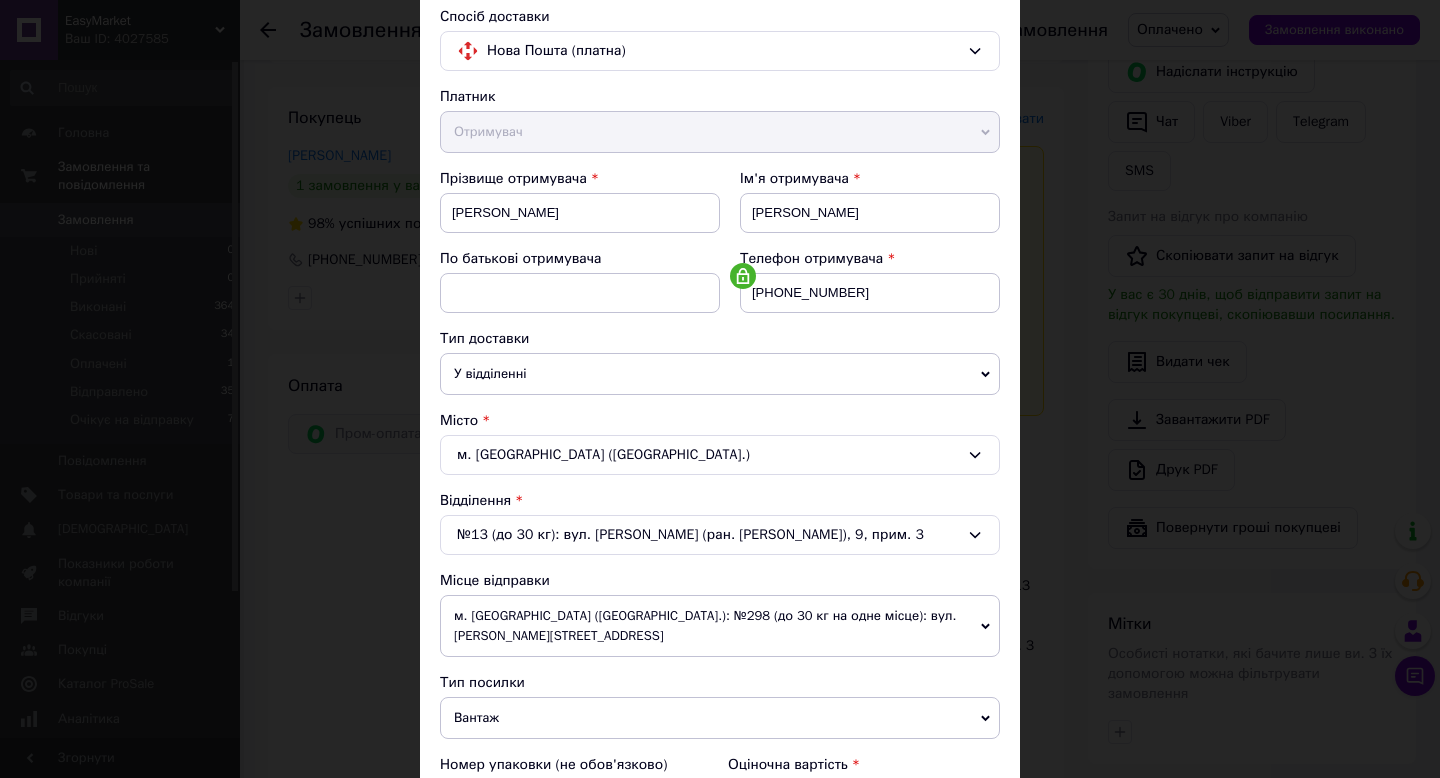 click on "м. [GEOGRAPHIC_DATA] ([GEOGRAPHIC_DATA].): №298 (до 30 кг на одне місце): вул. [PERSON_NAME][STREET_ADDRESS]" at bounding box center [720, 626] 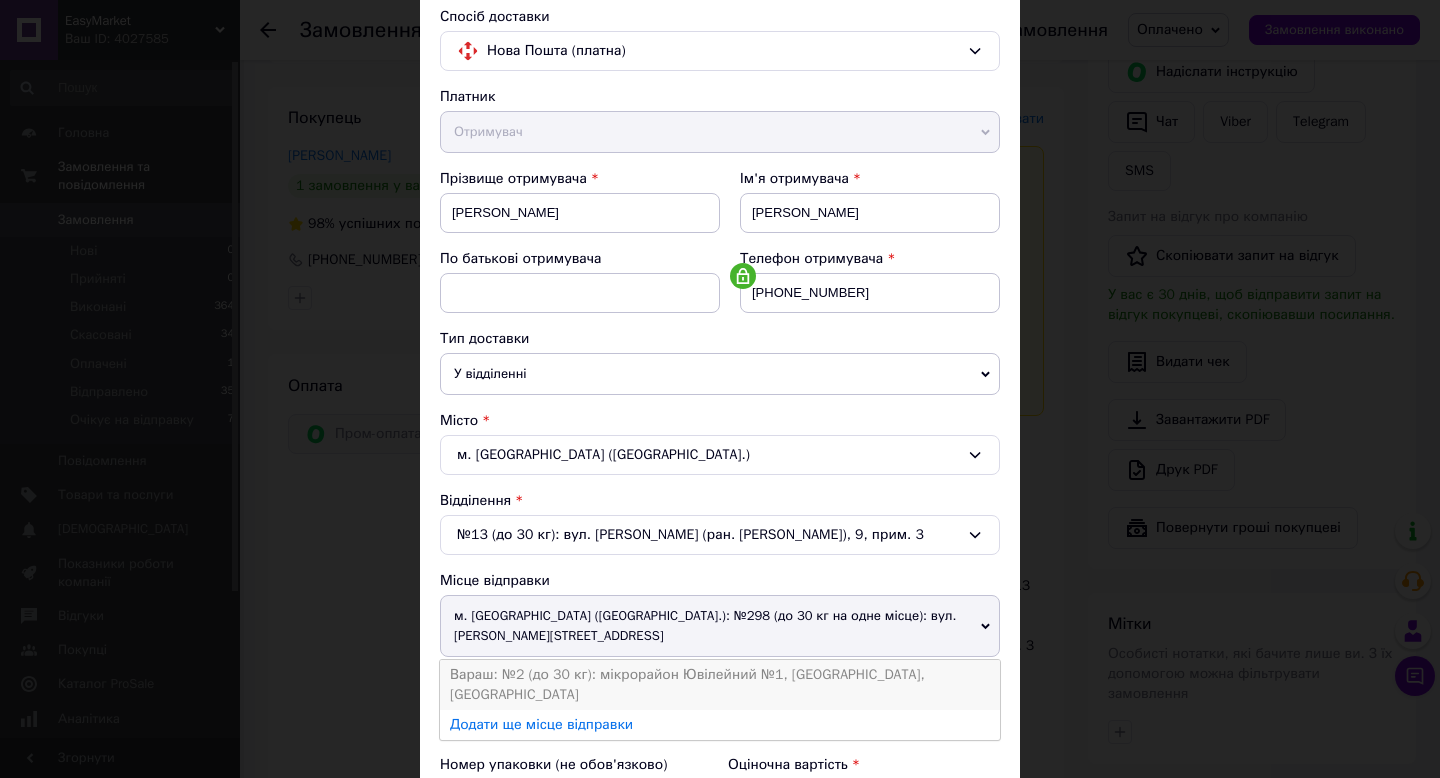 click on "Вараш: №2 (до 30 кг): мікрорайон Ювілейний №1, [GEOGRAPHIC_DATA], [GEOGRAPHIC_DATA]" at bounding box center [720, 685] 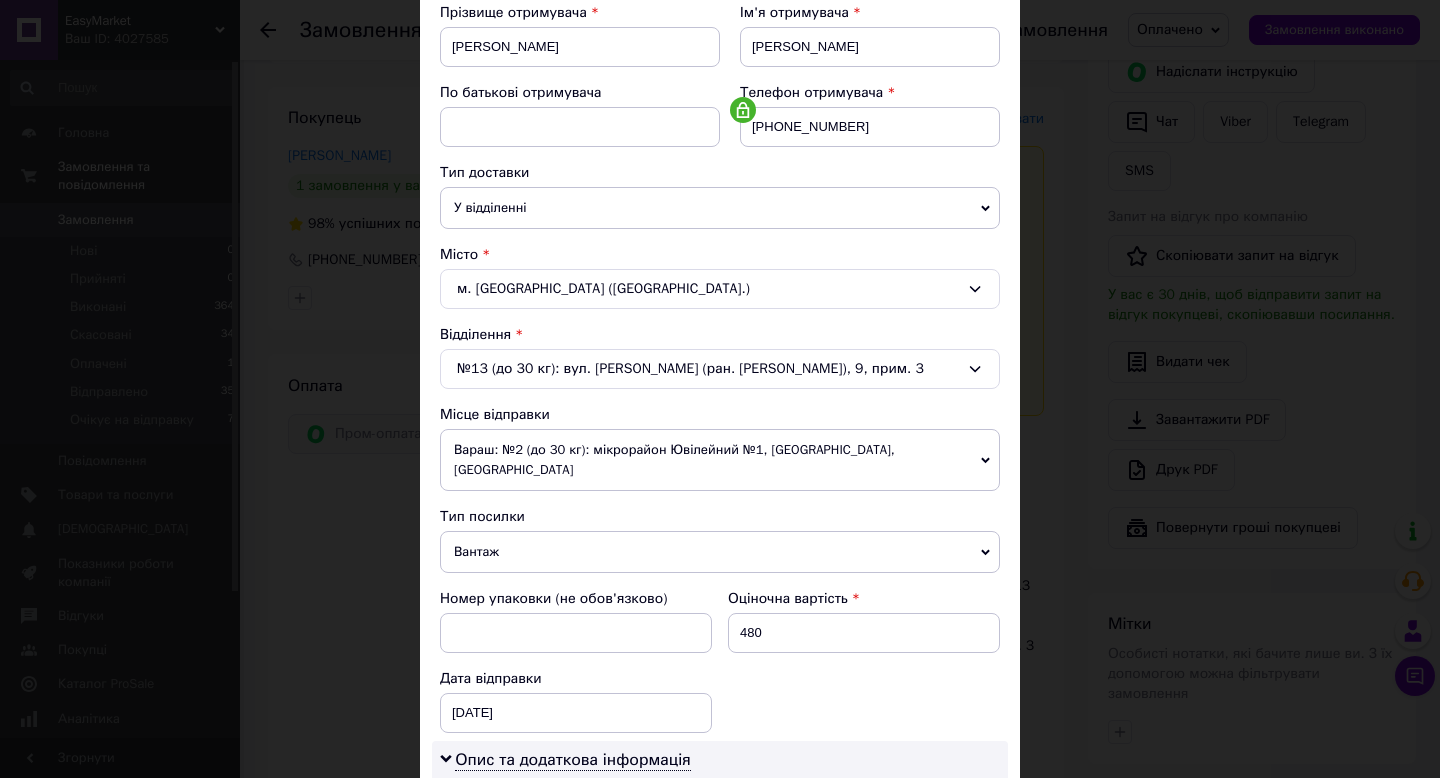 scroll, scrollTop: 688, scrollLeft: 0, axis: vertical 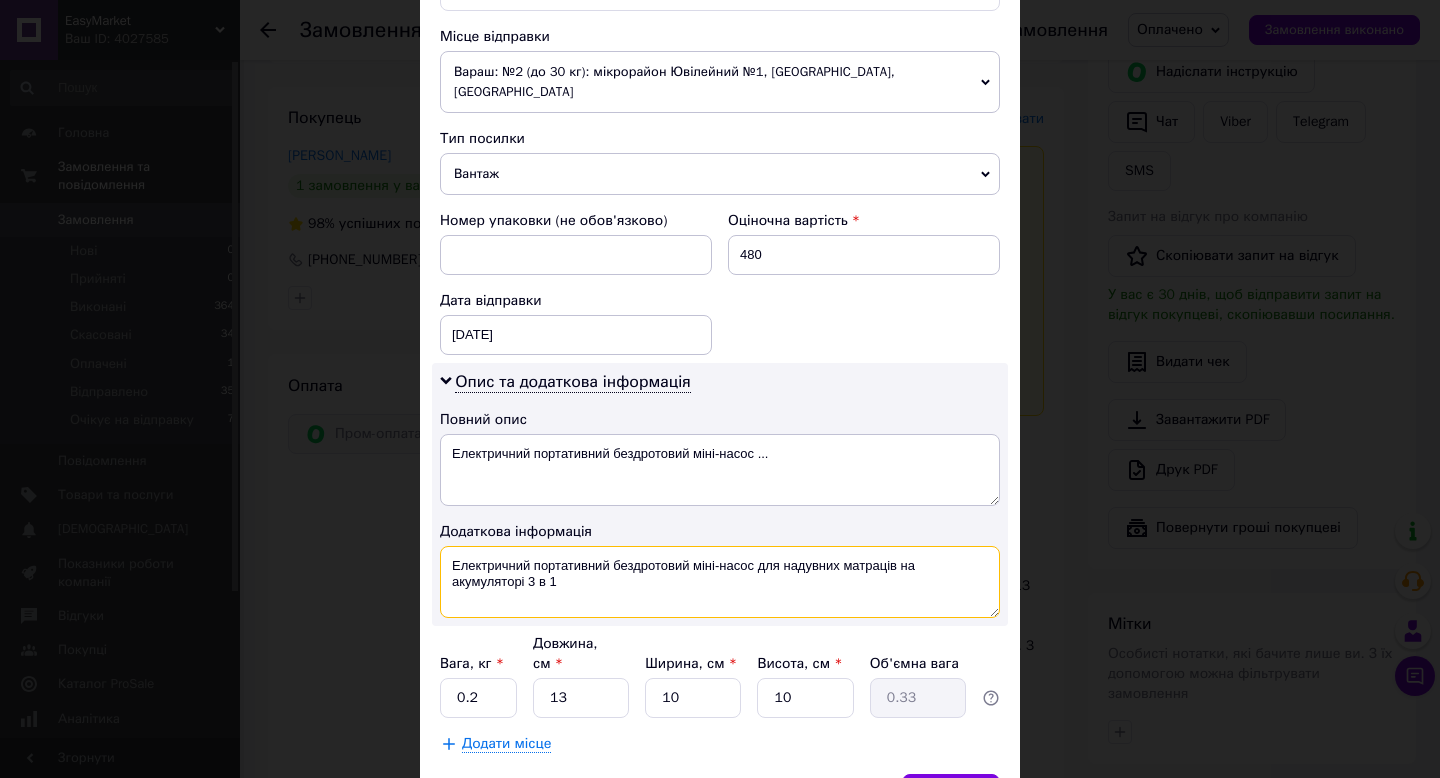 click on "Електричний портативний бездротовий міні-насос для надувних матраців на акумуляторі 3 в 1" at bounding box center (720, 582) 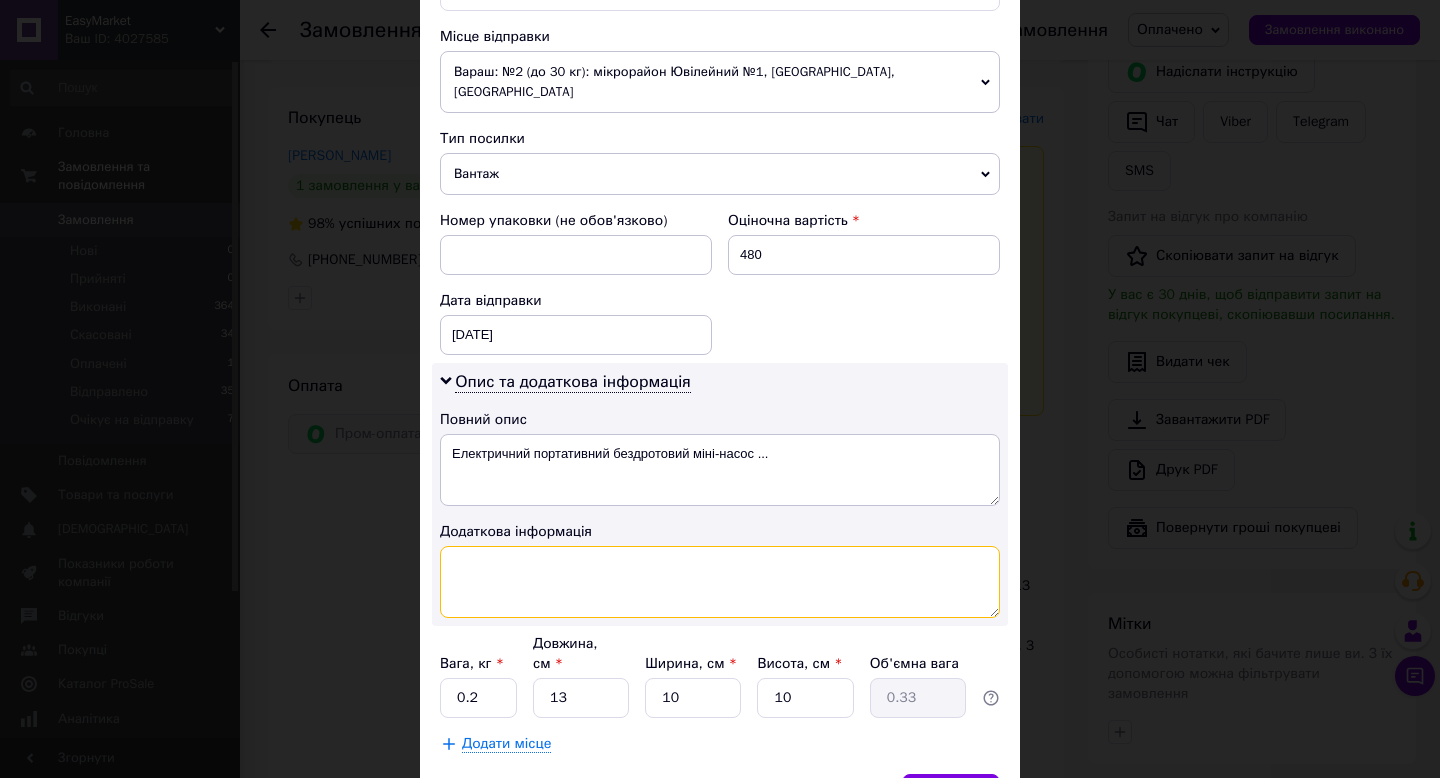 type 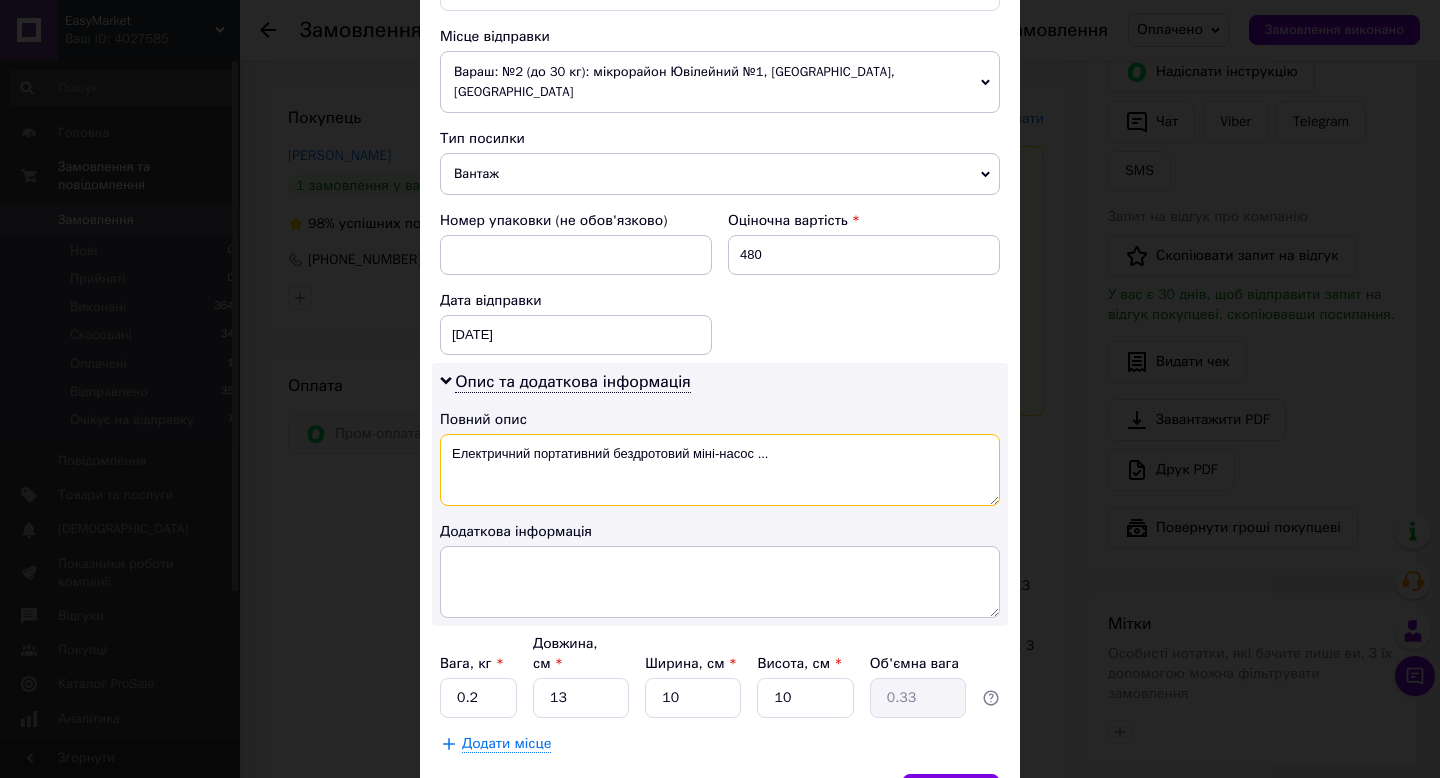 click on "Електричний портативний бездротовий міні-насос ..." at bounding box center [720, 470] 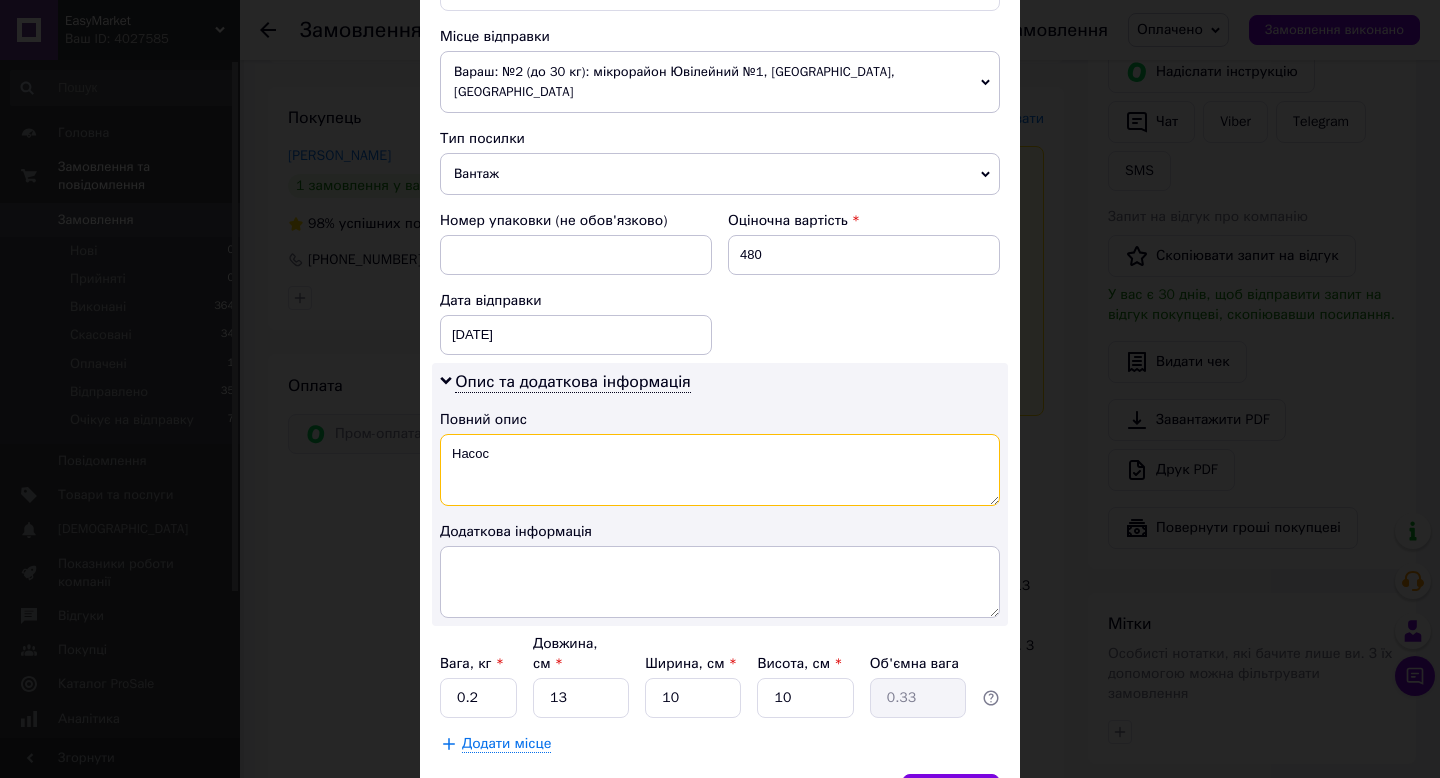 scroll, scrollTop: 794, scrollLeft: 0, axis: vertical 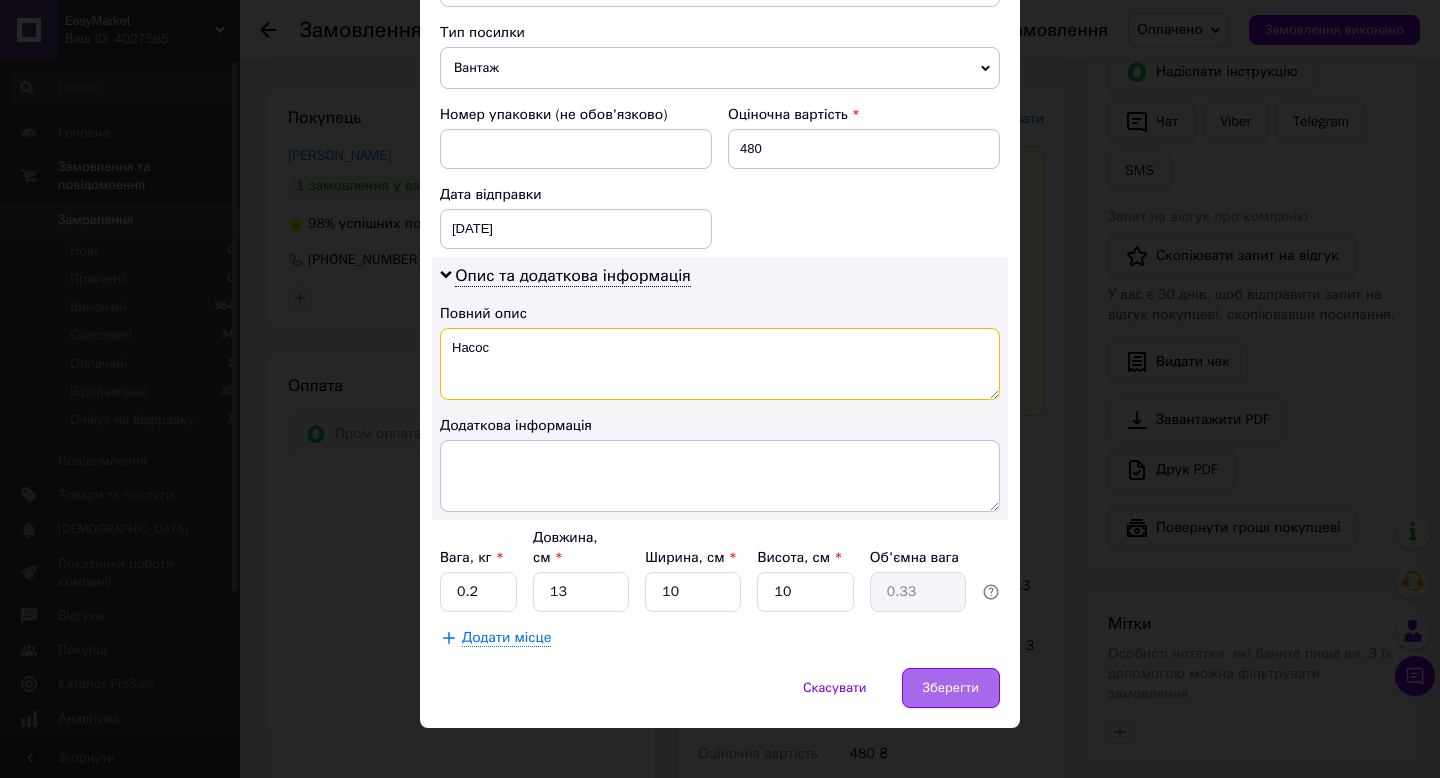 type on "Насос" 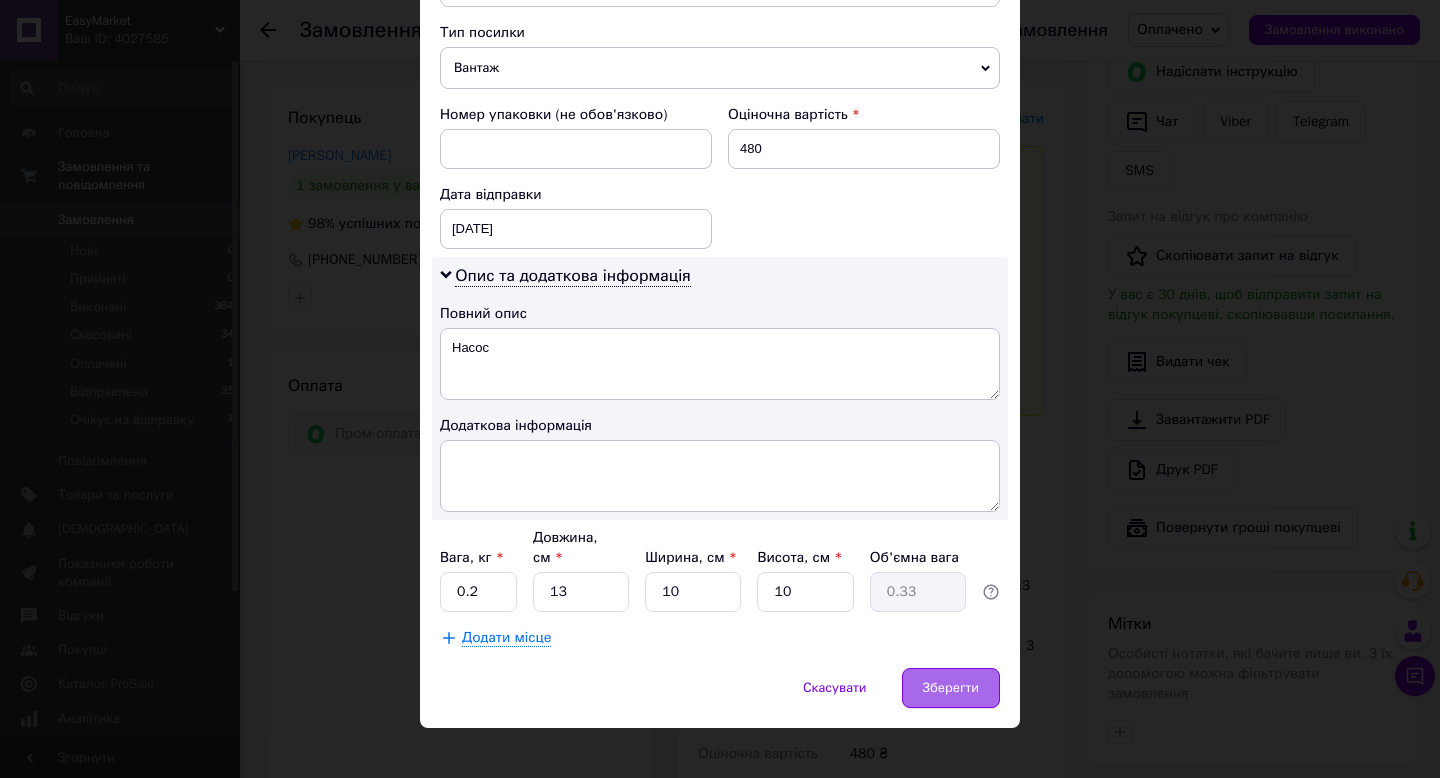 click on "Зберегти" at bounding box center [951, 688] 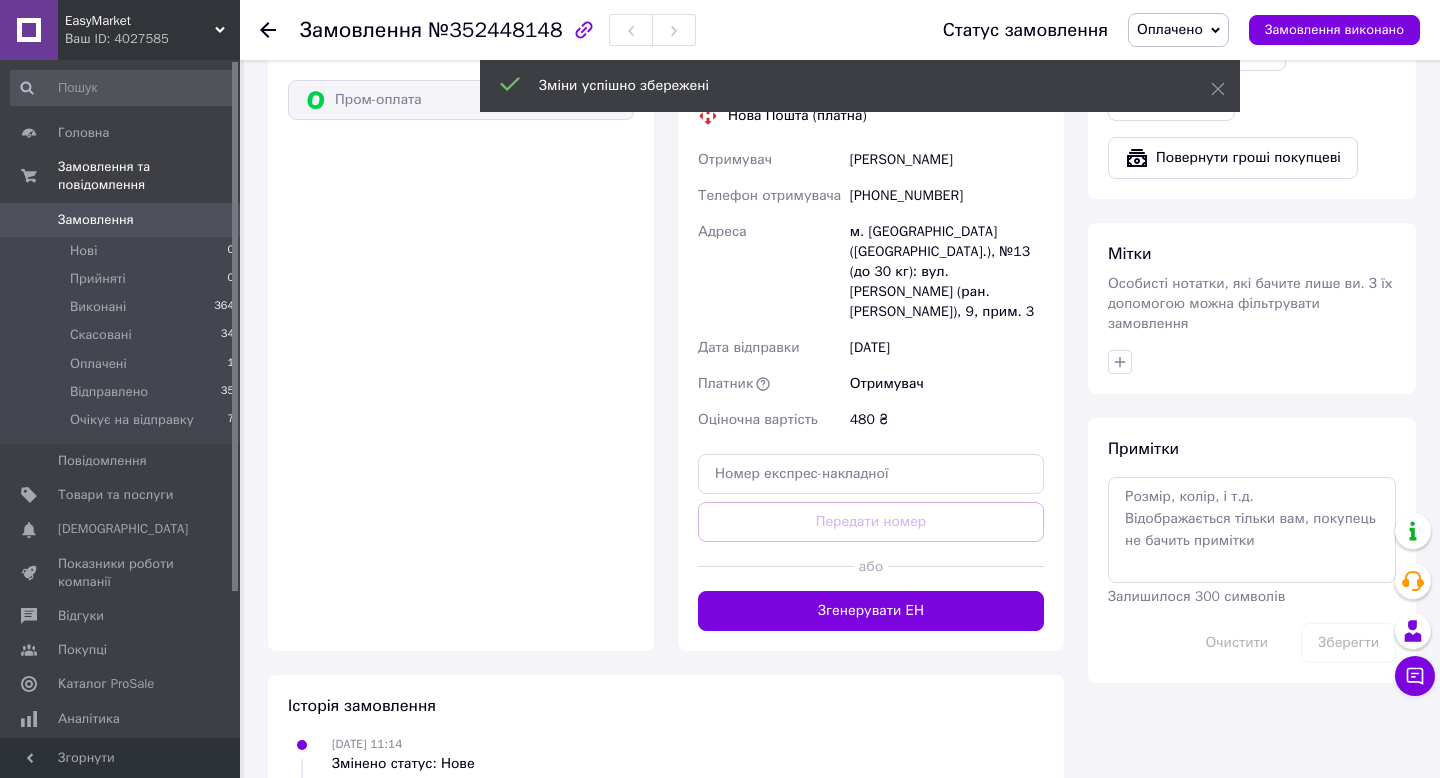 scroll, scrollTop: 816, scrollLeft: 0, axis: vertical 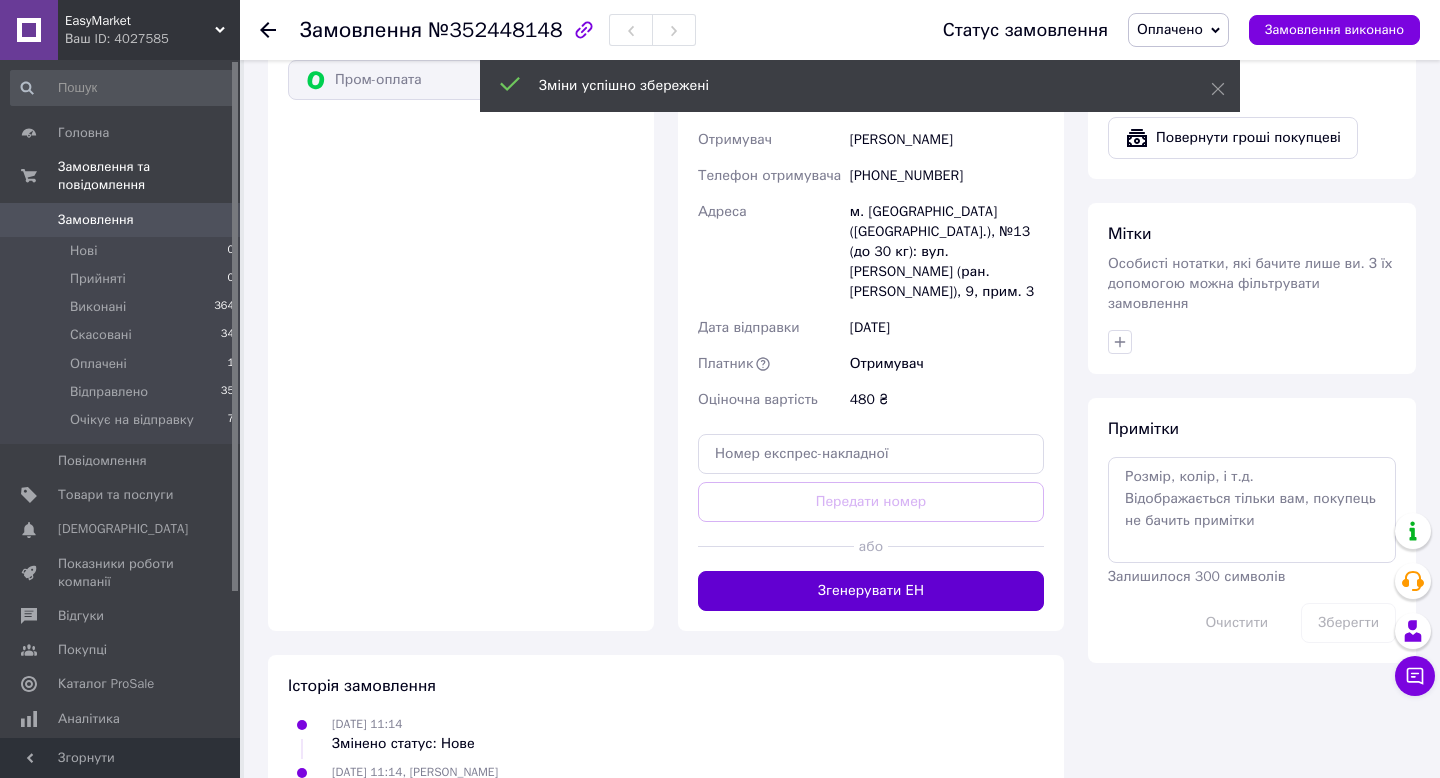 click on "Згенерувати ЕН" at bounding box center (871, 591) 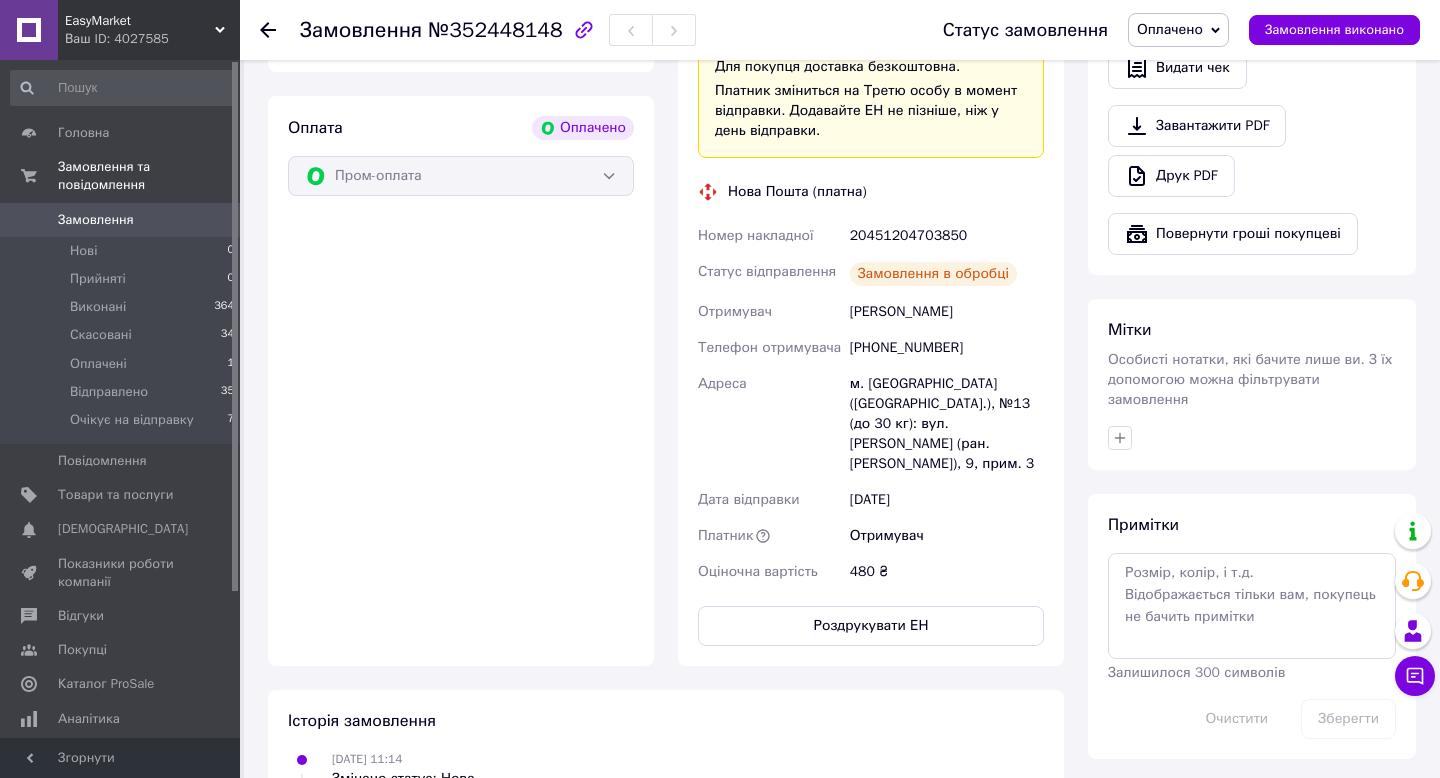 scroll, scrollTop: 701, scrollLeft: 0, axis: vertical 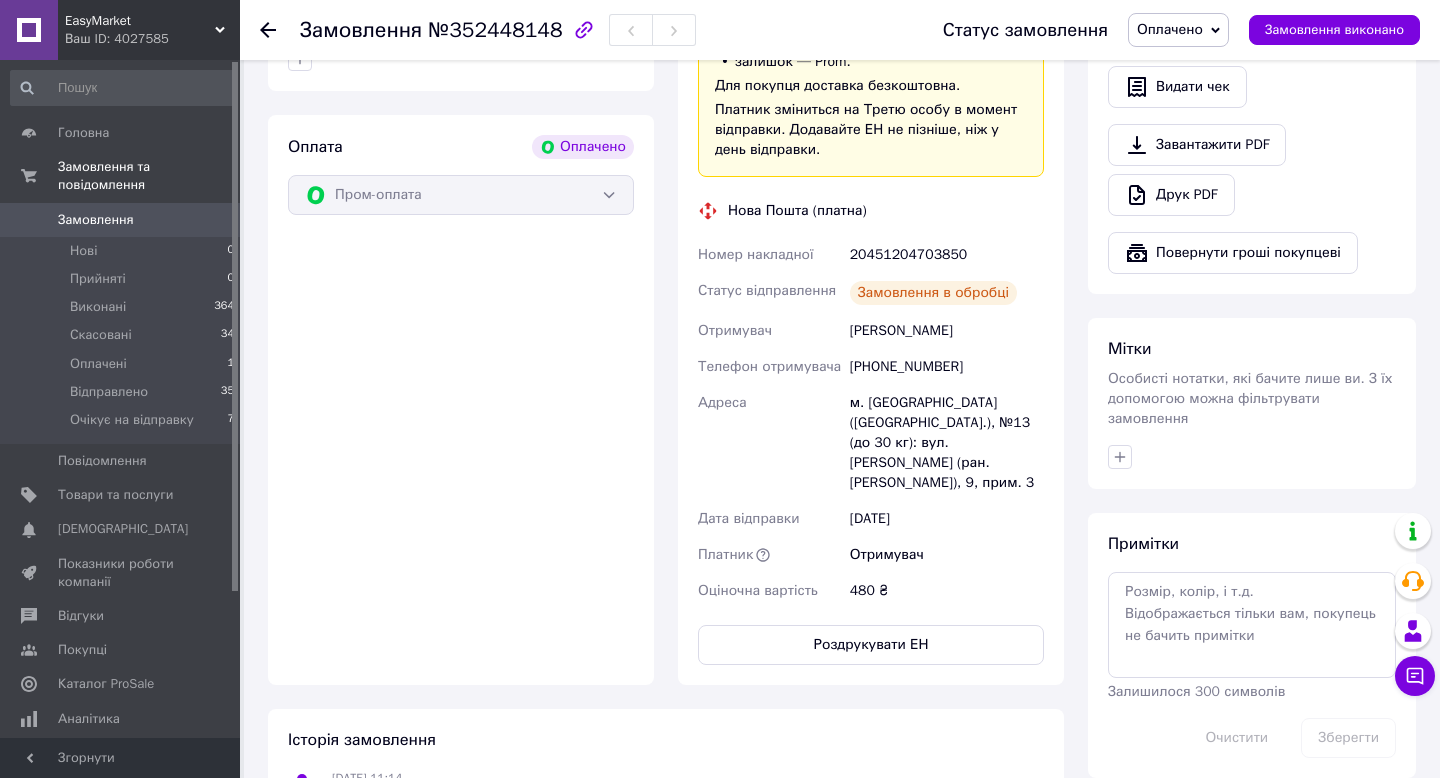 click on "20451204703850" at bounding box center (947, 255) 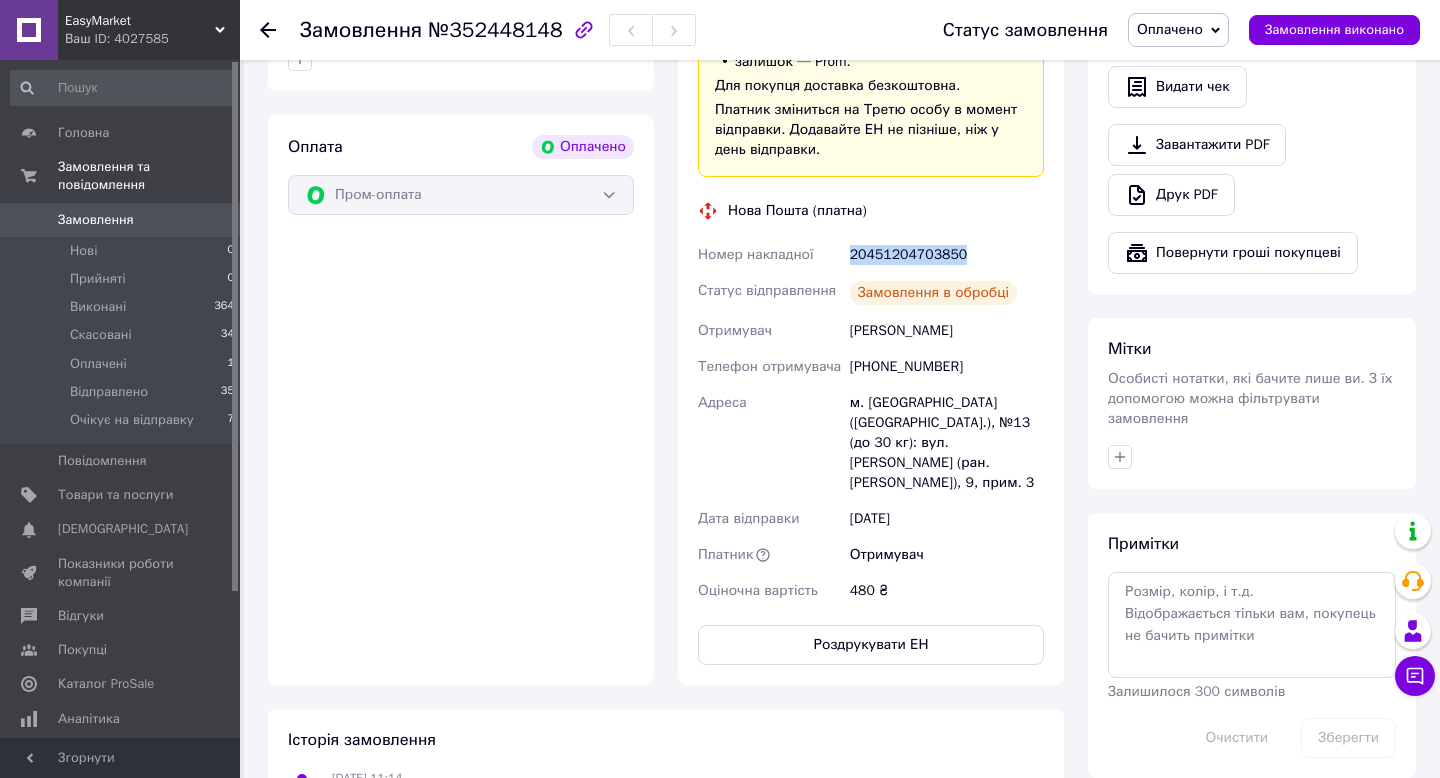 click on "20451204703850" at bounding box center (947, 255) 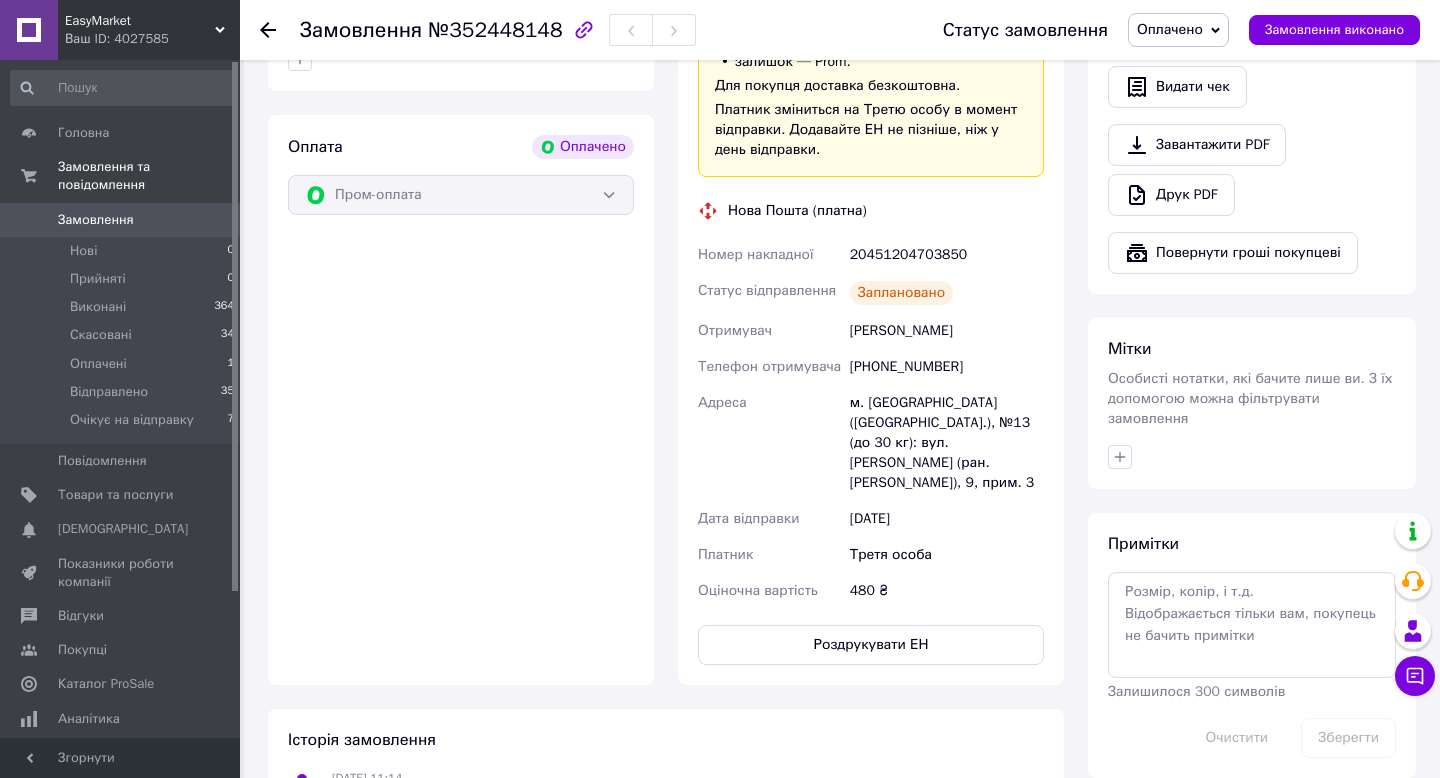 click on "№352448148" at bounding box center (495, 30) 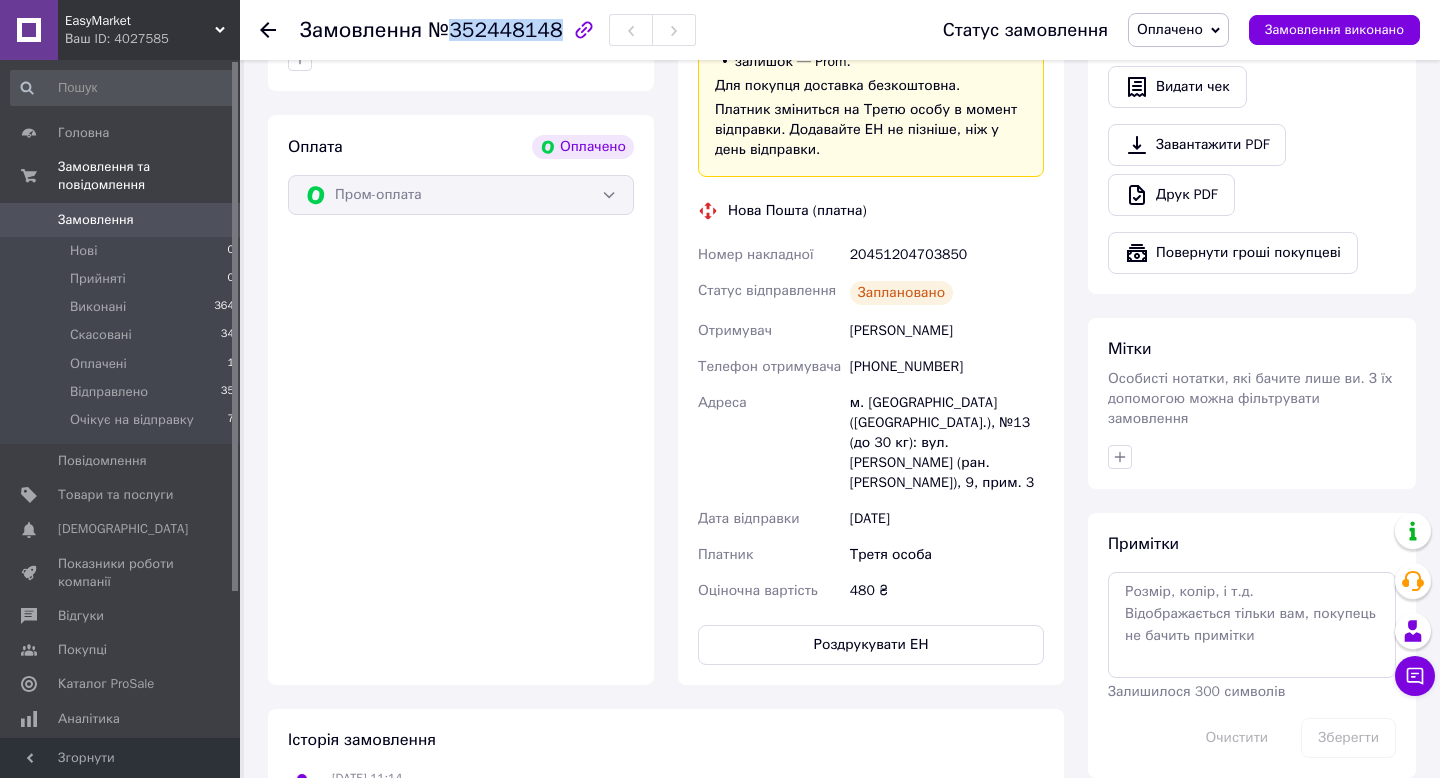 click on "№352448148" at bounding box center (495, 30) 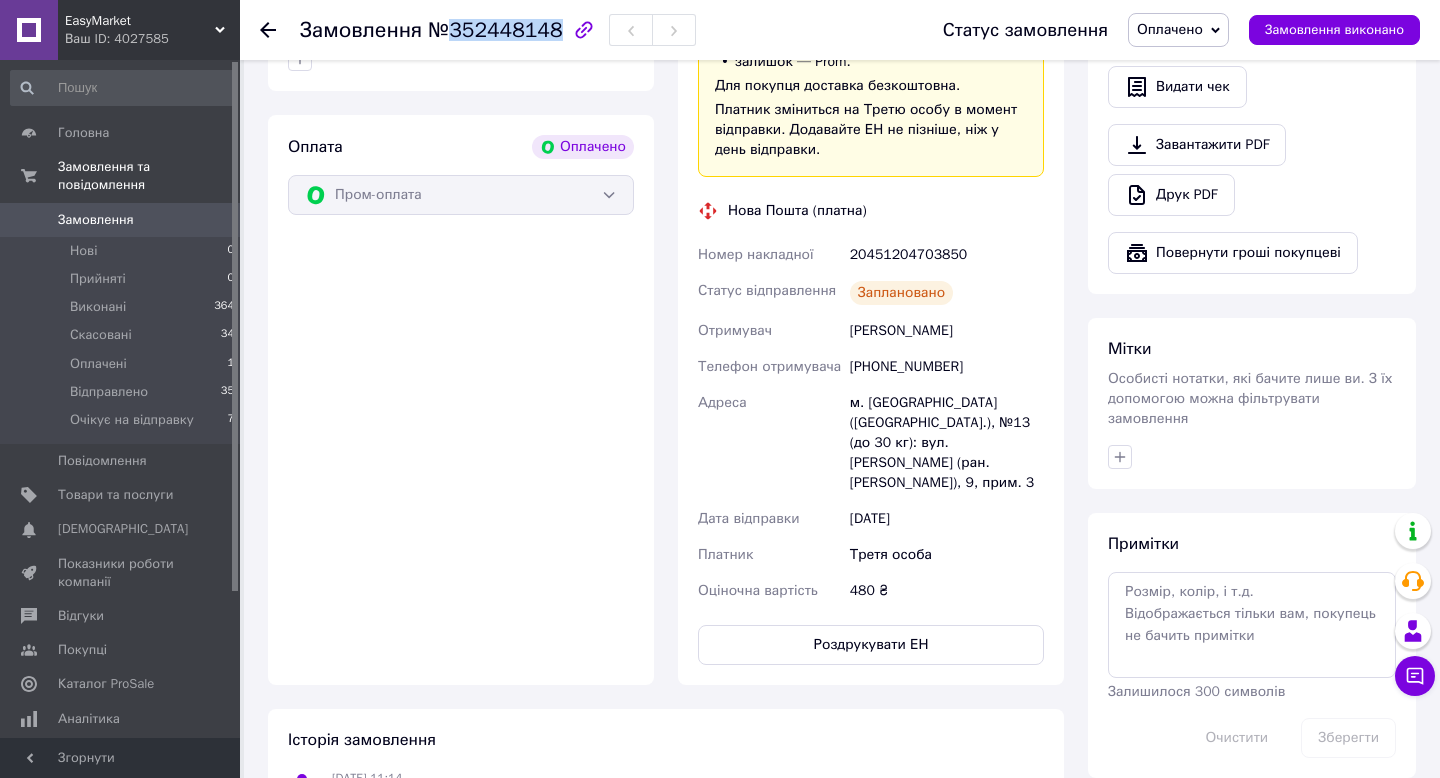 click on "Оплачено" at bounding box center [1170, 29] 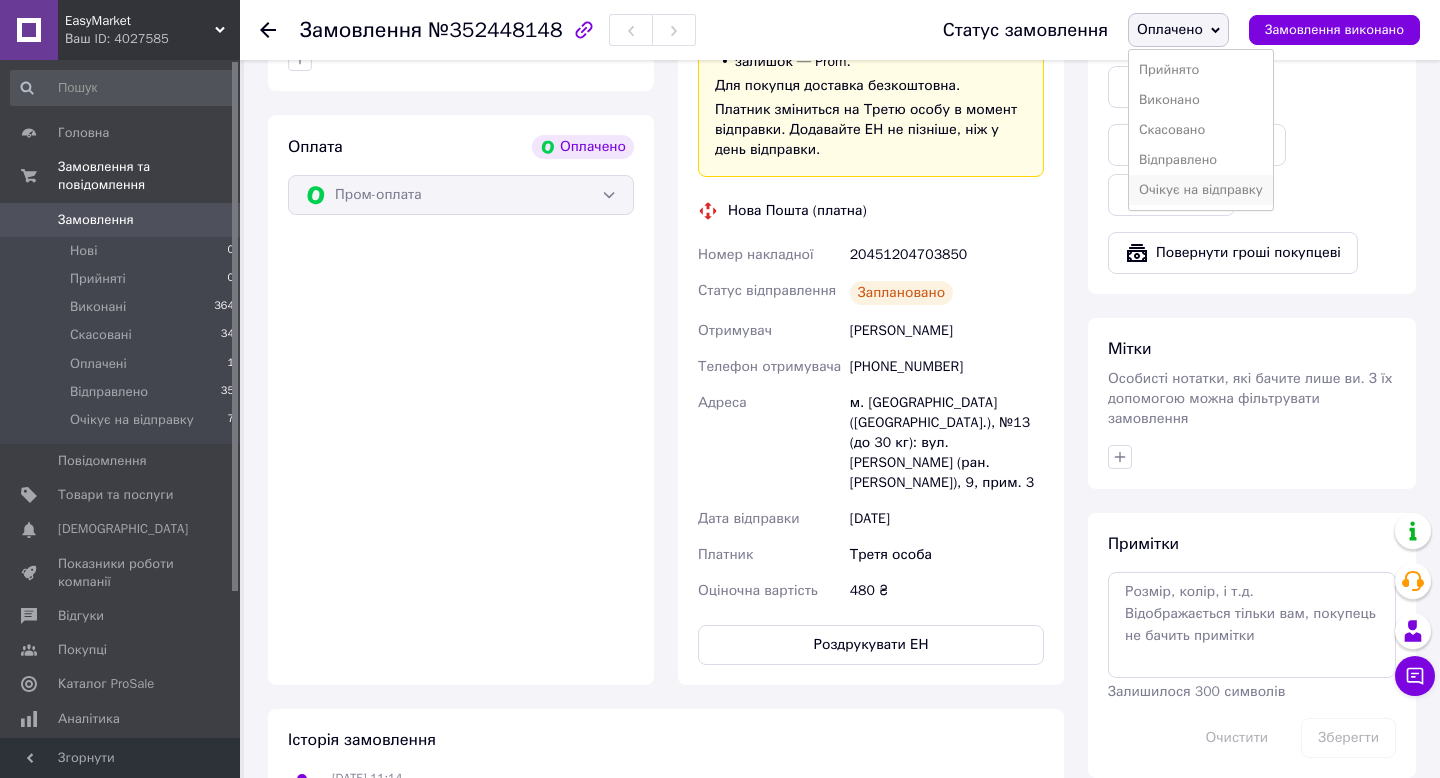 click on "Очікує на відправку" at bounding box center [1201, 190] 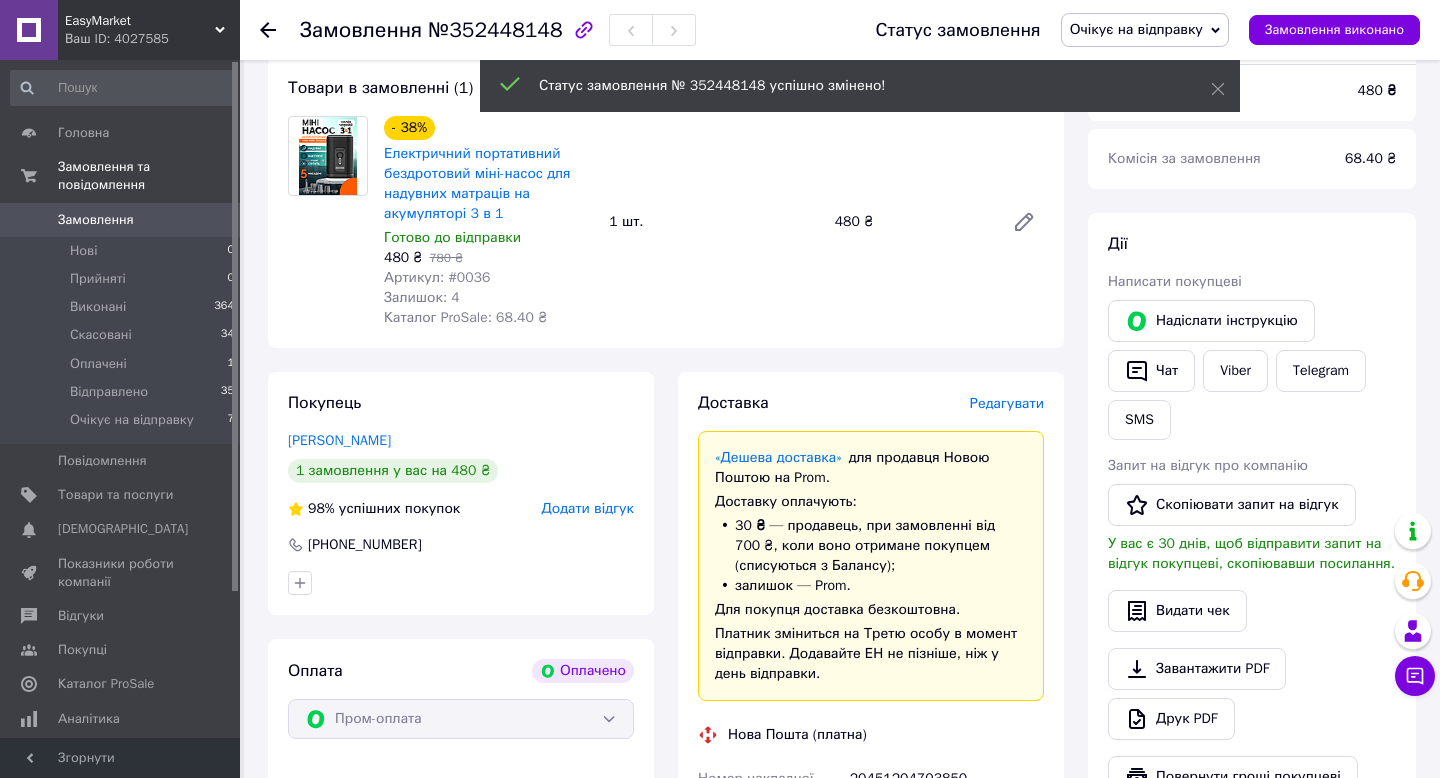 scroll, scrollTop: 0, scrollLeft: 0, axis: both 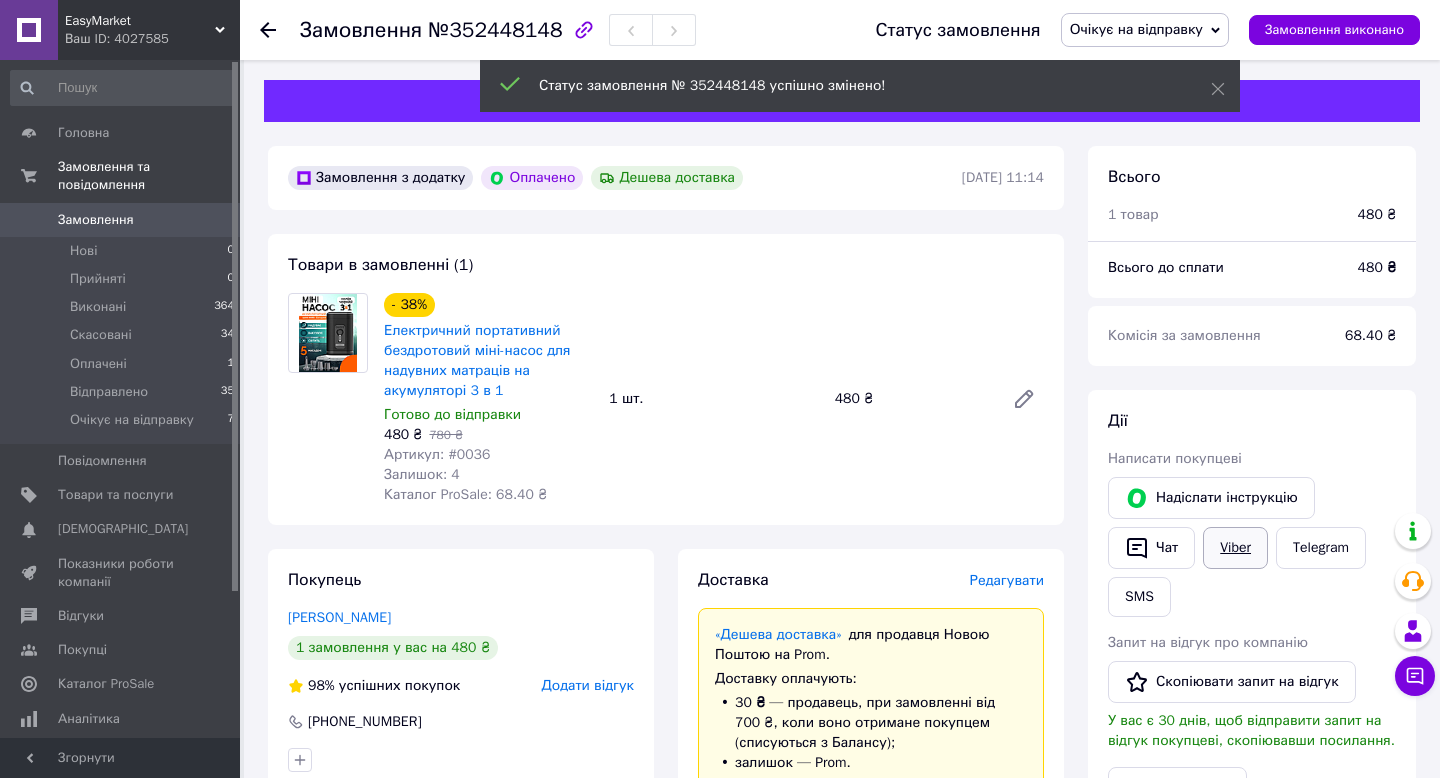 click on "Viber" at bounding box center (1235, 548) 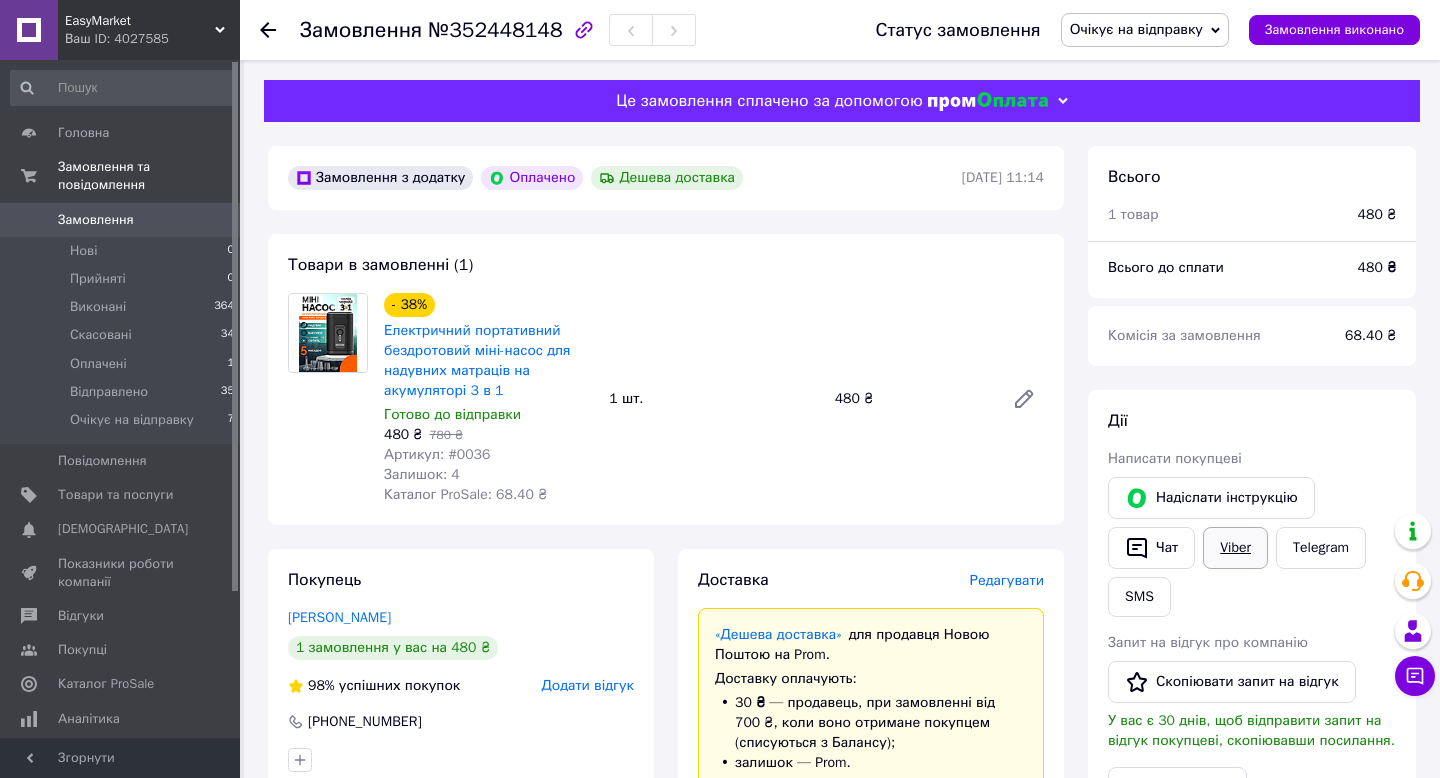 click on "Viber" at bounding box center (1235, 548) 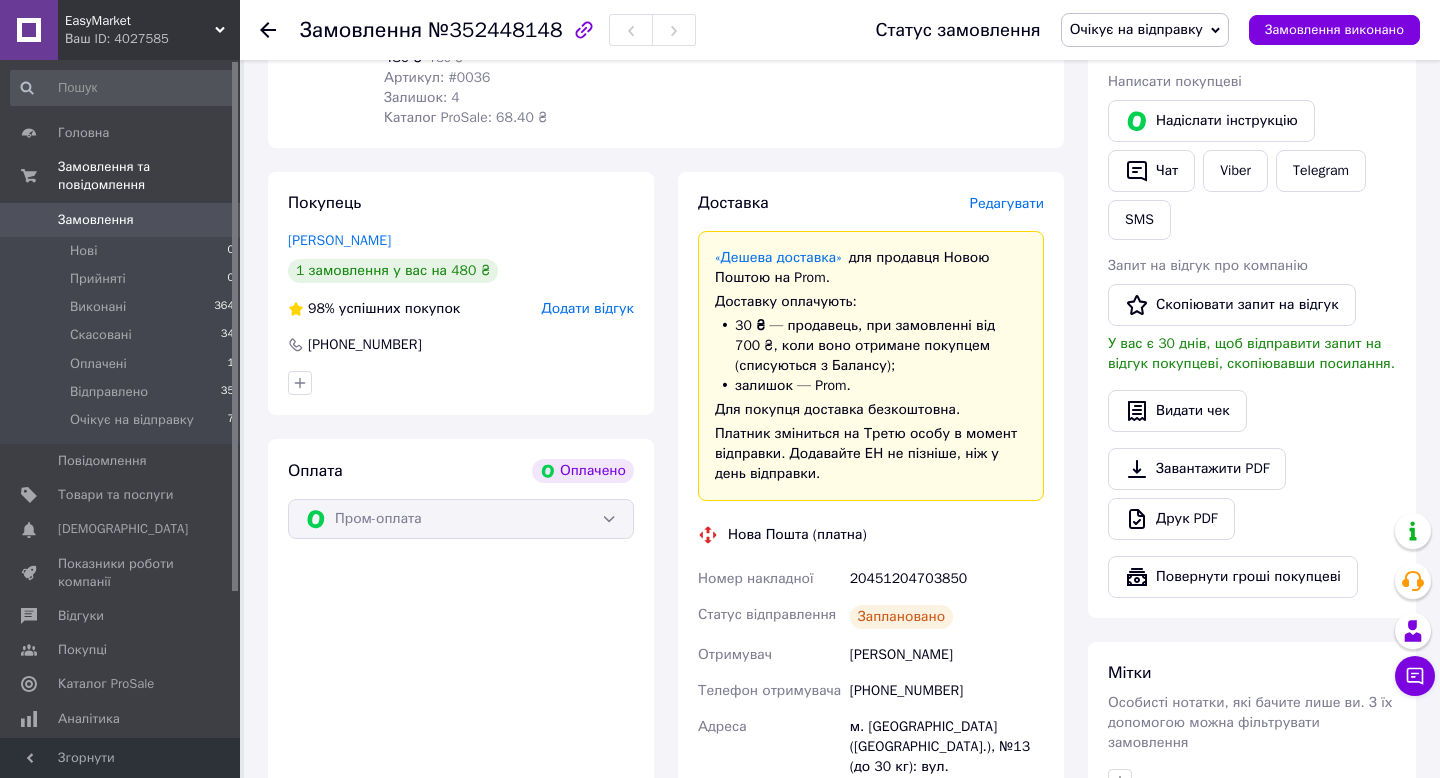 scroll, scrollTop: 380, scrollLeft: 0, axis: vertical 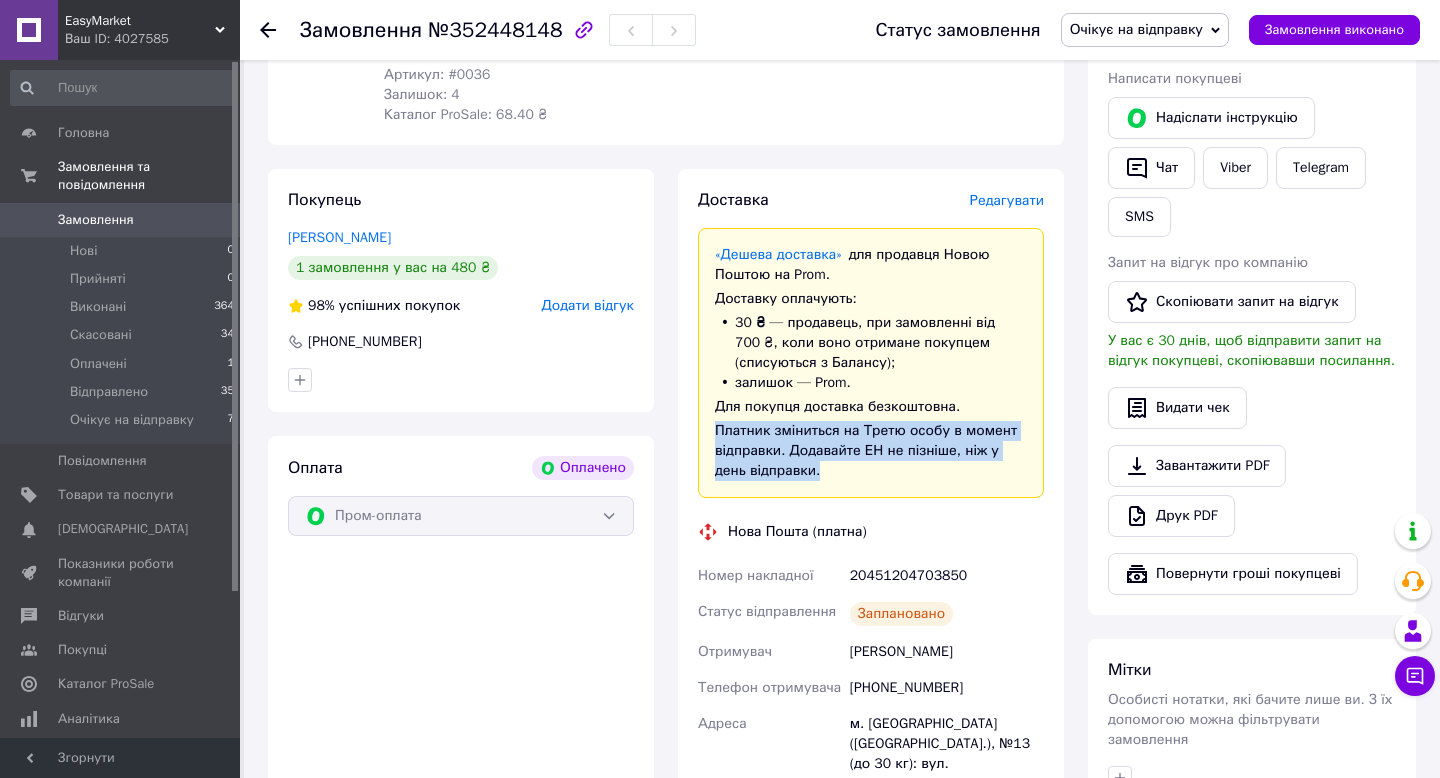 drag, startPoint x: 822, startPoint y: 471, endPoint x: 717, endPoint y: 432, distance: 112.00893 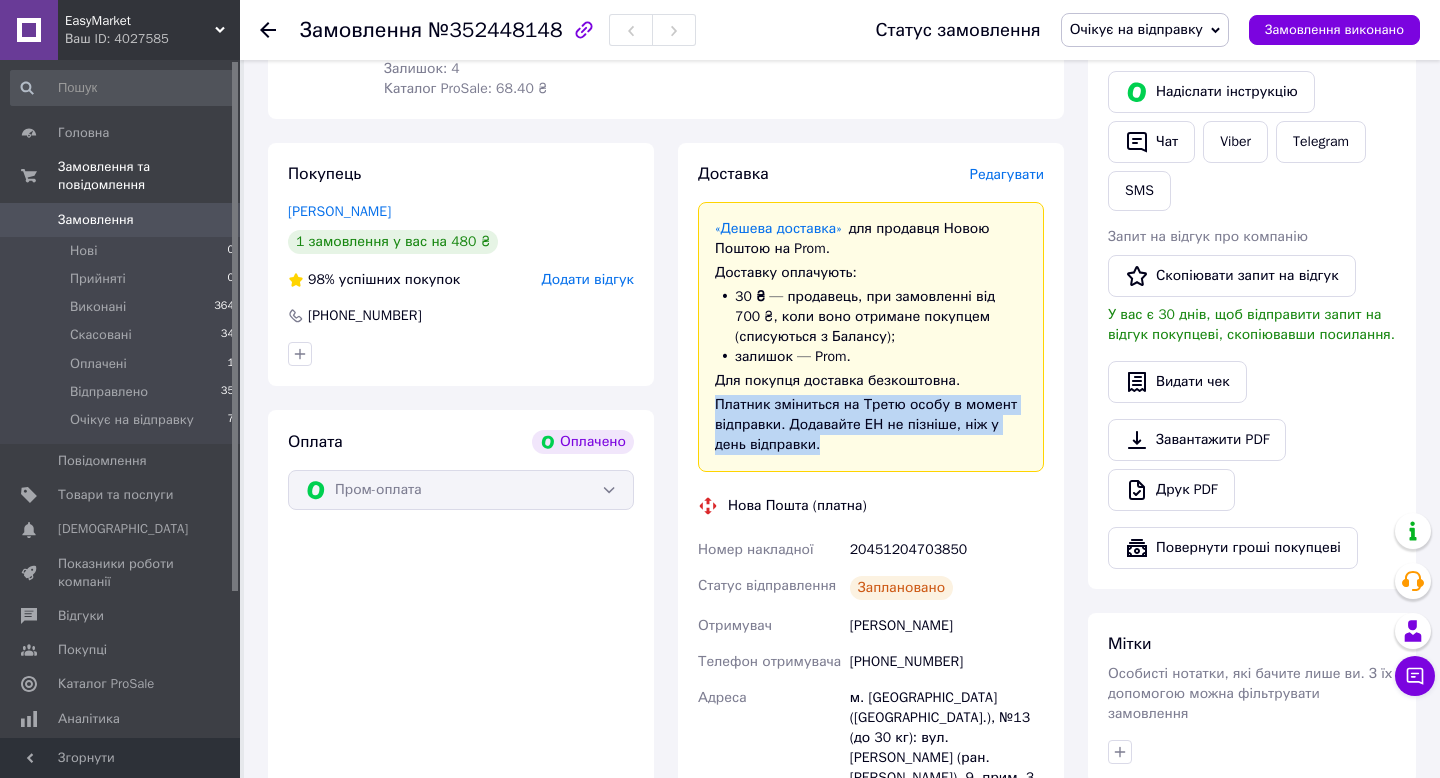 scroll, scrollTop: 411, scrollLeft: 0, axis: vertical 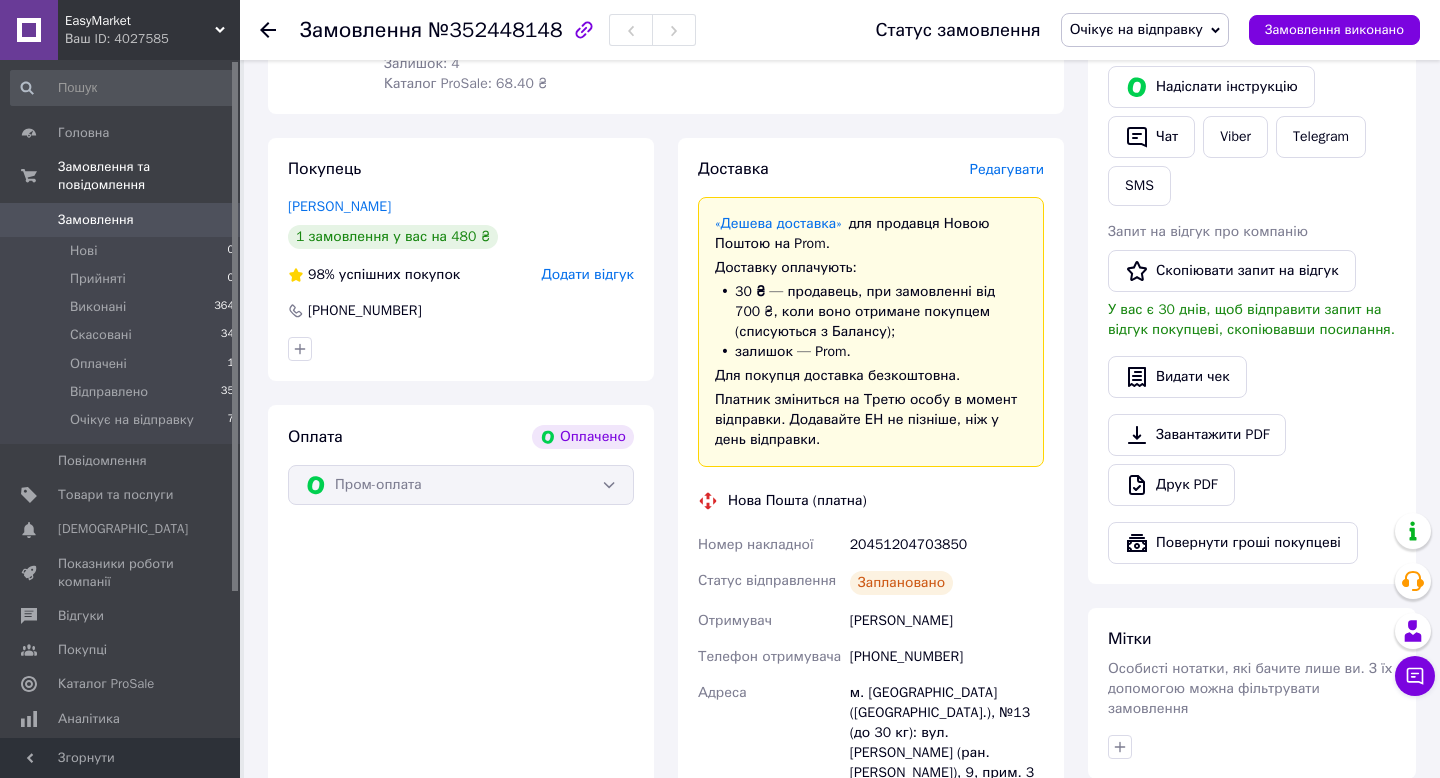 click on "20451204703850" at bounding box center [947, 545] 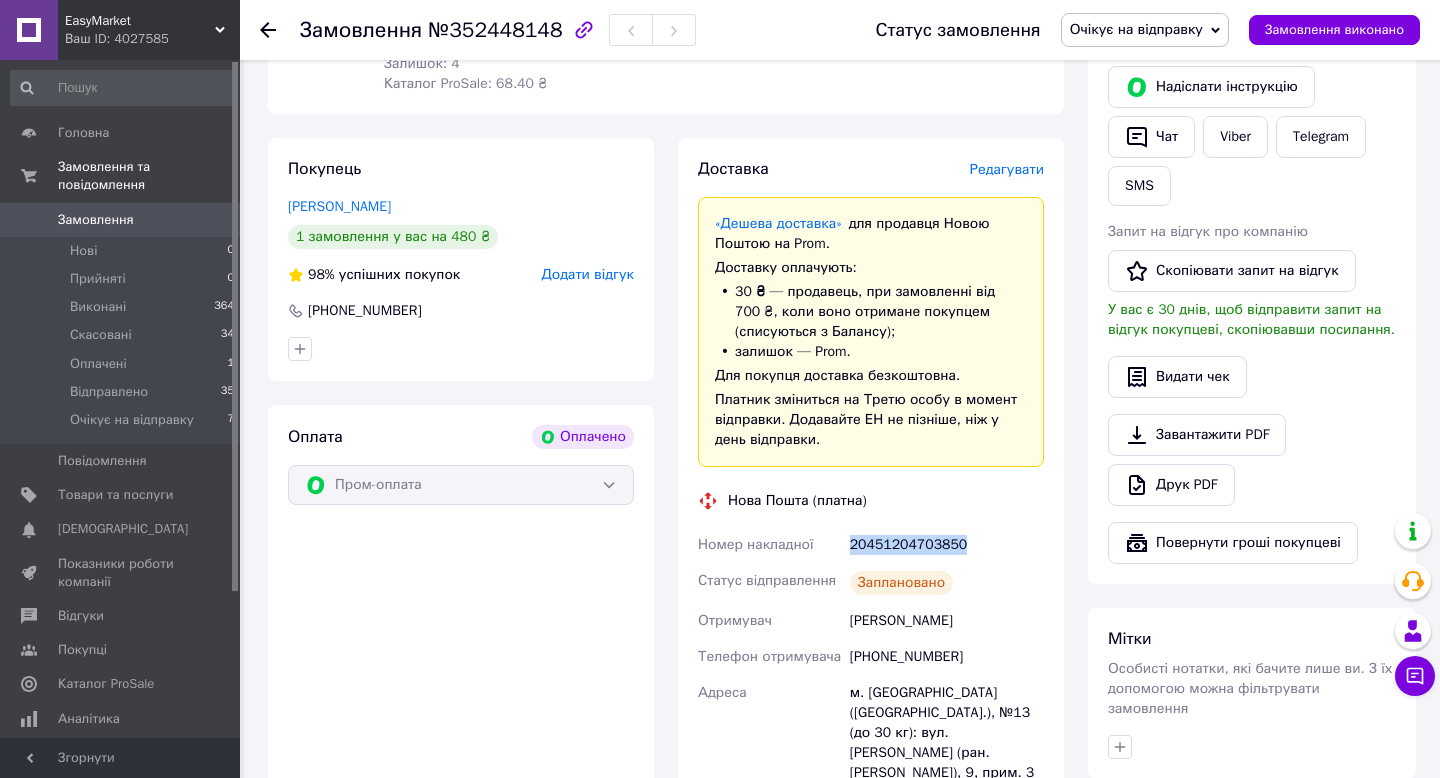 click on "20451204703850" at bounding box center (947, 545) 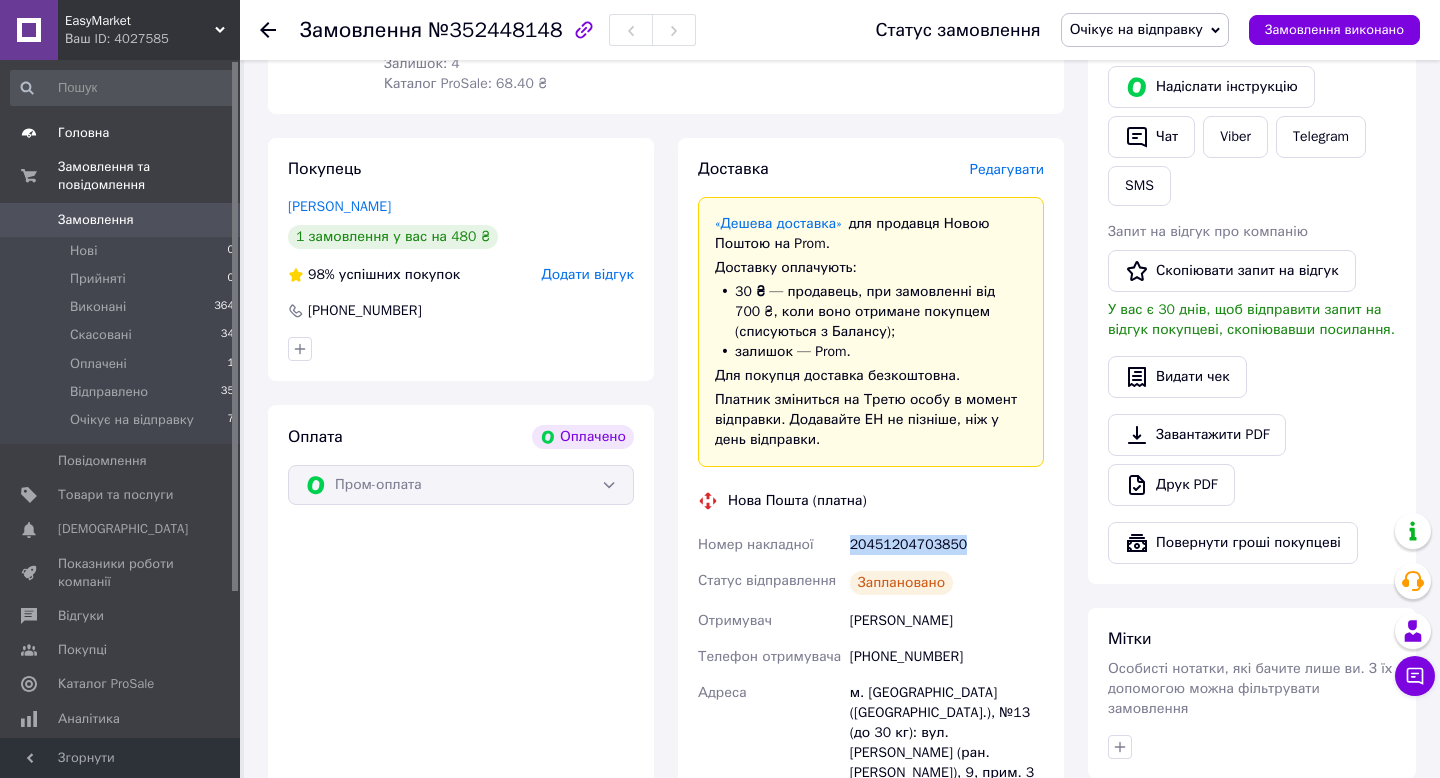 click on "Головна" at bounding box center [83, 133] 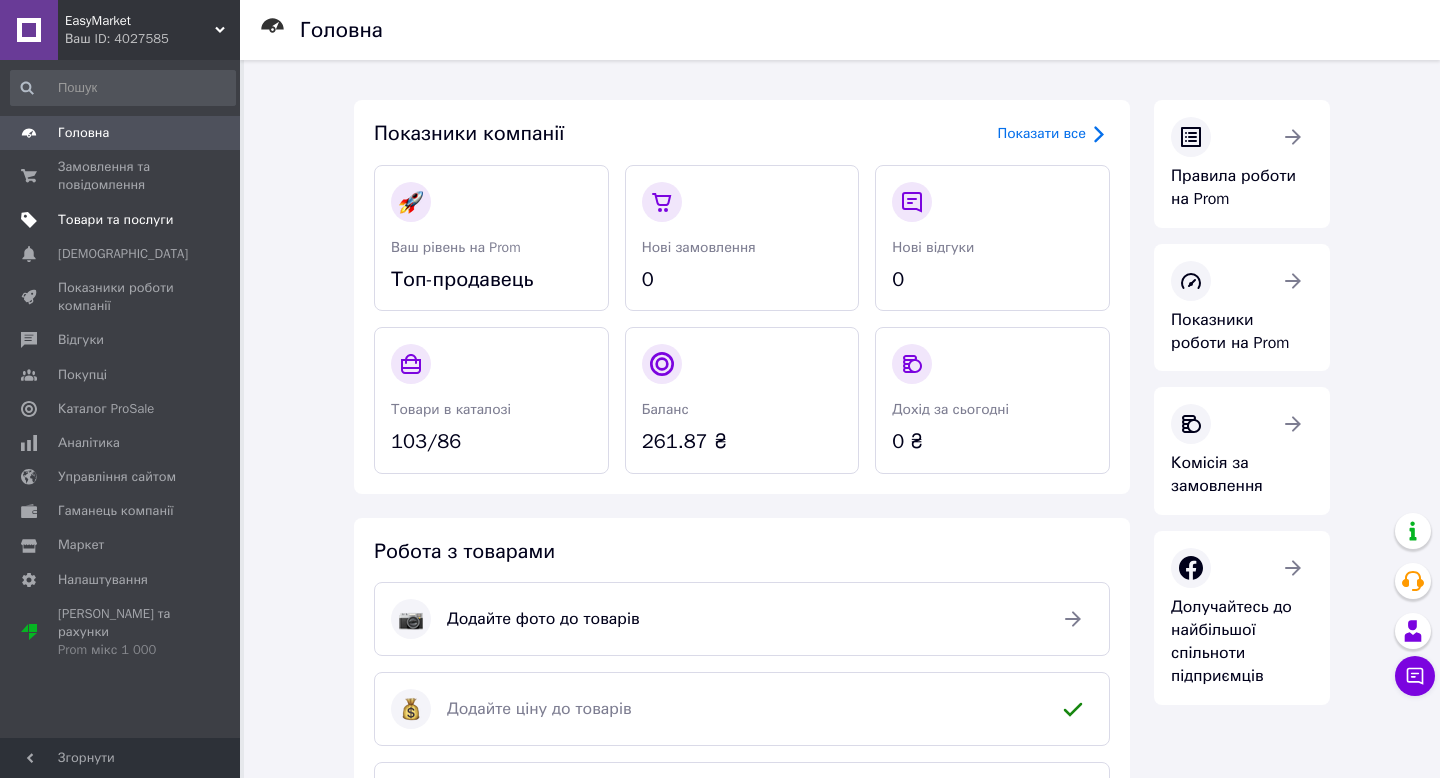 click on "Товари та послуги" at bounding box center [115, 220] 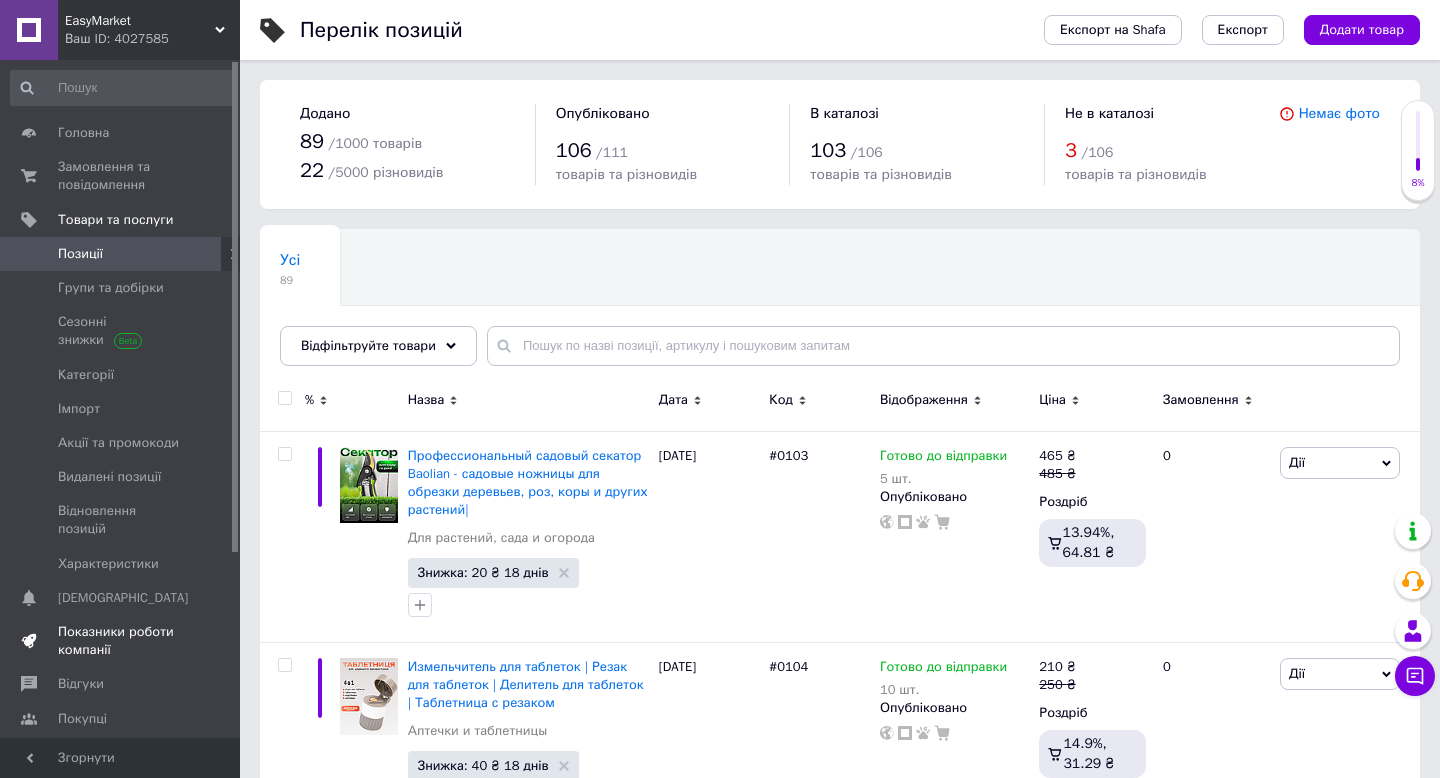 click on "Показники роботи компанії" at bounding box center (121, 641) 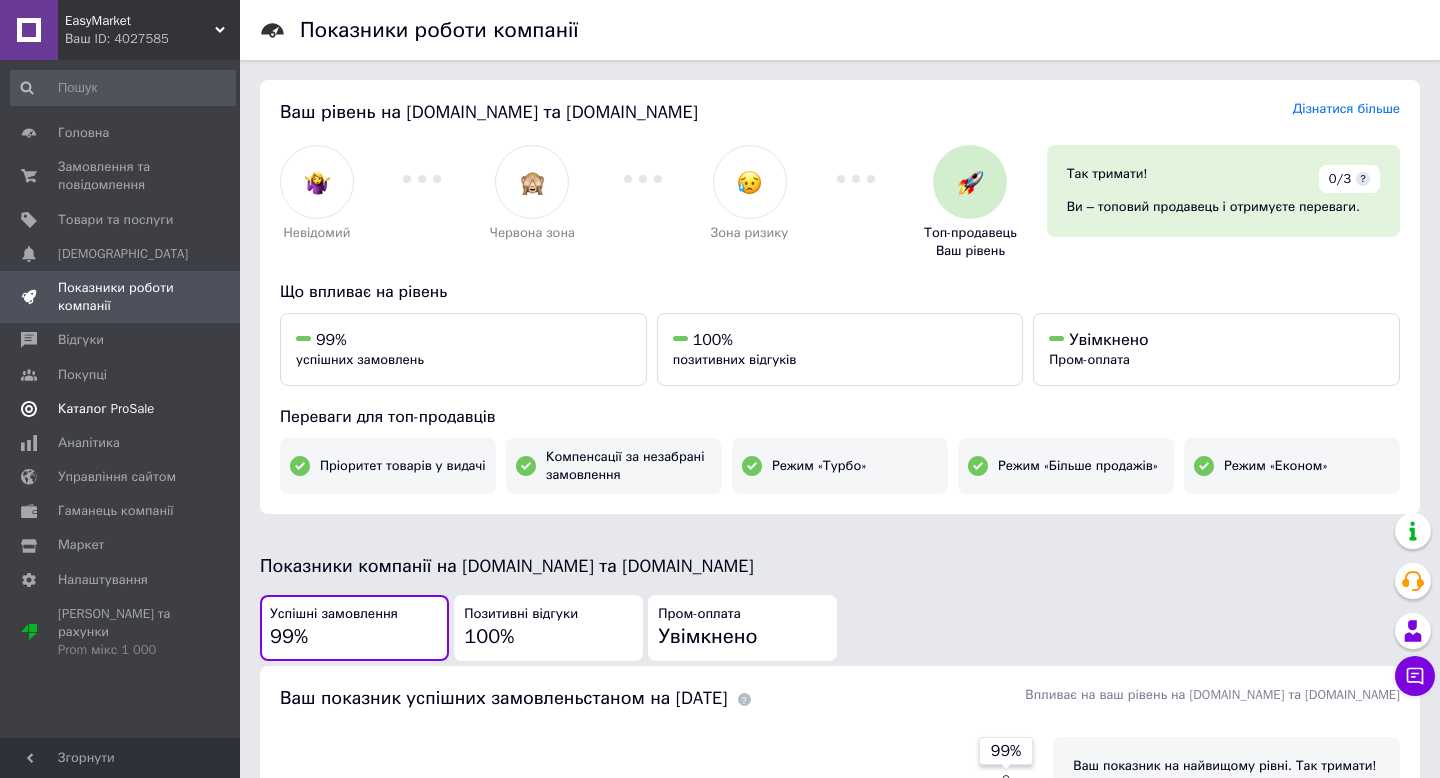 click on "Каталог ProSale" at bounding box center [121, 409] 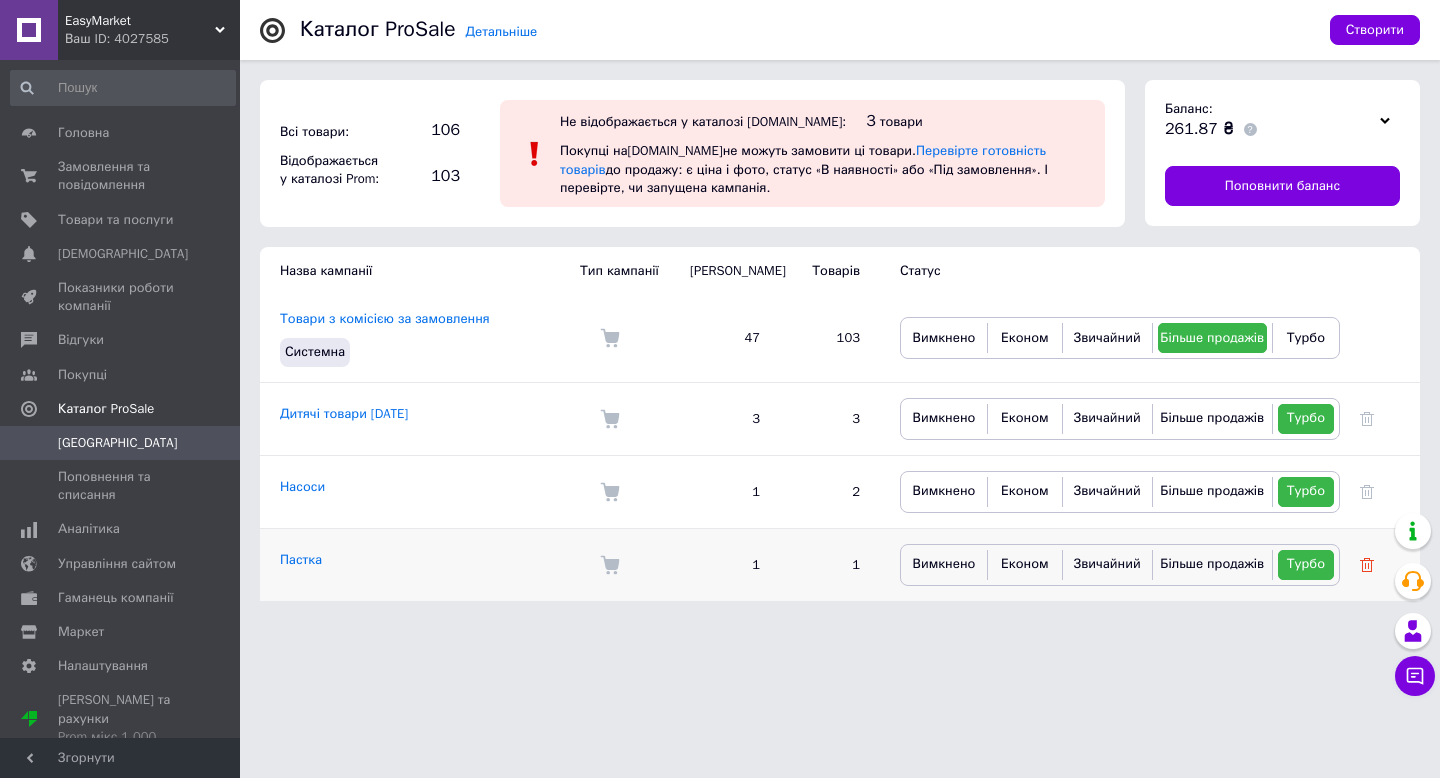 click 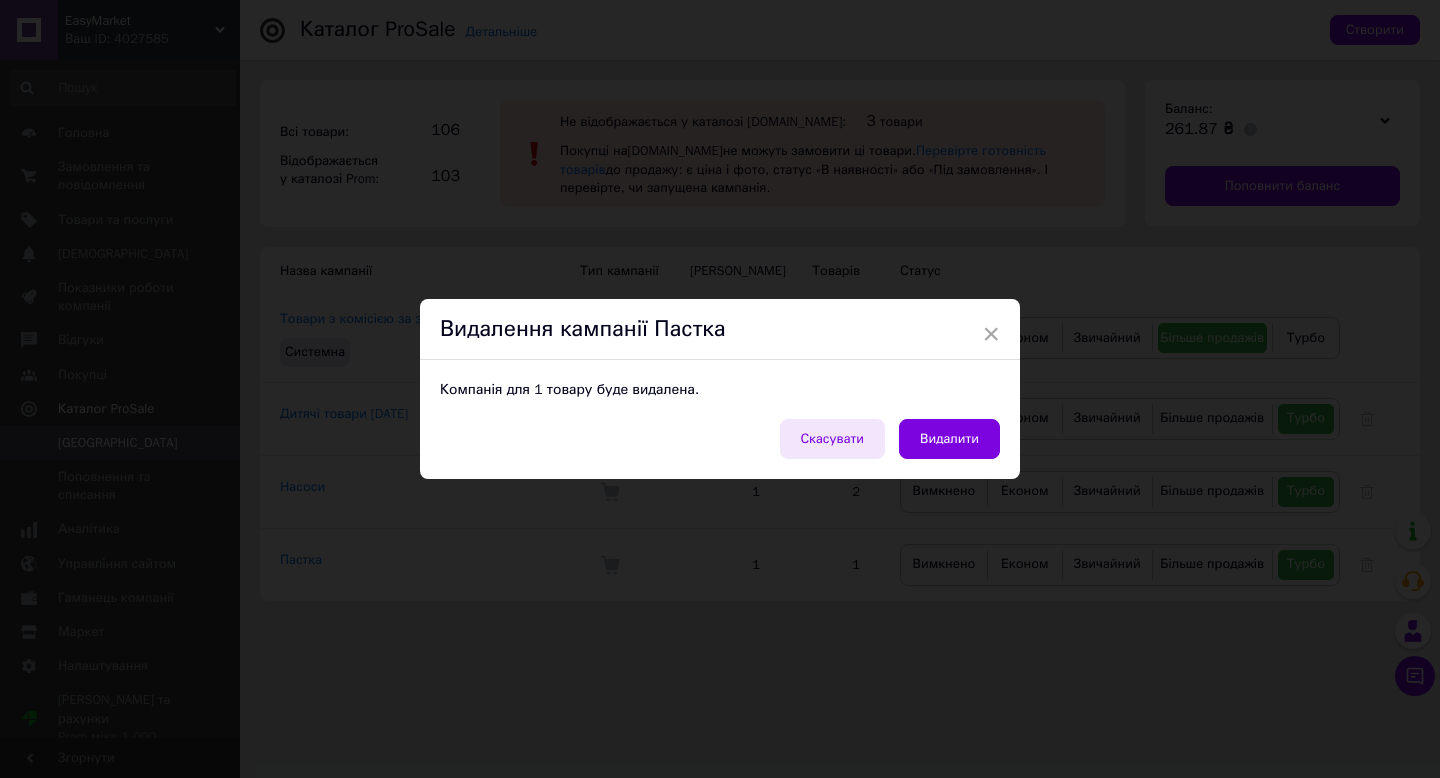 click on "Скасувати" at bounding box center (833, 439) 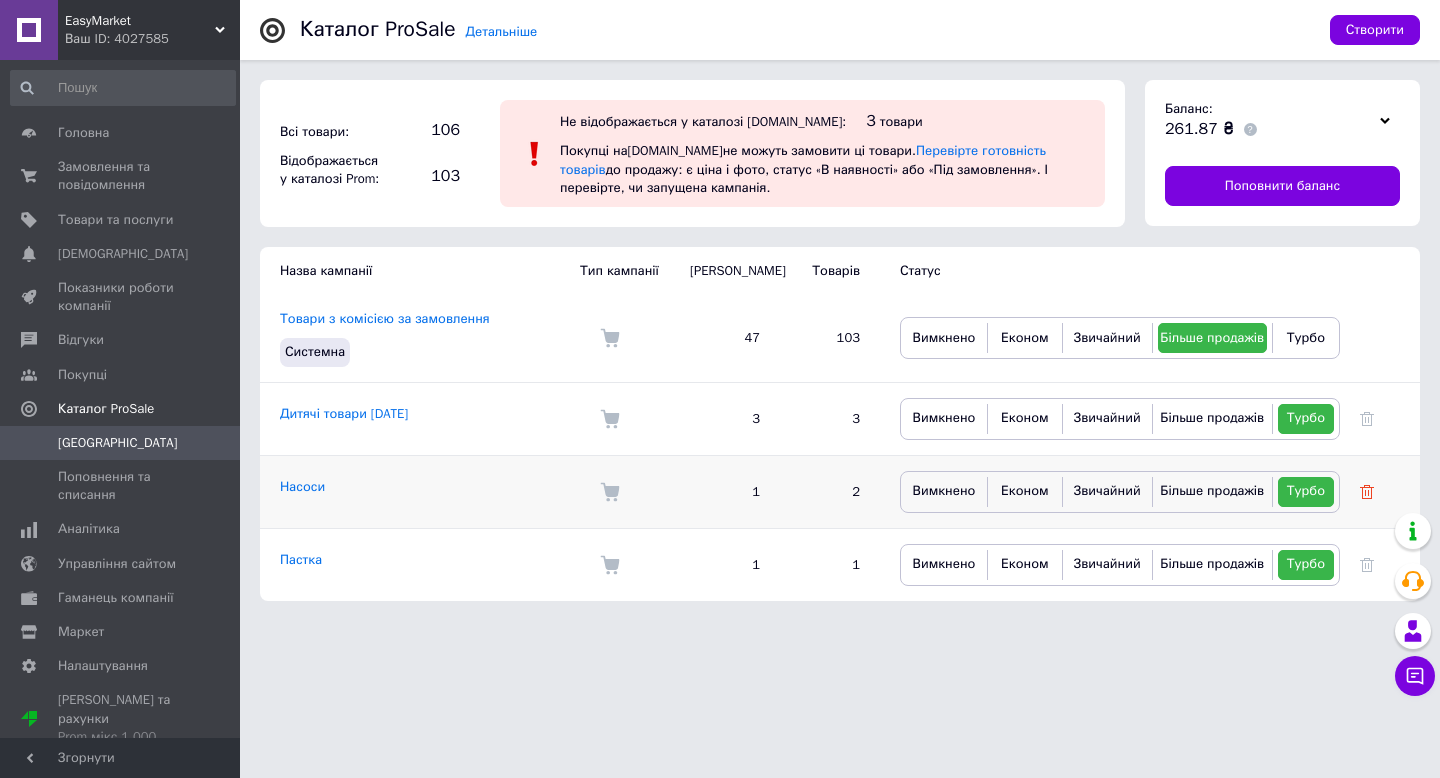 click 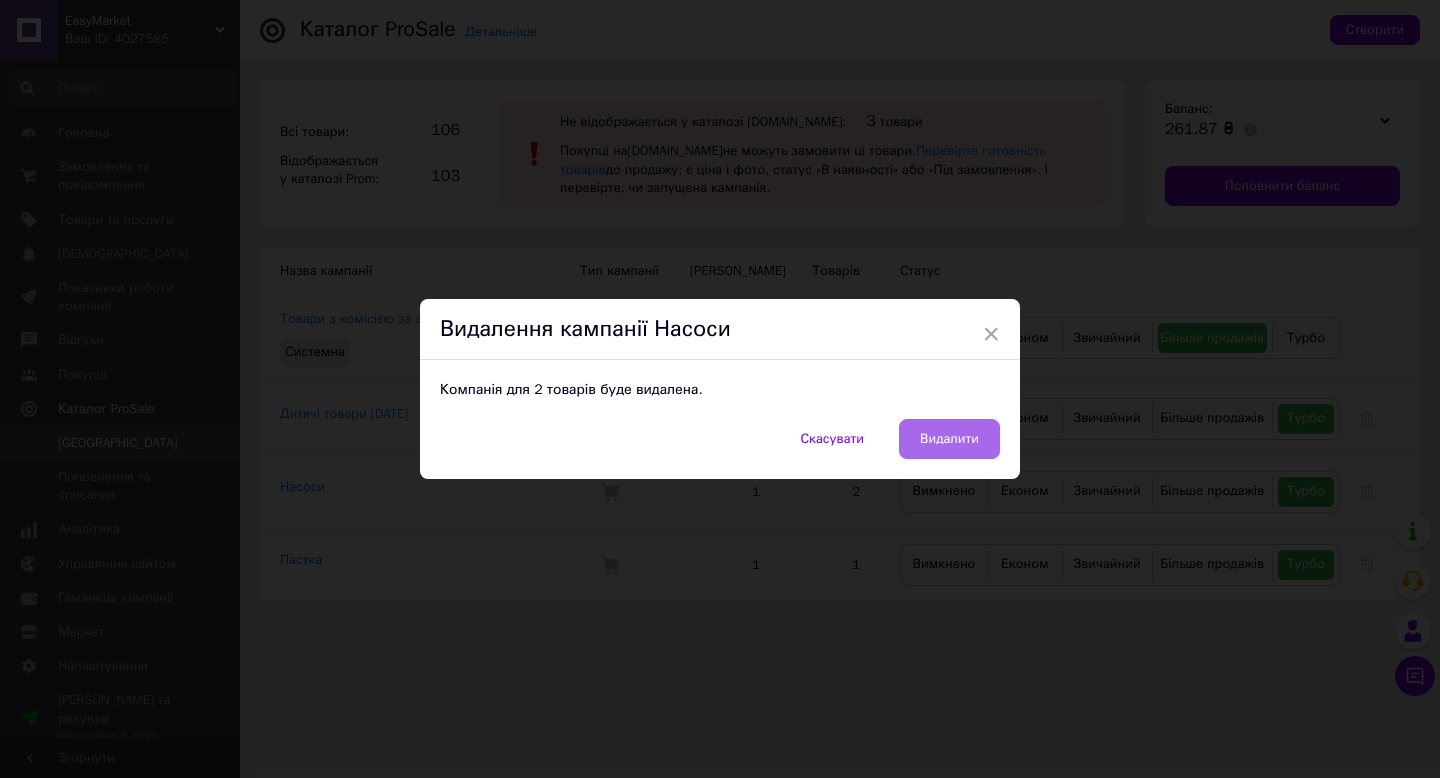 click on "Видалити" at bounding box center [949, 439] 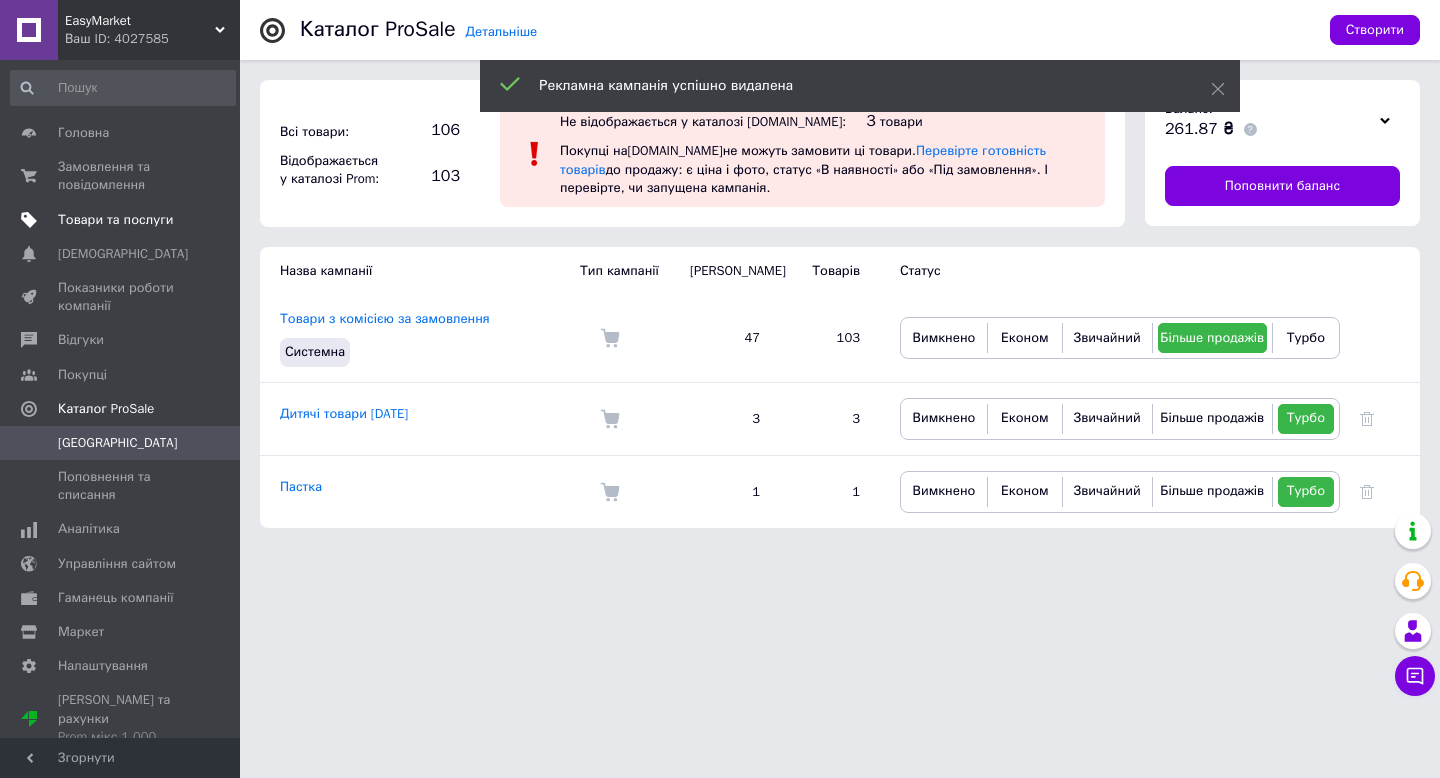 click on "Товари та послуги" at bounding box center (123, 220) 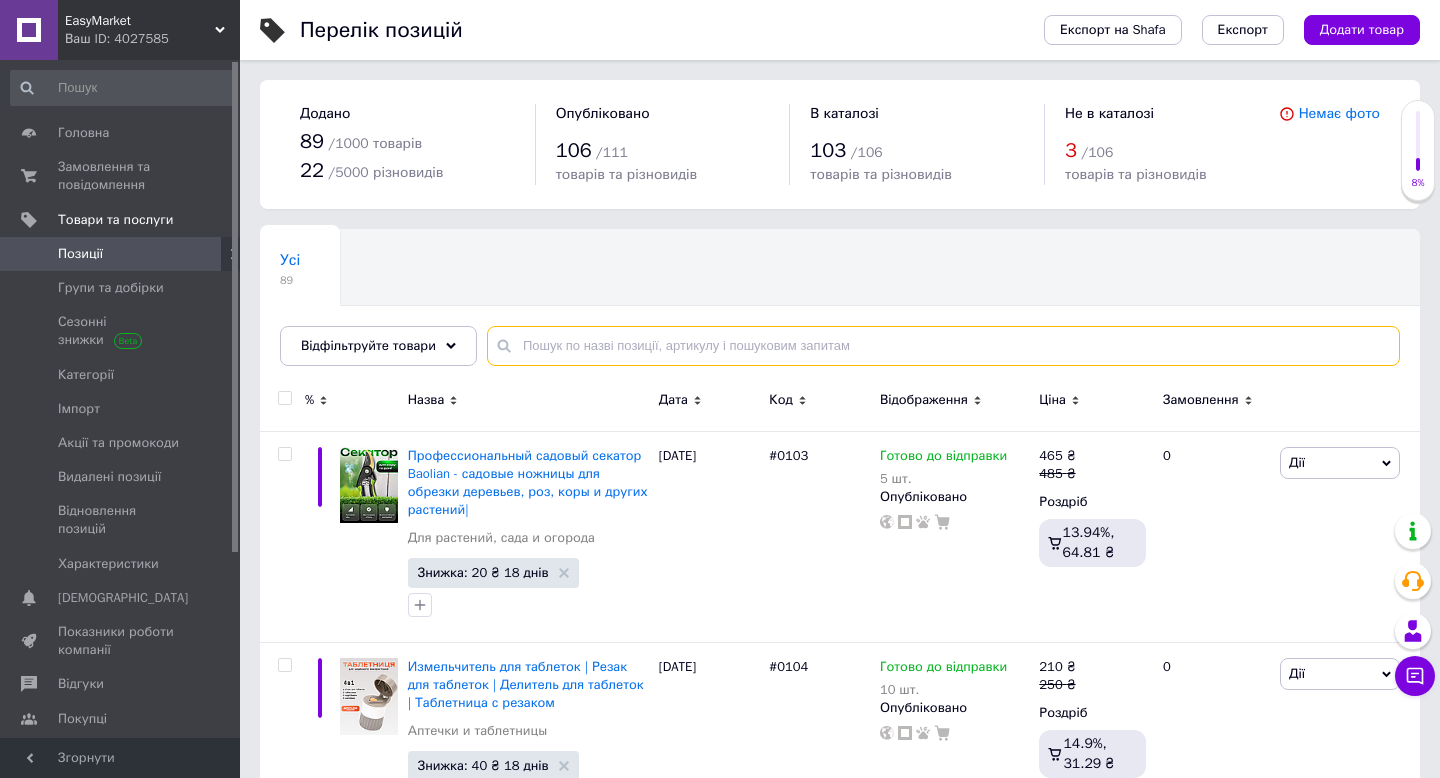click at bounding box center [943, 346] 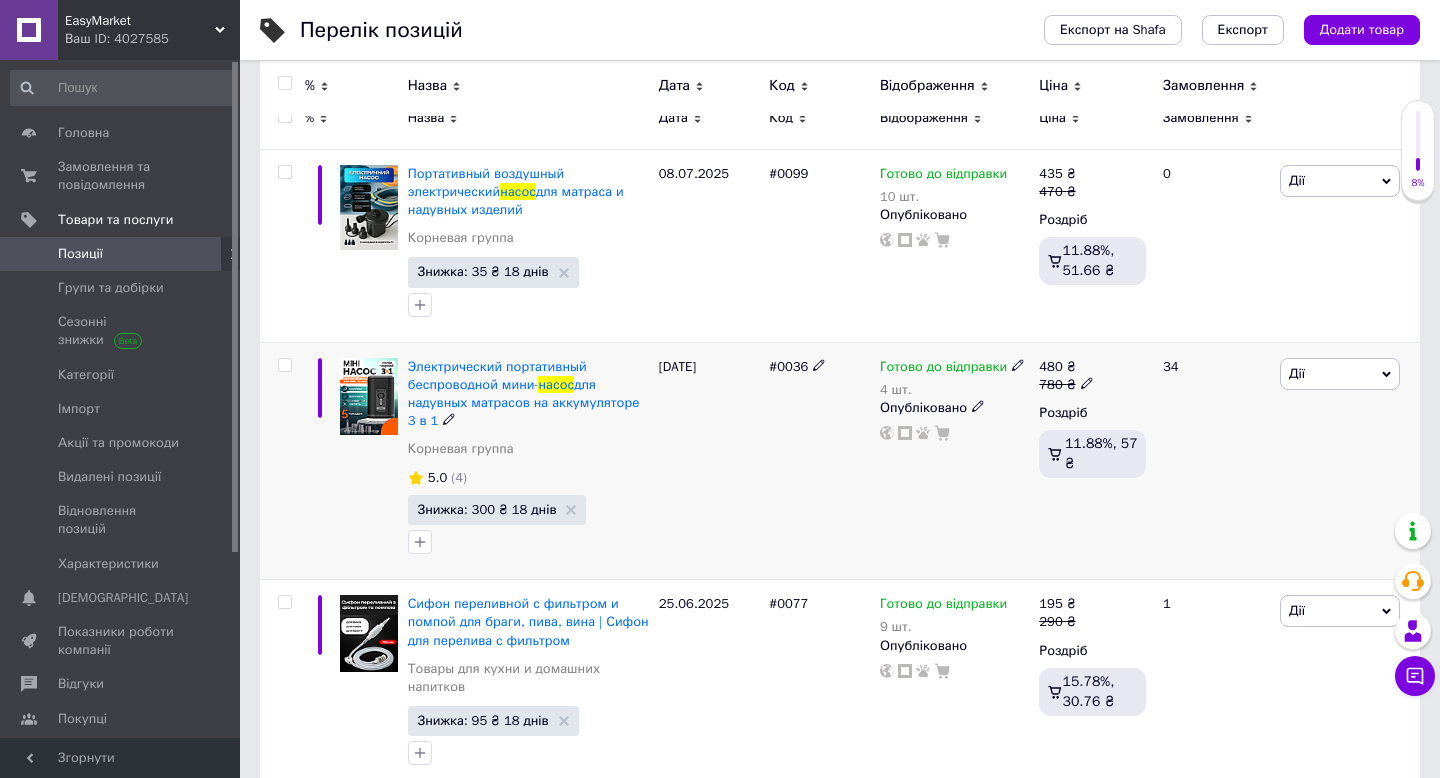scroll, scrollTop: 314, scrollLeft: 0, axis: vertical 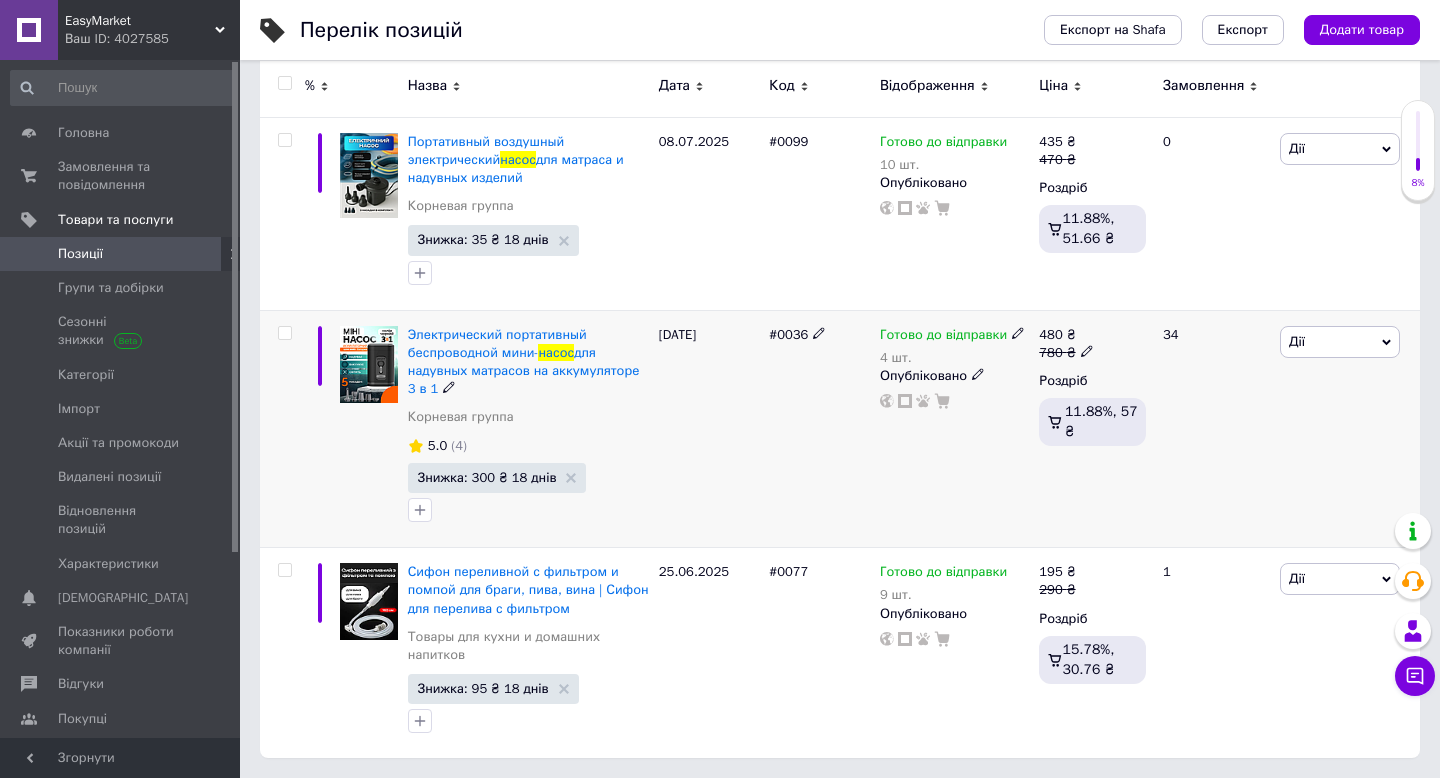 type on "насос" 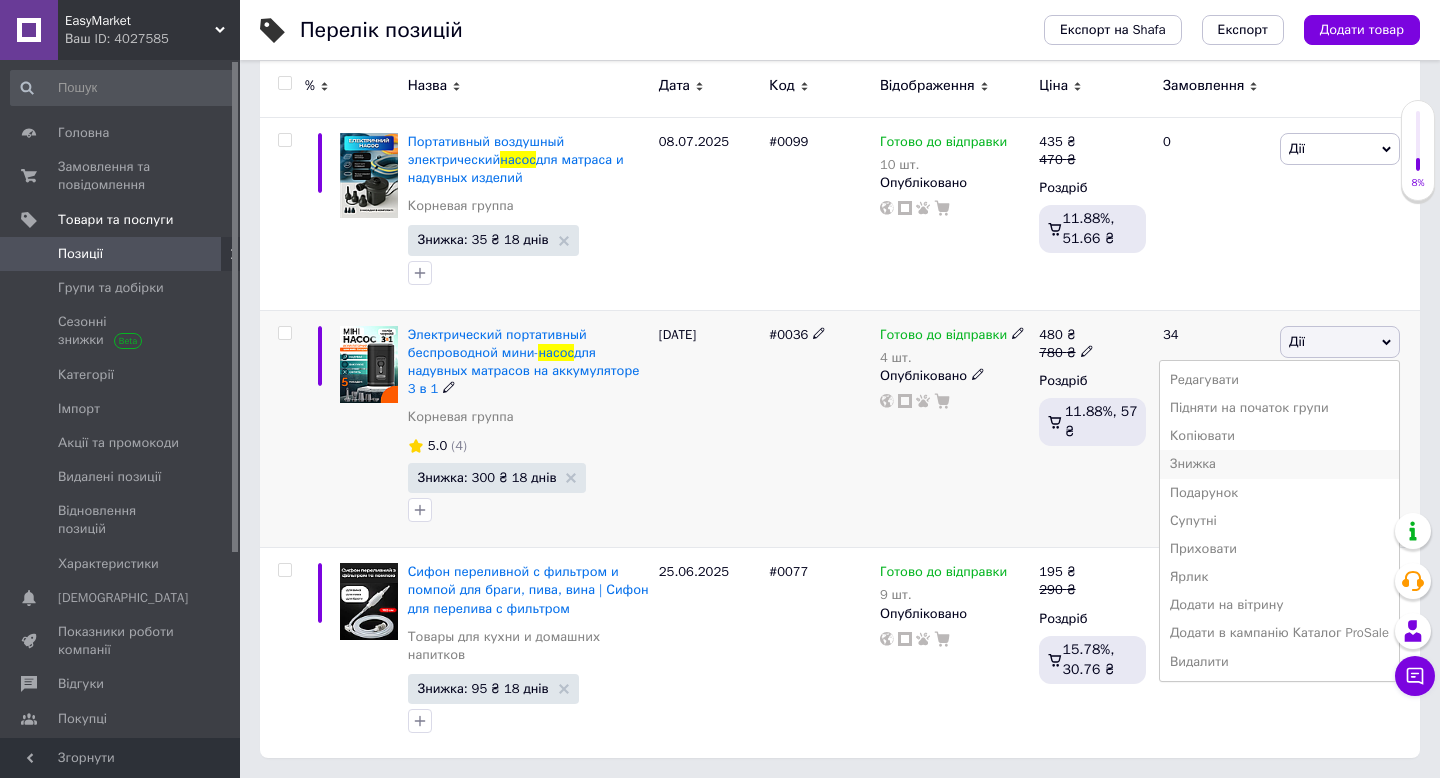 click on "Знижка" at bounding box center [1279, 464] 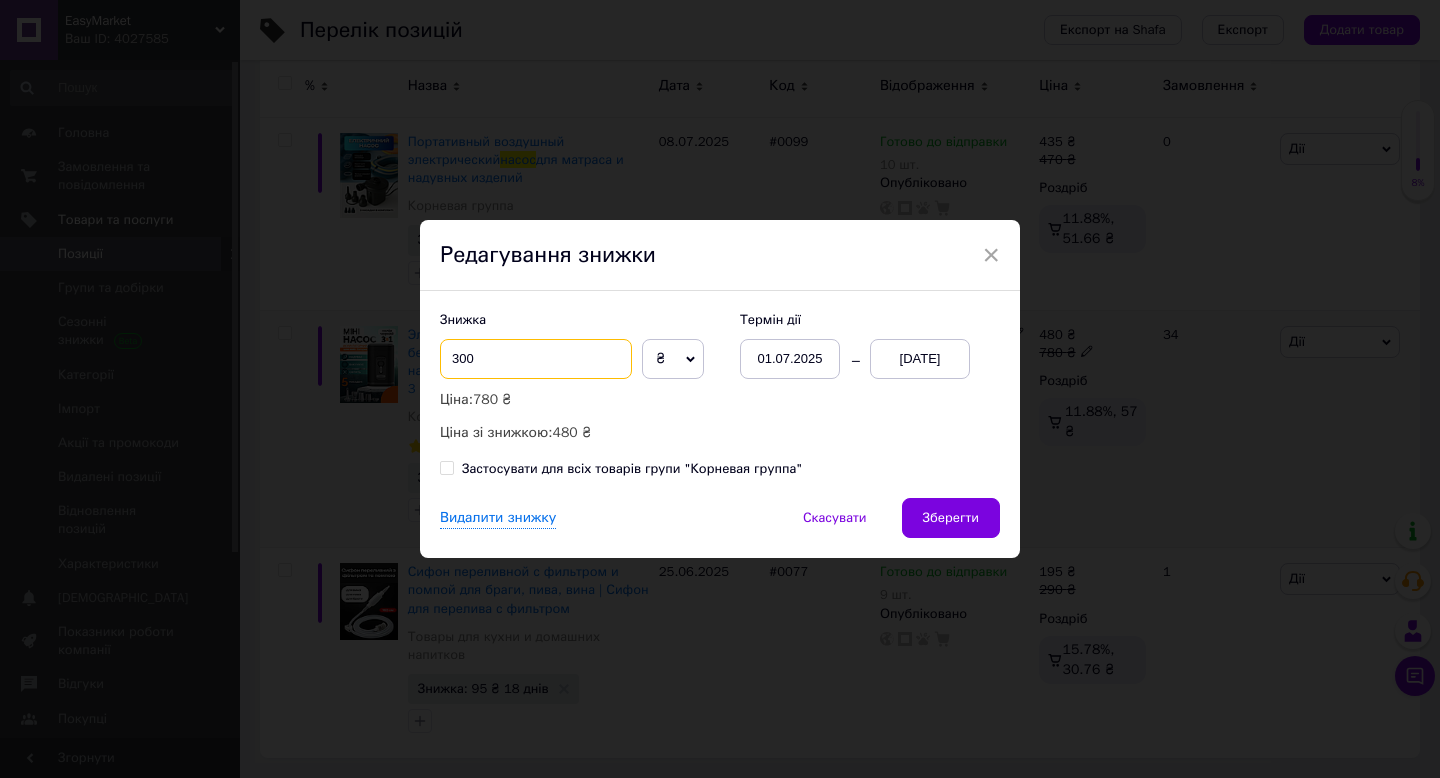click on "300" at bounding box center [536, 359] 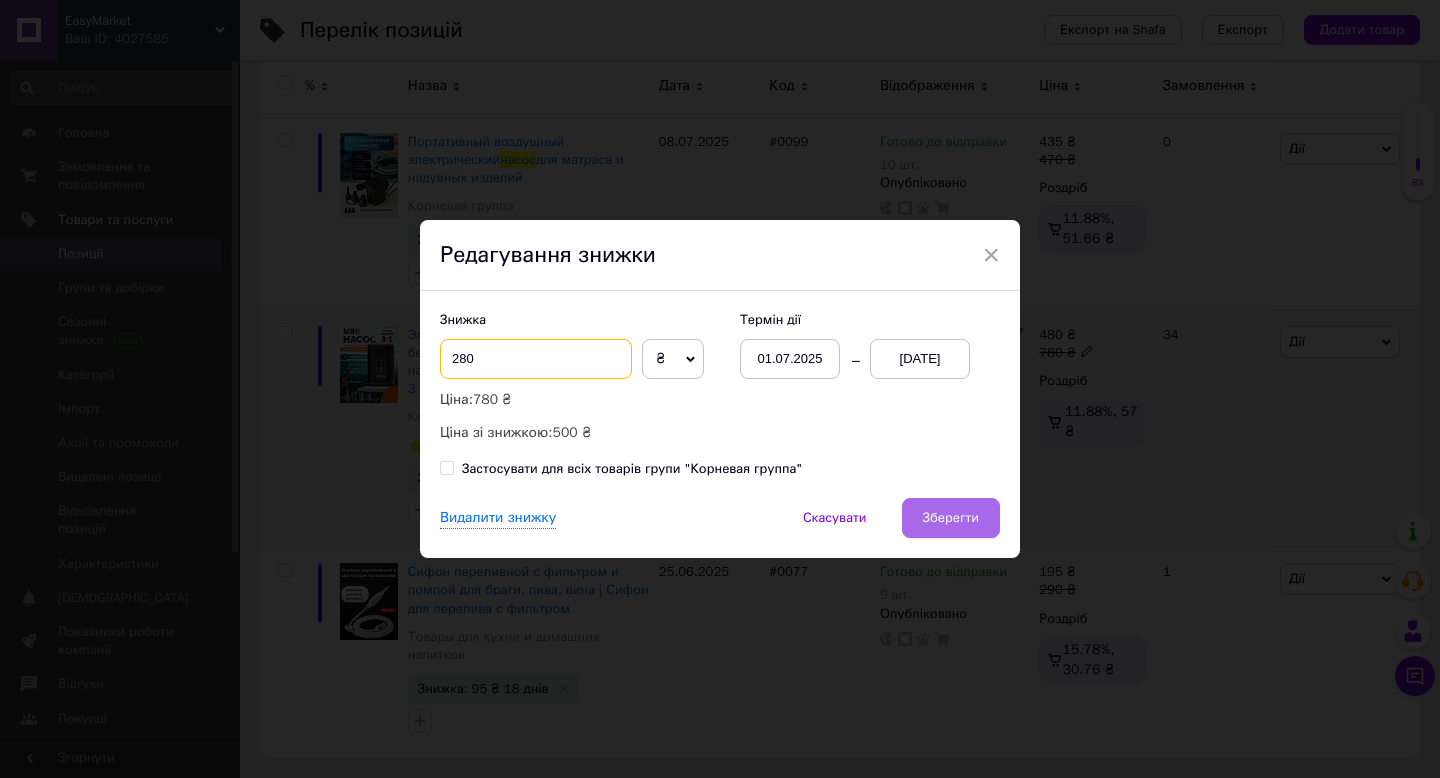type on "280" 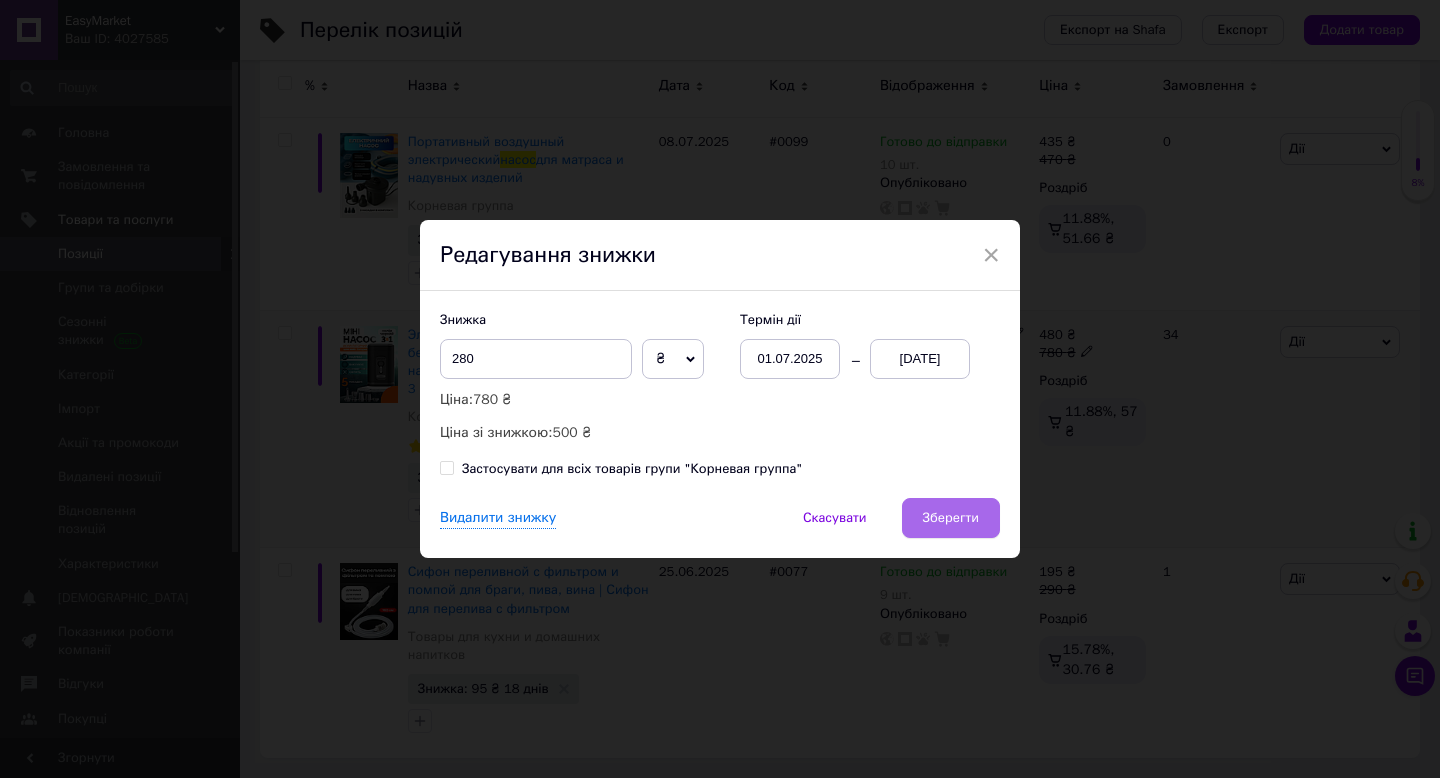 click on "Зберегти" at bounding box center [951, 518] 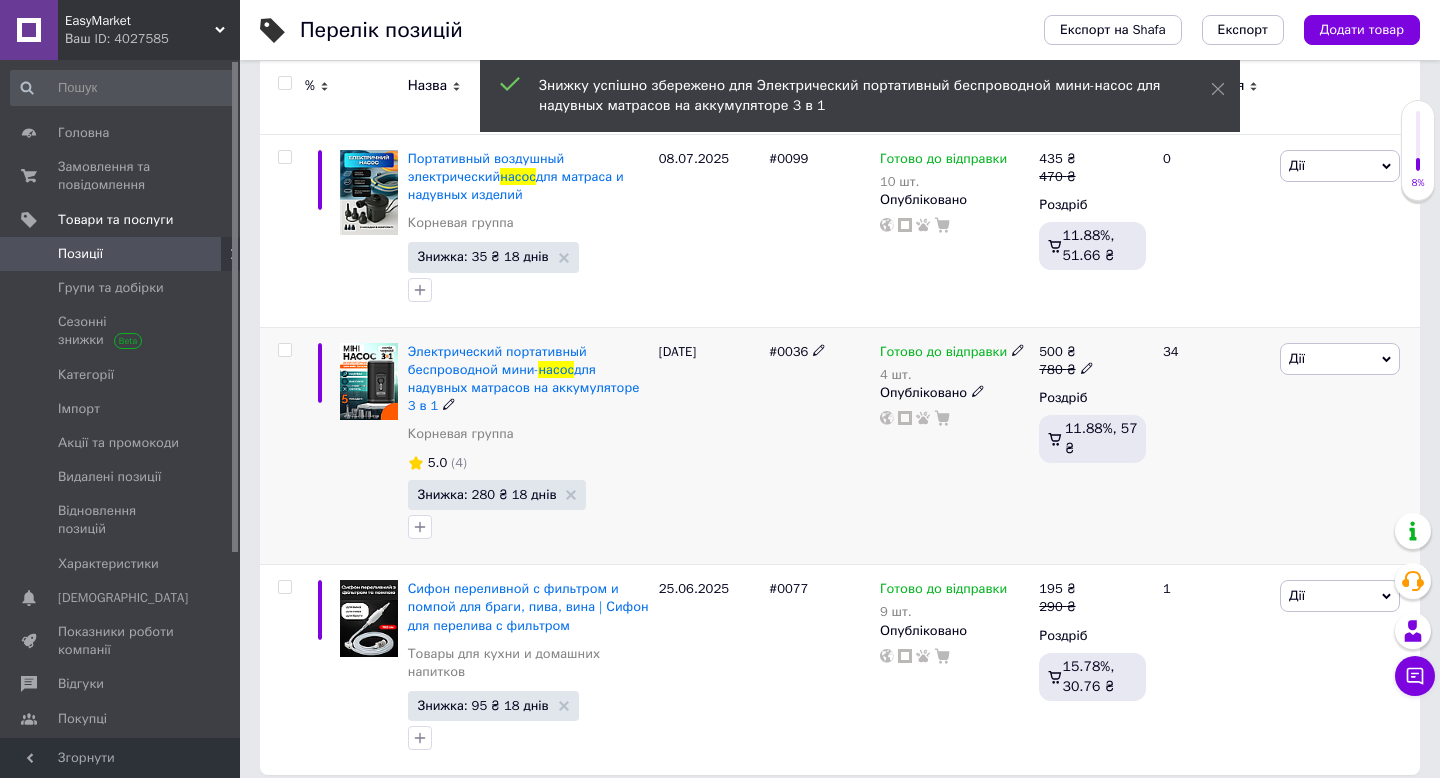 scroll, scrollTop: 296, scrollLeft: 0, axis: vertical 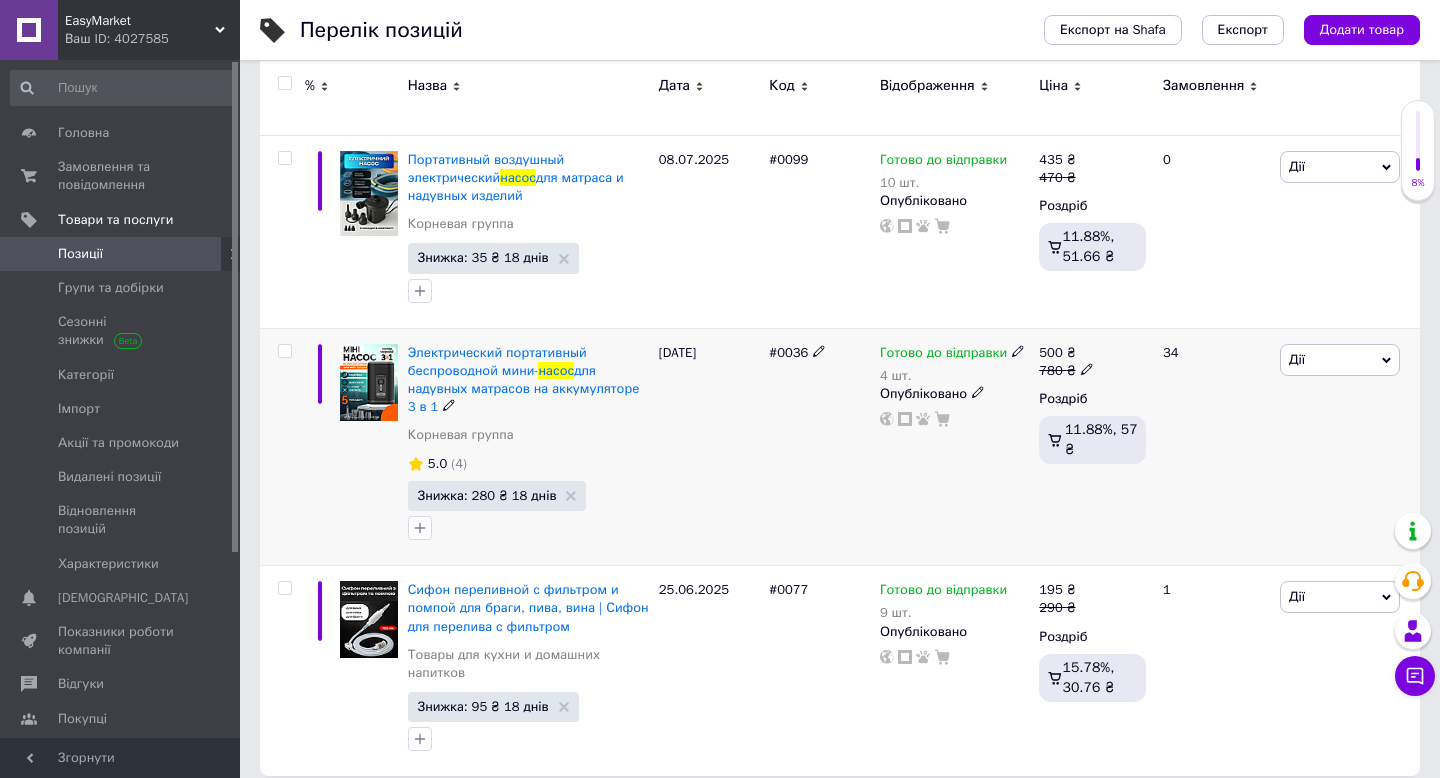 click 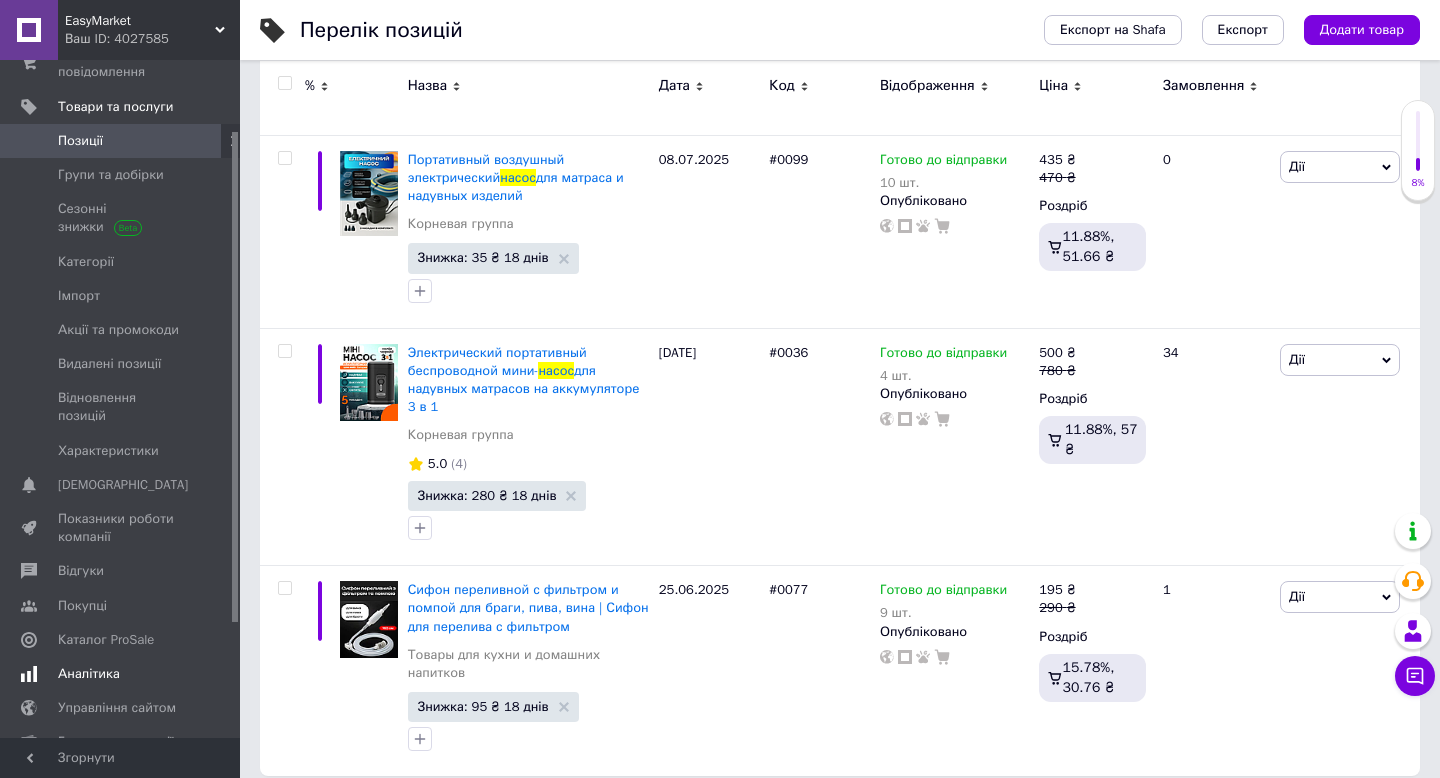 scroll, scrollTop: 138, scrollLeft: 0, axis: vertical 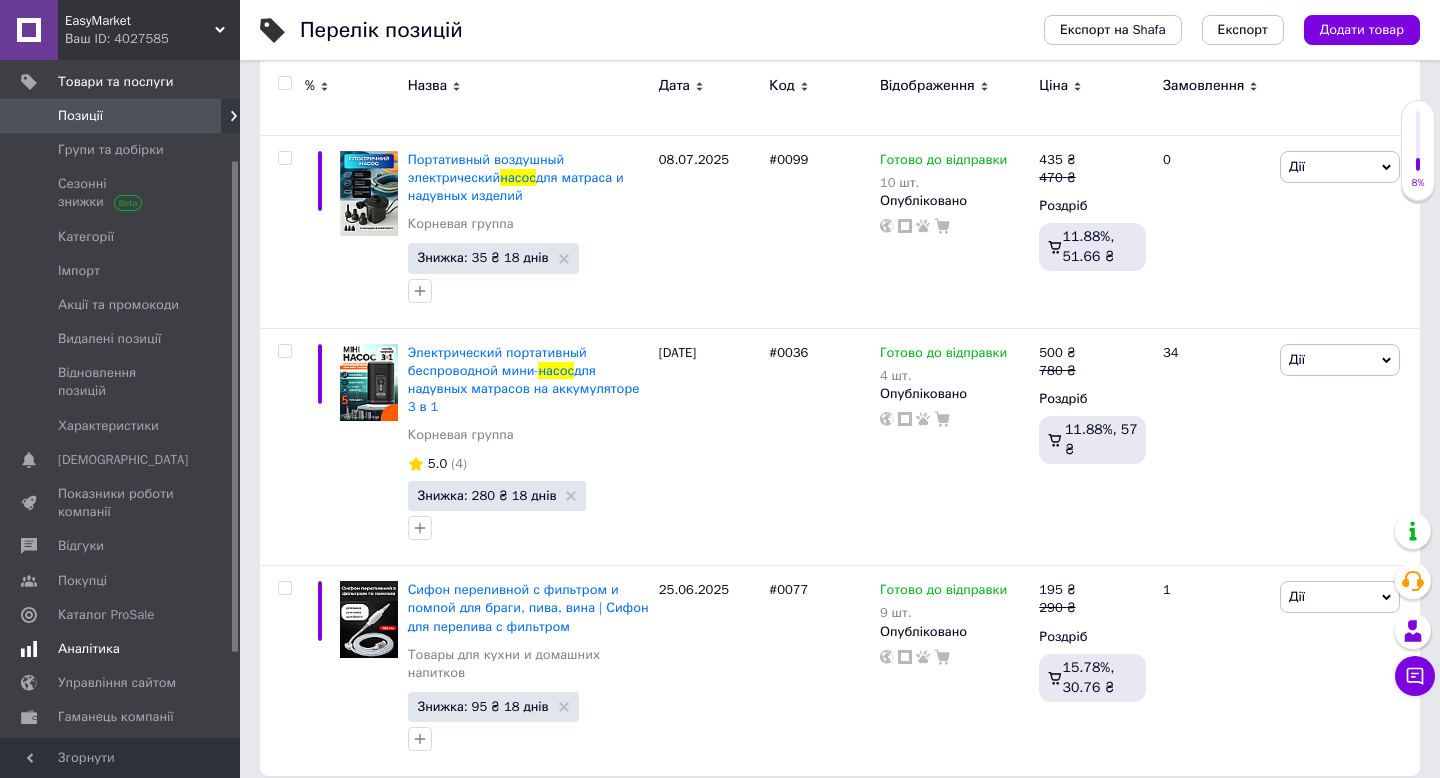click on "Аналітика" at bounding box center (89, 649) 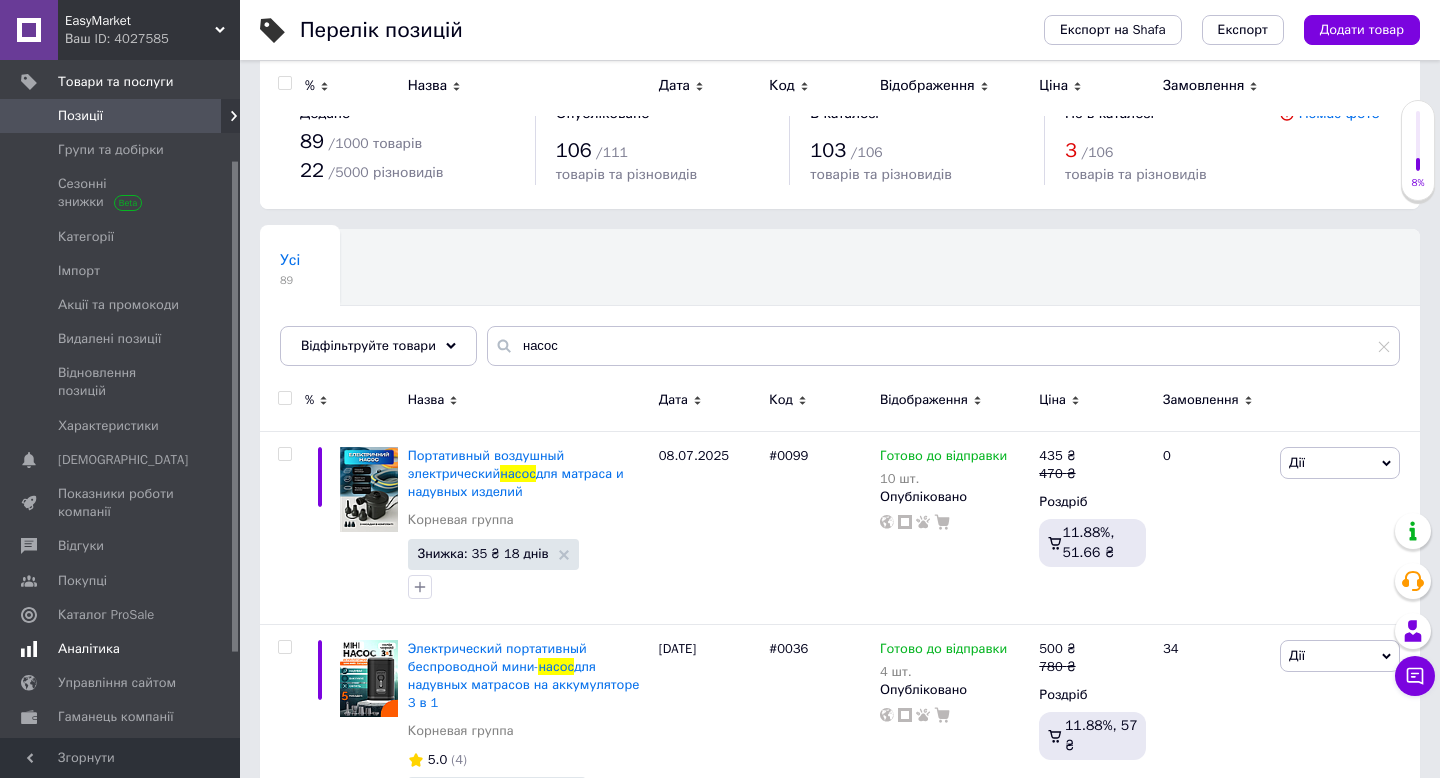 scroll, scrollTop: 137, scrollLeft: 0, axis: vertical 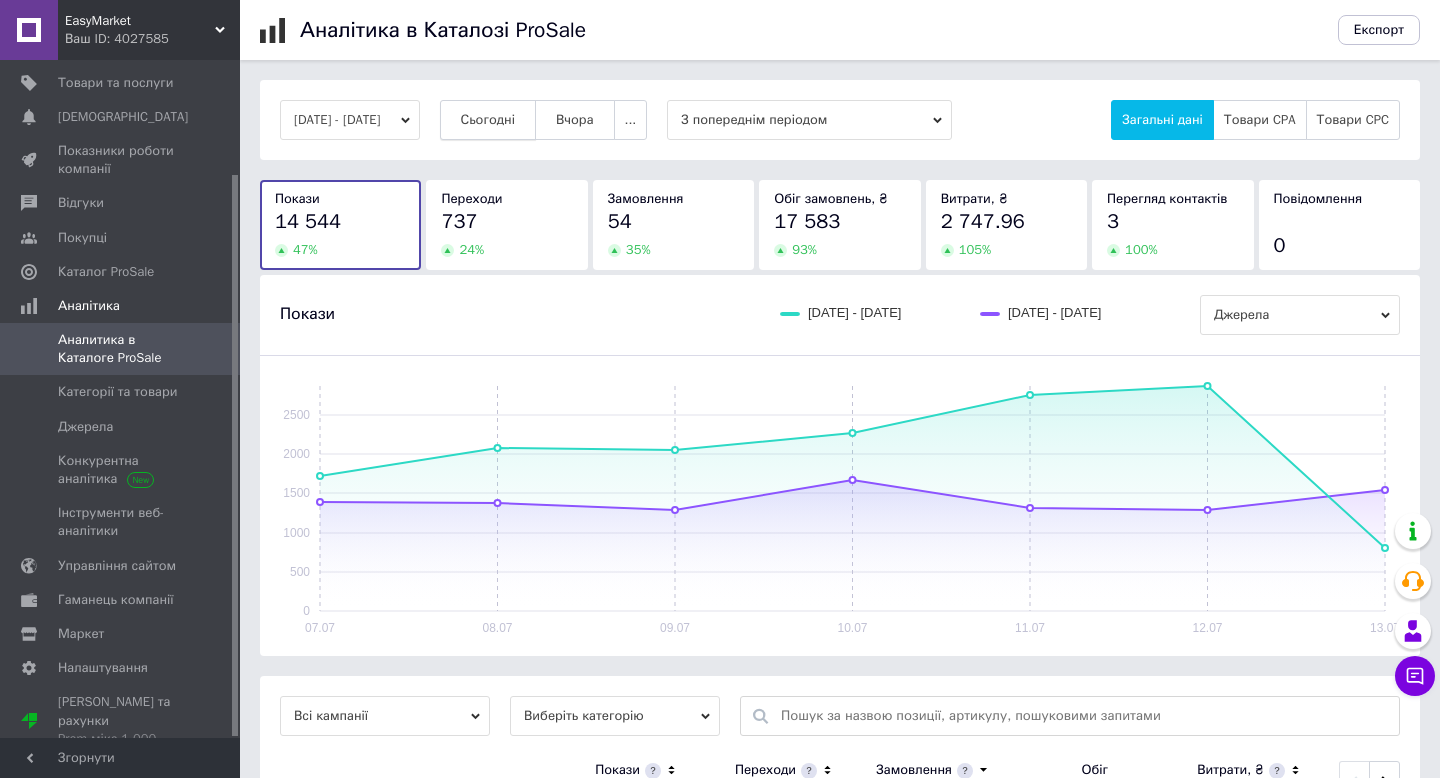 click on "Сьогодні" at bounding box center (488, 120) 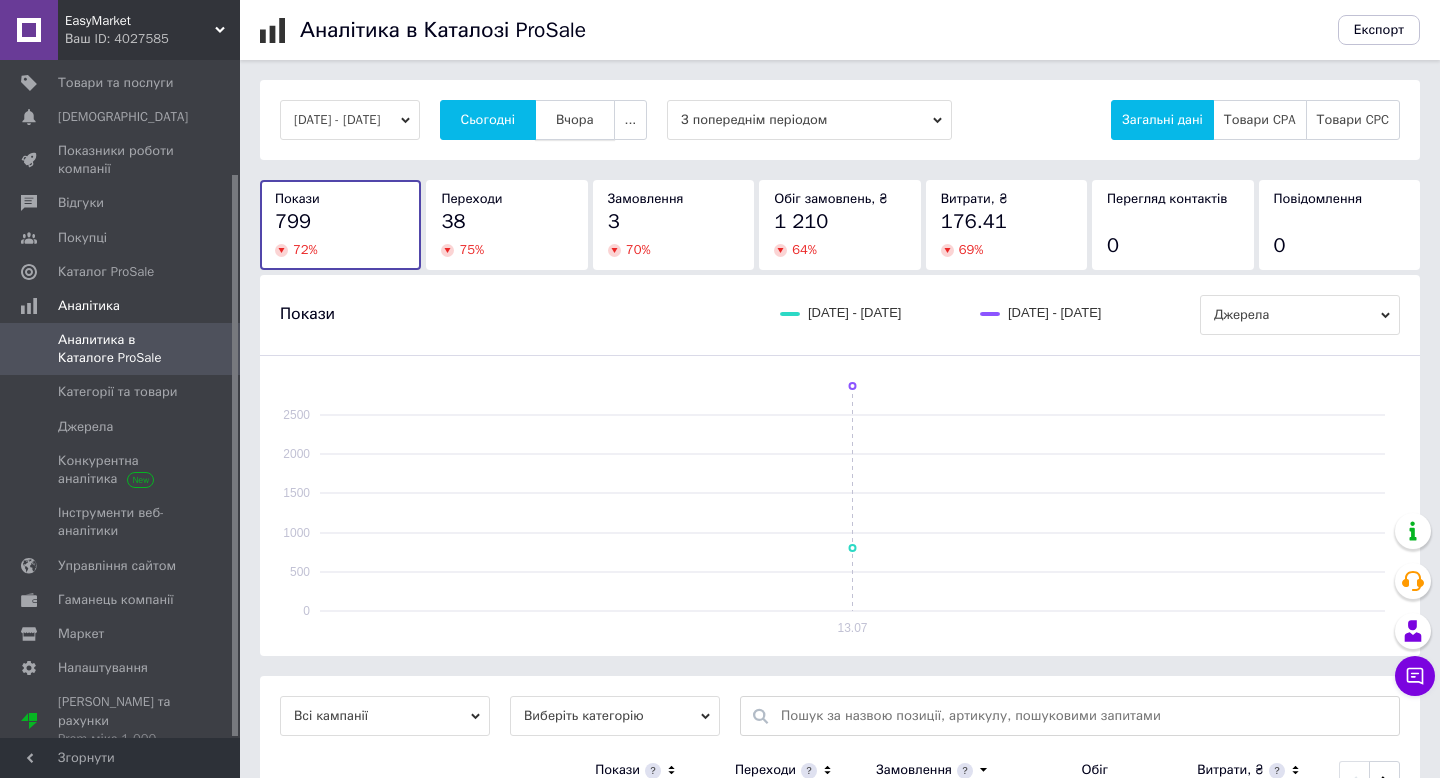 click on "Вчора" at bounding box center (575, 120) 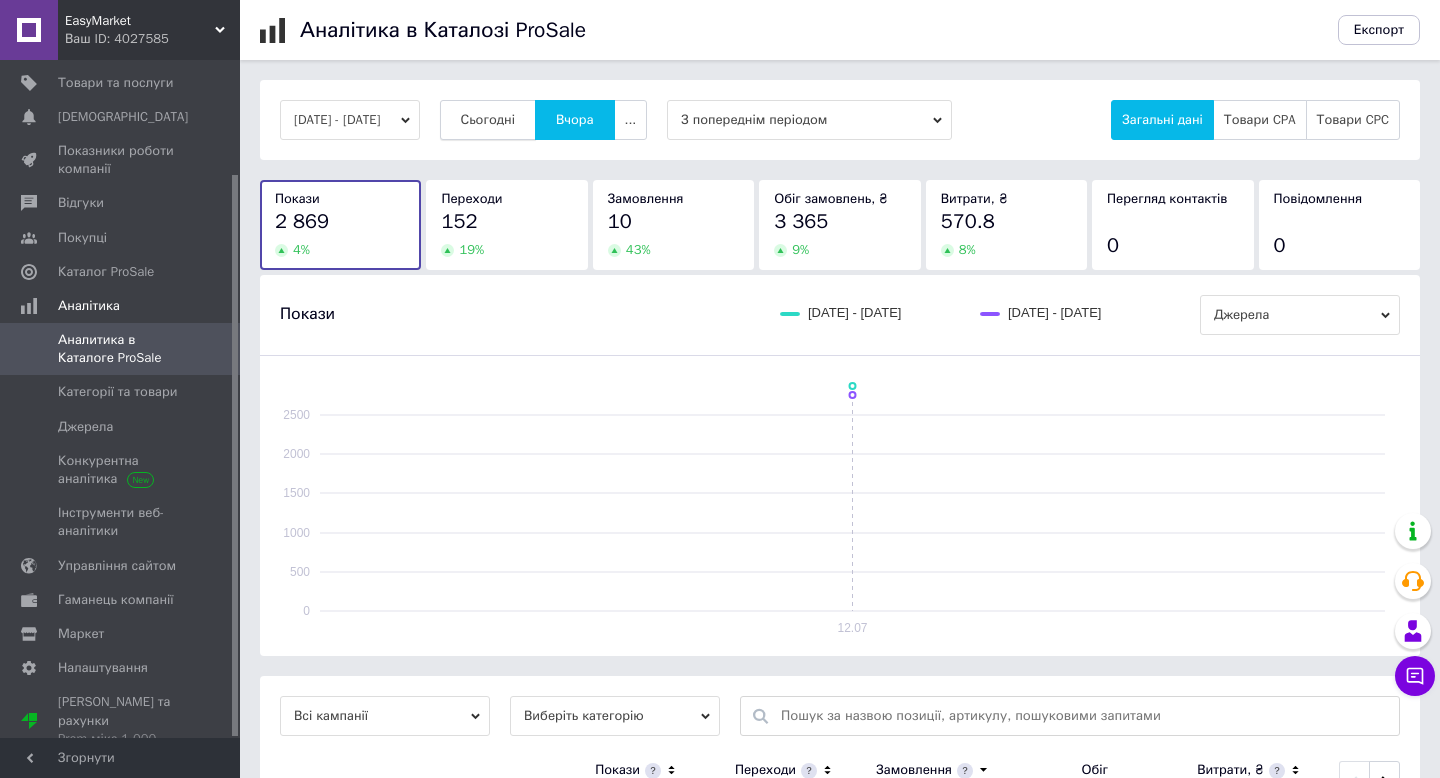 click on "Сьогодні" at bounding box center [488, 120] 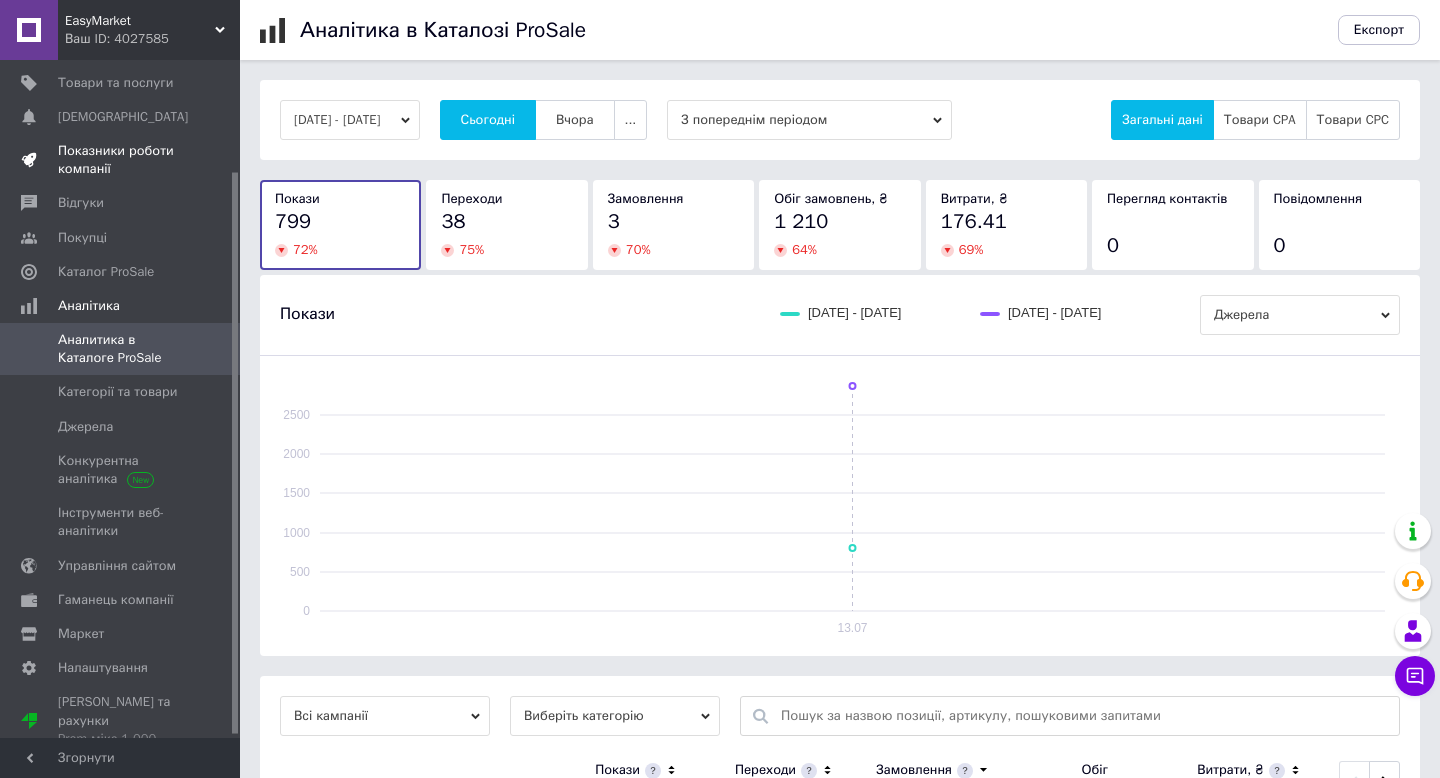 scroll, scrollTop: 0, scrollLeft: 0, axis: both 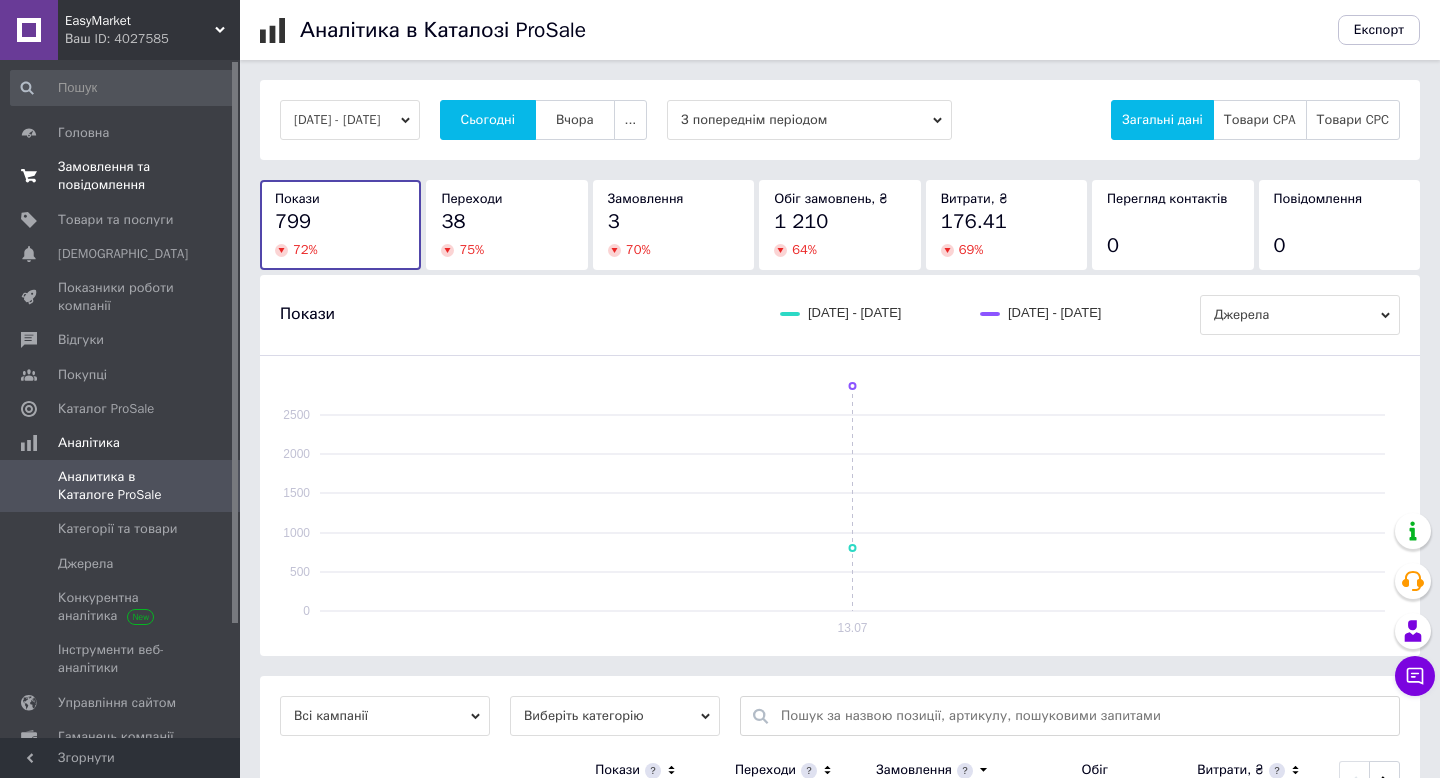 click on "Замовлення та повідомлення" at bounding box center [121, 176] 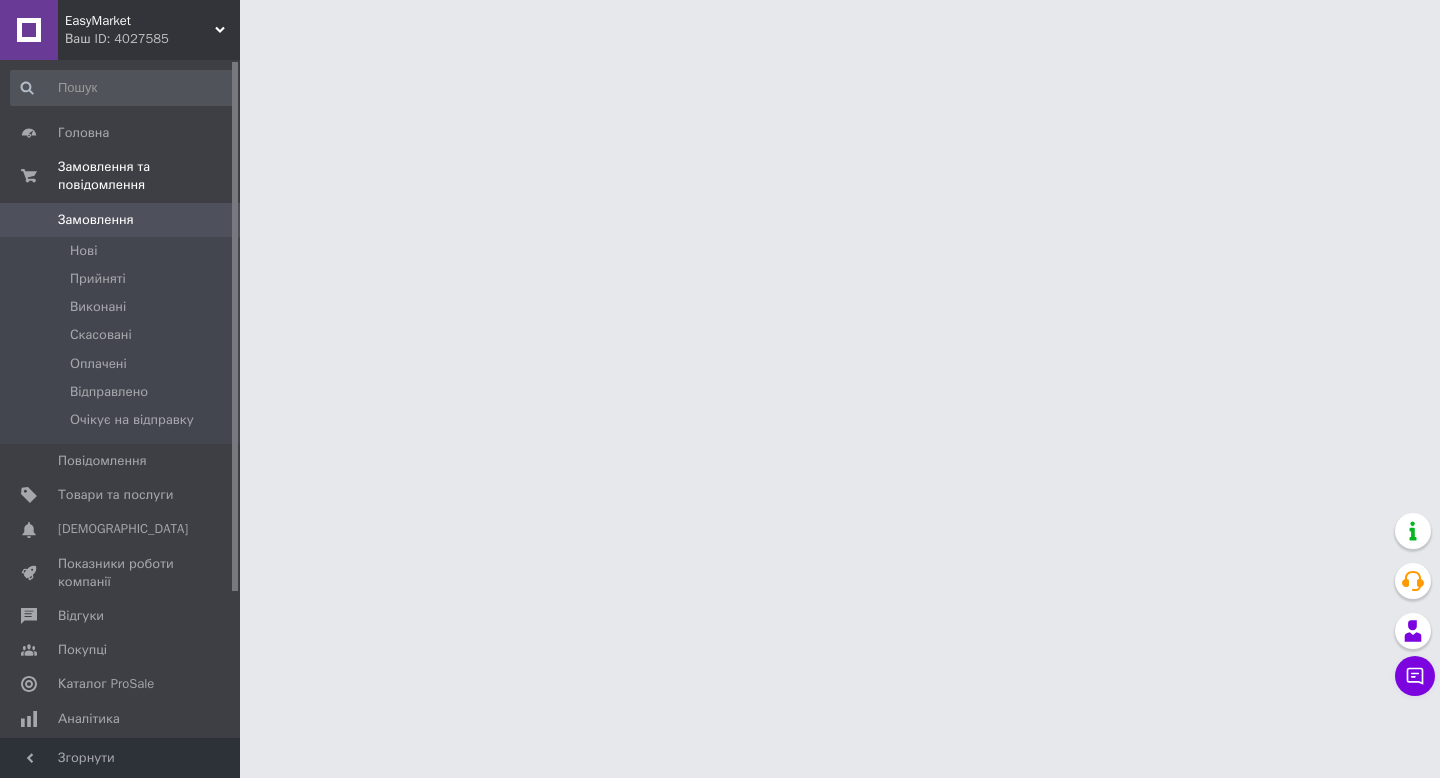 scroll, scrollTop: 0, scrollLeft: 0, axis: both 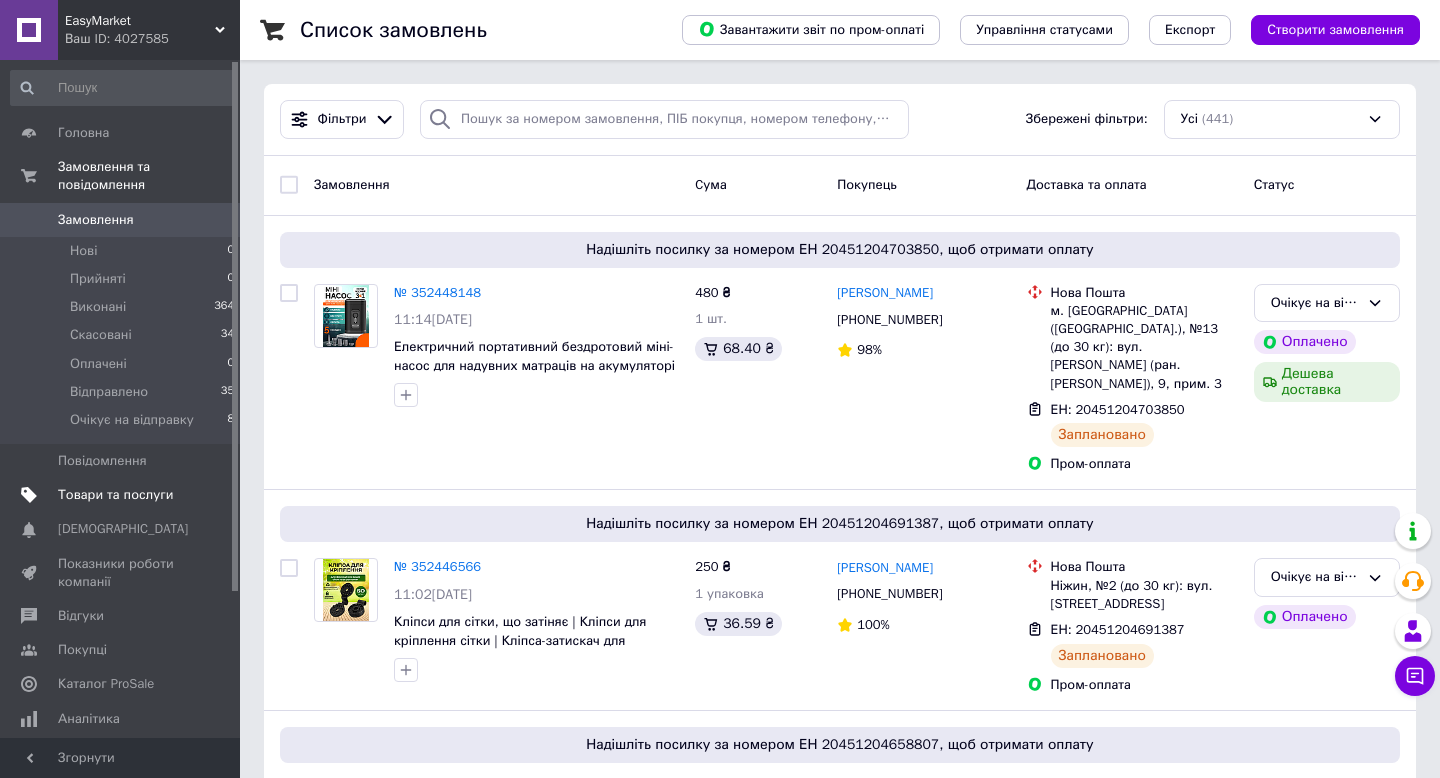 click on "Товари та послуги" at bounding box center [115, 495] 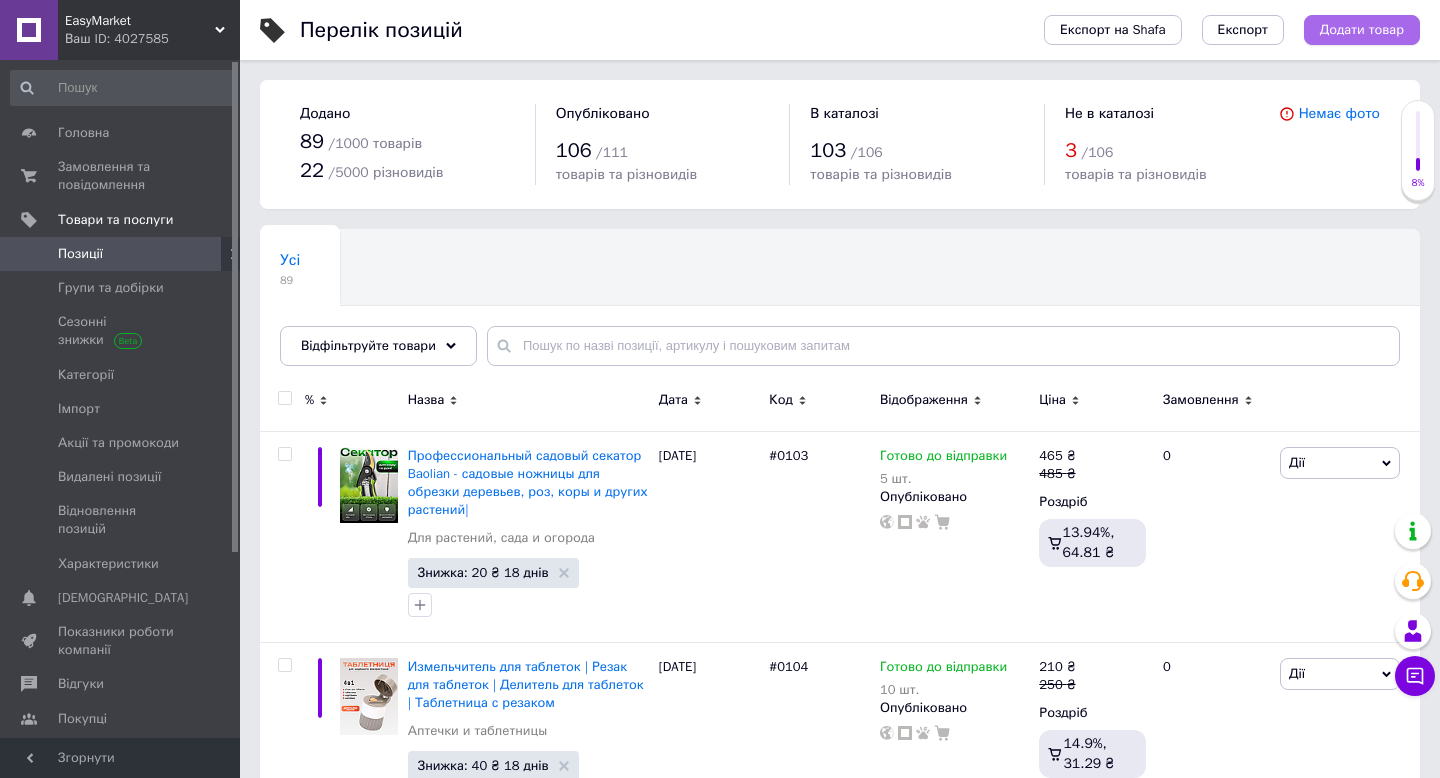 click on "Додати товар" at bounding box center [1362, 30] 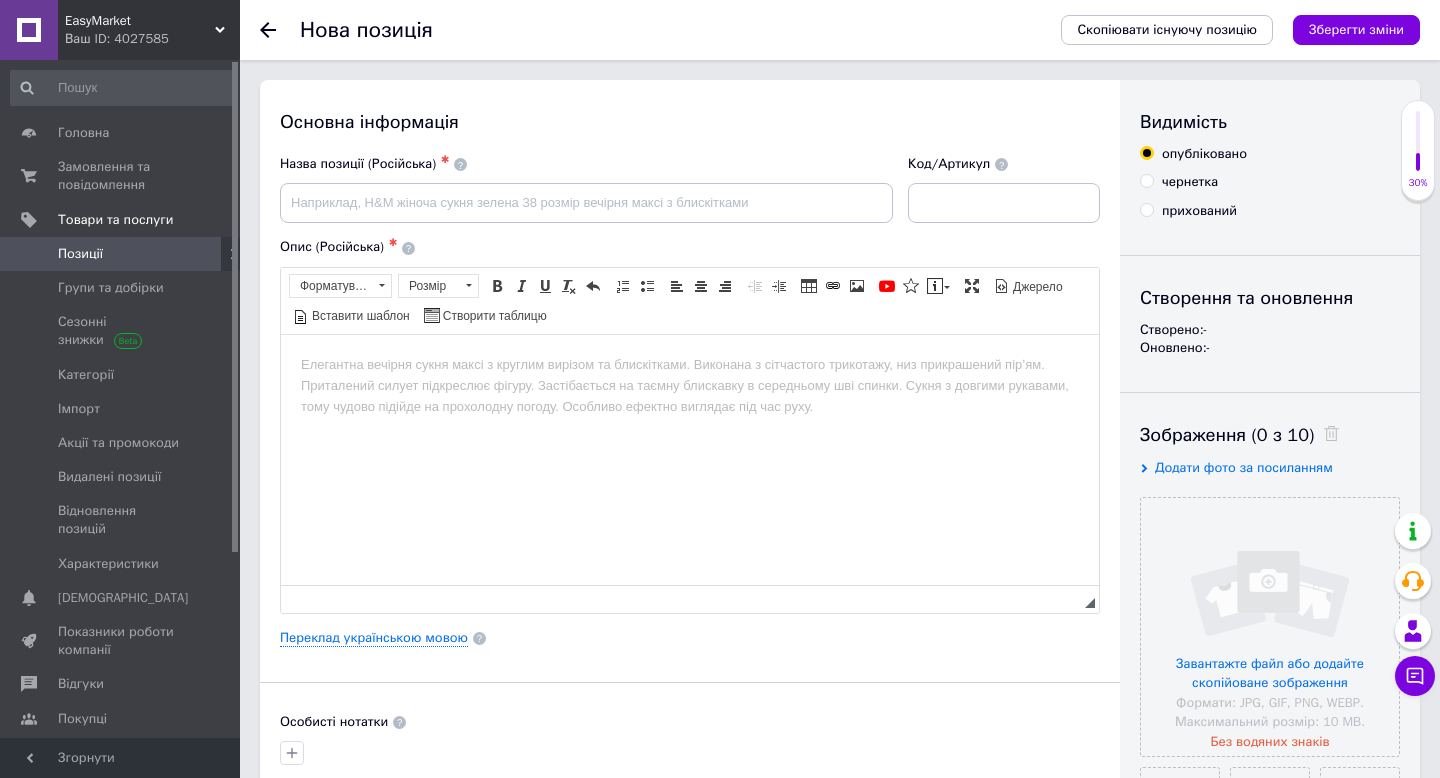 scroll, scrollTop: 0, scrollLeft: 0, axis: both 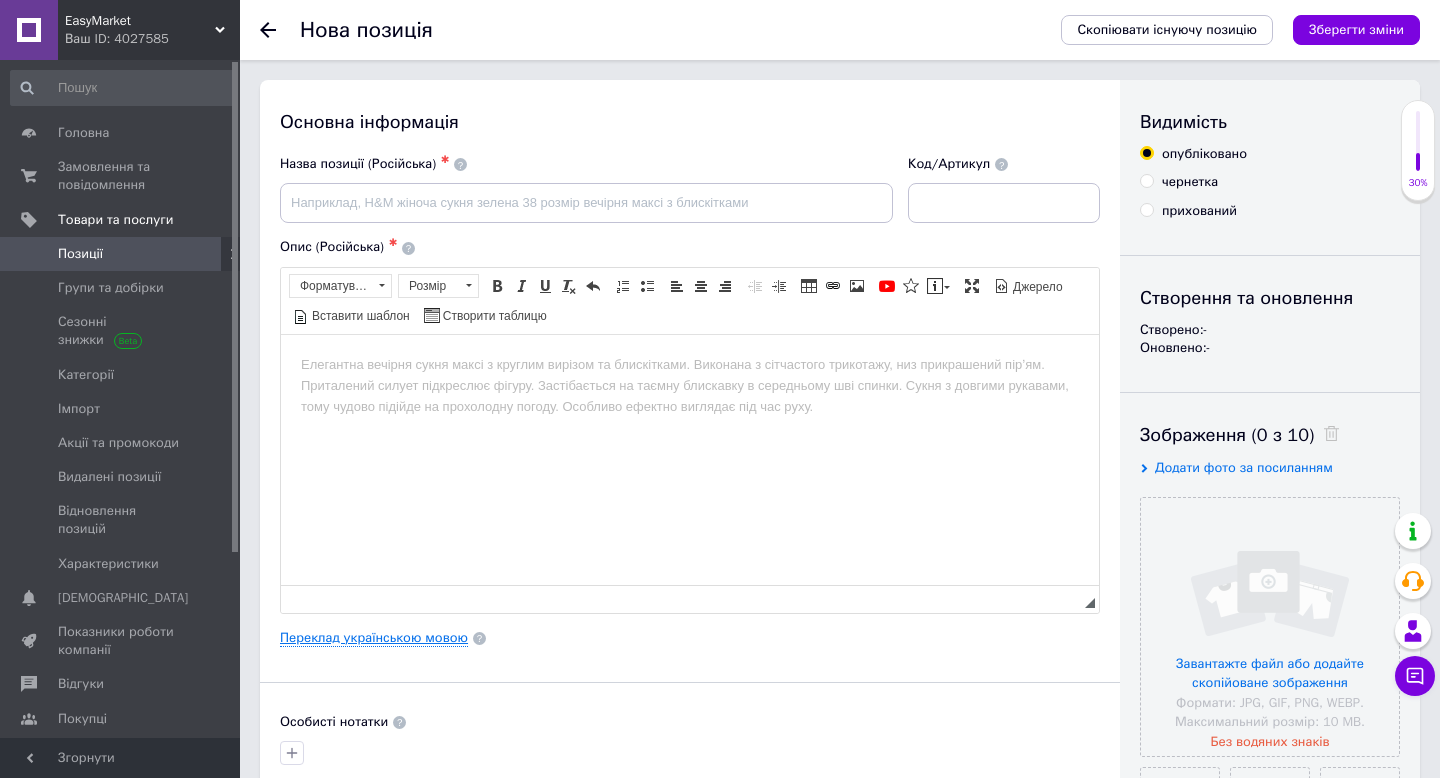 click on "Переклад українською мовою" at bounding box center (374, 638) 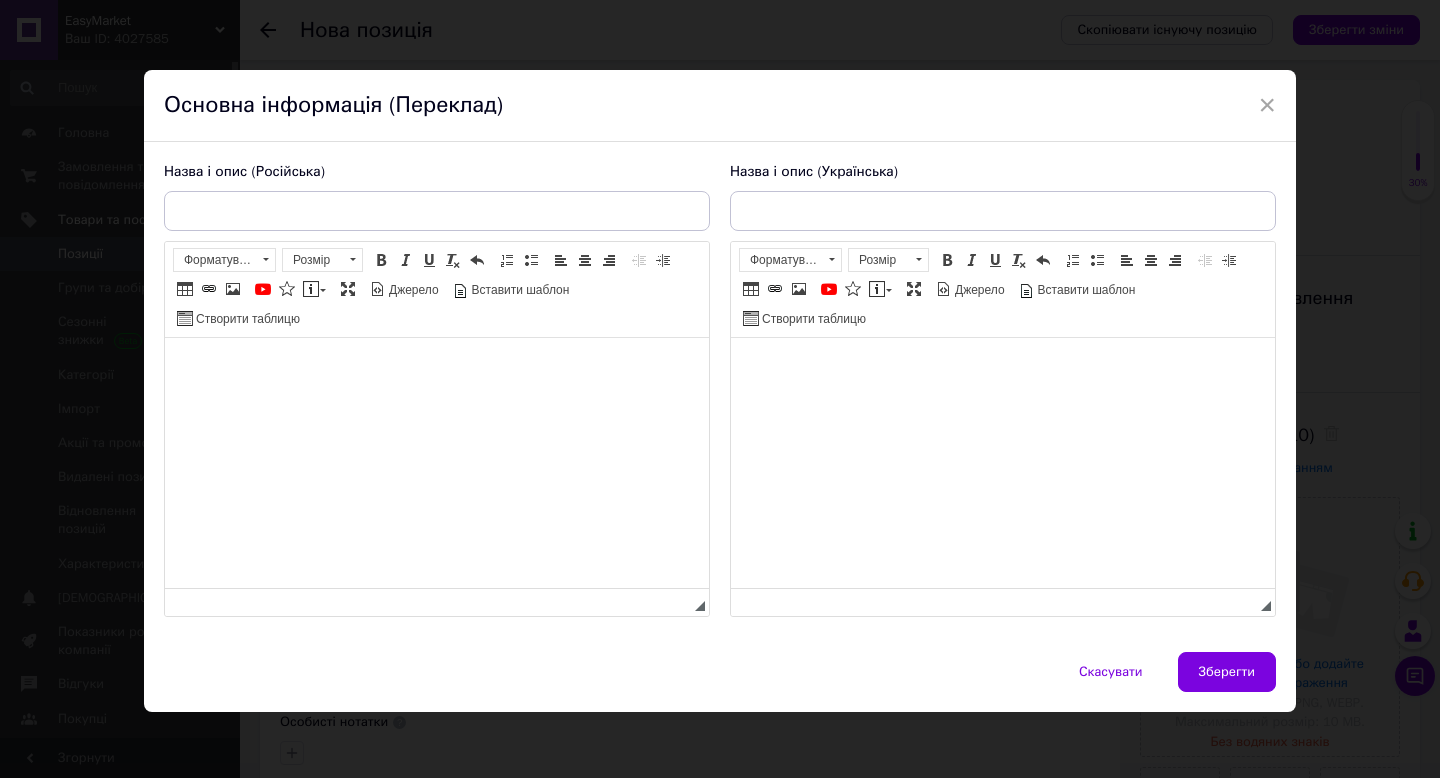 scroll, scrollTop: 0, scrollLeft: 0, axis: both 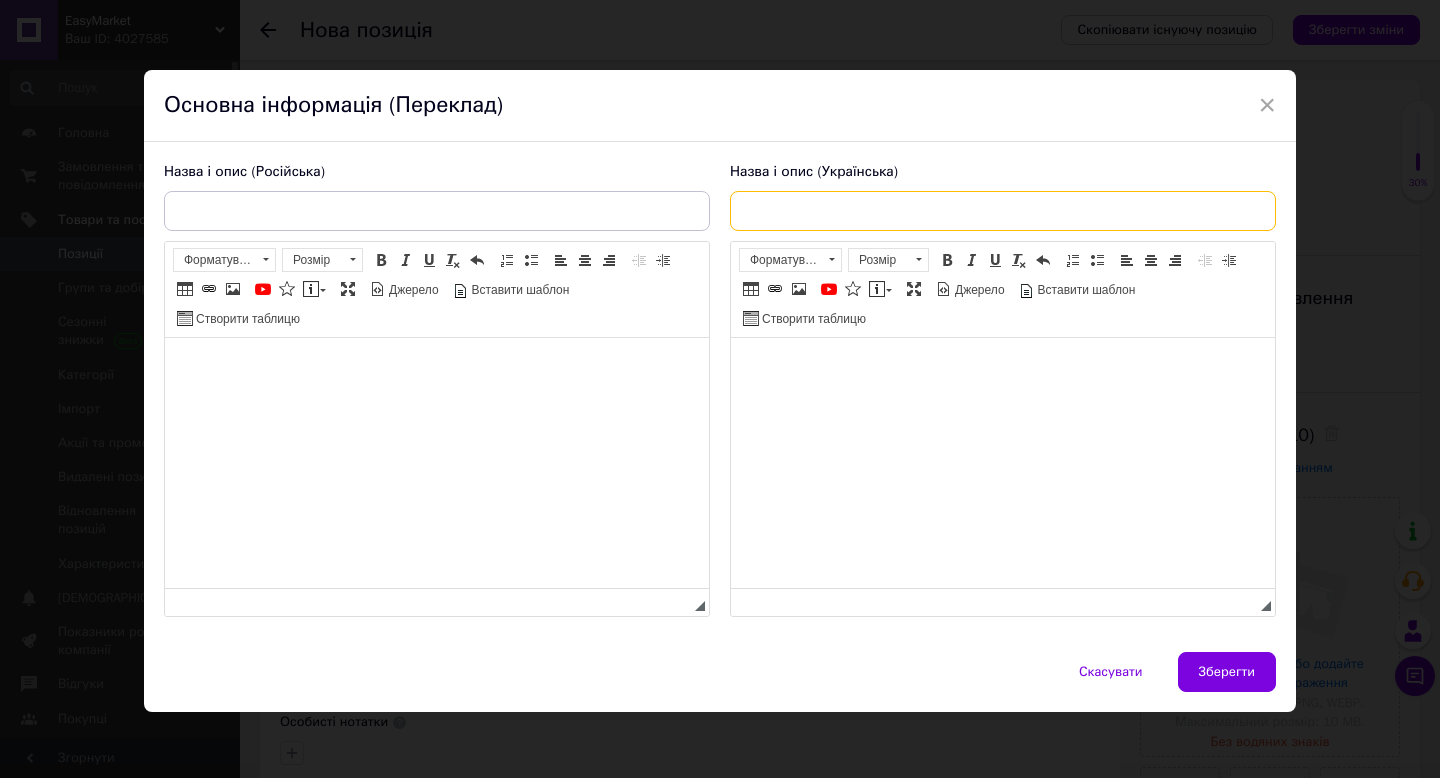 click at bounding box center [1003, 211] 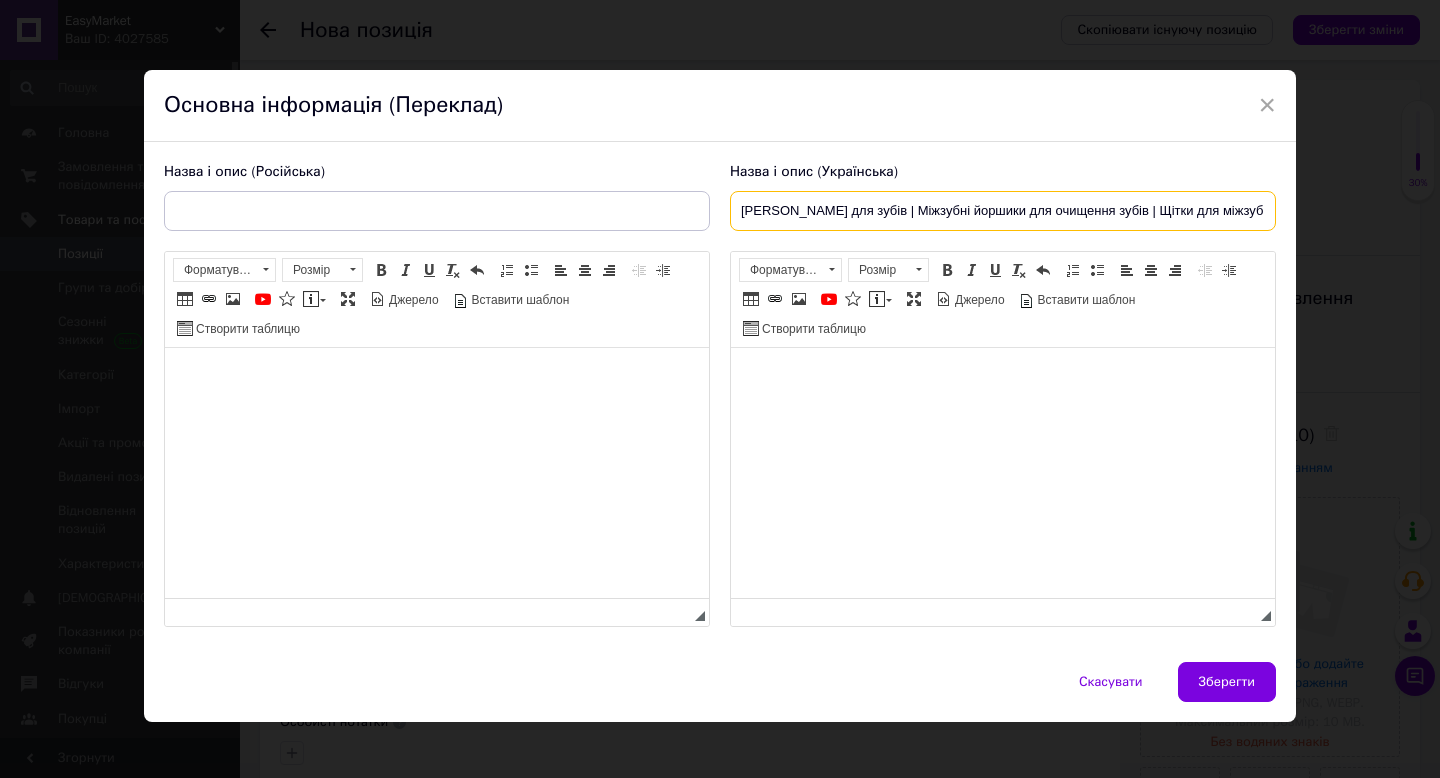 scroll, scrollTop: 0, scrollLeft: 23, axis: horizontal 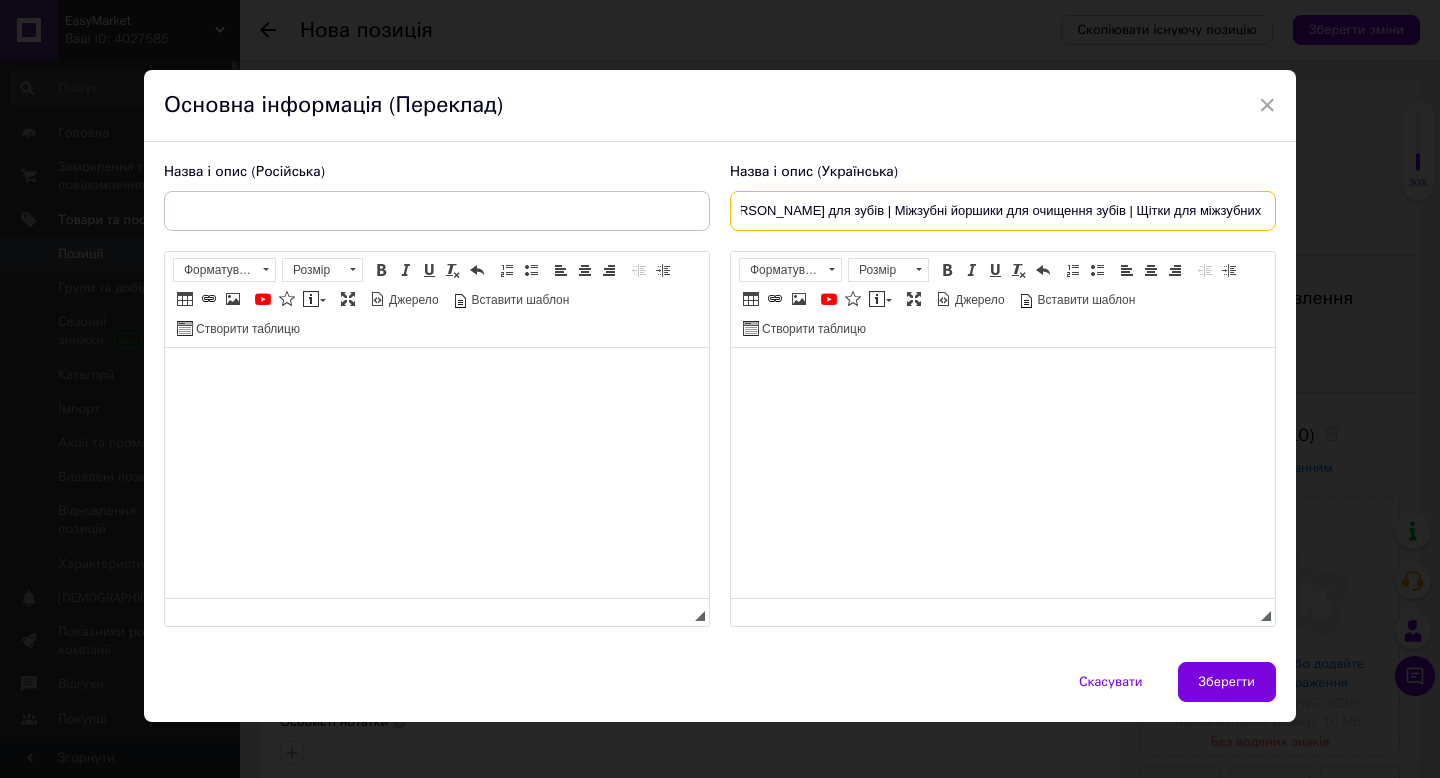 type on "Йоржик для зубів | Міжзубні йоршики для очищення зубів | Щітки для міжзубних проміжків" 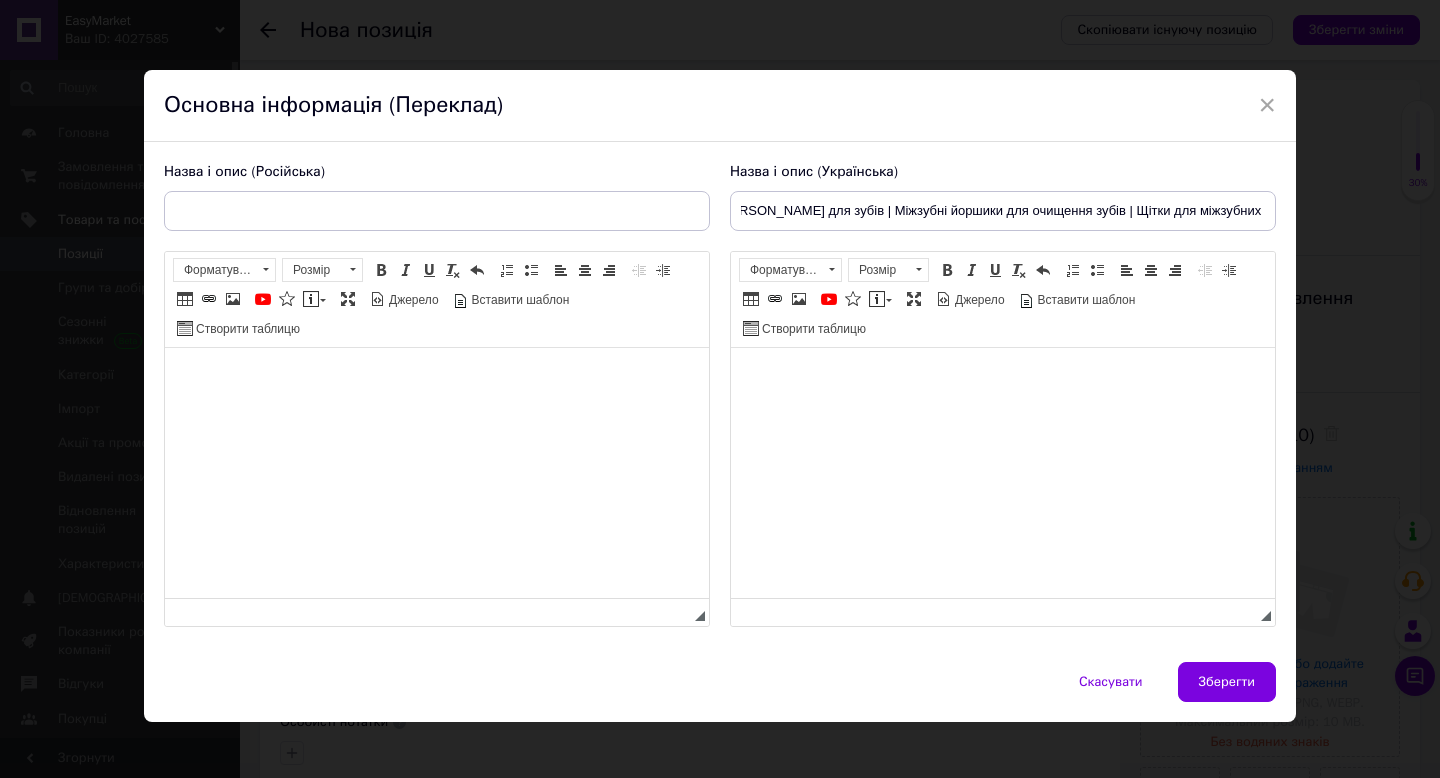 click at bounding box center [1003, 378] 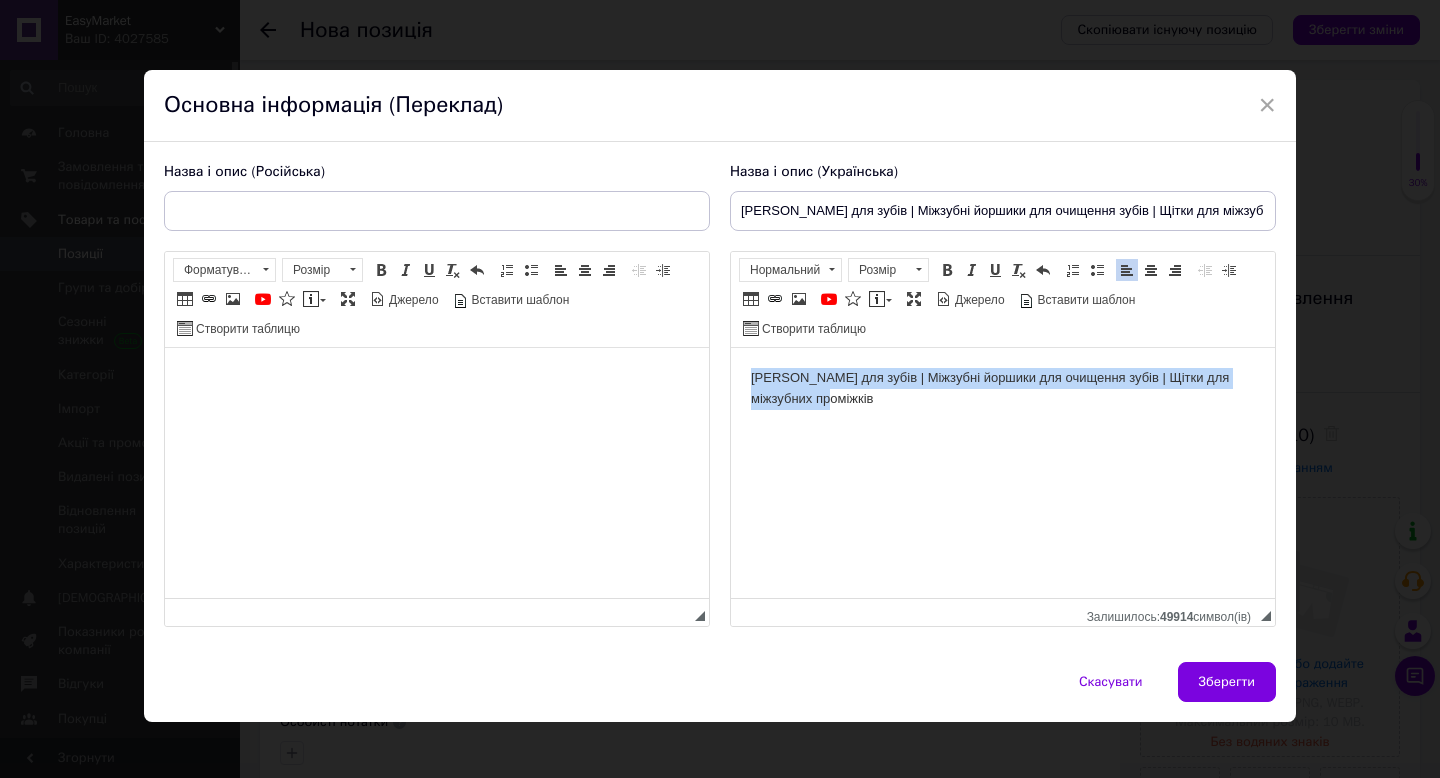 drag, startPoint x: 861, startPoint y: 409, endPoint x: 735, endPoint y: 383, distance: 128.65457 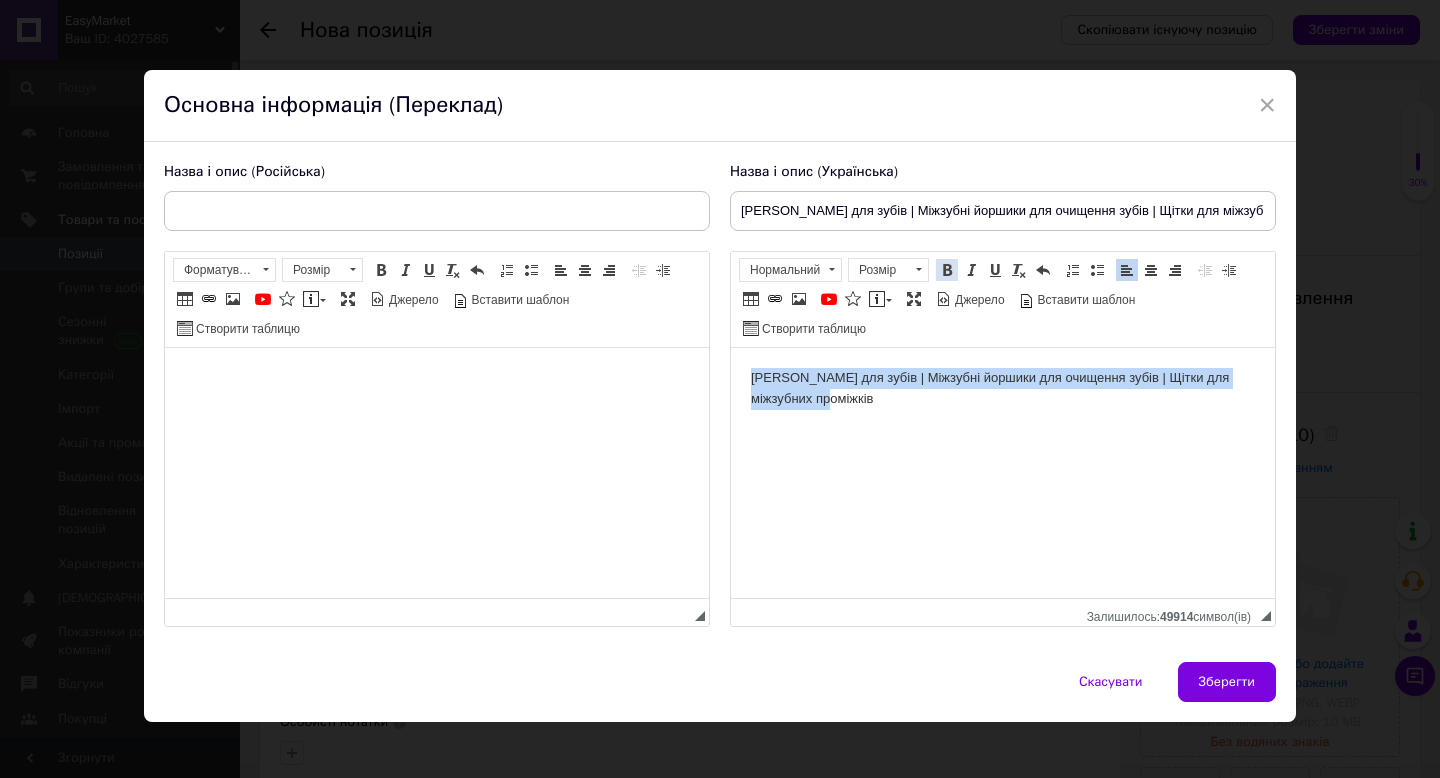 click at bounding box center [947, 270] 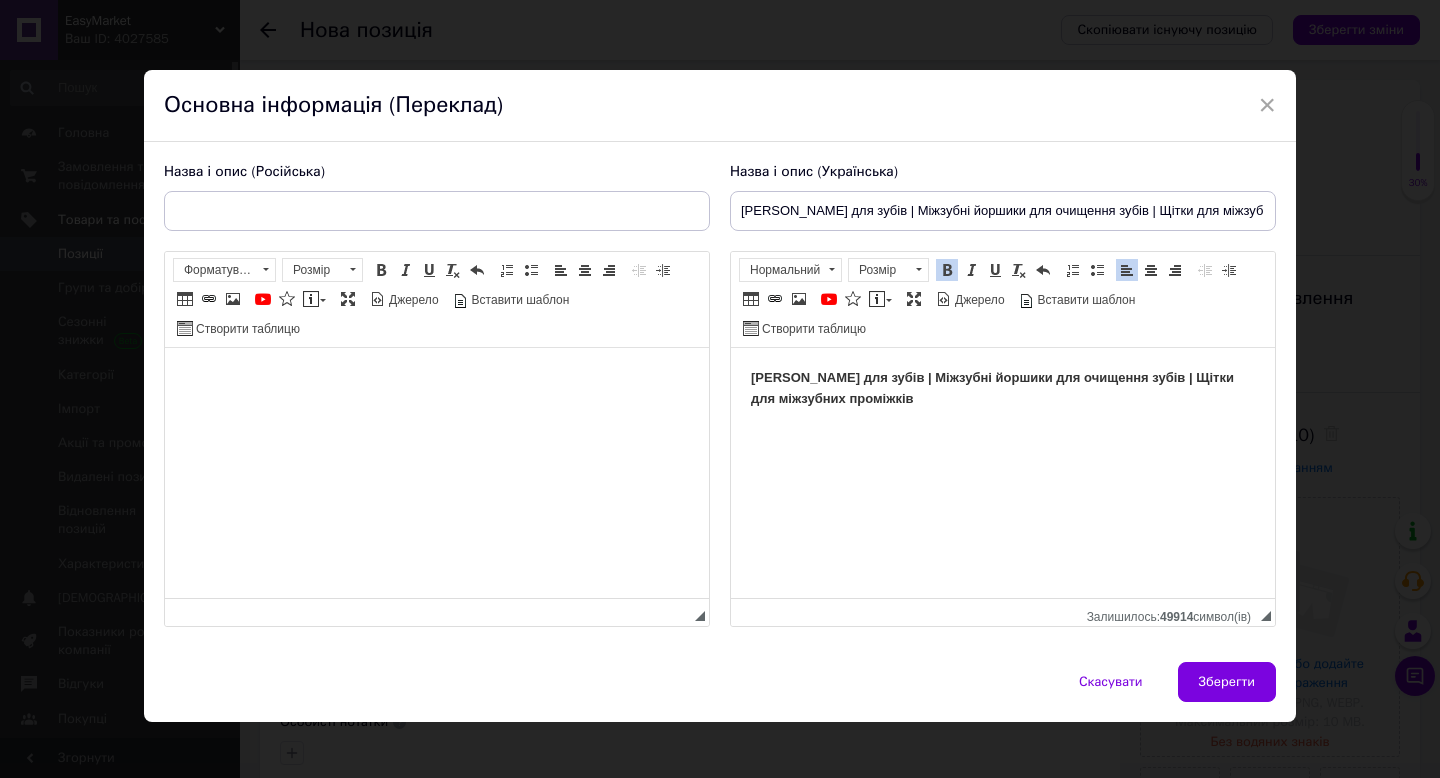 click on "Йоржик для зубів | Міжзубні йоршики для очищення зубів | Щітки для міжзубних проміжків" at bounding box center (1003, 389) 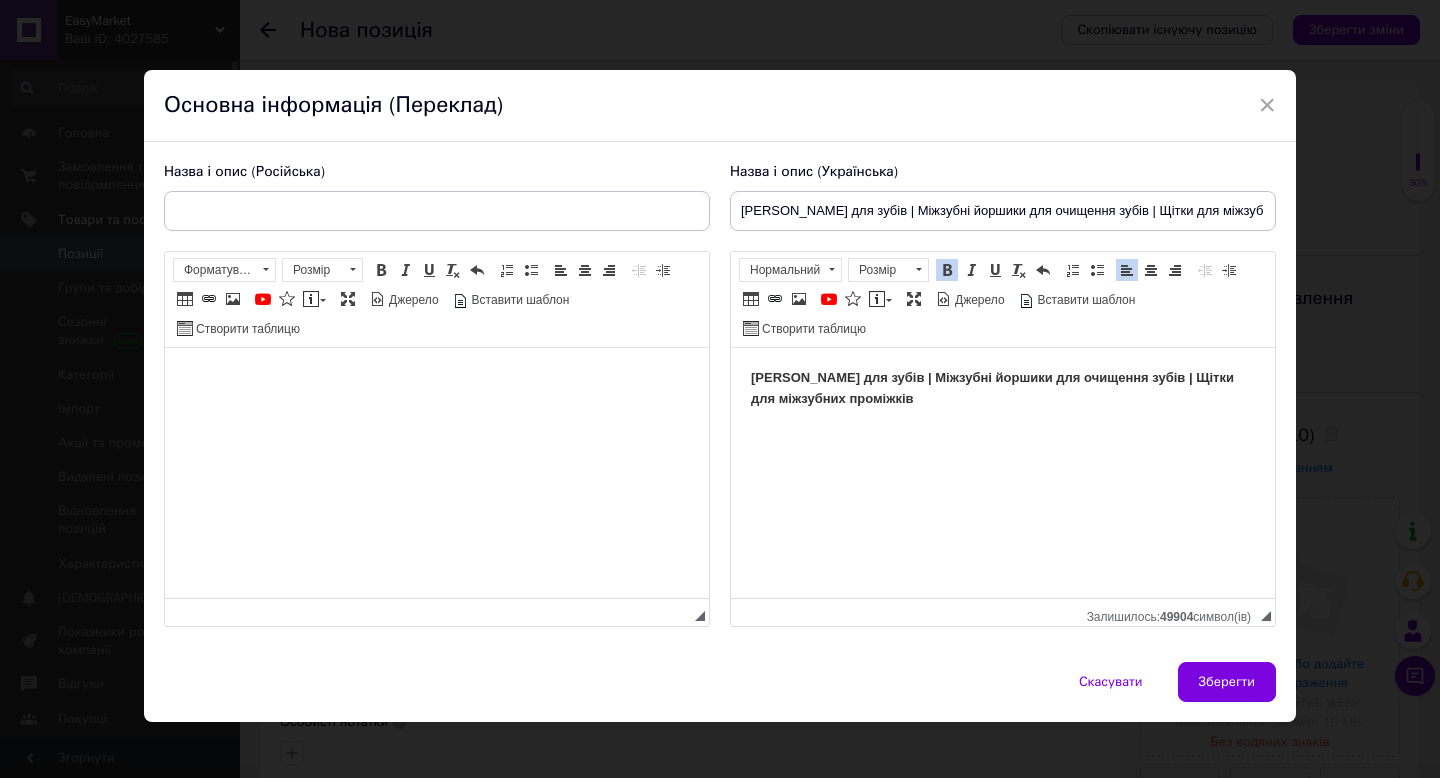 paste 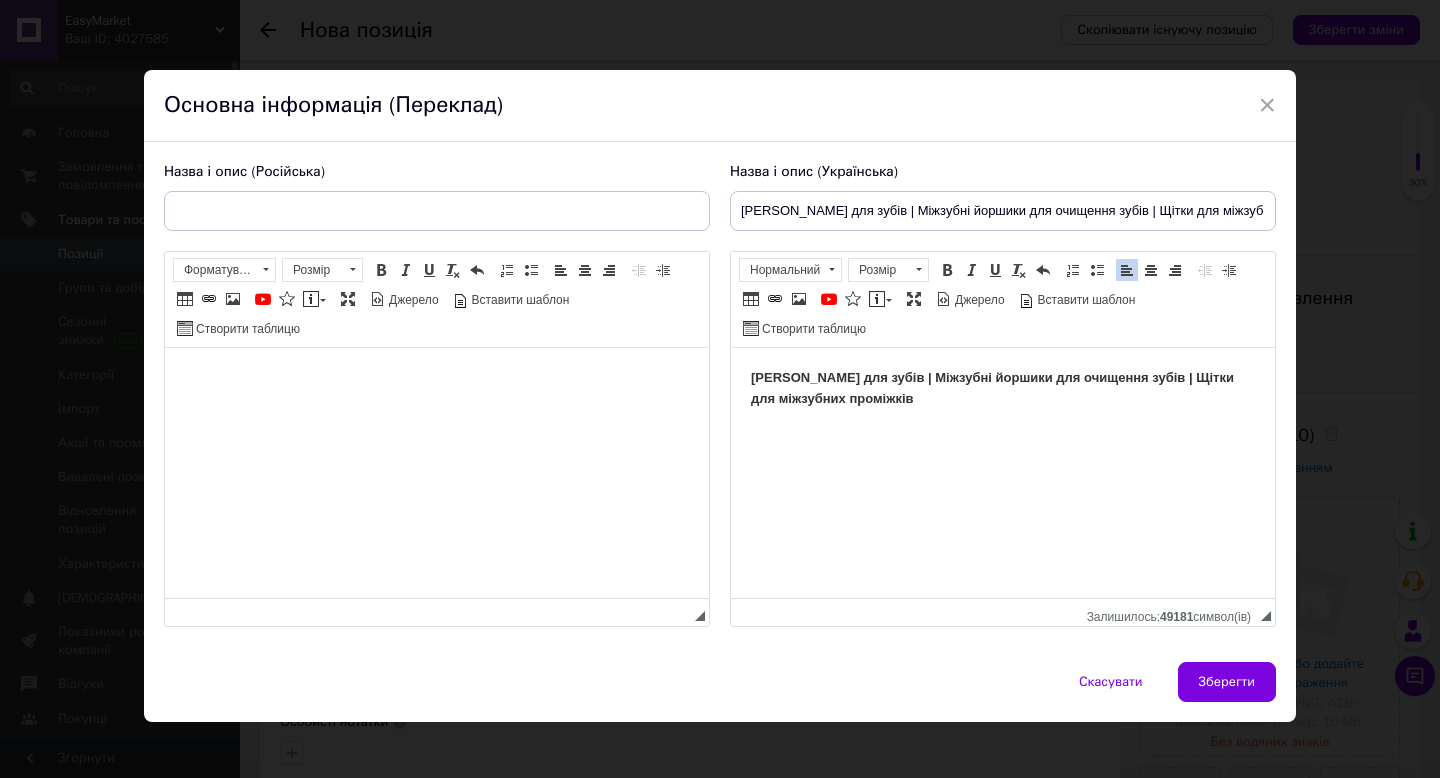 scroll, scrollTop: 193, scrollLeft: 0, axis: vertical 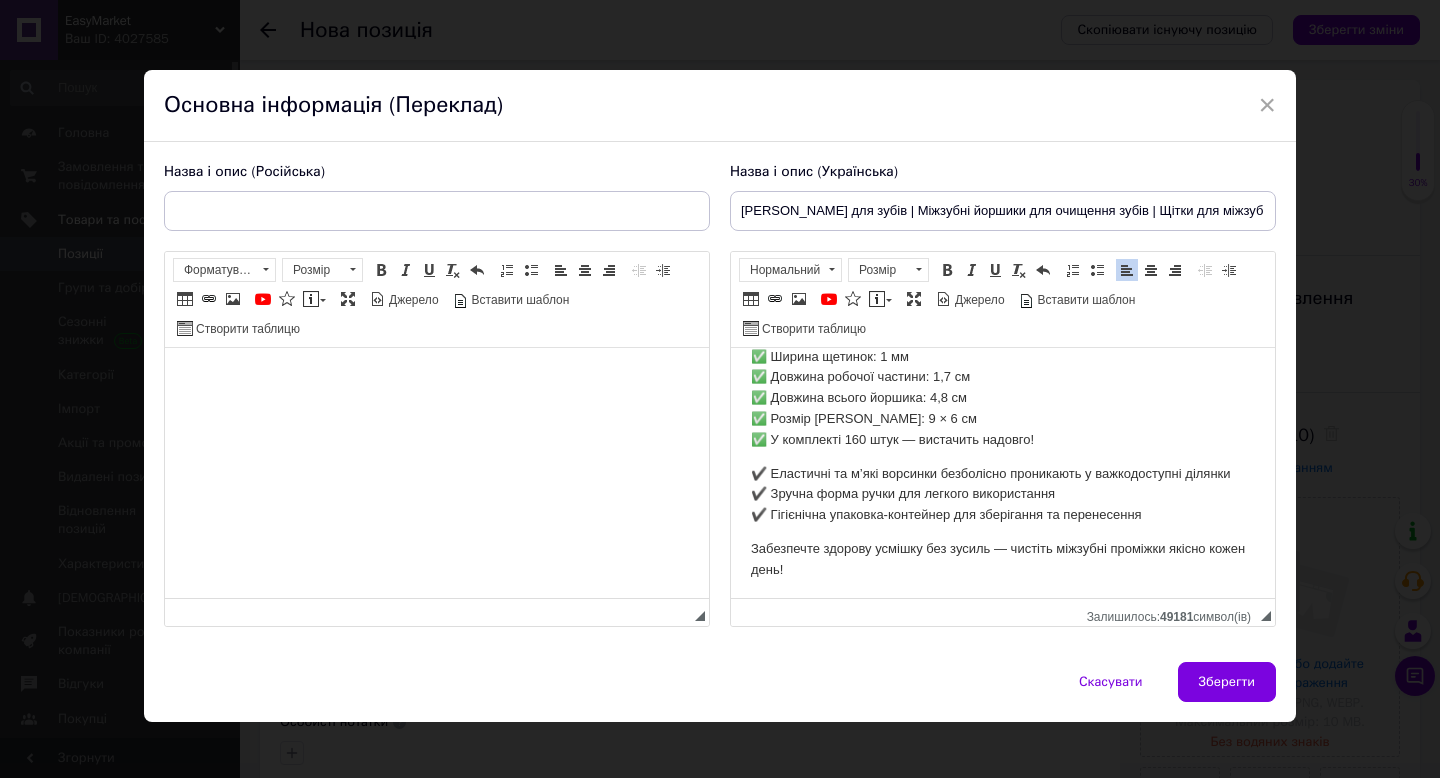 click on "✅ Ширина щетинок: 1 мм ✅ Довжина робочої частини: 1,7 см ✅ Довжина всього йоршика: 4,8 см ✅ Розмір кейсу: 9 × 6 см ✅ У комплекті 160 штук — вистачить надовго!" at bounding box center [1003, 399] 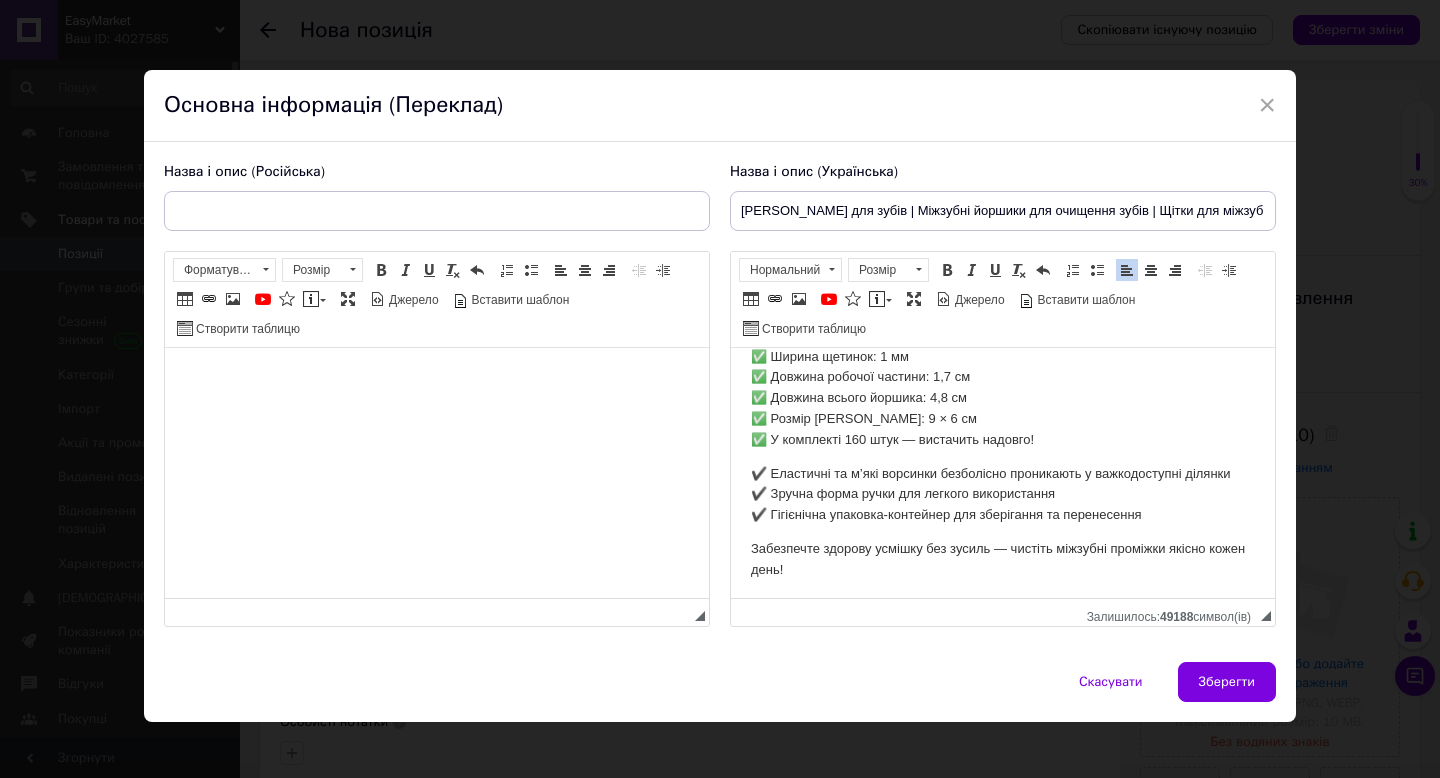 type 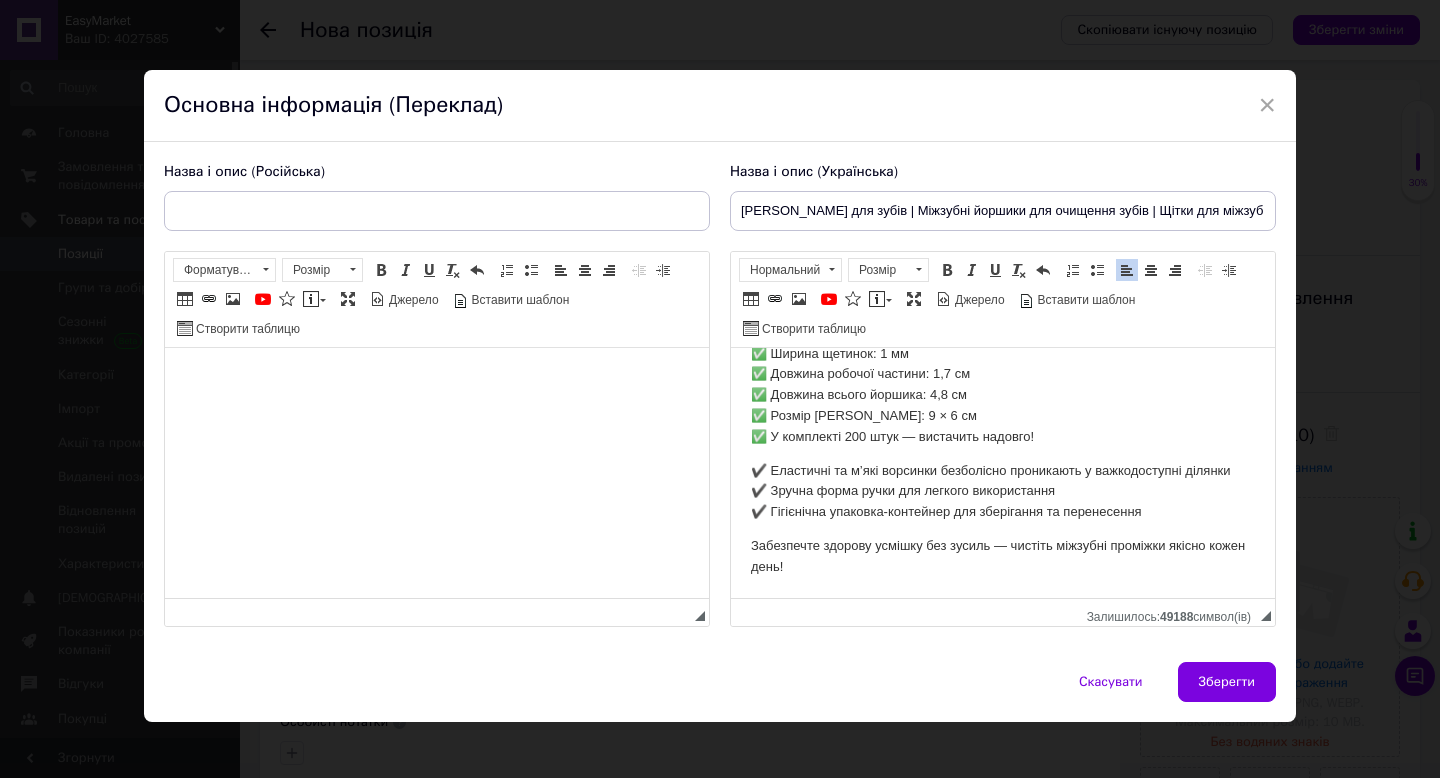 scroll, scrollTop: 0, scrollLeft: 0, axis: both 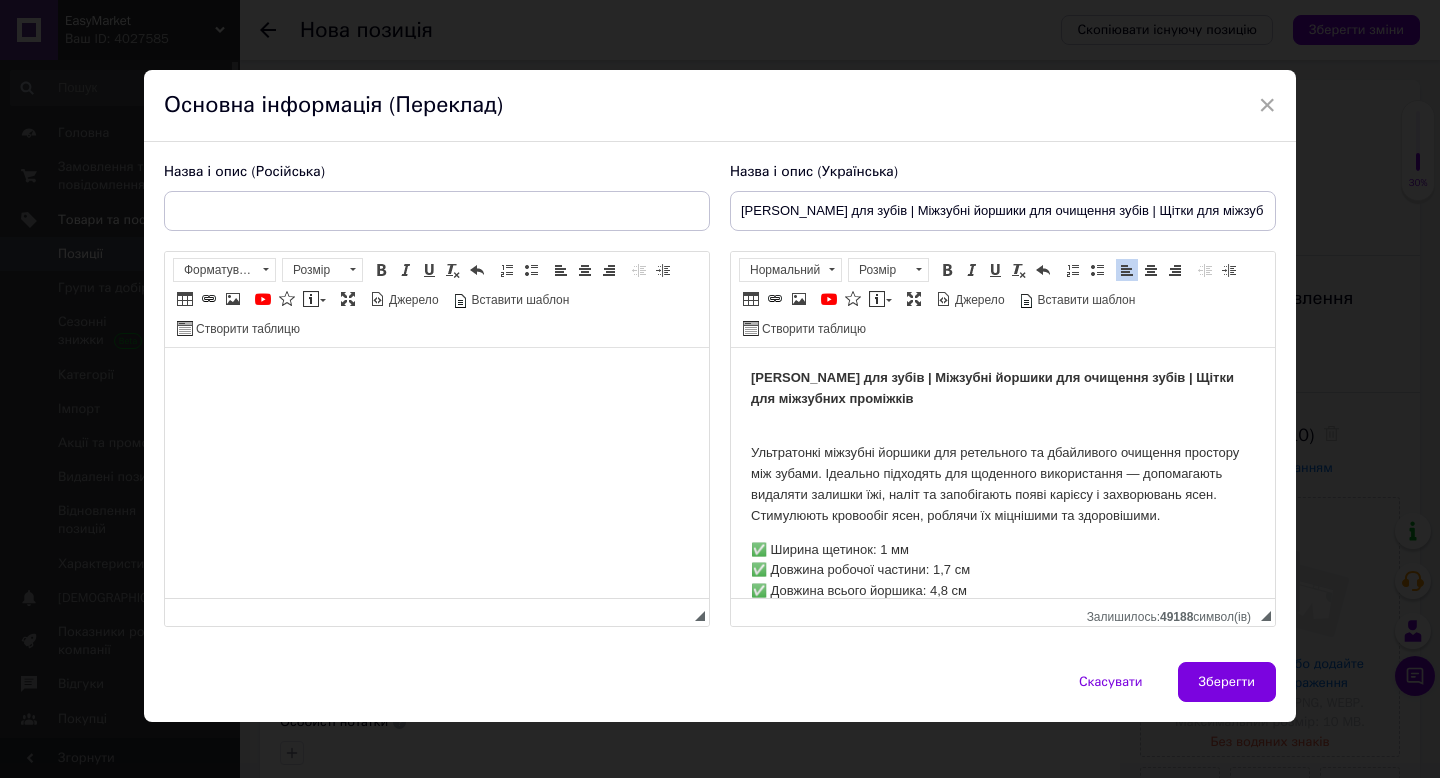 click on "Йоржик для зубів | Міжзубні йоршики для очищення зубів | Щітки для міжзубних проміжків" at bounding box center (1003, 399) 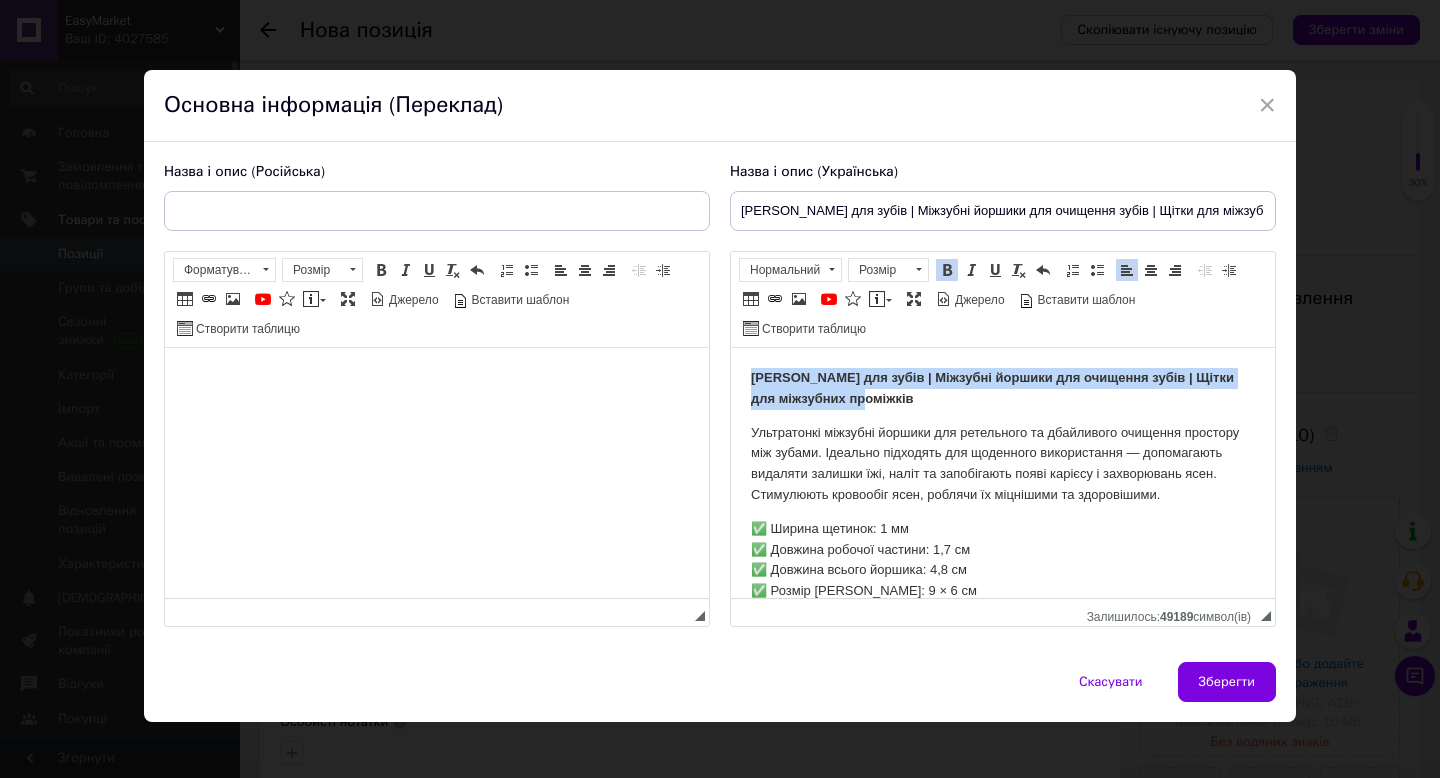 drag, startPoint x: 899, startPoint y: 398, endPoint x: 738, endPoint y: 379, distance: 162.11725 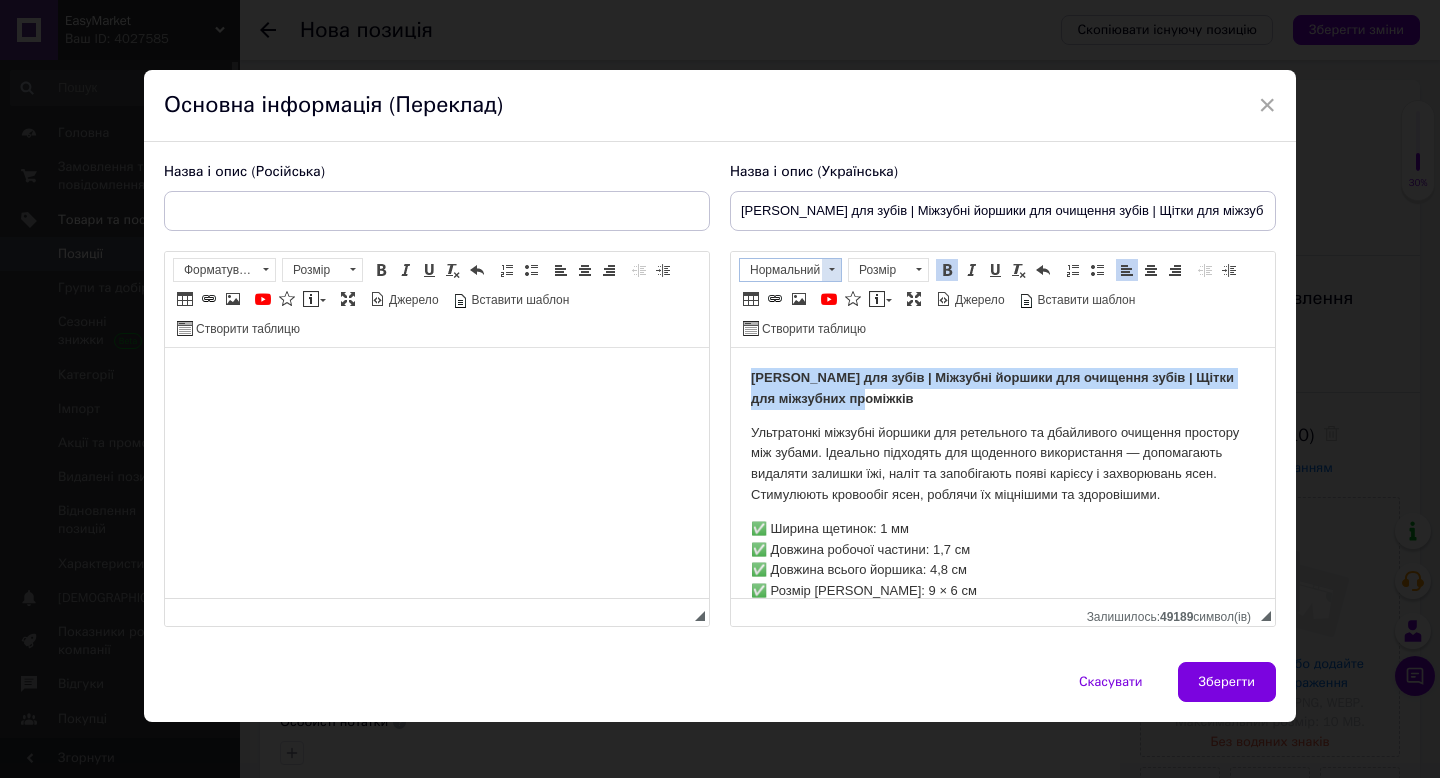 click on "Нормальний" at bounding box center [781, 270] 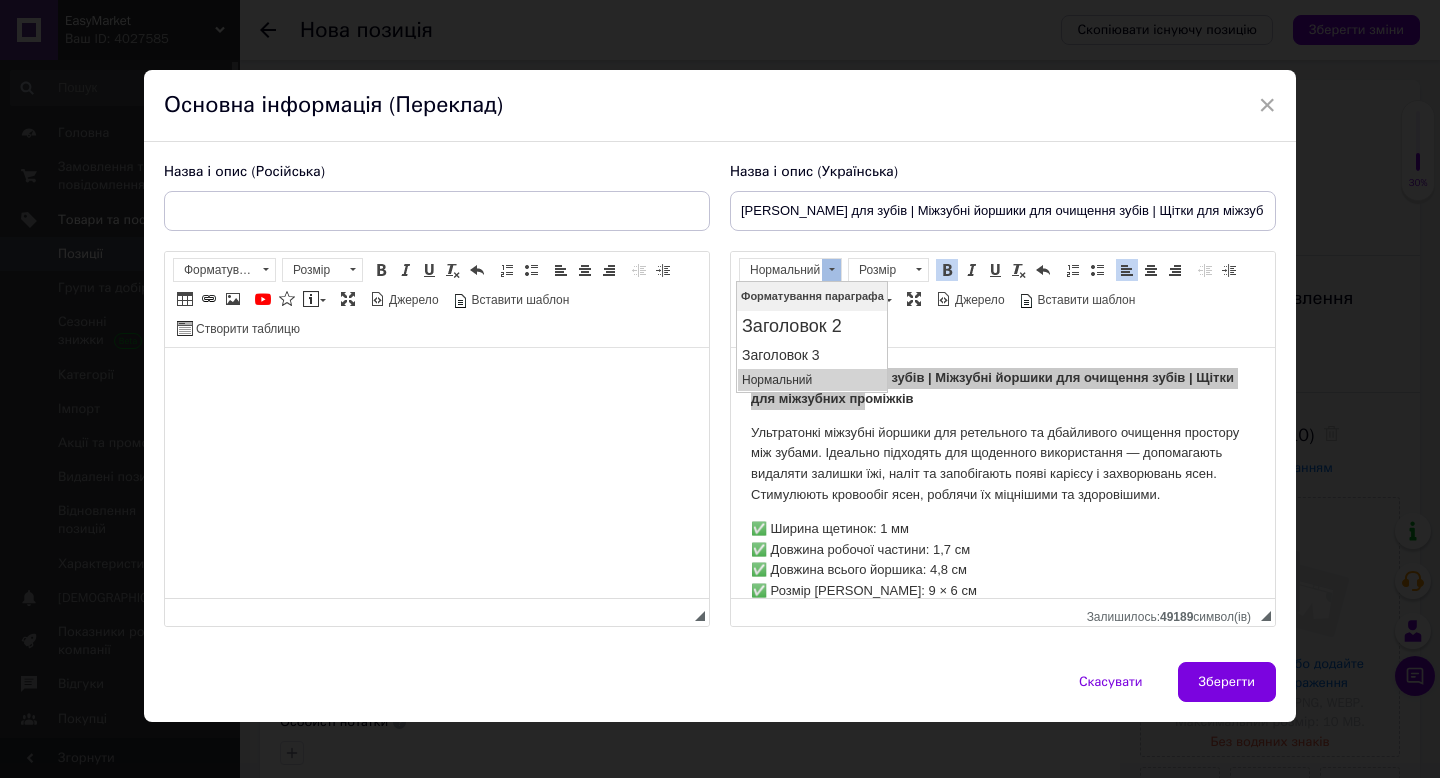scroll, scrollTop: 0, scrollLeft: 0, axis: both 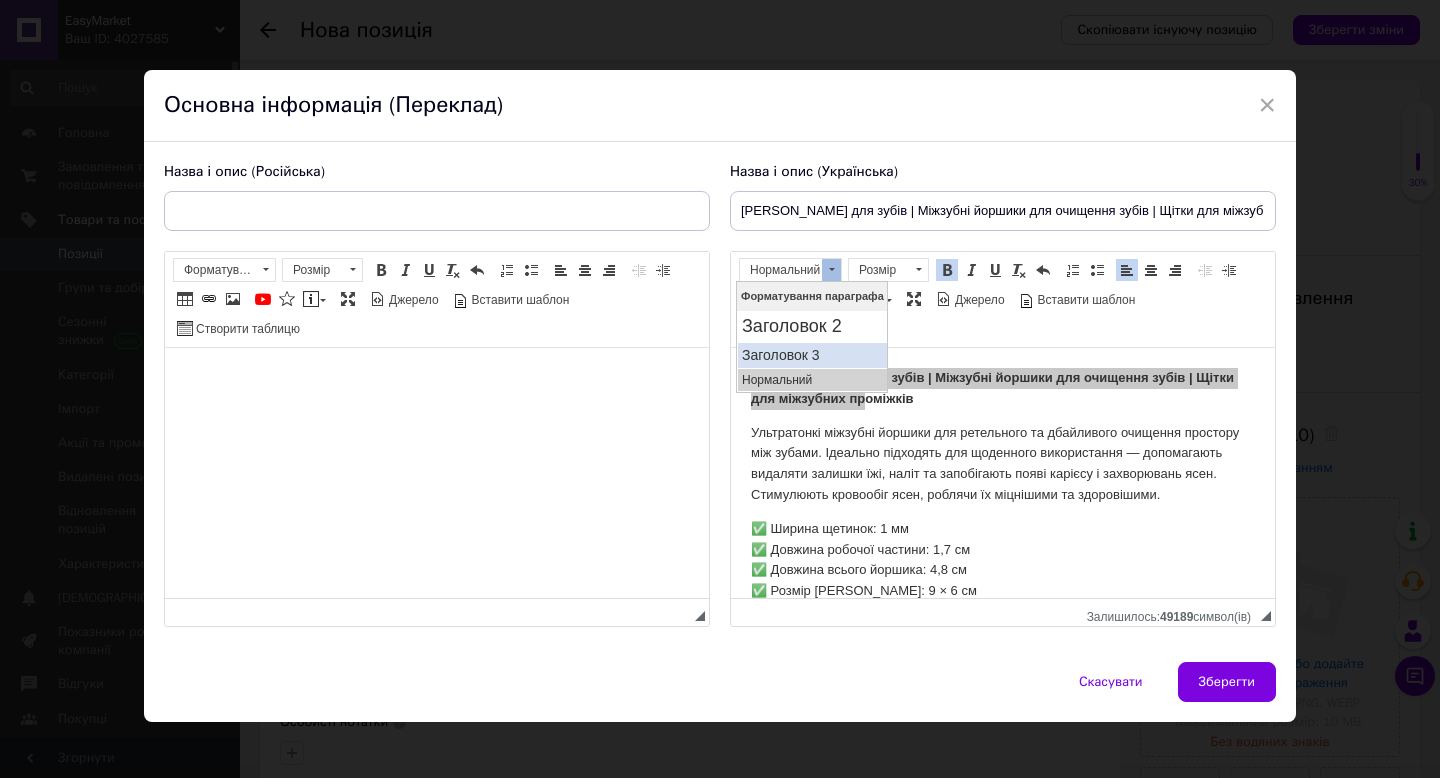 click on "Заголовок 3" at bounding box center [811, 355] 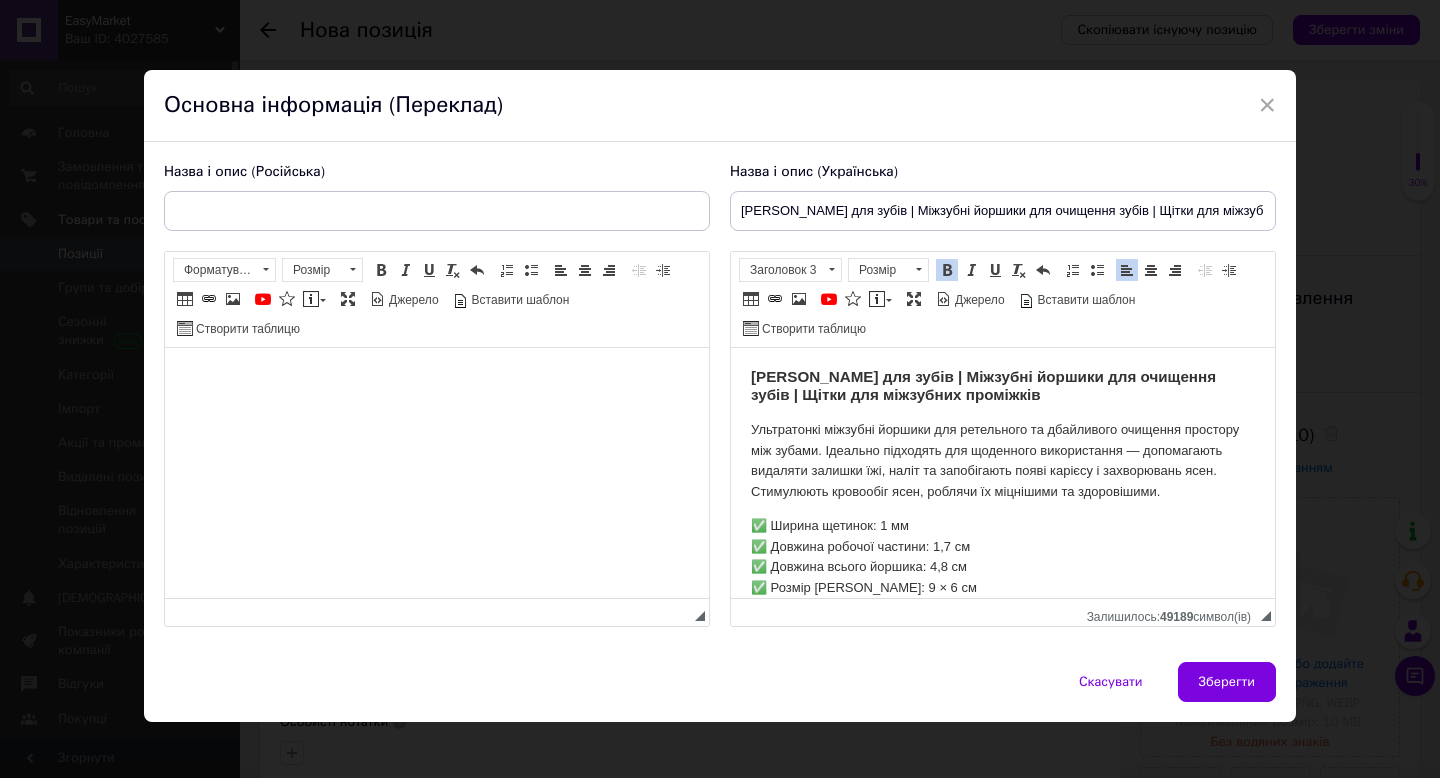 click on "Ультратонкі міжзубні йоршики для ретельного та дбайливого очищення простору між зубами. Ідеально підходять для щоденного використання — допомагають видаляти залишки їжі, наліт та запобігають появі карієсу і захворювань ясен. Стимулюють кровообіг ясен, роблячи їх міцнішими та здоровішими." at bounding box center [1003, 461] 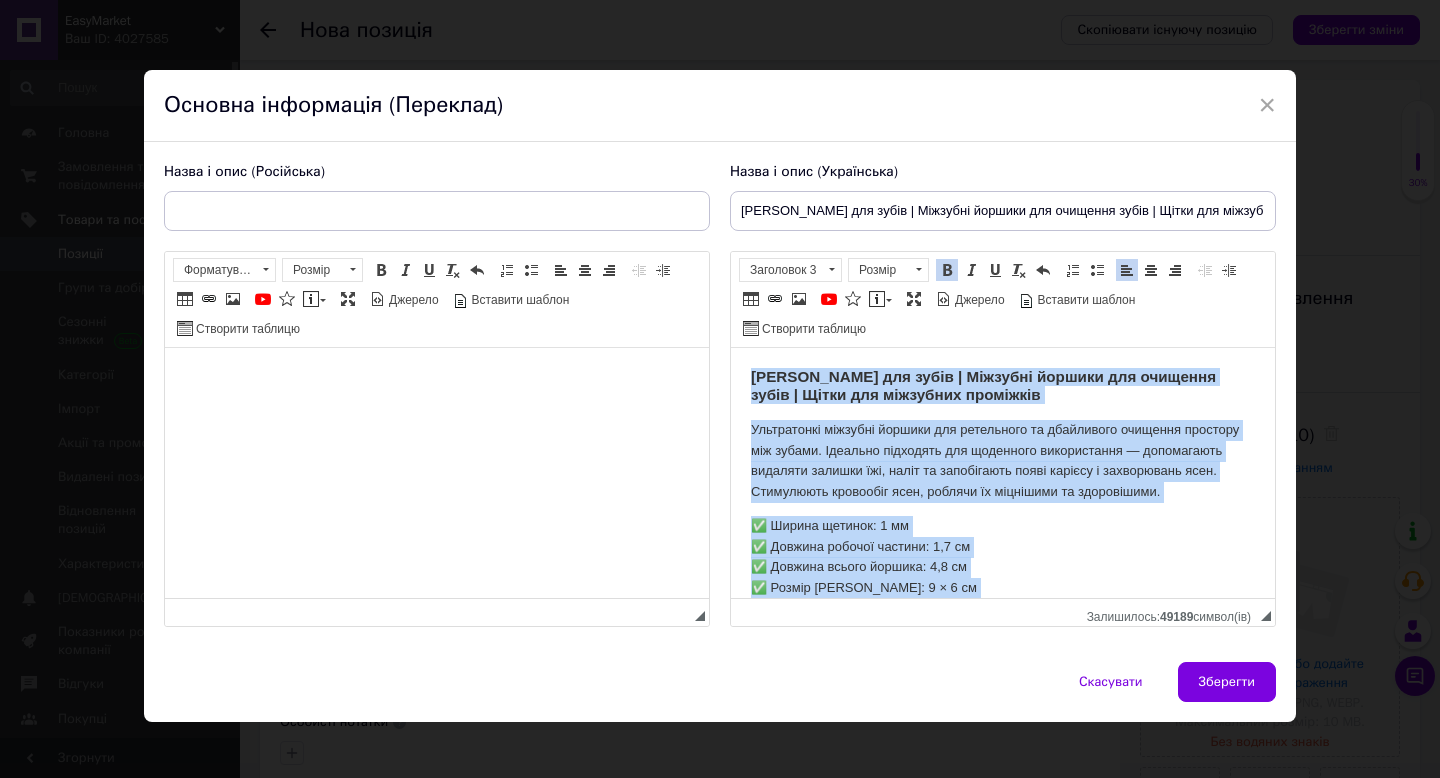 copy on "Йоржик для зубів | Міжзубні йоршики для очищення зубів | Щітки для міжзубних проміжків Ультратонкі міжзубні йоршики для ретельного та дбайливого очищення простору між зубами. Ідеально підходять для щоденного використання — допомагають видаляти залишки їжі, наліт та запобігають появі карієсу і захворювань ясен. Стимулюють кровообіг ясен, роблячи їх міцнішими та здоровішими. ✅ Ширина щетинок: 1 мм ✅ Довжина робочої частини: 1,7 см ✅ Довжина всього йоршика: 4,8 см ✅ Розмір кейсу: 9 × 6 см ✅ У комплекті 200 штук — вистачить надовго! ✔️ Еластичні та м’які ворсинки безболісно проникають у важкодоступні ділянки ✔️ Зручна форма ручки для легкого використання ✔️ Гігієнічна упаковка-контейнер для зберігання та перенесення Забезпечте здорову усмішку без зусиль — чистіть міжзубні проміжки якісно кожен день!..." 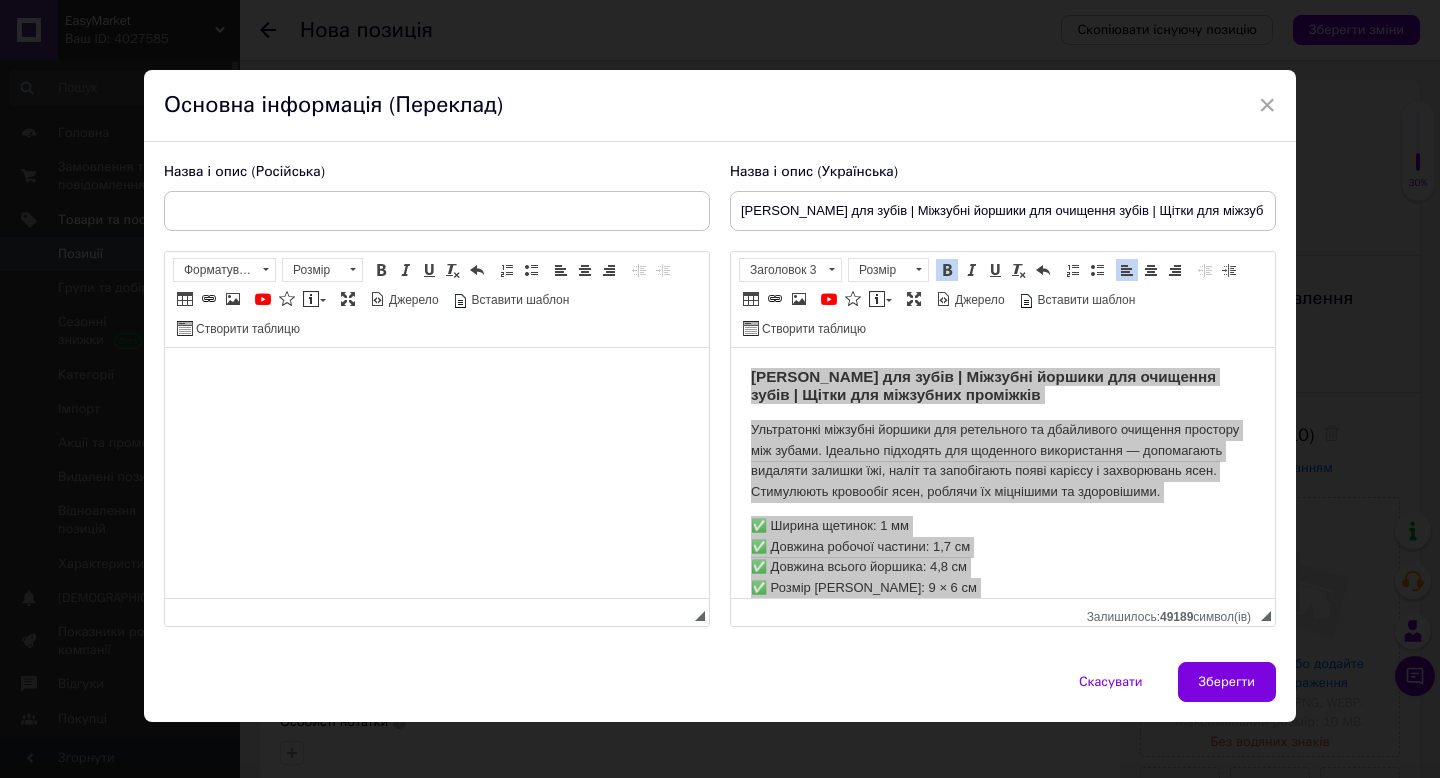 click at bounding box center (437, 378) 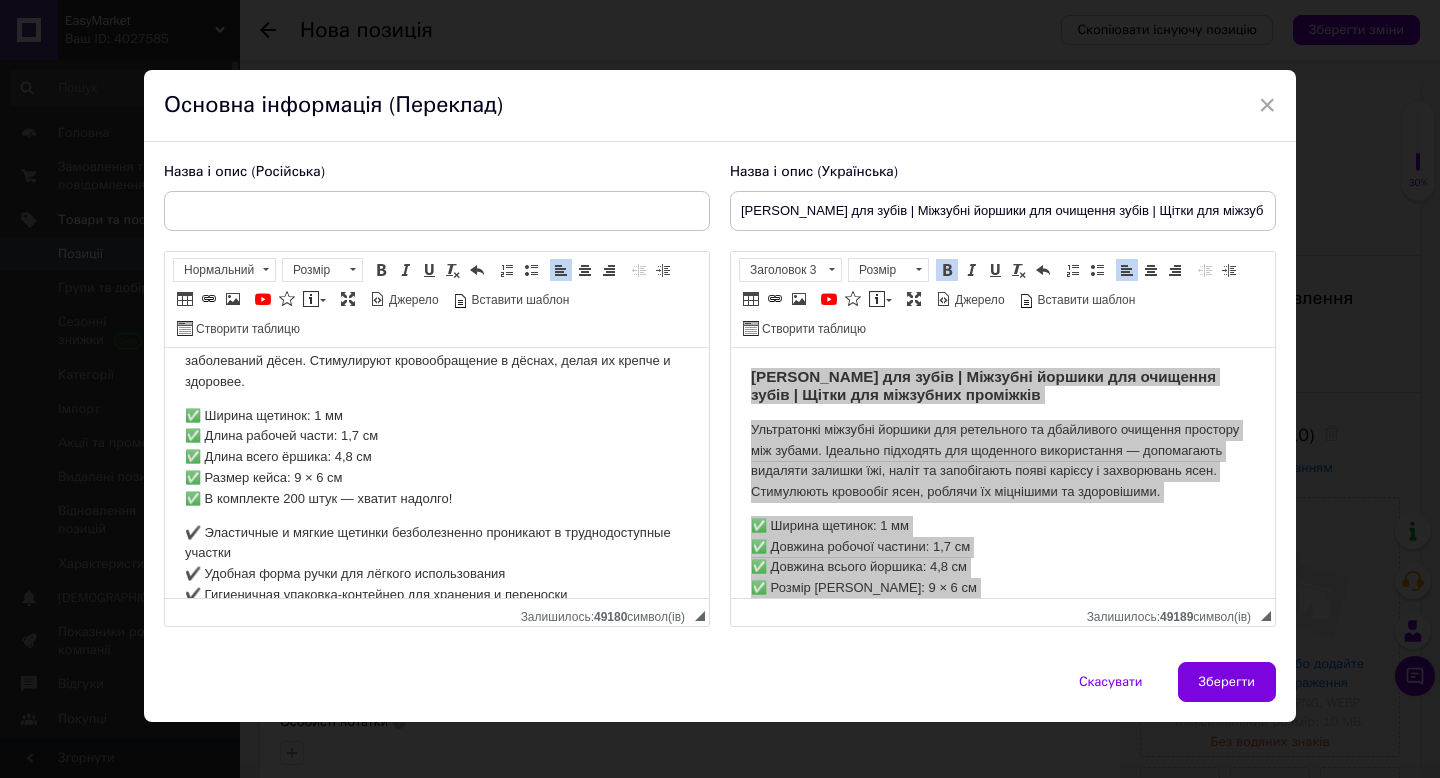 scroll, scrollTop: 0, scrollLeft: 0, axis: both 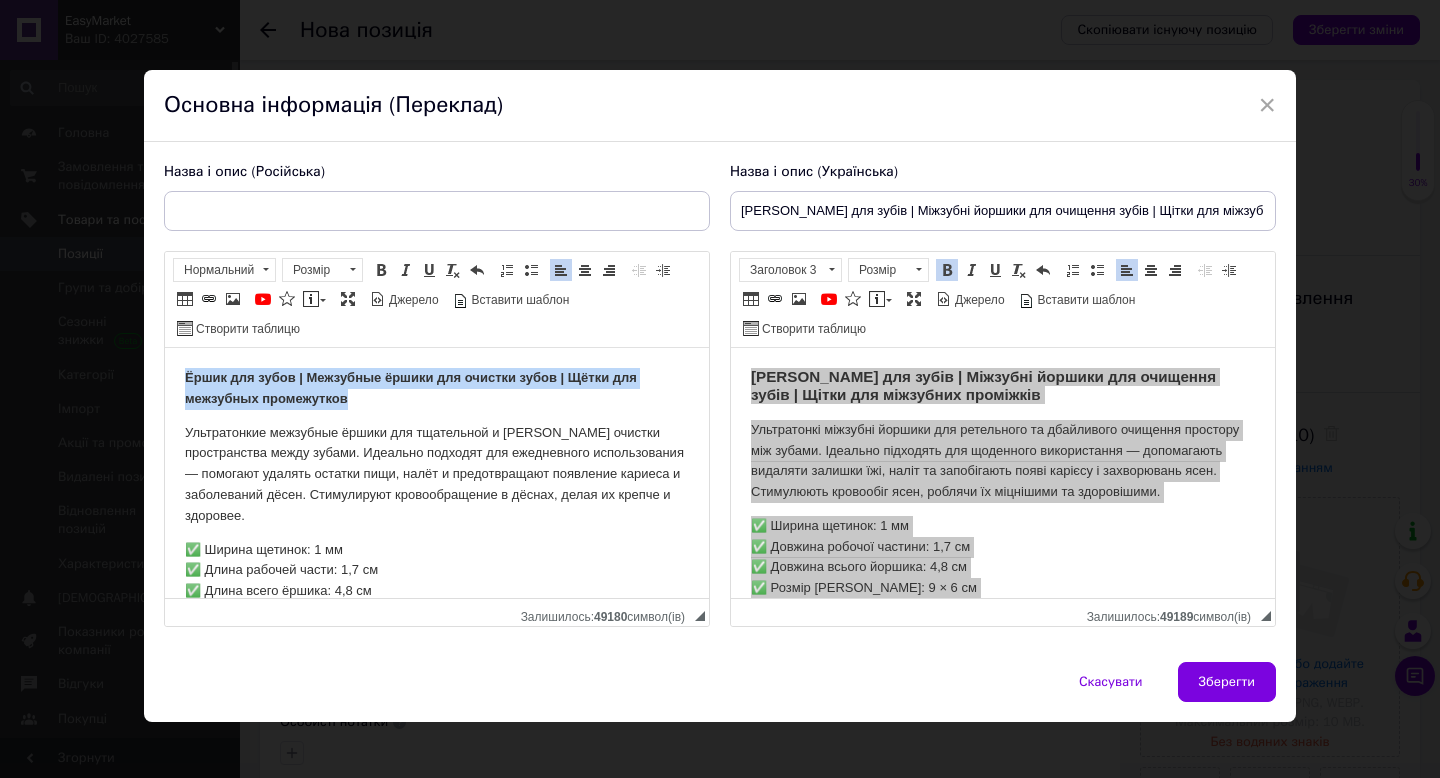 drag, startPoint x: 359, startPoint y: 396, endPoint x: 185, endPoint y: 380, distance: 174.73409 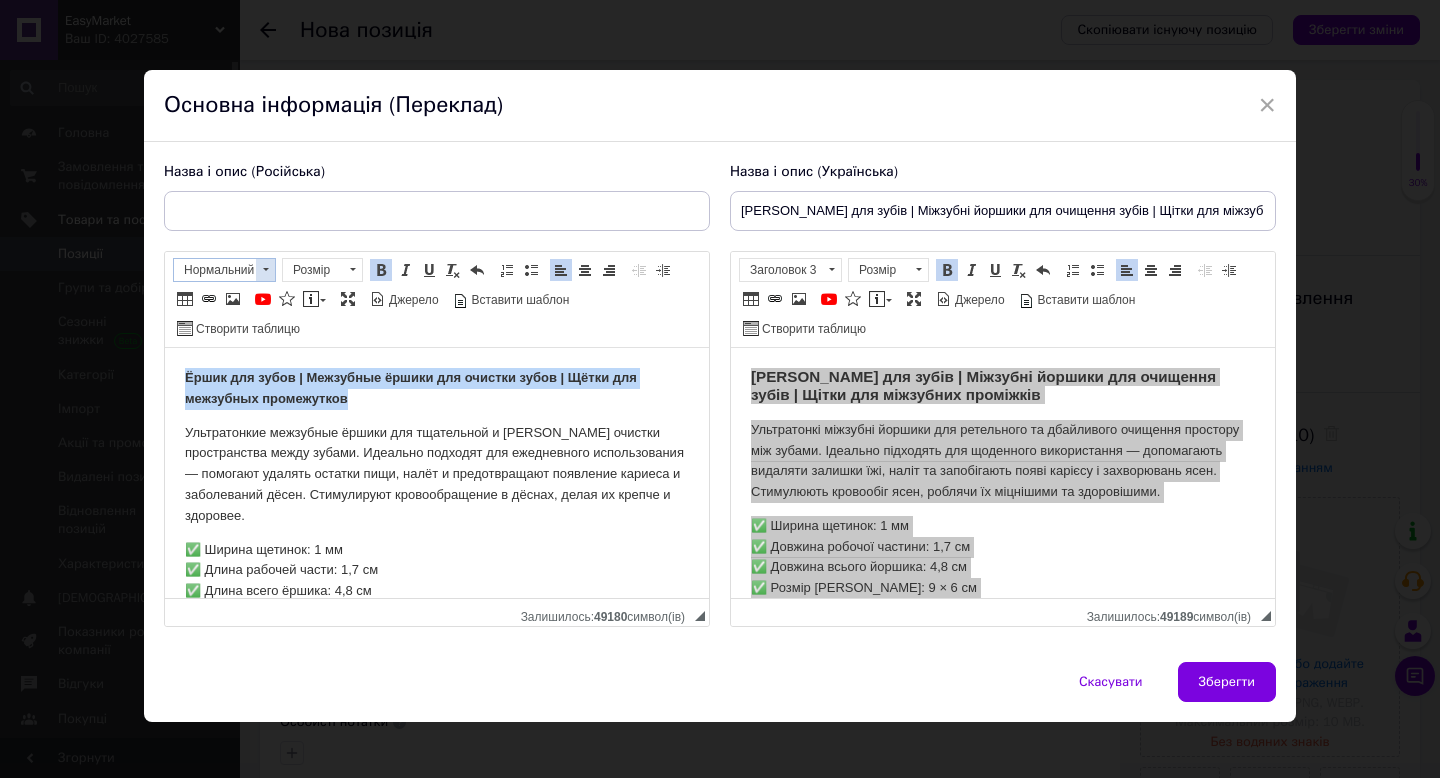 click at bounding box center (265, 270) 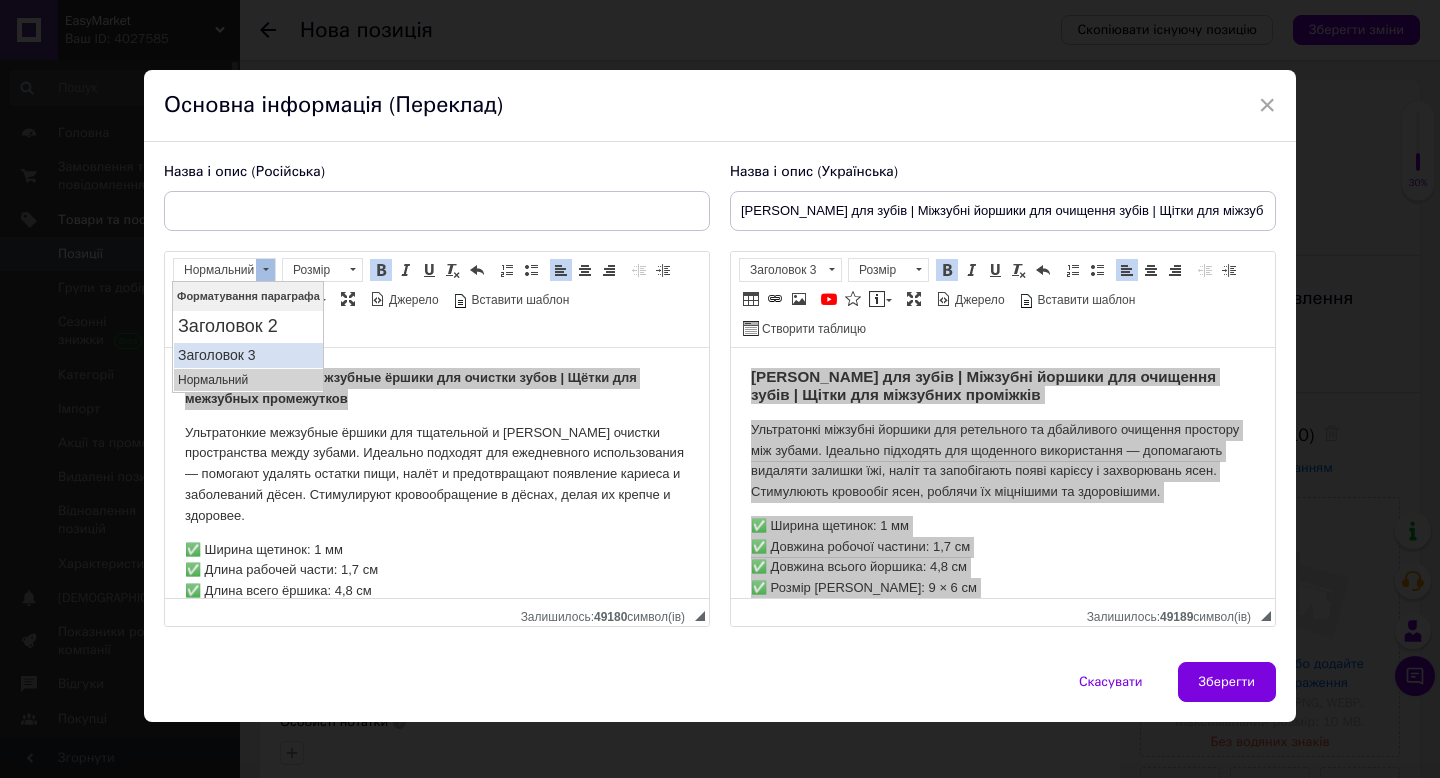 click on "Заголовок 3" at bounding box center [248, 355] 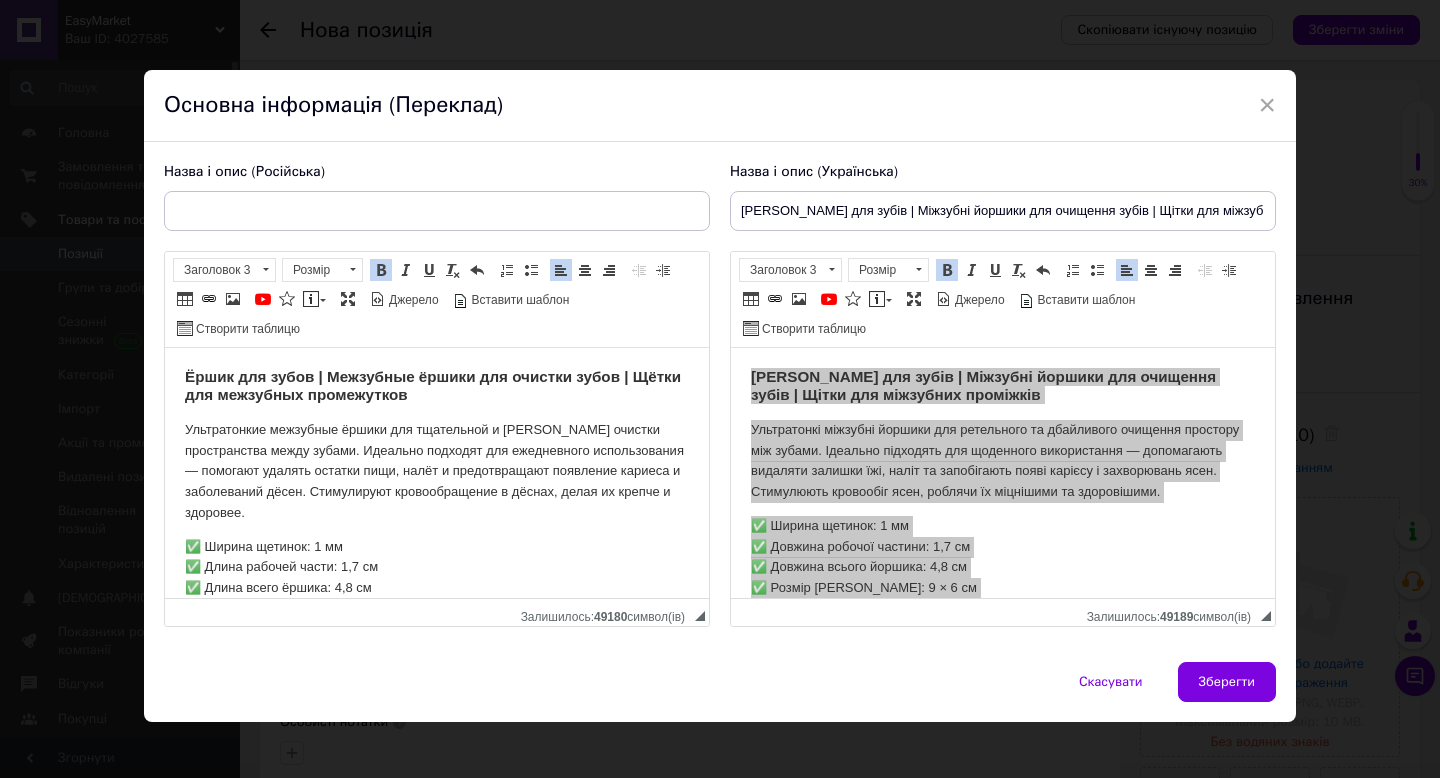 click at bounding box center [437, 211] 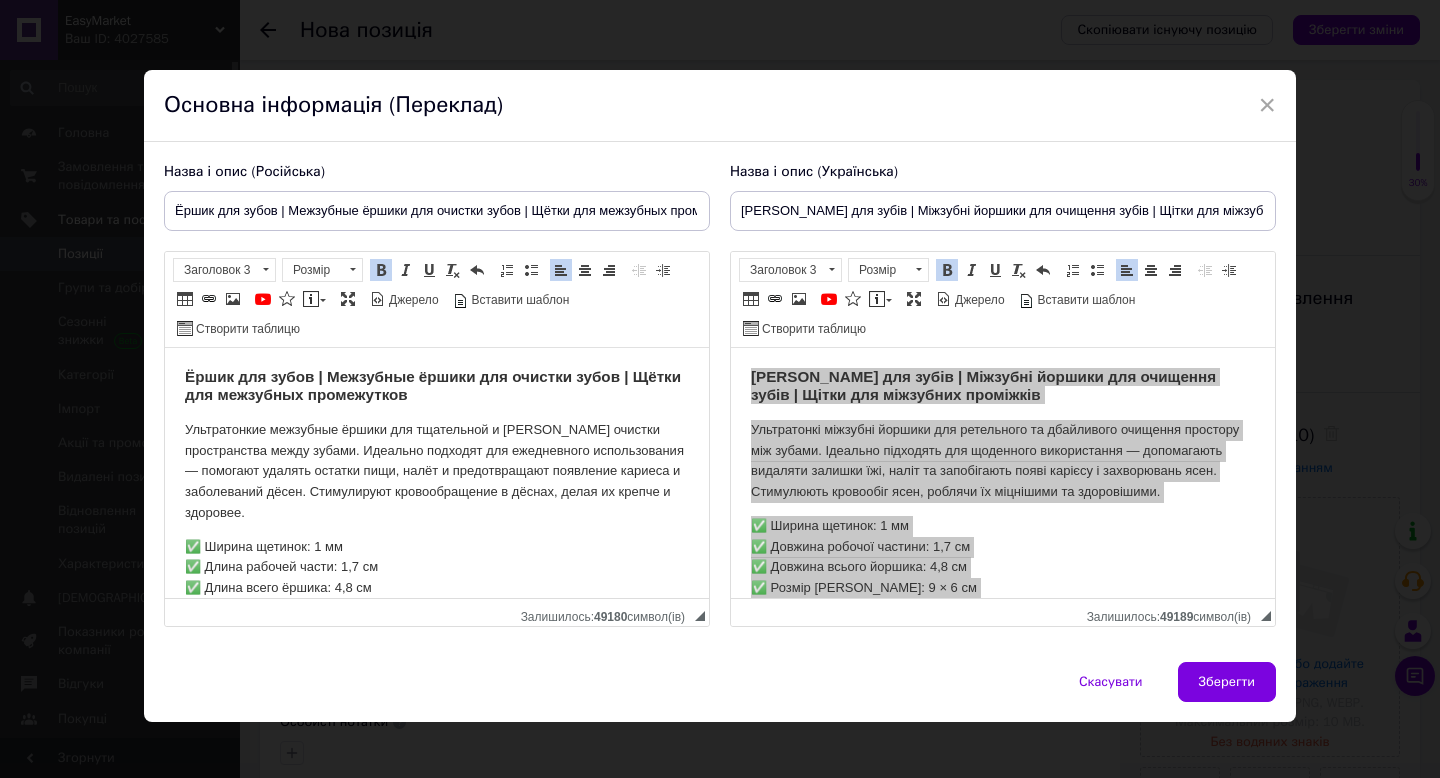 scroll, scrollTop: 0, scrollLeft: 54, axis: horizontal 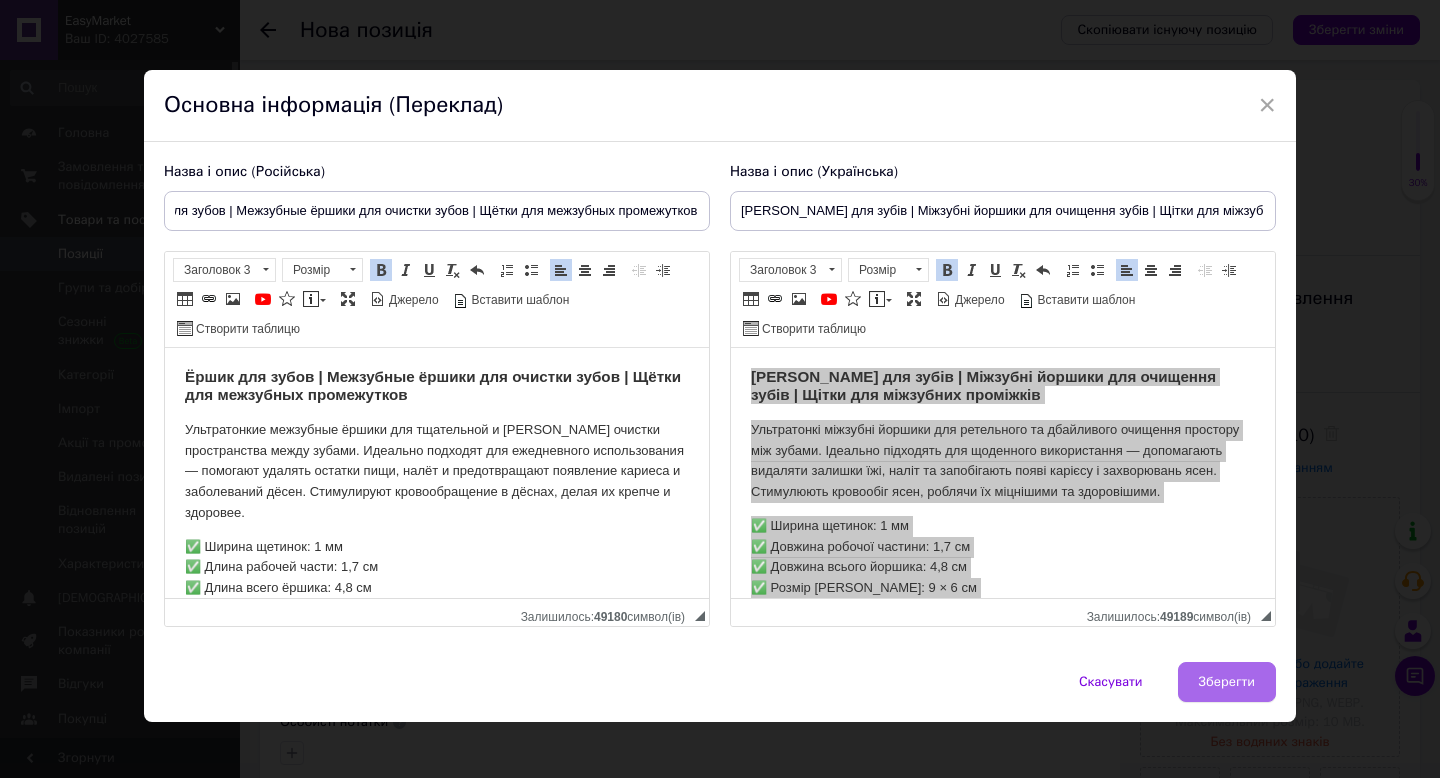 type on "Ёршик для зубов | Межзубные ёршики для очистки зубов | Щётки для межзубных промежутков" 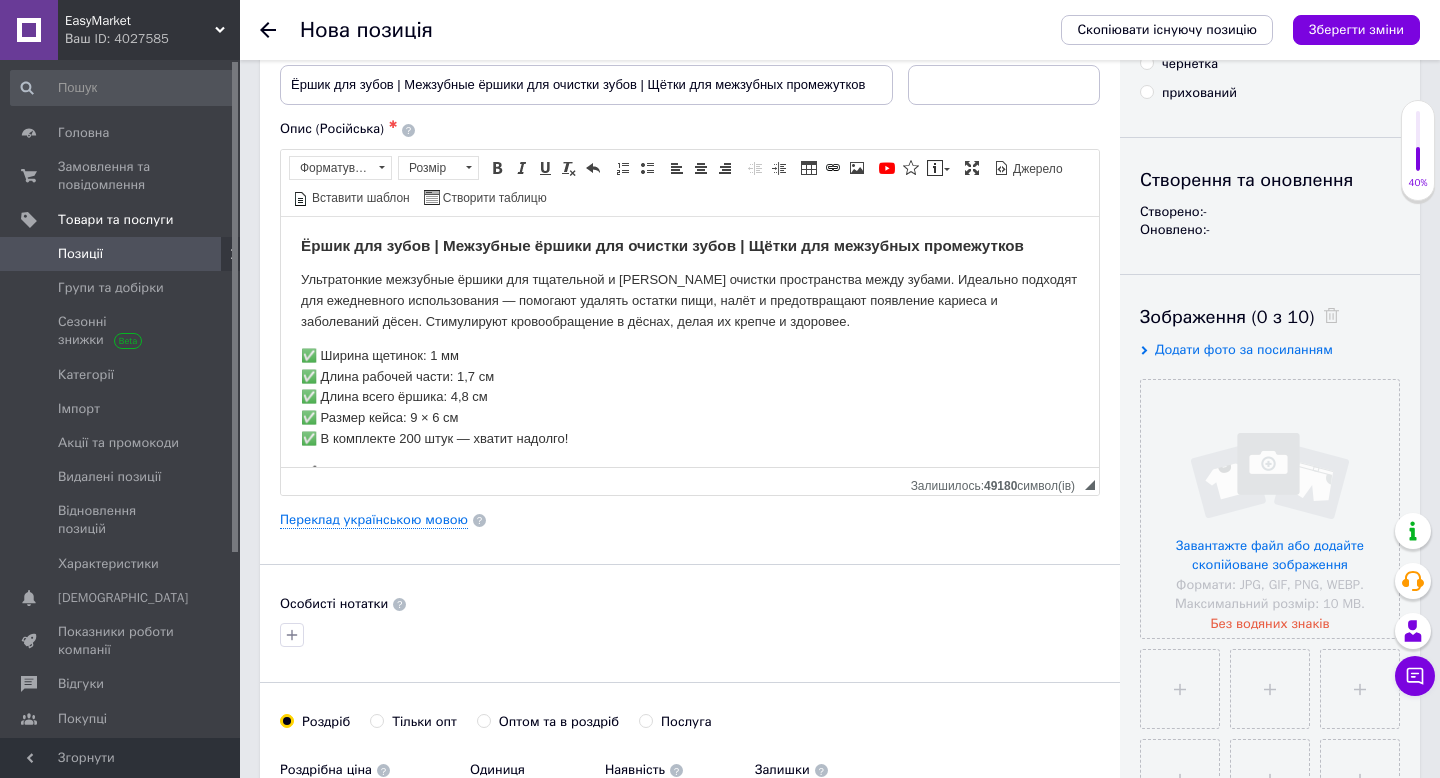 scroll, scrollTop: 101, scrollLeft: 0, axis: vertical 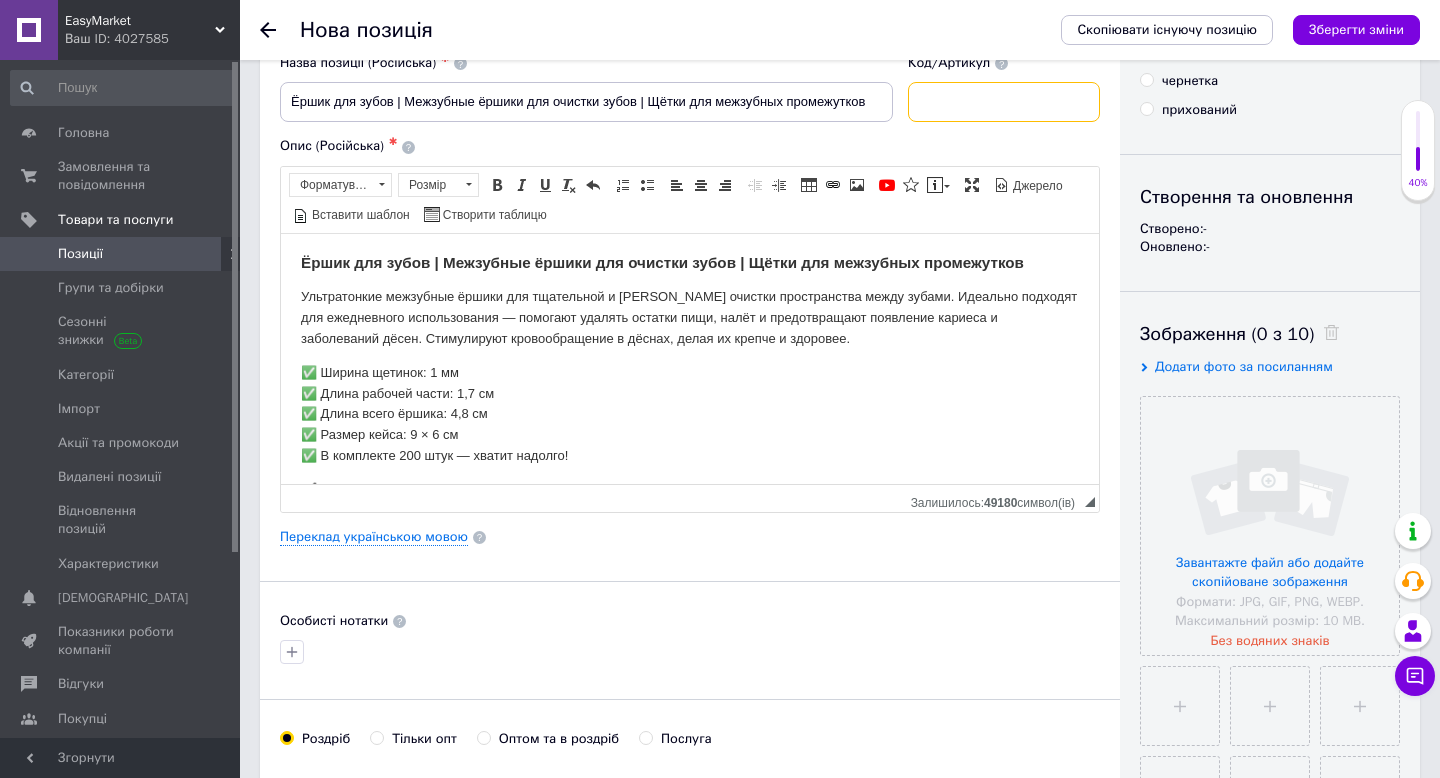 click at bounding box center (1004, 102) 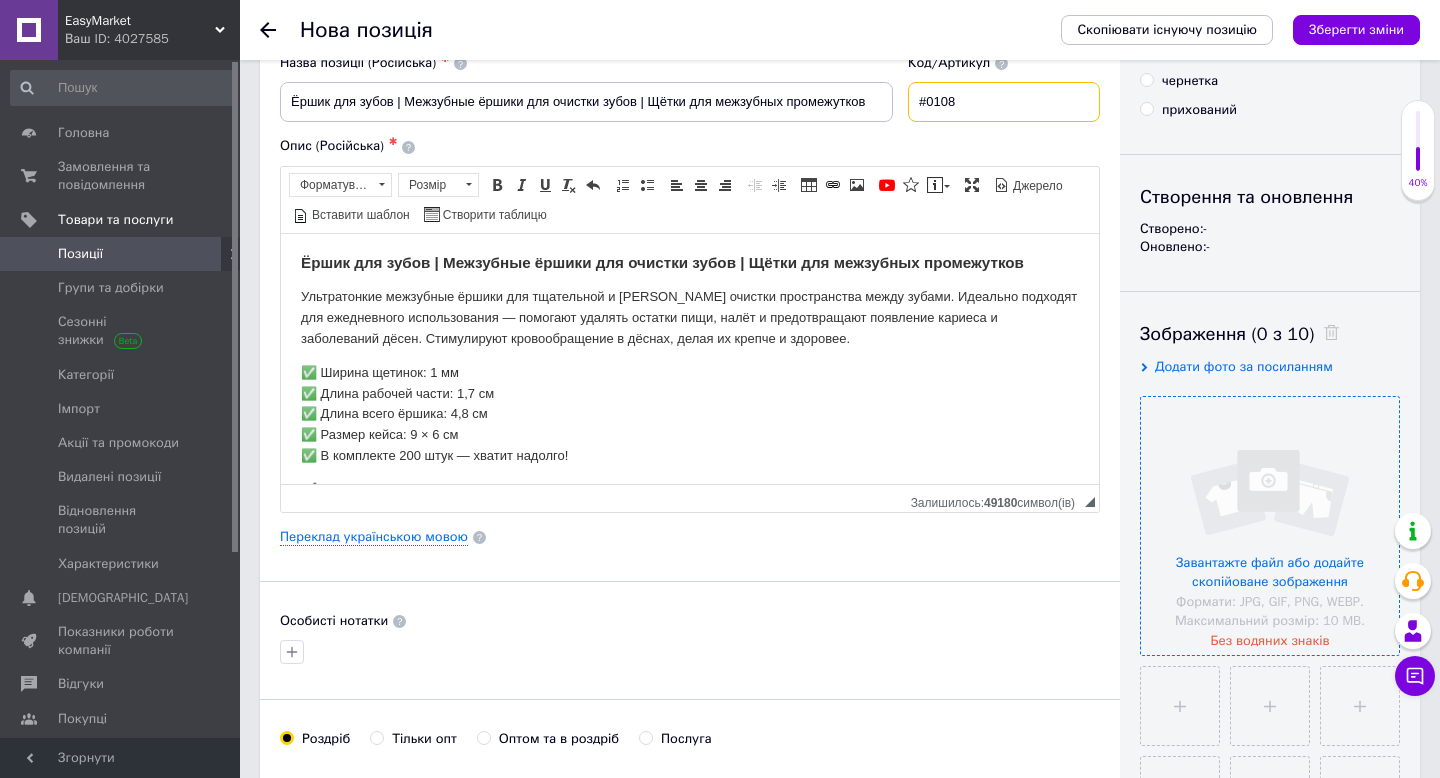 type on "#0108" 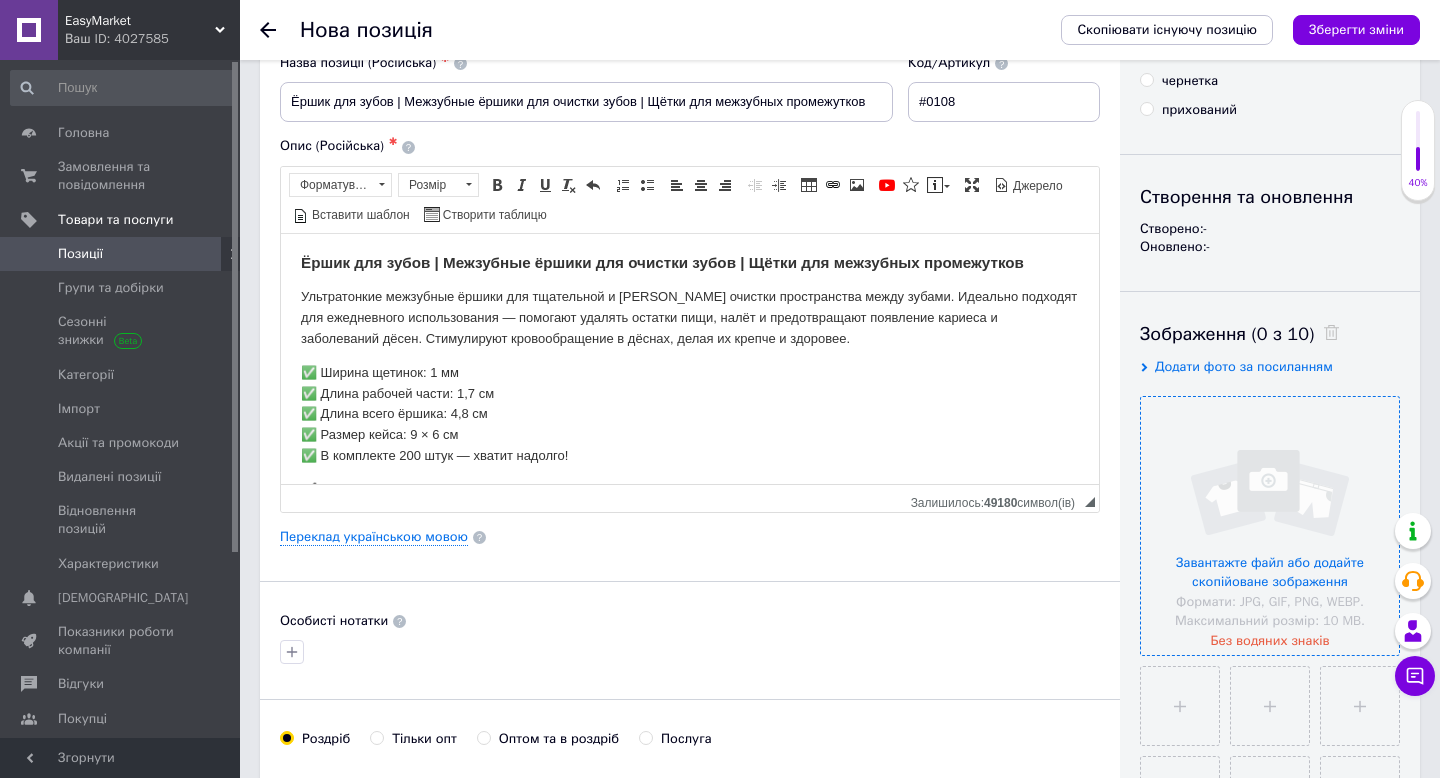 click at bounding box center [1270, 526] 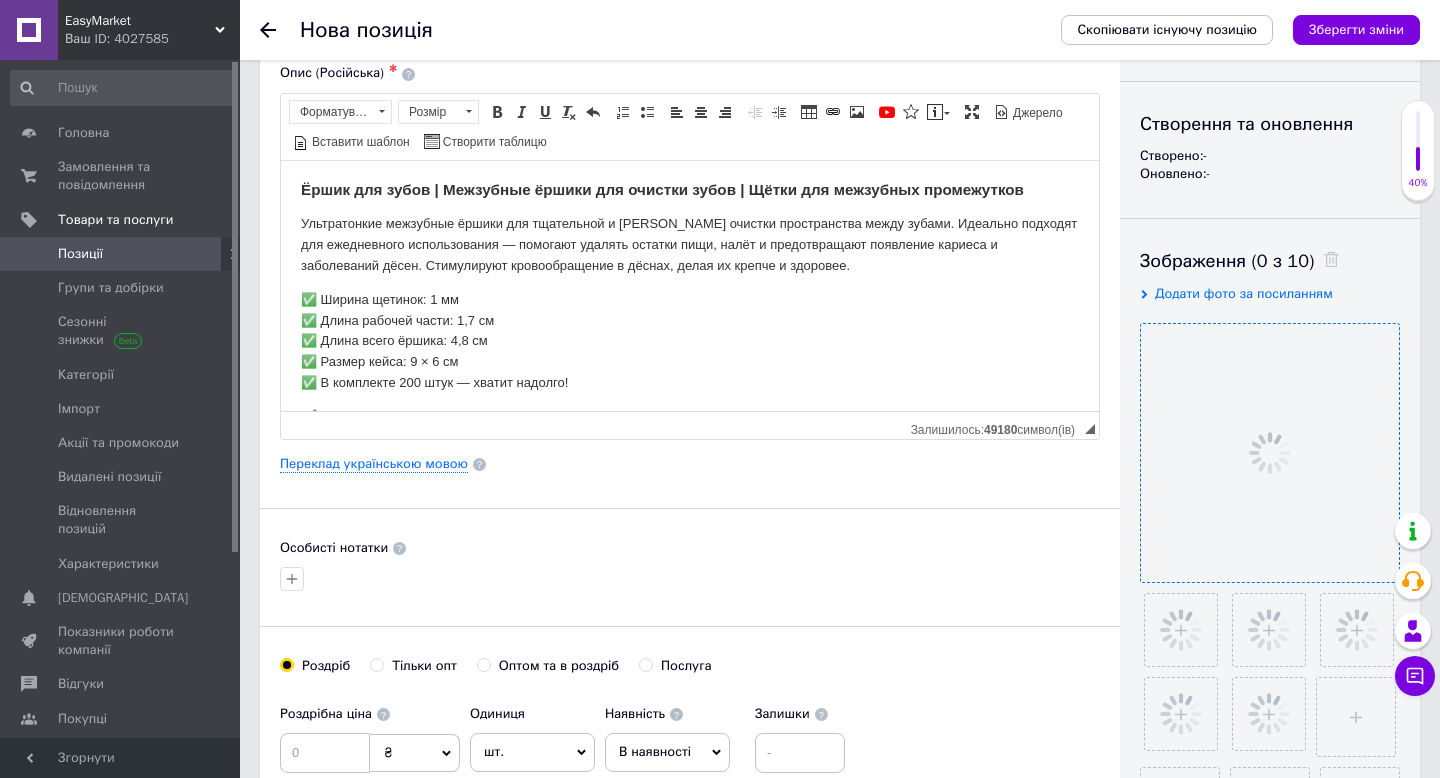 scroll, scrollTop: 204, scrollLeft: 0, axis: vertical 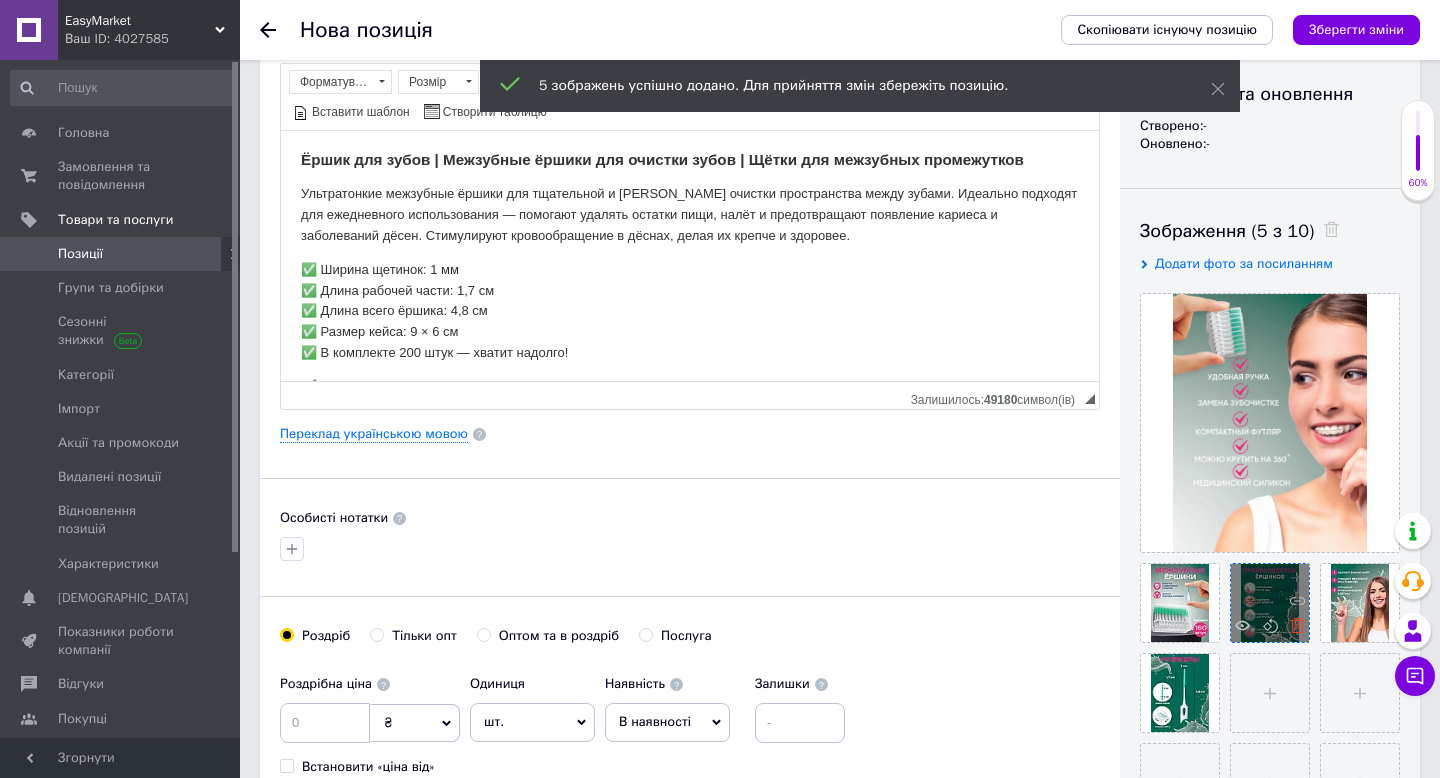 click 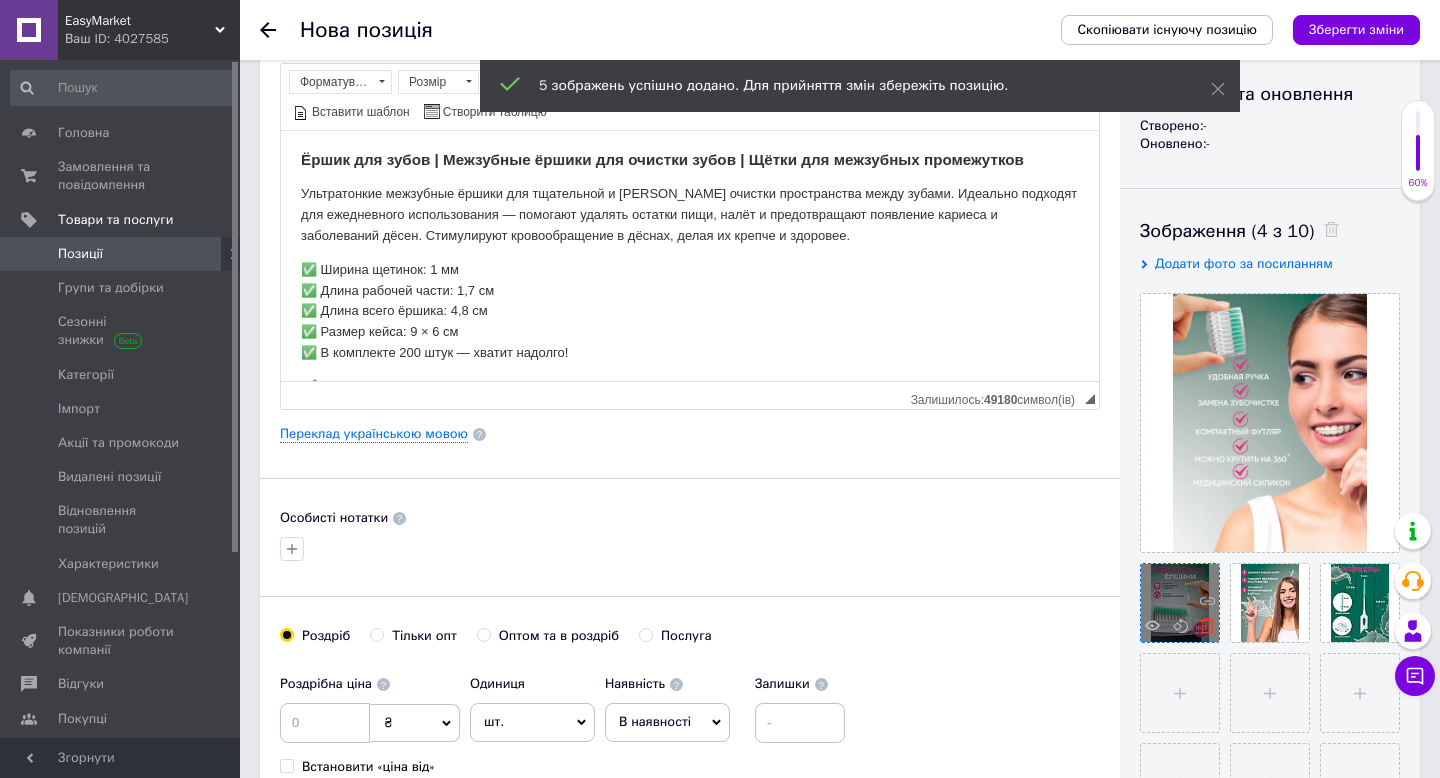 click 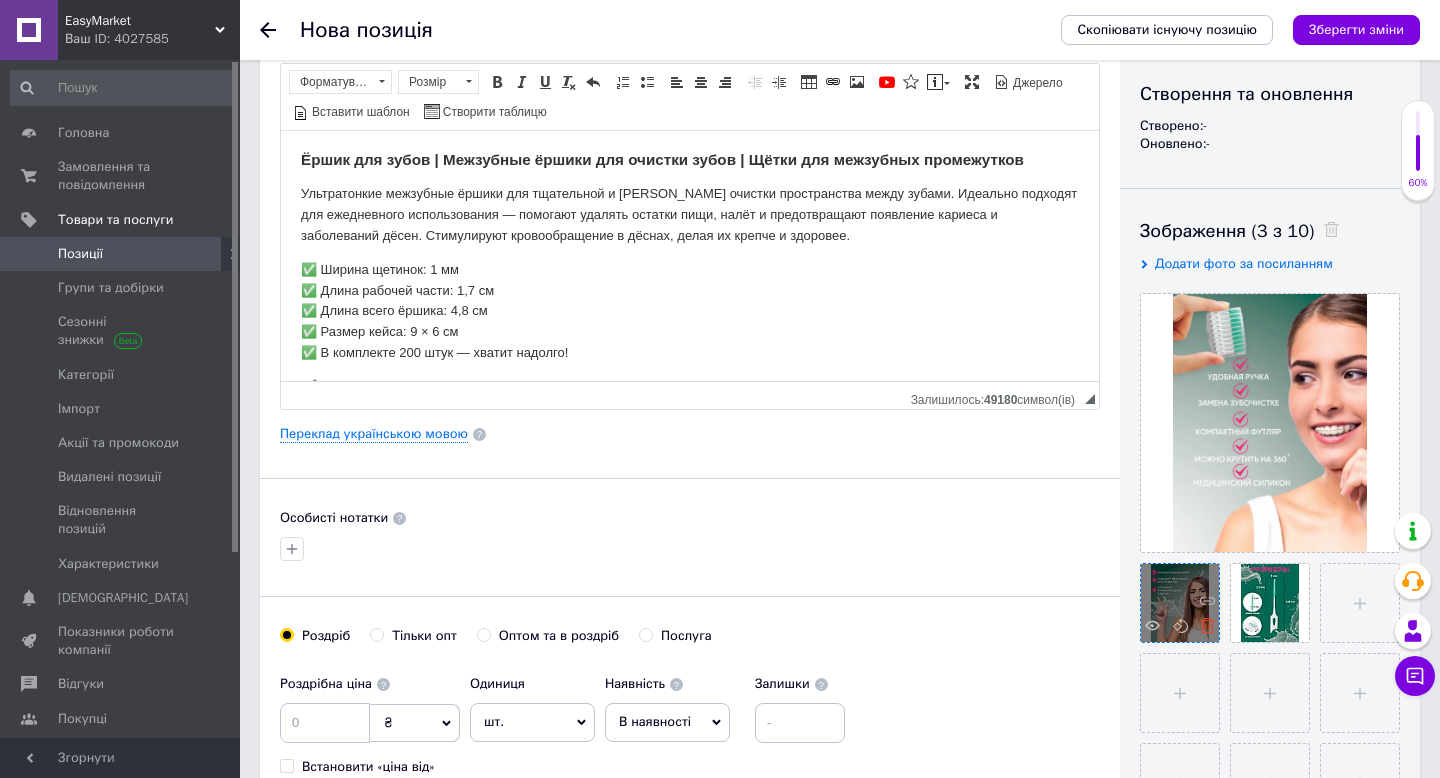 click 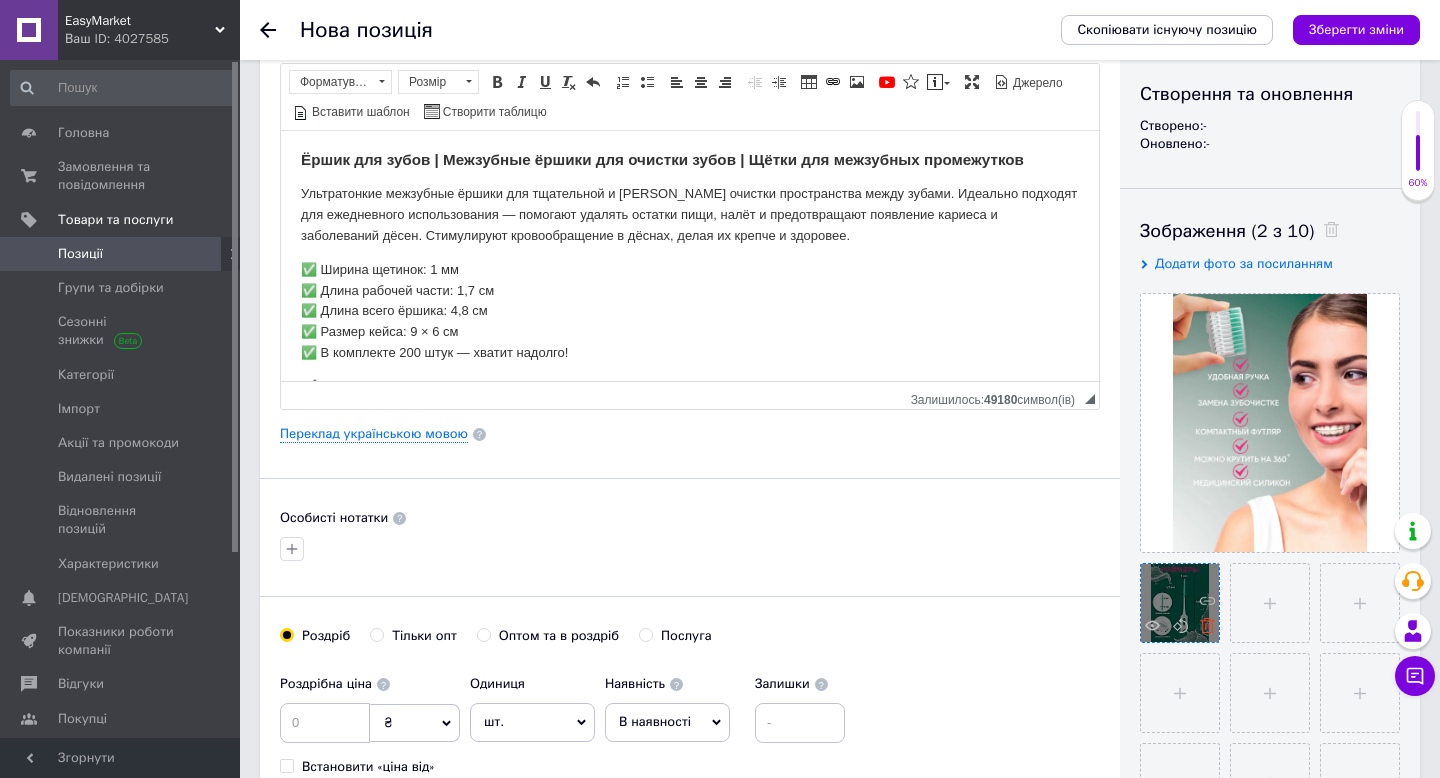 click 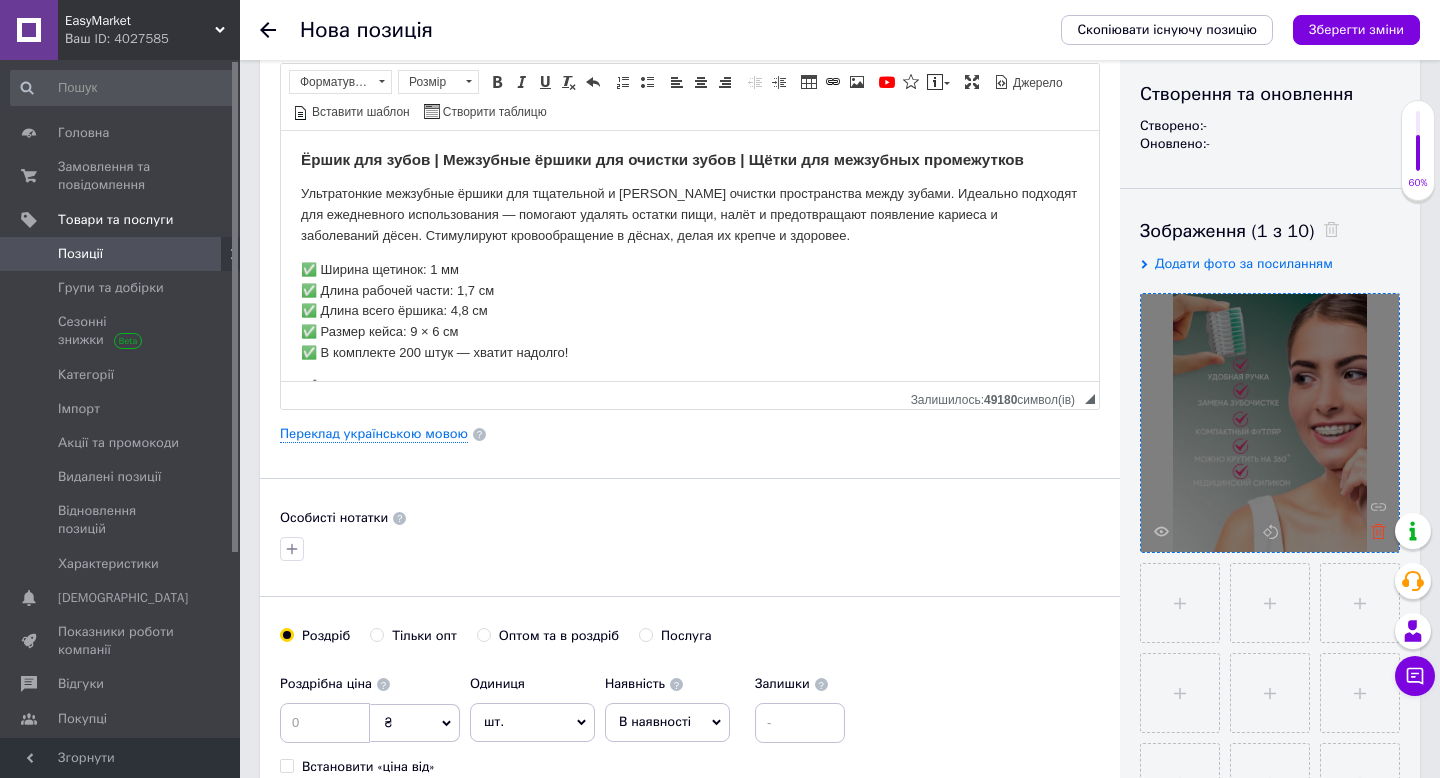 click 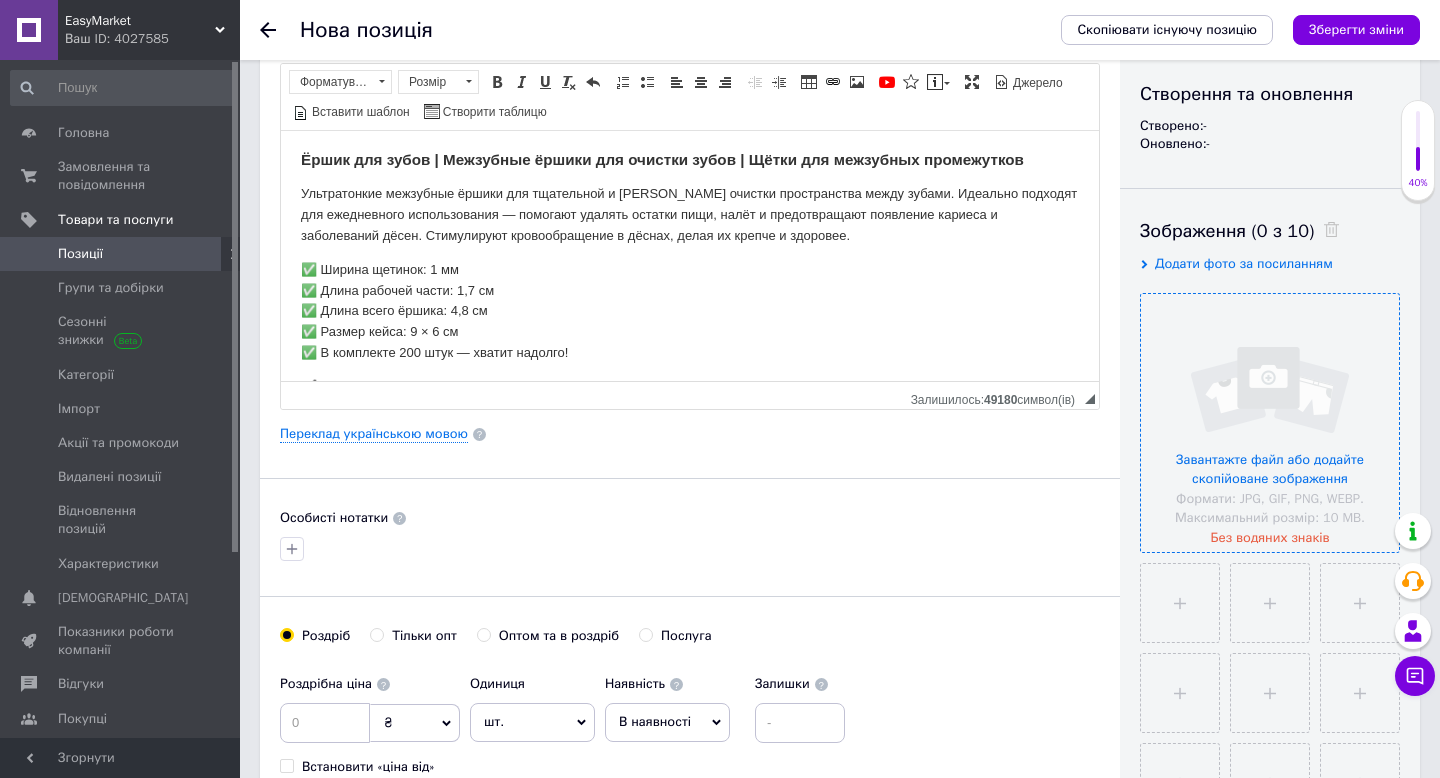 click at bounding box center (1270, 423) 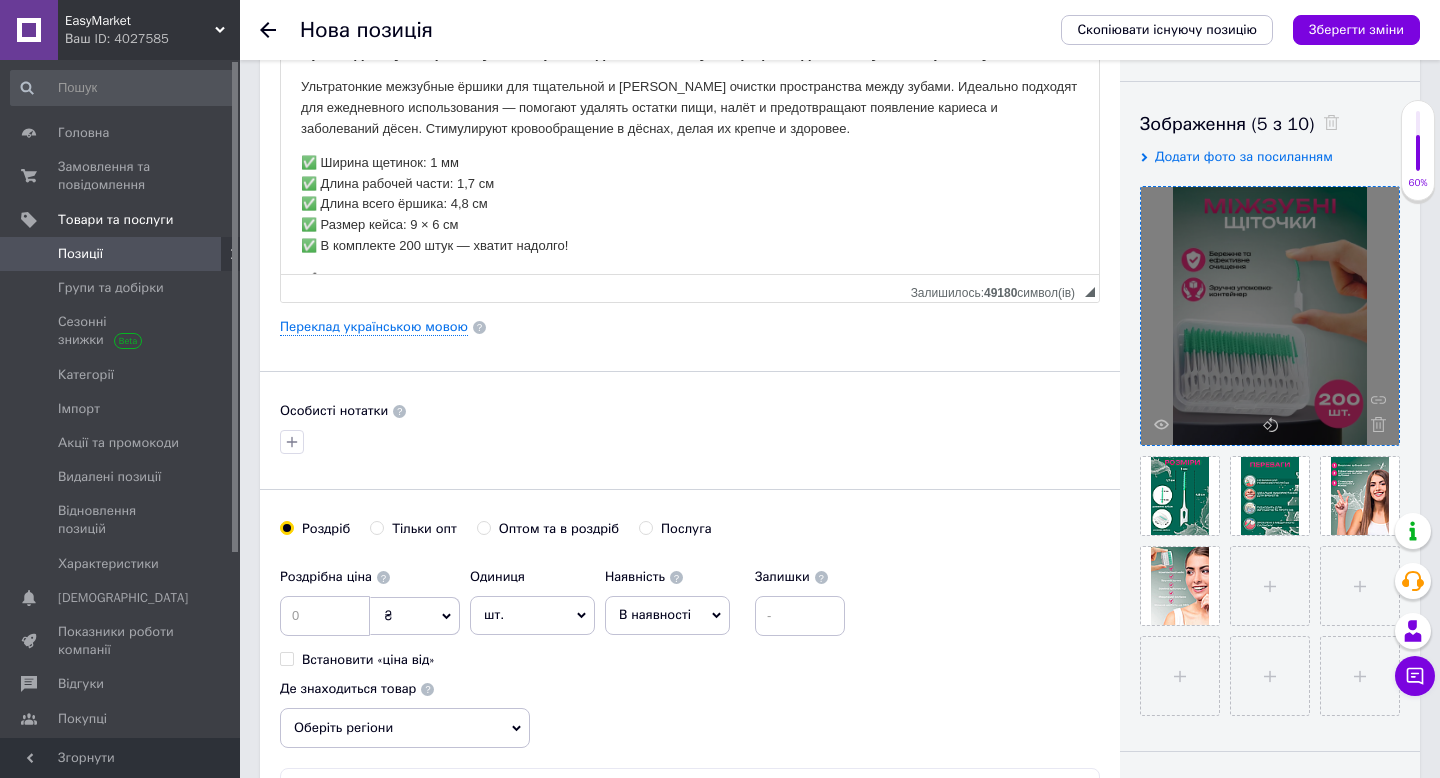scroll, scrollTop: 406, scrollLeft: 0, axis: vertical 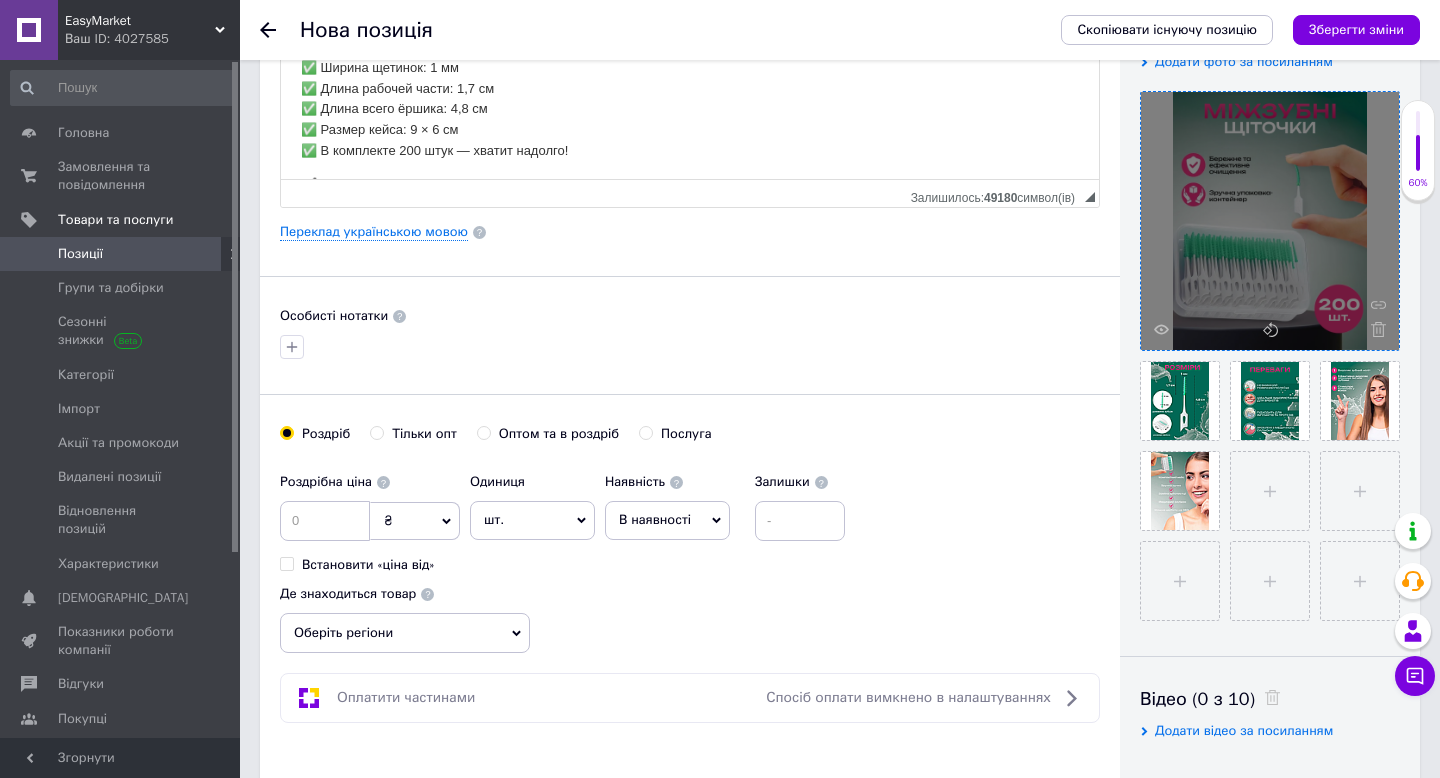 click on "В наявності" at bounding box center (655, 519) 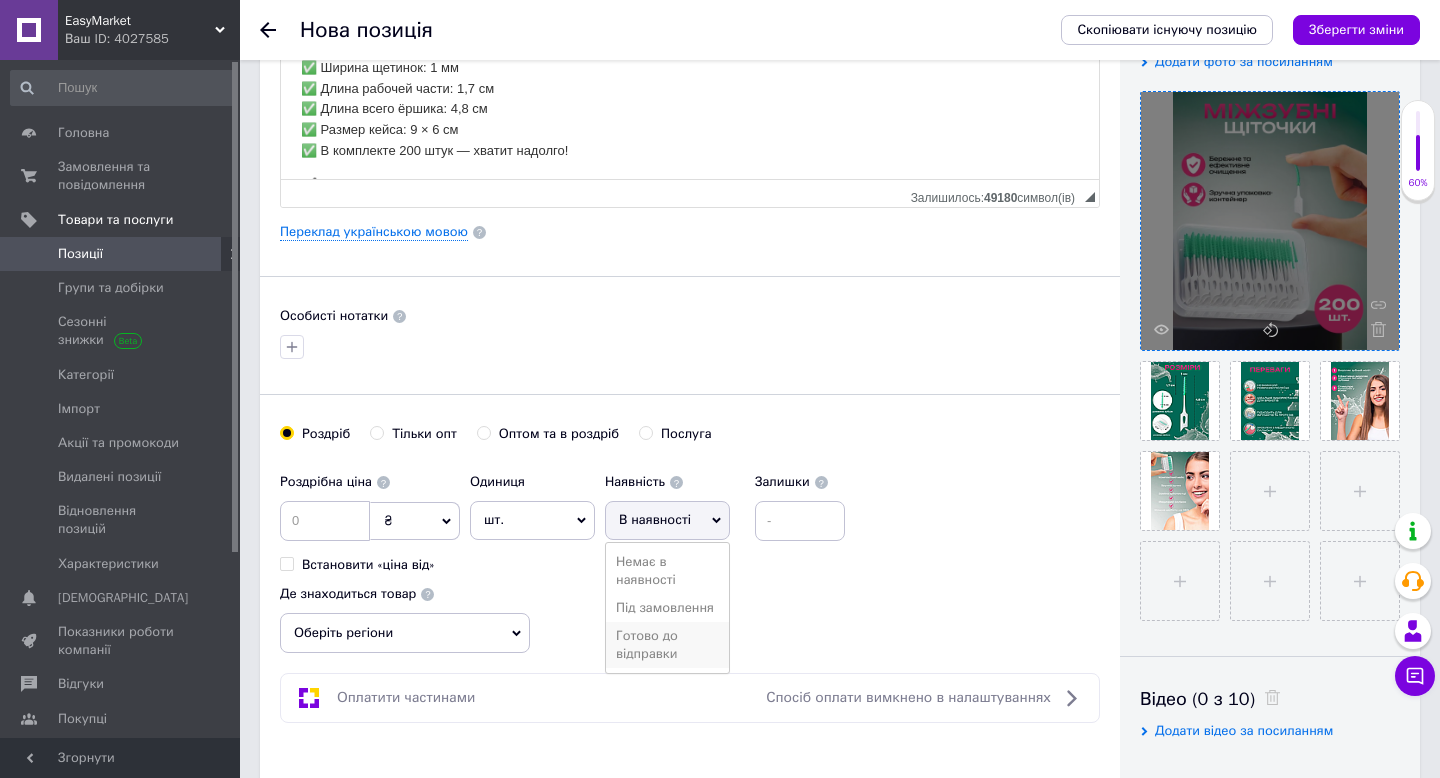click on "Готово до відправки" at bounding box center (667, 645) 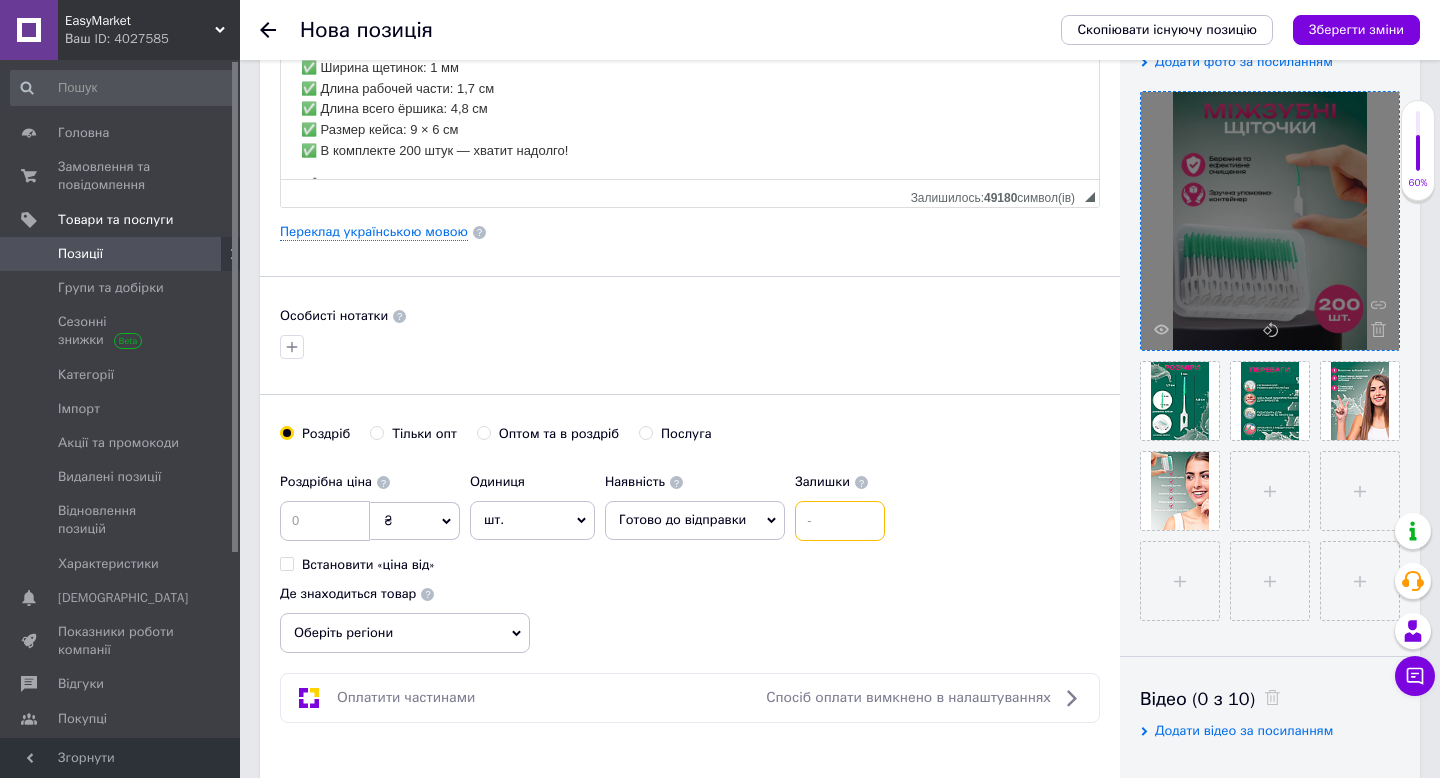 click at bounding box center [840, 521] 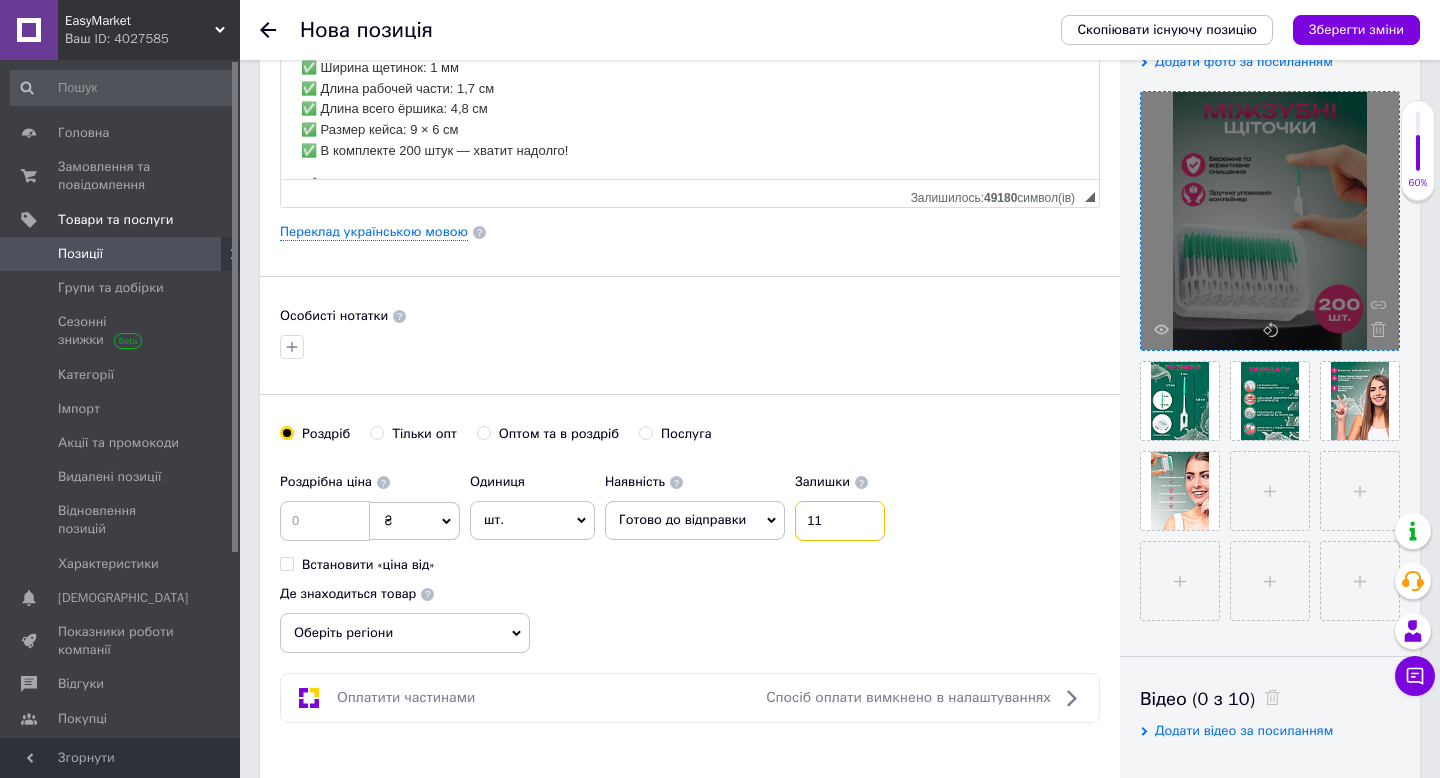 type on "11" 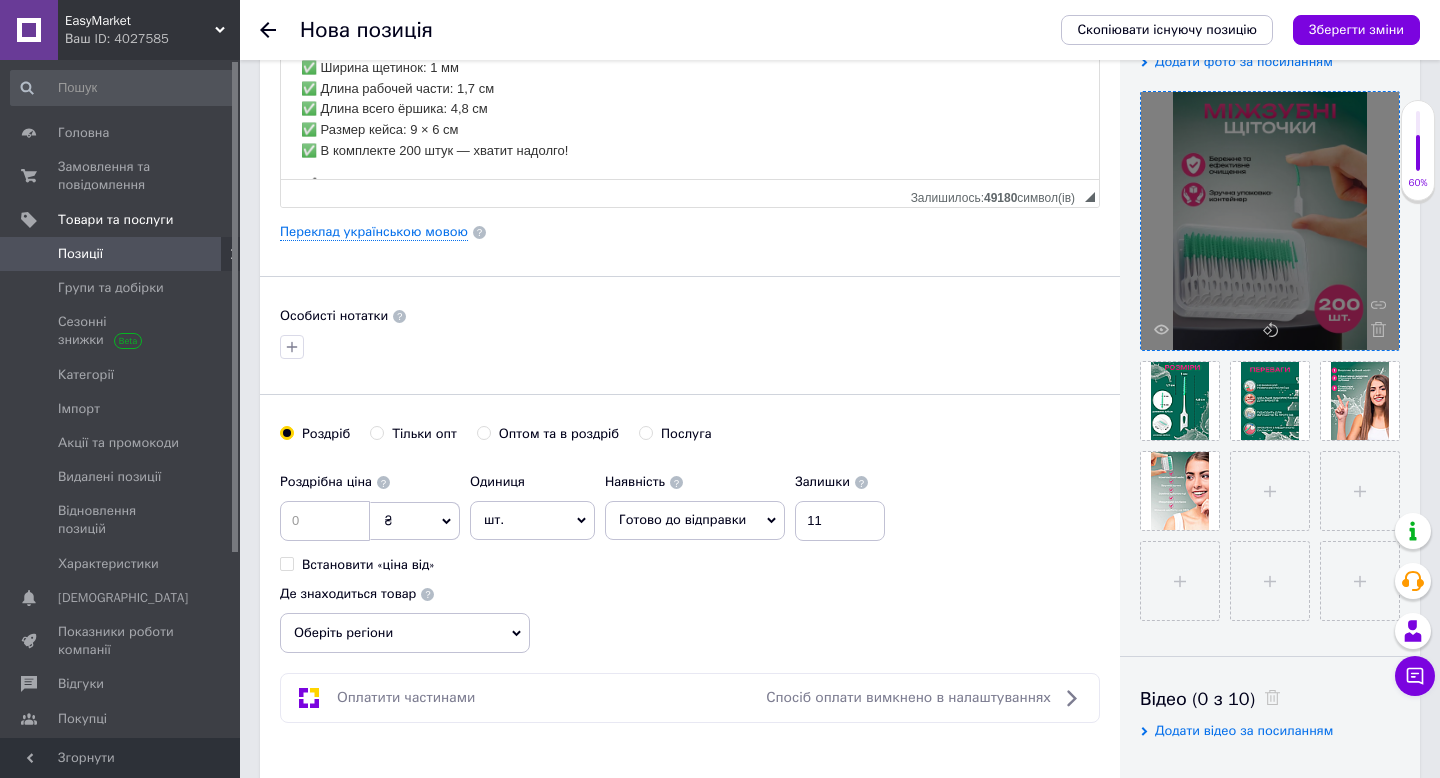 click on "Роздрібна ціна ₴ $ EUR CHF GBP ¥ PLN ₸ MDL HUF KGS CNY TRY KRW lei Встановити «ціна від» Одиниця шт. Популярне комплект упаковка кв.м пара м кг пог.м послуга т а автоцистерна ампула б балон банка блістер бобіна бочка бут бухта в ват виїзд відро г г га година гр/кв.м гігакалорія д дав два місяці день доба доза є єврокуб з зміна к кВт каністра карат кв.дм кв.м кв.см кв.фут квартал кг кг/кв.м км колесо комплект коробка куб.дм куб.м л л лист м м мВт мл мм моток місяць мішок н набір номер о об'єкт од. п палетомісце пара партія пач пог.м послуга посівна одиниця птахомісце півроку пігулка р 1" at bounding box center [690, 558] 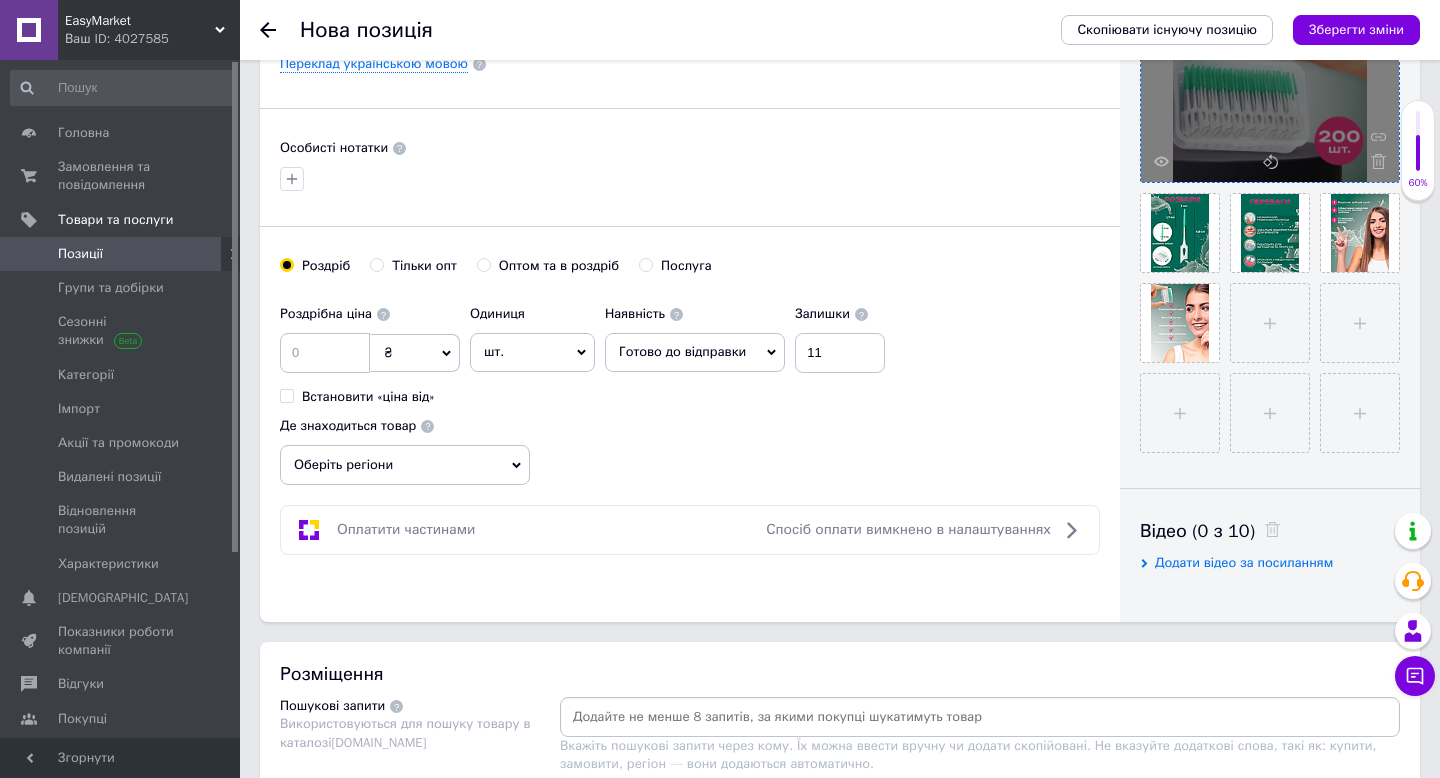 scroll, scrollTop: 612, scrollLeft: 0, axis: vertical 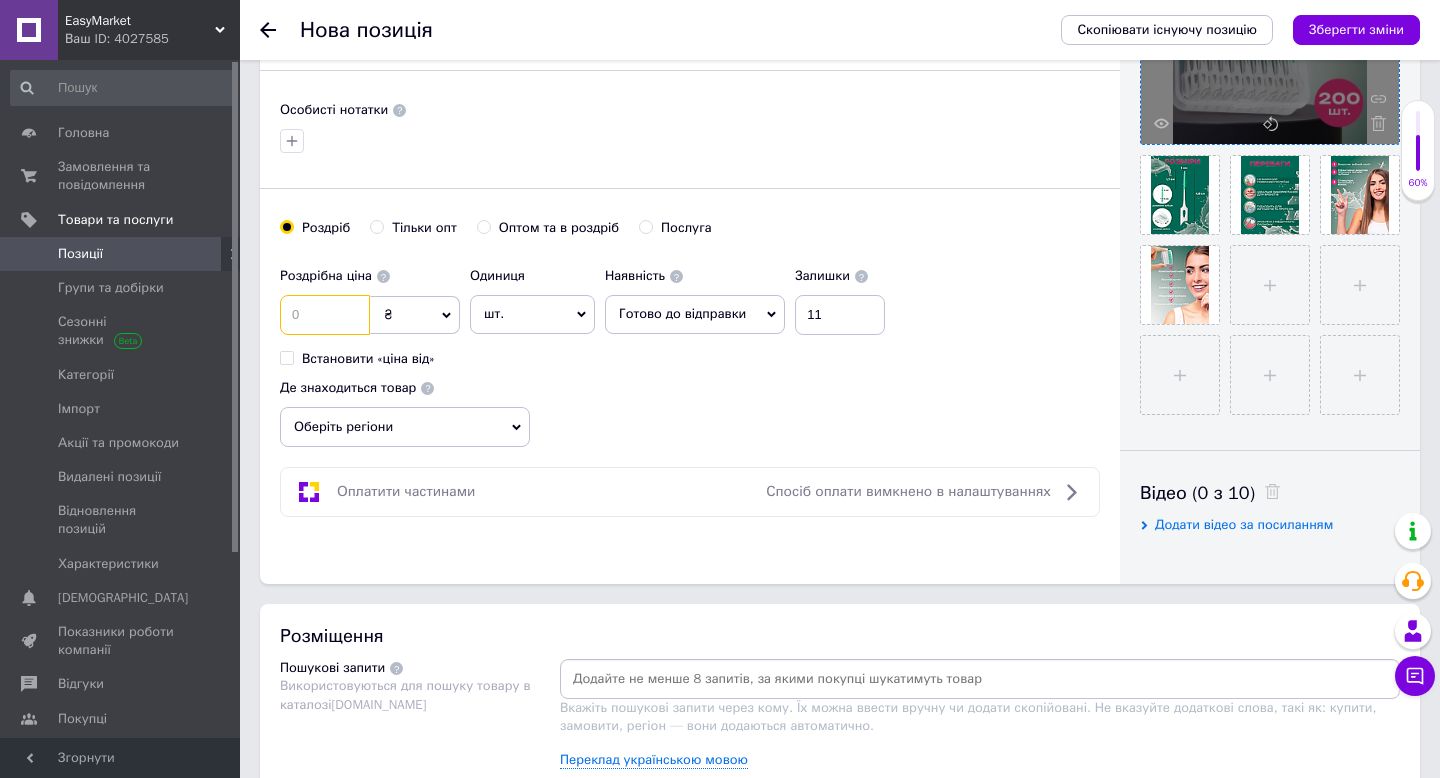 click at bounding box center [325, 315] 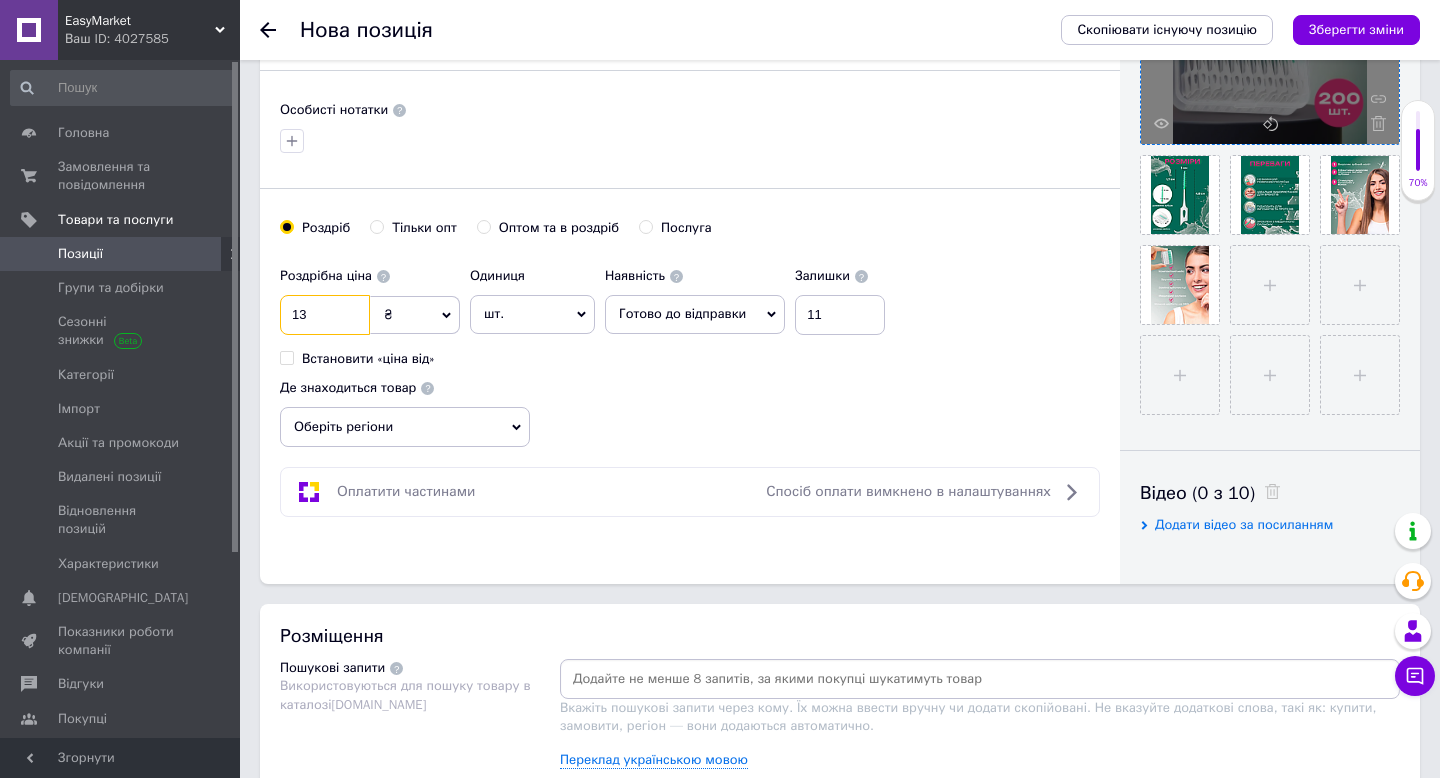 type on "1" 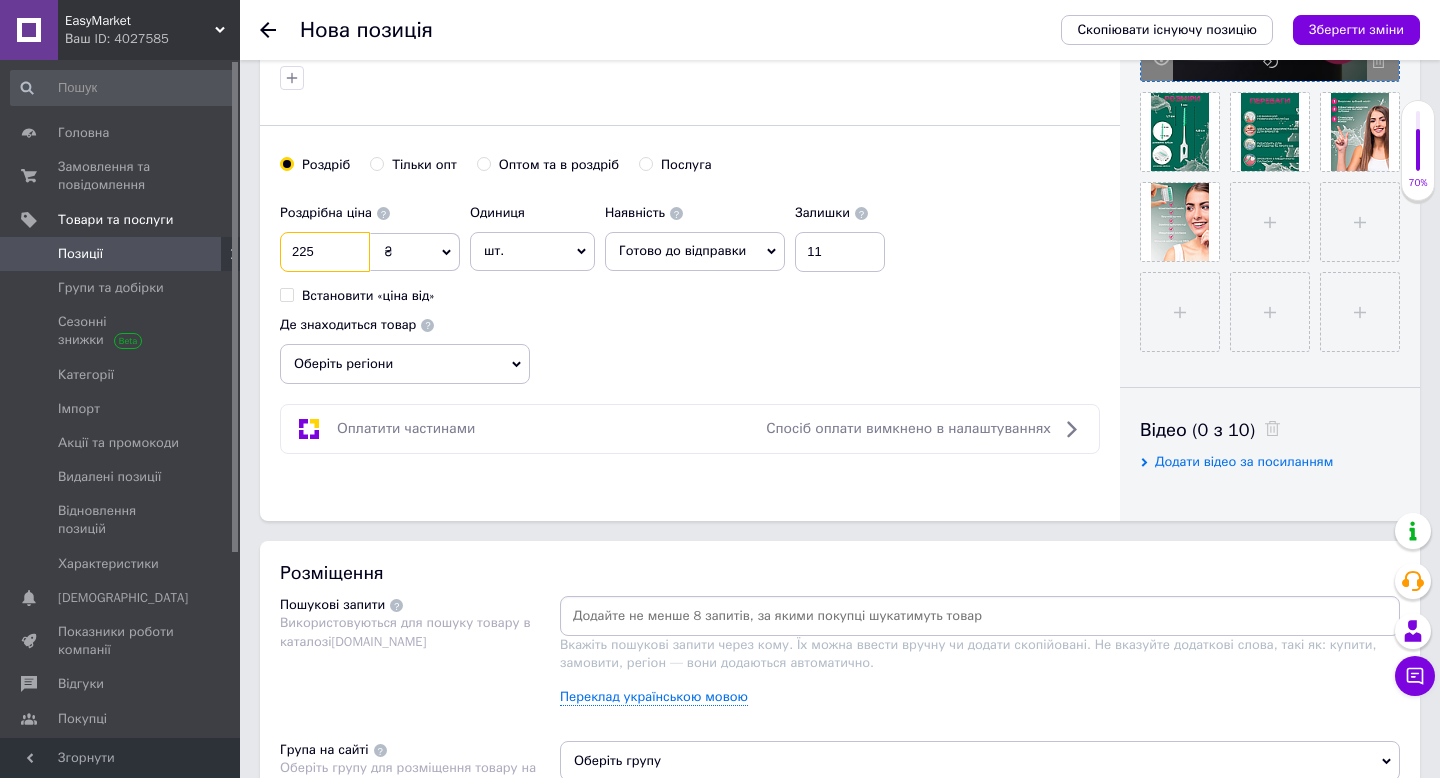 type on "225" 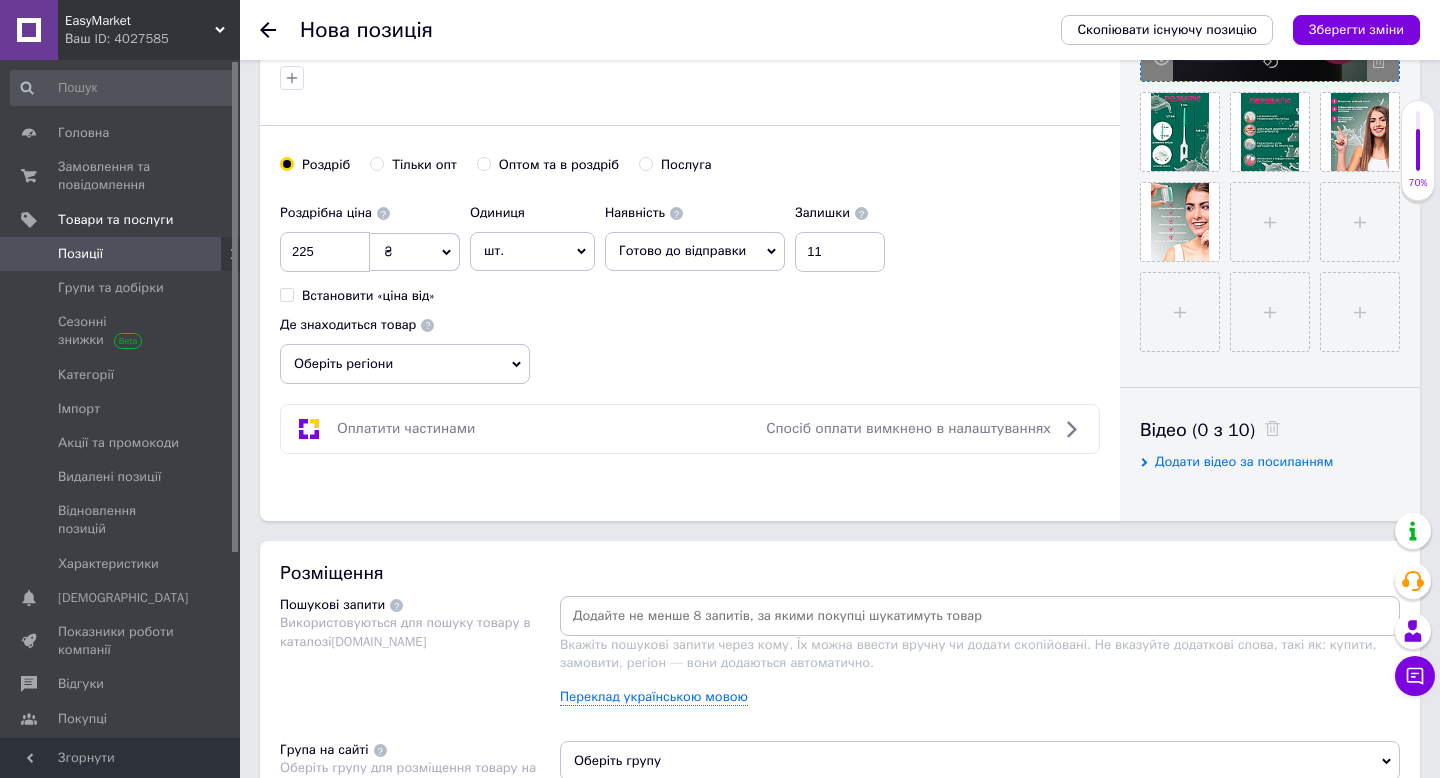 click on "Роздрібна ціна 225 ₴ $ EUR CHF GBP ¥ PLN ₸ MDL HUF KGS CNY TRY KRW lei Встановити «ціна від» Одиниця шт. Популярне комплект упаковка кв.м пара м кг пог.м послуга т а автоцистерна ампула б балон банка блістер бобіна бочка бут бухта в ват виїзд відро г г га година гр/кв.м гігакалорія д дав два місяці день доба доза є єврокуб з зміна к кВт каністра карат кв.дм кв.м кв.см кв.фут квартал кг кг/кв.м км колесо комплект коробка куб.дм куб.м л л лист м м мВт мл мм моток місяць мішок н набір номер о об'єкт од. п палетомісце пара партія пач пог.м послуга посівна одиниця птахомісце півроку пігулка" at bounding box center (690, 289) 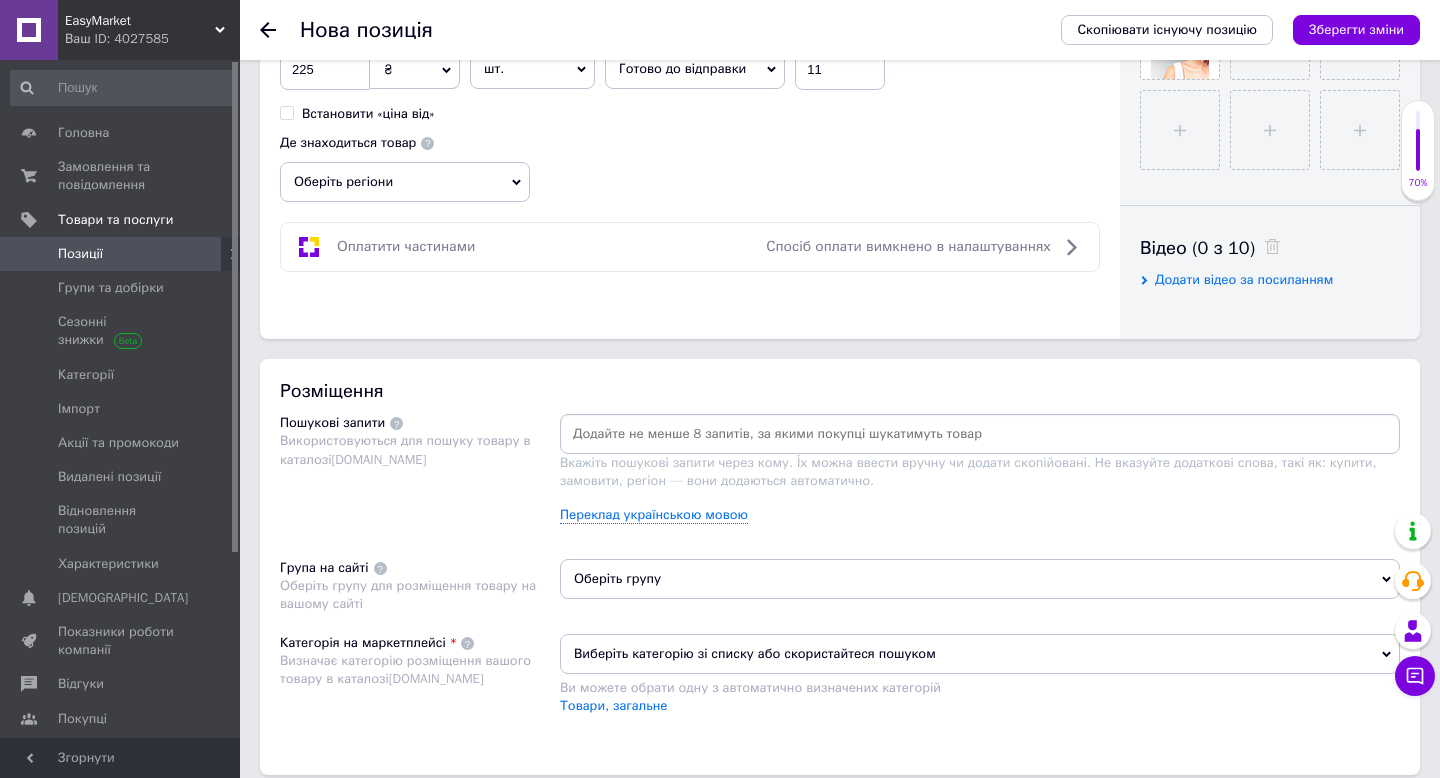 scroll, scrollTop: 909, scrollLeft: 0, axis: vertical 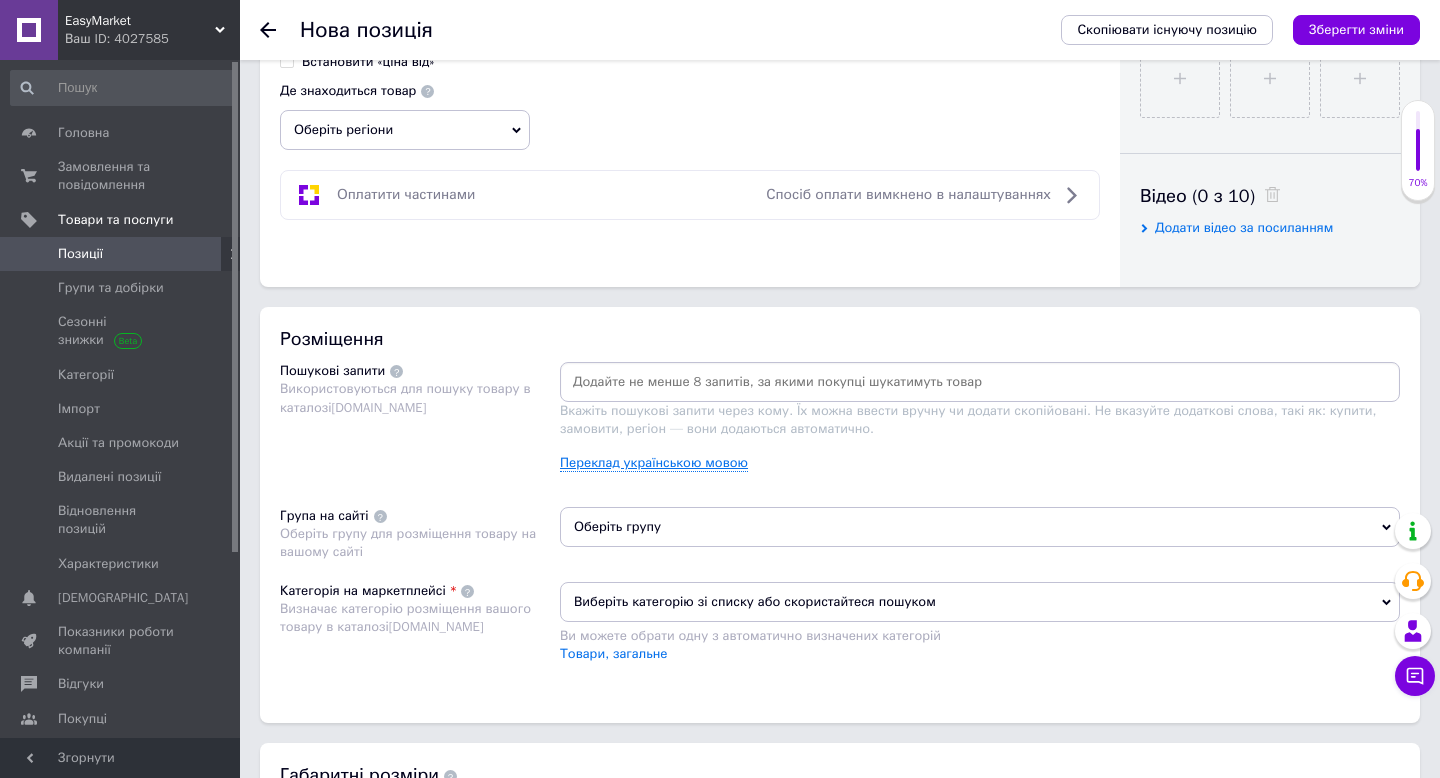 click on "Переклад українською мовою" at bounding box center (654, 463) 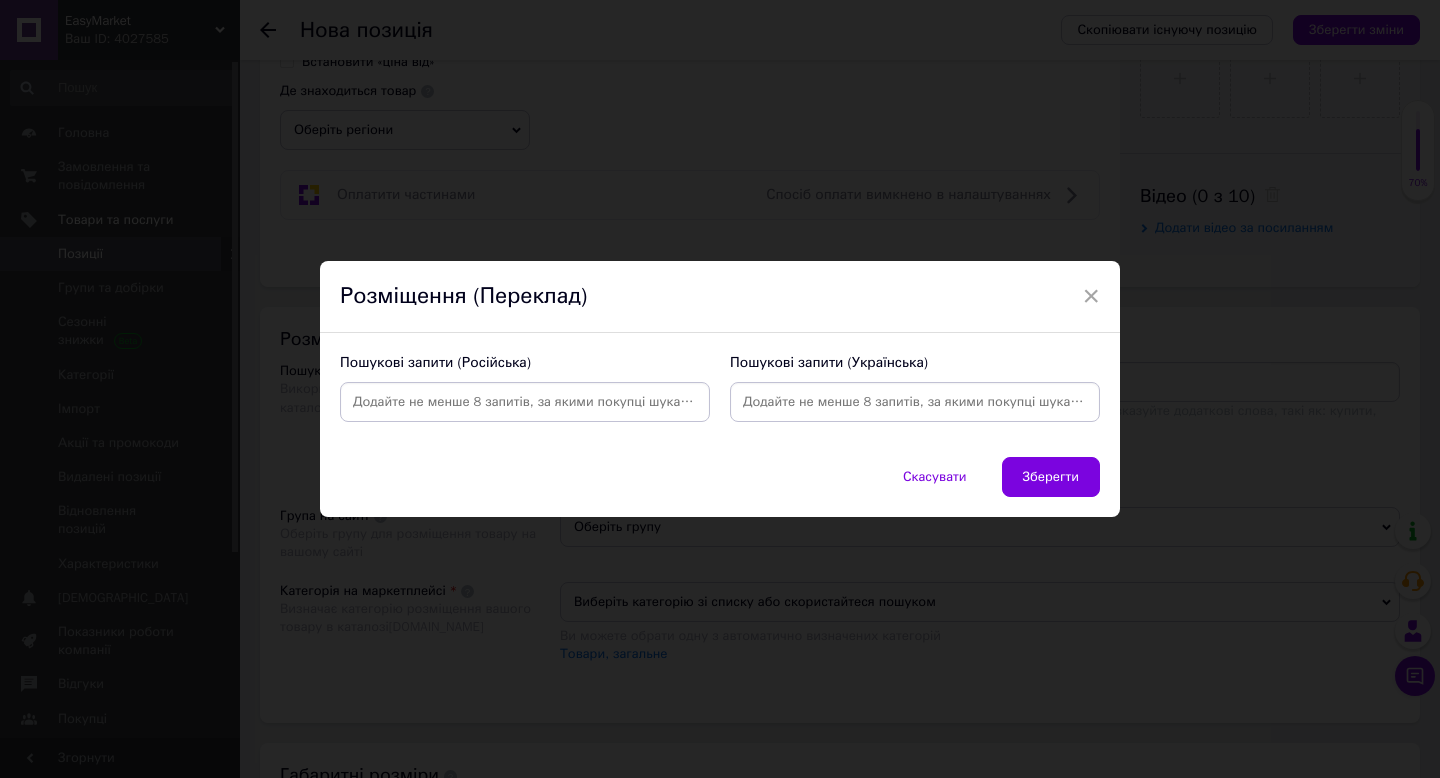 click at bounding box center [915, 402] 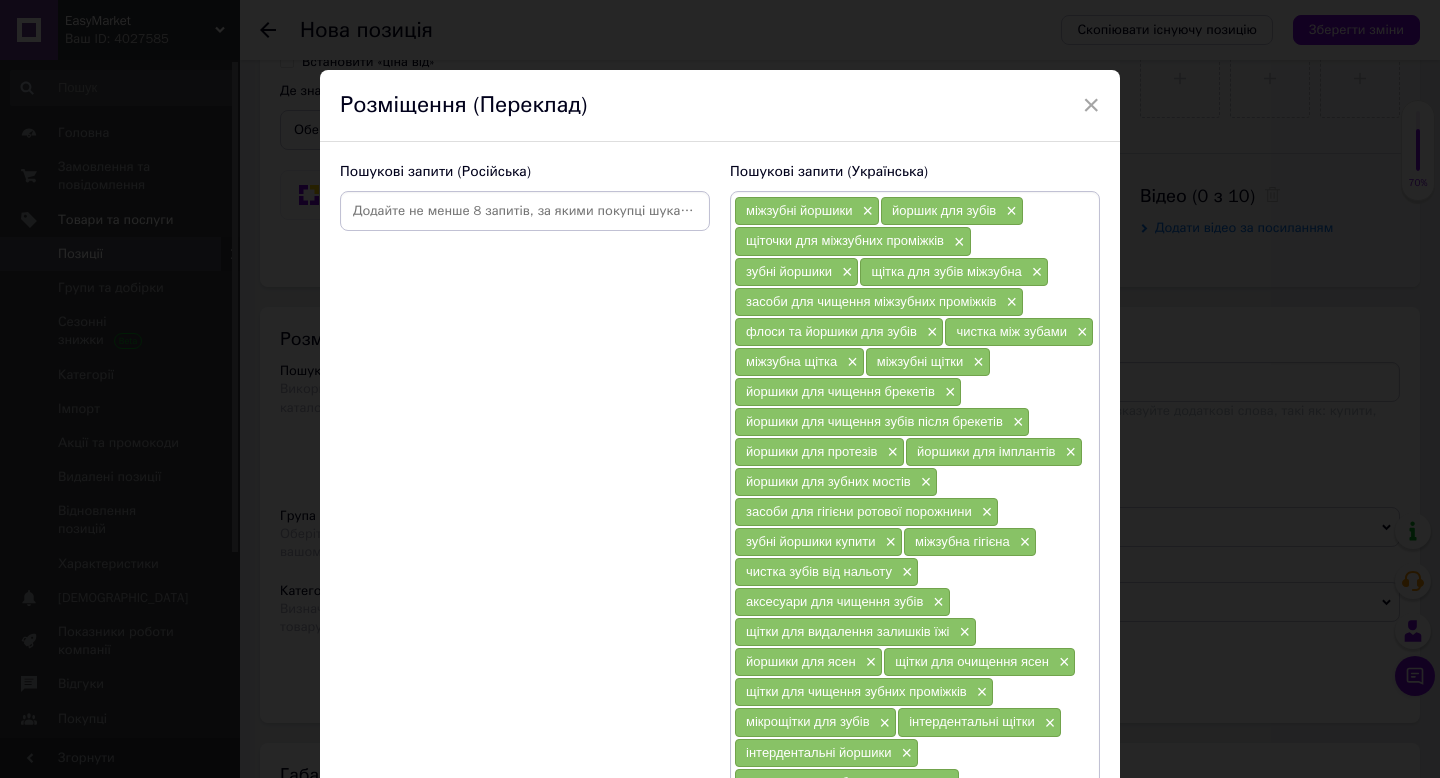 click at bounding box center (525, 211) 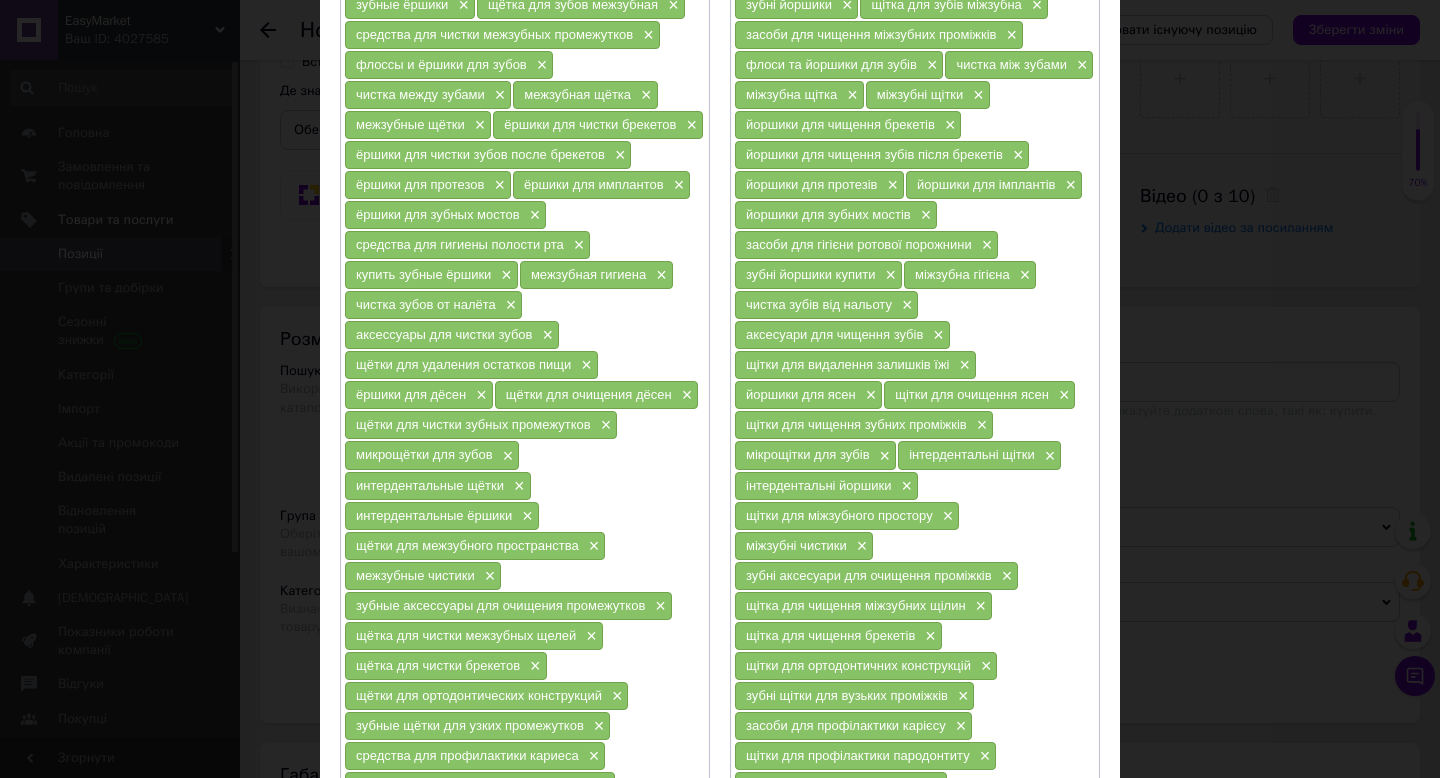 scroll, scrollTop: 703, scrollLeft: 0, axis: vertical 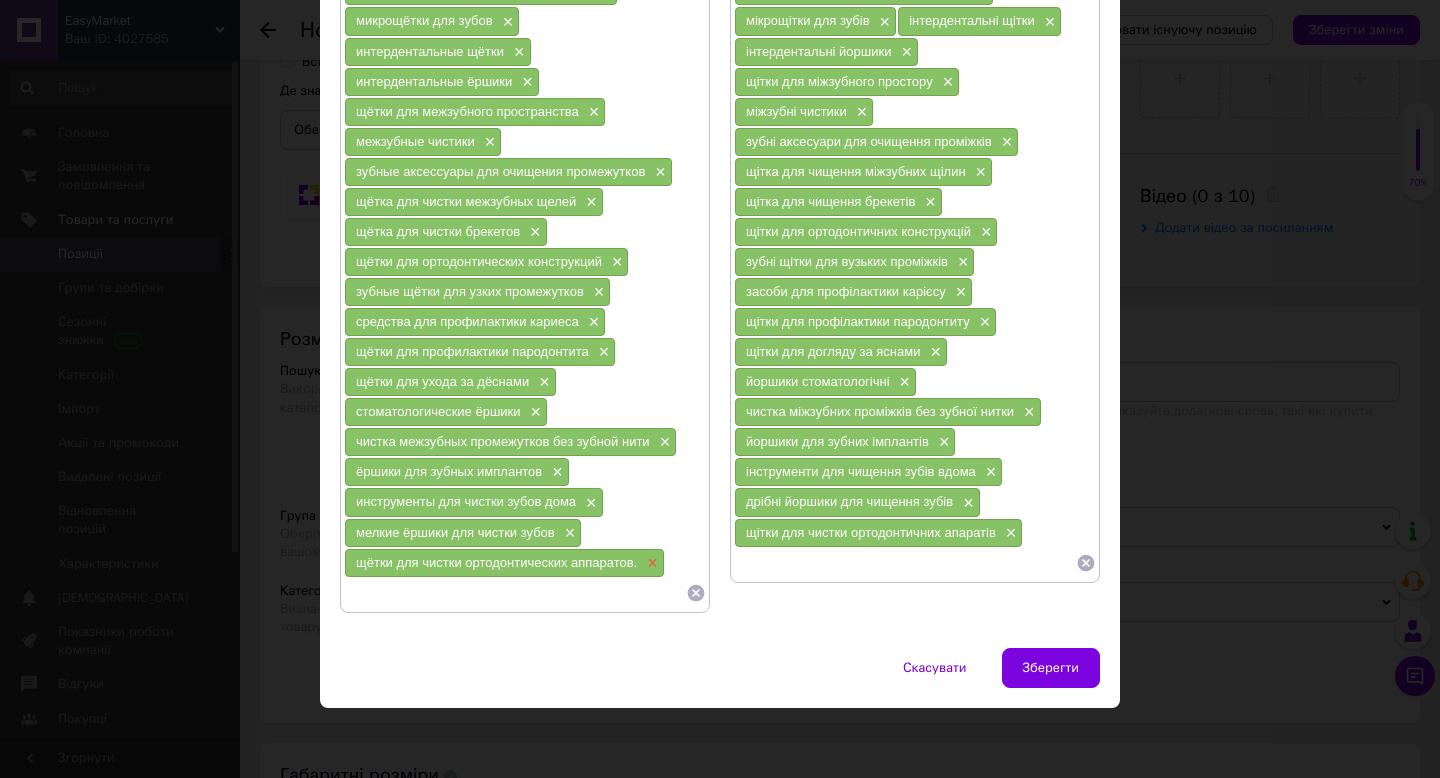 click on "×" at bounding box center (650, 563) 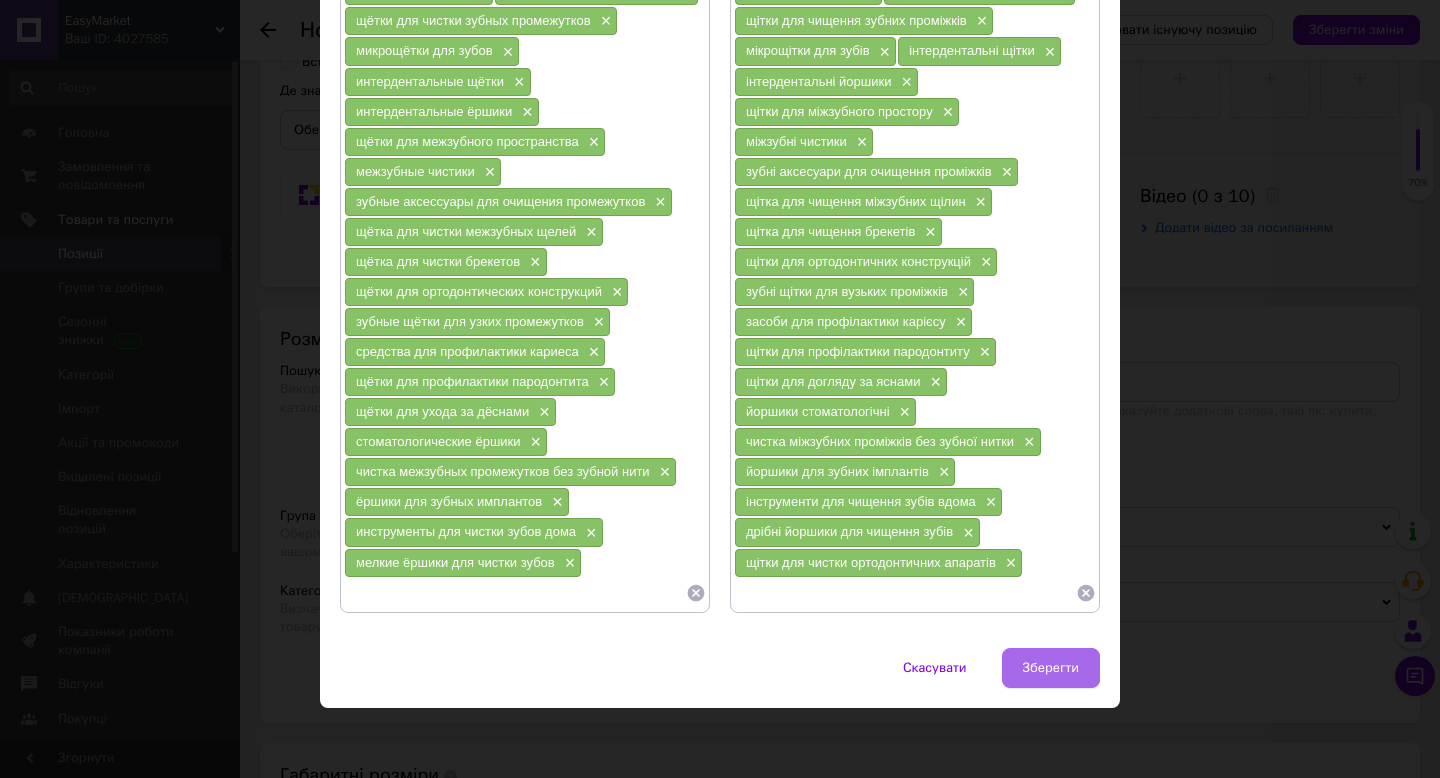 click on "Зберегти" at bounding box center (1051, 668) 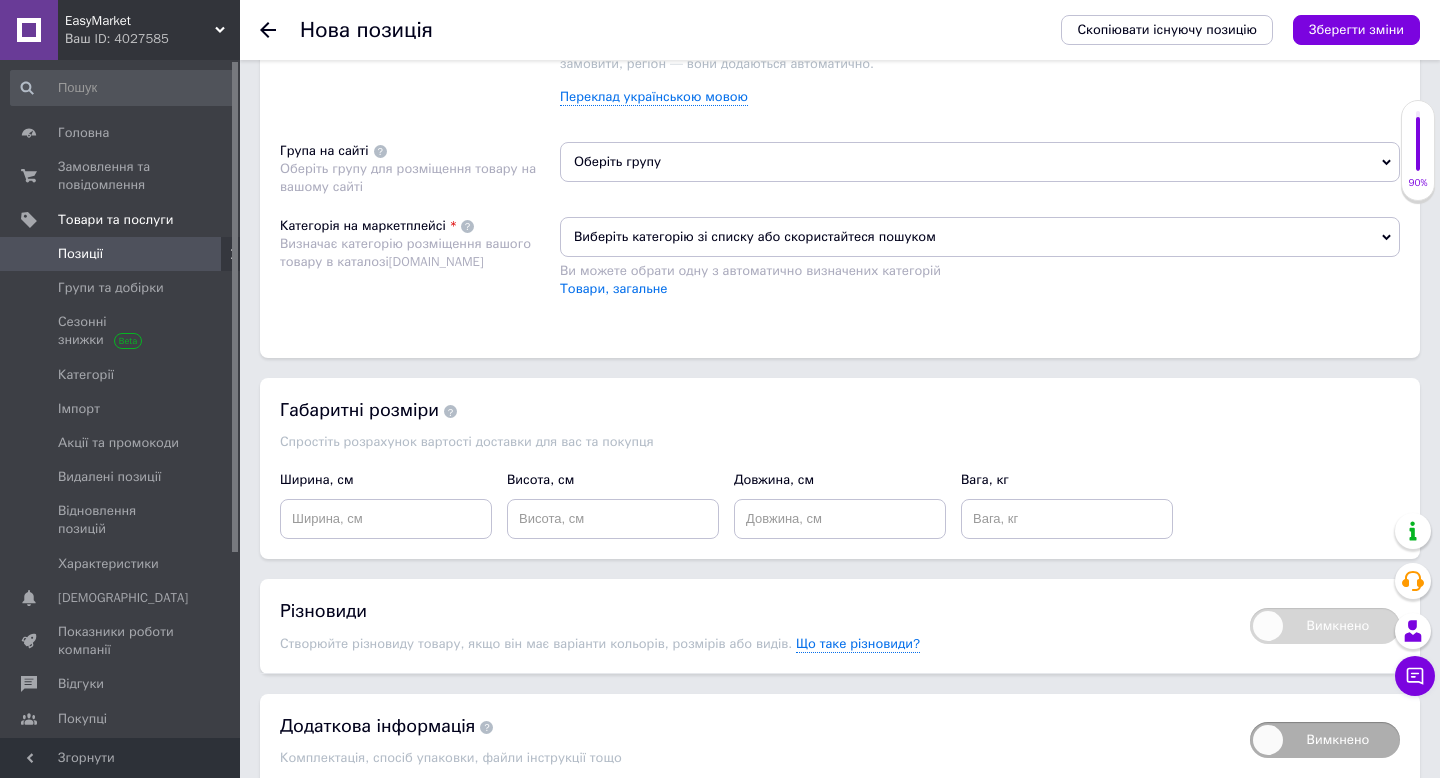 scroll, scrollTop: 1642, scrollLeft: 0, axis: vertical 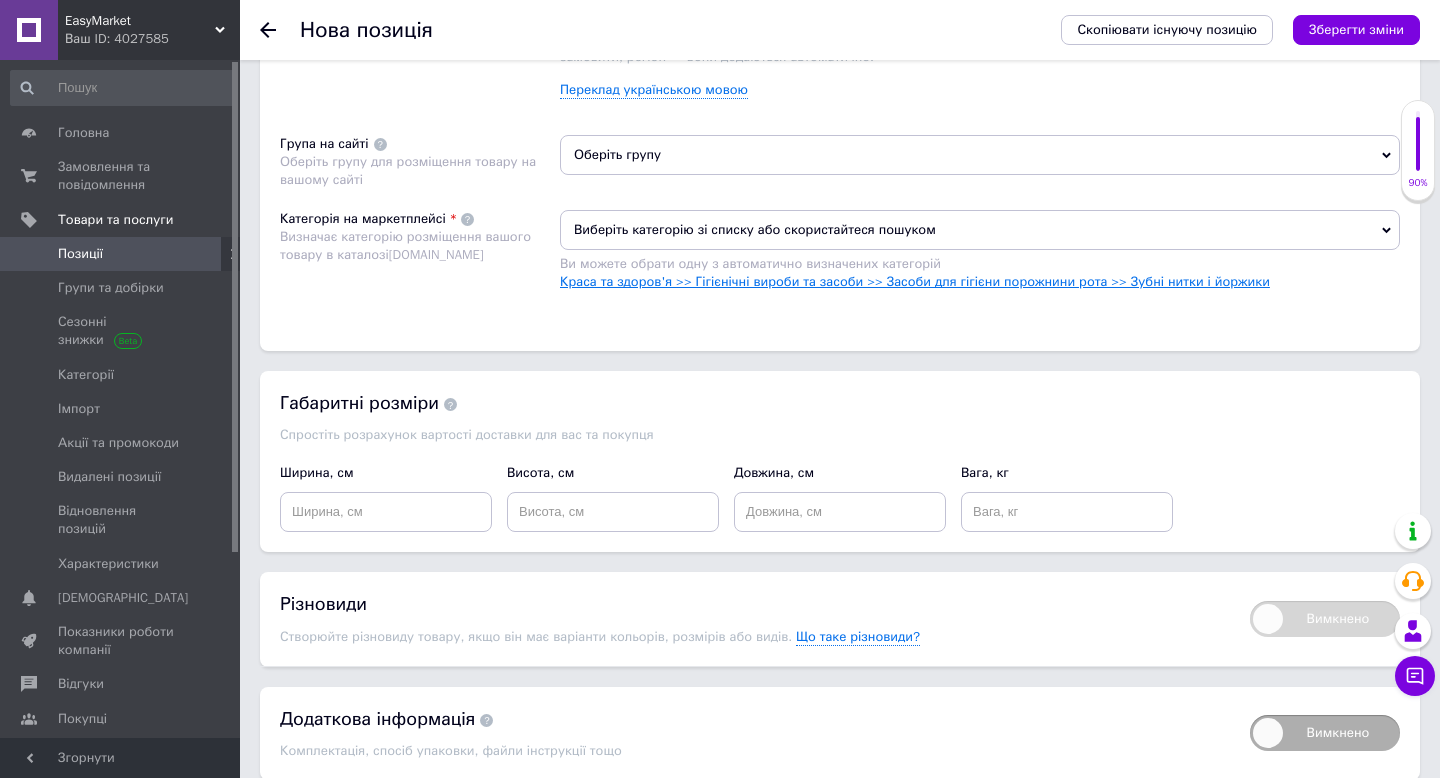 click on "Краса та здоров'я >> Гігієнічні вироби та засоби >> Засоби для гігієни порожнини рота >> Зубні нитки і йоржики" at bounding box center [915, 281] 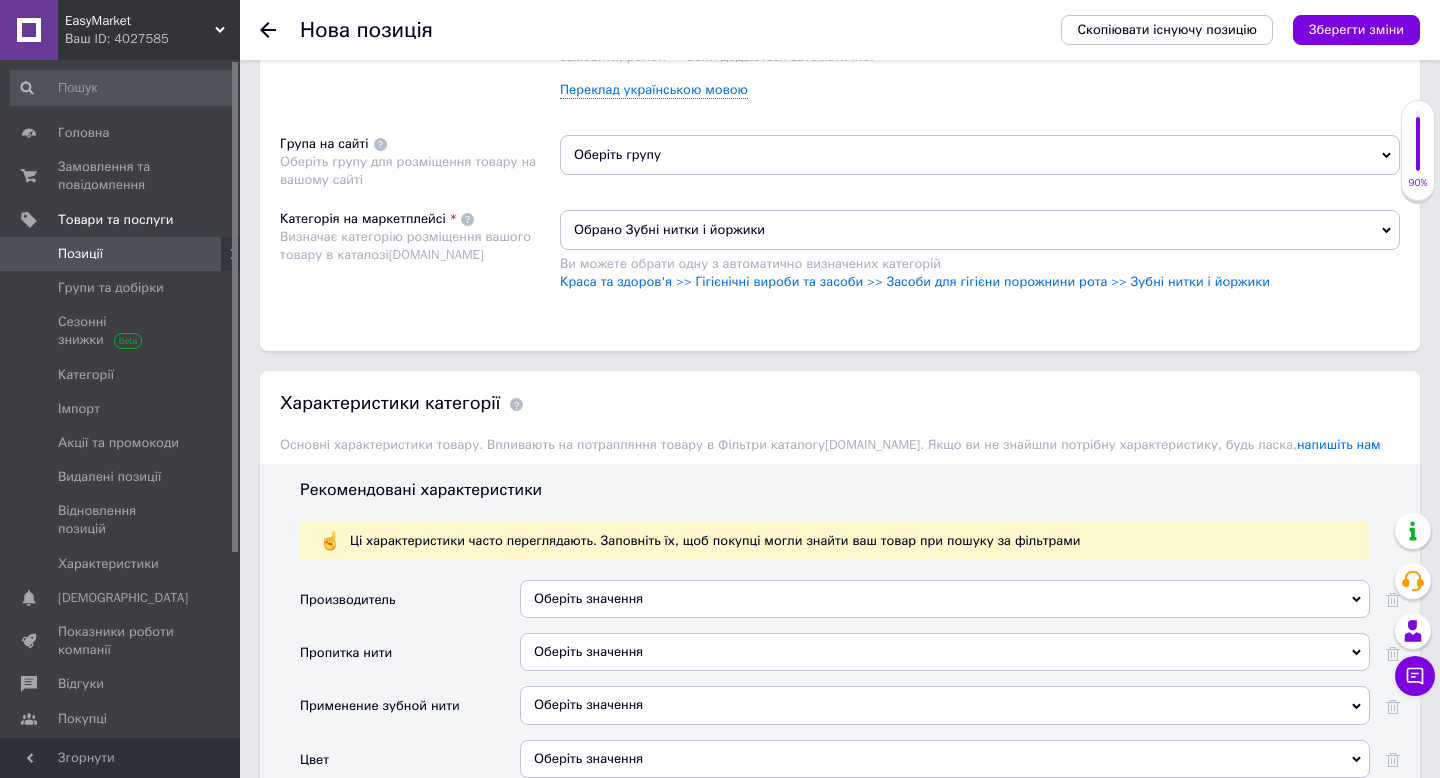 click on "Оберіть групу" at bounding box center [980, 155] 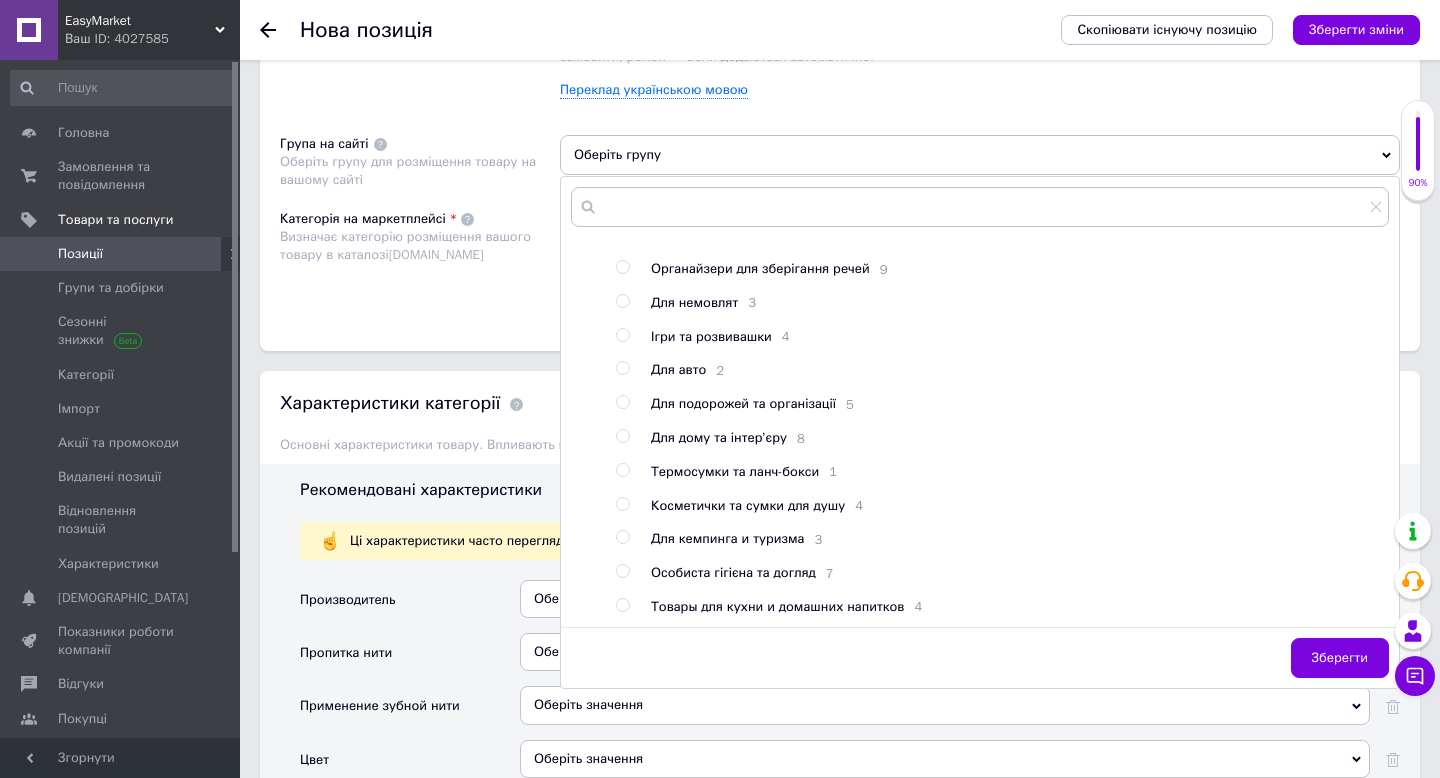 scroll, scrollTop: 100, scrollLeft: 0, axis: vertical 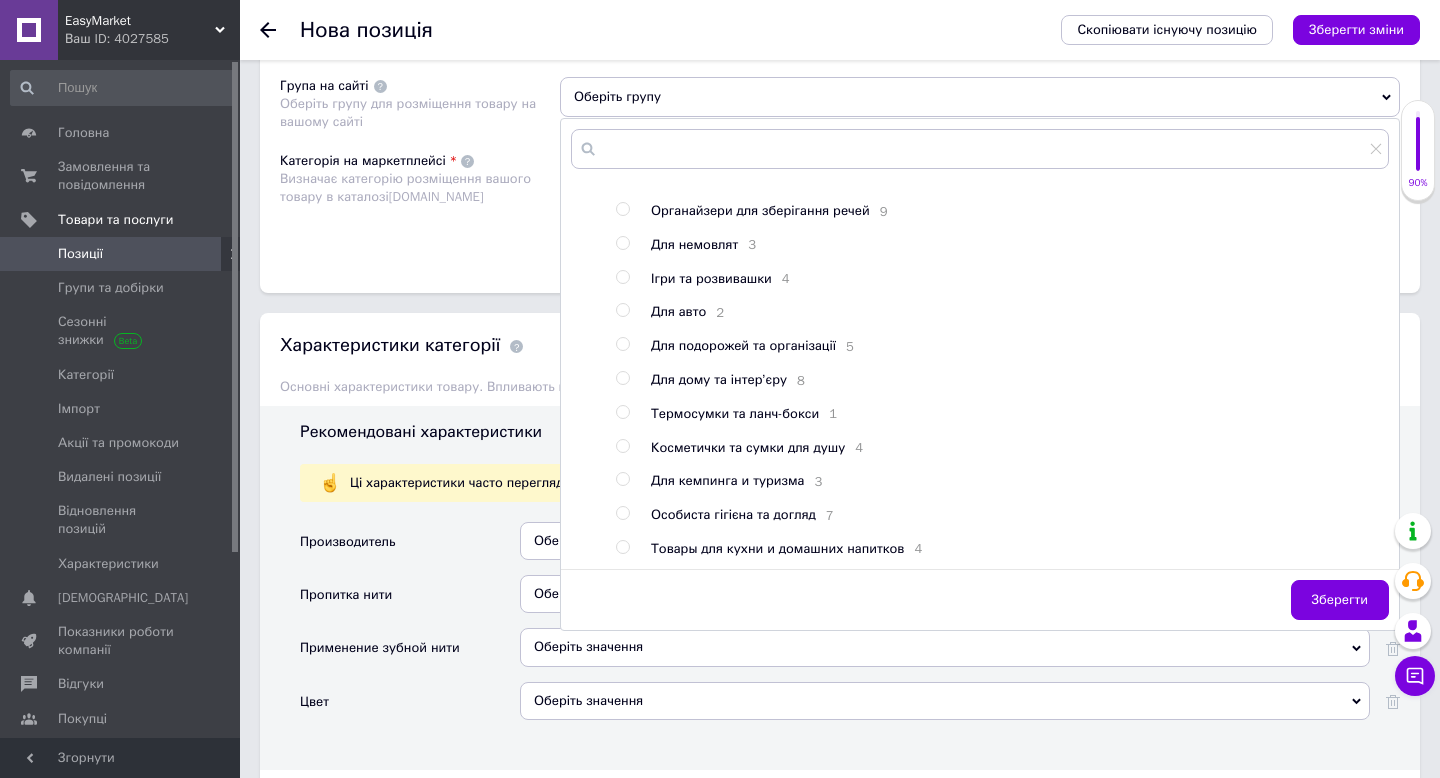 click at bounding box center [622, 513] 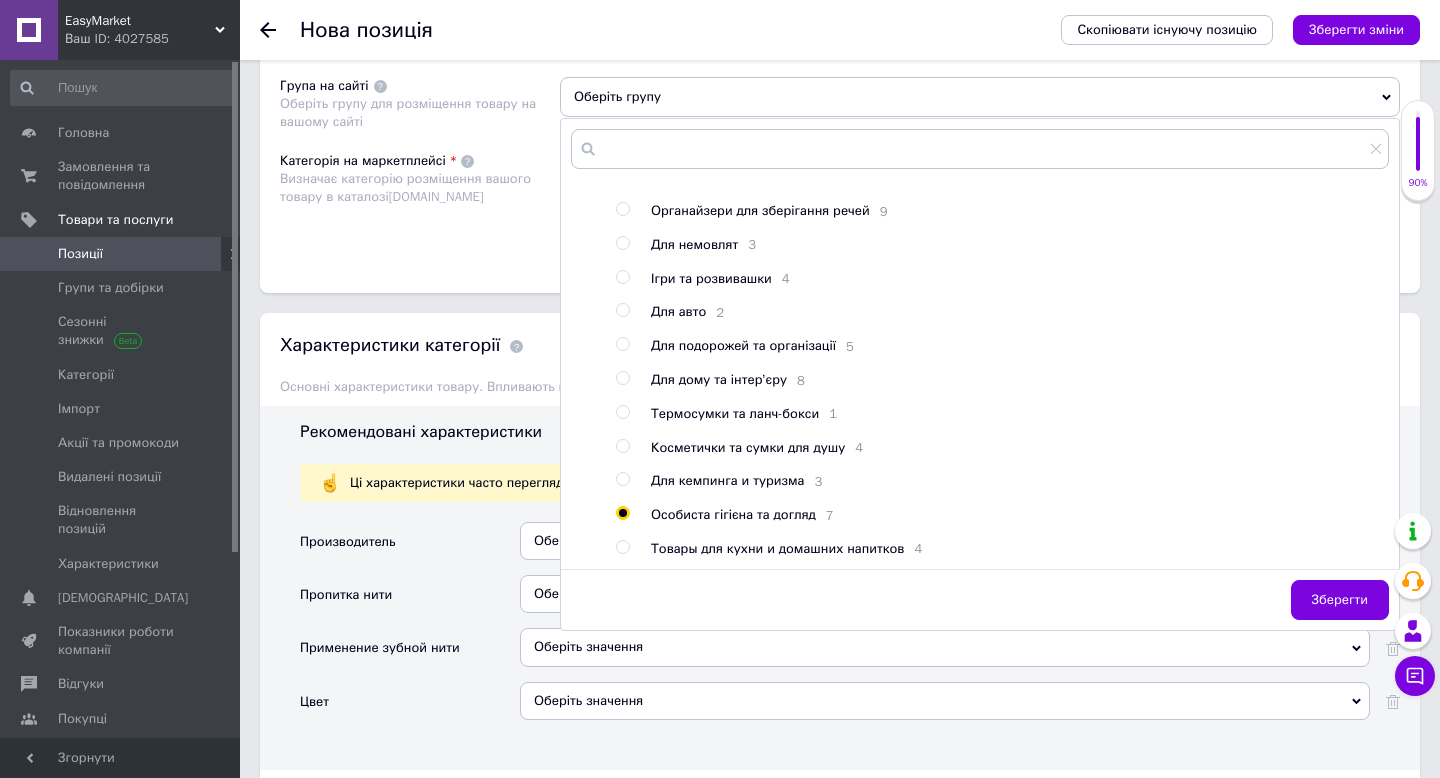 radio on "true" 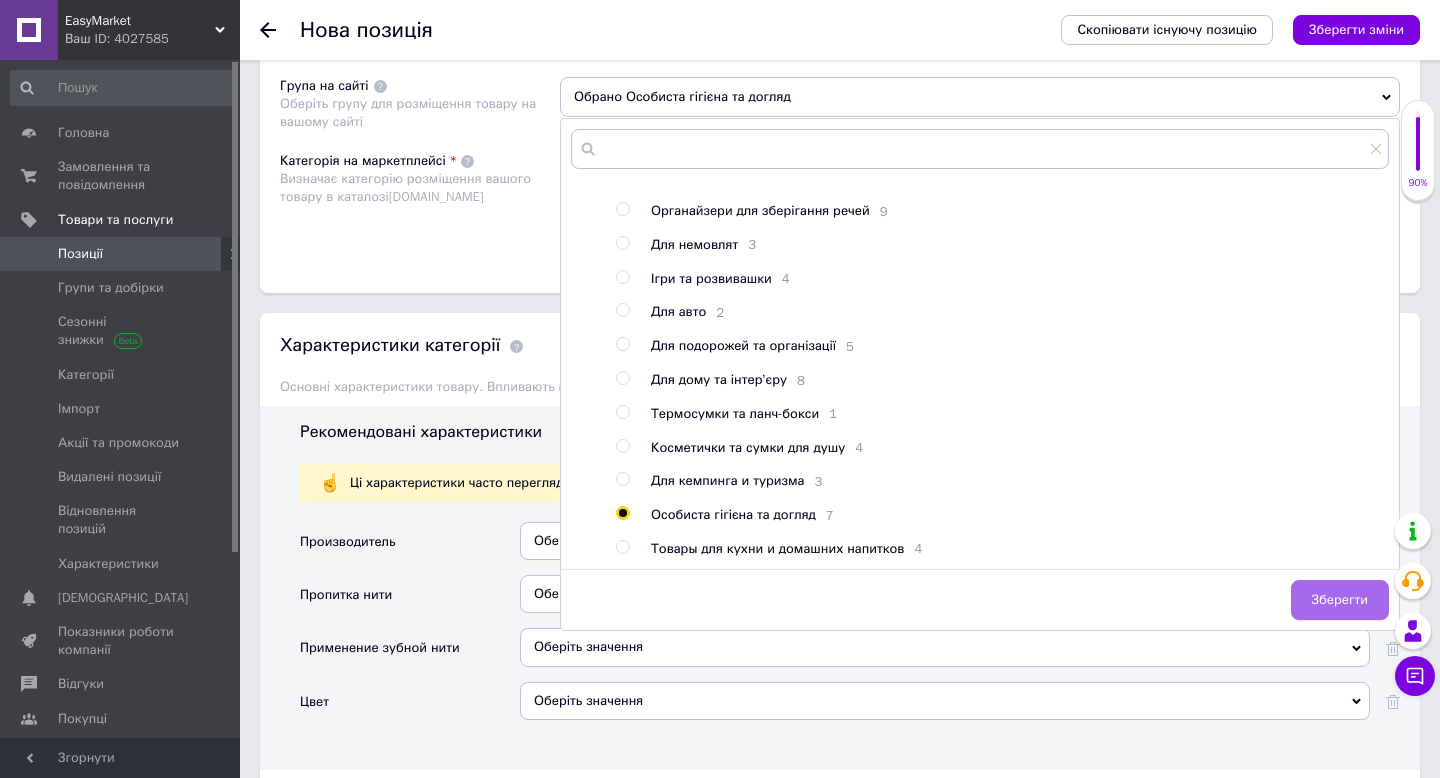 click on "Зберегти" at bounding box center [1340, 600] 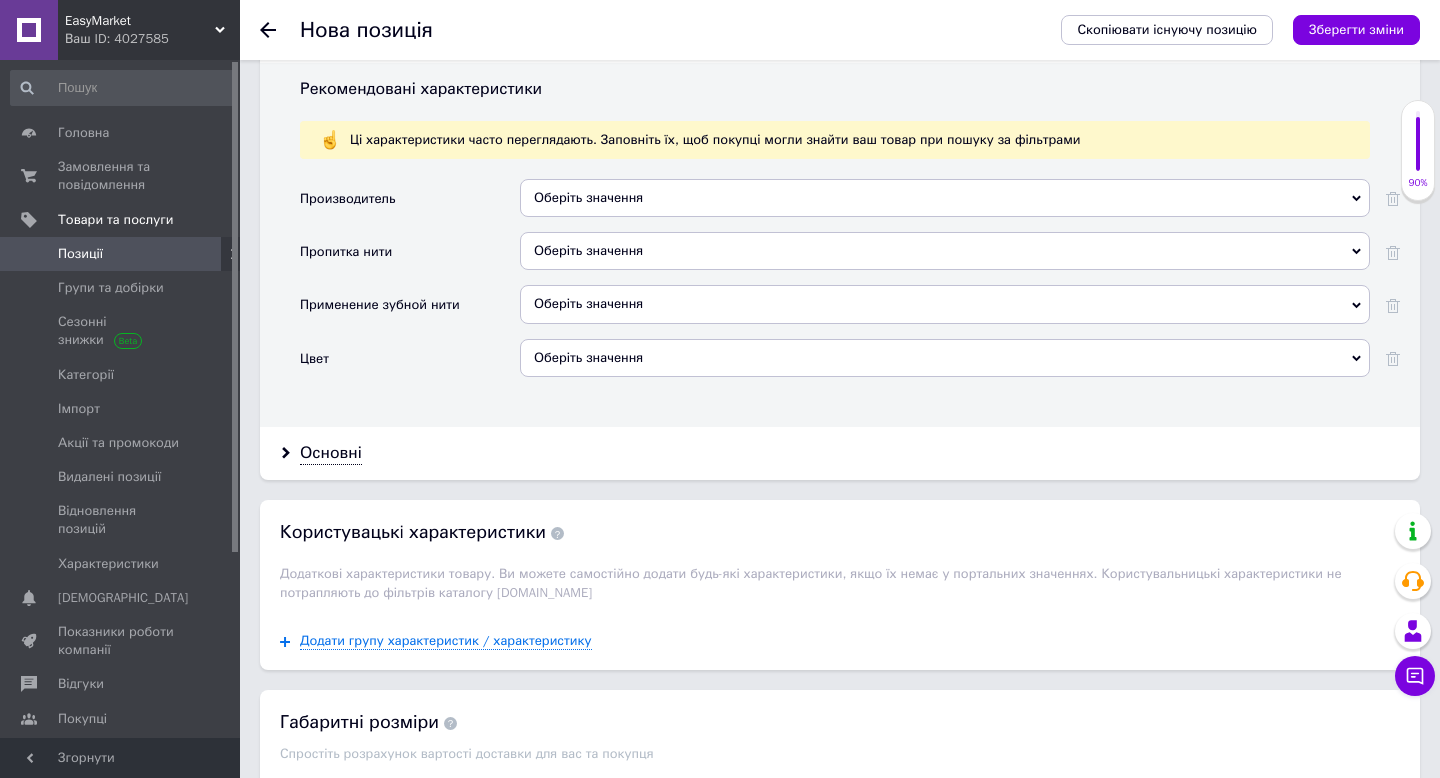 scroll, scrollTop: 2047, scrollLeft: 0, axis: vertical 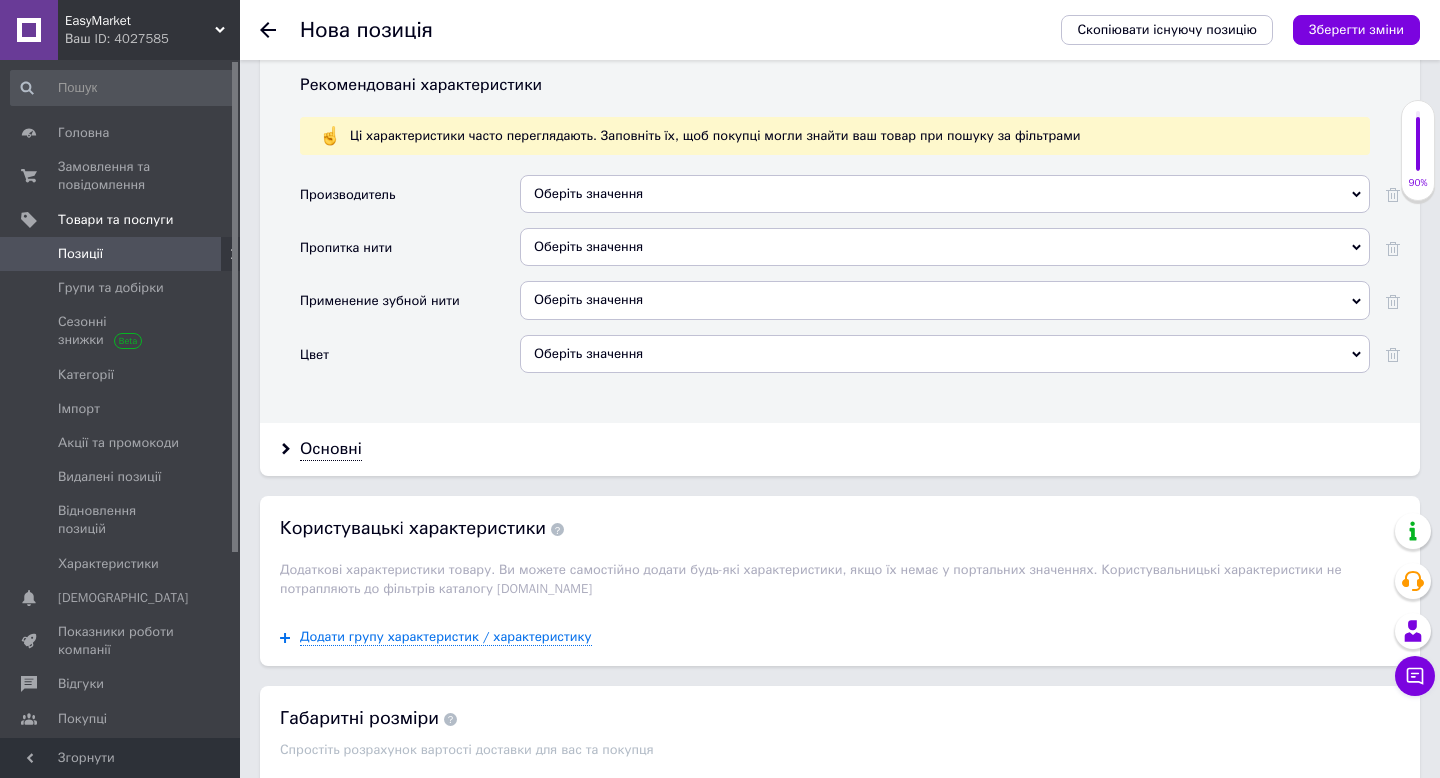 click on "Оберіть значення" at bounding box center (945, 247) 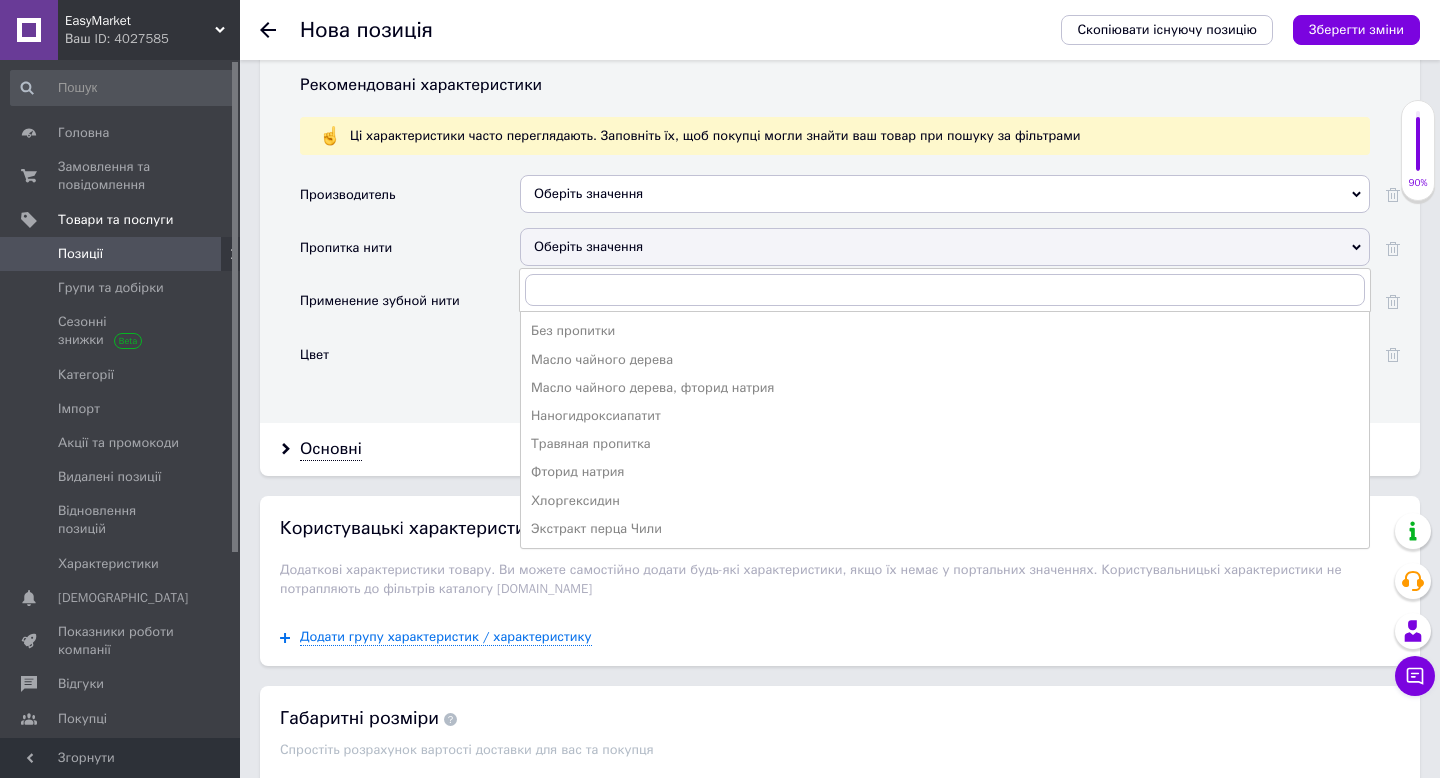 click on "Рекомендовані характеристики Ці характеристики часто переглядають. Заповніть їх, щоб
покупці могли знайти ваш товар при пошуку за фільтрами Производитель Оберіть значення Пропитка нити Оберіть значення Без пропитки Масло чайного дерева Масло чайного дерева, фторид натрия Наногидроксиапатит Травяная пропитка Фторид натрия Хлоргексидин Экстракт перца Чили Применение зубной нити Оберіть значення Цвет Оберіть значення" at bounding box center [840, 240] 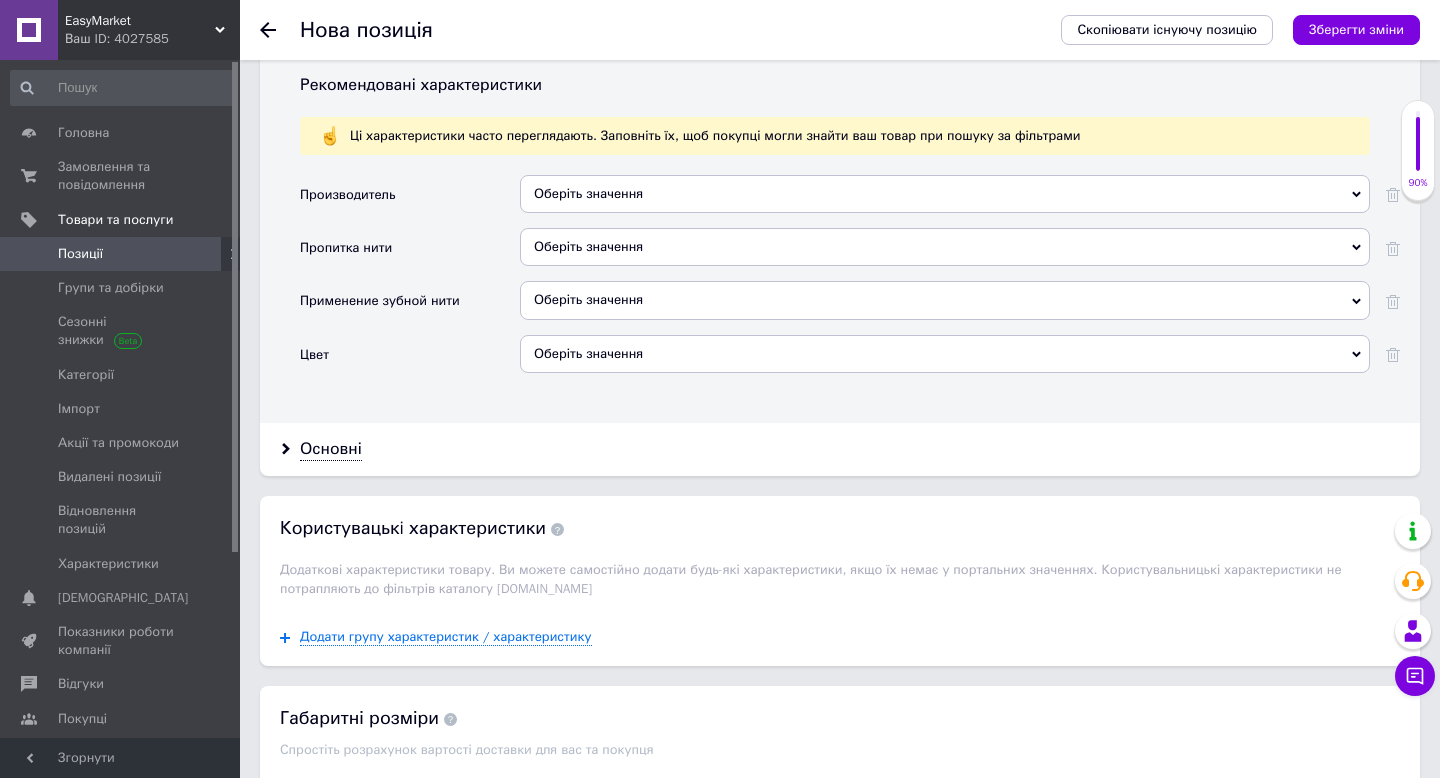 click on "Оберіть значення" at bounding box center [945, 300] 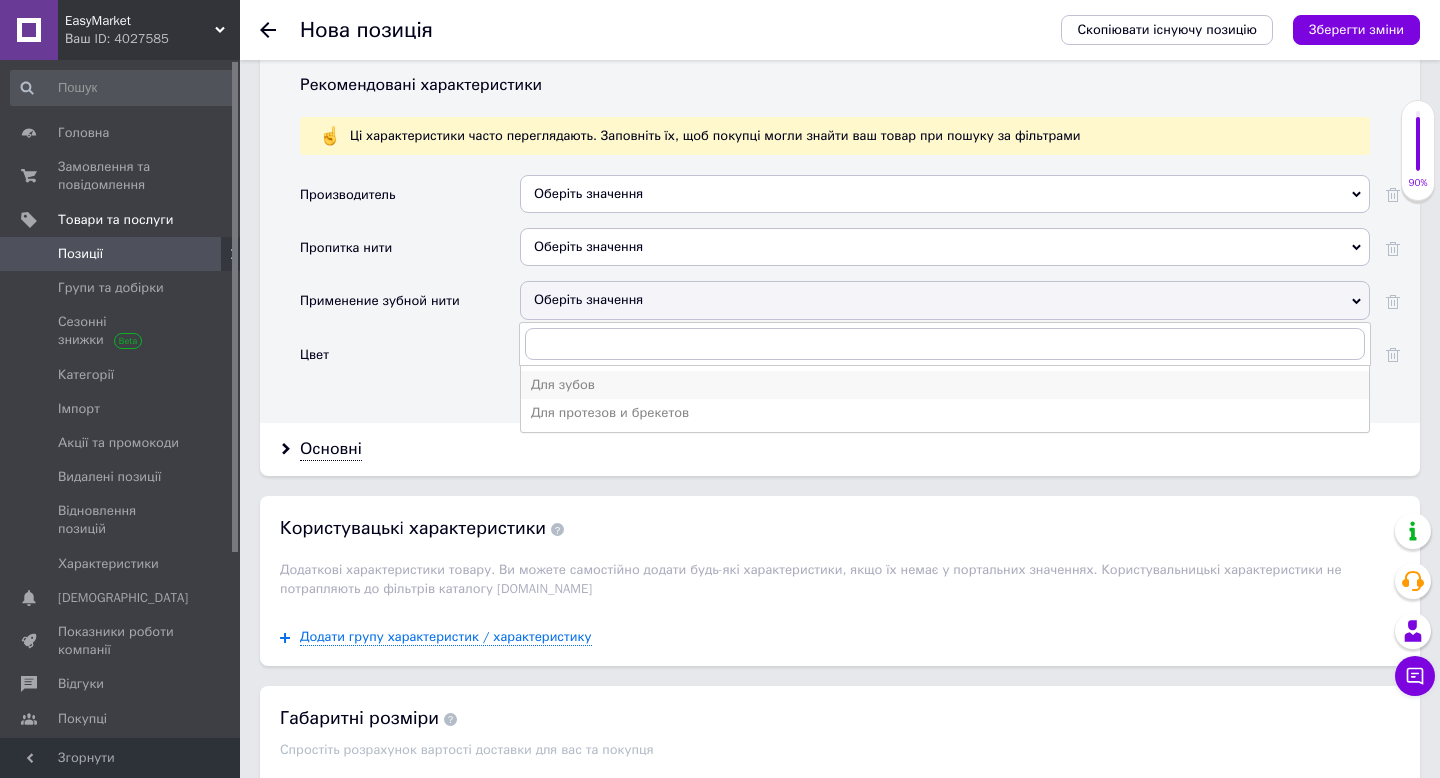 click on "Для зубов" at bounding box center [945, 385] 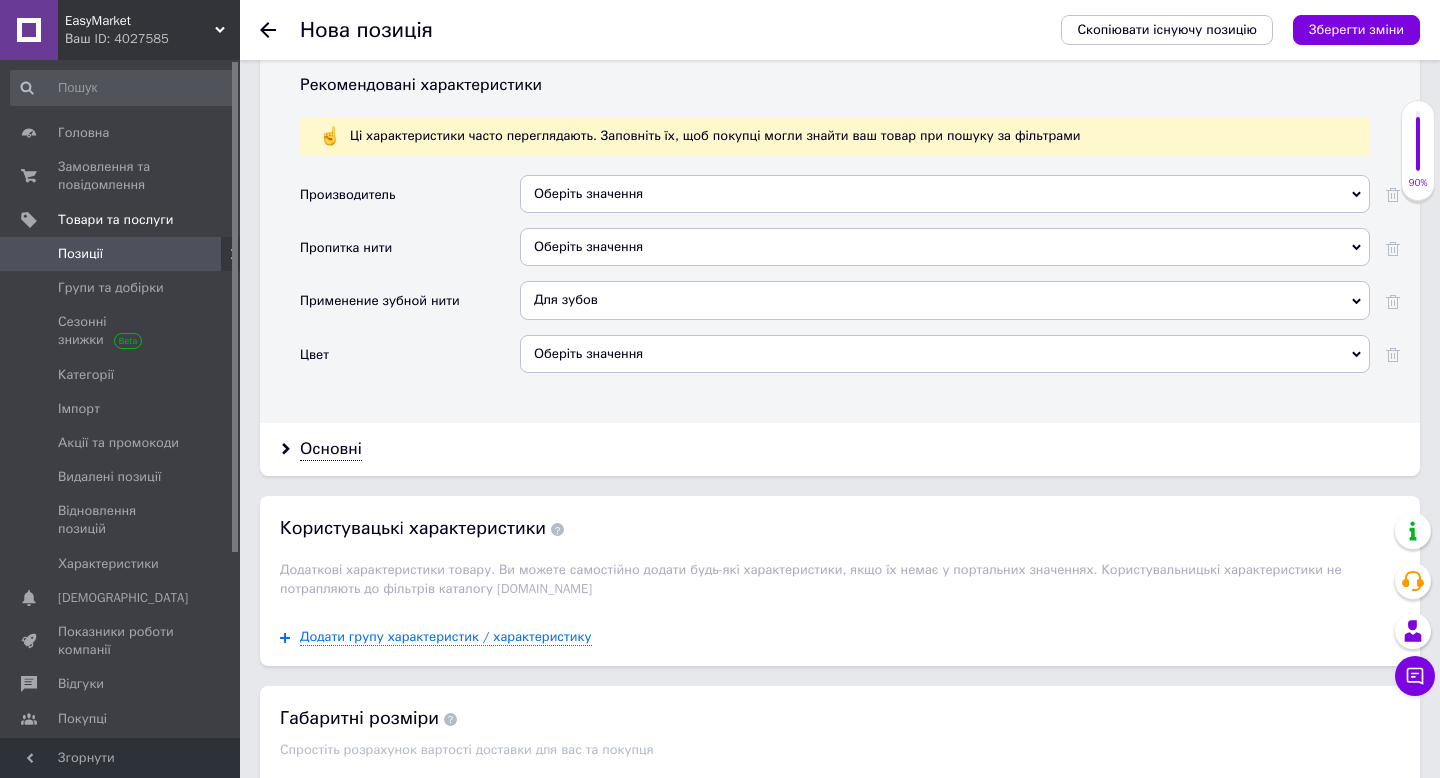 click on "Для зубов" at bounding box center [945, 300] 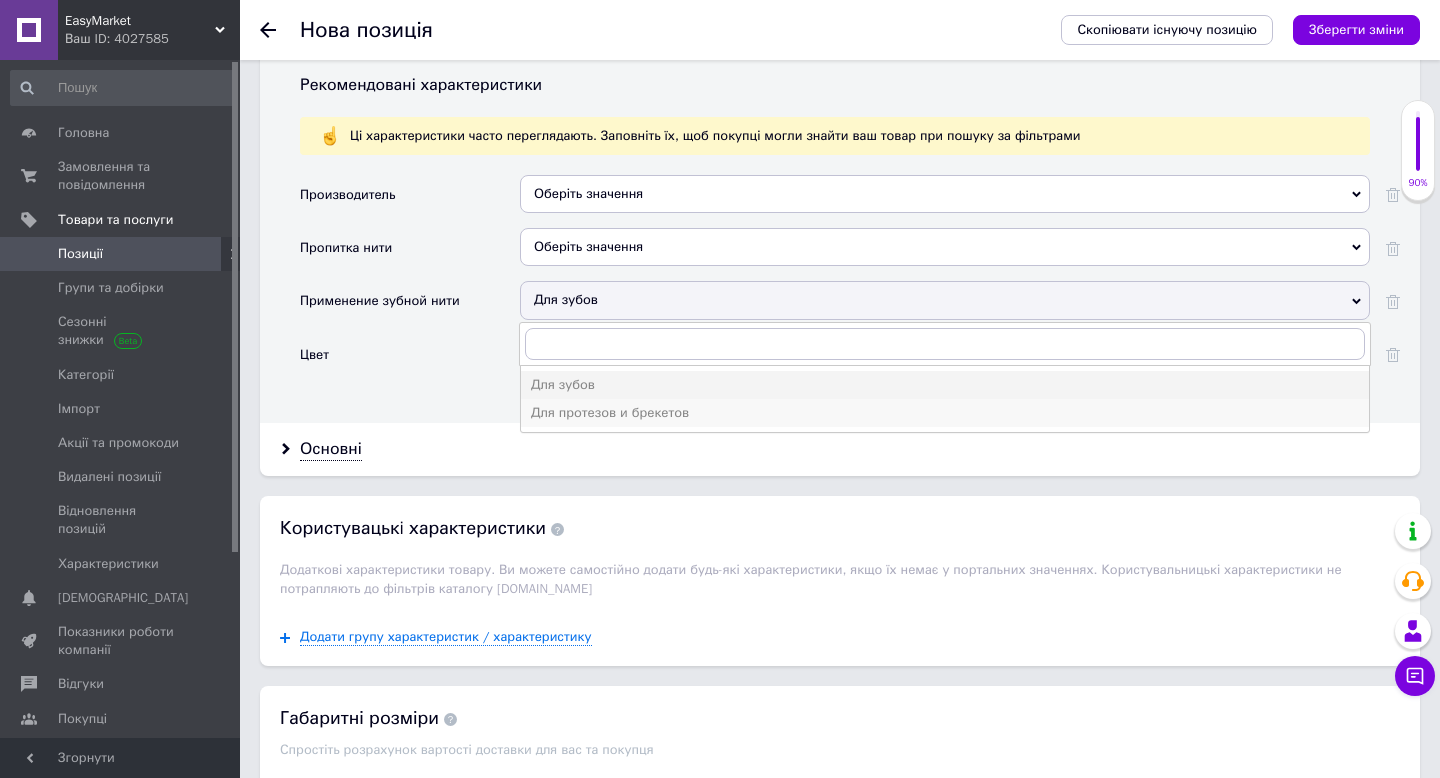 click on "Для протезов и брекетов" at bounding box center [945, 413] 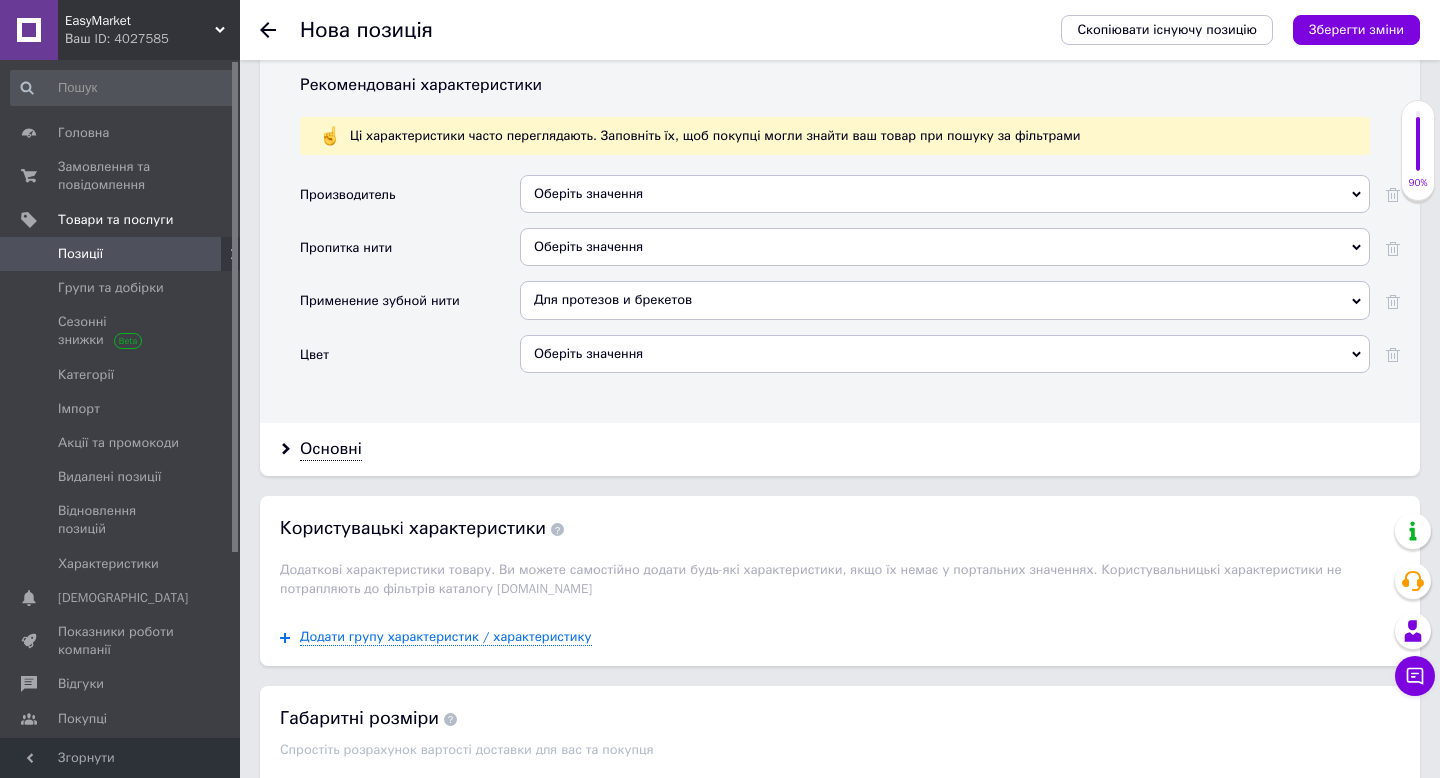click on "Для протезов и брекетов" at bounding box center [945, 300] 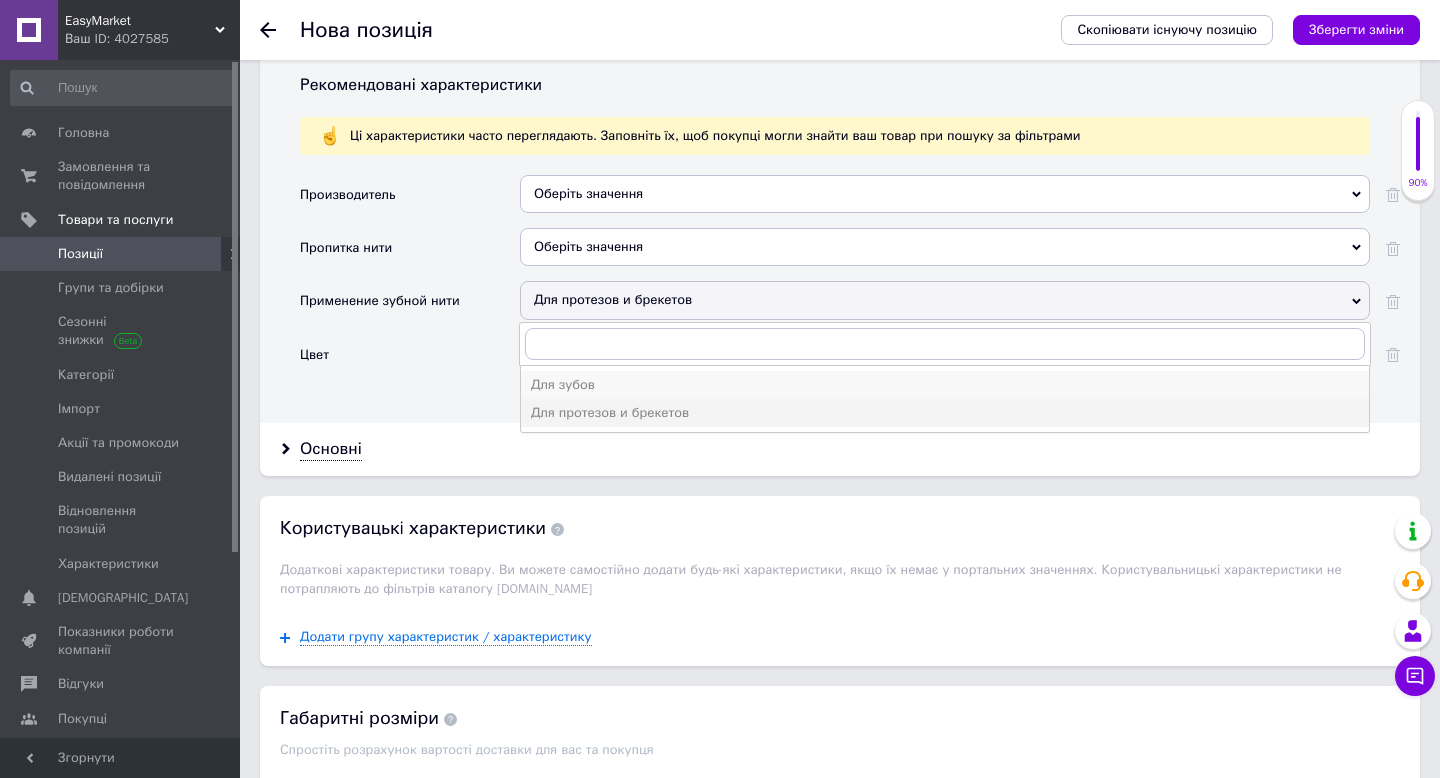 click on "Для зубов" at bounding box center (945, 385) 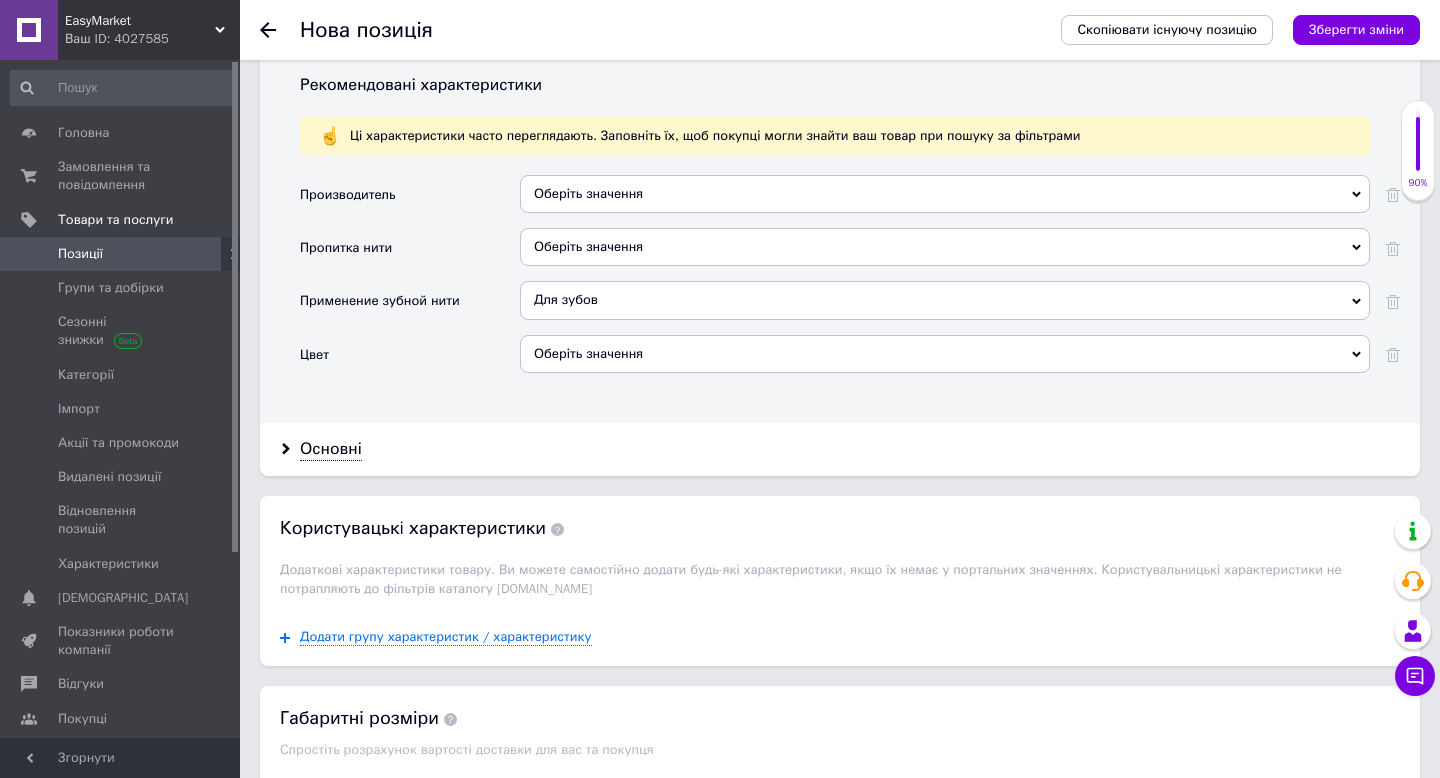 click on "Оберіть значення" at bounding box center [945, 354] 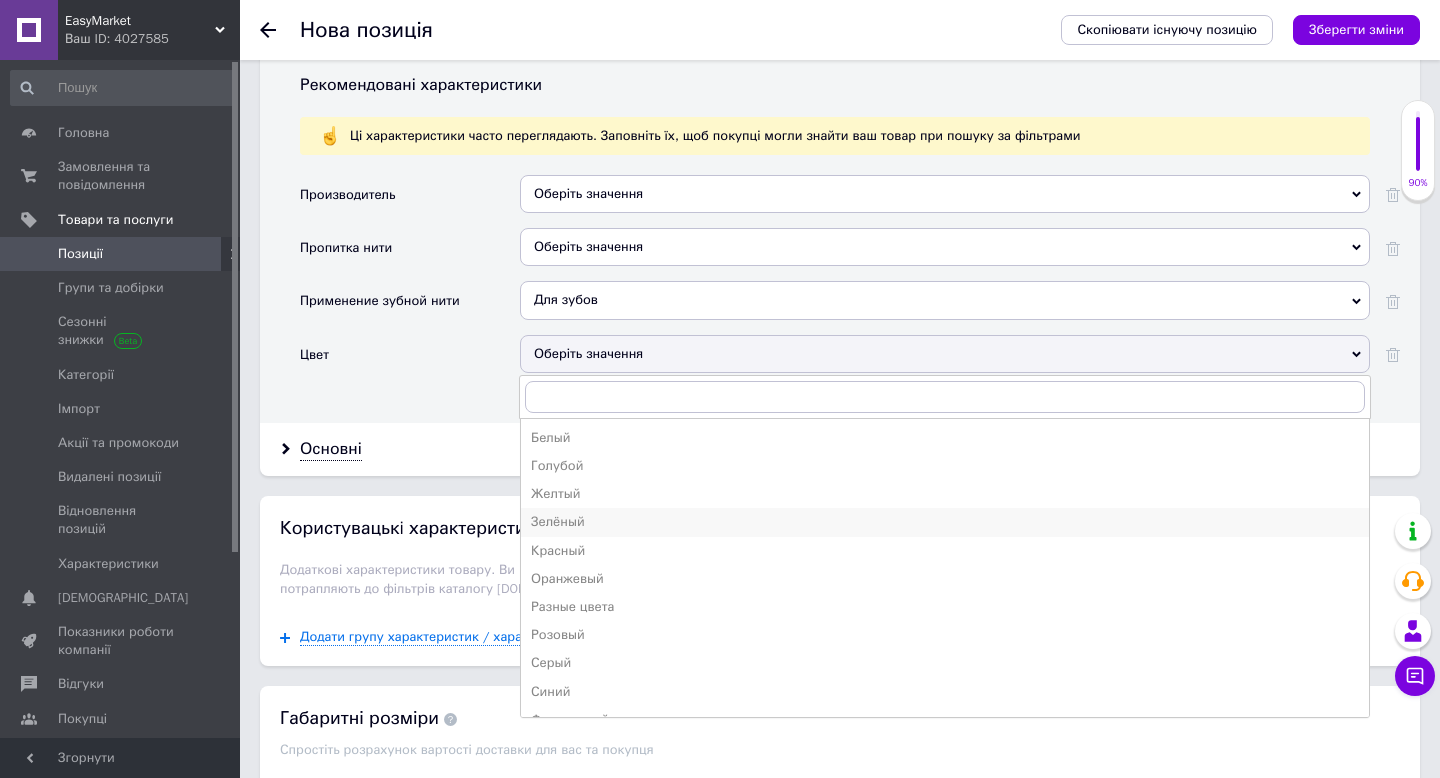 click on "Зелёный" at bounding box center [945, 522] 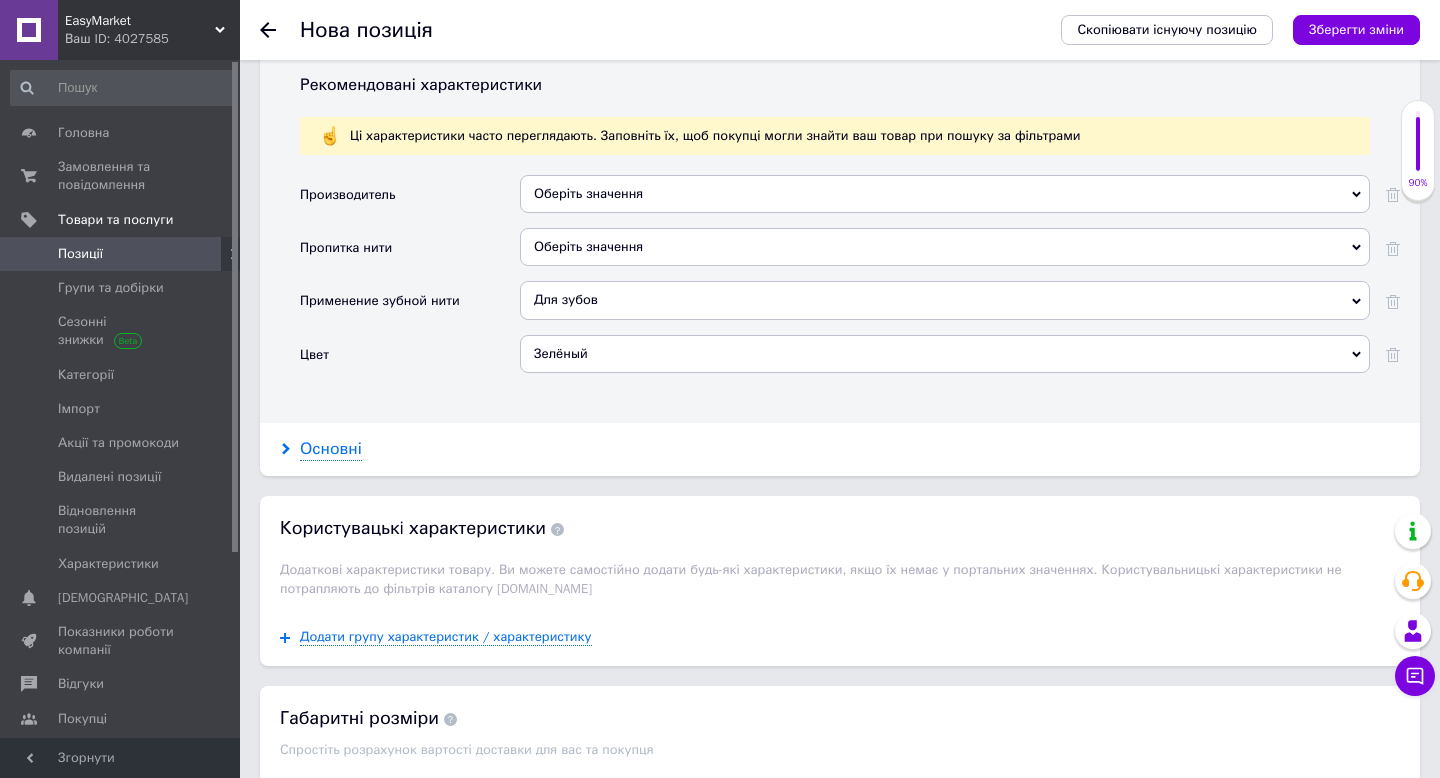 click on "Основні" at bounding box center (331, 449) 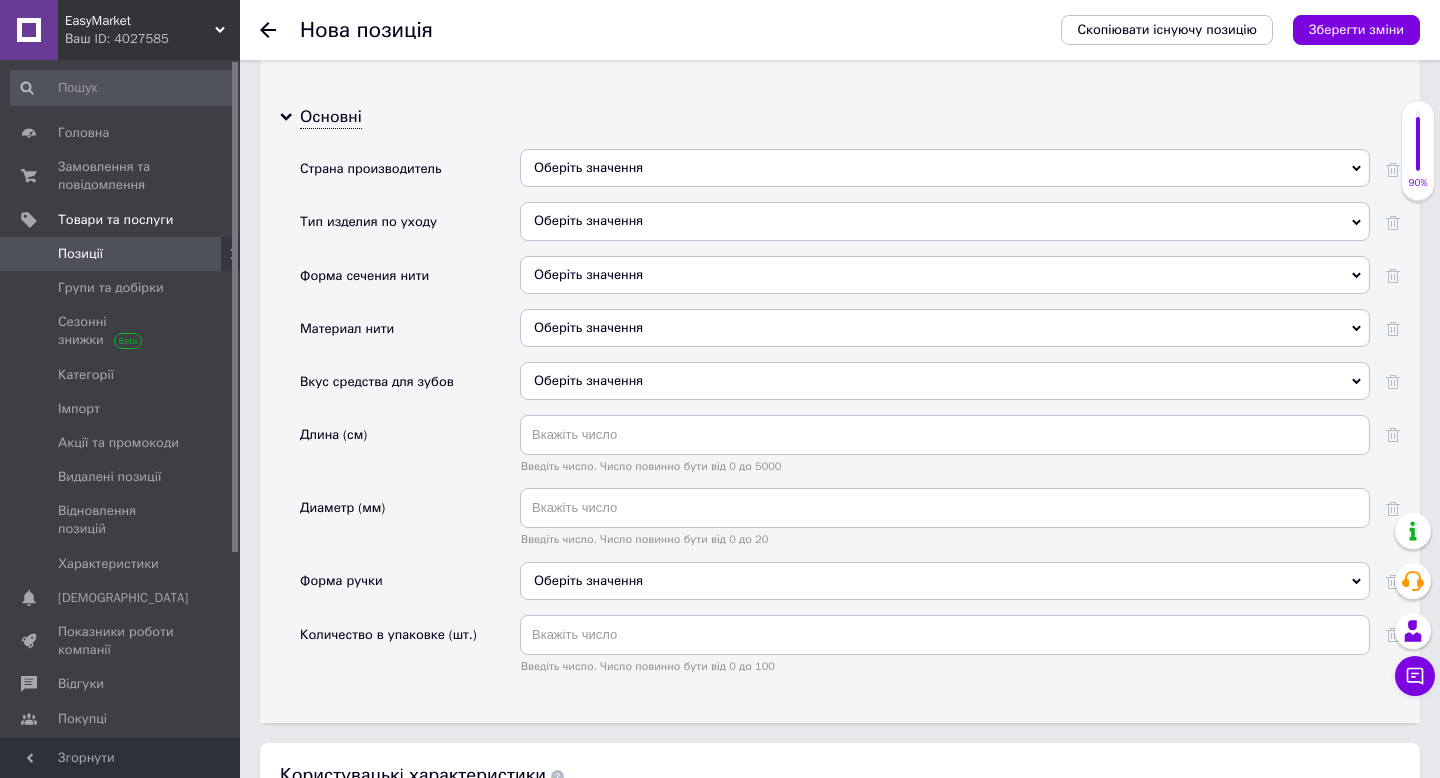 scroll, scrollTop: 2382, scrollLeft: 0, axis: vertical 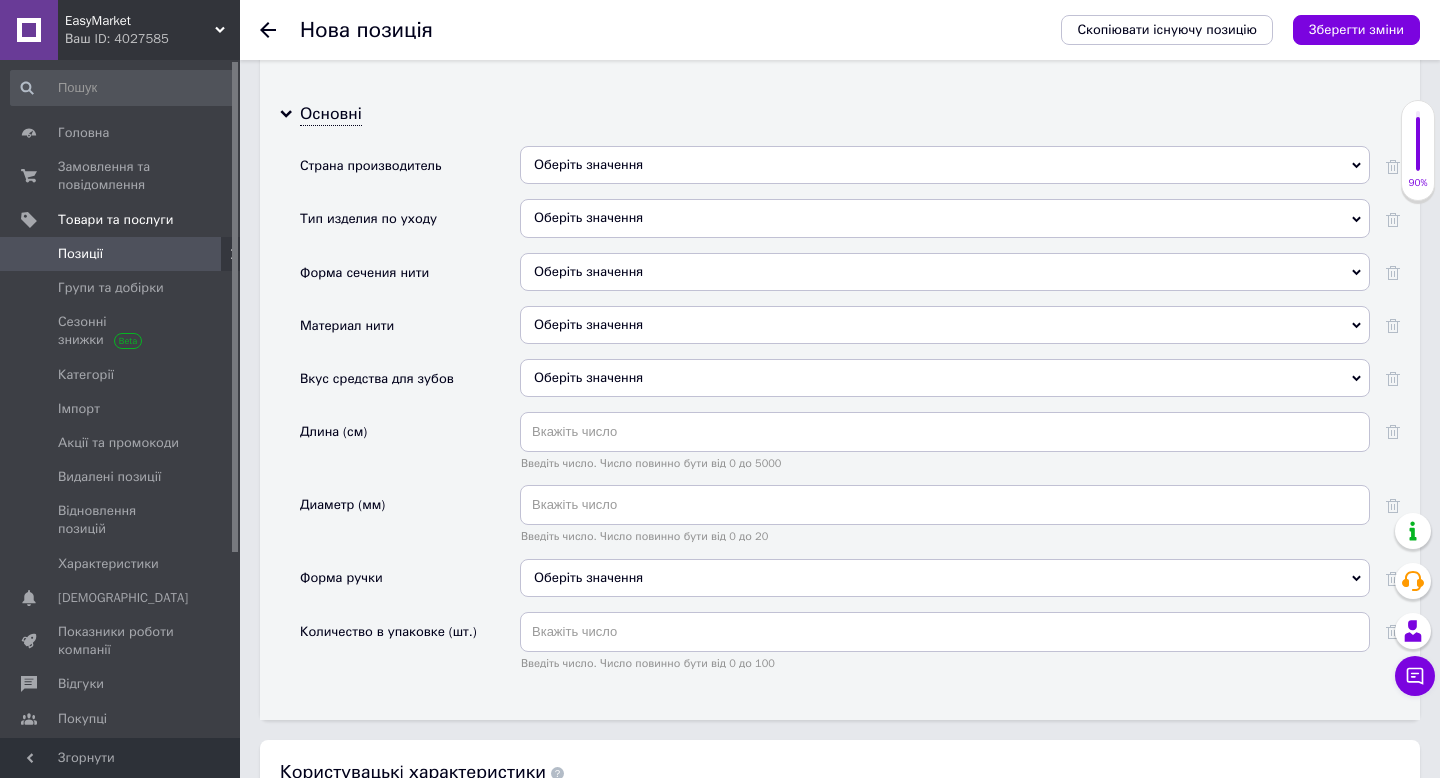 click on "Оберіть значення" at bounding box center [945, 218] 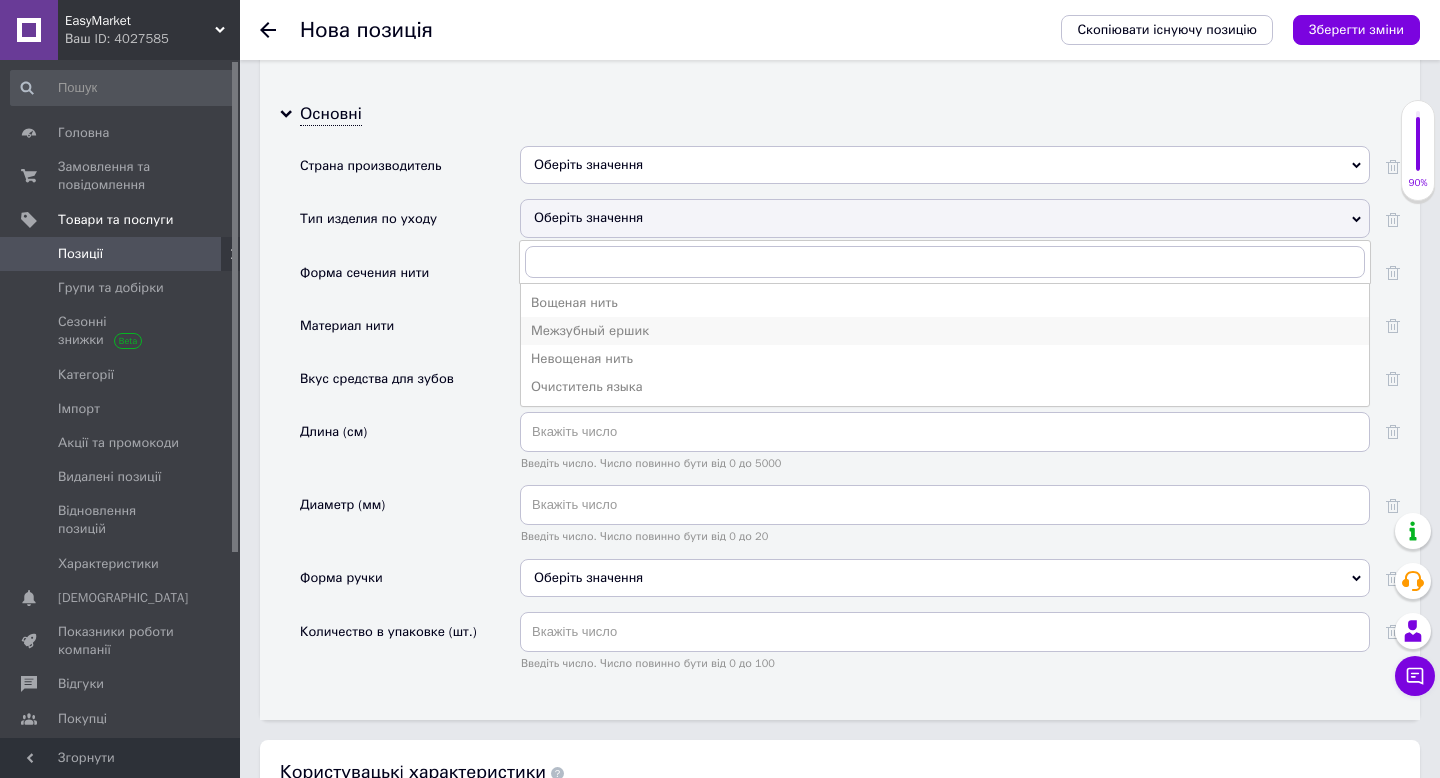 click on "Межзубный ершик" at bounding box center [945, 331] 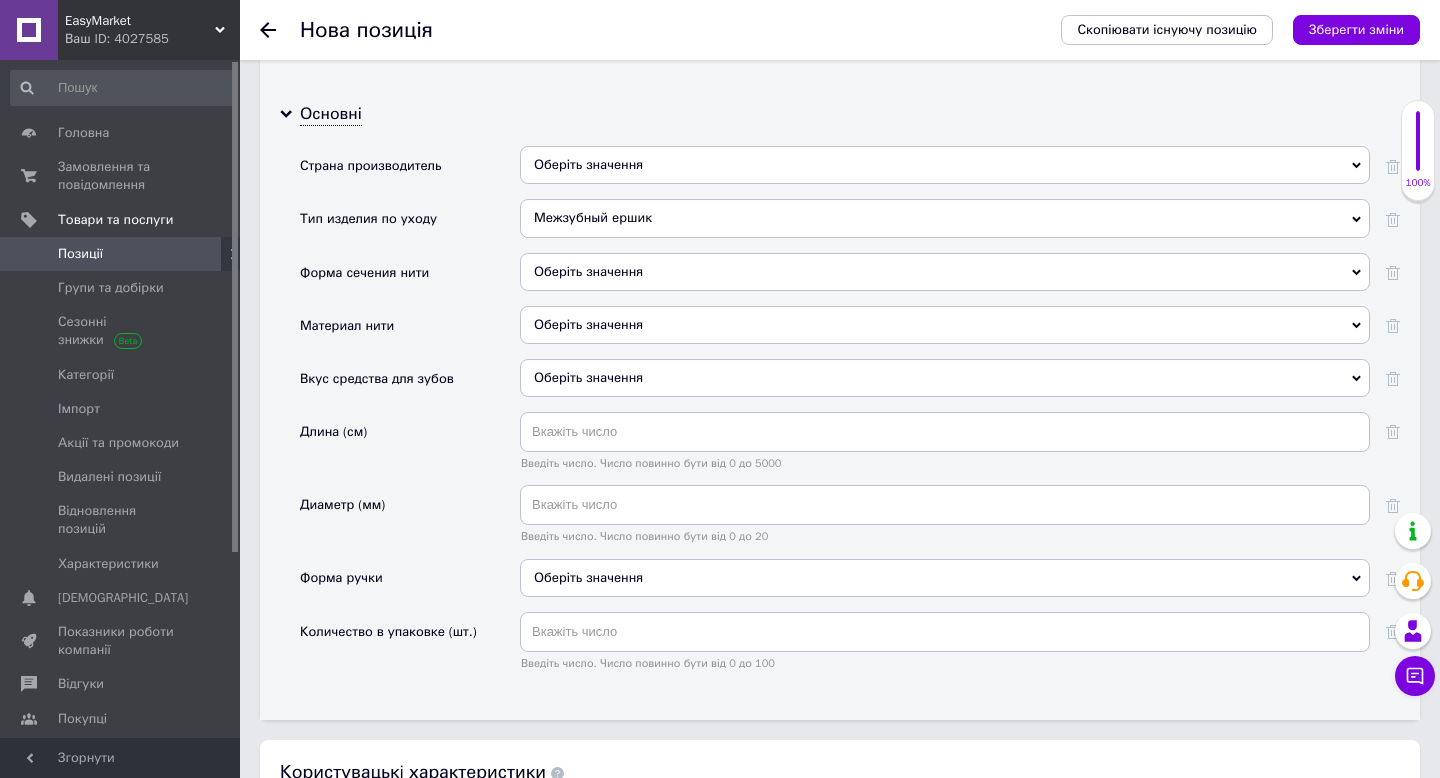 click on "Оберіть значення" at bounding box center [945, 325] 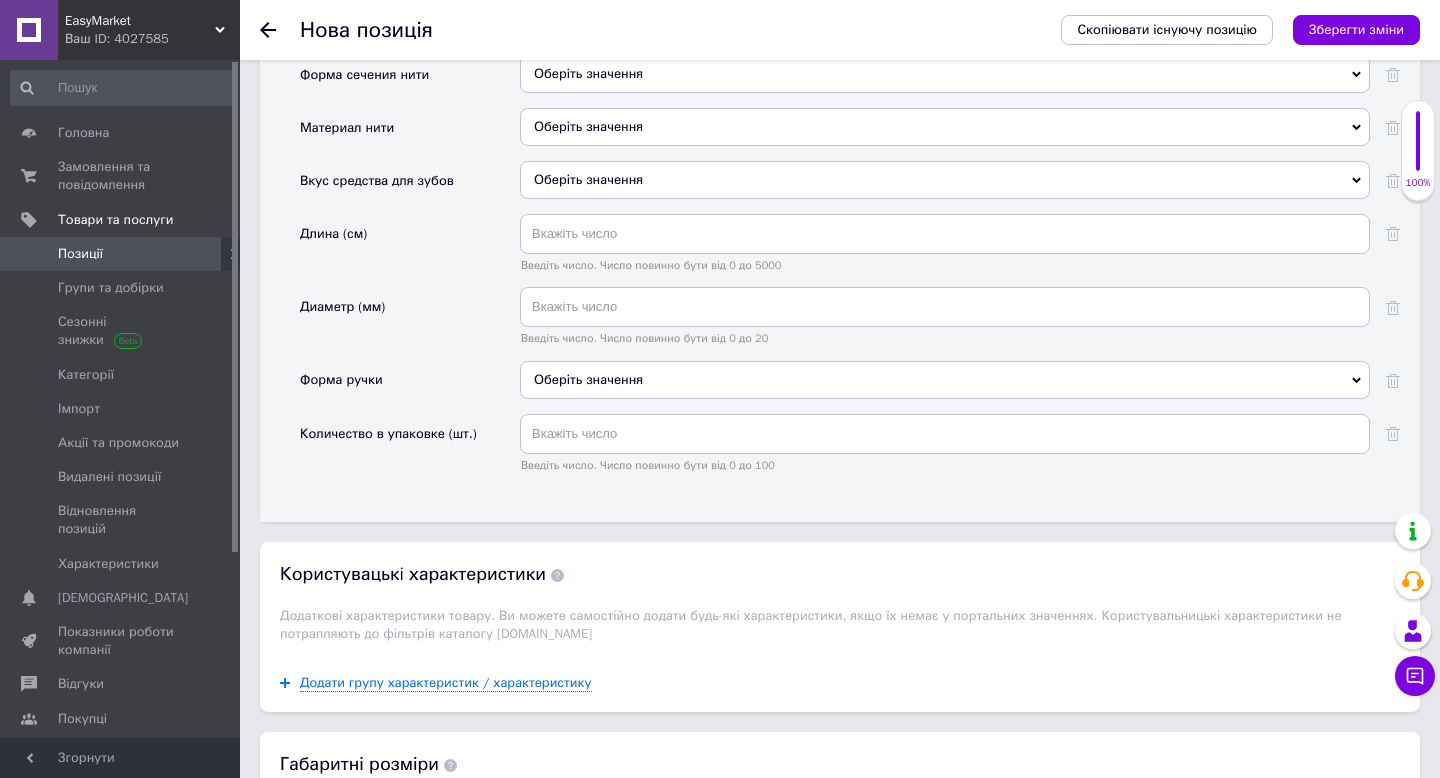 scroll, scrollTop: 2599, scrollLeft: 0, axis: vertical 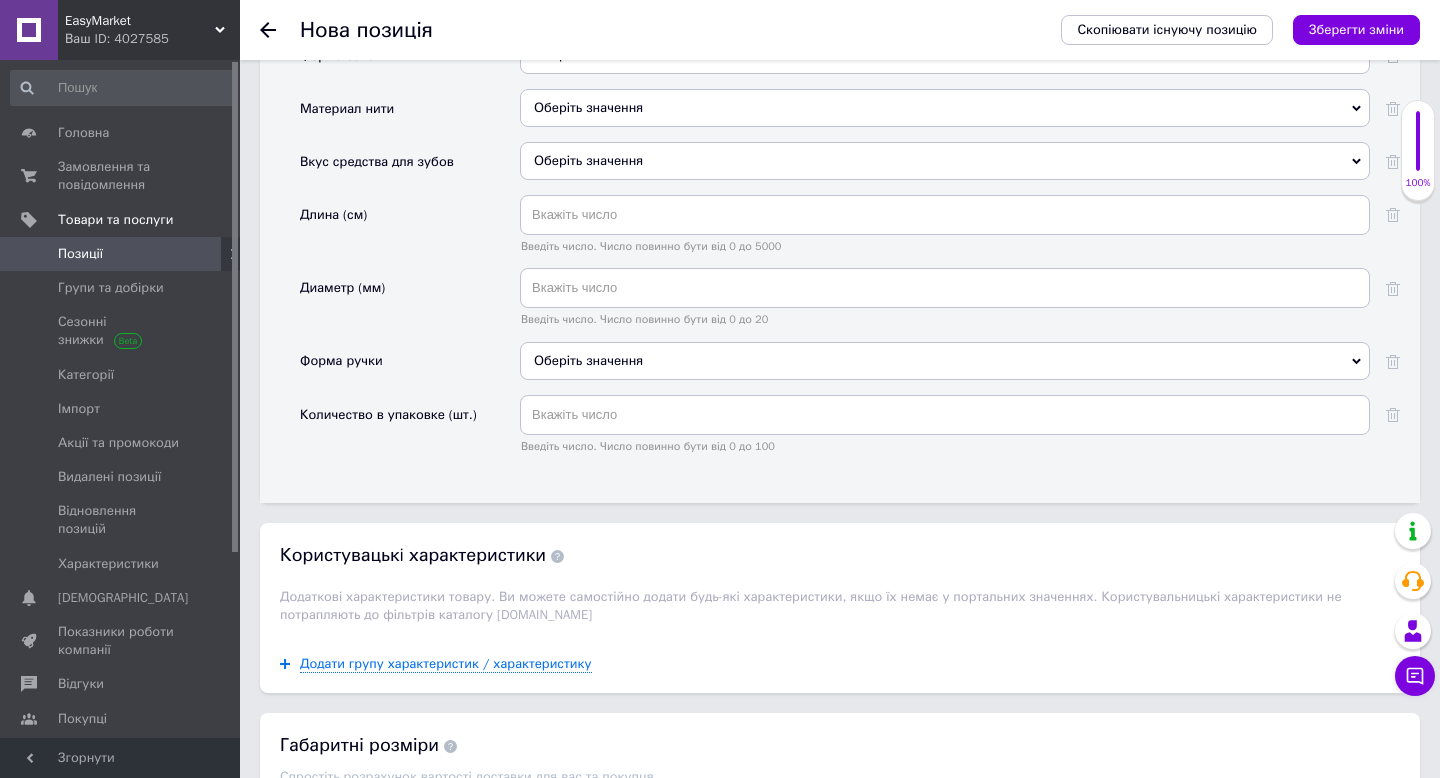click on "Оберіть значення" at bounding box center [945, 161] 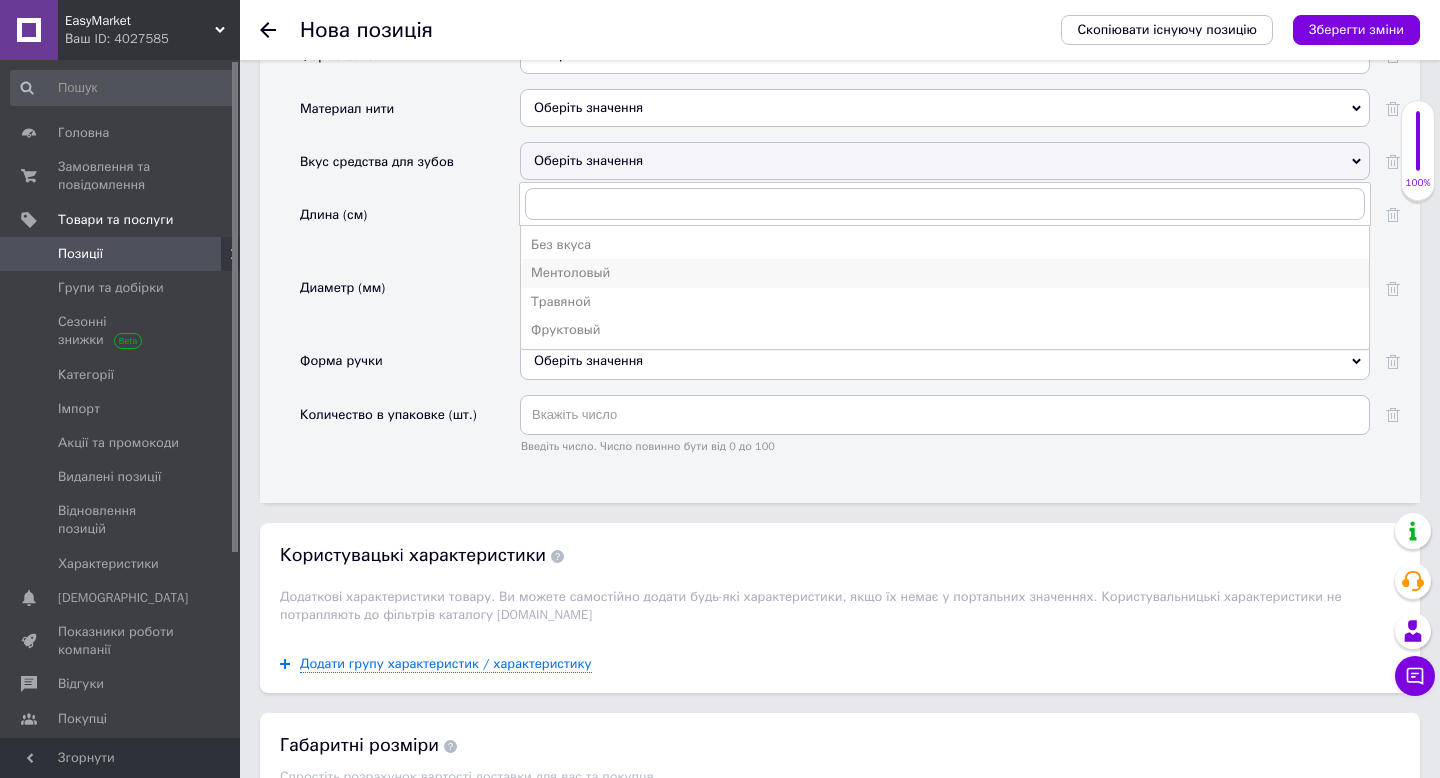 click on "Ментоловый" at bounding box center (945, 273) 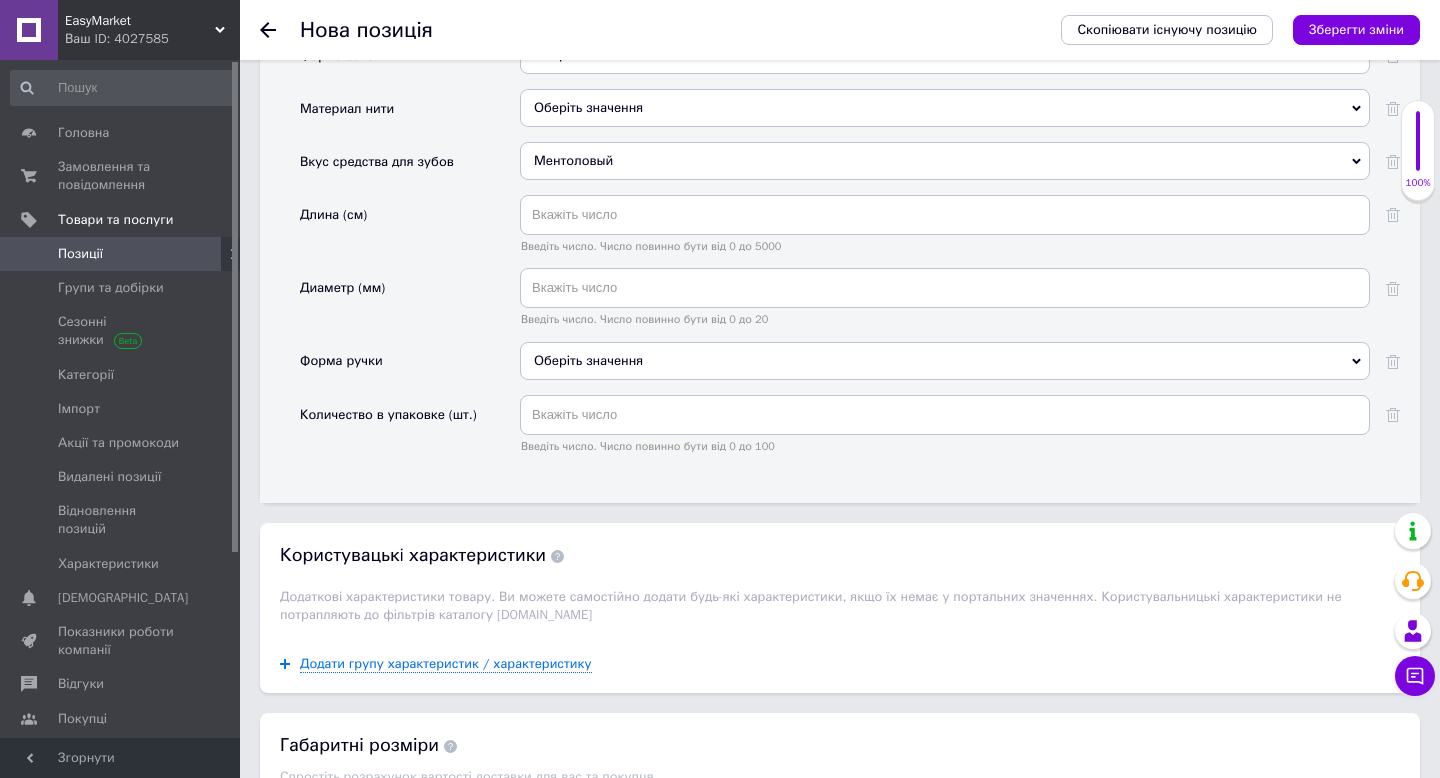 click on "Ментоловый" at bounding box center [945, 161] 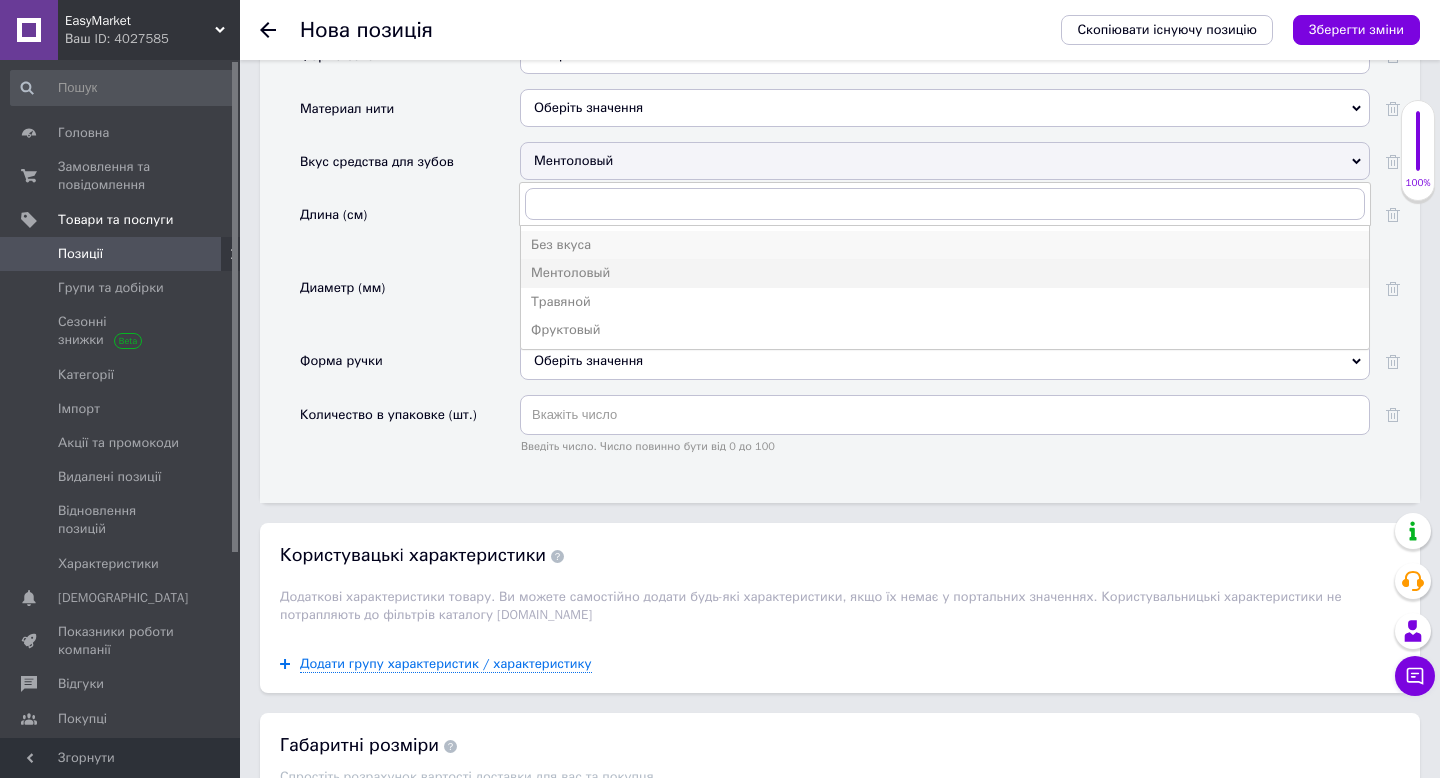 click on "Без вкуса" at bounding box center [945, 245] 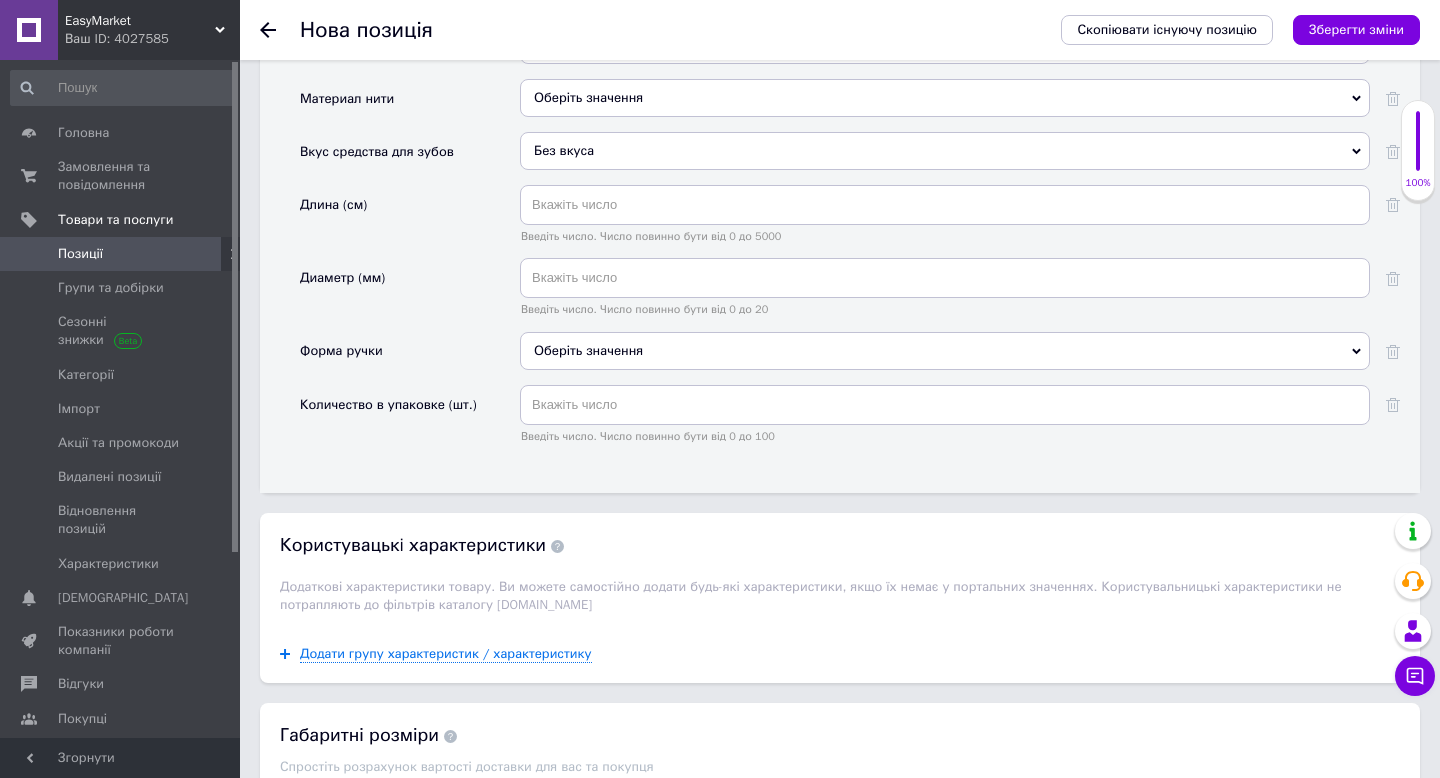 scroll, scrollTop: 2613, scrollLeft: 0, axis: vertical 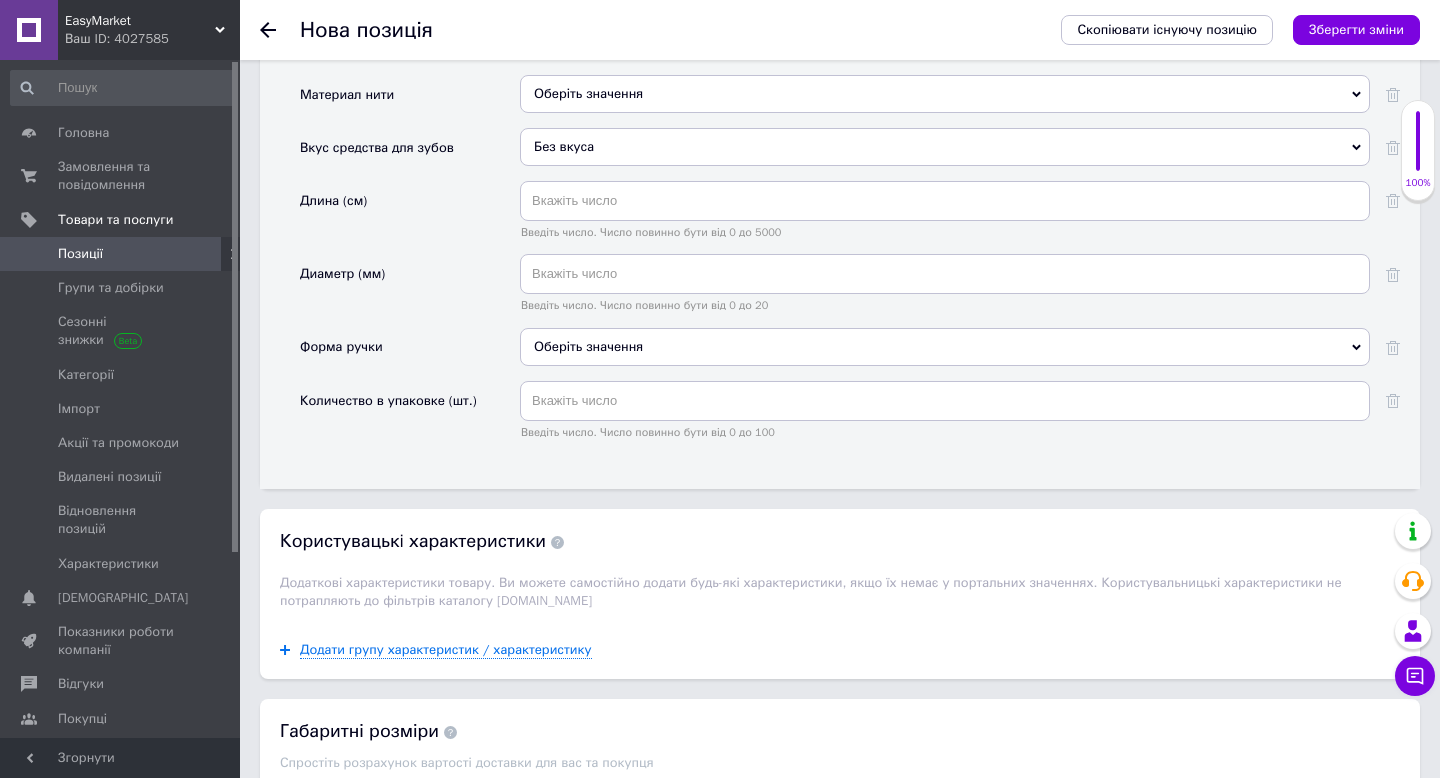 click on "Без вкуса" at bounding box center [945, 147] 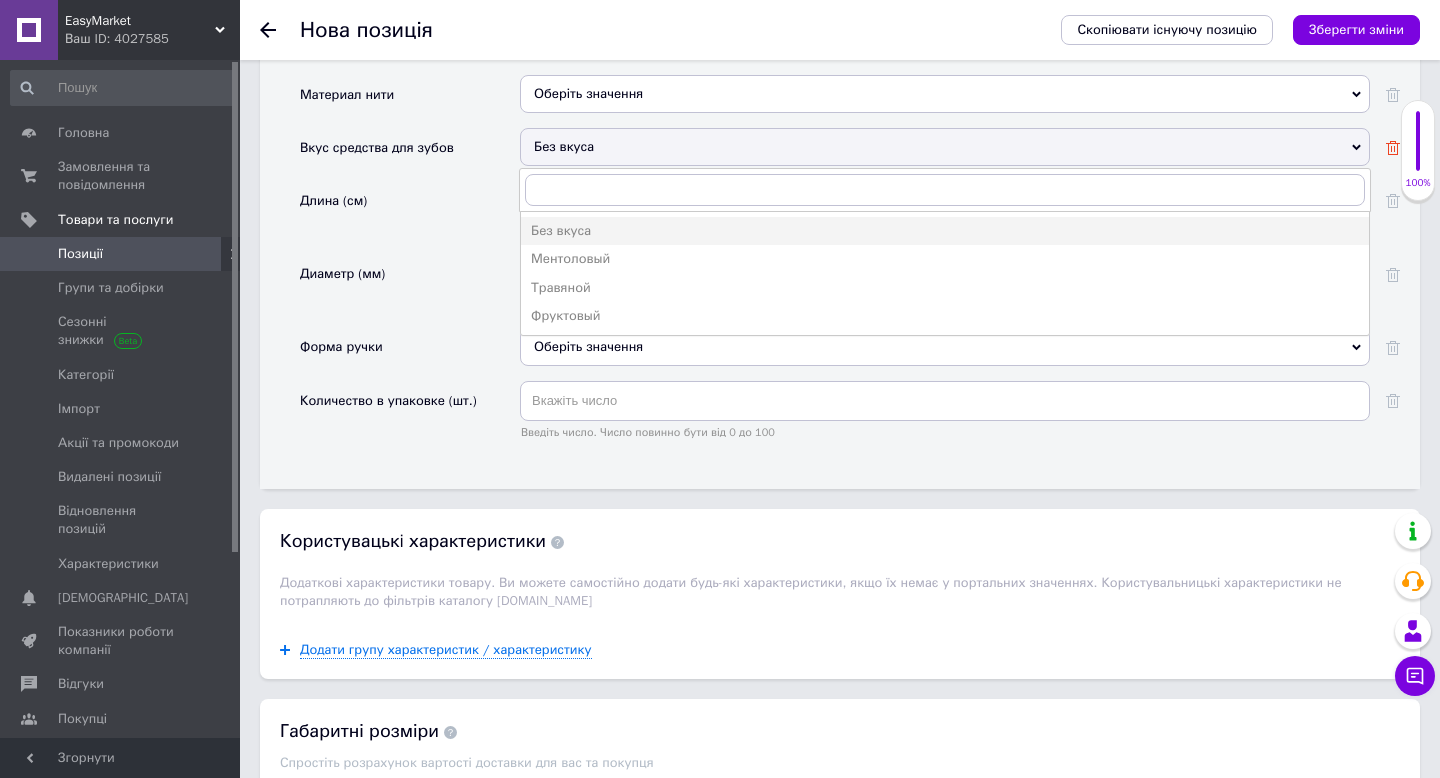 click 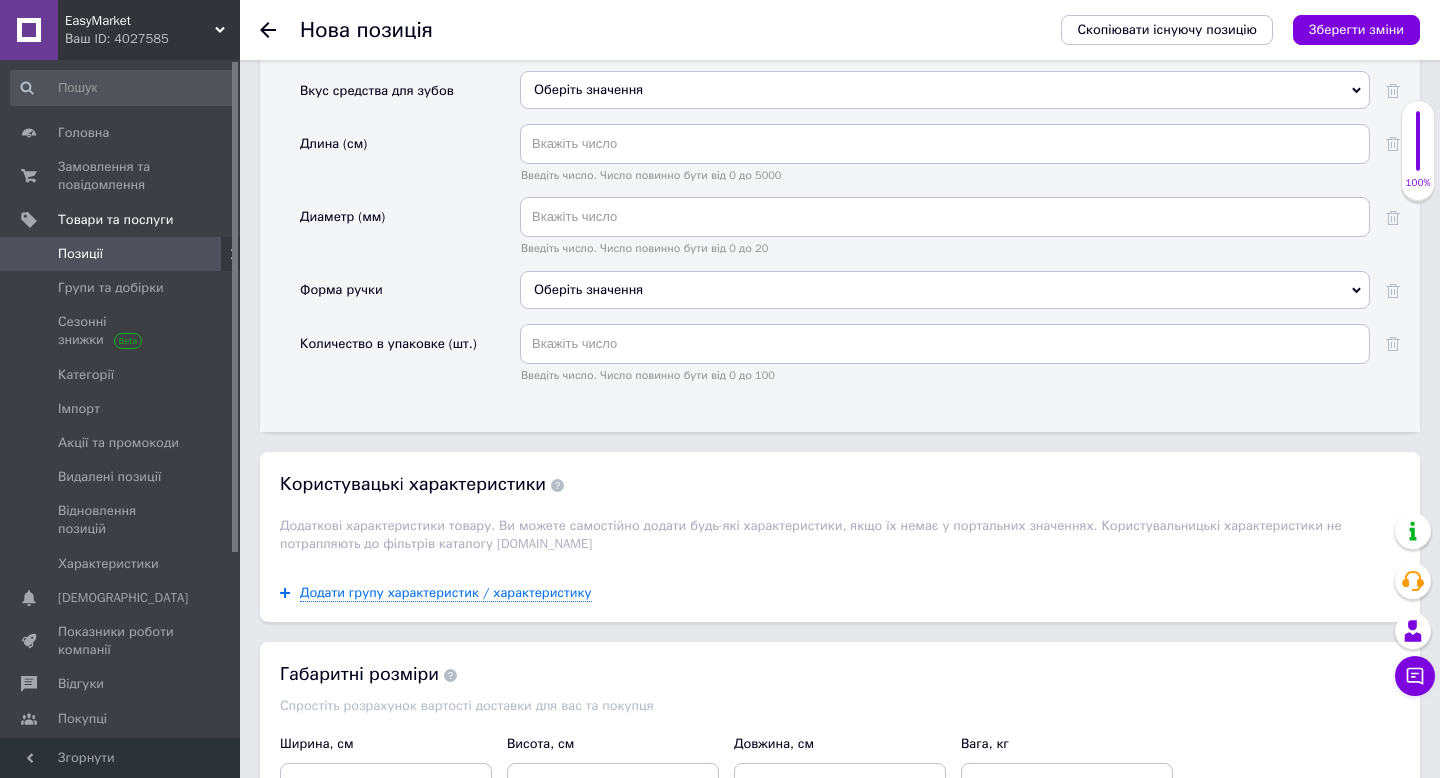 scroll, scrollTop: 2676, scrollLeft: 0, axis: vertical 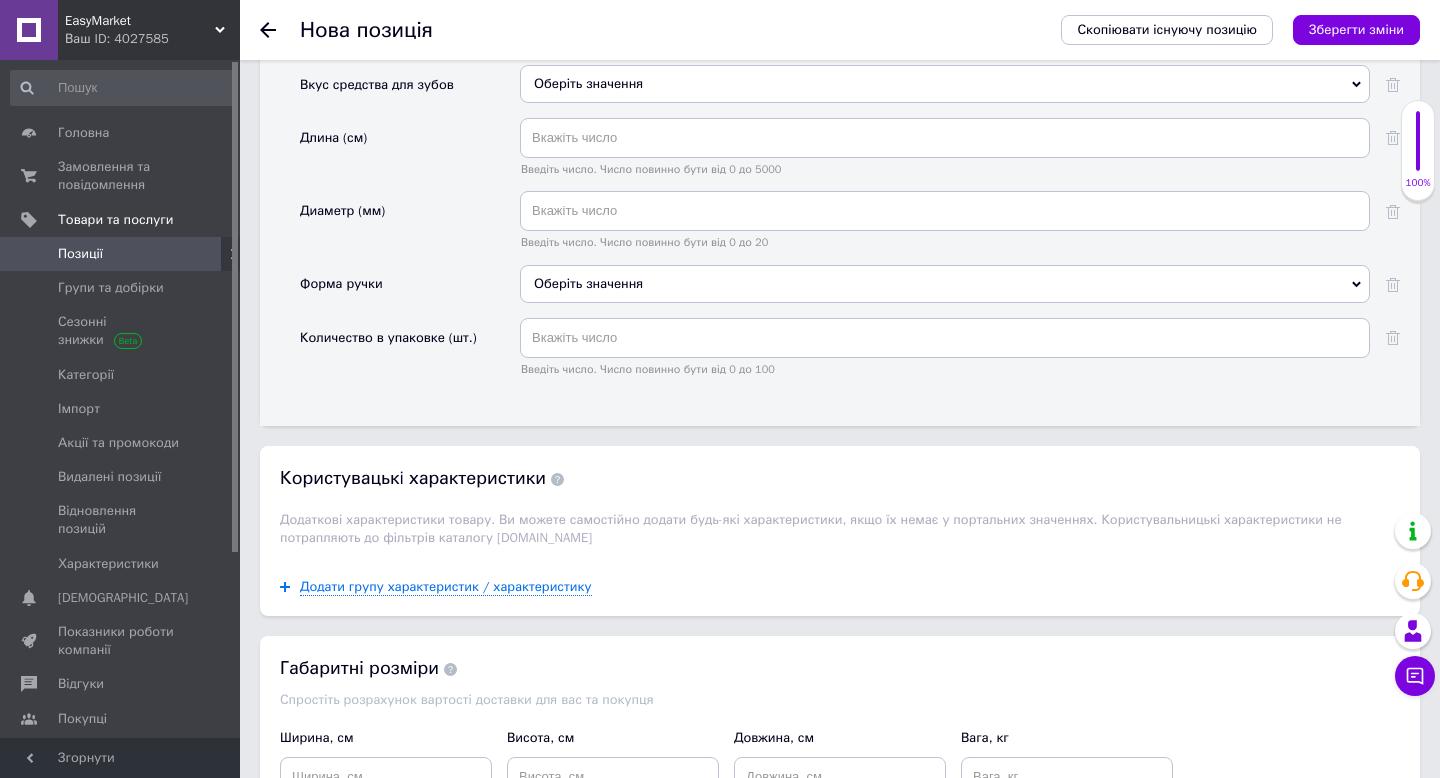 click on "Оберіть значення" at bounding box center [945, 284] 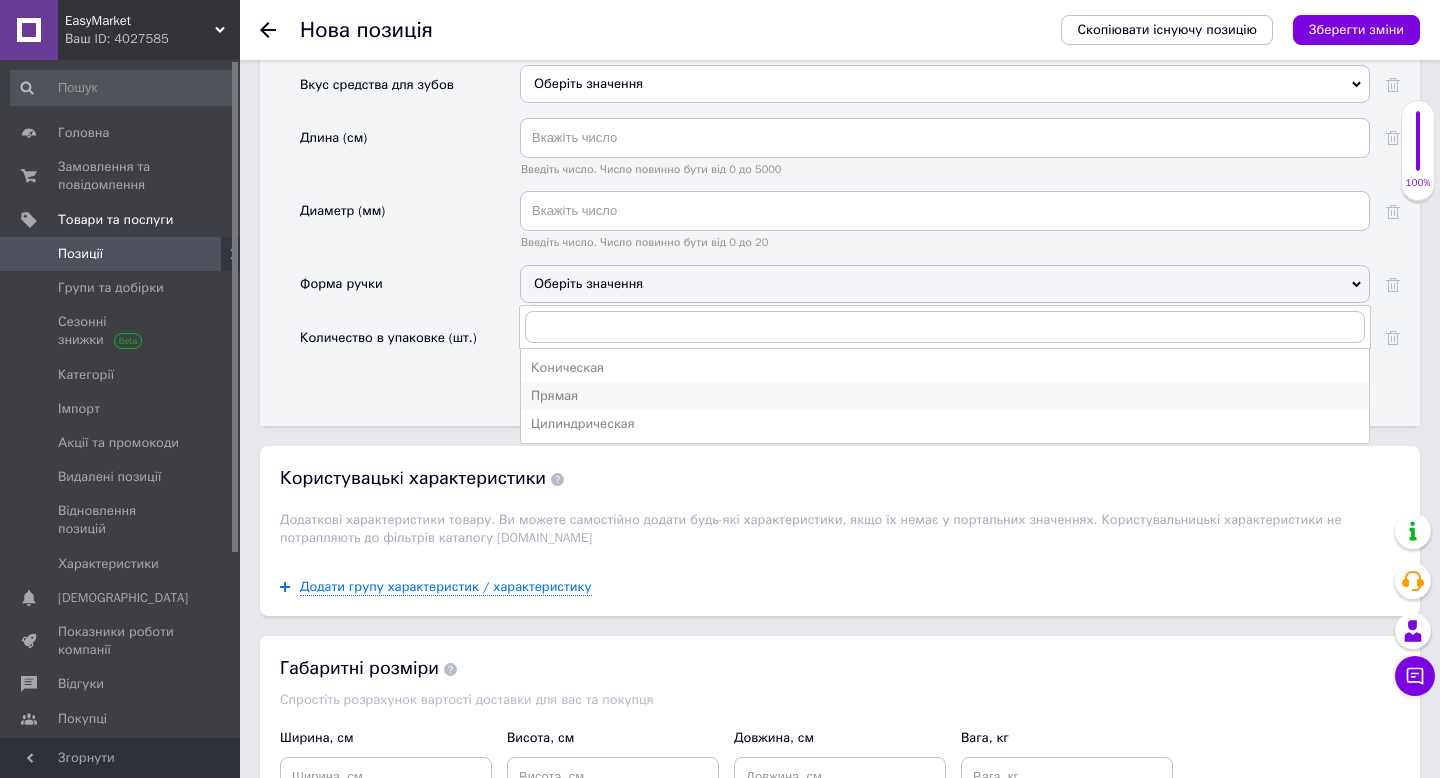 click on "Прямая" at bounding box center [945, 396] 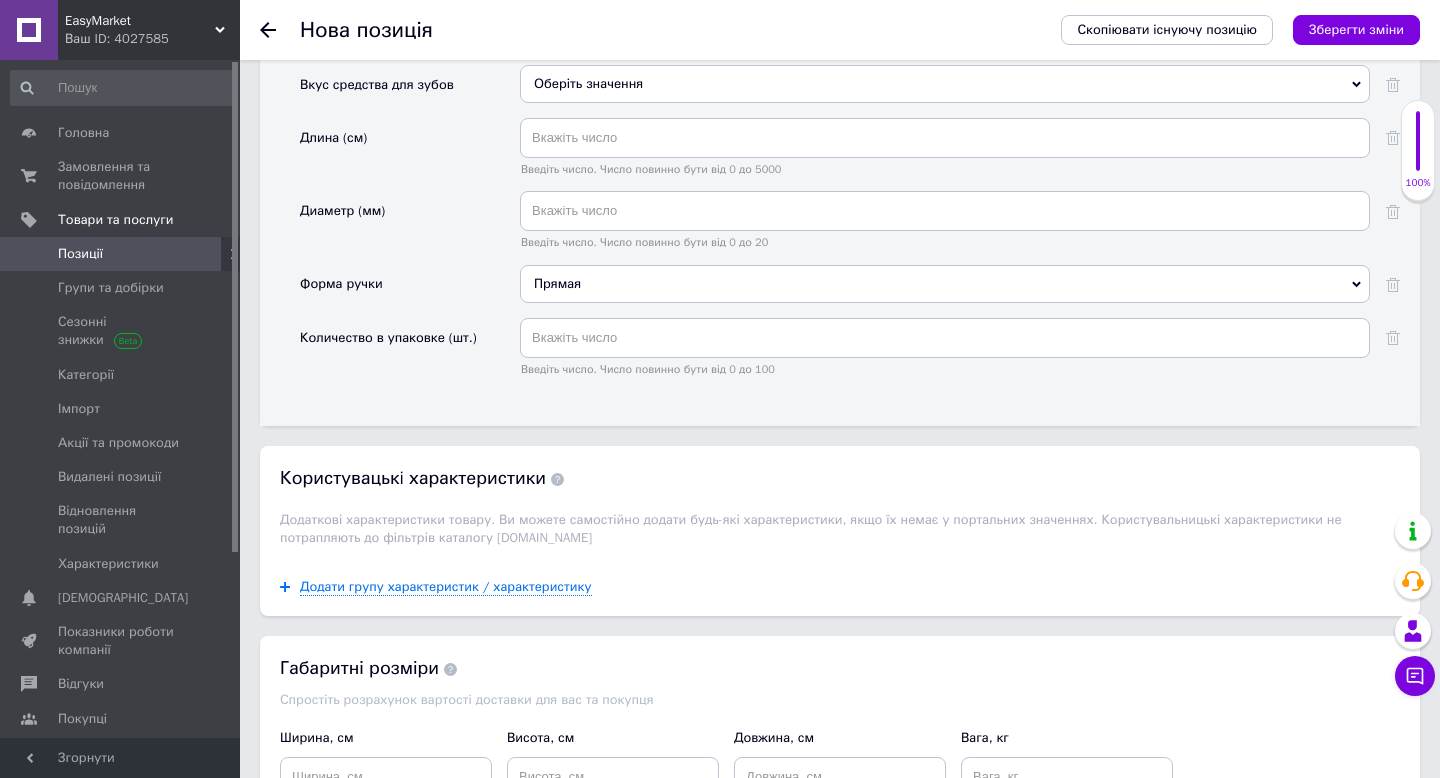 scroll, scrollTop: 2675, scrollLeft: 0, axis: vertical 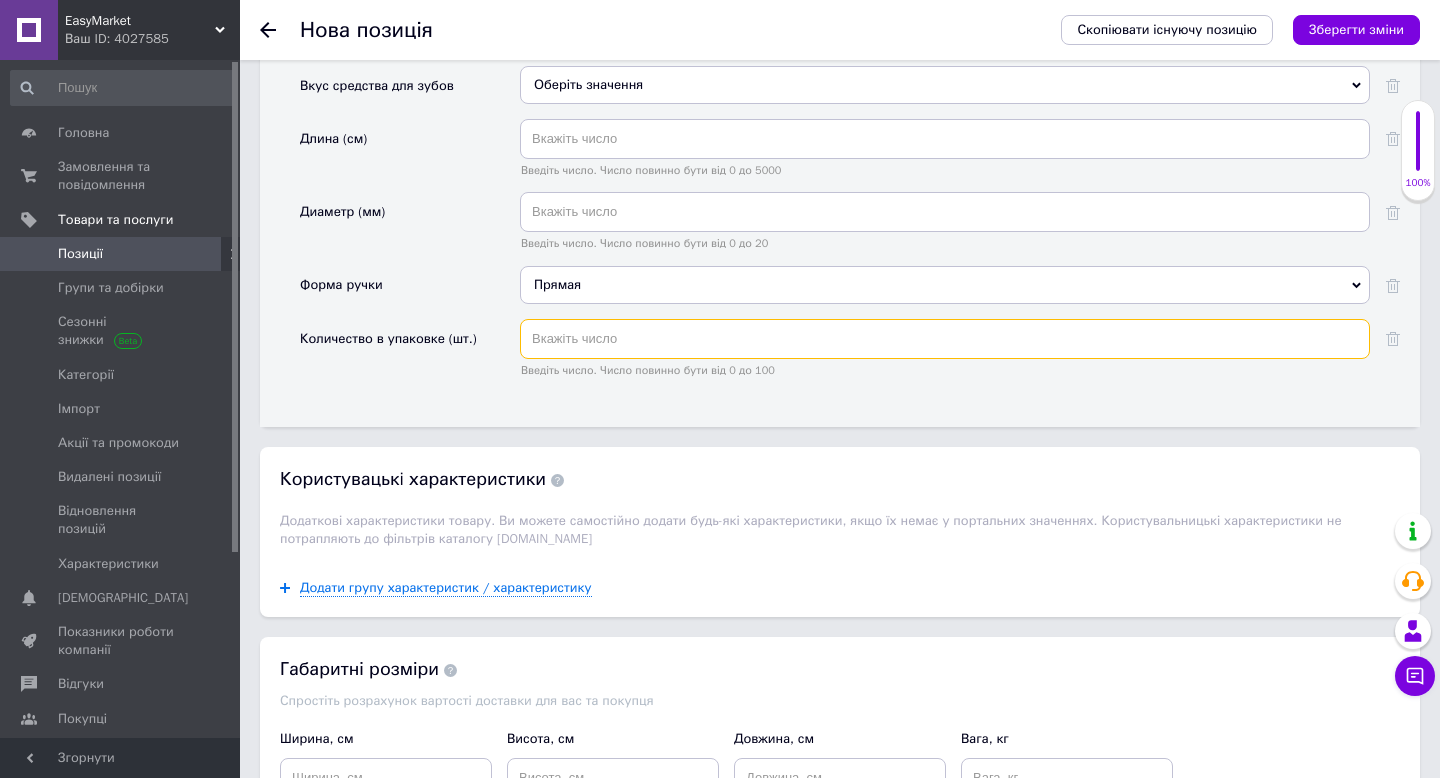 click at bounding box center (945, 339) 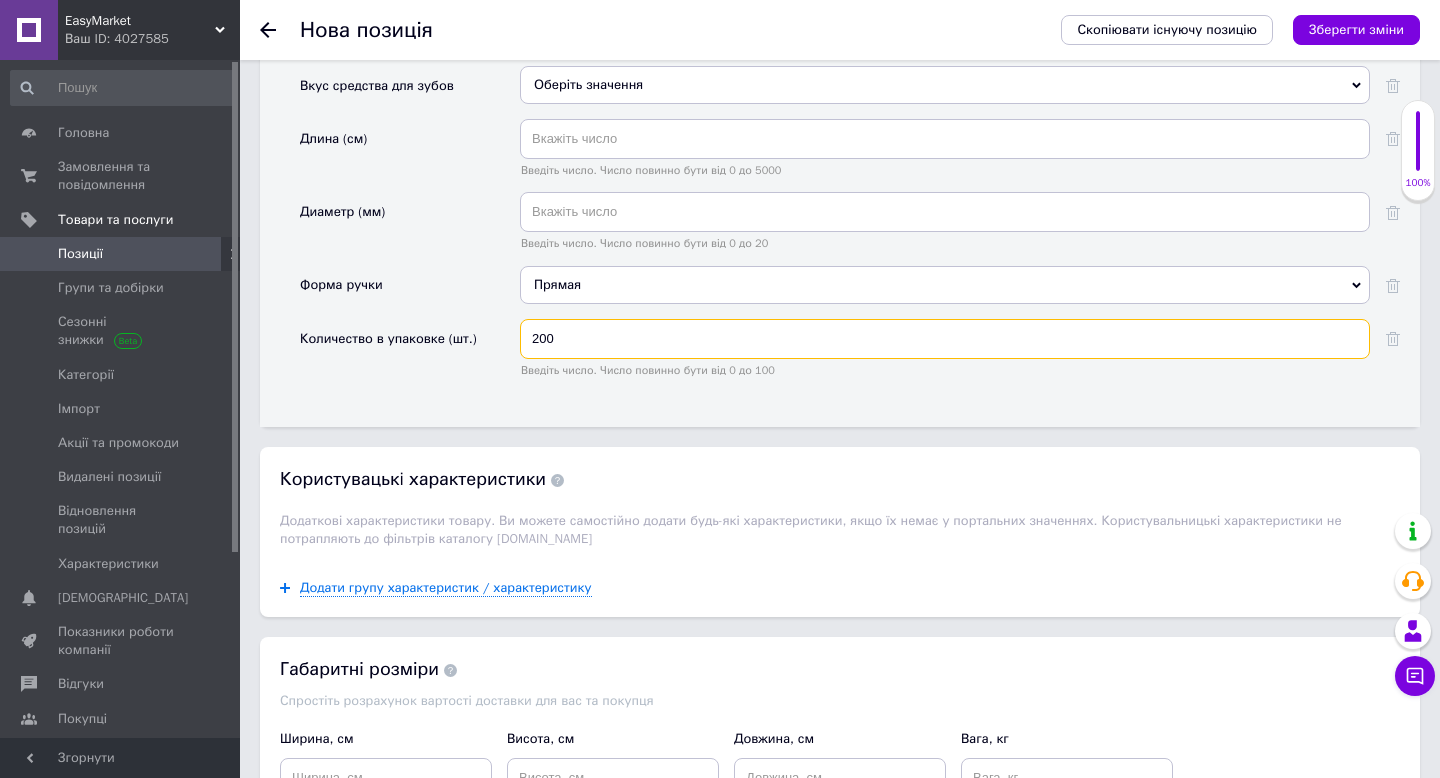 type on "200" 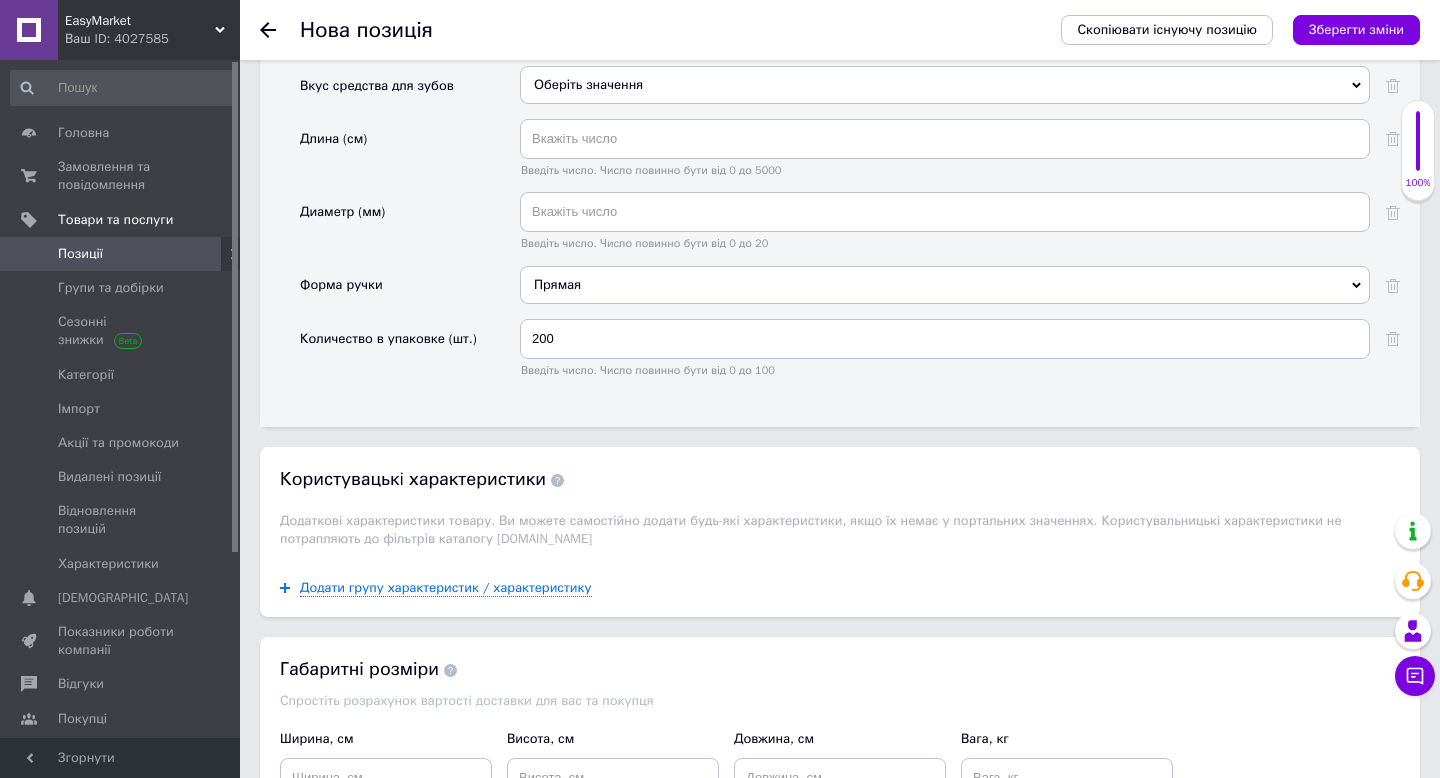 click on "200 Введіть число. Число повинно бути від 0 до 100" at bounding box center (945, 355) 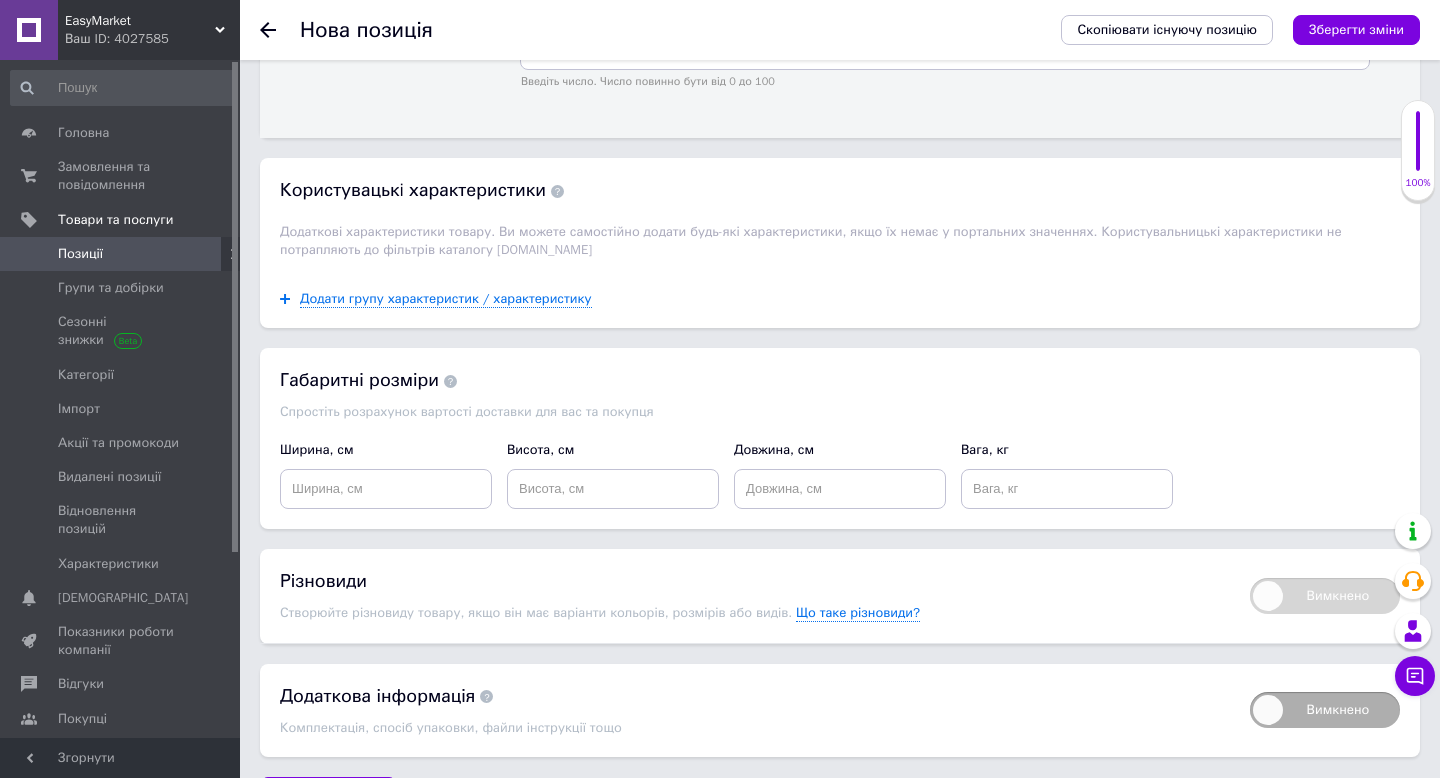 scroll, scrollTop: 3018, scrollLeft: 0, axis: vertical 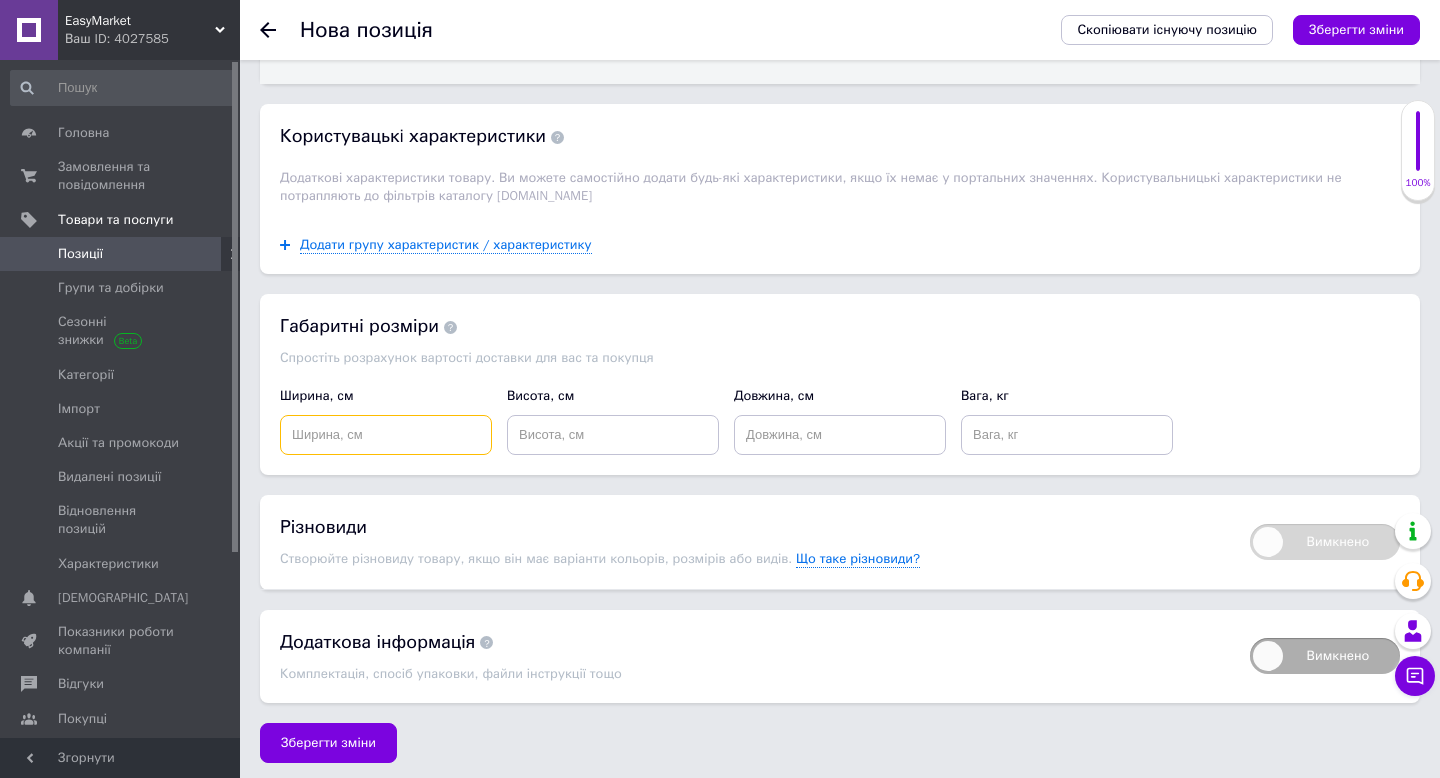 click at bounding box center (386, 435) 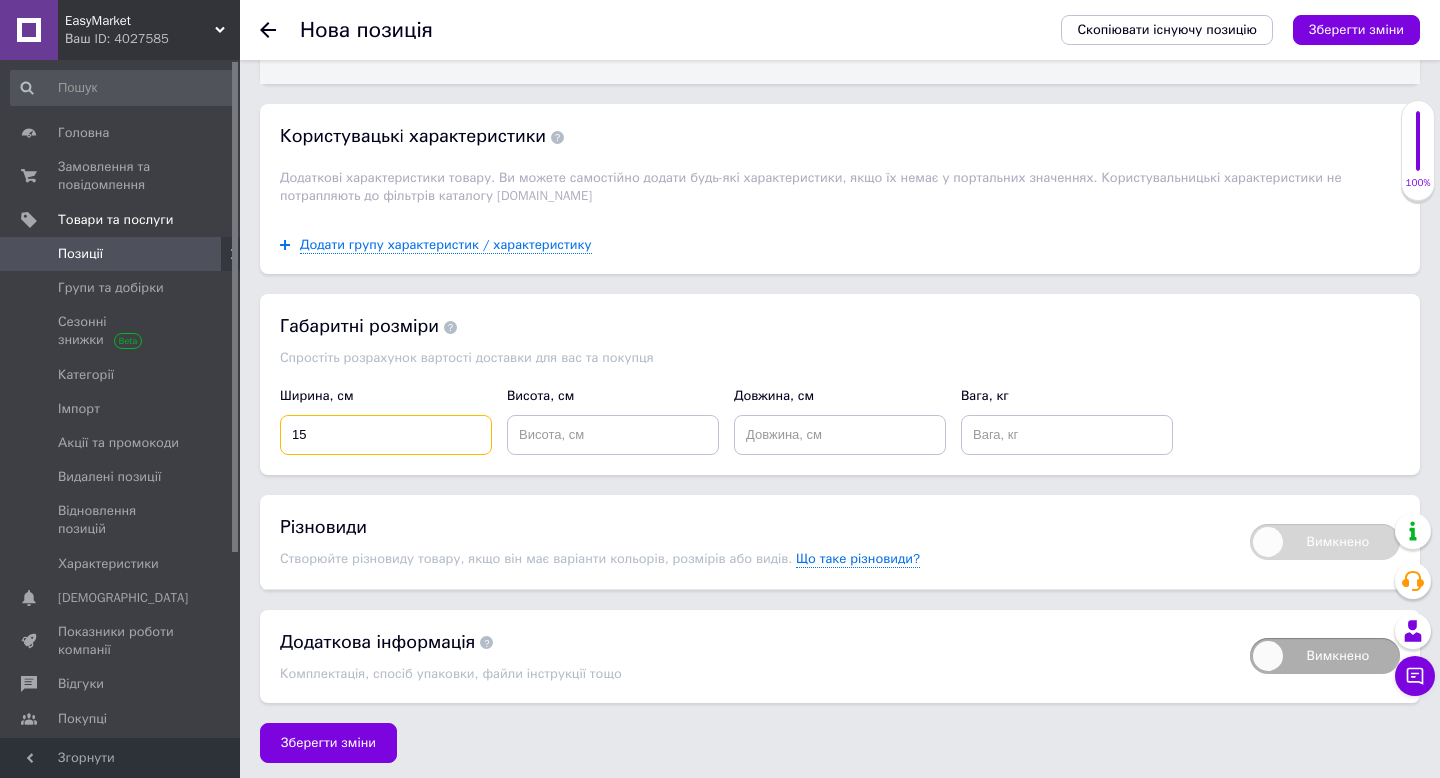 type on "15" 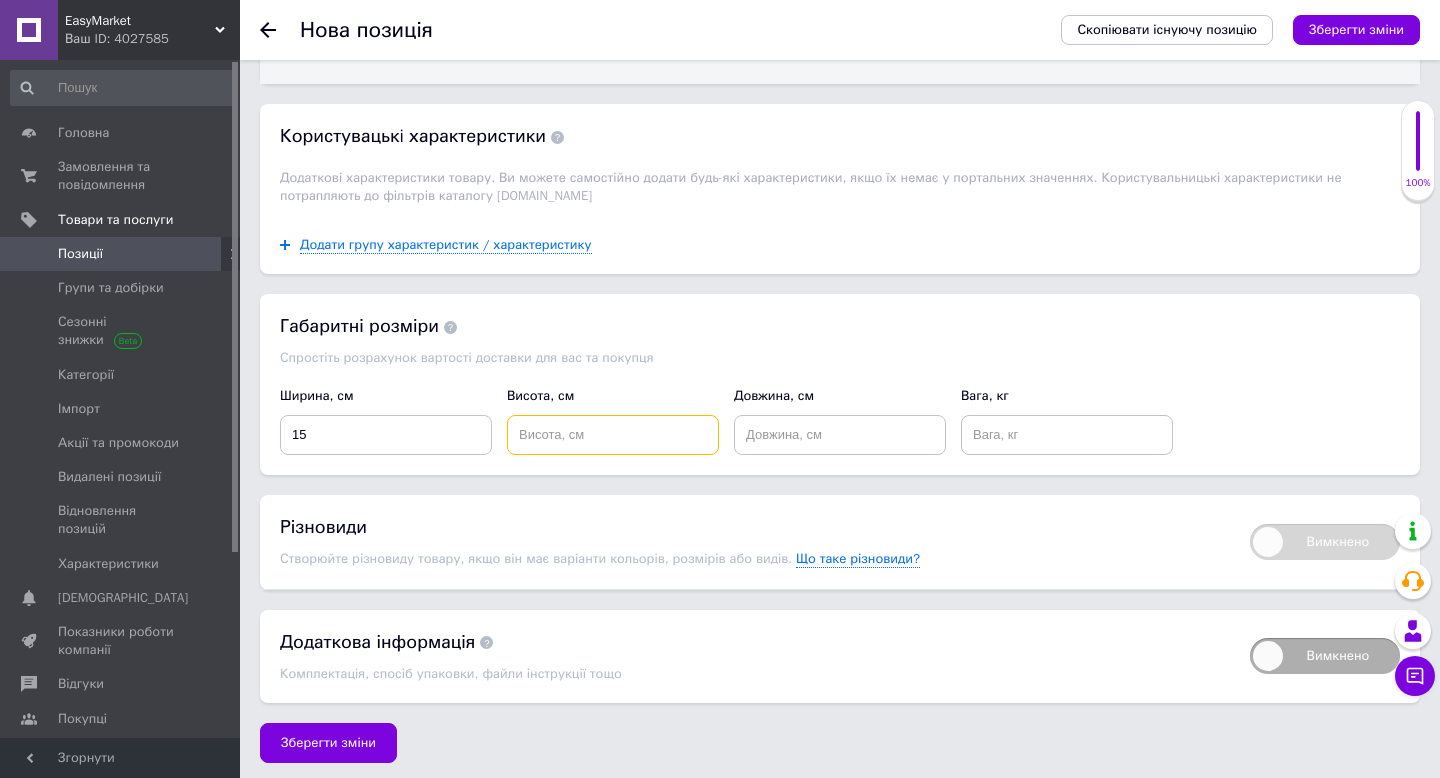click at bounding box center (613, 435) 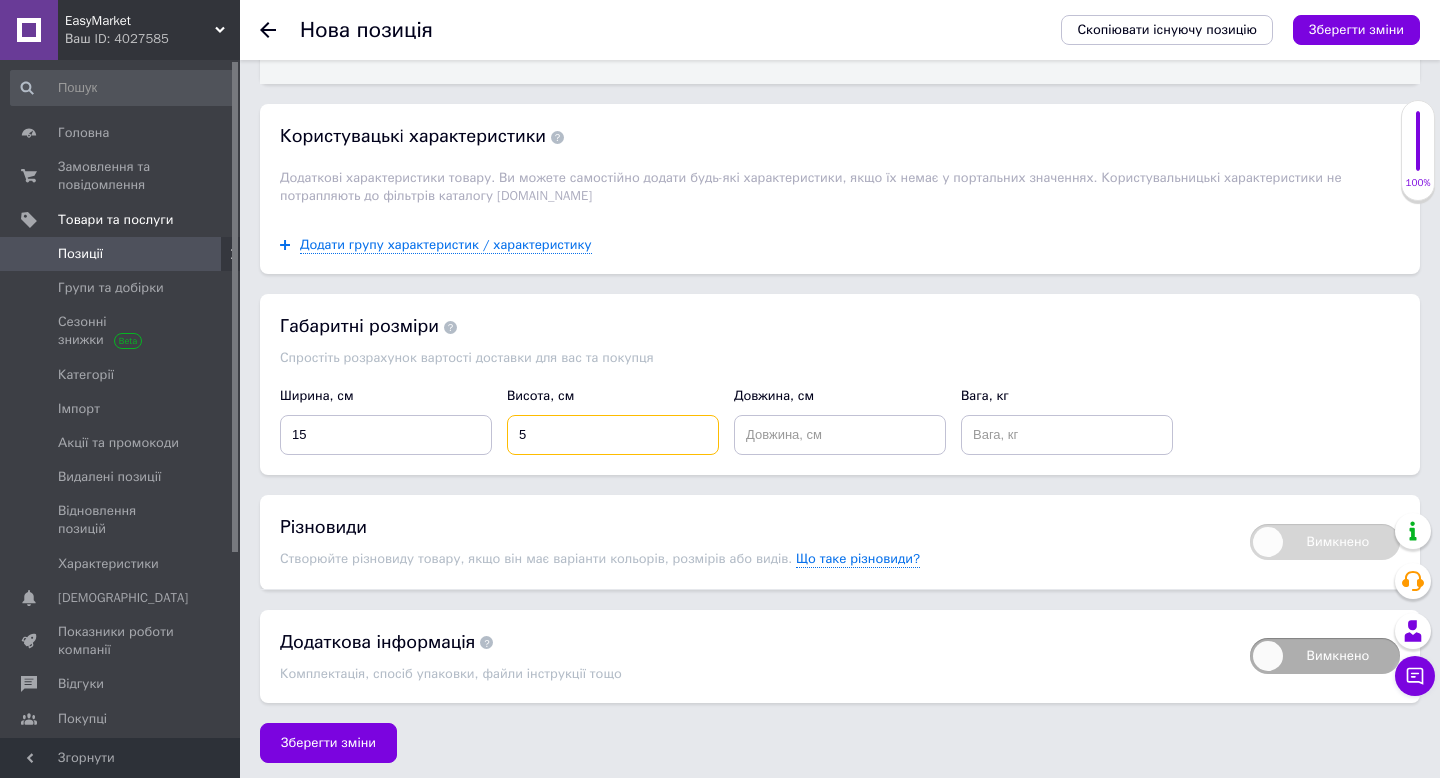 type on "5" 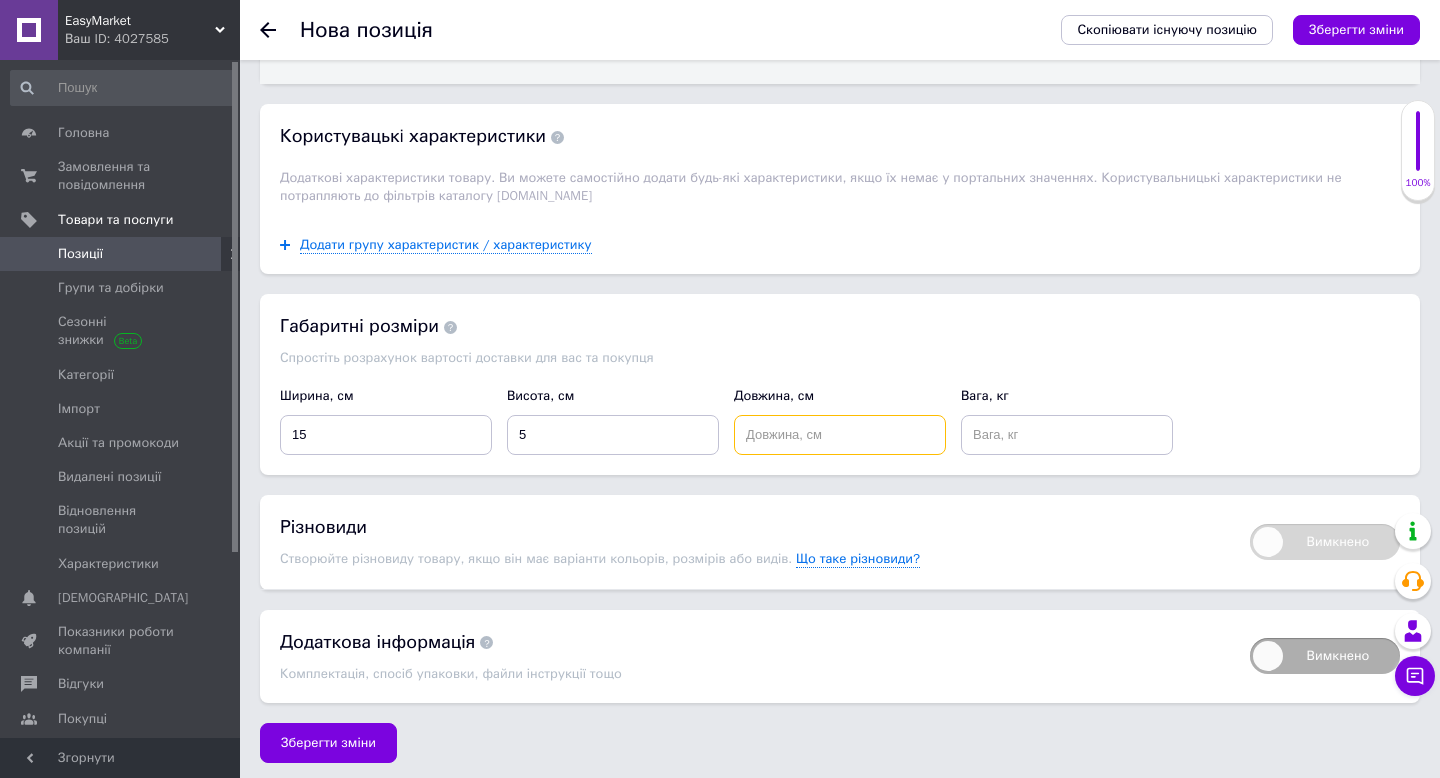 click at bounding box center (840, 435) 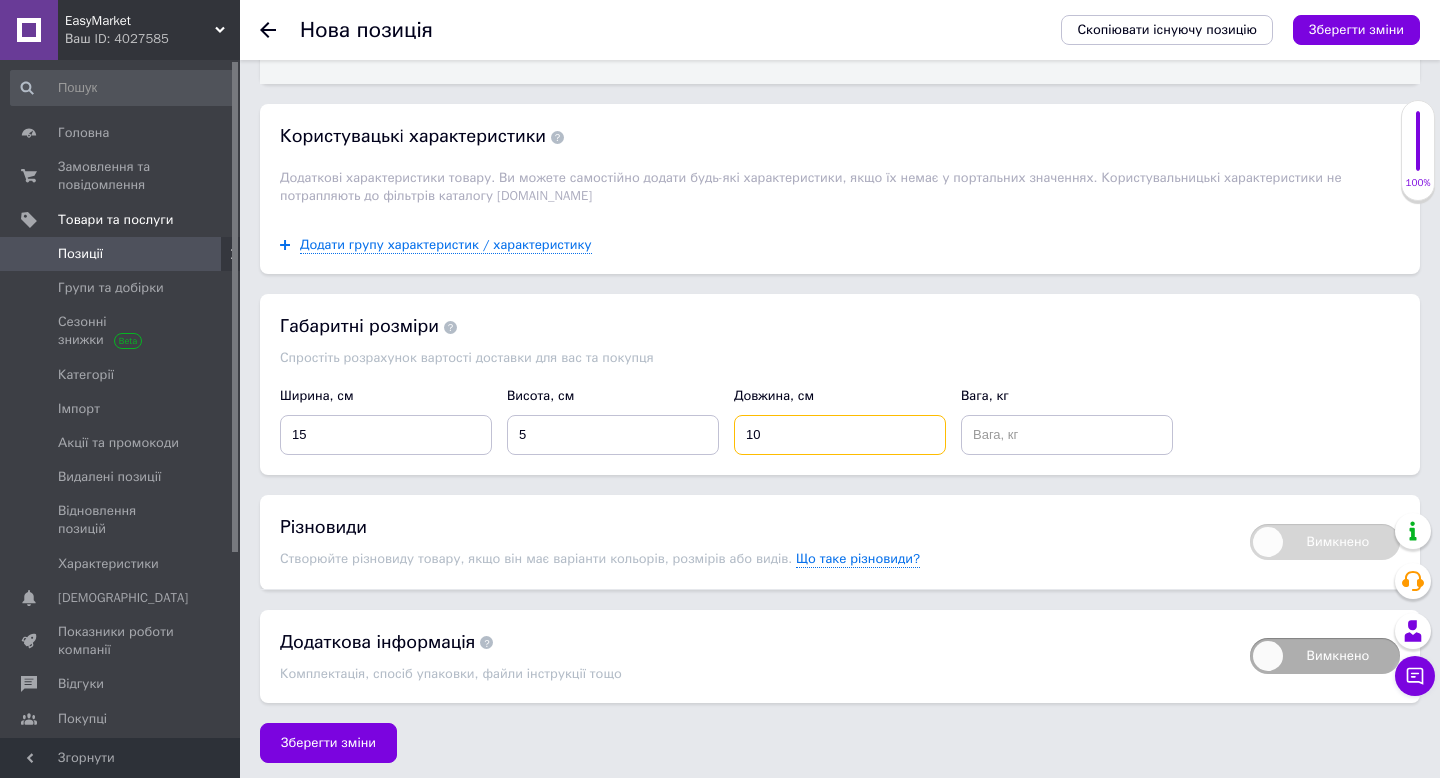 type on "10" 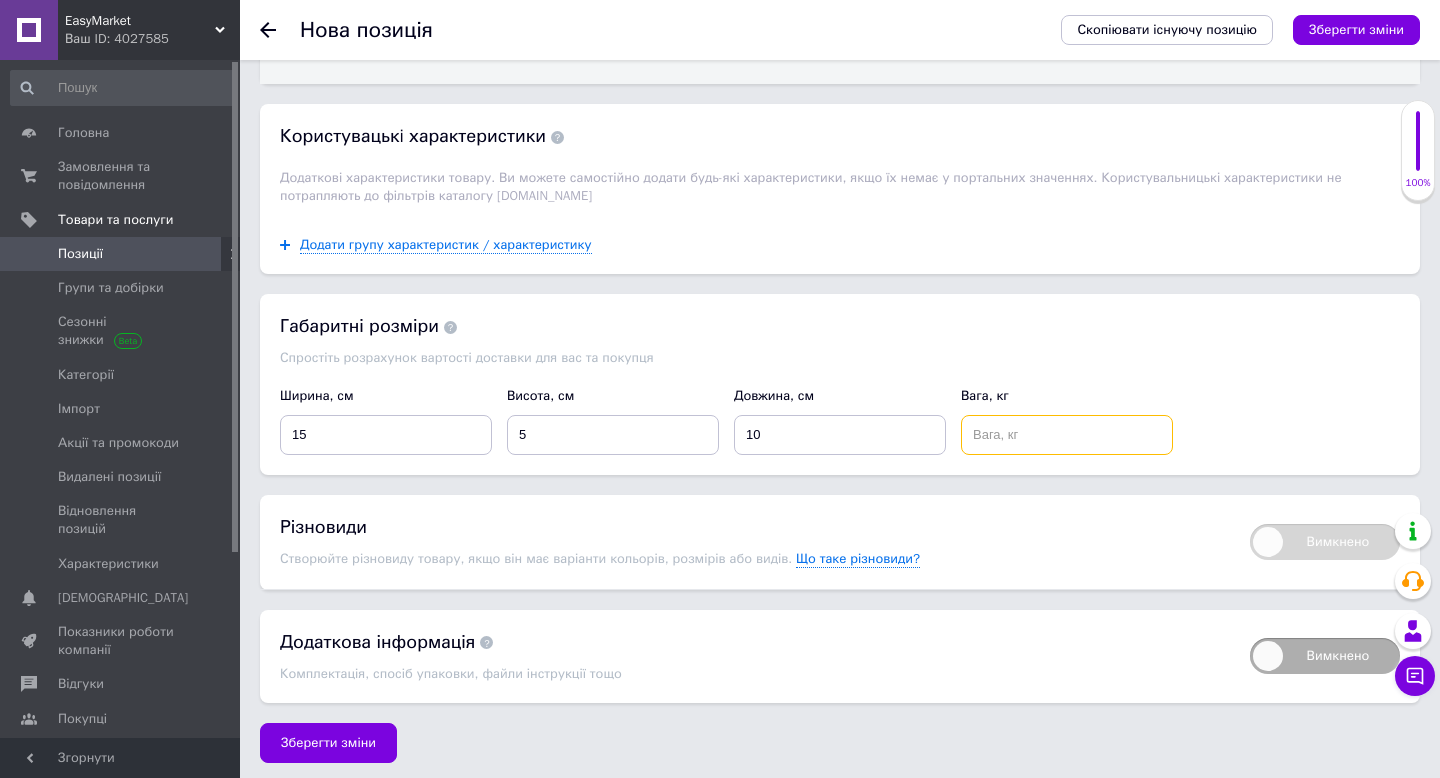 click at bounding box center [1067, 435] 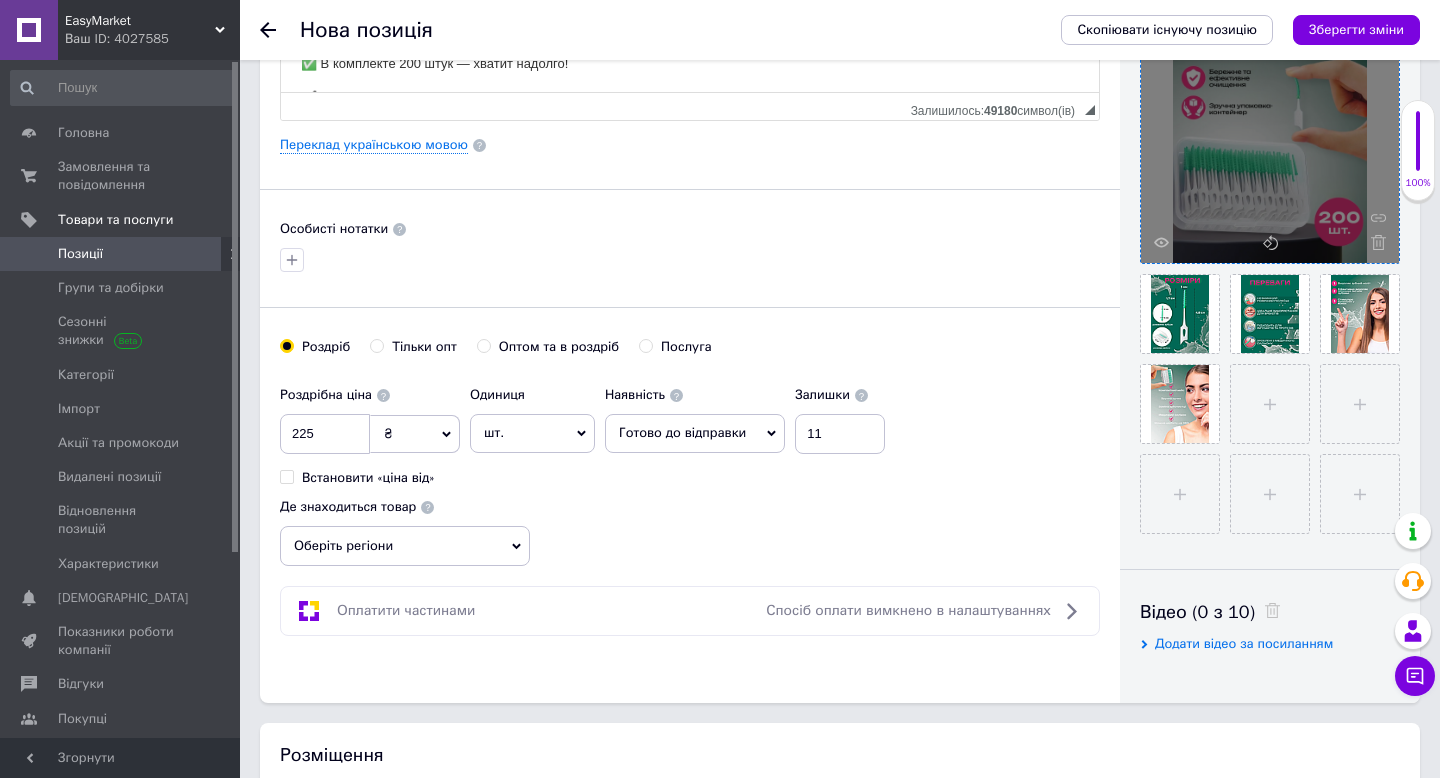 scroll, scrollTop: 442, scrollLeft: 0, axis: vertical 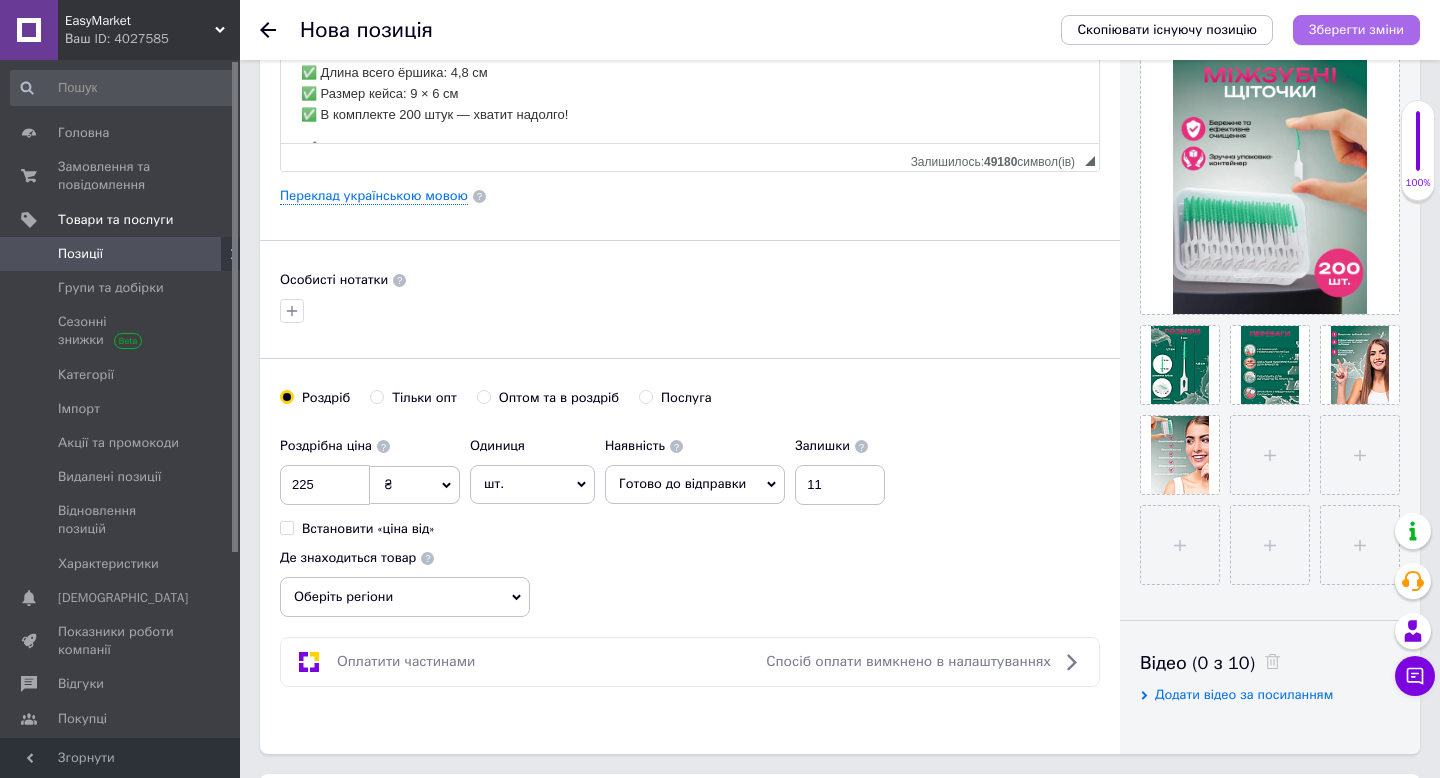 type on "0.3" 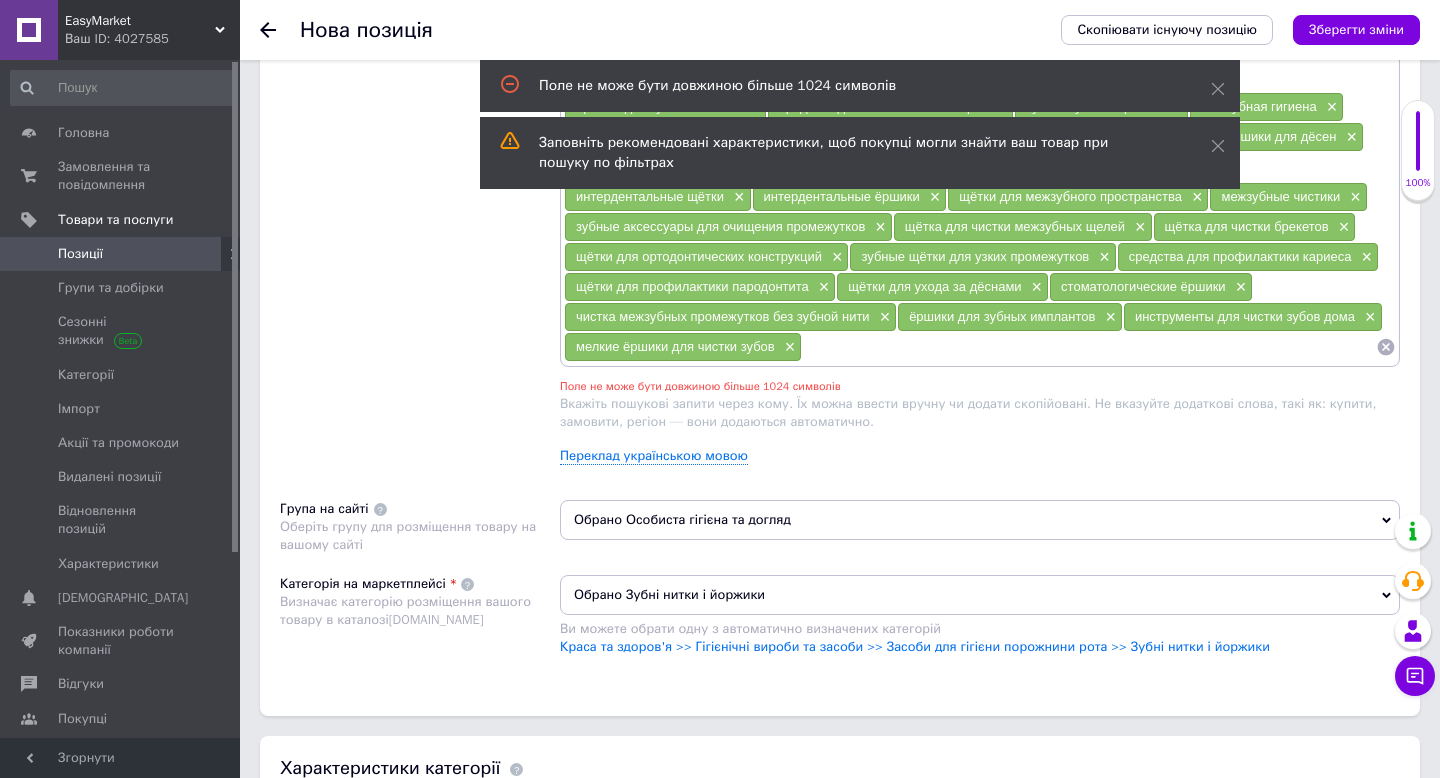 scroll, scrollTop: 1318, scrollLeft: 0, axis: vertical 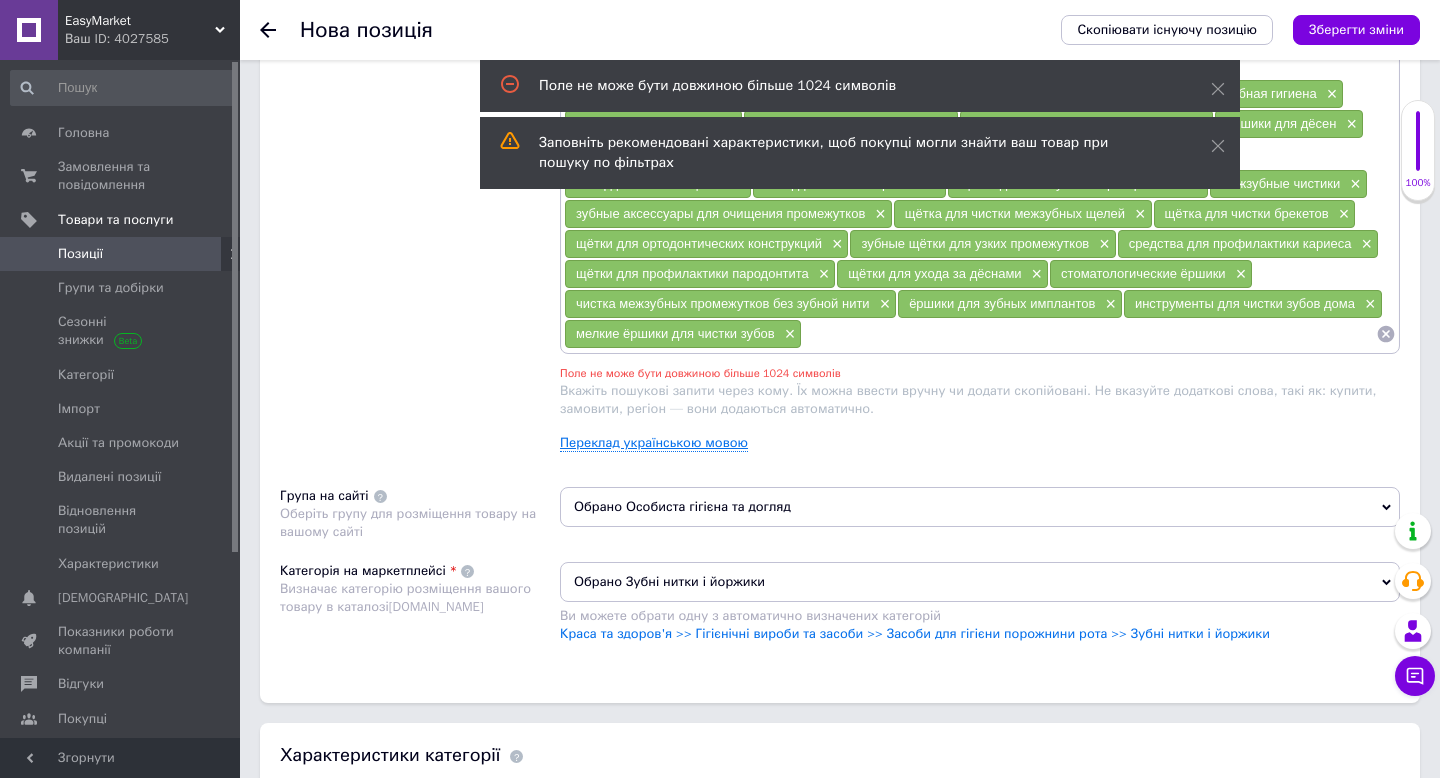 click on "Переклад українською мовою" at bounding box center [654, 443] 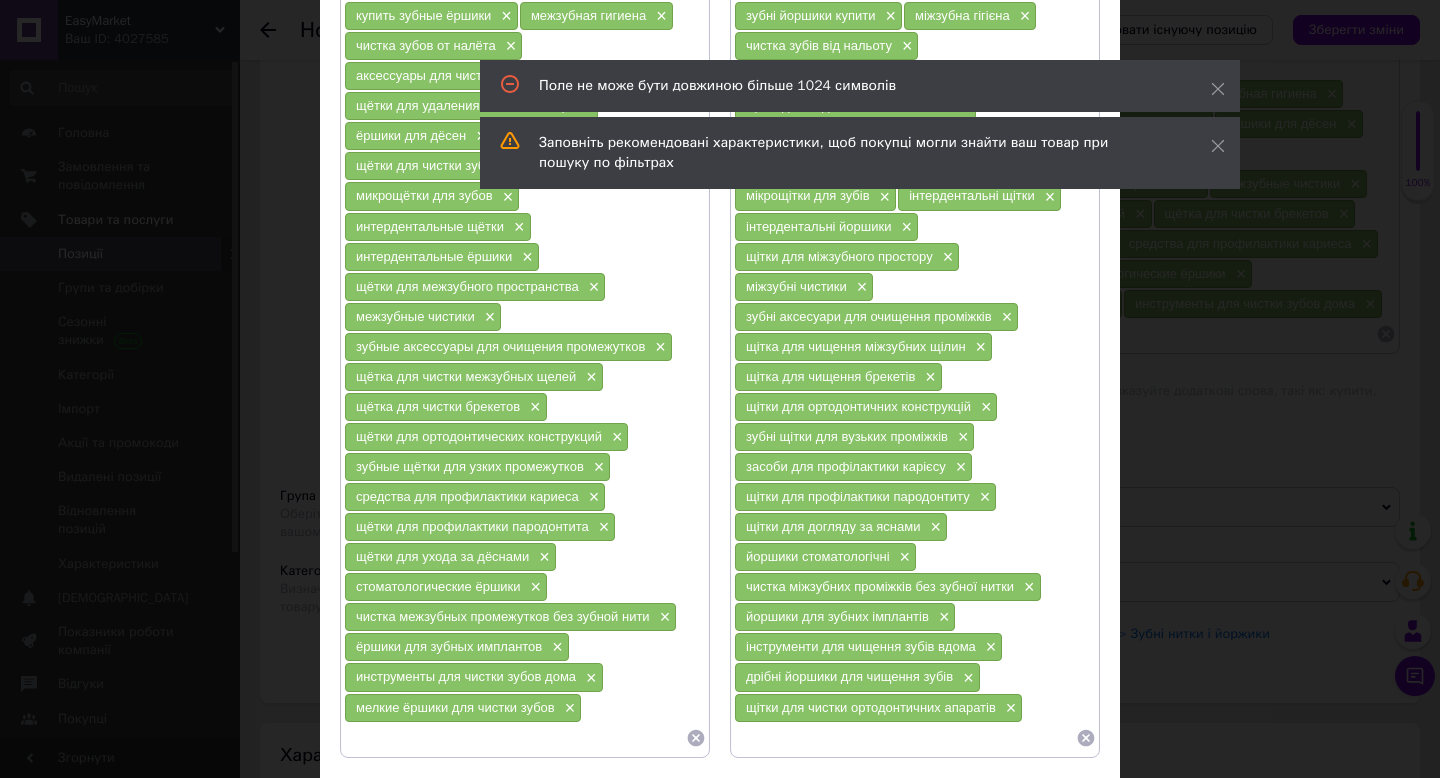 scroll, scrollTop: 673, scrollLeft: 0, axis: vertical 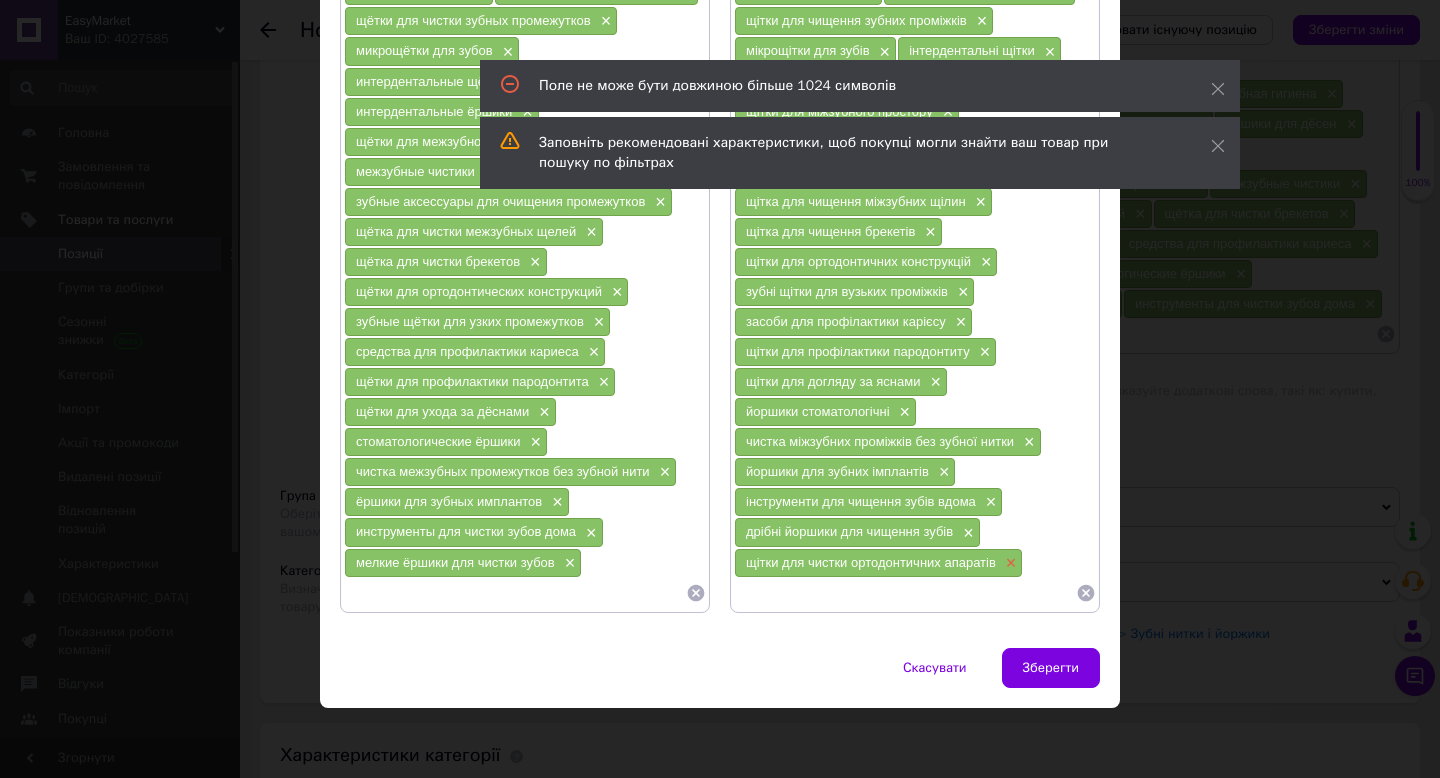 click on "×" at bounding box center [1009, 563] 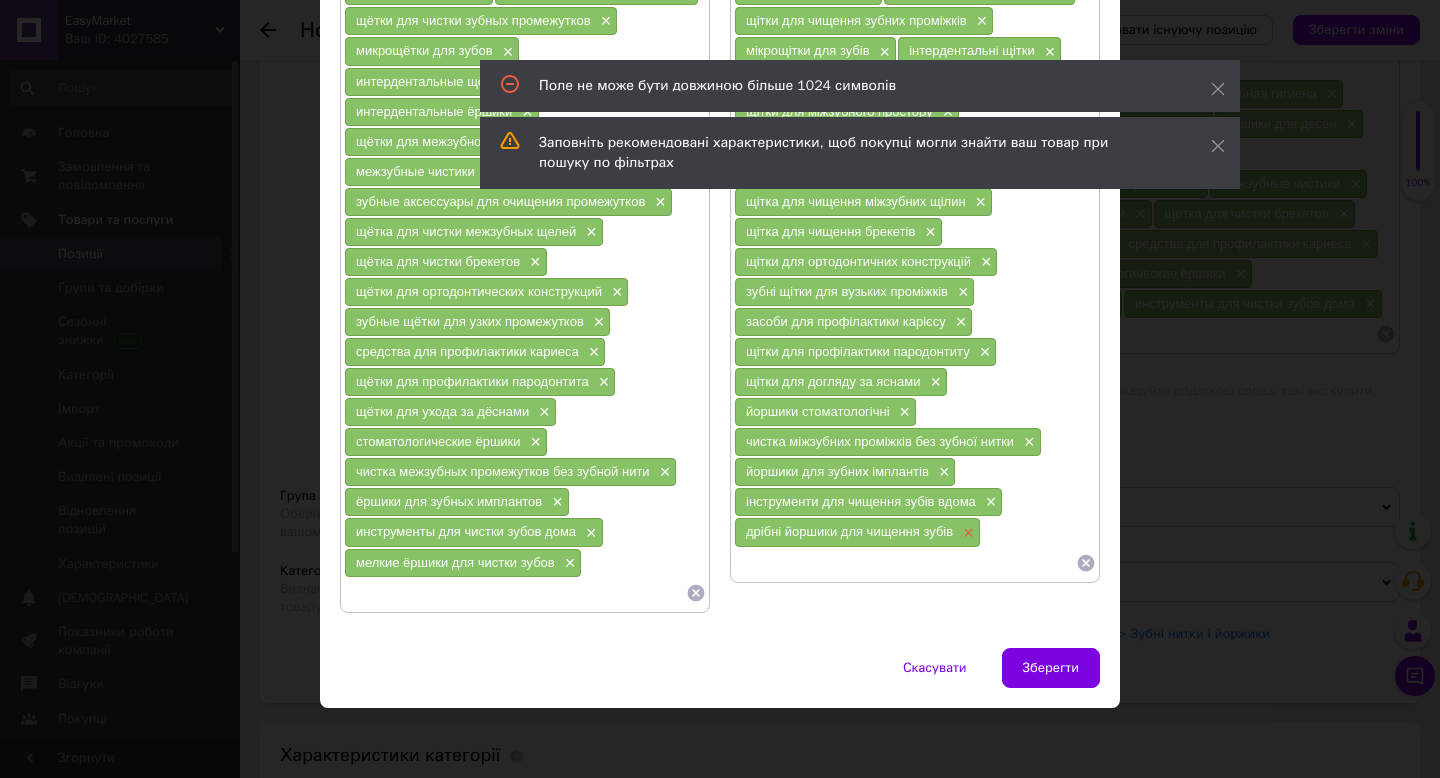 click on "×" at bounding box center [966, 533] 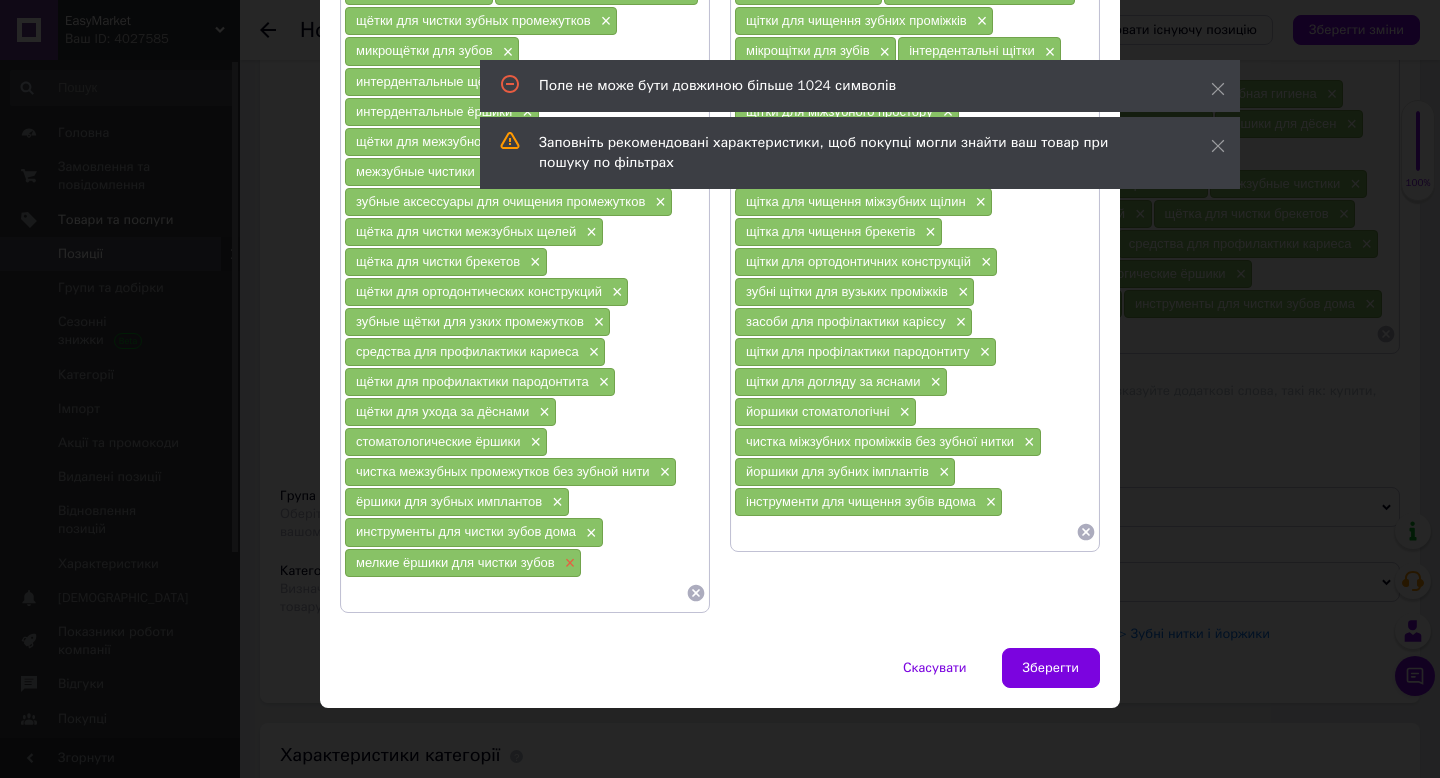 click on "×" at bounding box center [568, 563] 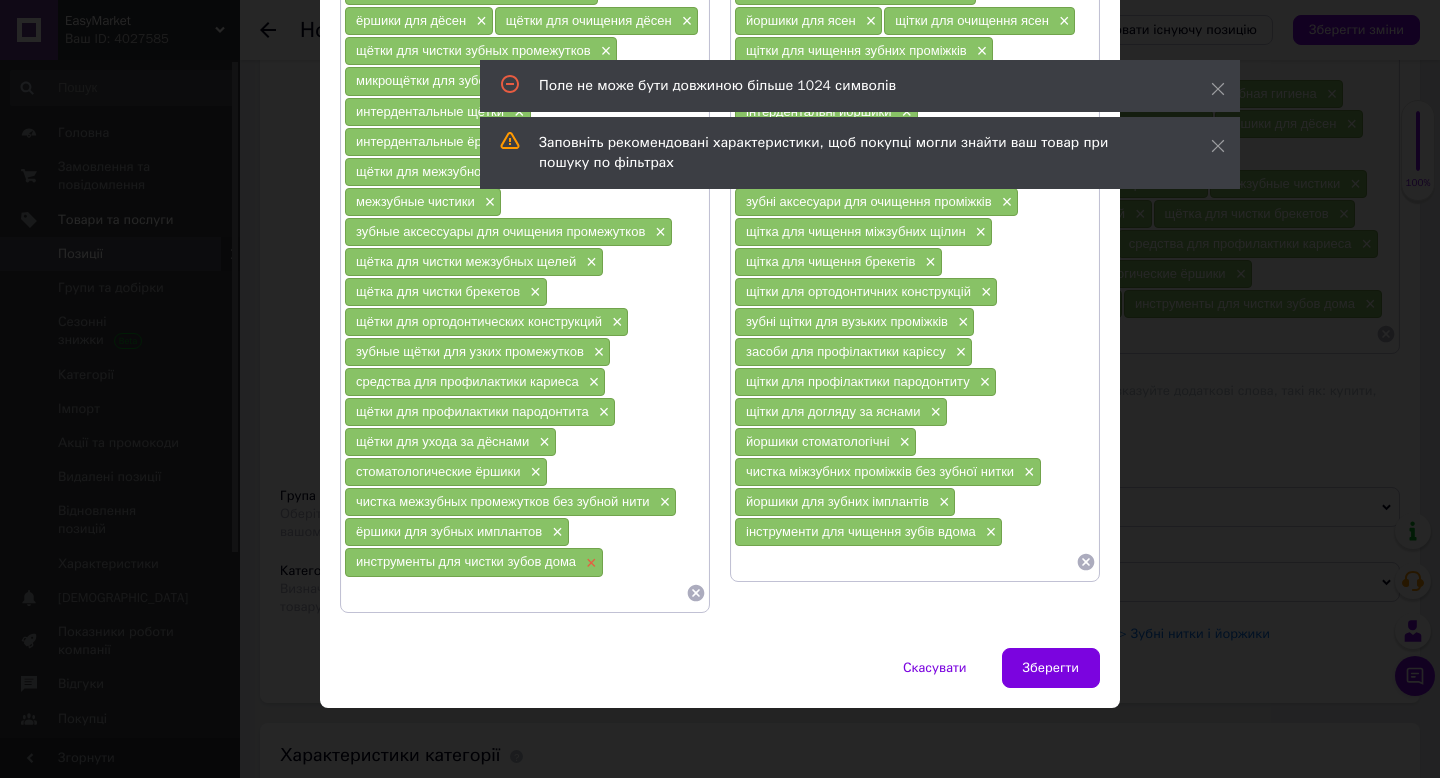 click on "×" at bounding box center [589, 563] 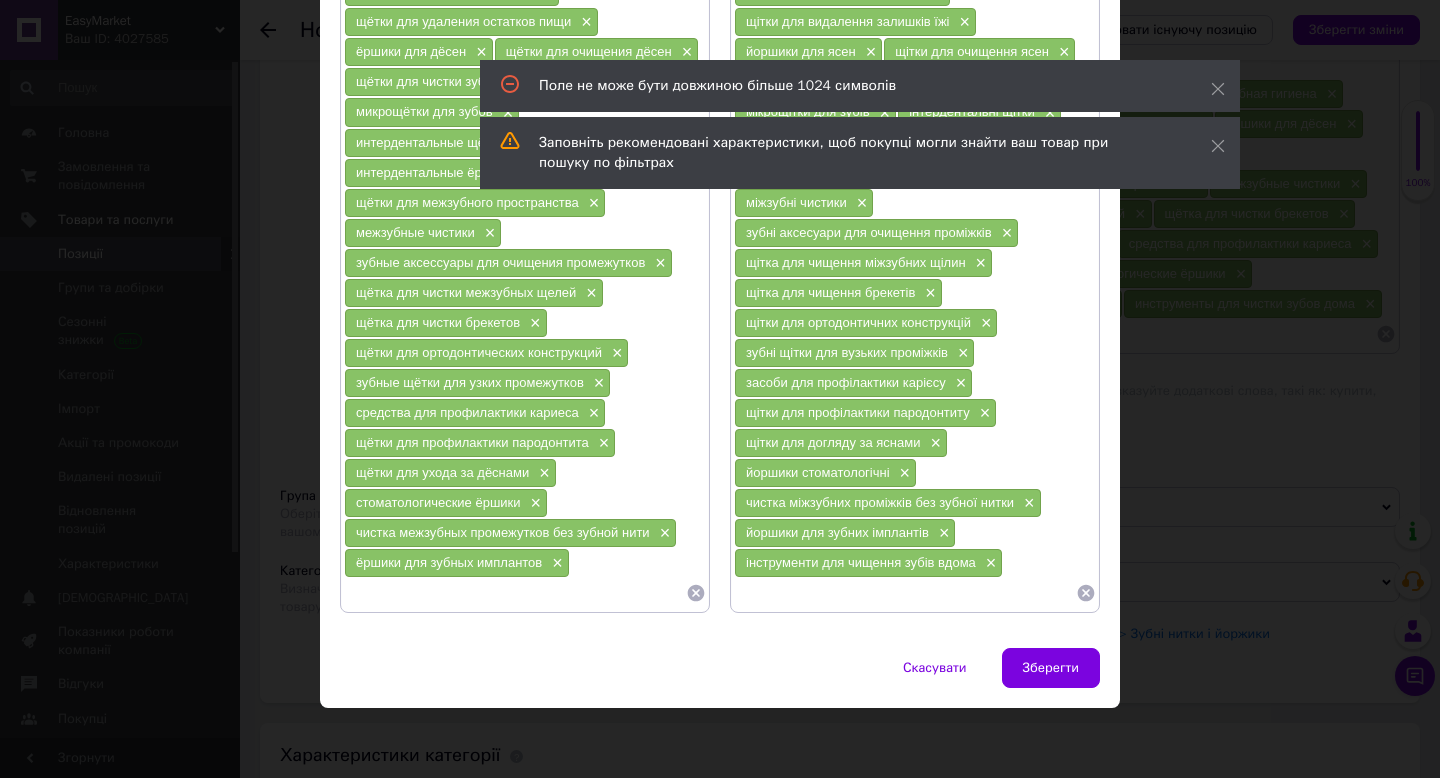 scroll, scrollTop: 613, scrollLeft: 0, axis: vertical 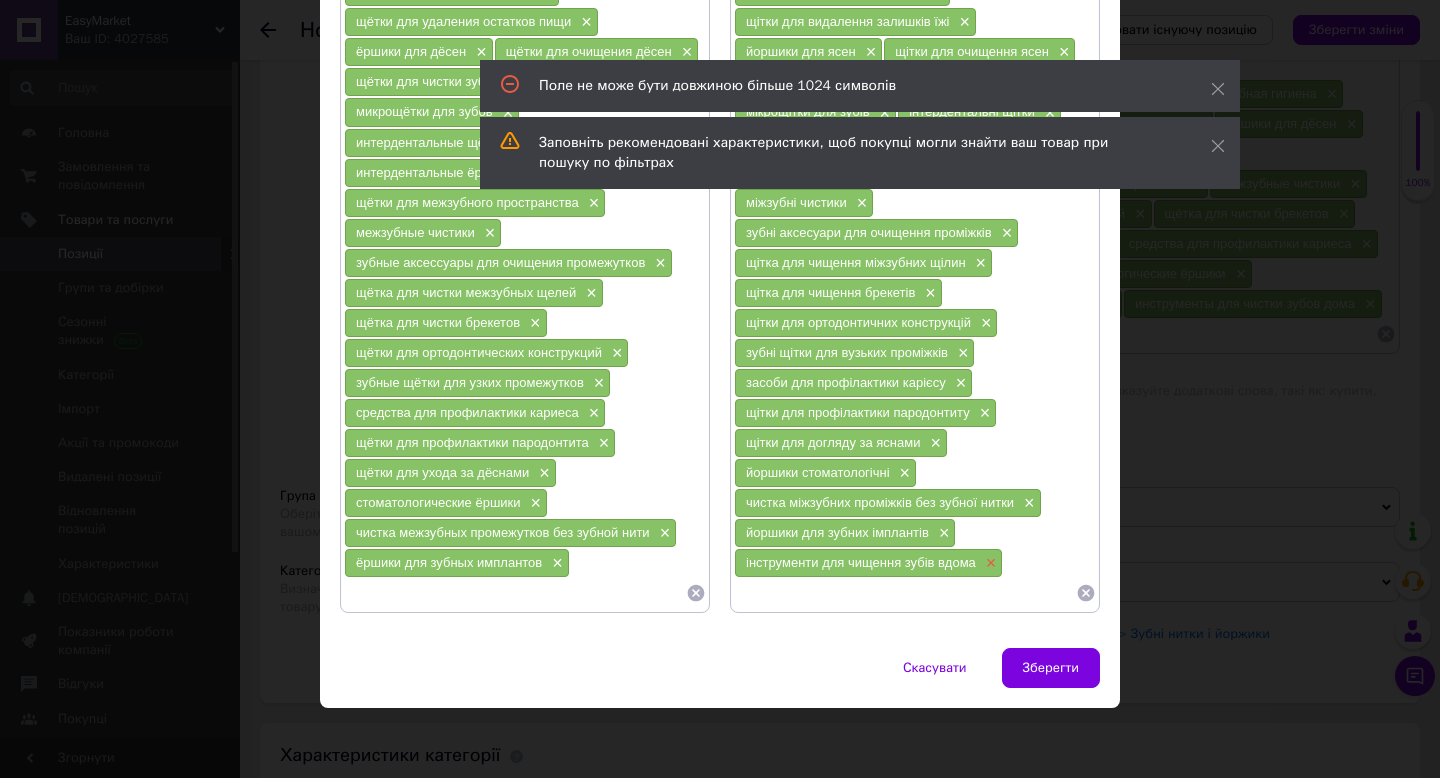 click on "×" at bounding box center [989, 563] 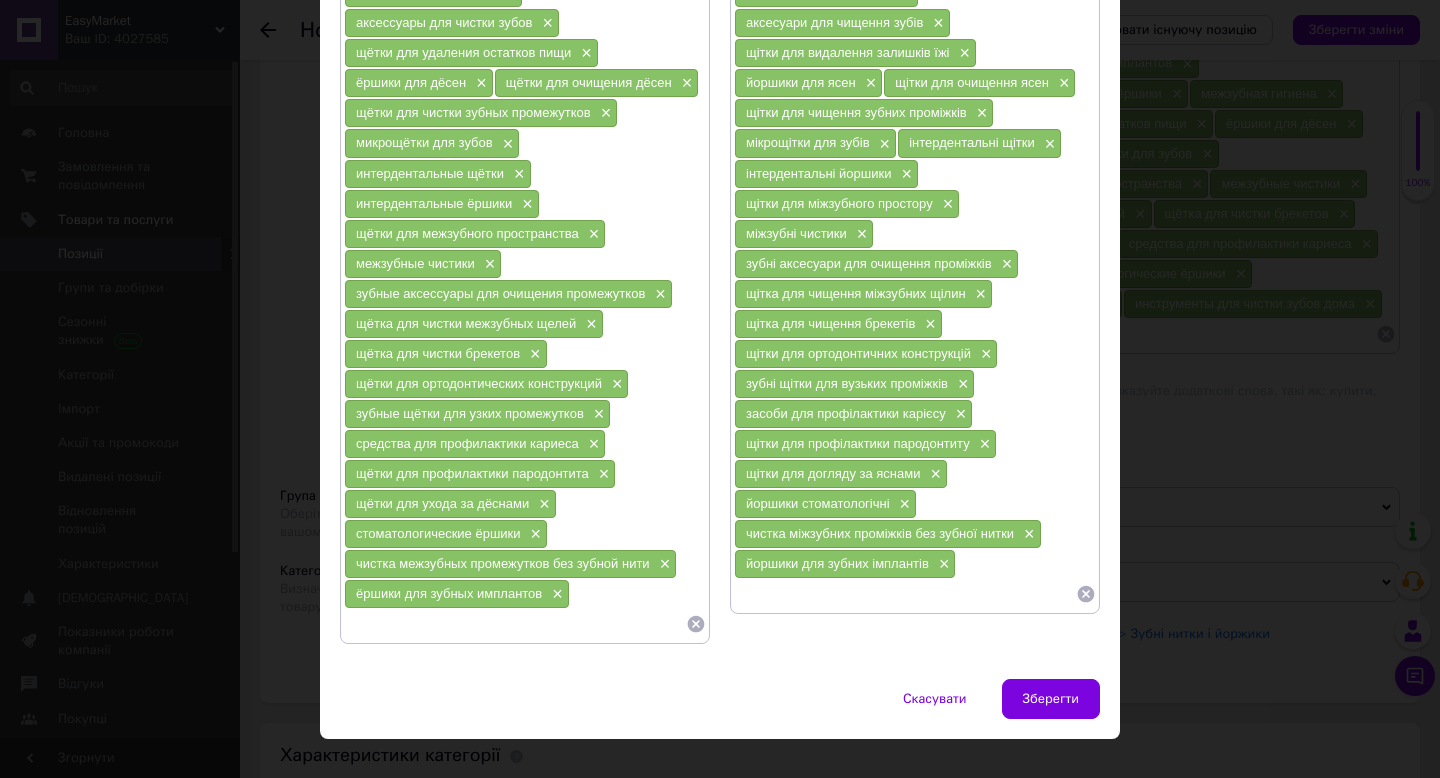 scroll, scrollTop: 577, scrollLeft: 0, axis: vertical 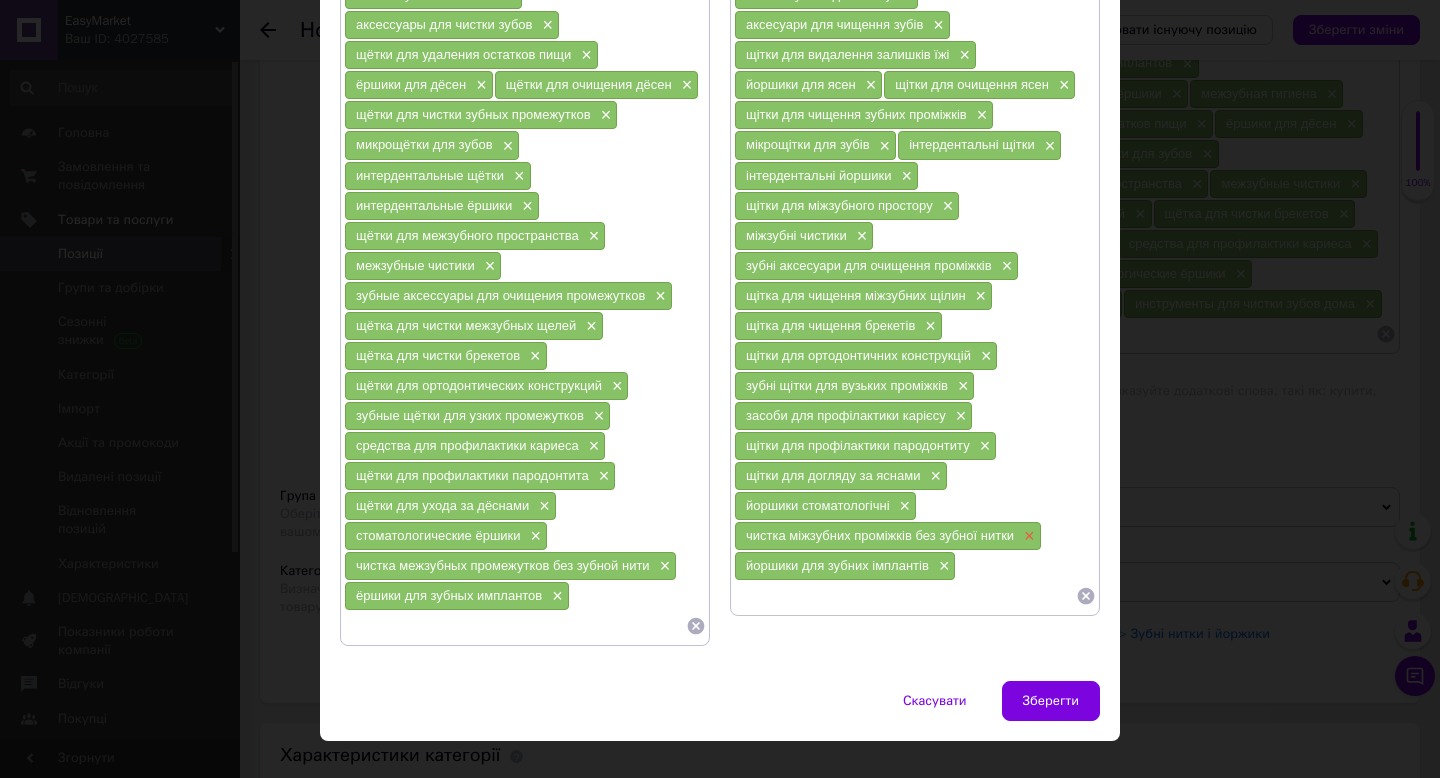 click on "×" at bounding box center [1027, 536] 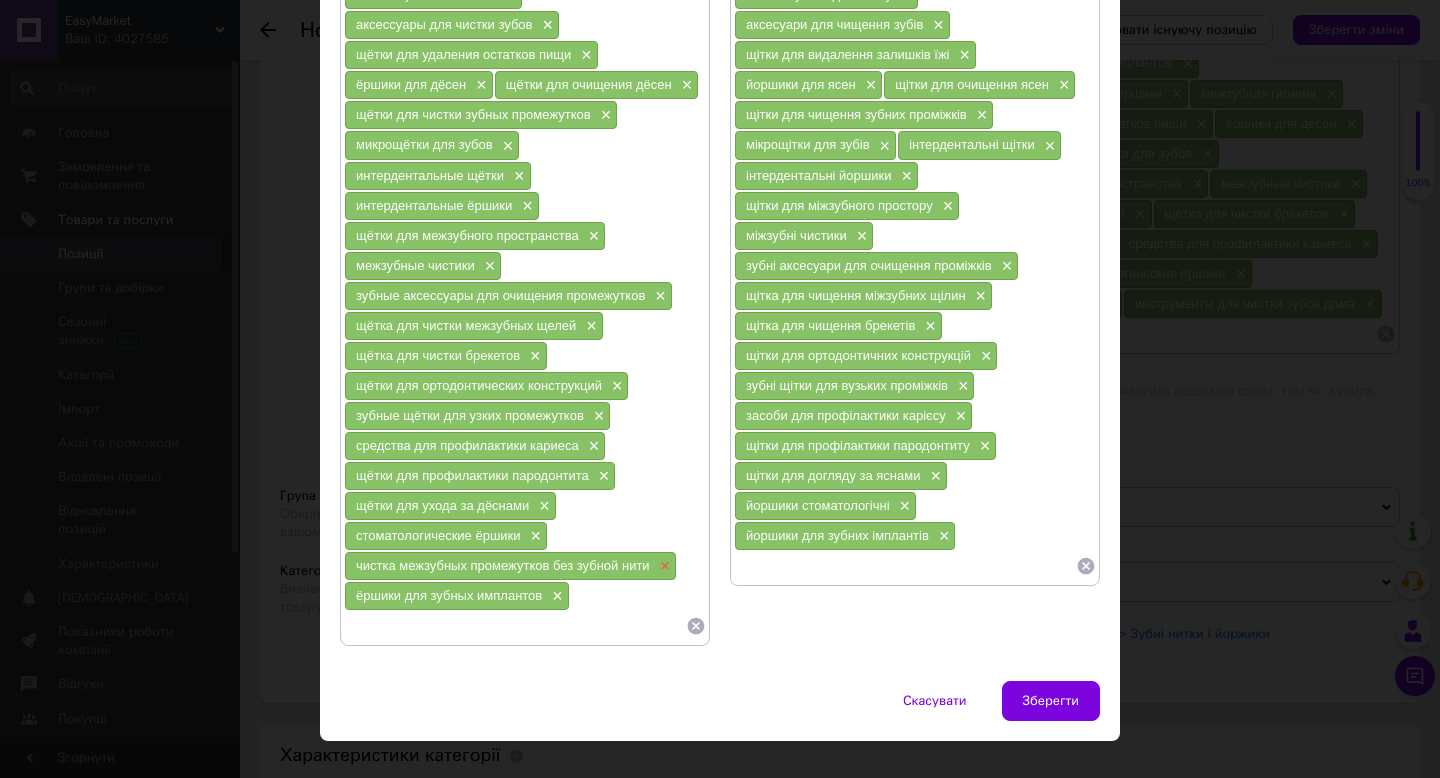 click on "×" at bounding box center (663, 566) 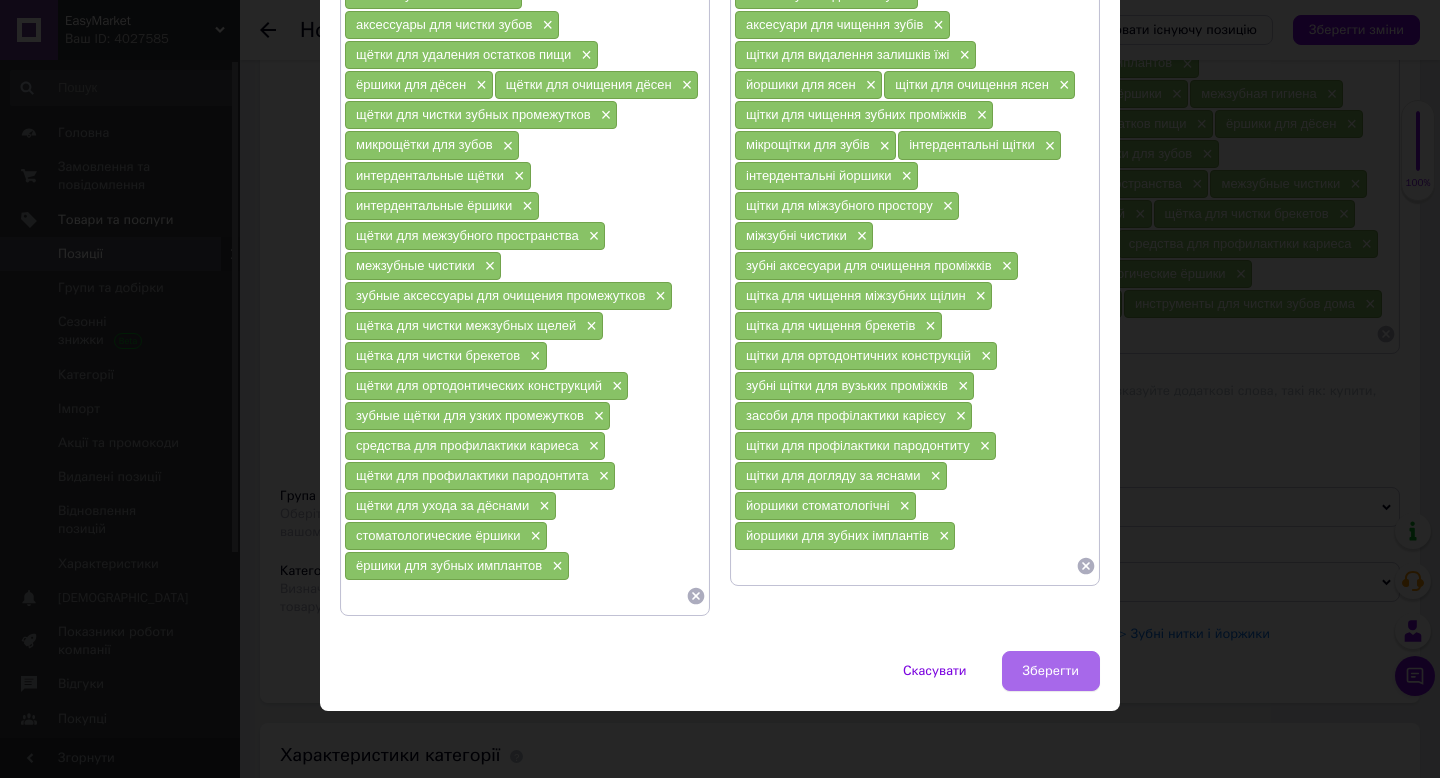 click on "Зберегти" at bounding box center (1051, 671) 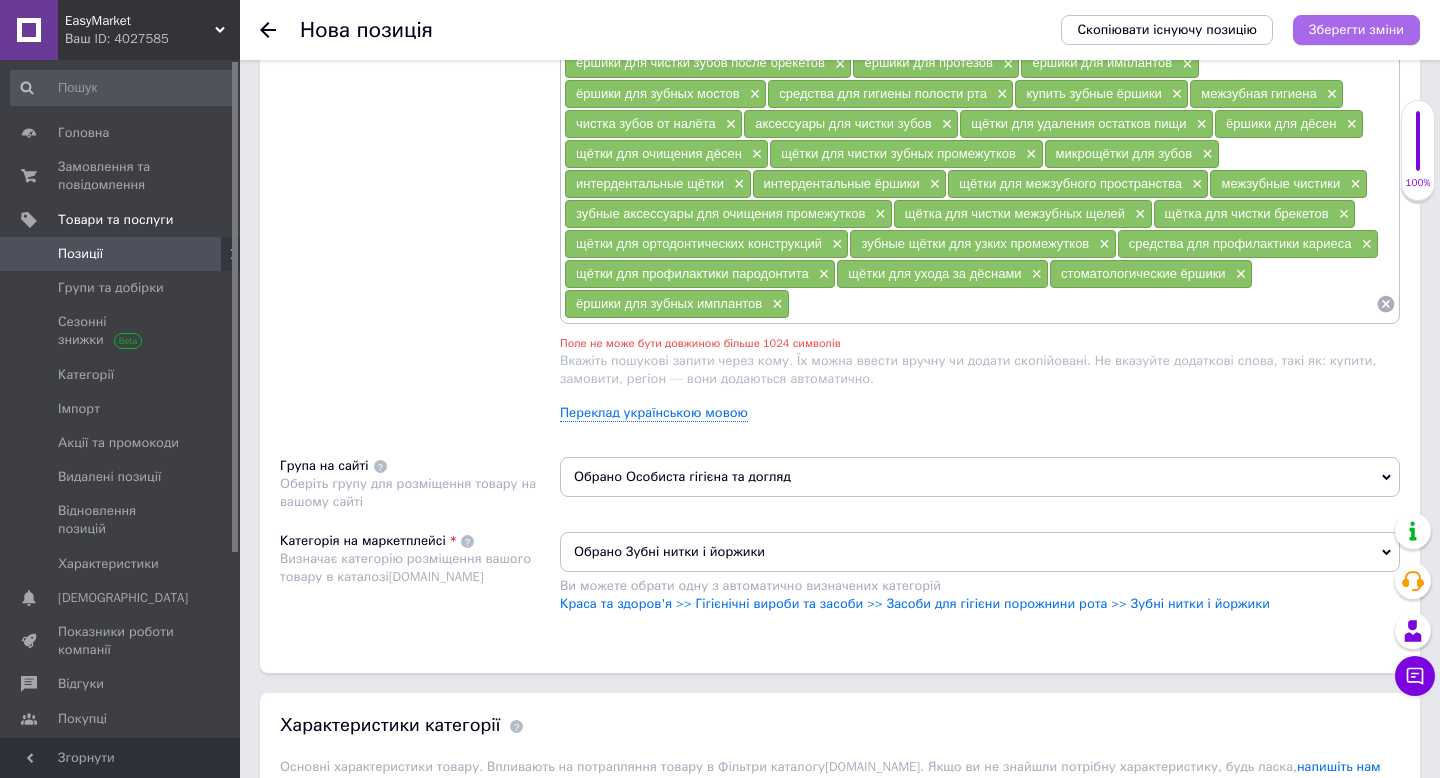 click on "Зберегти зміни" at bounding box center (1356, 30) 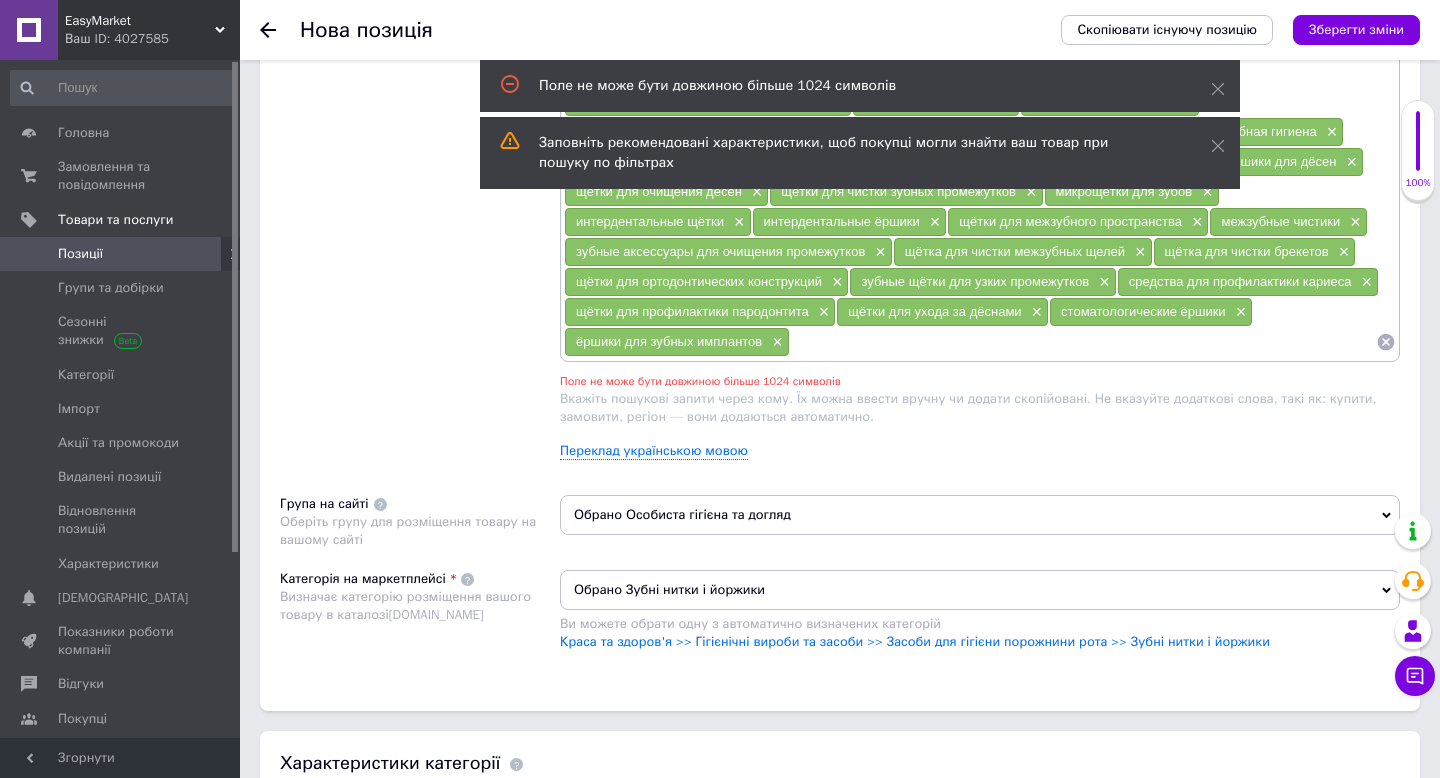 scroll, scrollTop: 1274, scrollLeft: 0, axis: vertical 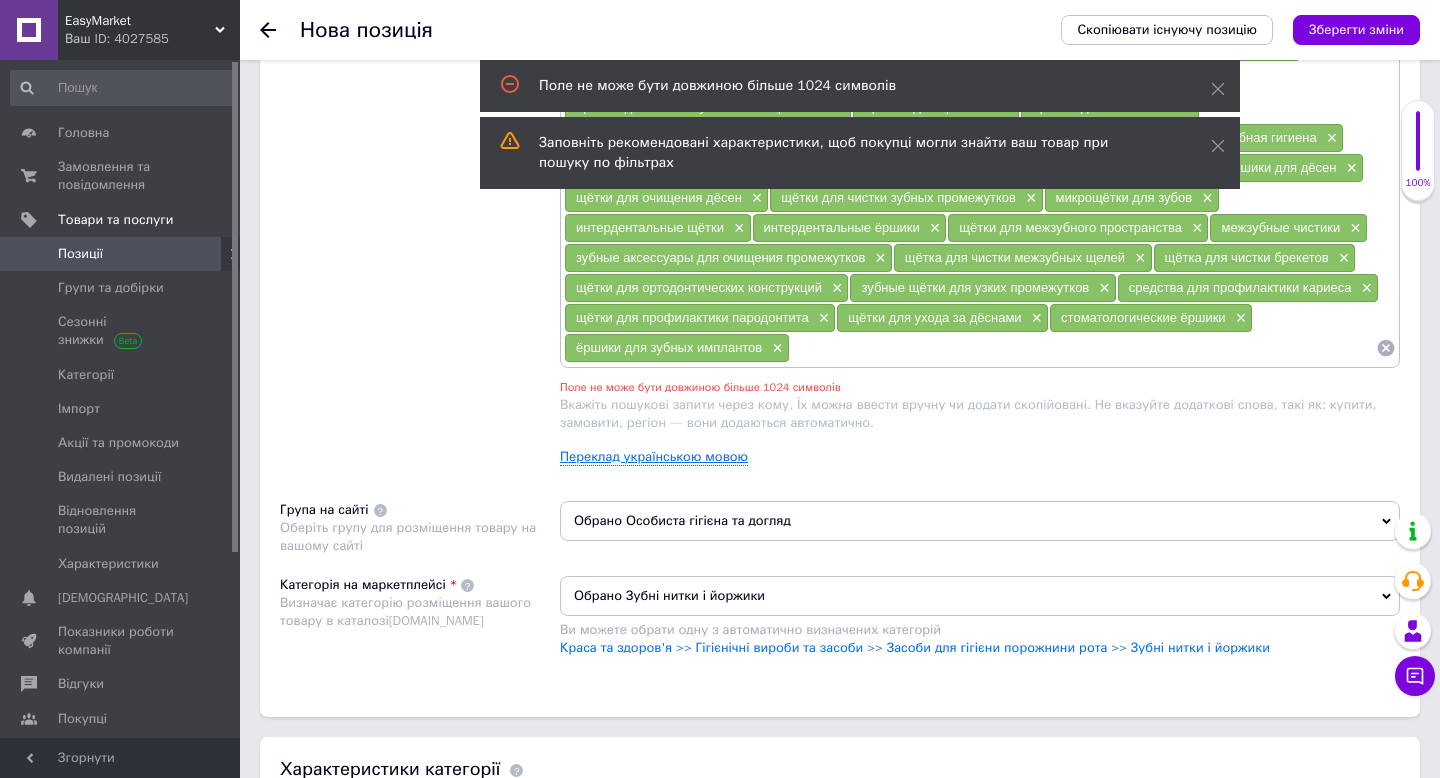 click on "Переклад українською мовою" at bounding box center [654, 457] 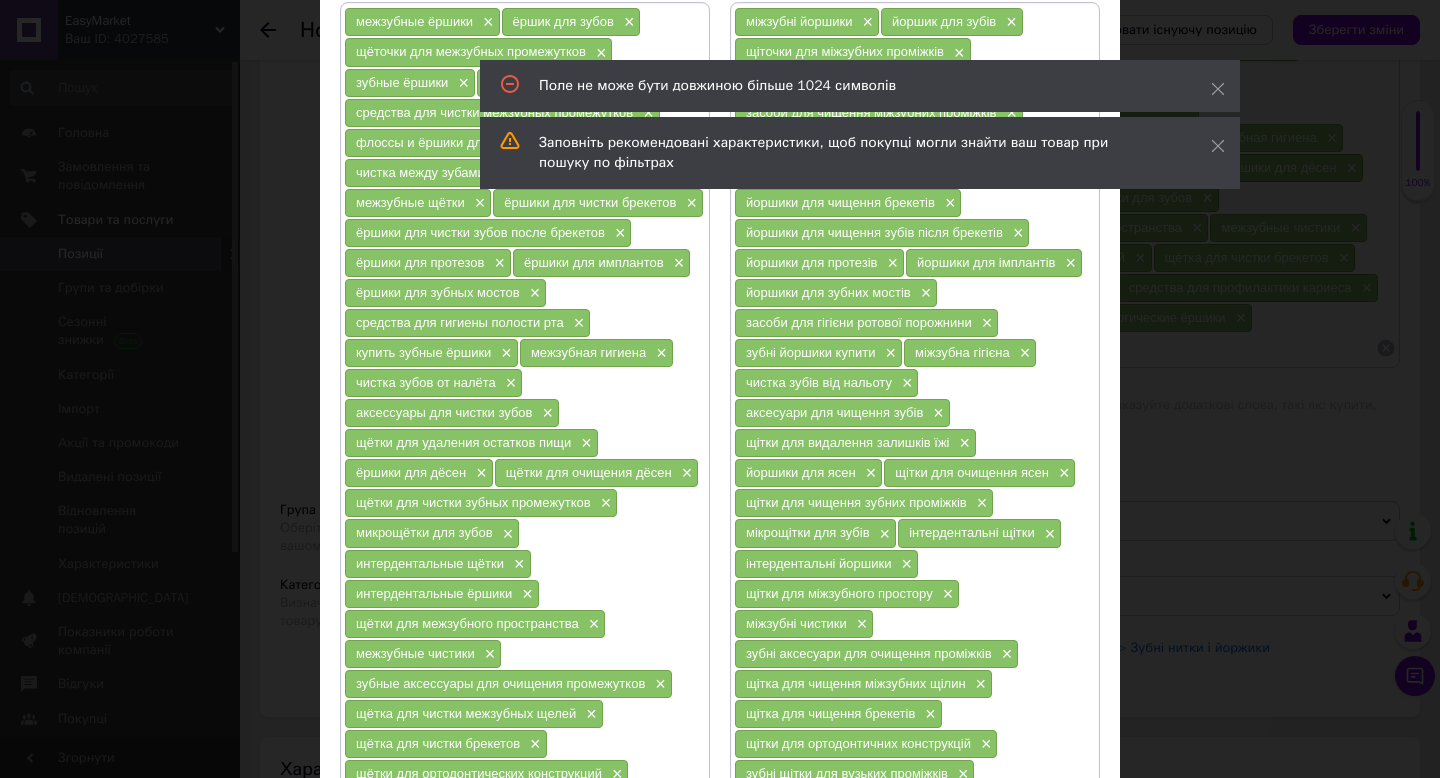scroll, scrollTop: 582, scrollLeft: 0, axis: vertical 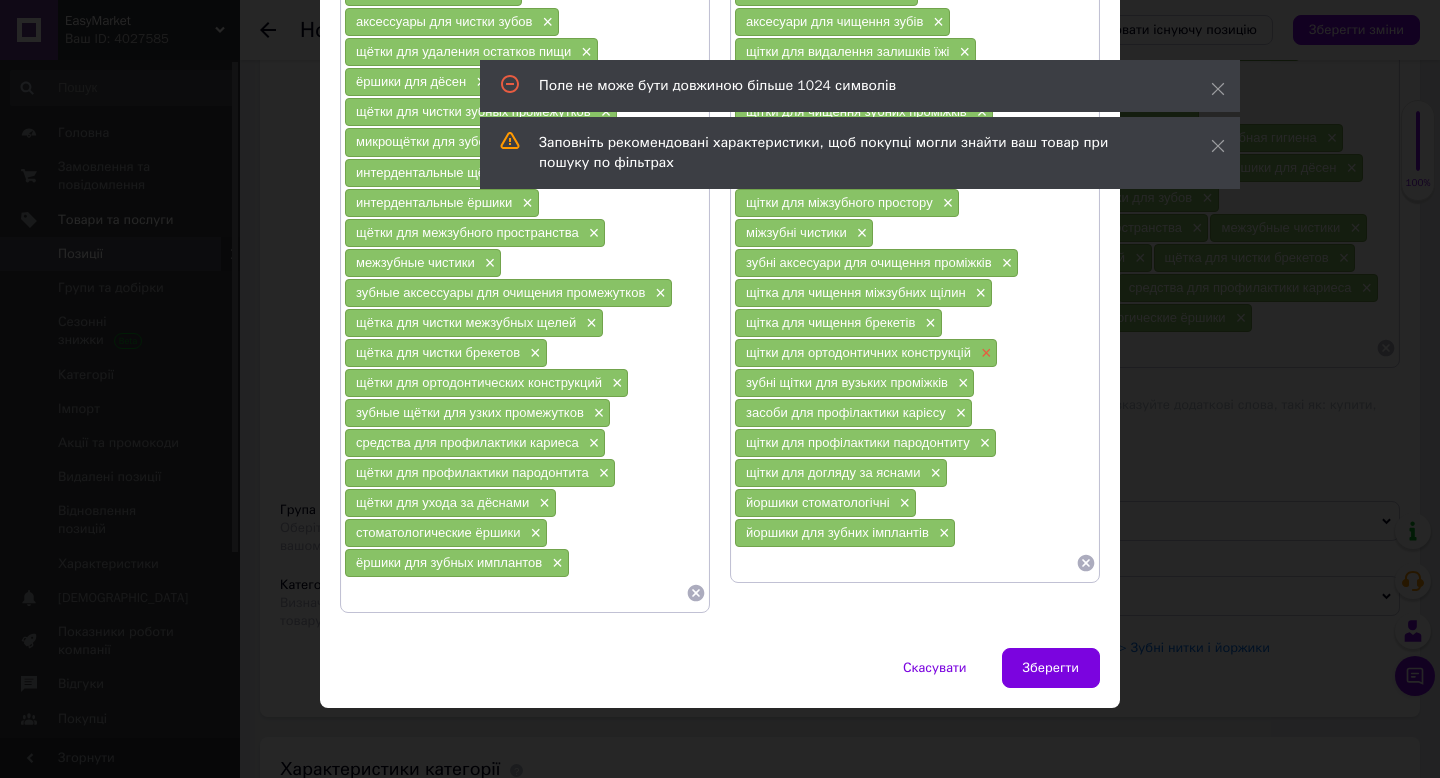 click on "×" at bounding box center [984, 353] 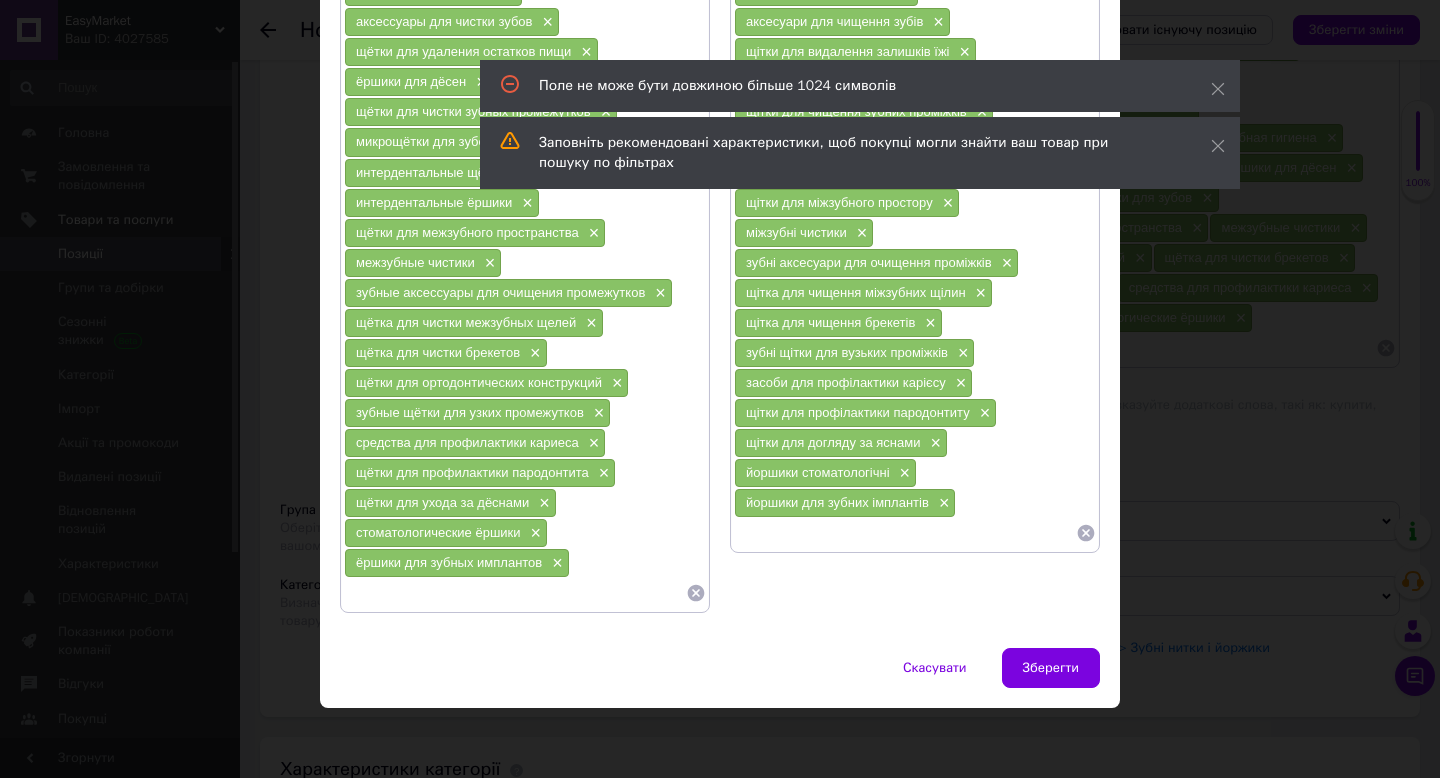 click on "щётки для ортодонтических конструкций ×" at bounding box center [486, 383] 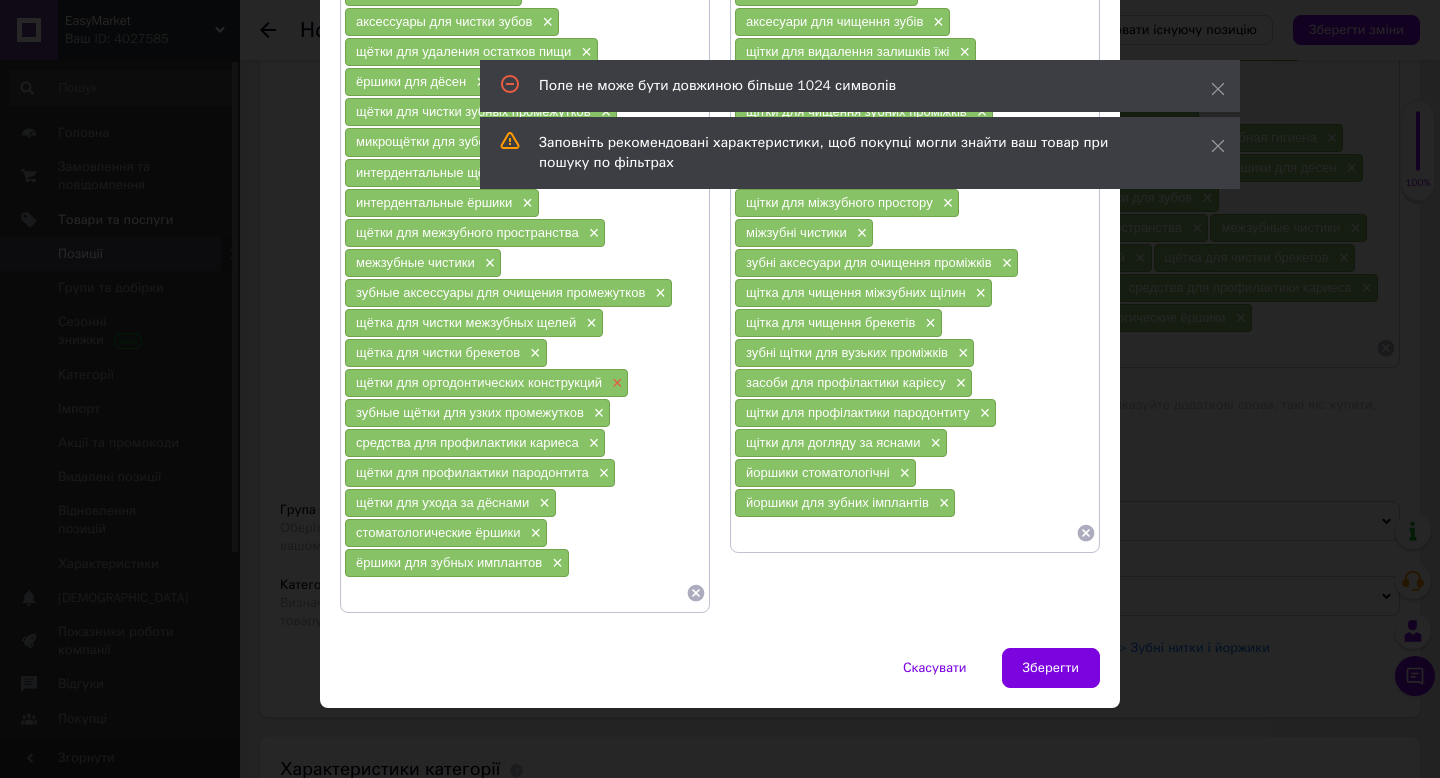 click on "×" at bounding box center (615, 383) 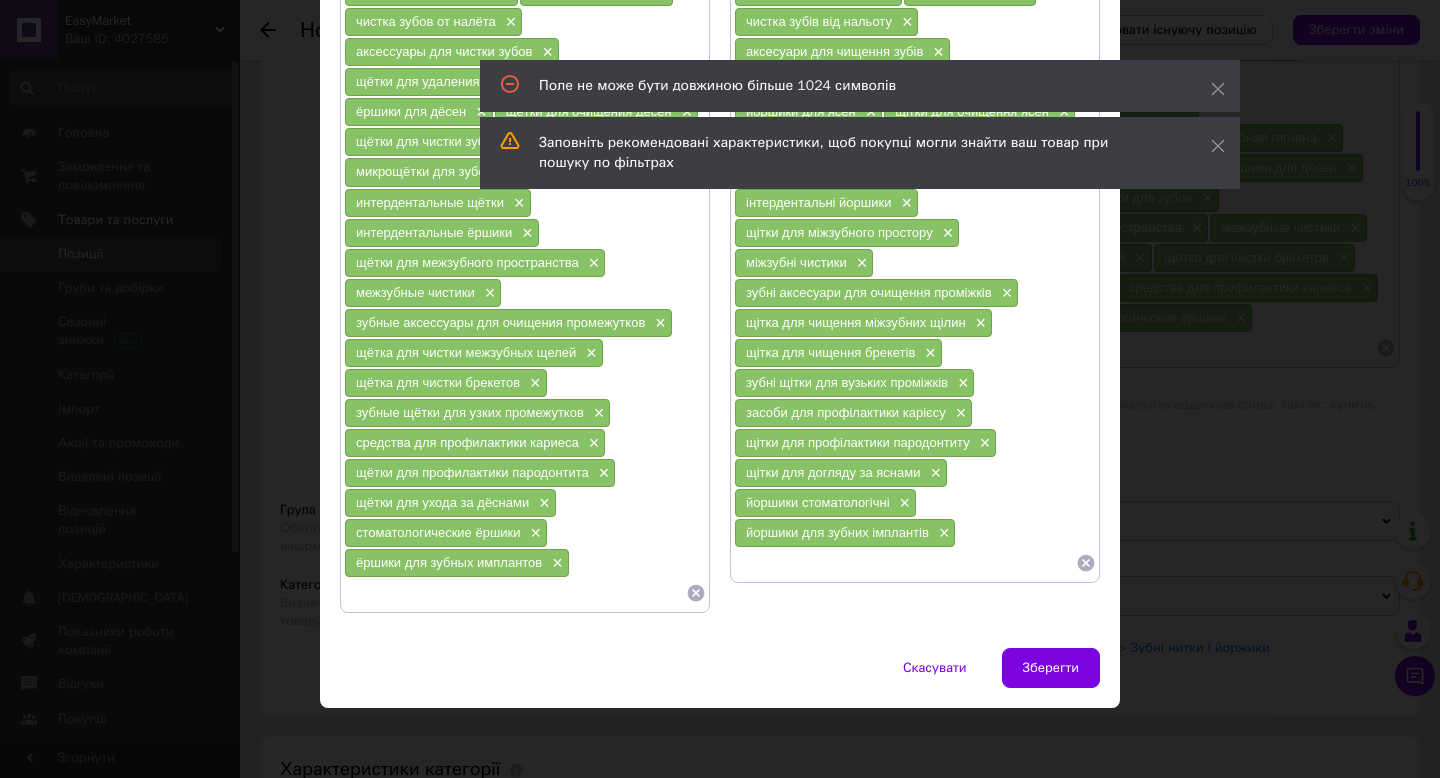 scroll, scrollTop: 552, scrollLeft: 0, axis: vertical 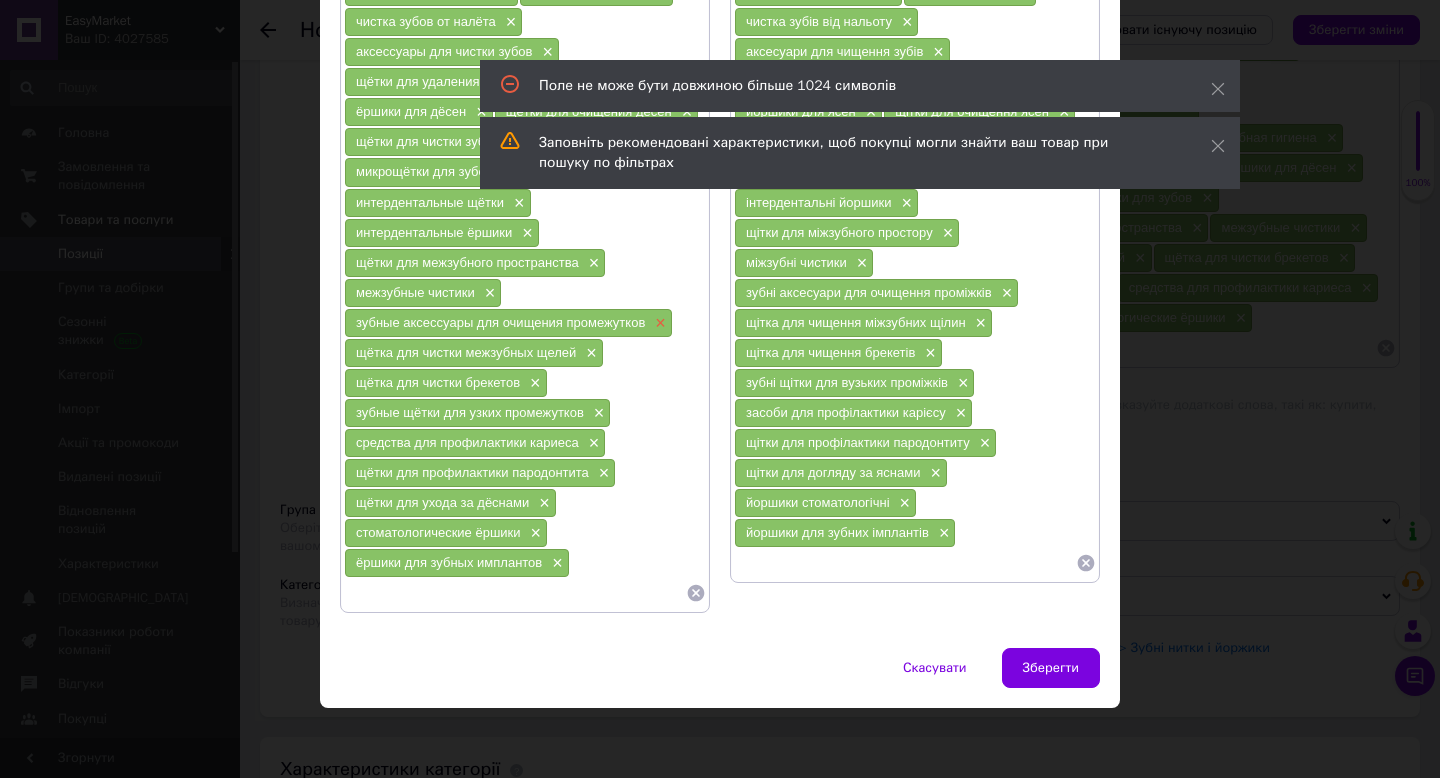 click on "×" at bounding box center [658, 323] 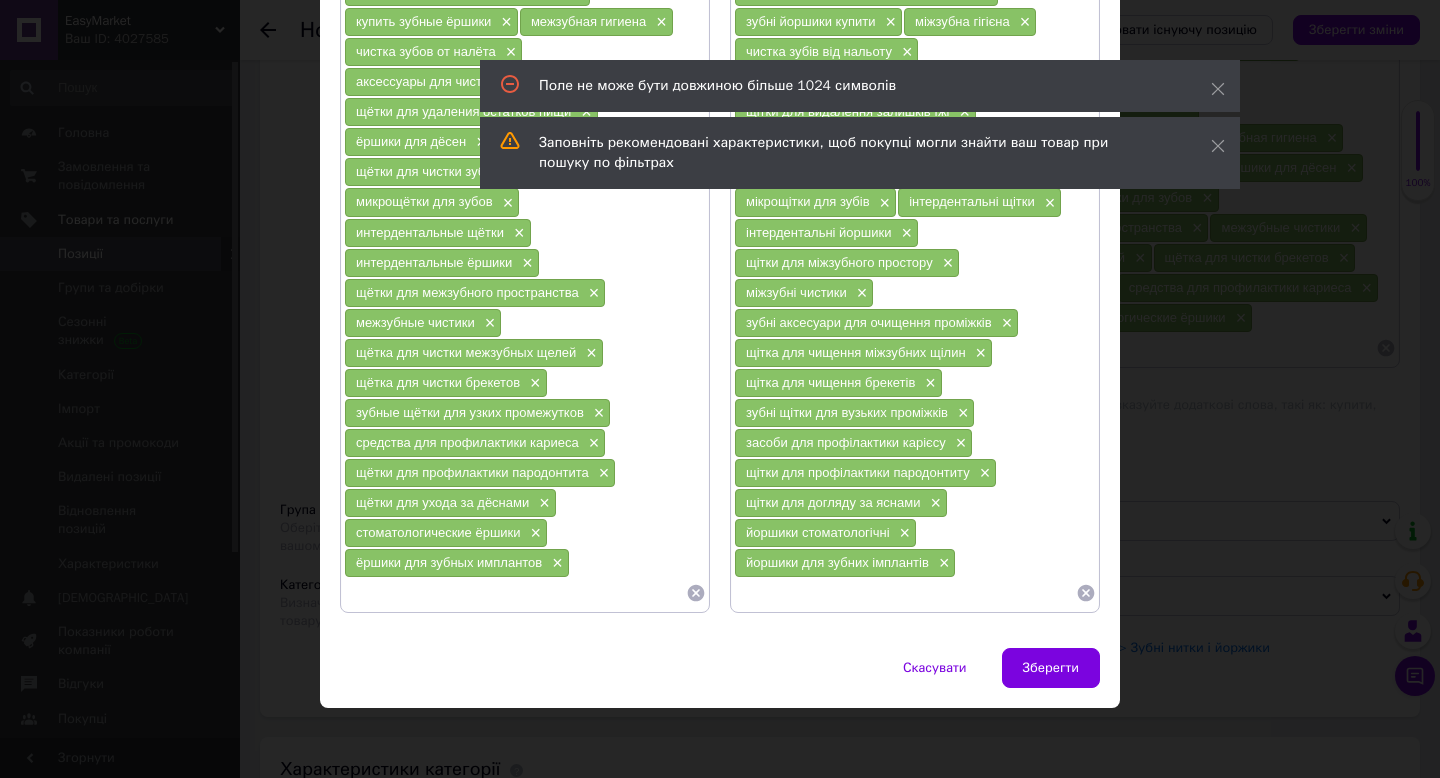 click on "зубні аксесуари для очищення проміжків ×" at bounding box center [876, 323] 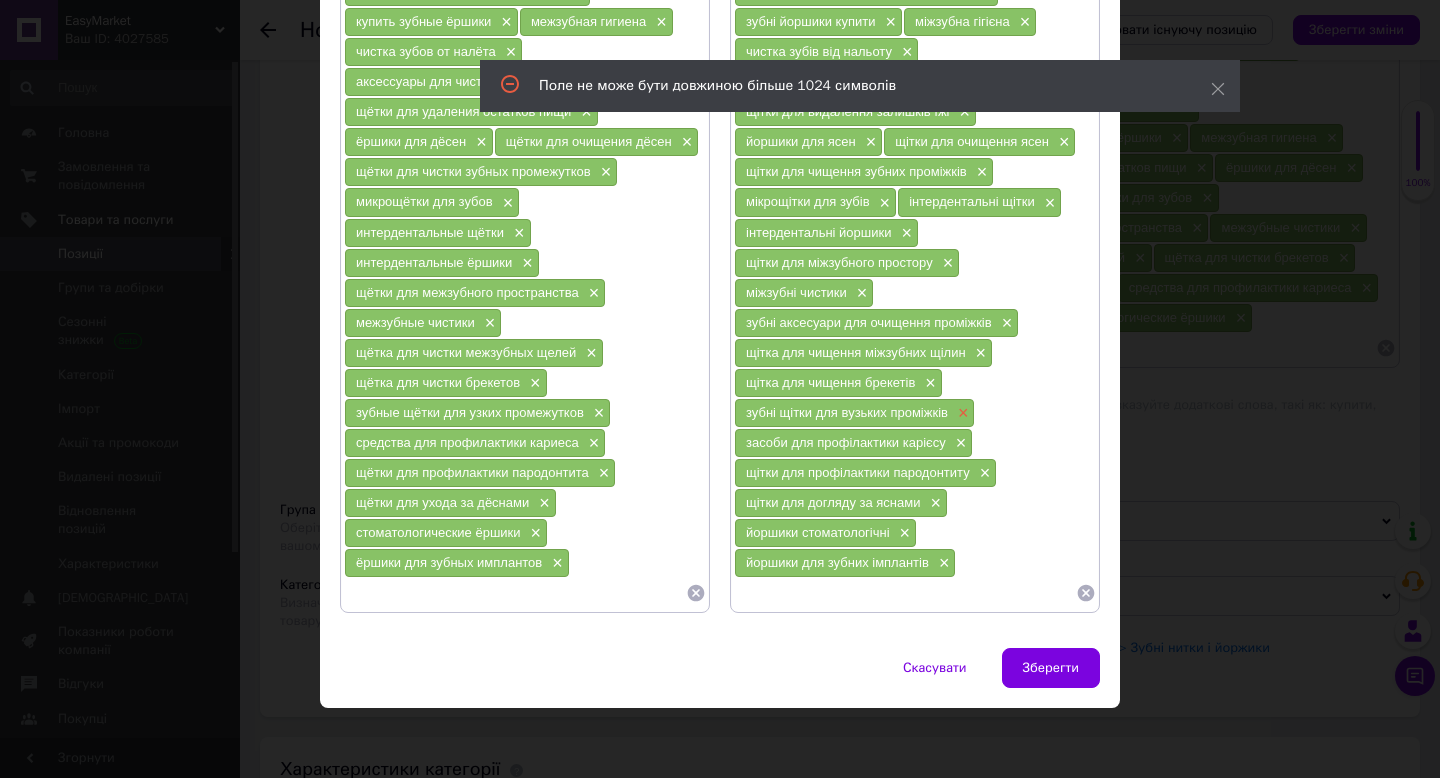 click on "×" at bounding box center [961, 413] 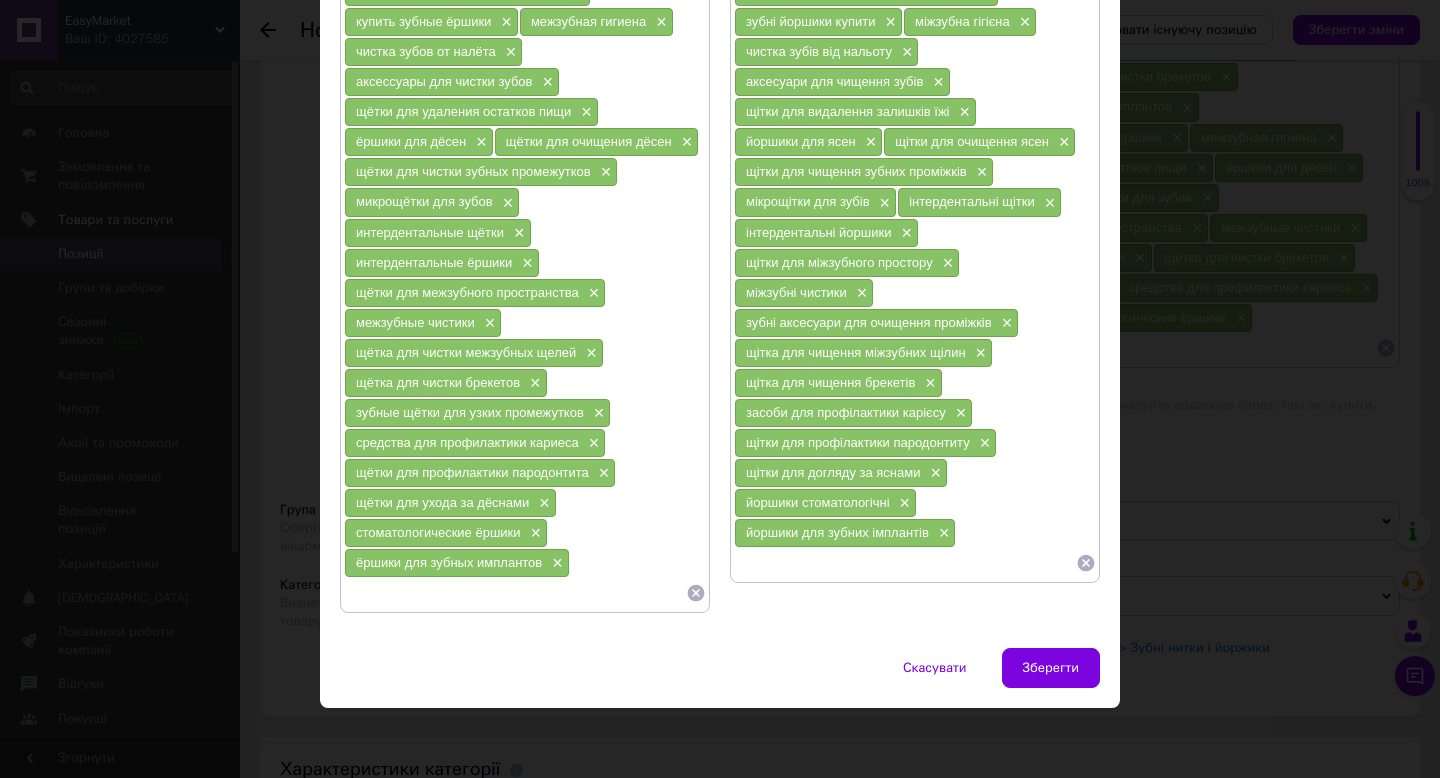 click on "зубные щётки для узких промежутков ×" at bounding box center (477, 413) 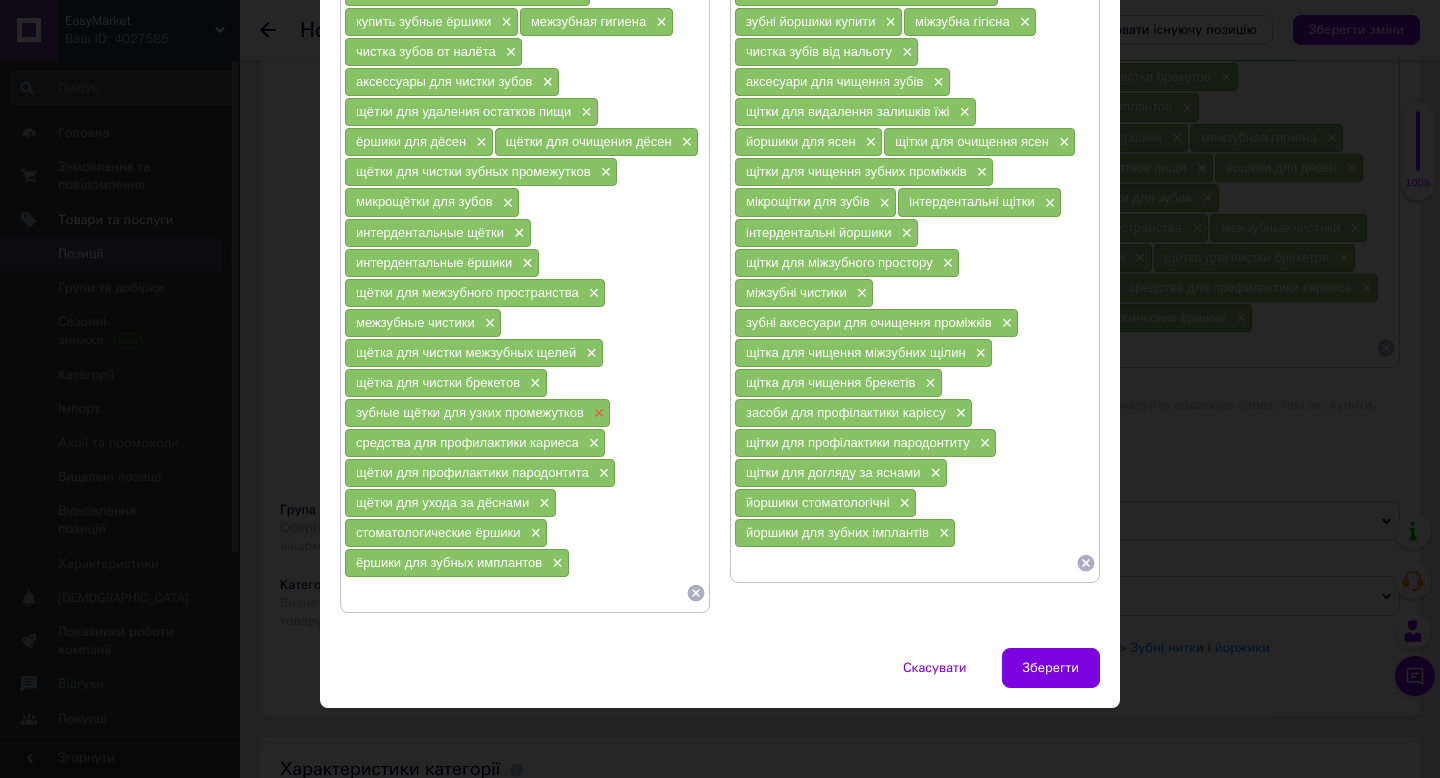 click on "×" at bounding box center [597, 413] 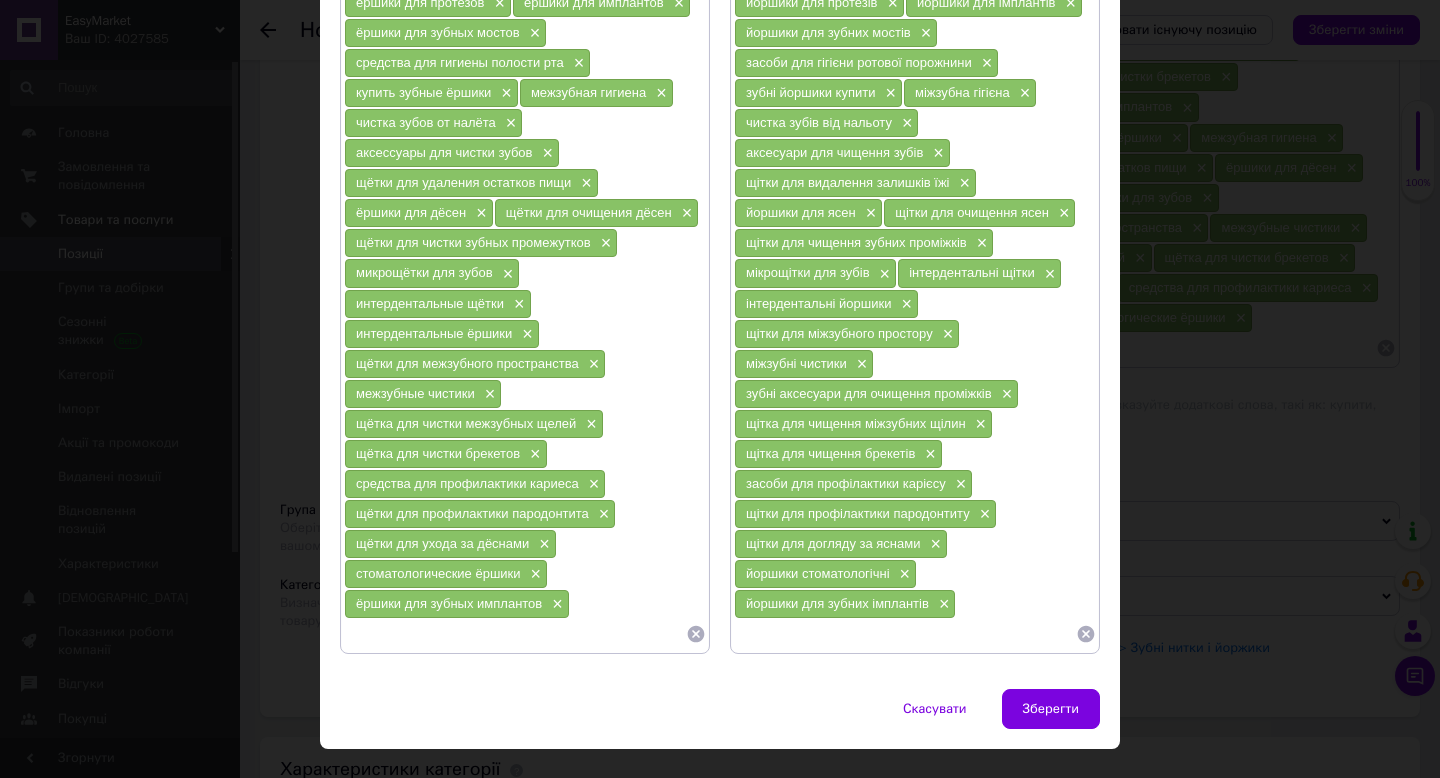 scroll, scrollTop: 446, scrollLeft: 0, axis: vertical 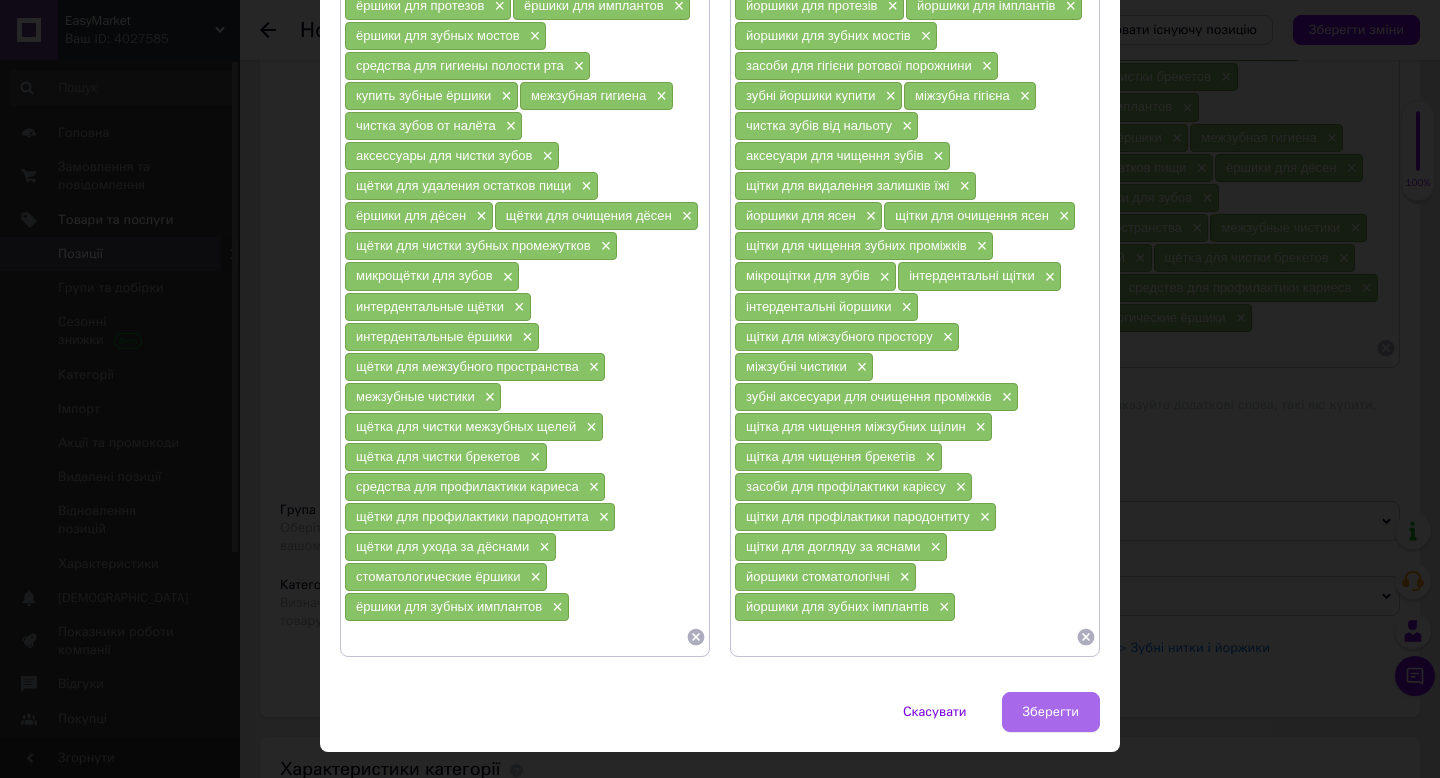 click on "Зберегти" at bounding box center [1051, 712] 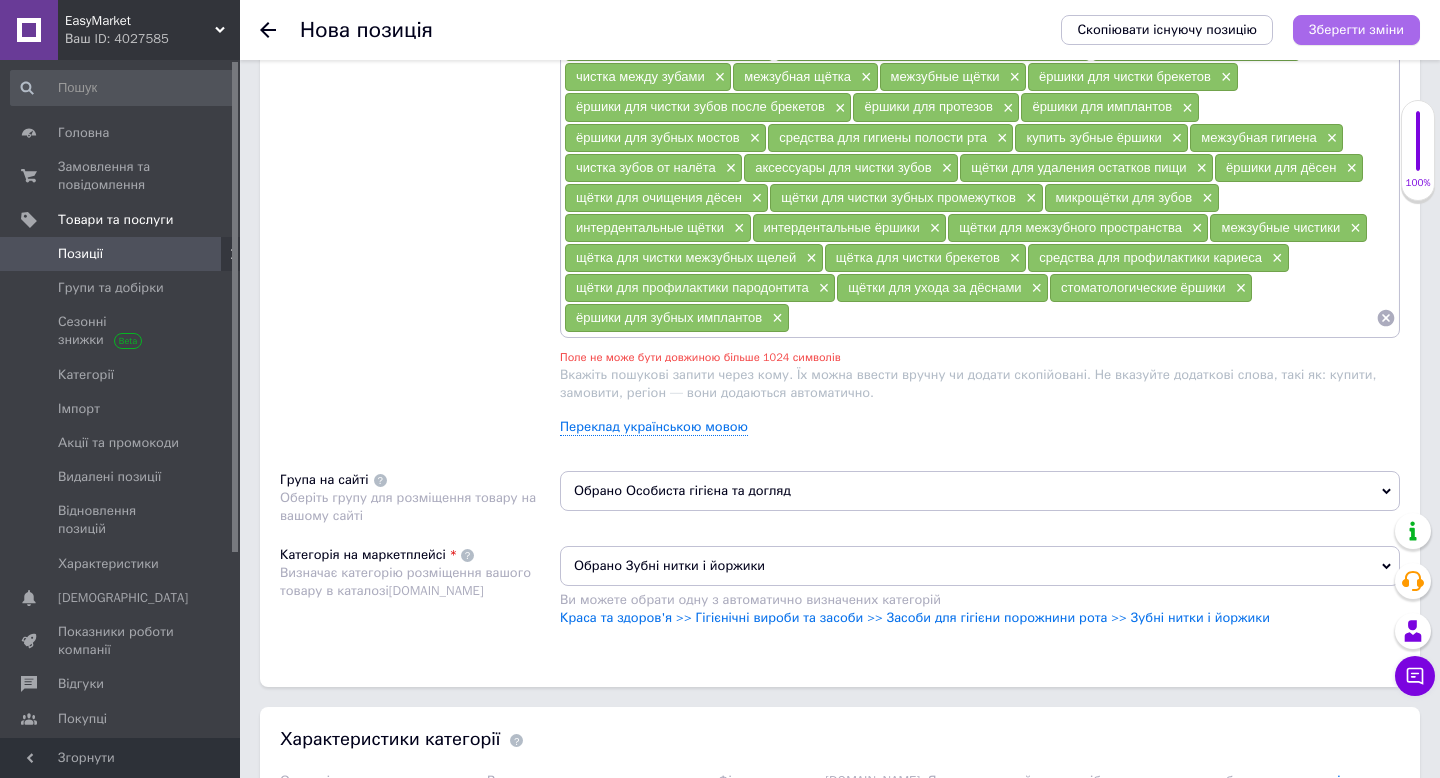 click on "Зберегти зміни" at bounding box center (1356, 29) 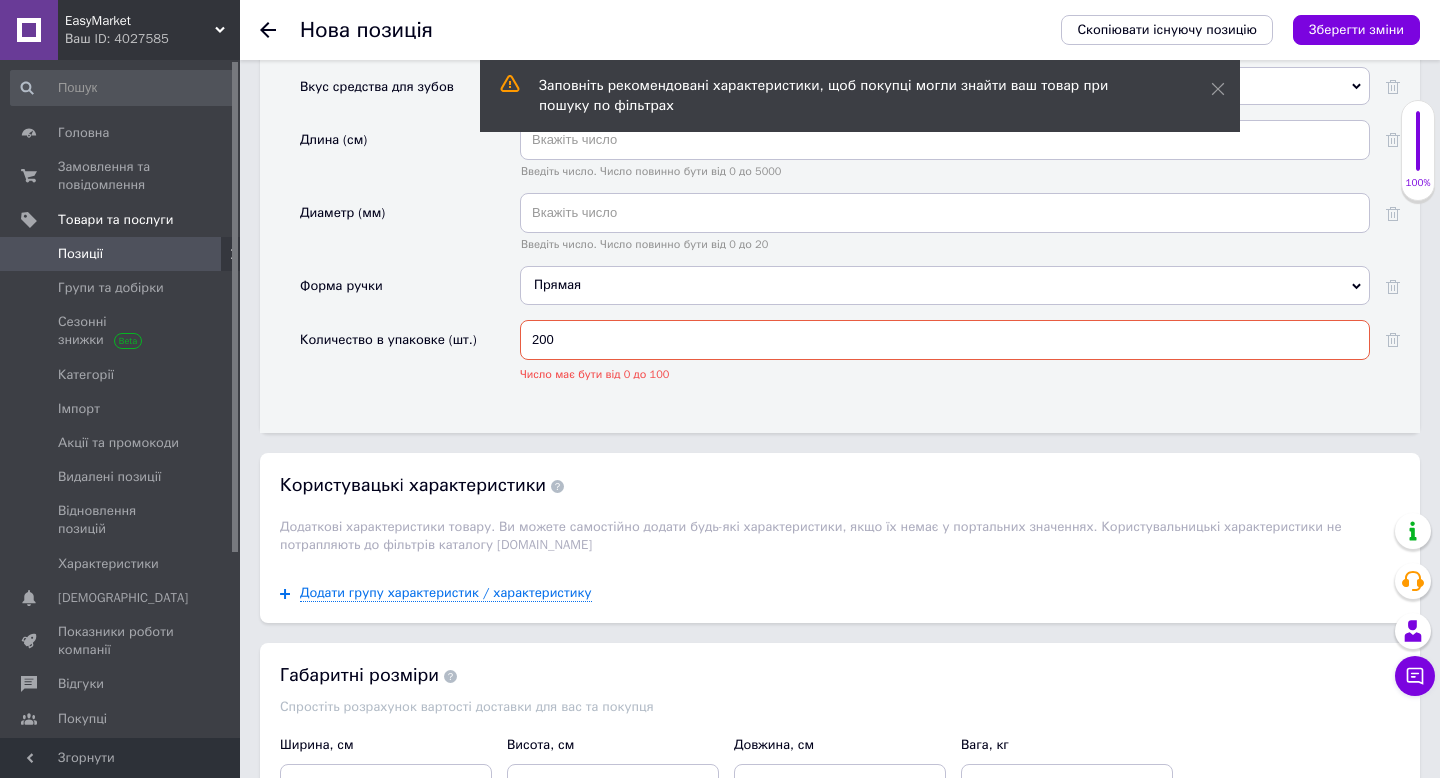 scroll, scrollTop: 2617, scrollLeft: 0, axis: vertical 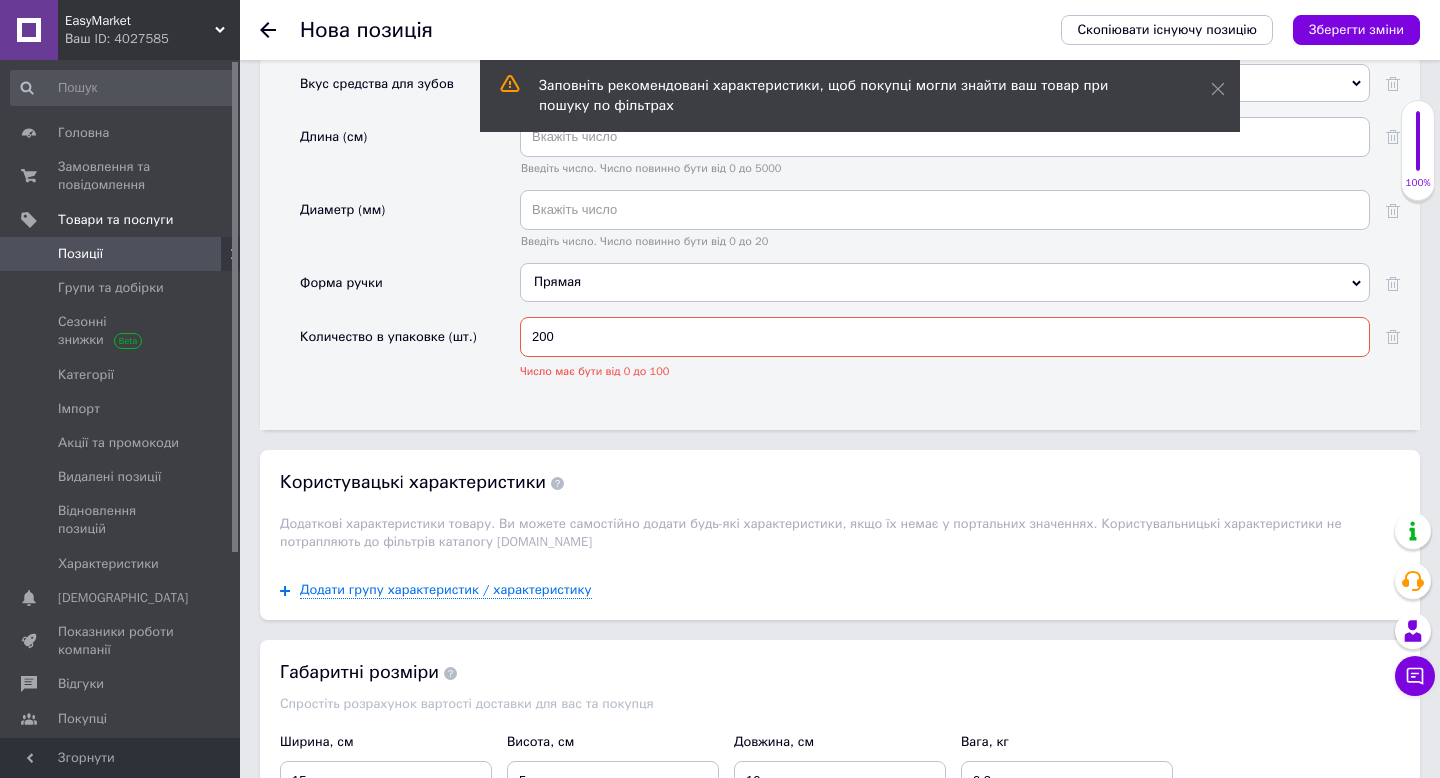 click on "200" at bounding box center (945, 337) 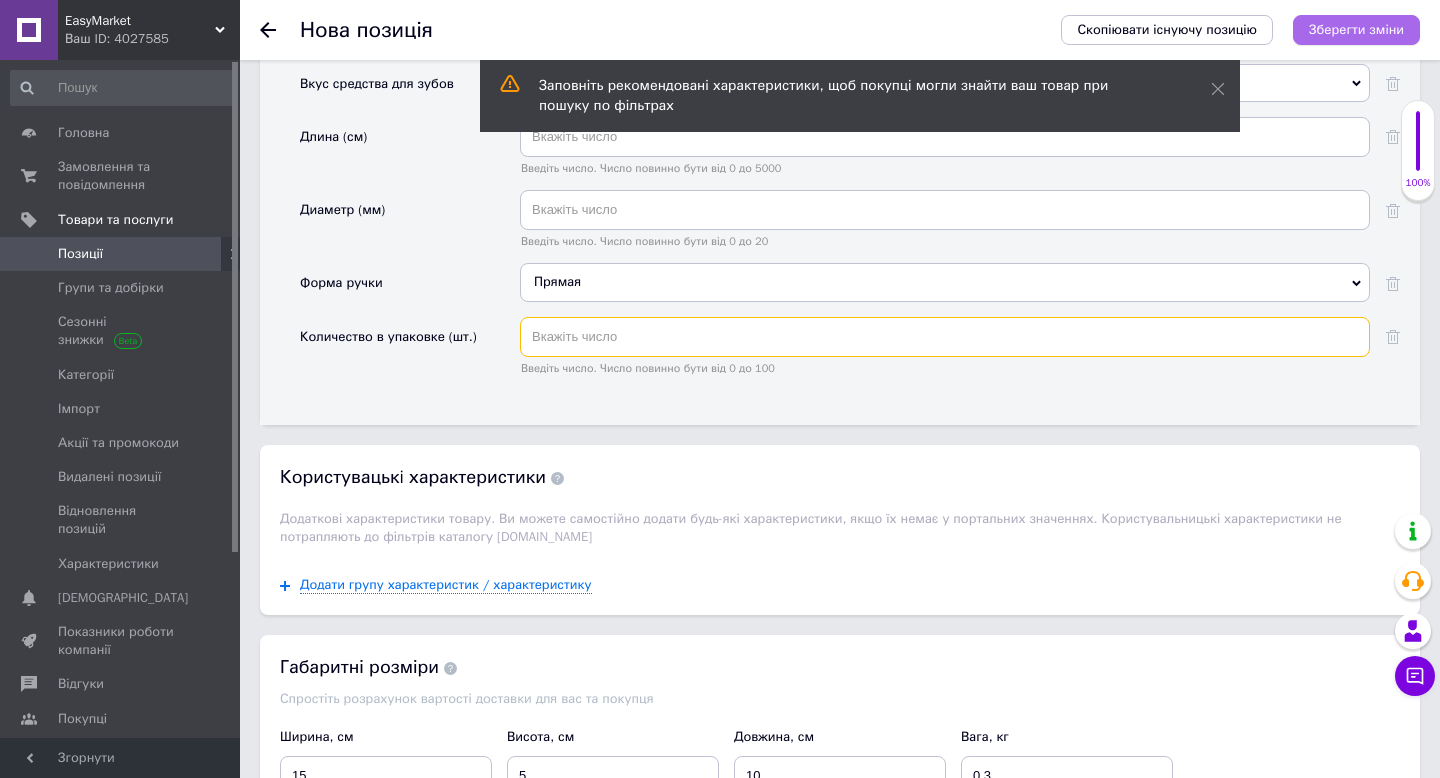 type 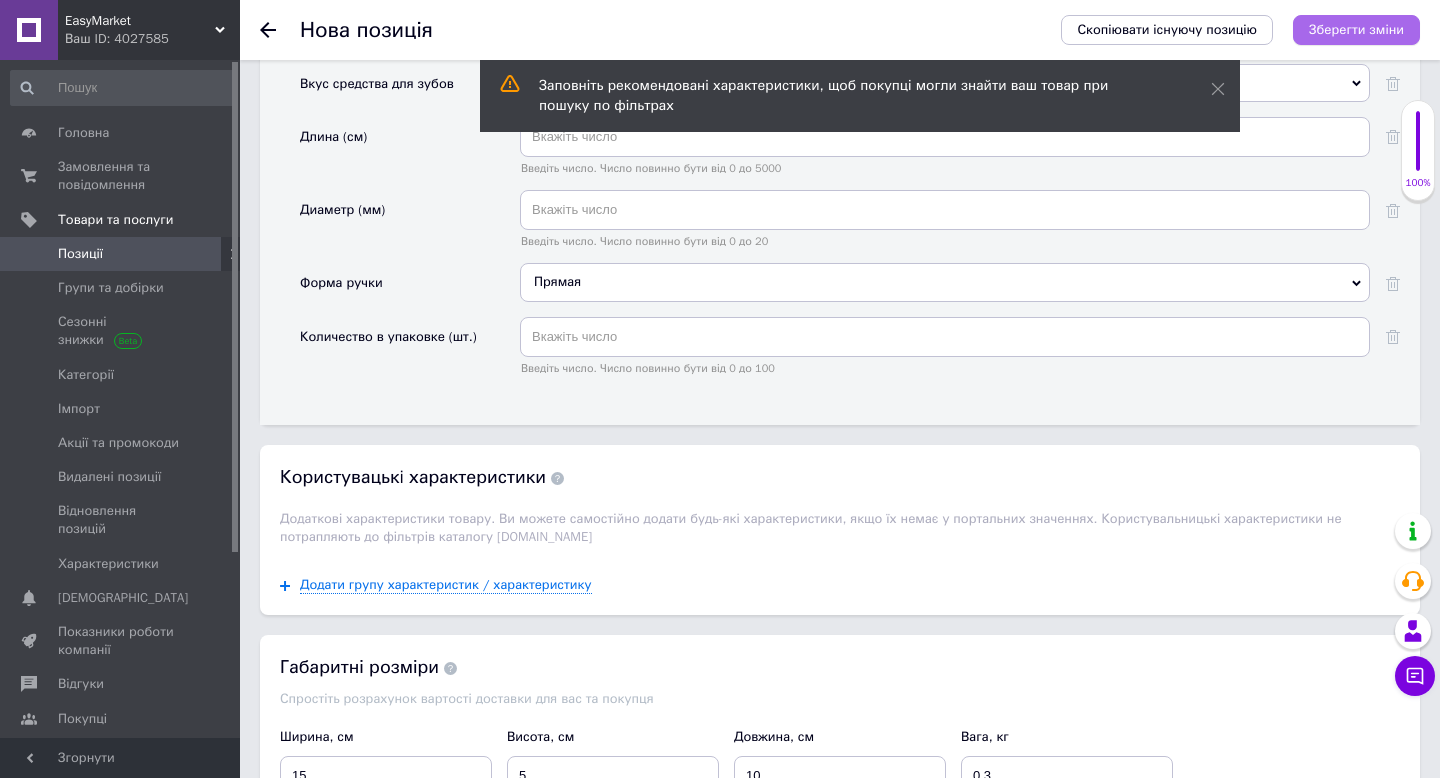 click on "Зберегти зміни" at bounding box center (1356, 29) 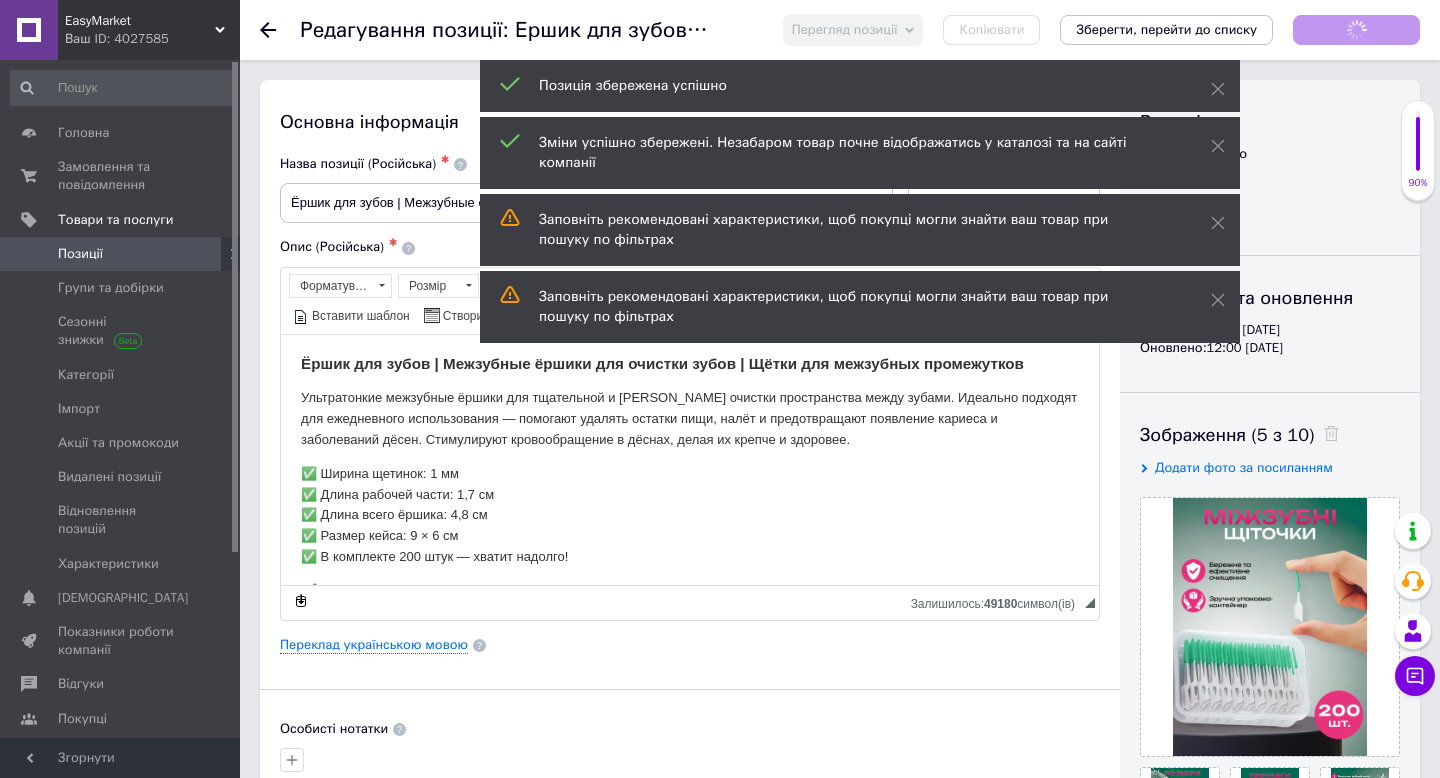 scroll, scrollTop: 0, scrollLeft: 0, axis: both 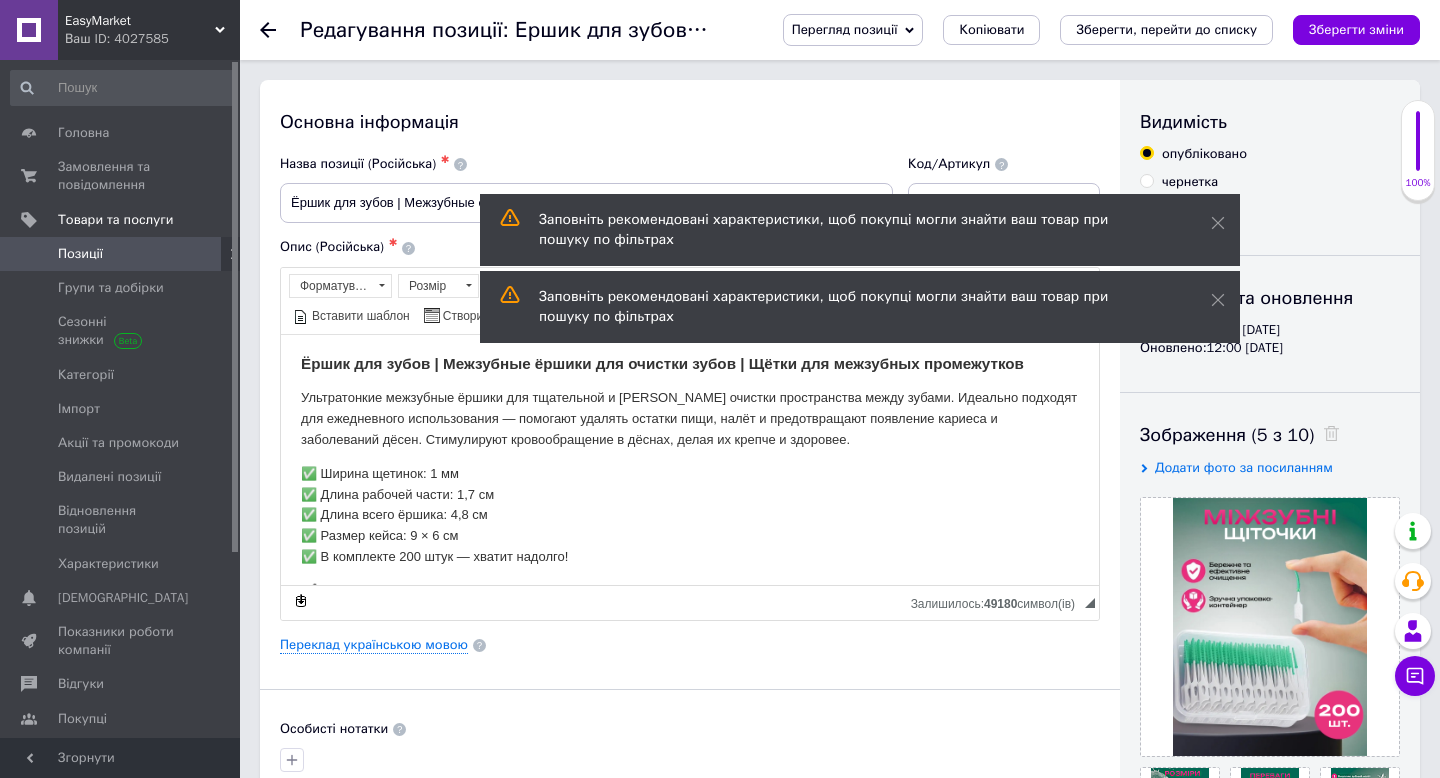click on "Позиції" at bounding box center [121, 254] 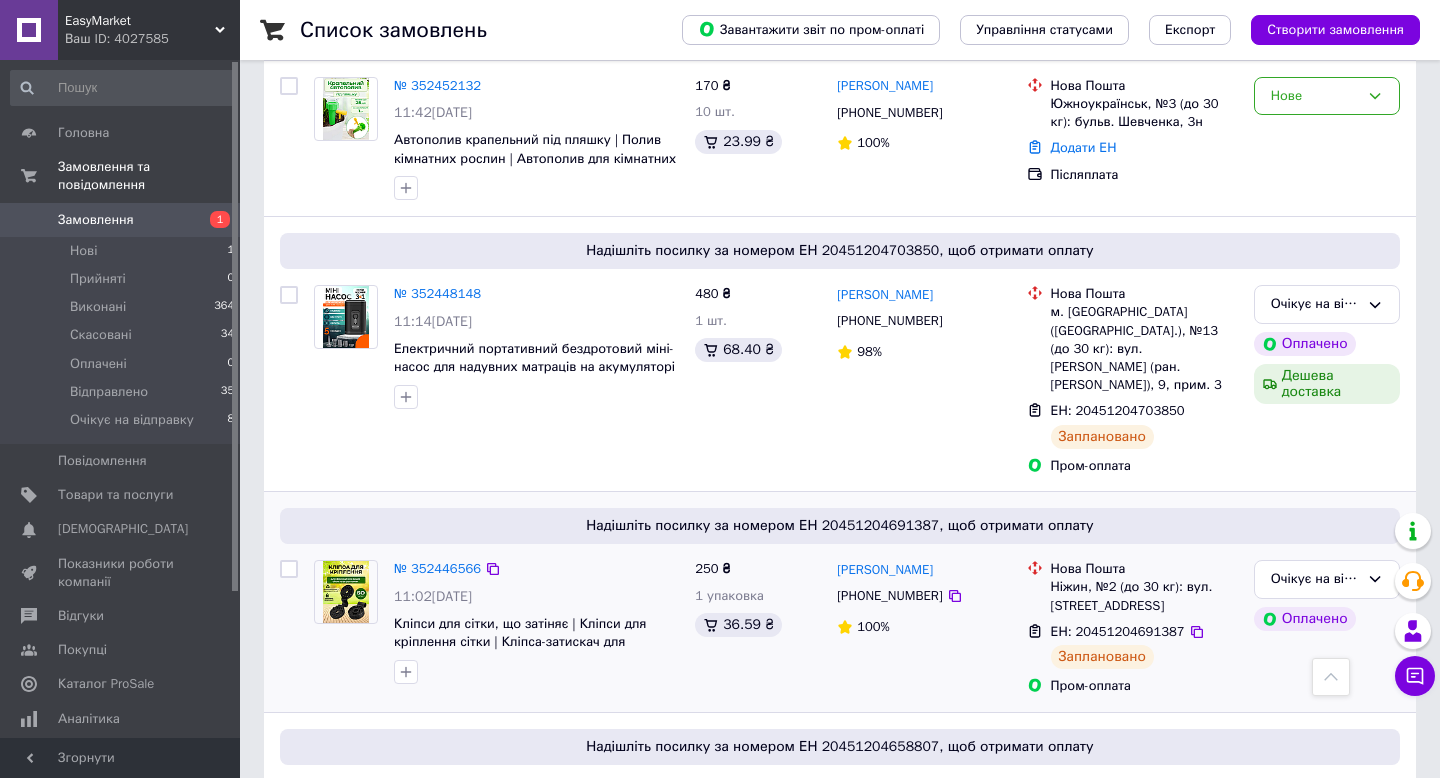 scroll, scrollTop: 0, scrollLeft: 0, axis: both 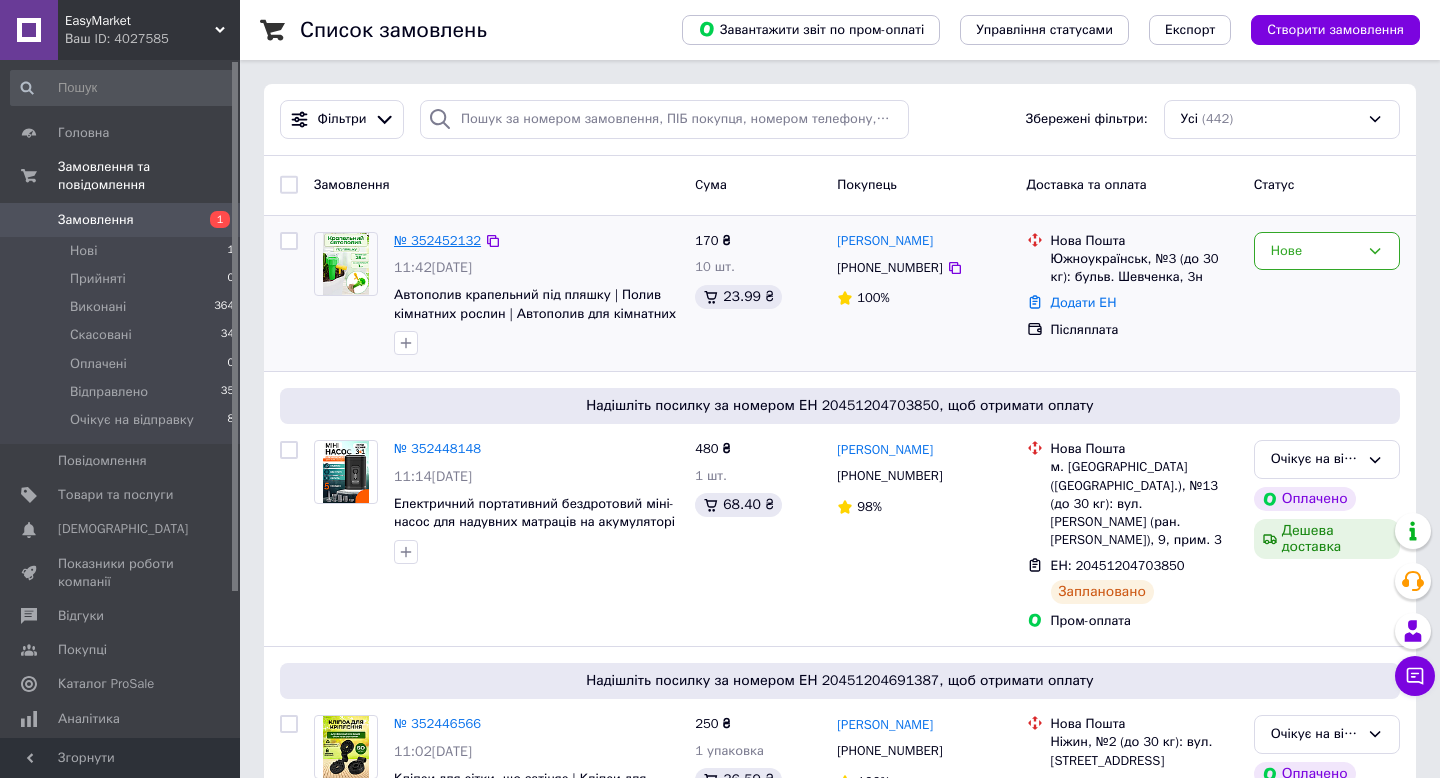 click on "№ 352452132" at bounding box center (437, 240) 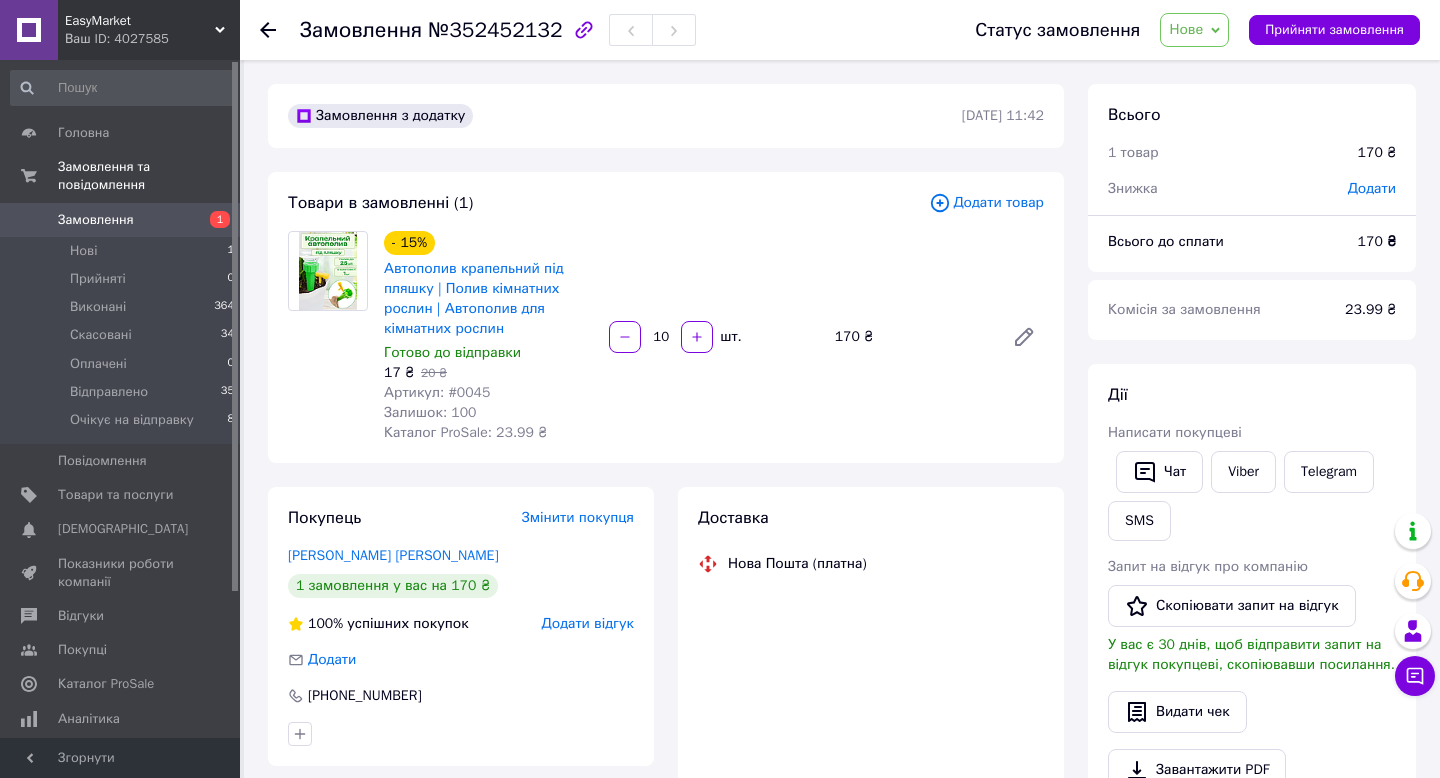 click on "Нове" at bounding box center [1186, 29] 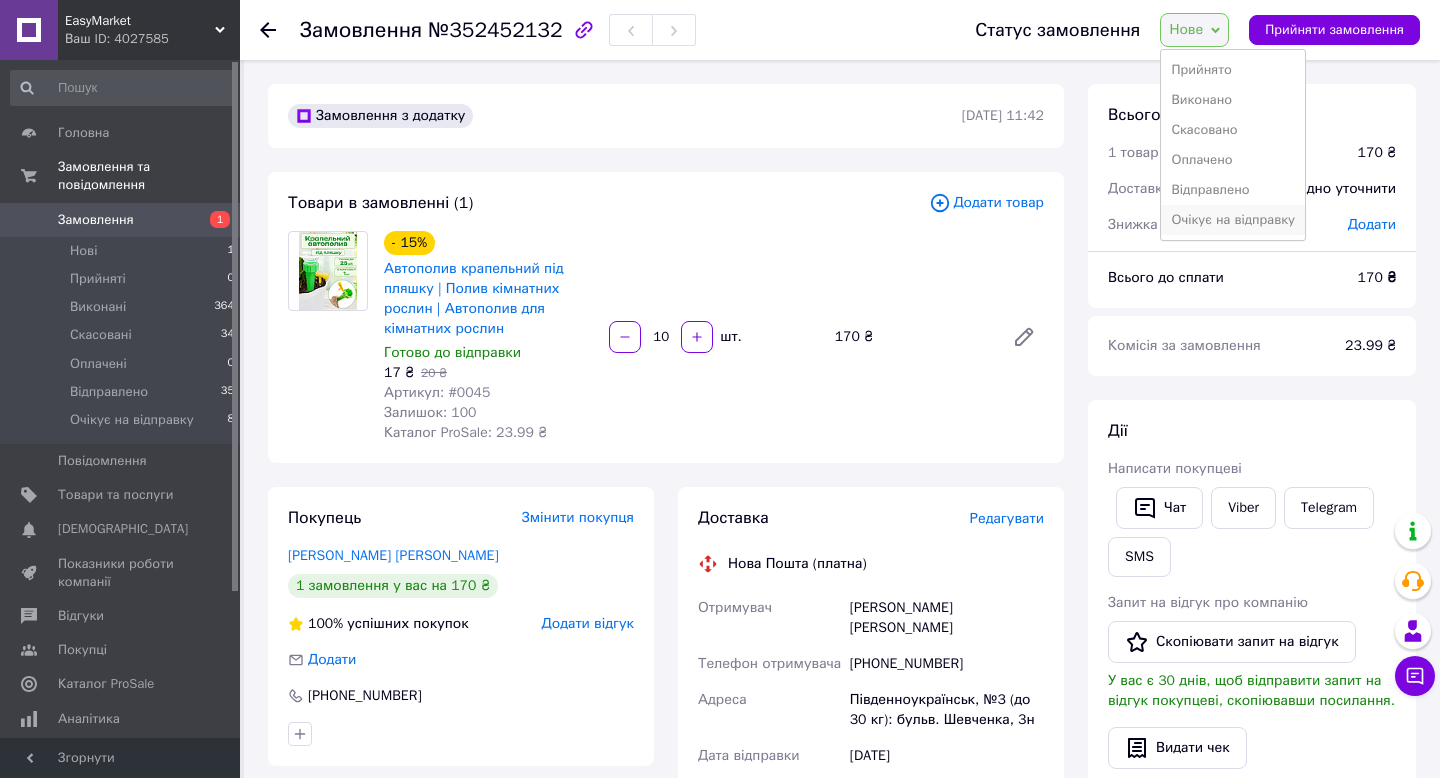 click on "Очікує на відправку" at bounding box center (1233, 220) 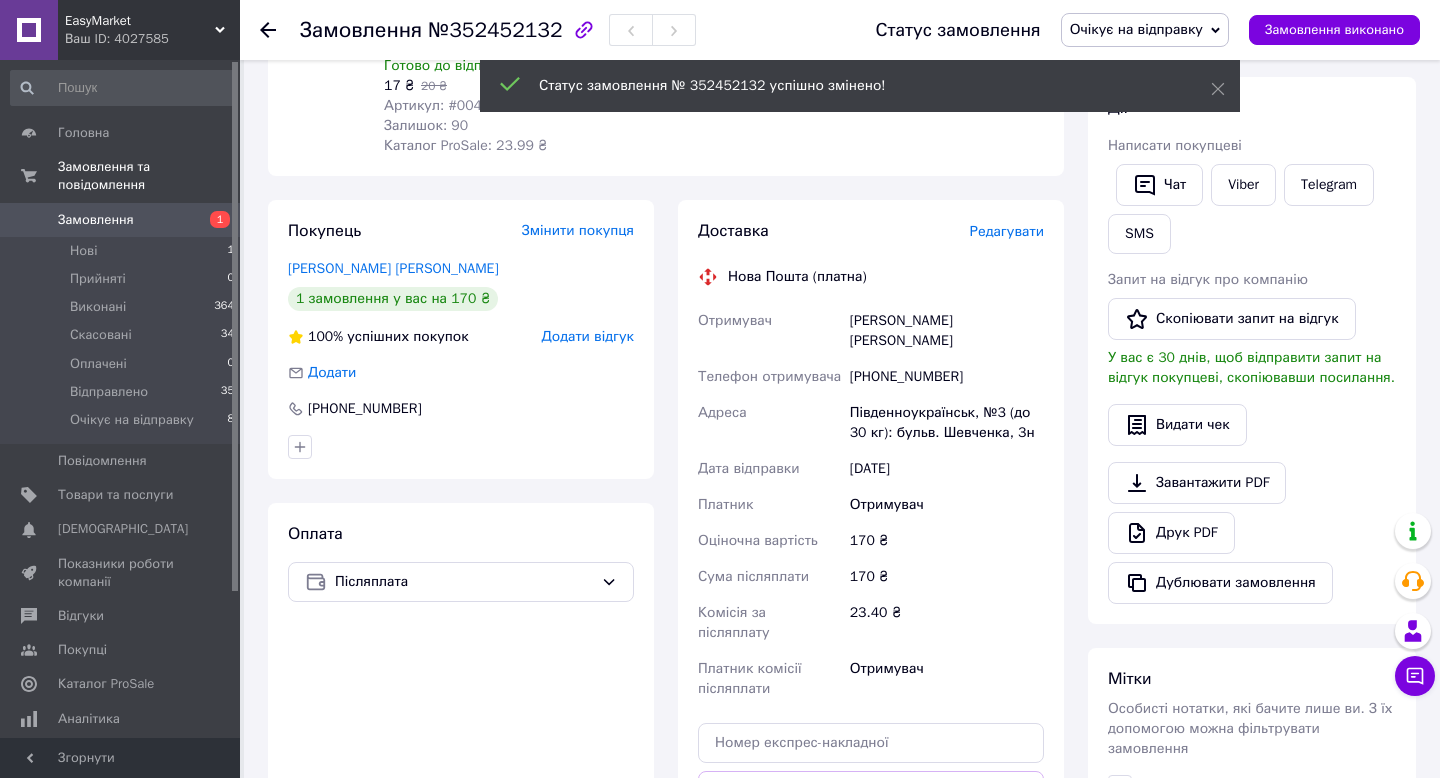 scroll, scrollTop: 275, scrollLeft: 0, axis: vertical 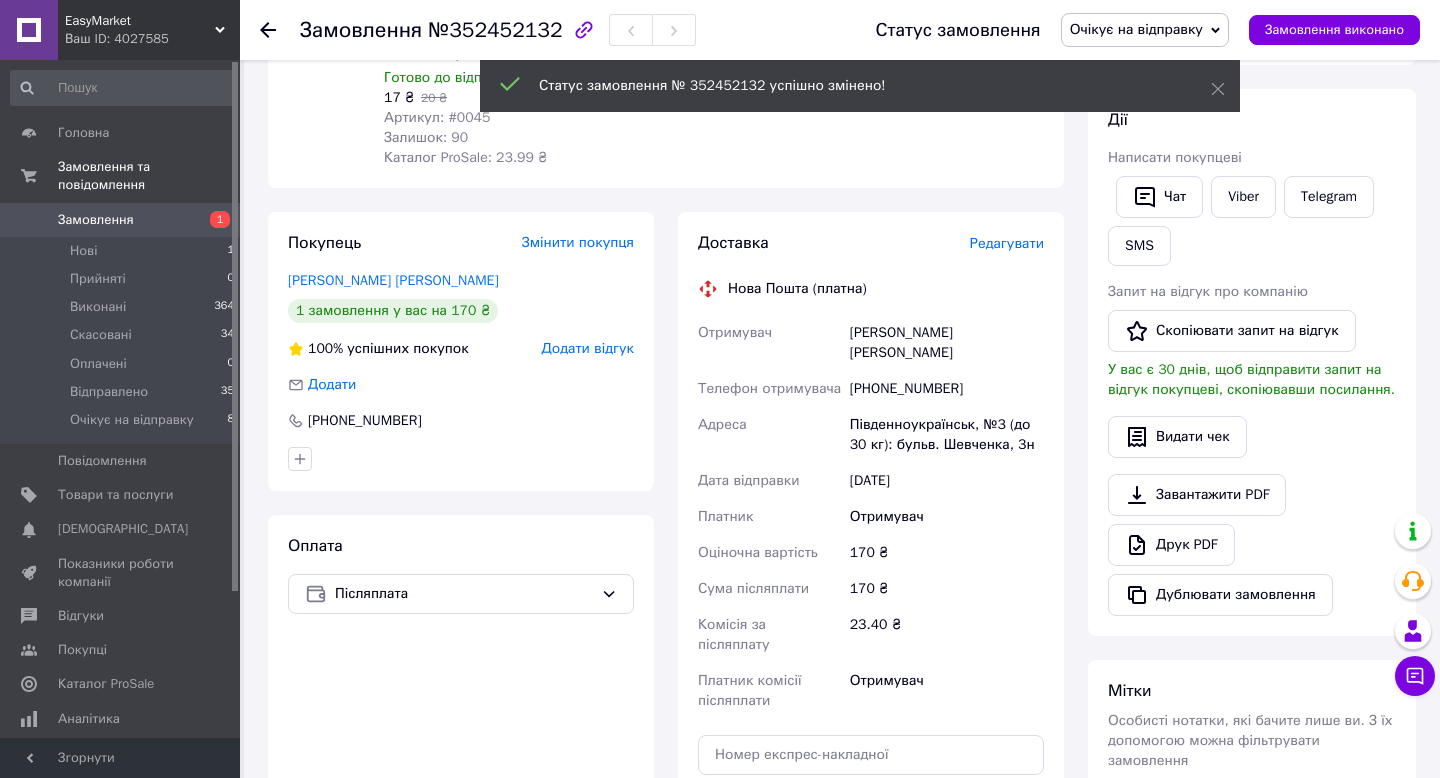 click on "Редагувати" at bounding box center [1007, 243] 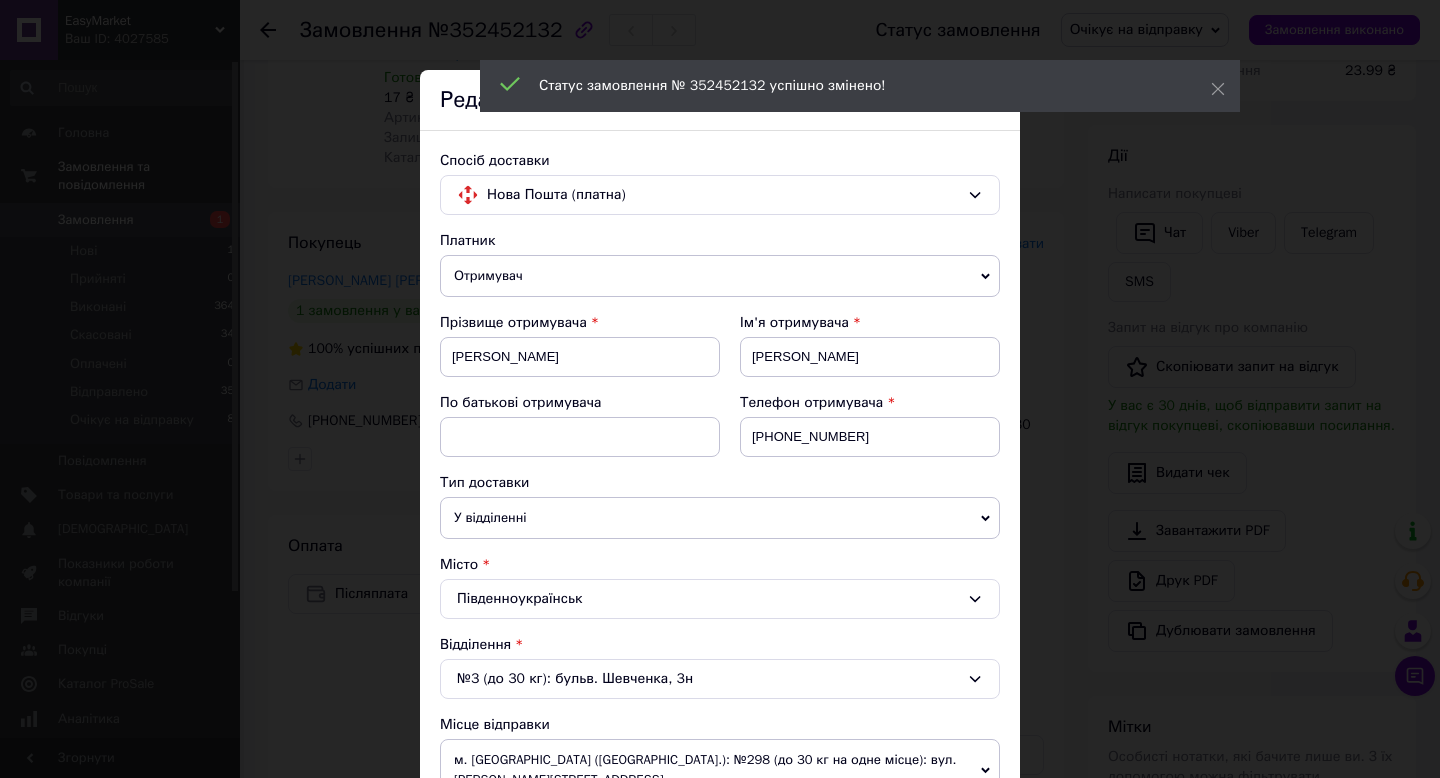 scroll, scrollTop: 463, scrollLeft: 0, axis: vertical 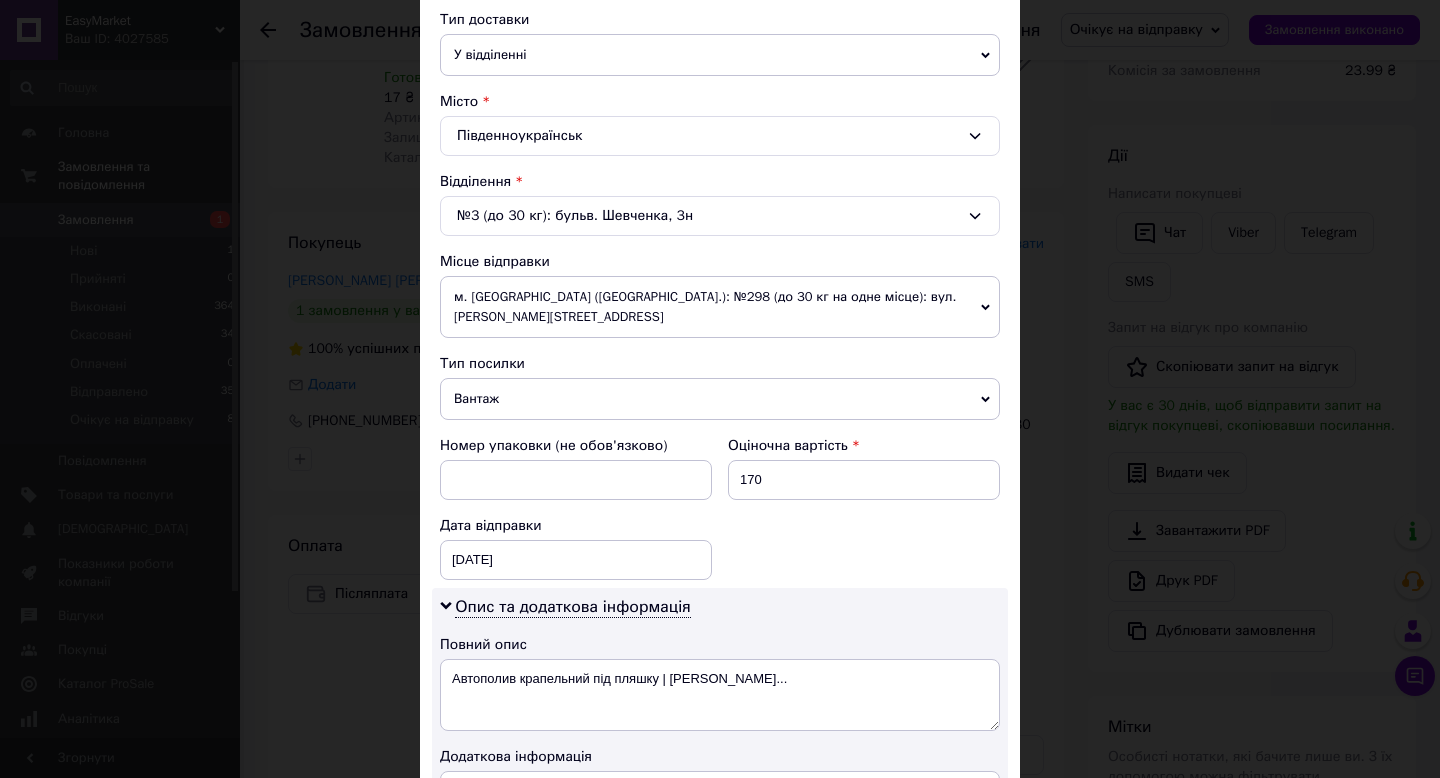 click on "м. [GEOGRAPHIC_DATA] ([GEOGRAPHIC_DATA].): №298 (до 30 кг на одне місце): вул. [PERSON_NAME][STREET_ADDRESS]" at bounding box center (720, 307) 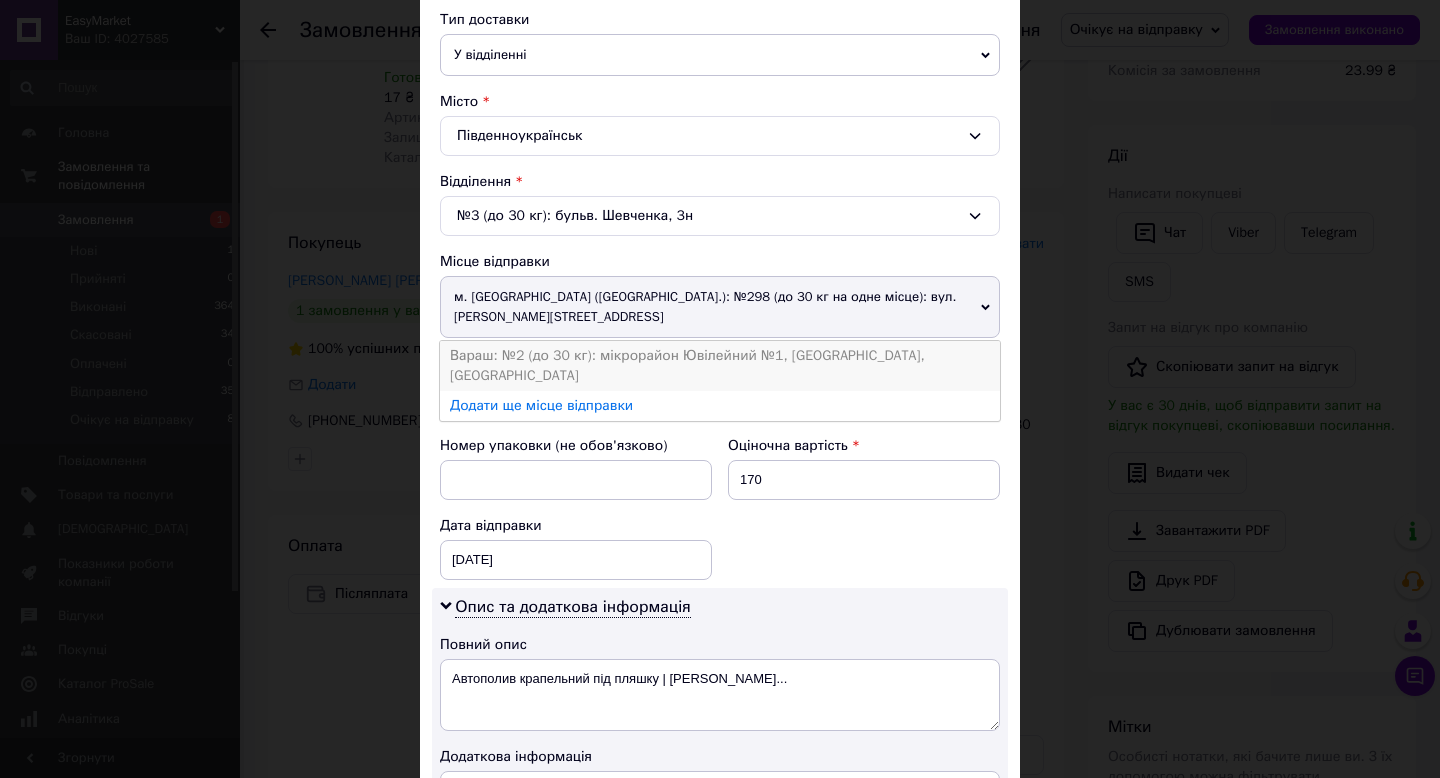 click on "Вараш: №2 (до 30 кг): мікрорайон Ювілейний №1, [GEOGRAPHIC_DATA], [GEOGRAPHIC_DATA]" at bounding box center [720, 366] 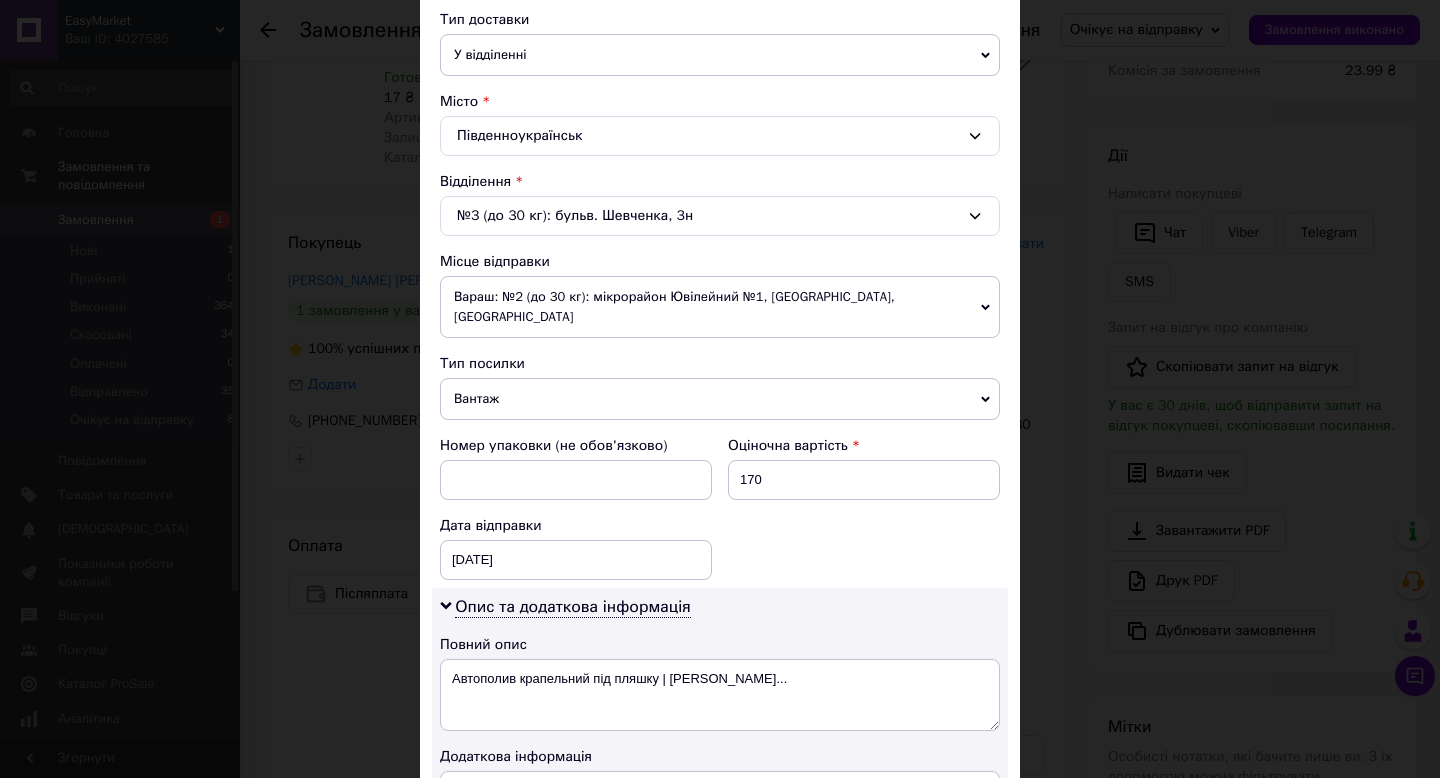 scroll, scrollTop: 754, scrollLeft: 0, axis: vertical 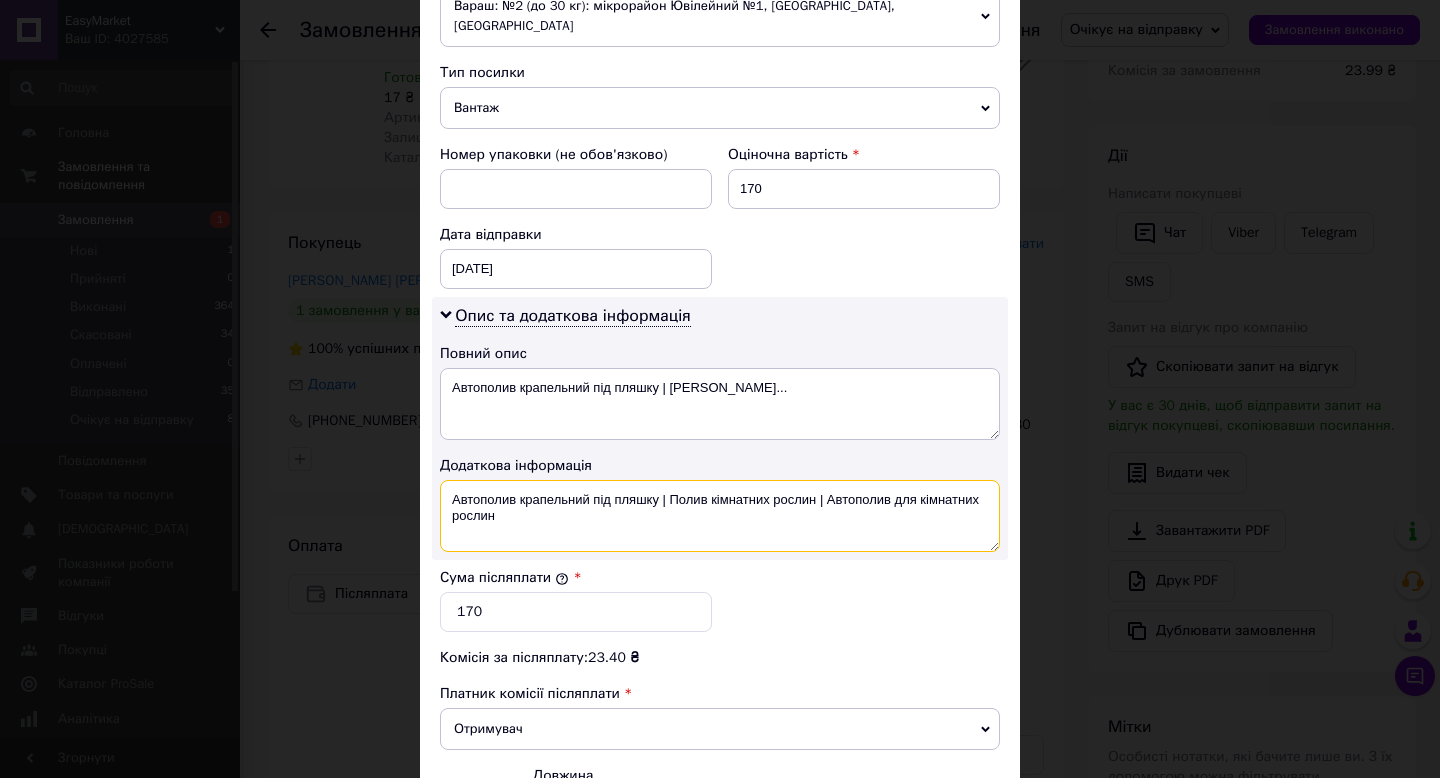 click on "Автополив крапельний під пляшку | Полив кімнатних рослин | Автополив для кімнатних рослин" at bounding box center [720, 516] 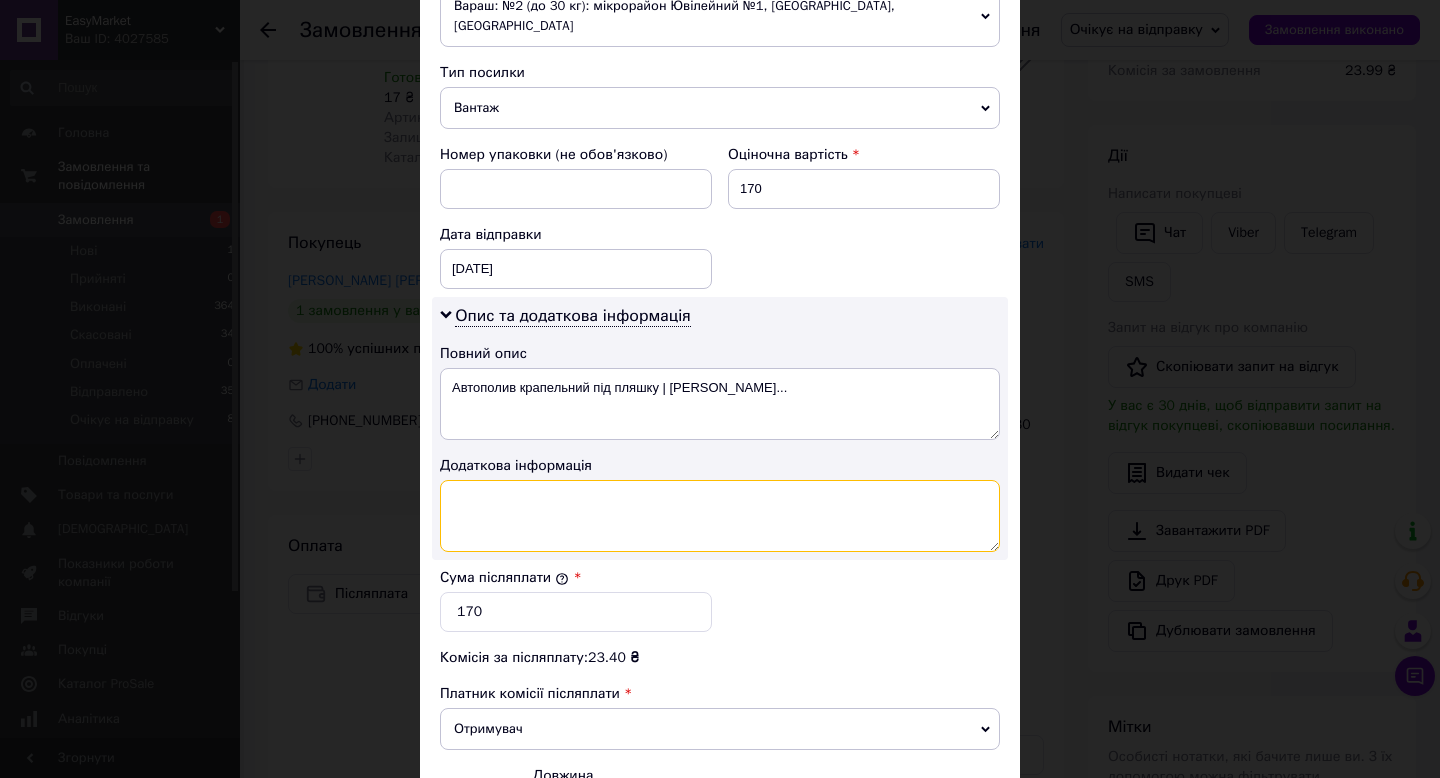 type 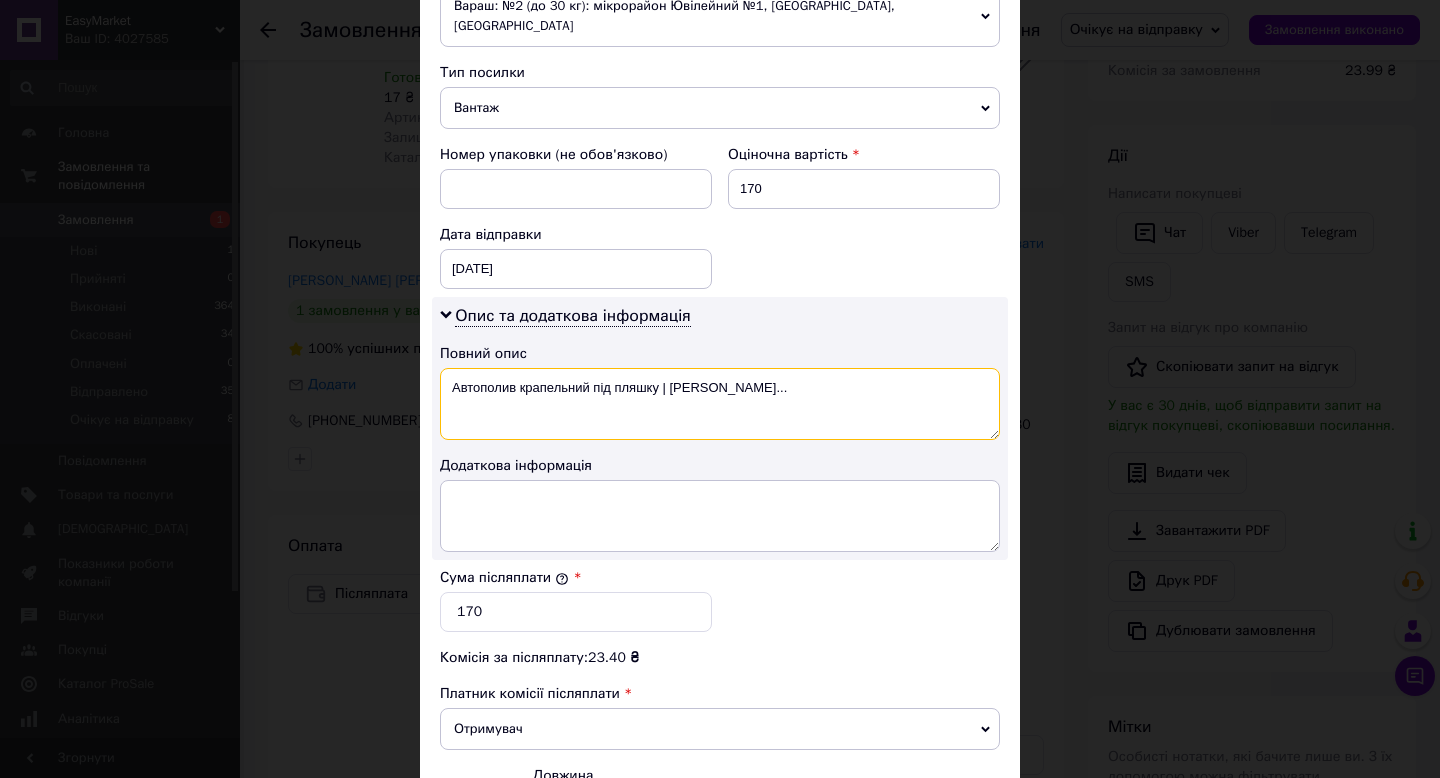 drag, startPoint x: 660, startPoint y: 374, endPoint x: 810, endPoint y: 374, distance: 150 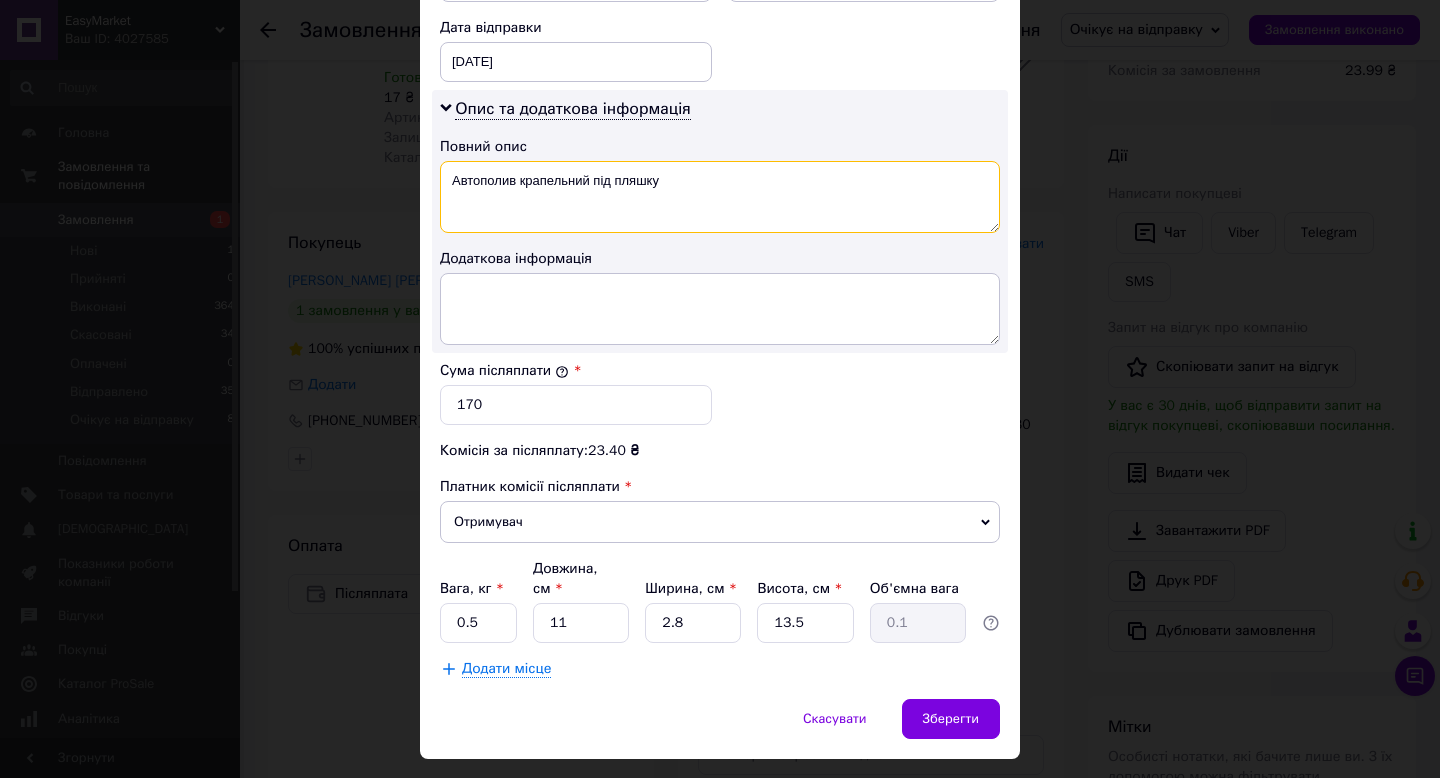 scroll, scrollTop: 992, scrollLeft: 0, axis: vertical 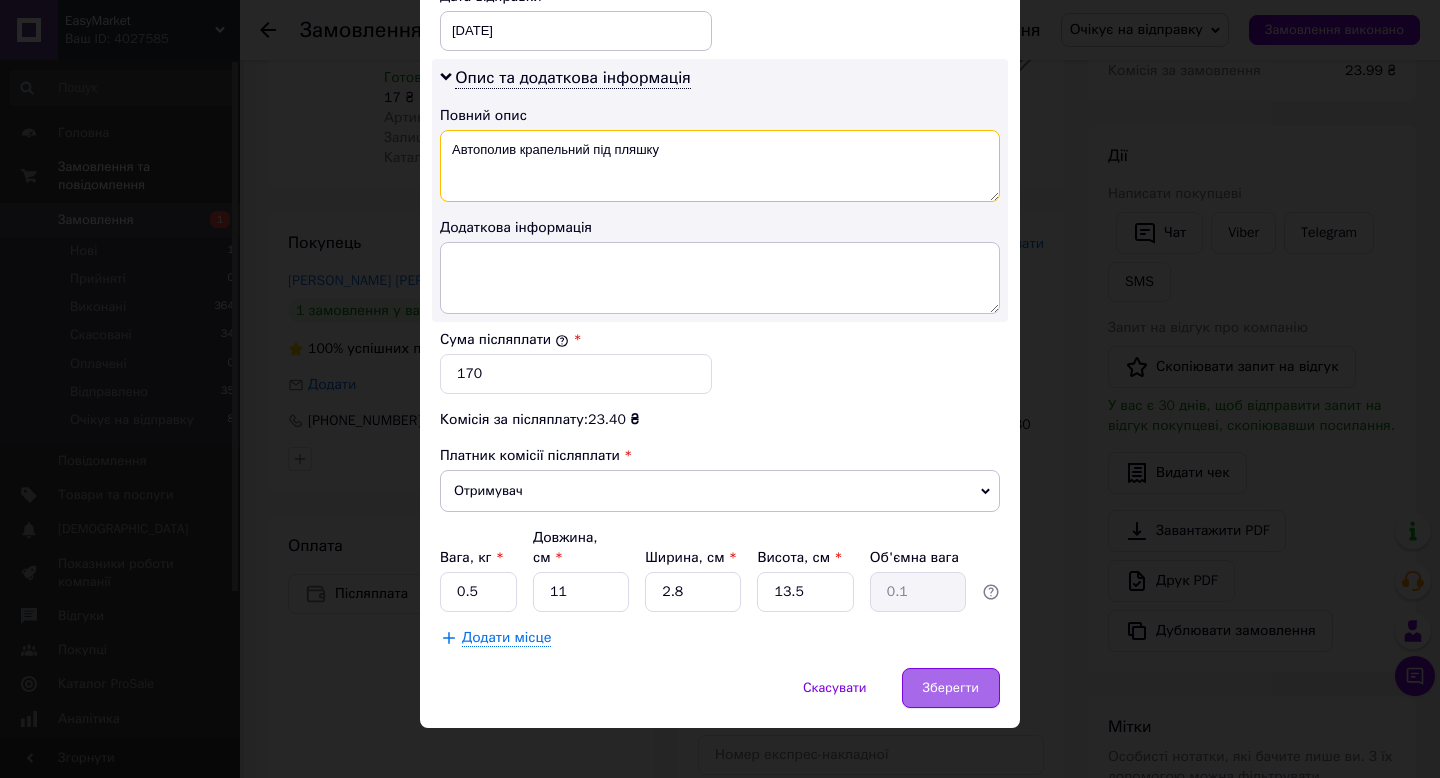 type on "Автополив крапельний під пляшку" 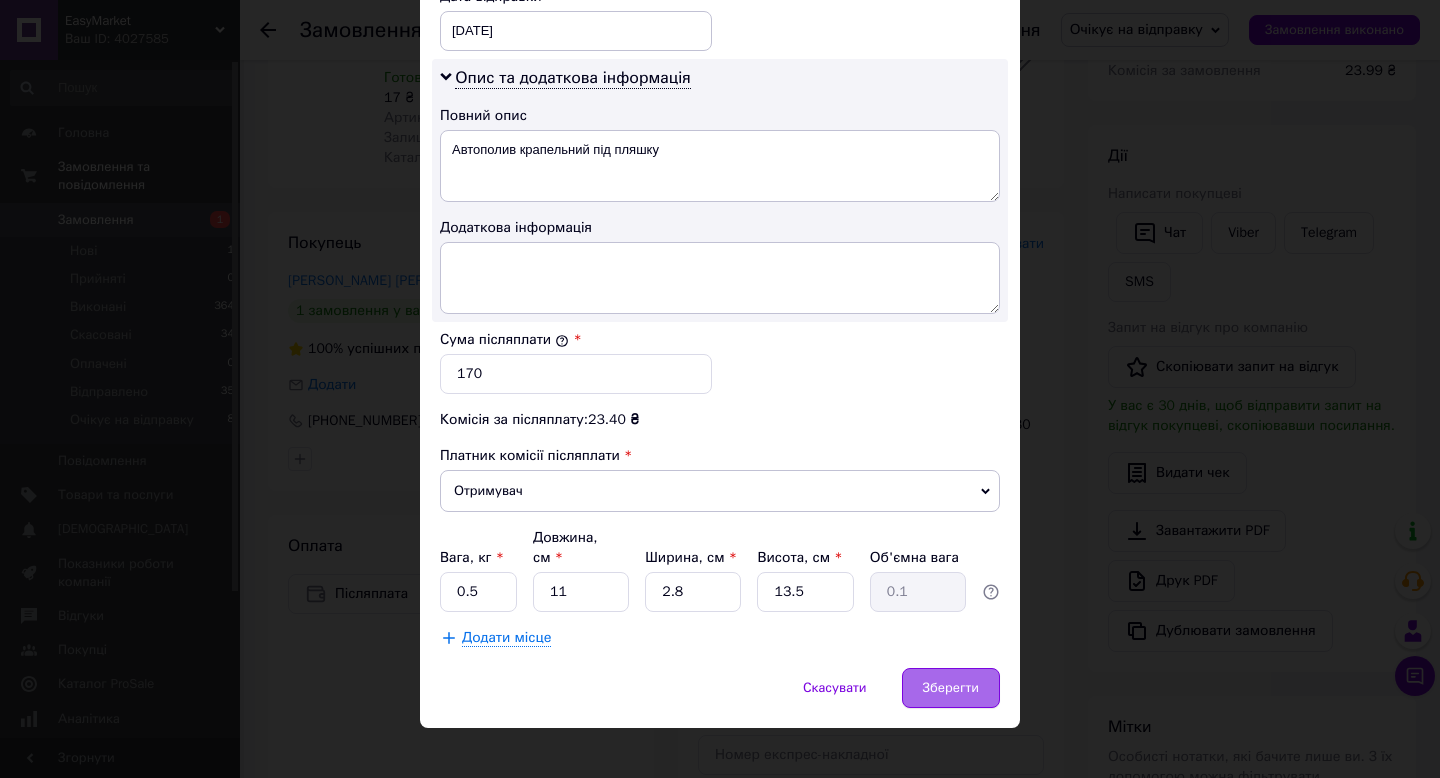 click on "Зберегти" at bounding box center (951, 688) 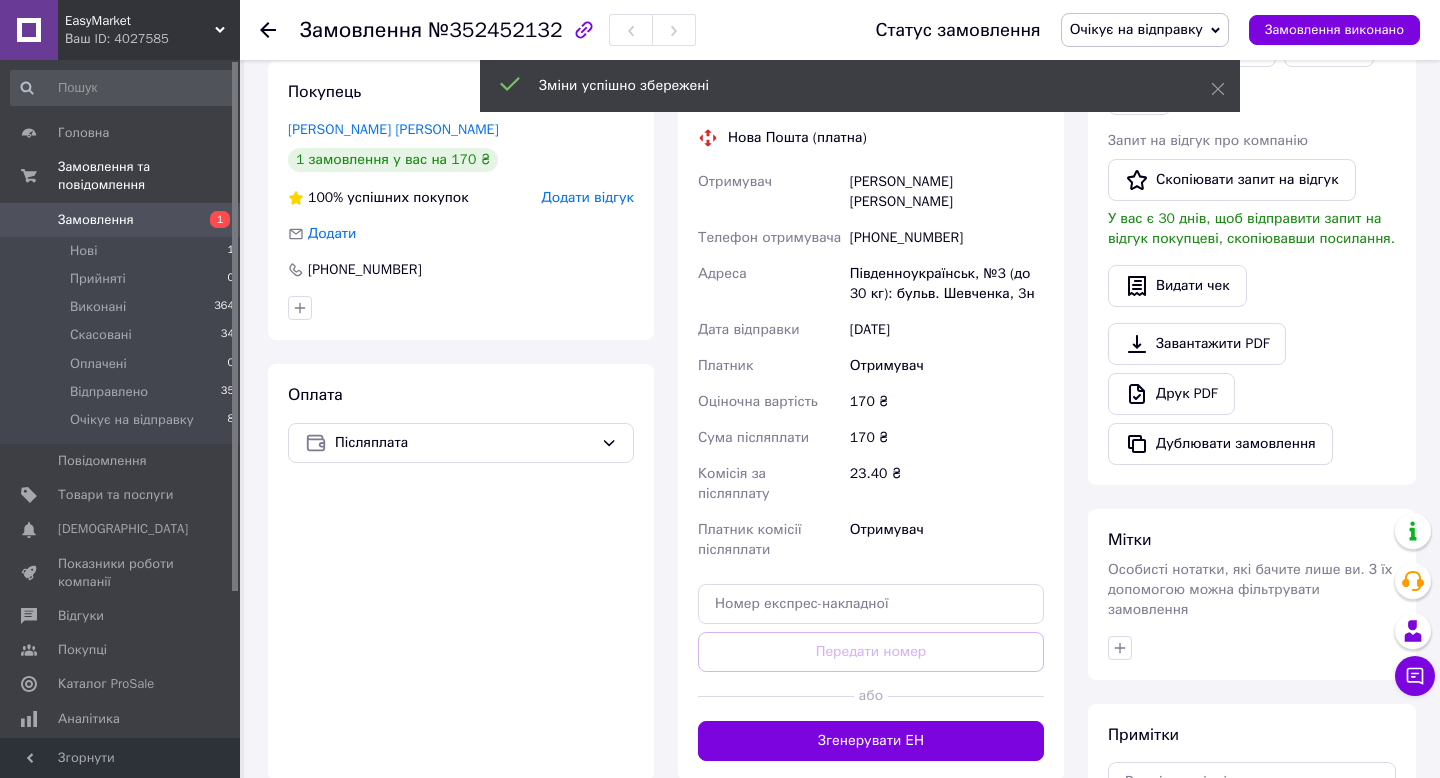 scroll, scrollTop: 432, scrollLeft: 0, axis: vertical 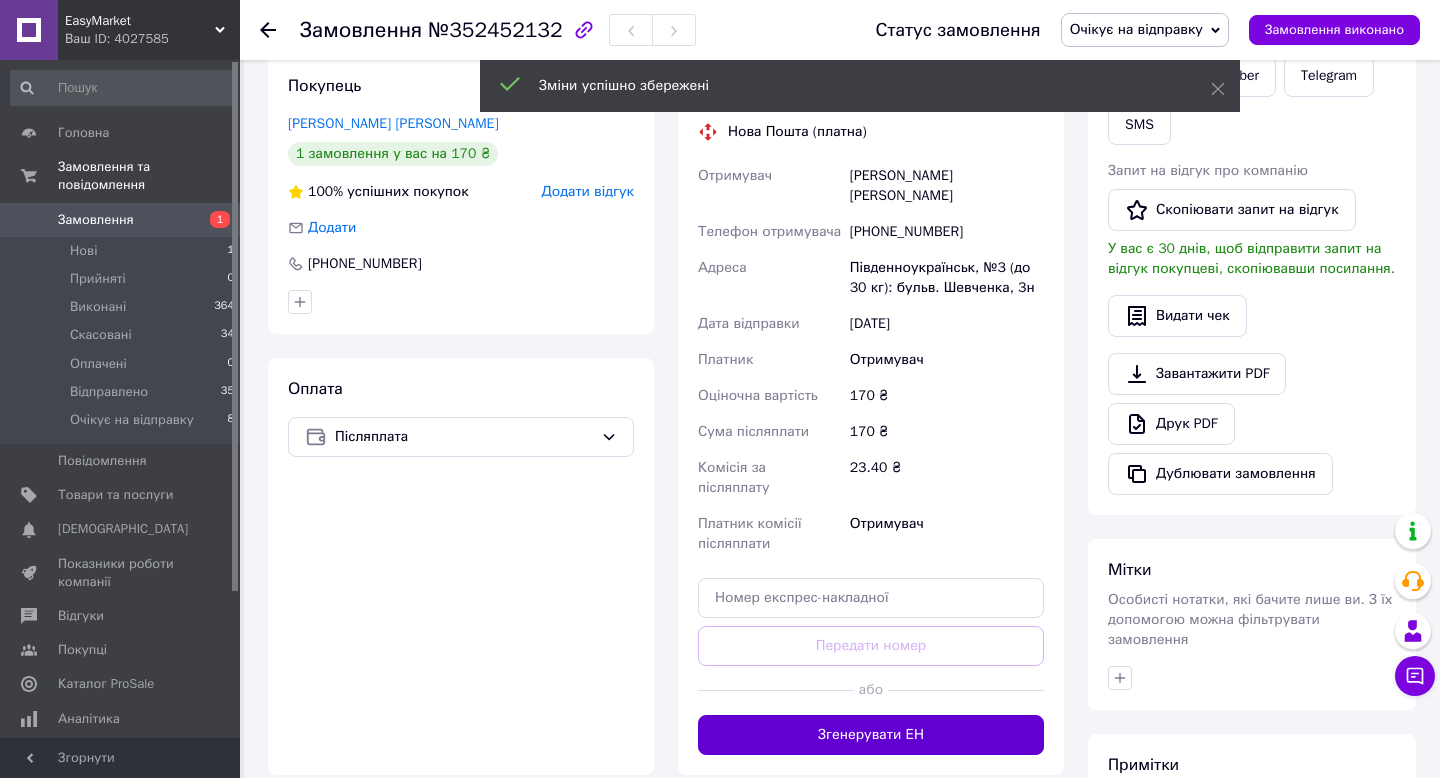 click on "Згенерувати ЕН" at bounding box center [871, 735] 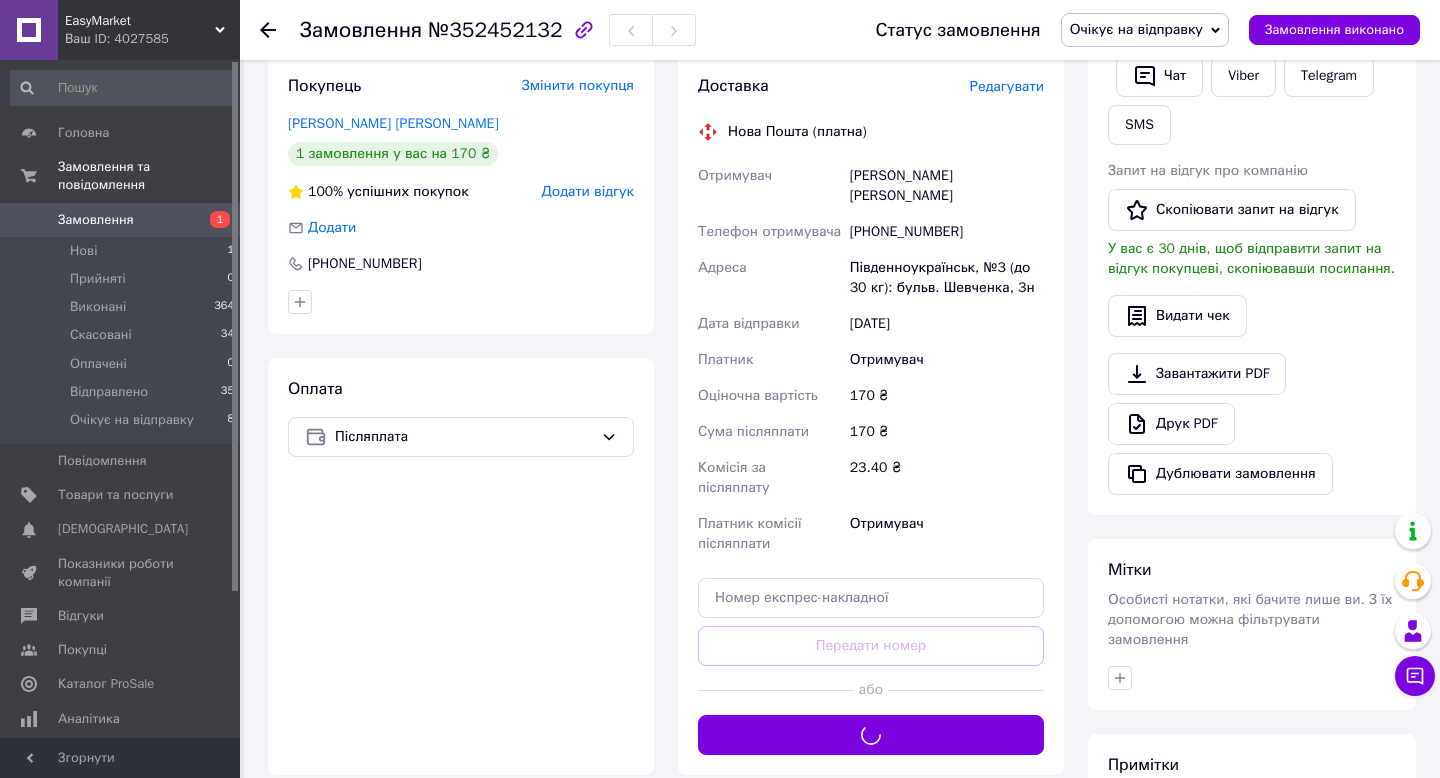 click on "№352452132" at bounding box center (495, 30) 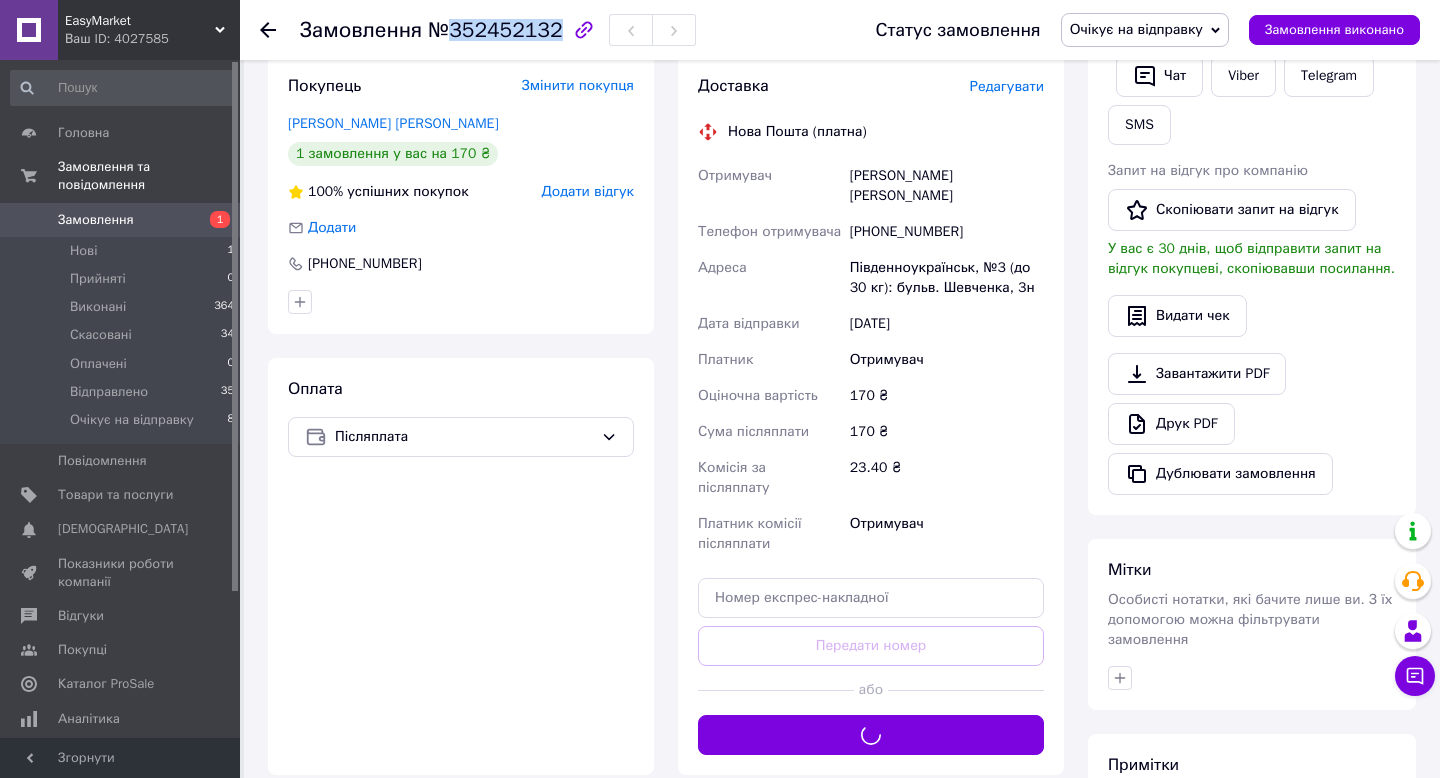 click on "№352452132" at bounding box center [495, 30] 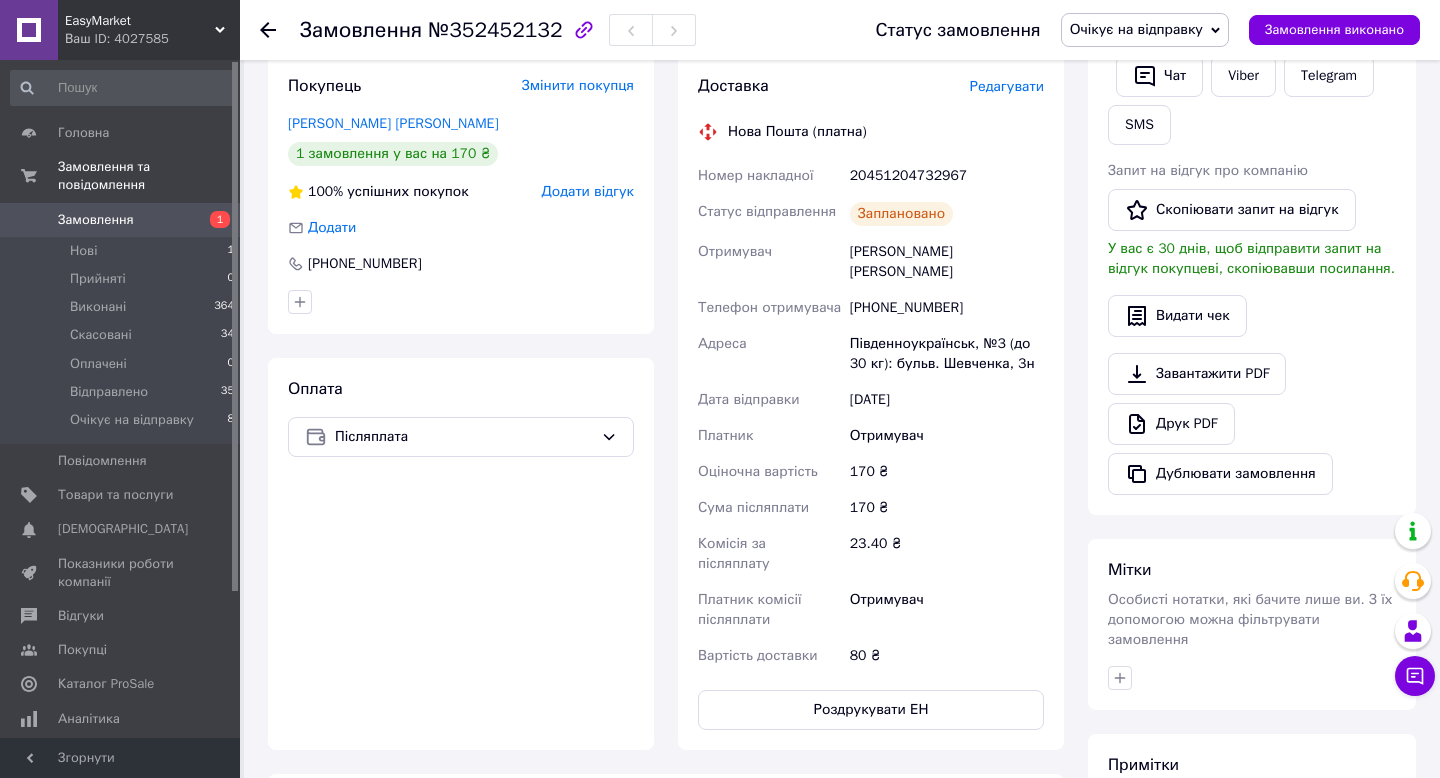 click on "20451204732967" at bounding box center [947, 176] 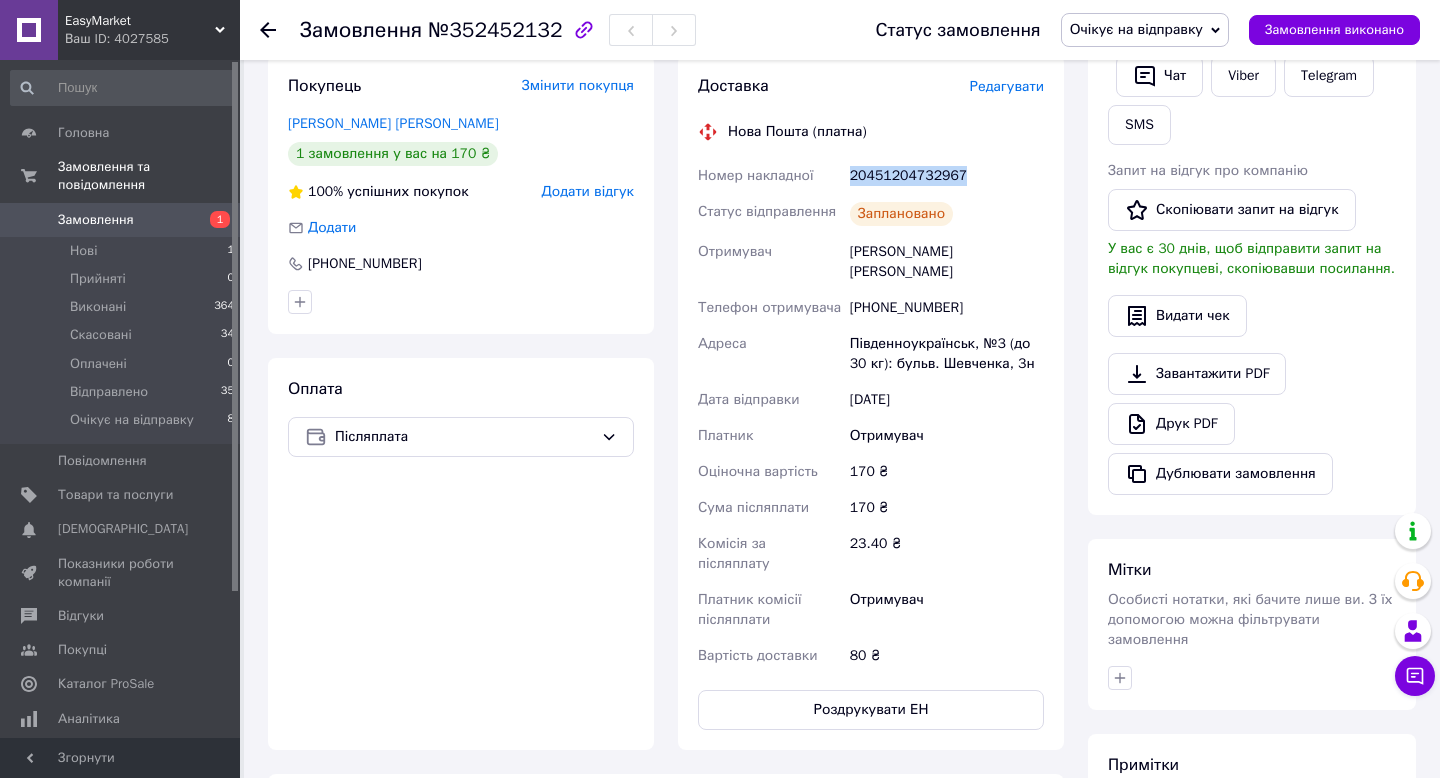 click on "20451204732967" at bounding box center (947, 176) 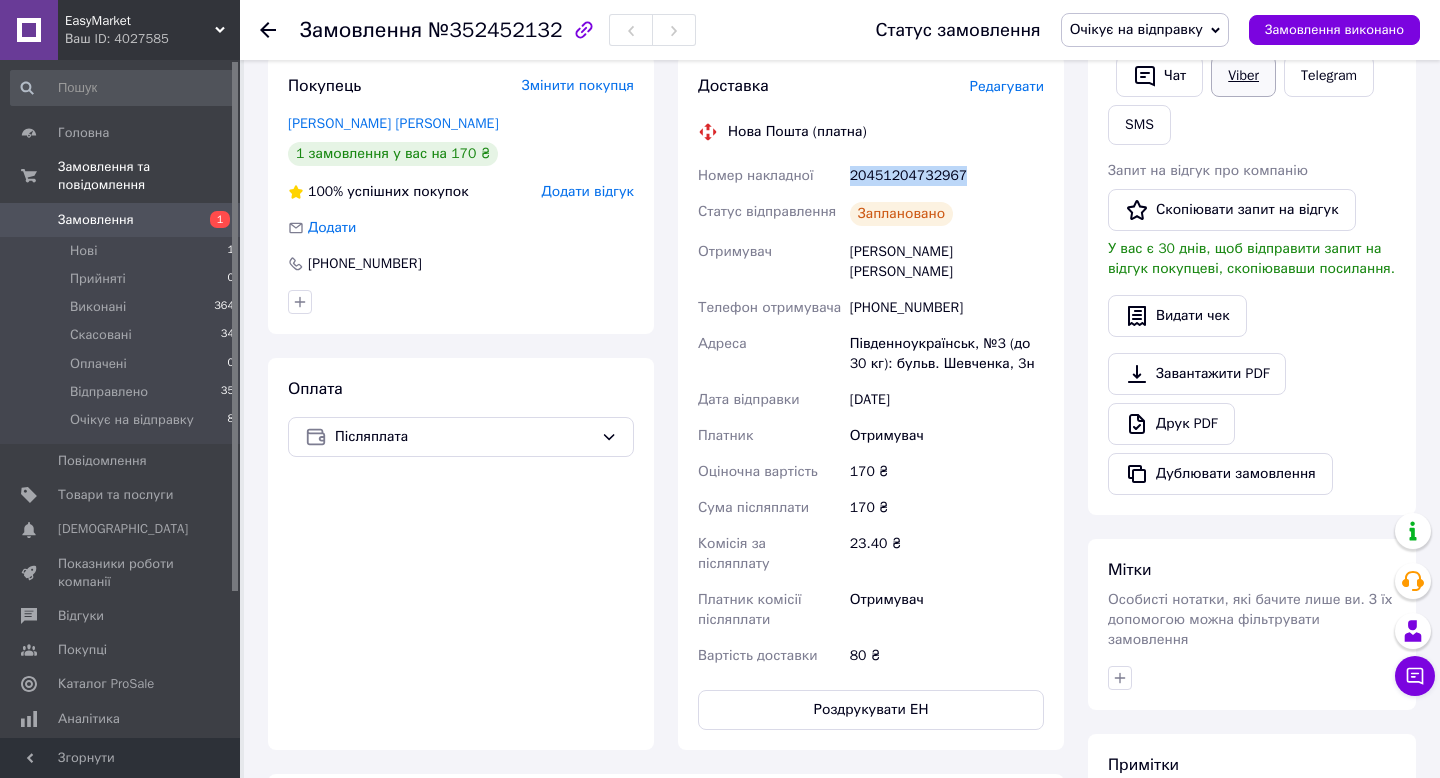 click on "Viber" at bounding box center [1243, 76] 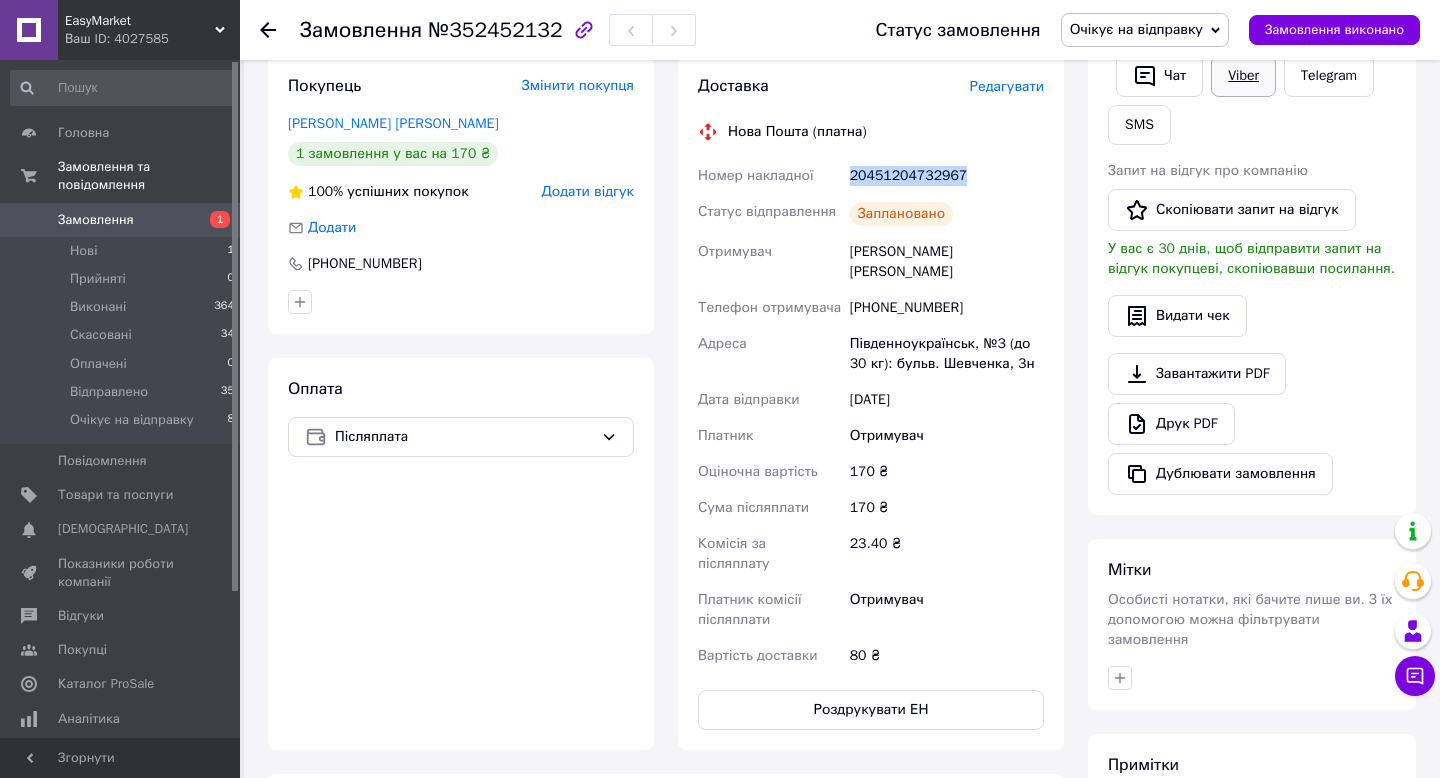 click on "Viber" at bounding box center (1243, 76) 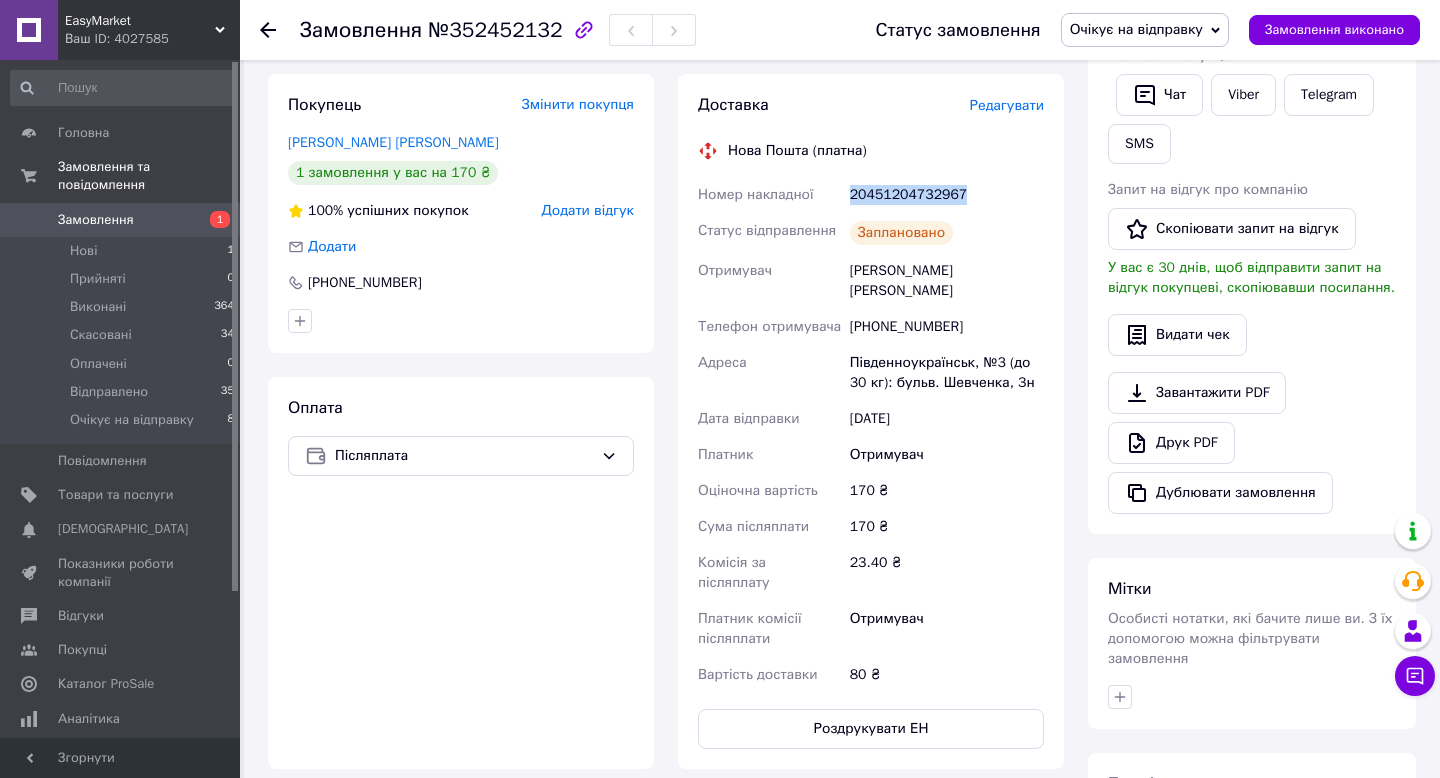 scroll, scrollTop: 394, scrollLeft: 0, axis: vertical 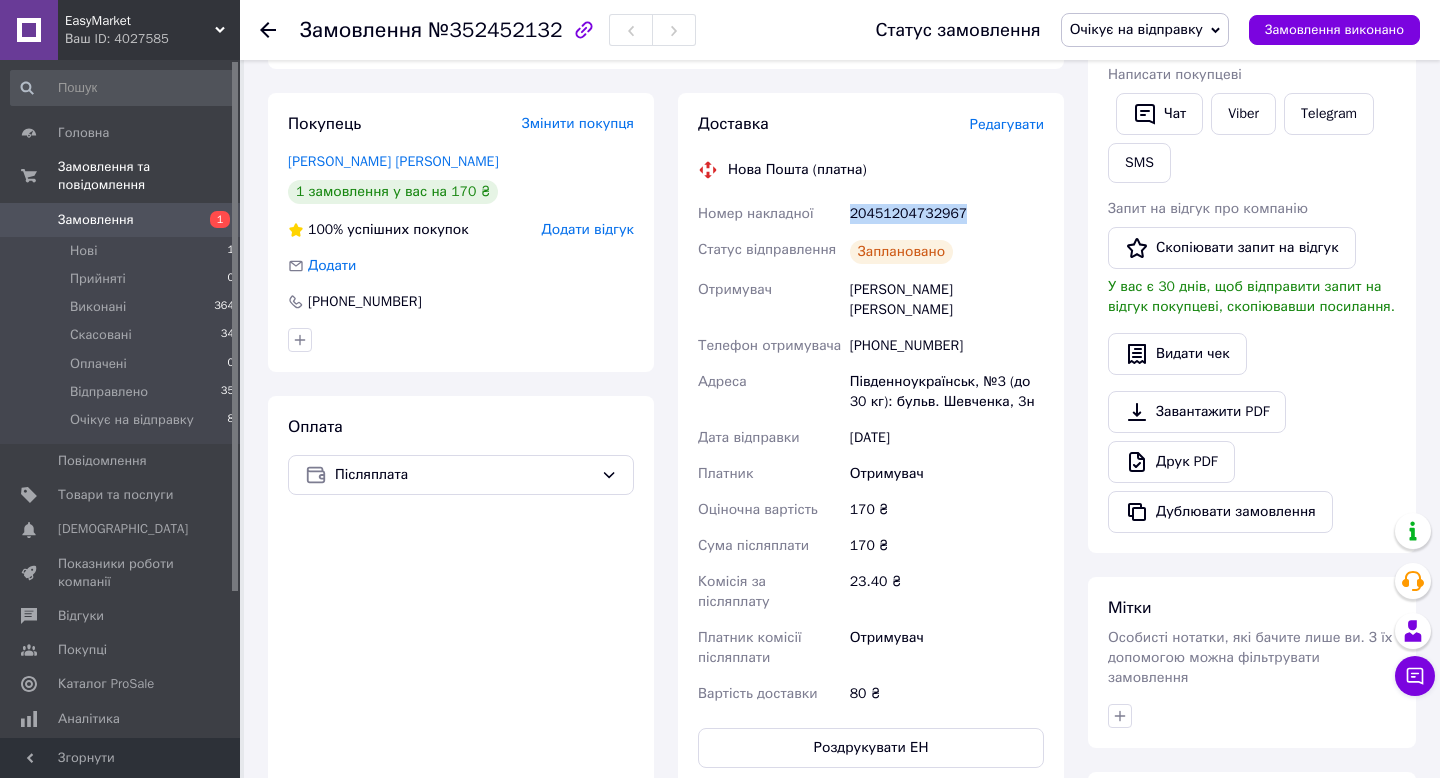 click on "20451204732967" at bounding box center (947, 214) 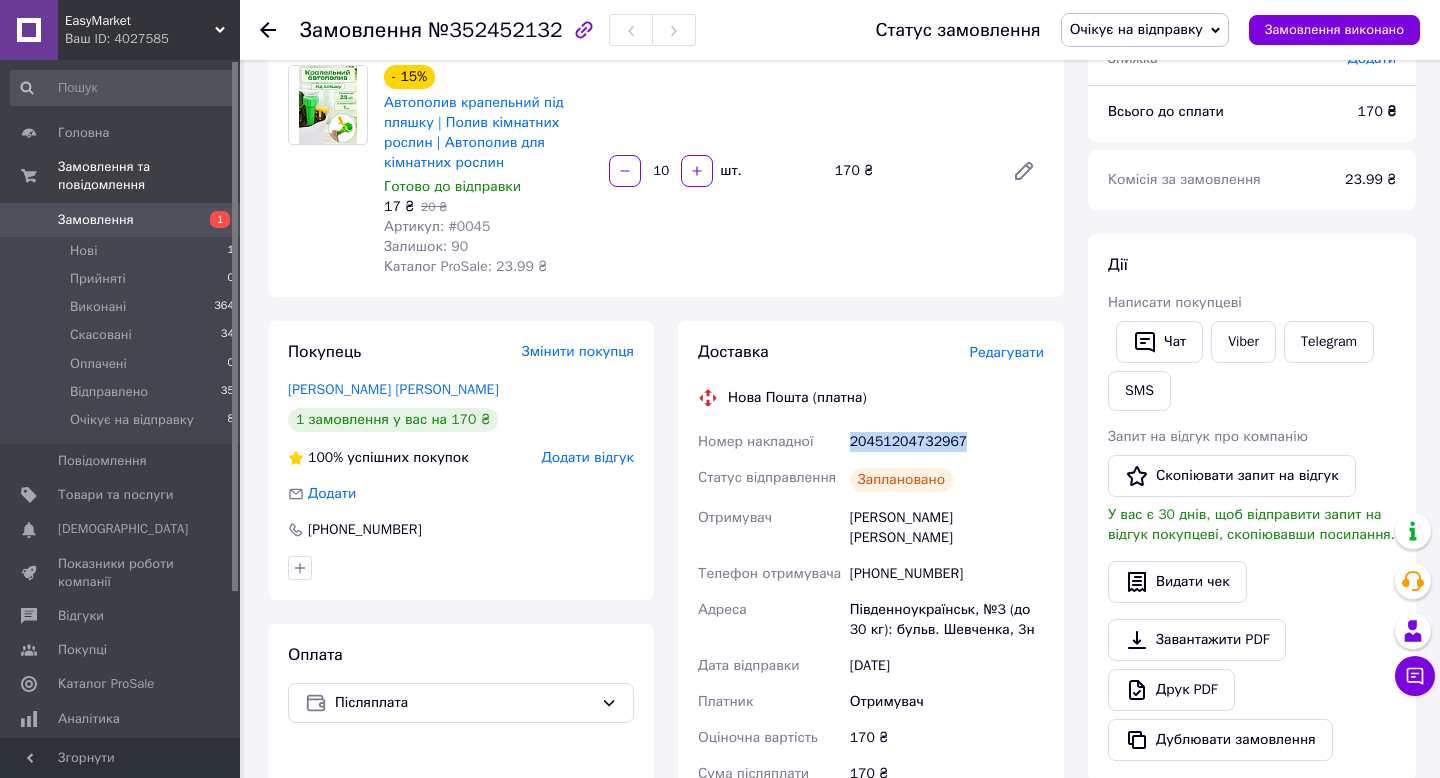 scroll, scrollTop: 0, scrollLeft: 0, axis: both 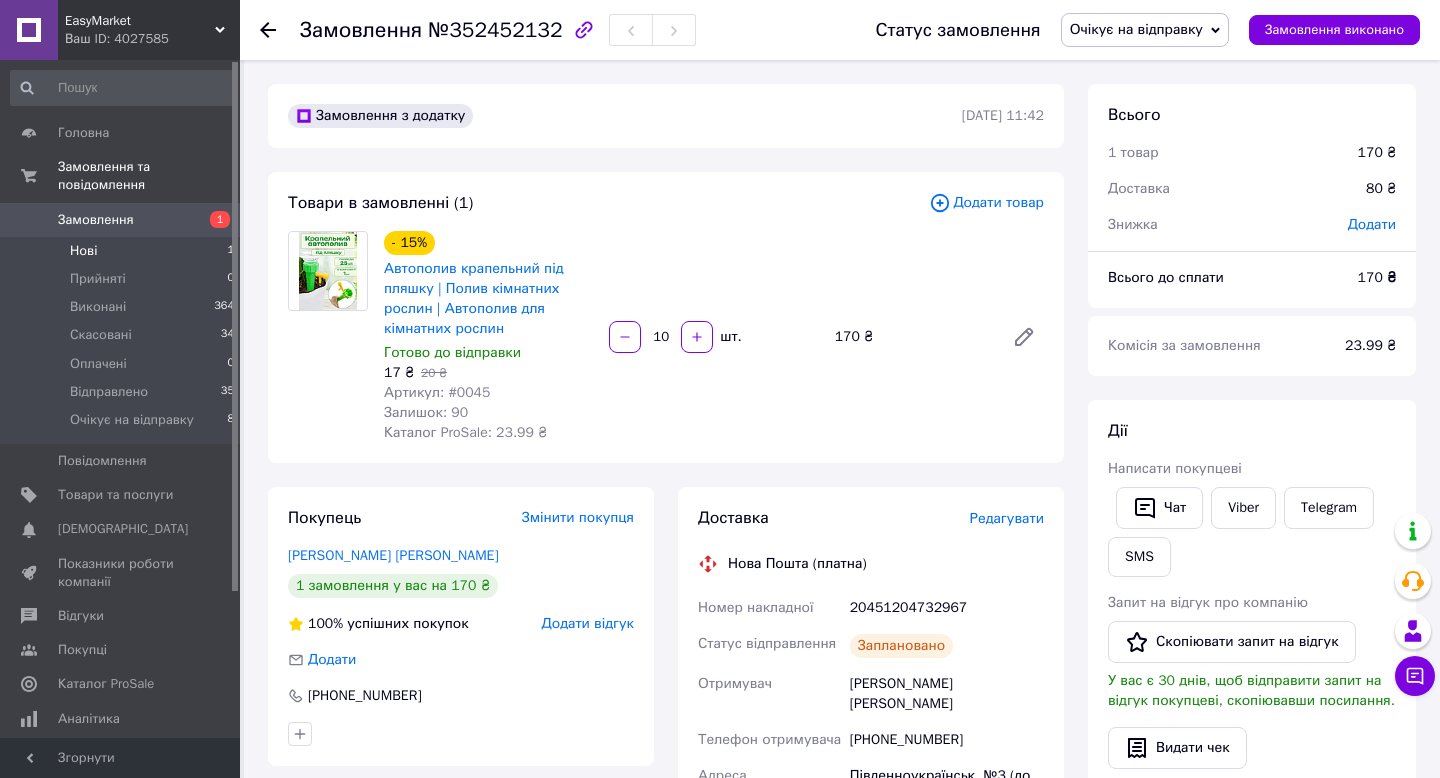 click on "Нові 1" at bounding box center (123, 251) 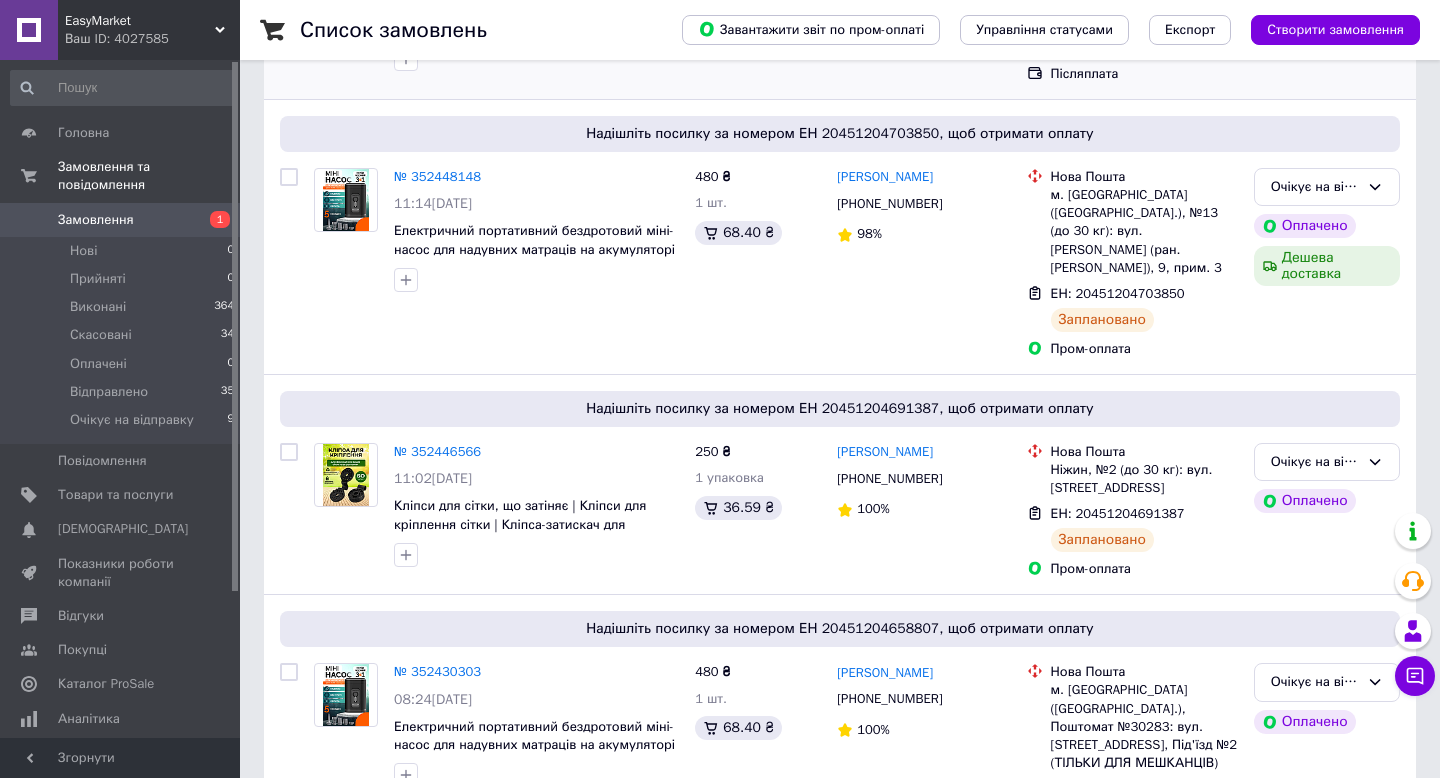 scroll, scrollTop: 285, scrollLeft: 0, axis: vertical 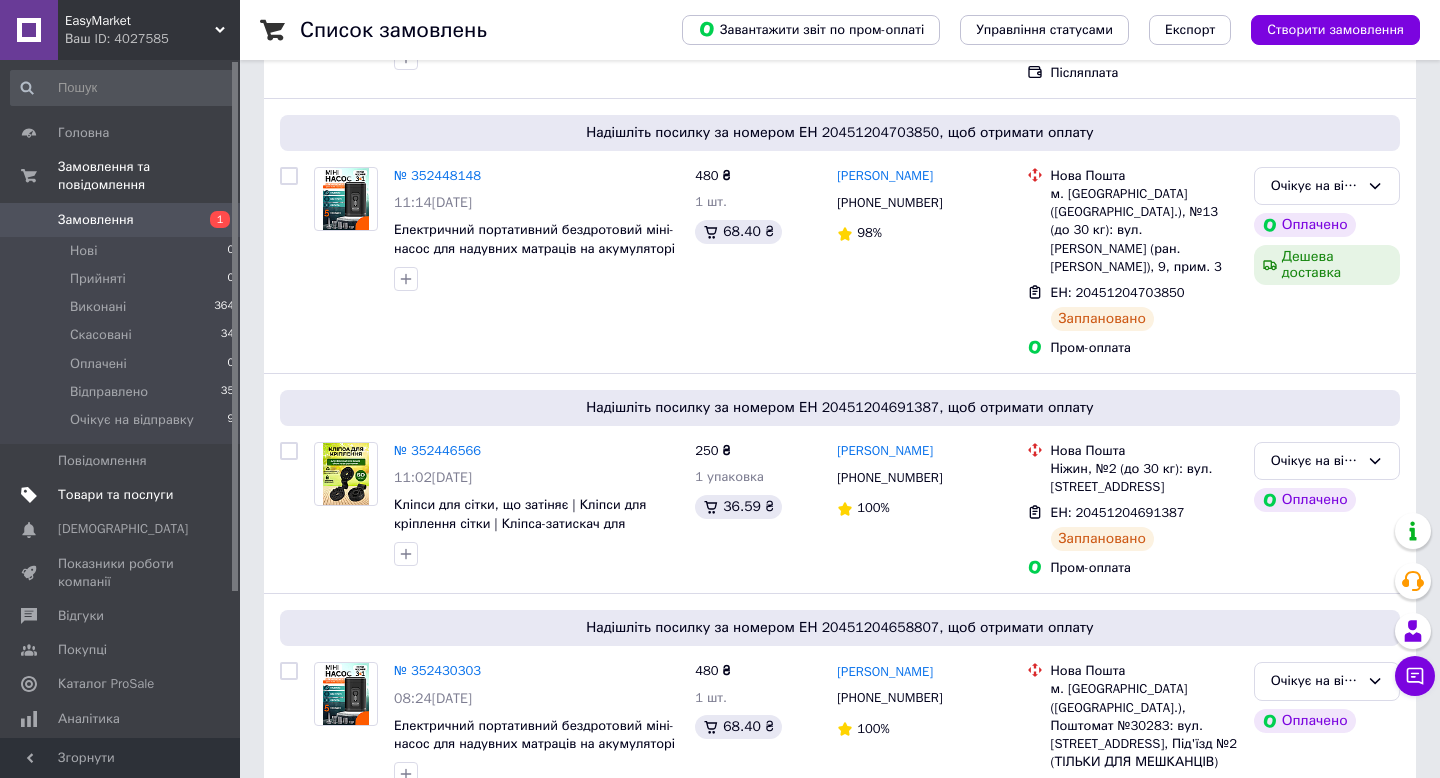 click on "Товари та послуги" at bounding box center [115, 495] 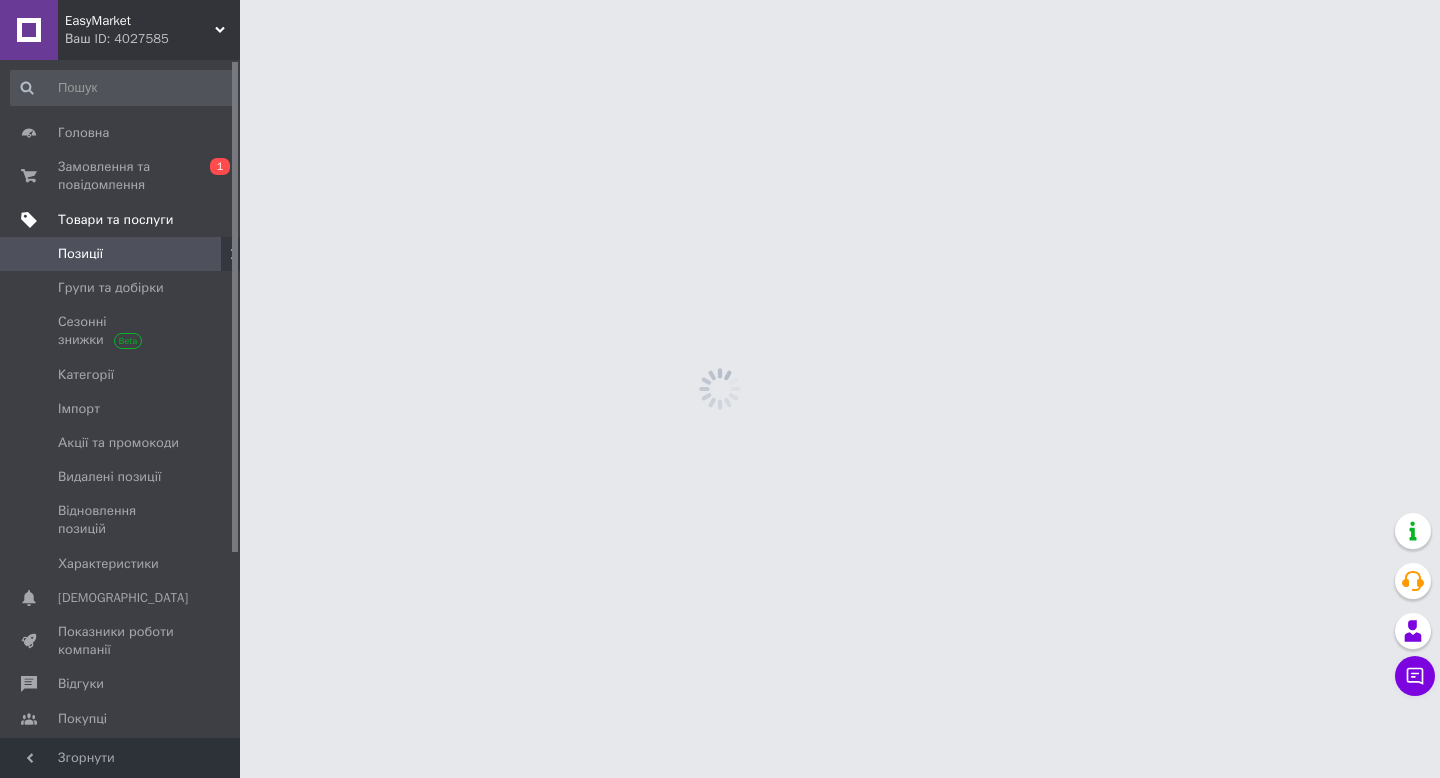 scroll, scrollTop: 0, scrollLeft: 0, axis: both 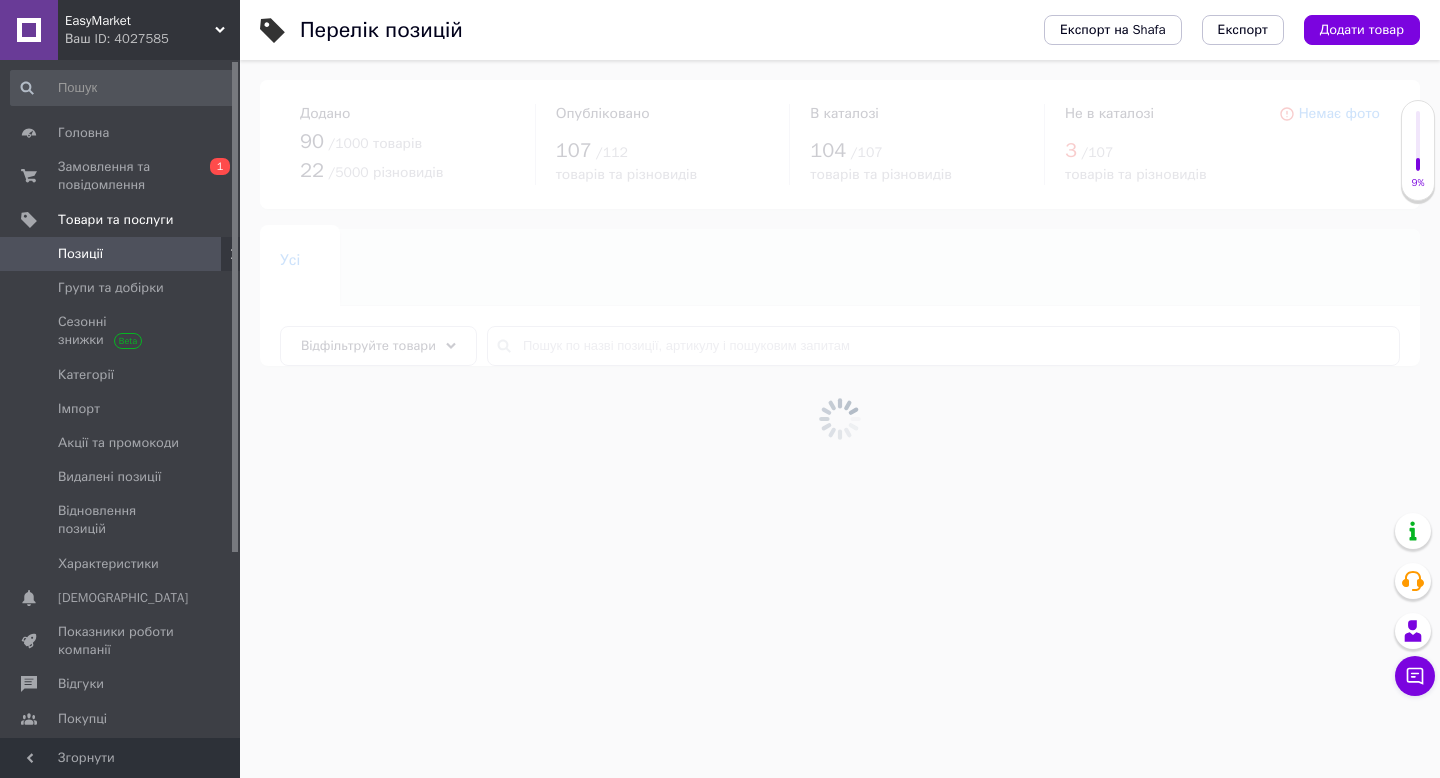click at bounding box center [840, 419] 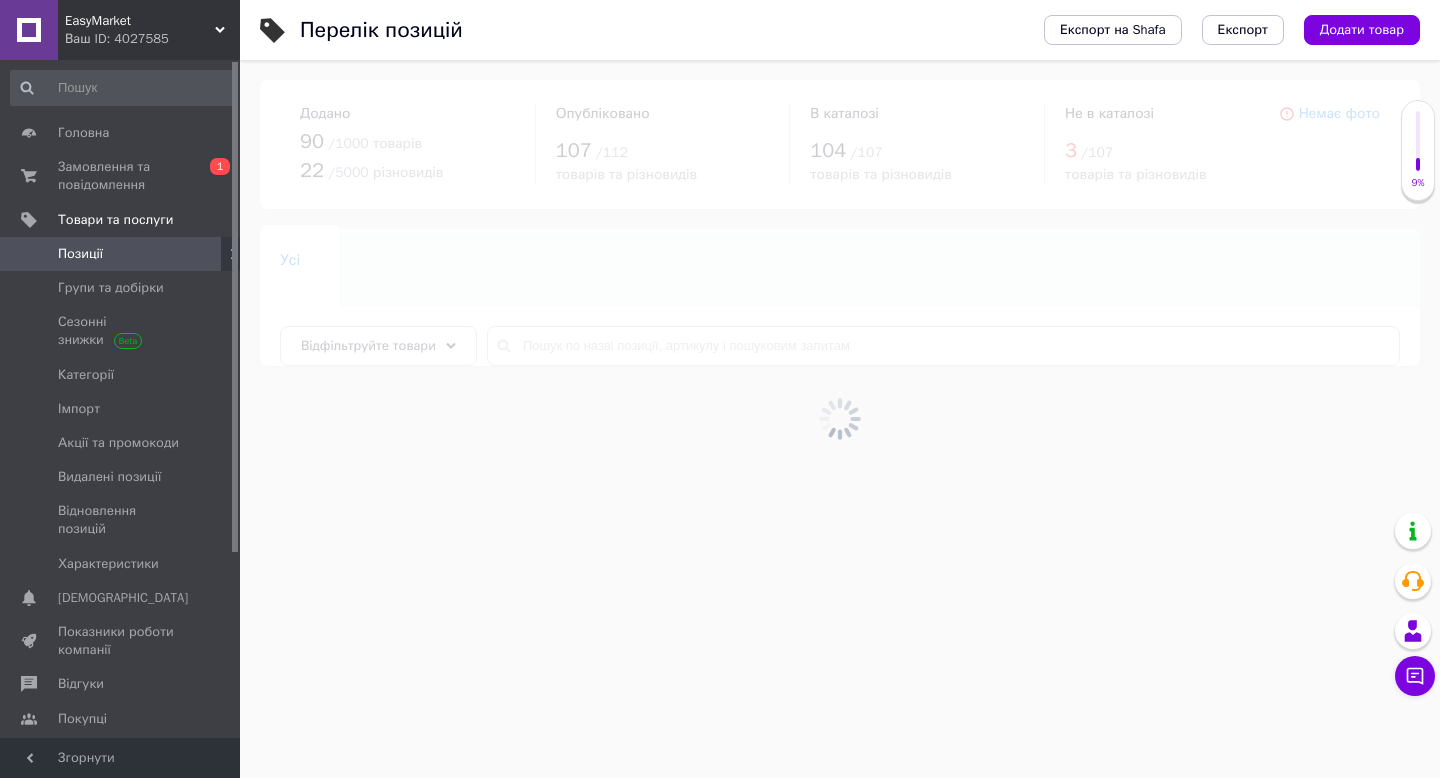 click at bounding box center (840, 419) 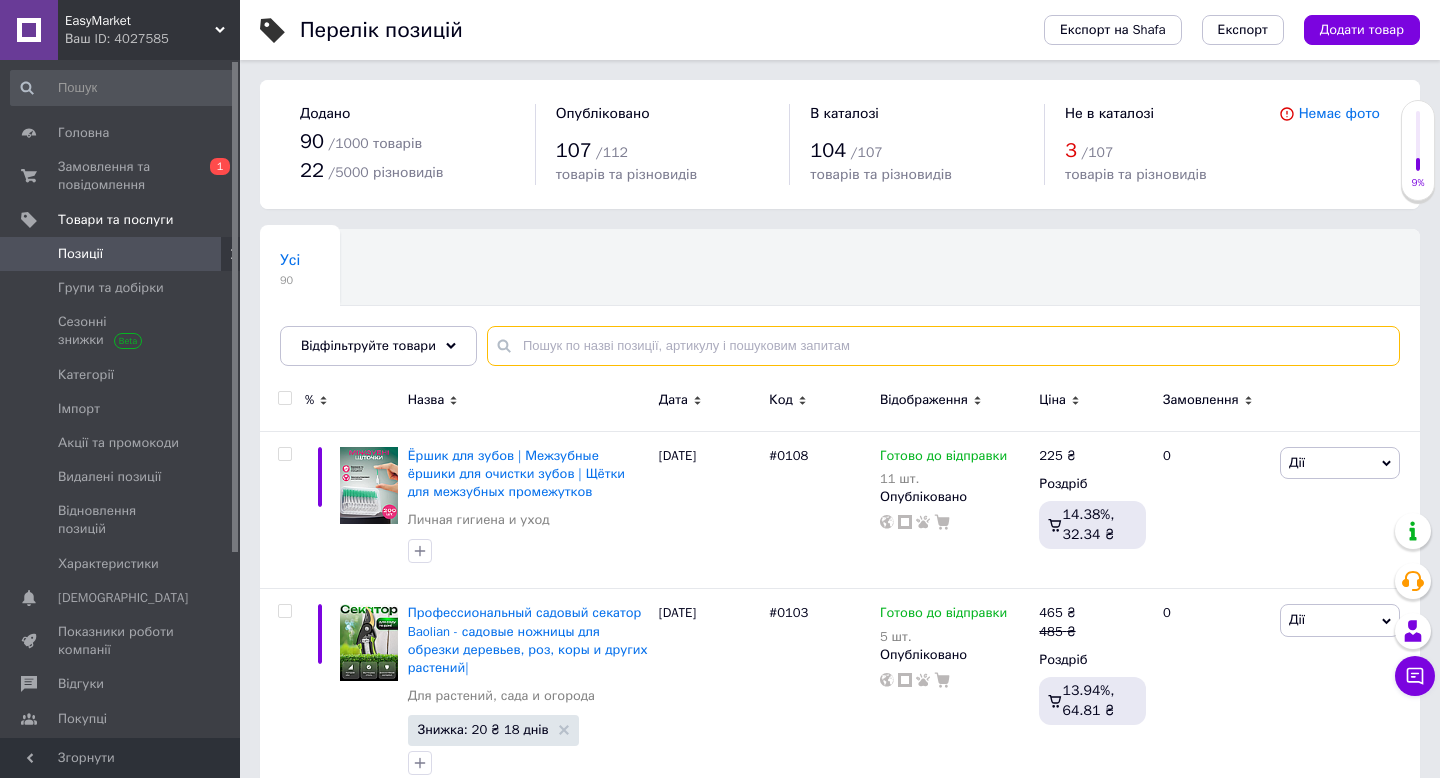 click at bounding box center [943, 346] 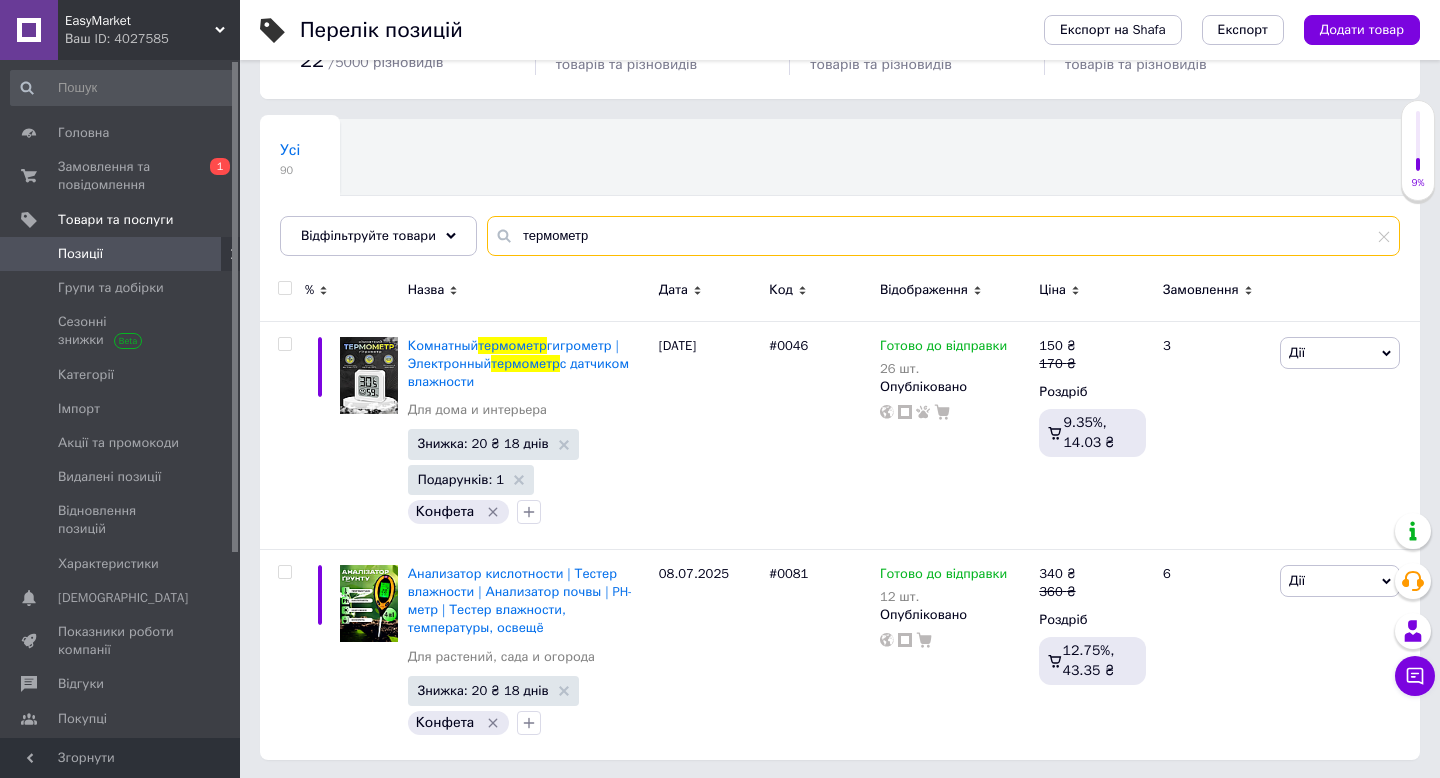 scroll, scrollTop: 112, scrollLeft: 0, axis: vertical 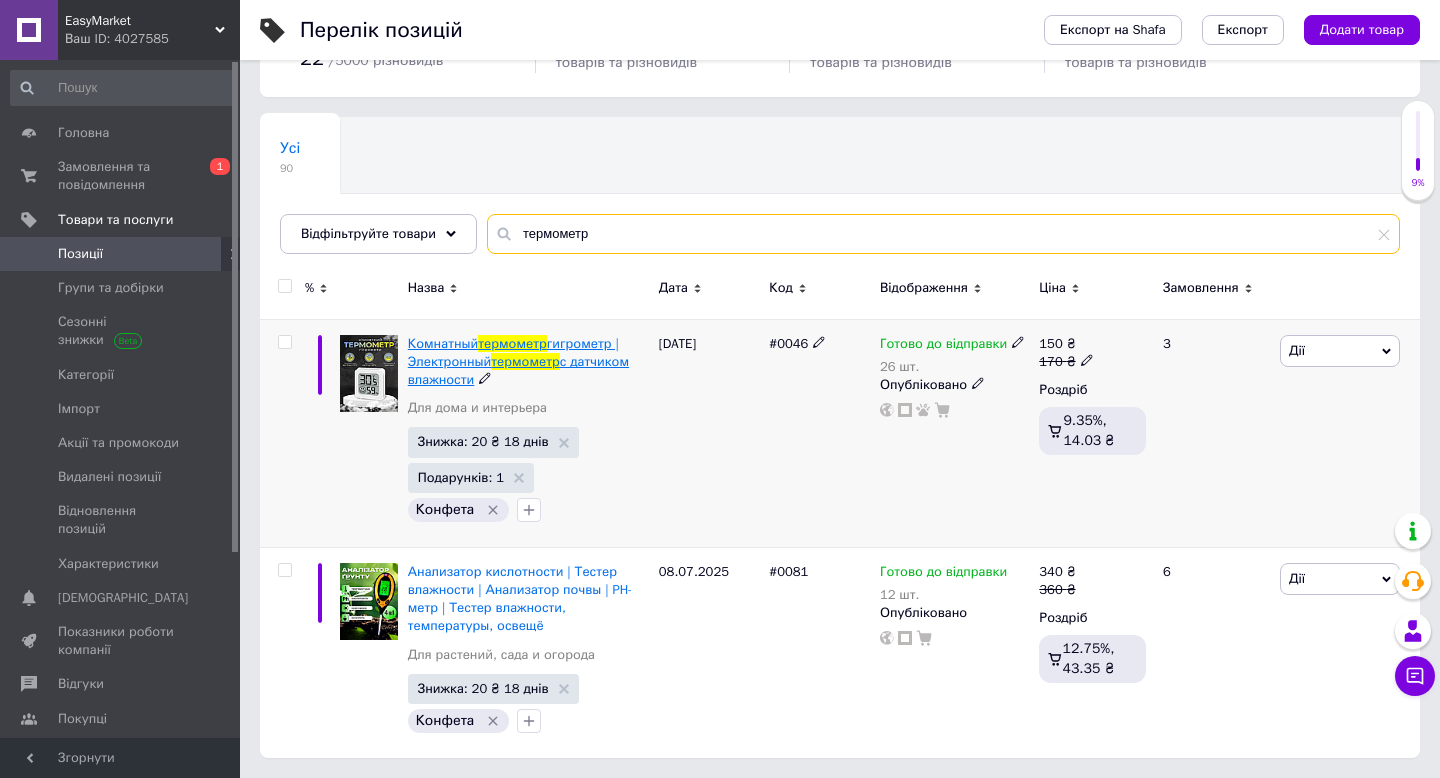 type on "термометр" 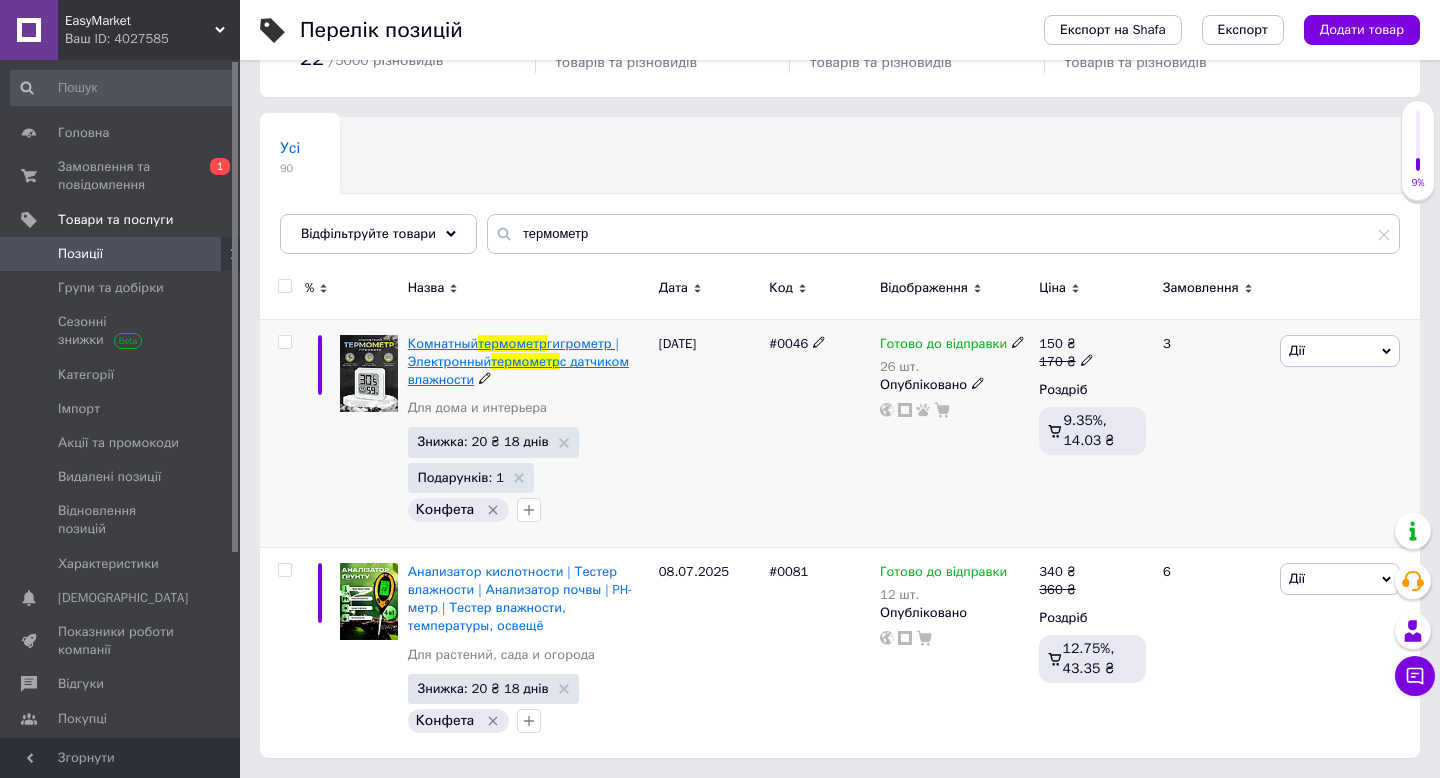 click on "термометр" at bounding box center (525, 361) 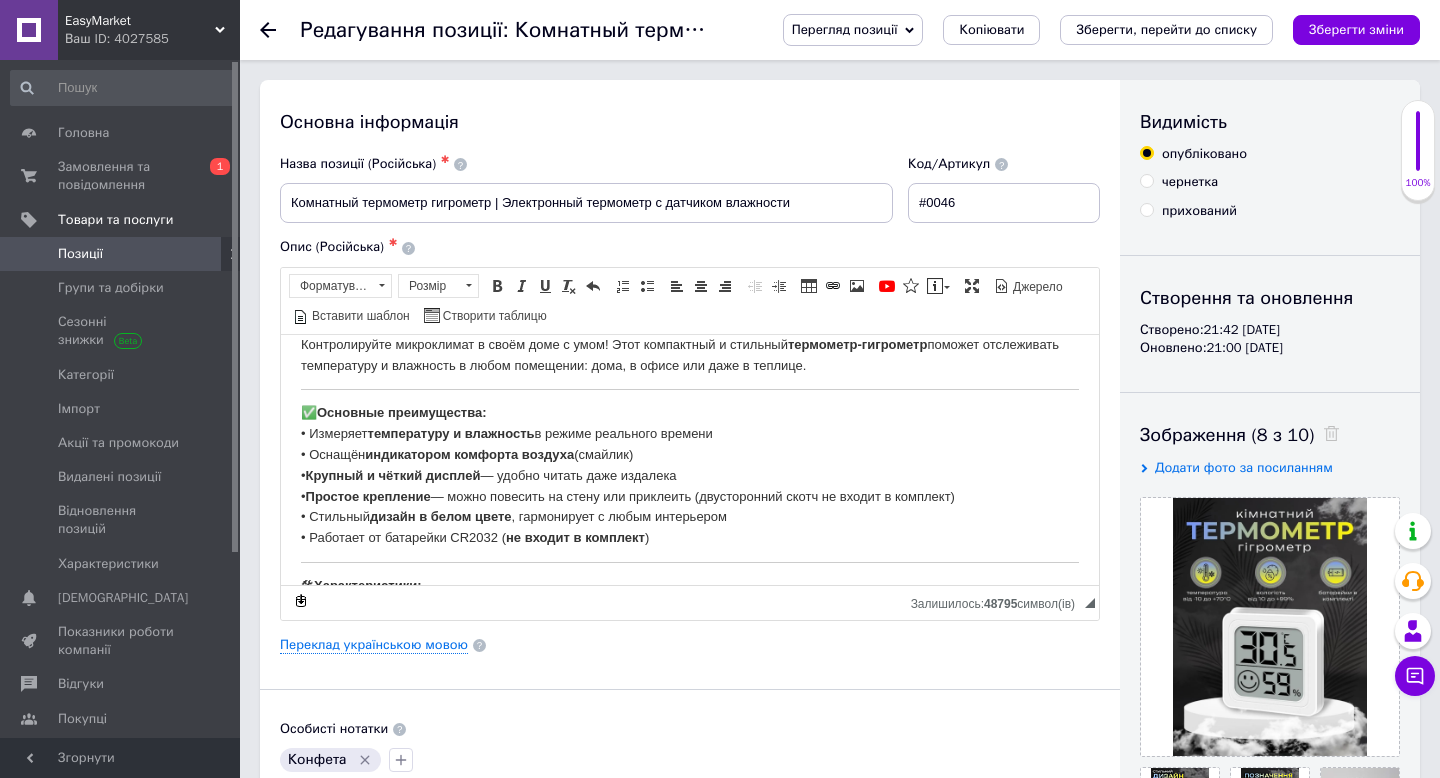 scroll, scrollTop: 0, scrollLeft: 0, axis: both 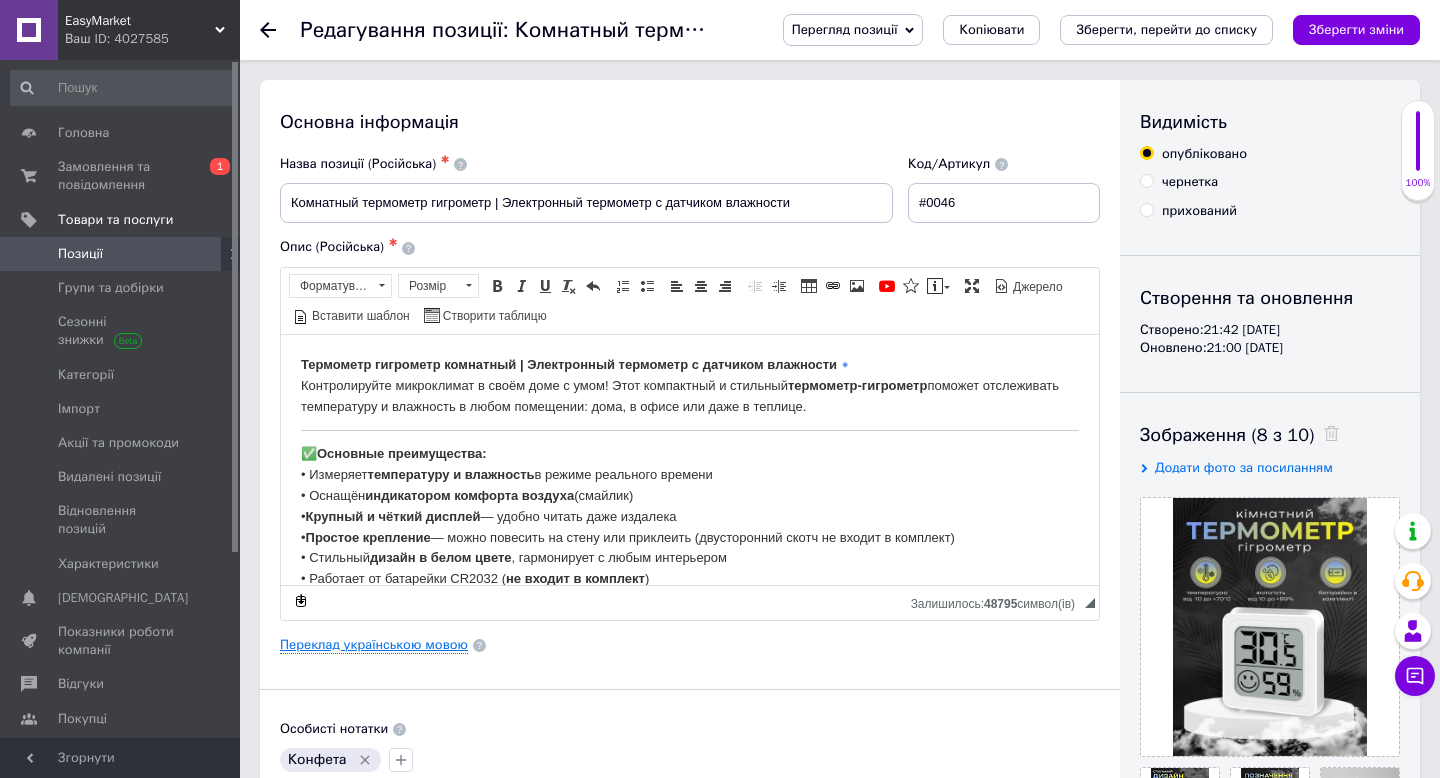 click on "Переклад українською мовою" at bounding box center [374, 645] 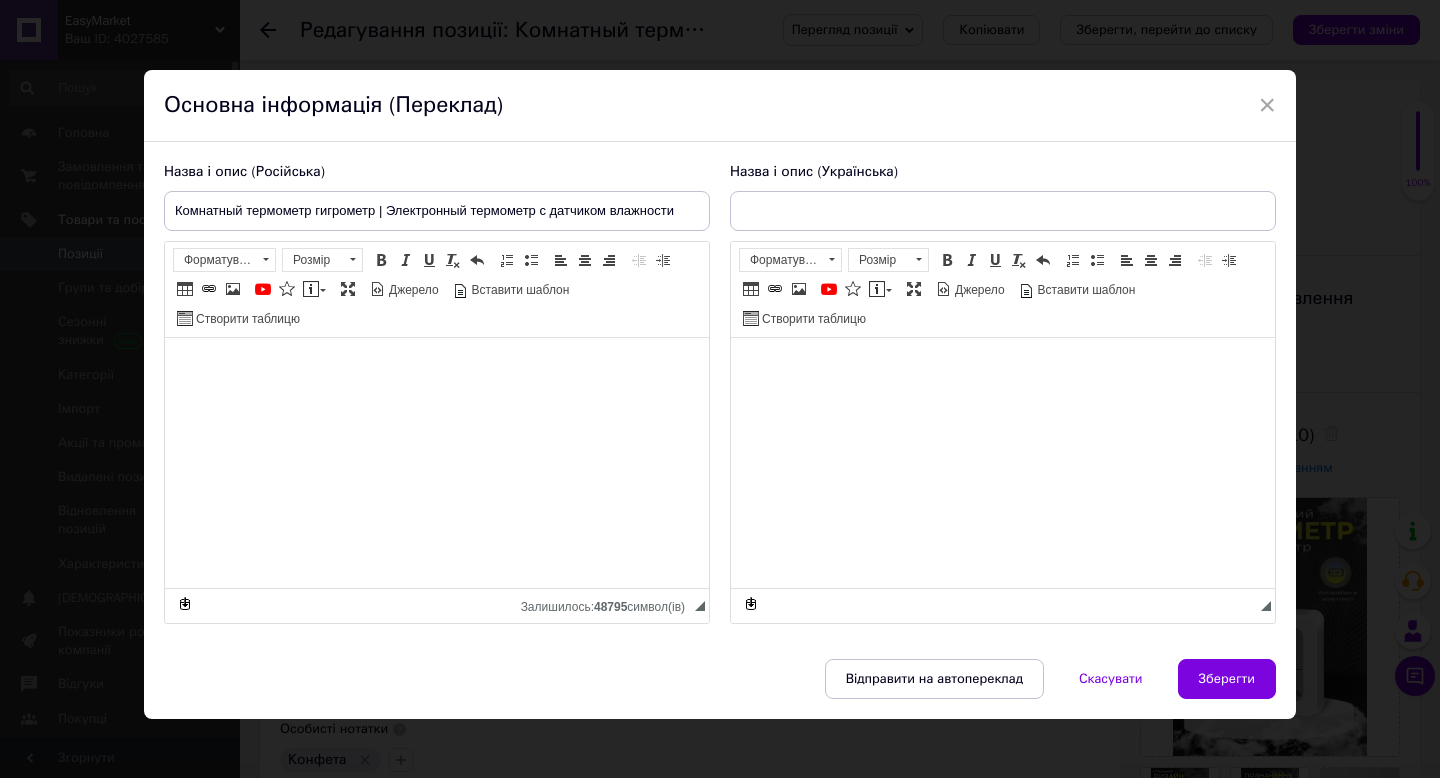 type on "Кімнатний термометр гігрометр | Електронний термометр з датчиком вологості |" 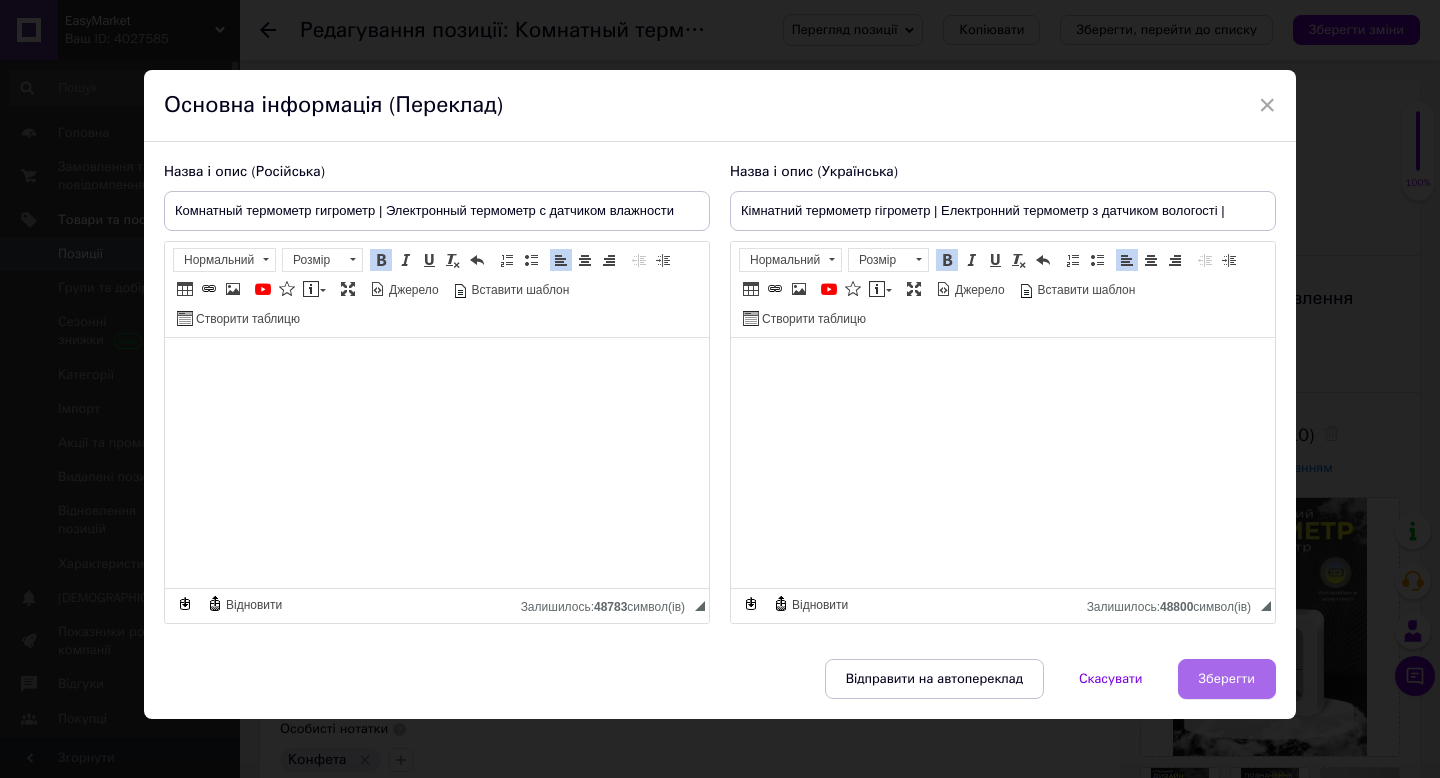 click on "Зберегти" at bounding box center (1227, 679) 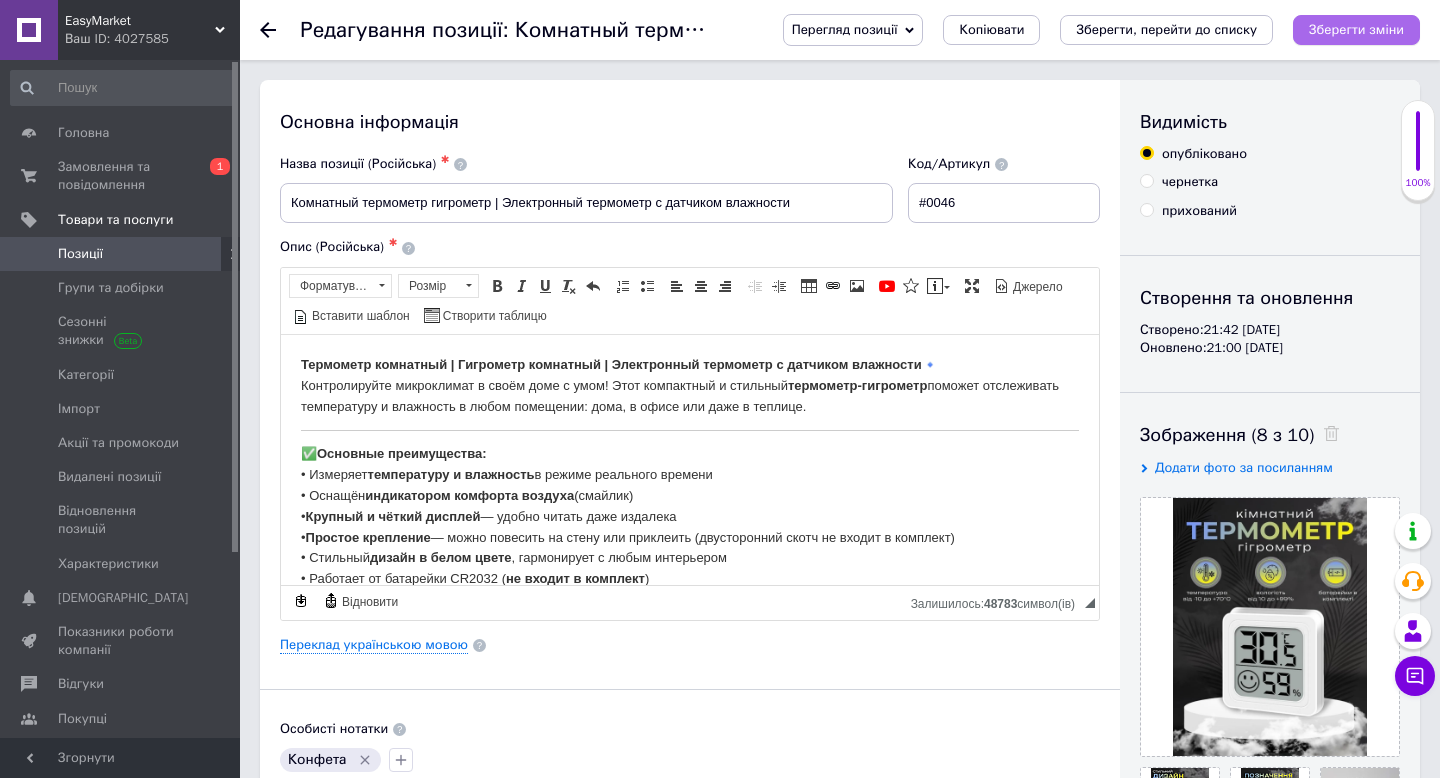 click on "Зберегти зміни" at bounding box center (1356, 30) 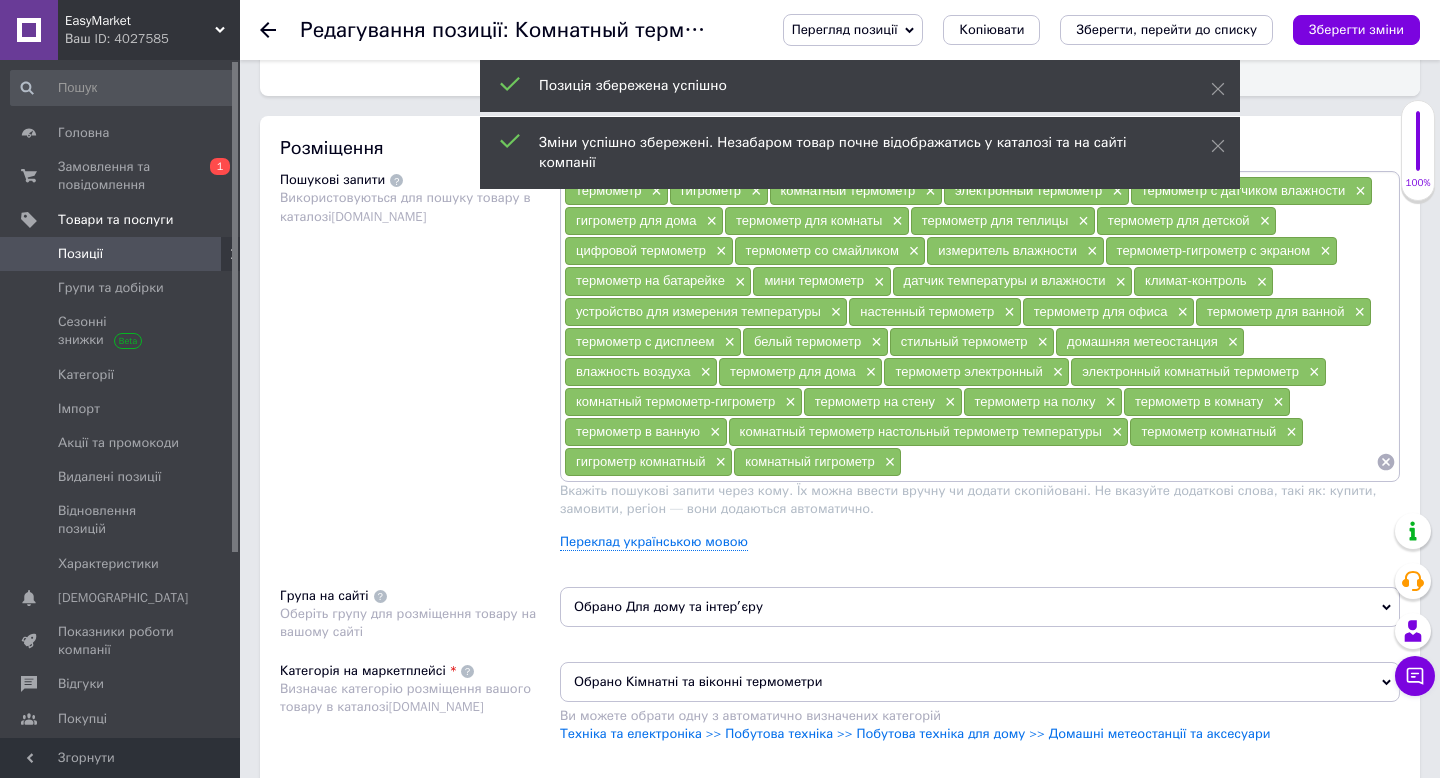 scroll, scrollTop: 1071, scrollLeft: 0, axis: vertical 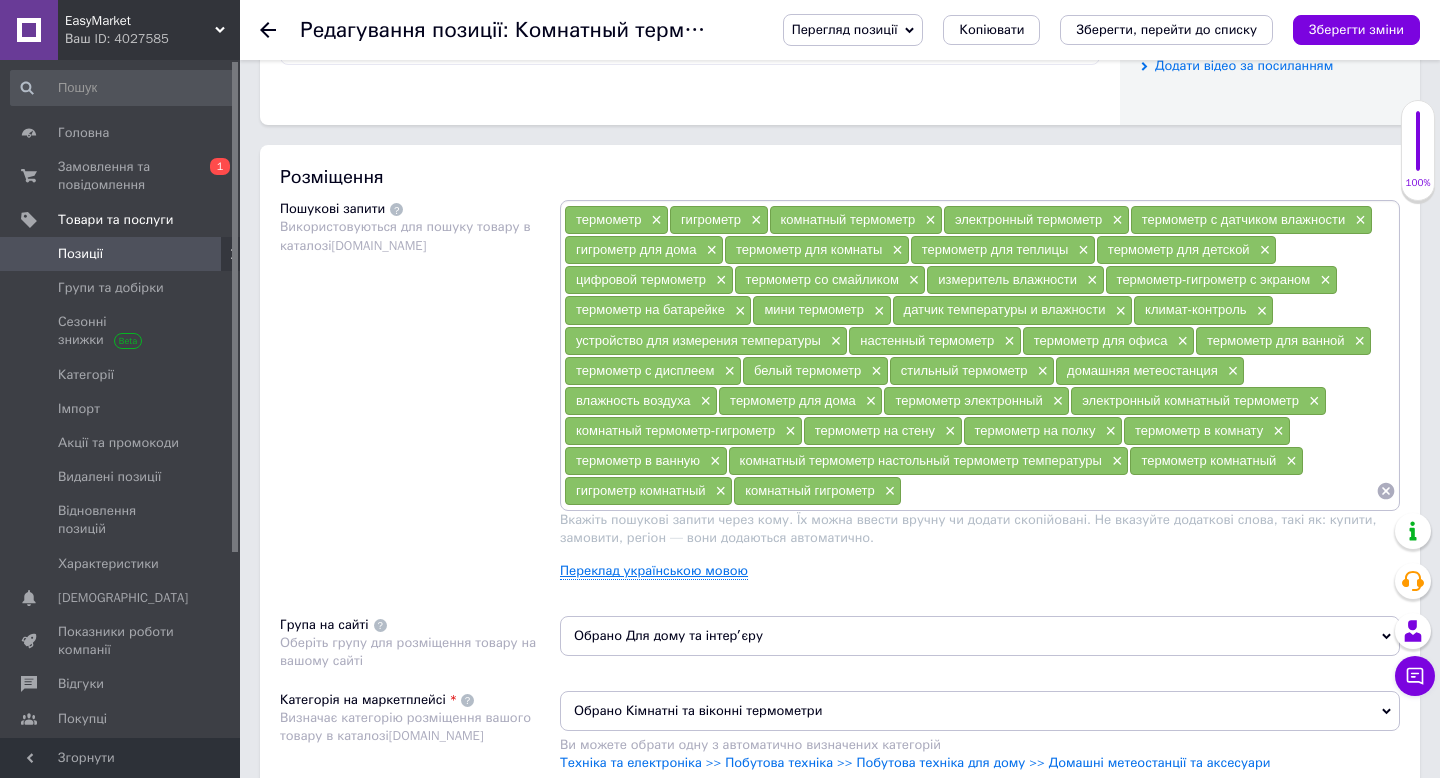 click on "Переклад українською мовою" at bounding box center (654, 571) 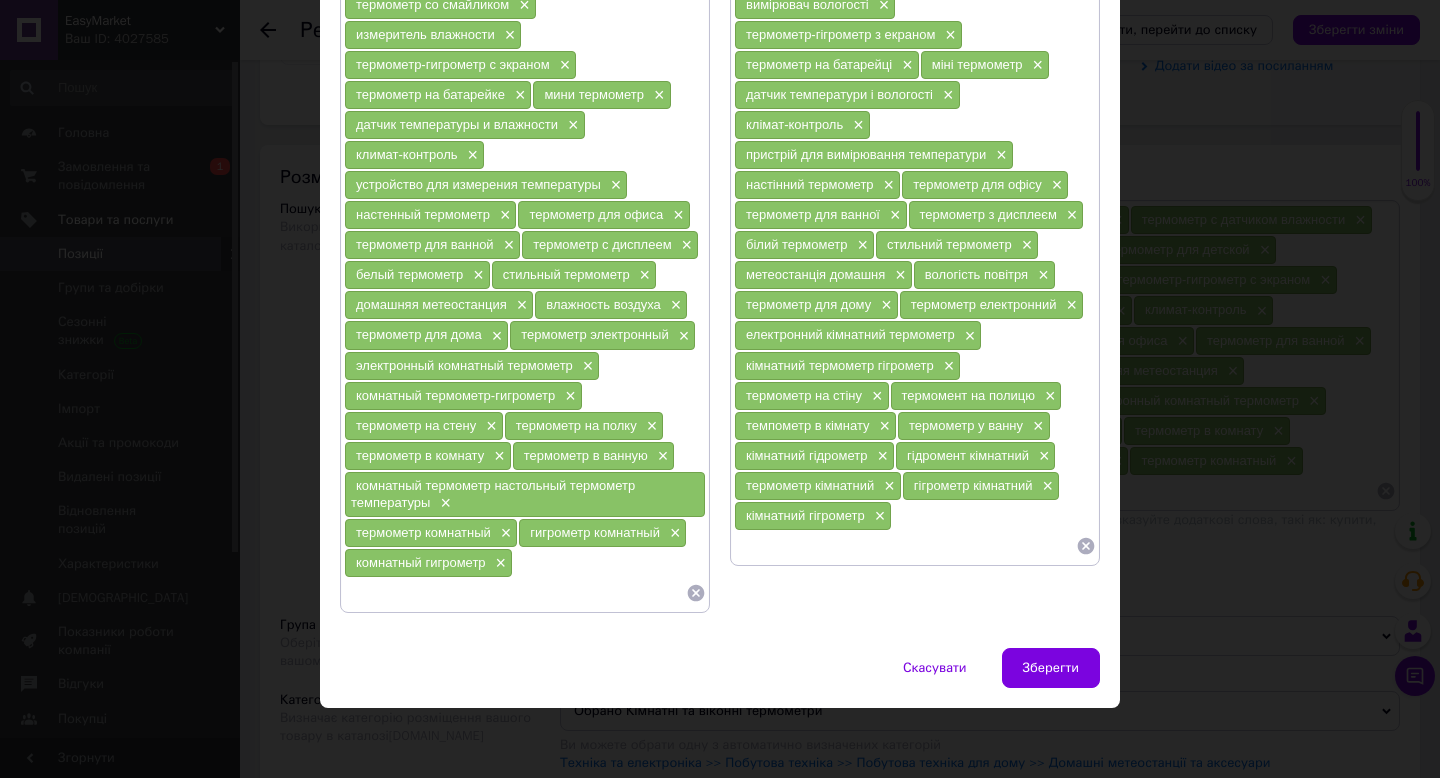 scroll, scrollTop: 0, scrollLeft: 0, axis: both 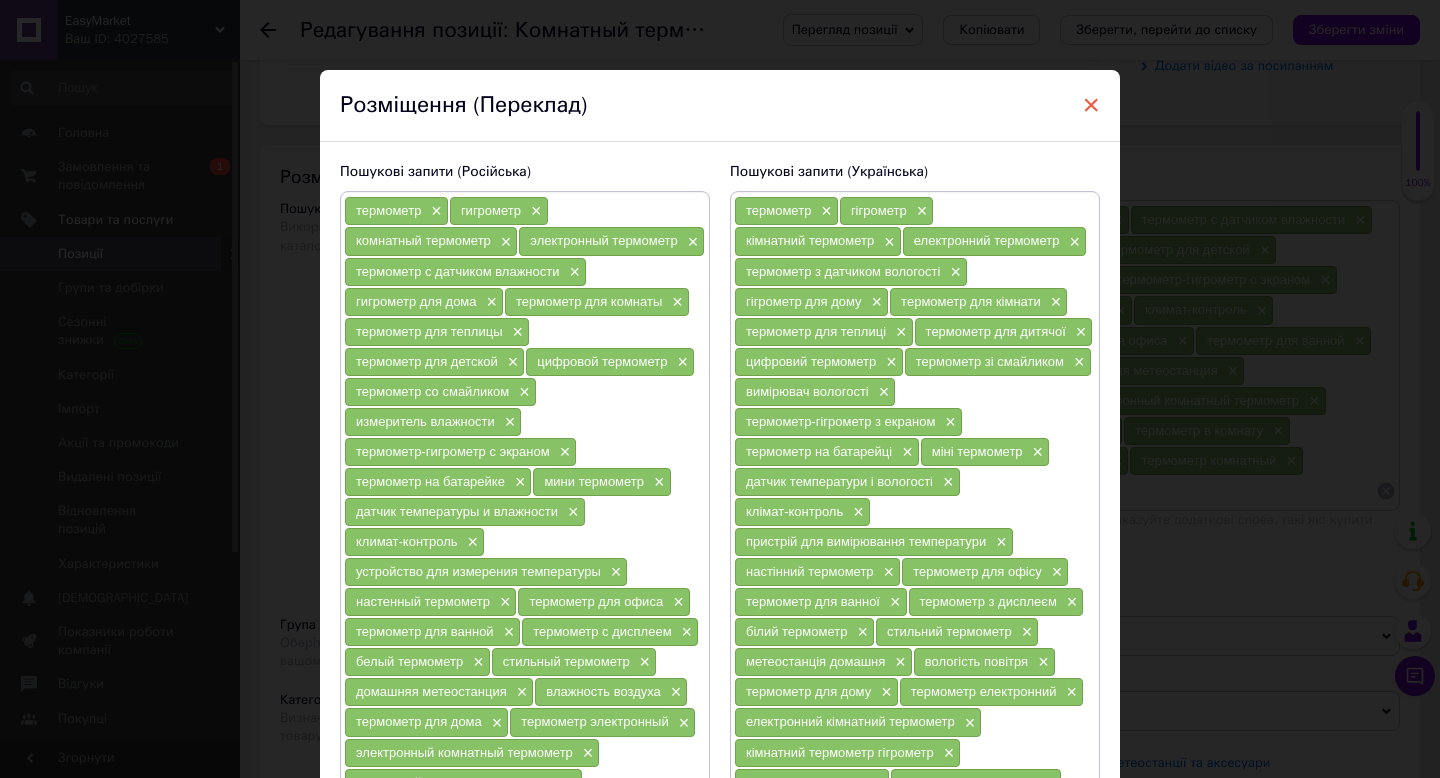 click on "×" at bounding box center (1091, 105) 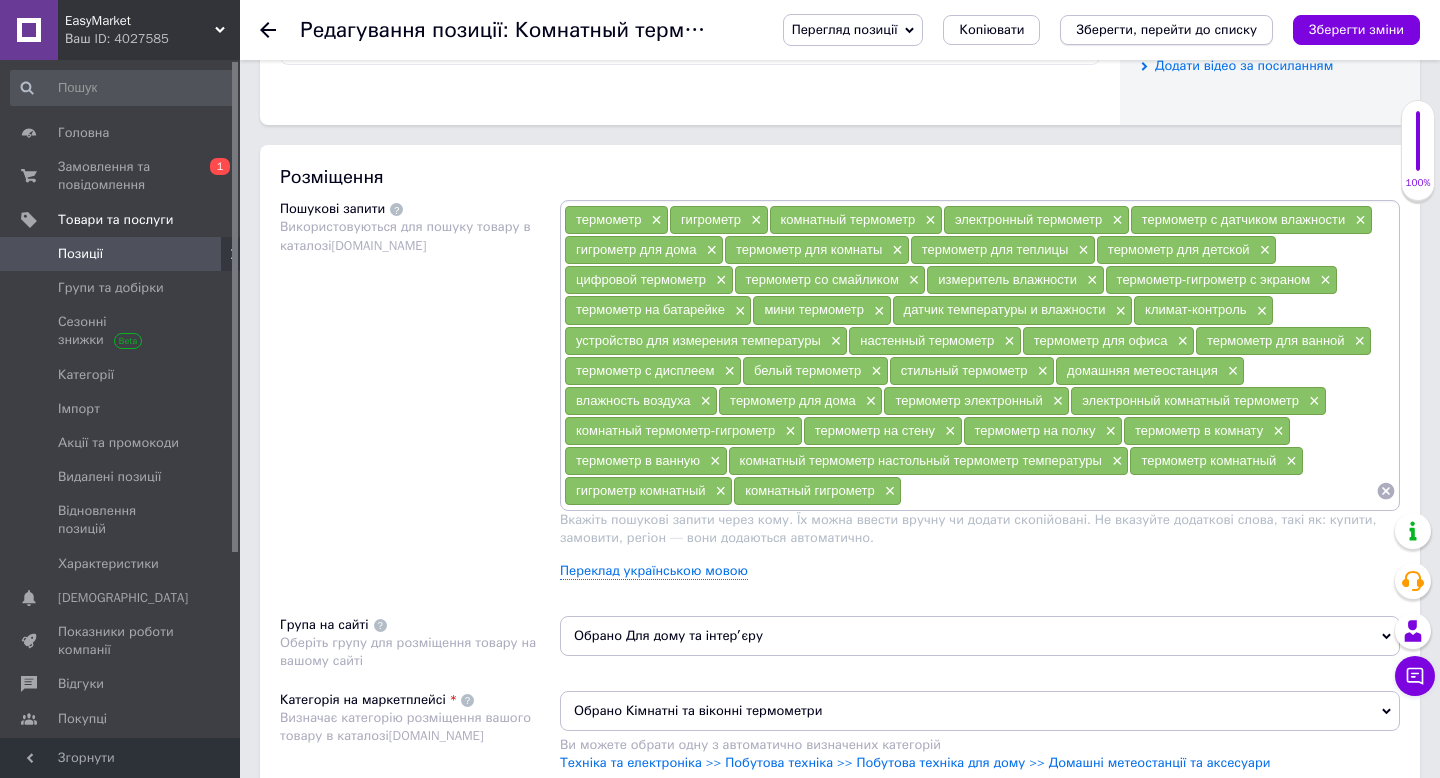 click on "Зберегти, перейти до списку" at bounding box center [1166, 29] 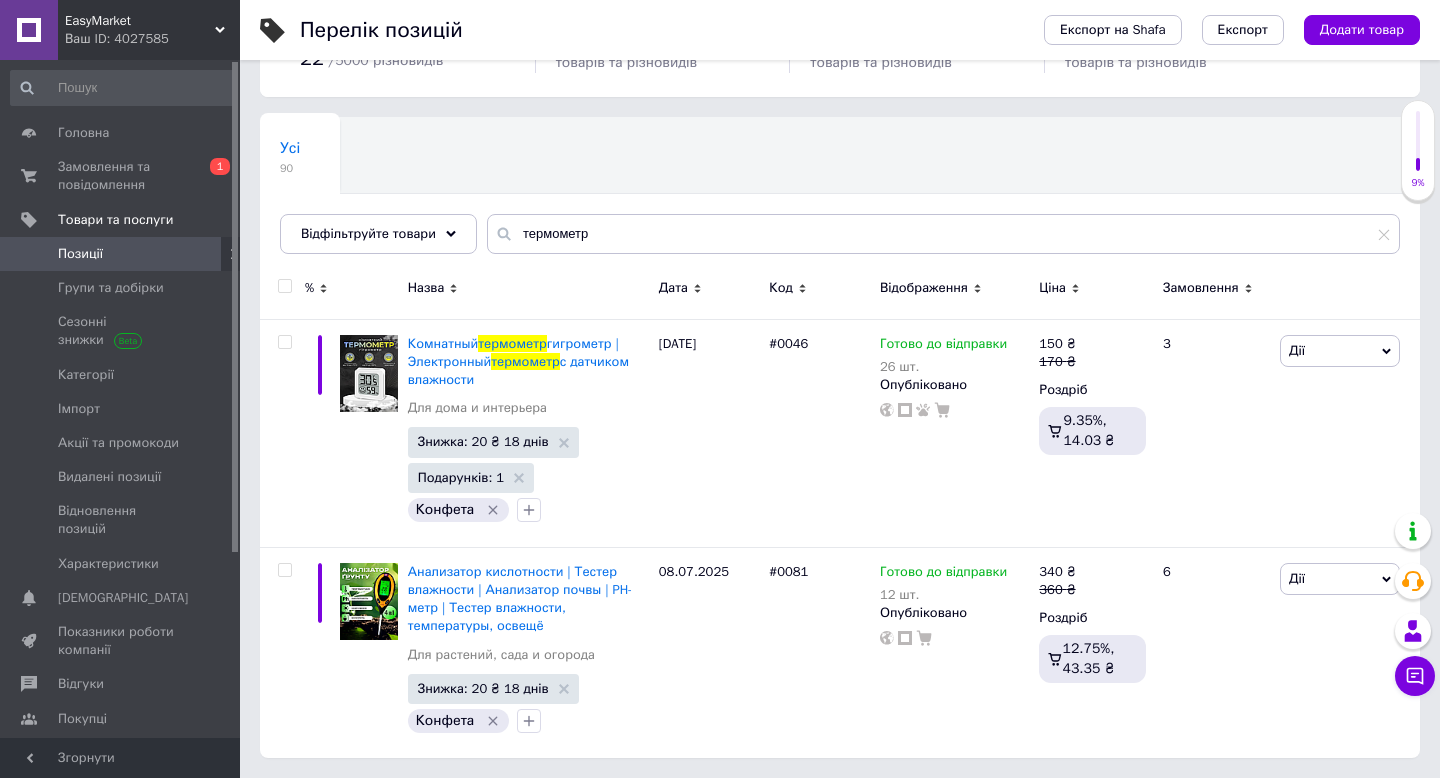 scroll, scrollTop: 0, scrollLeft: 0, axis: both 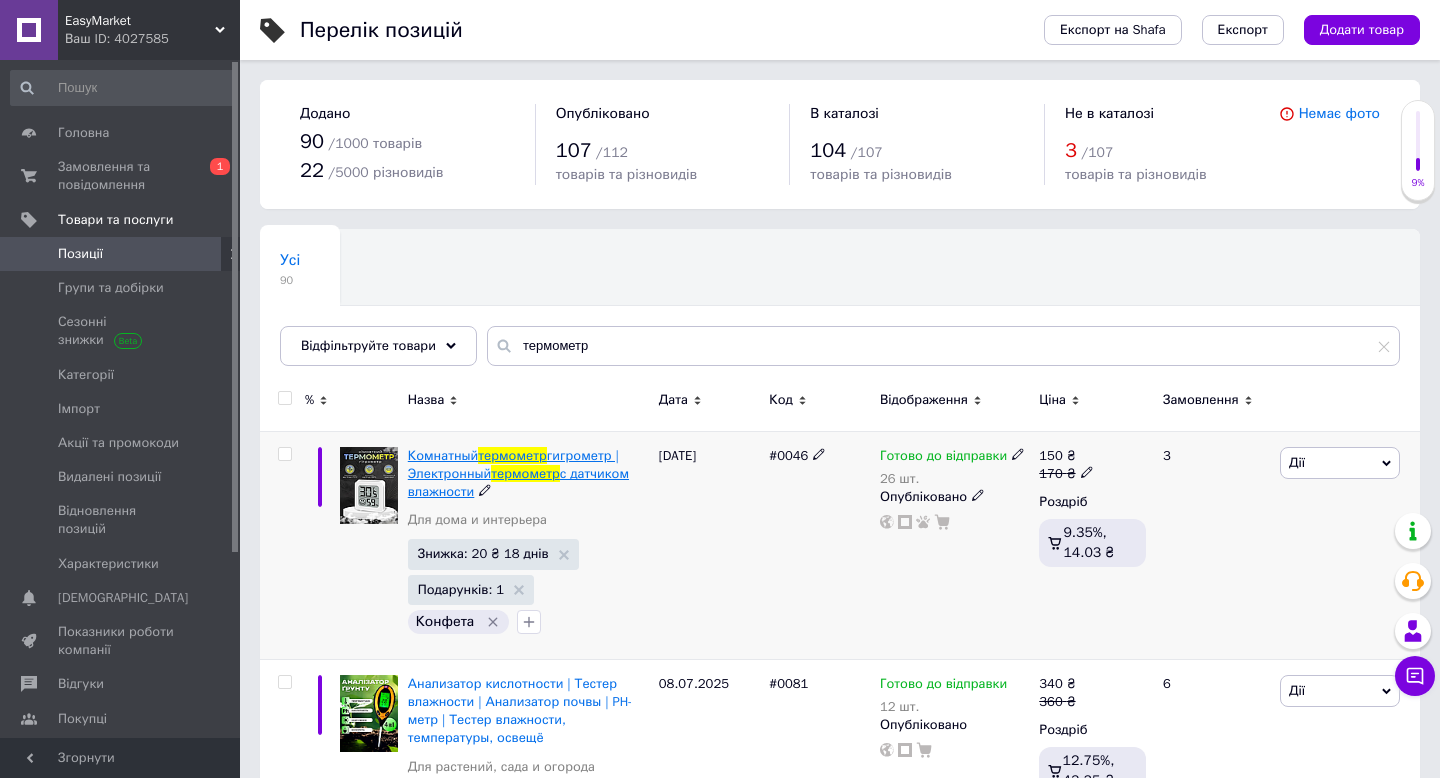 click on "термометр" at bounding box center [525, 473] 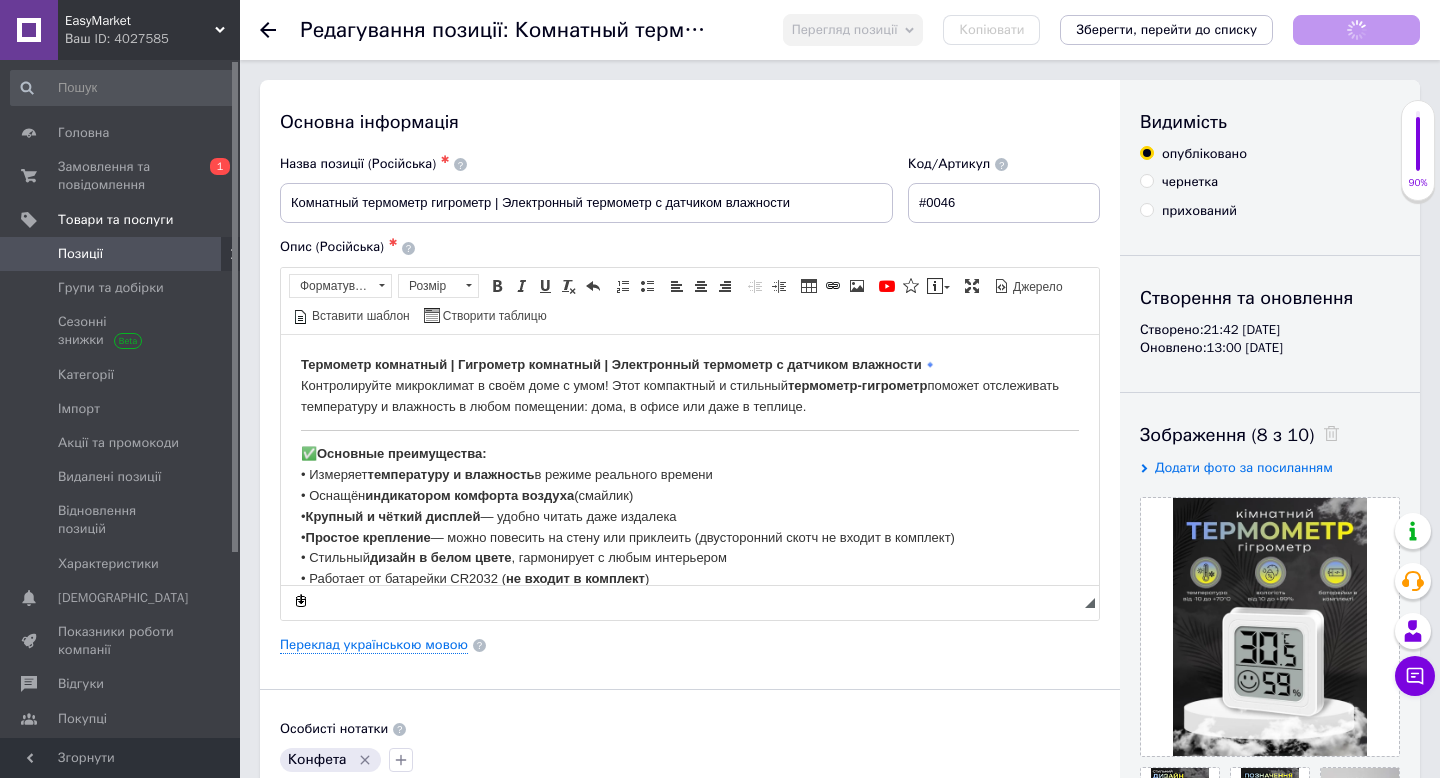 scroll, scrollTop: 0, scrollLeft: 0, axis: both 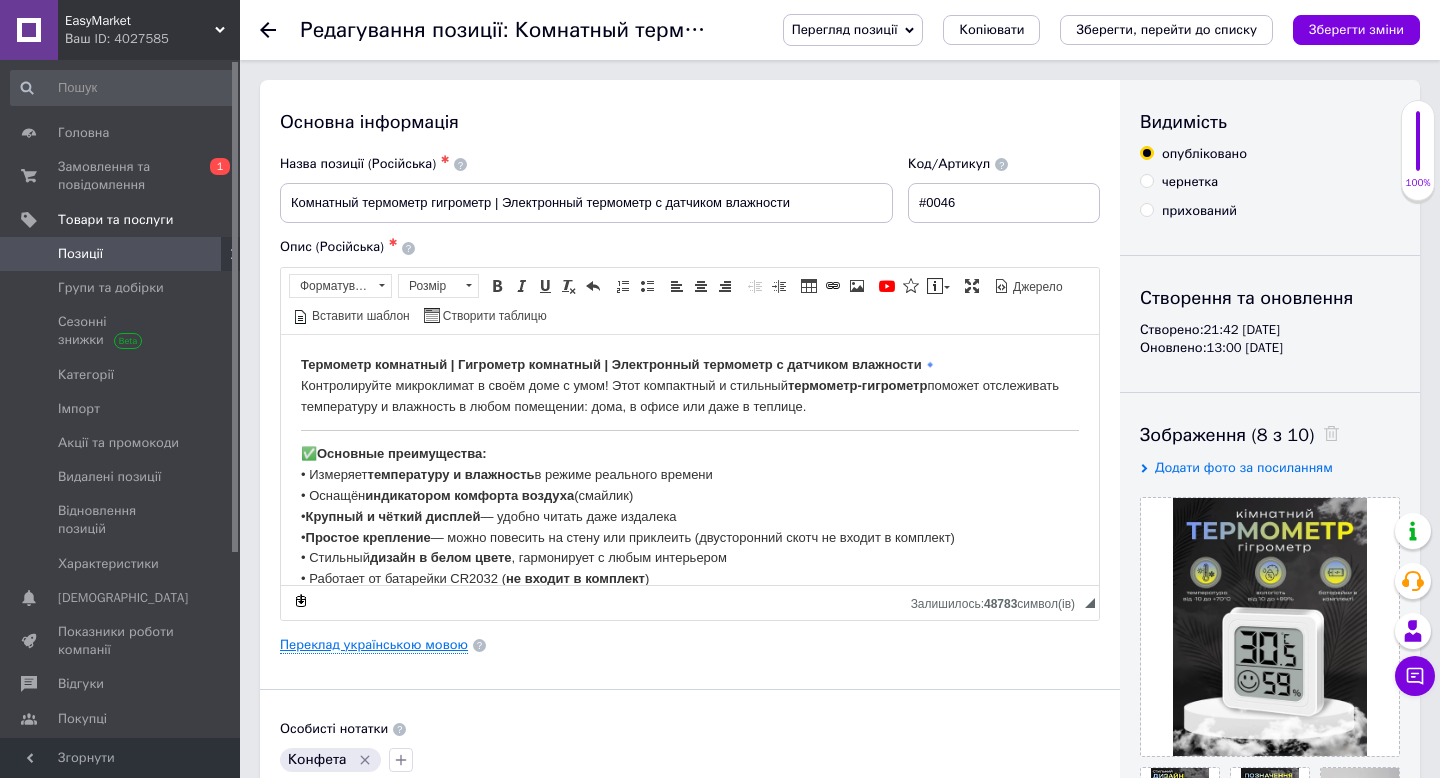 click on "Переклад українською мовою" at bounding box center [374, 645] 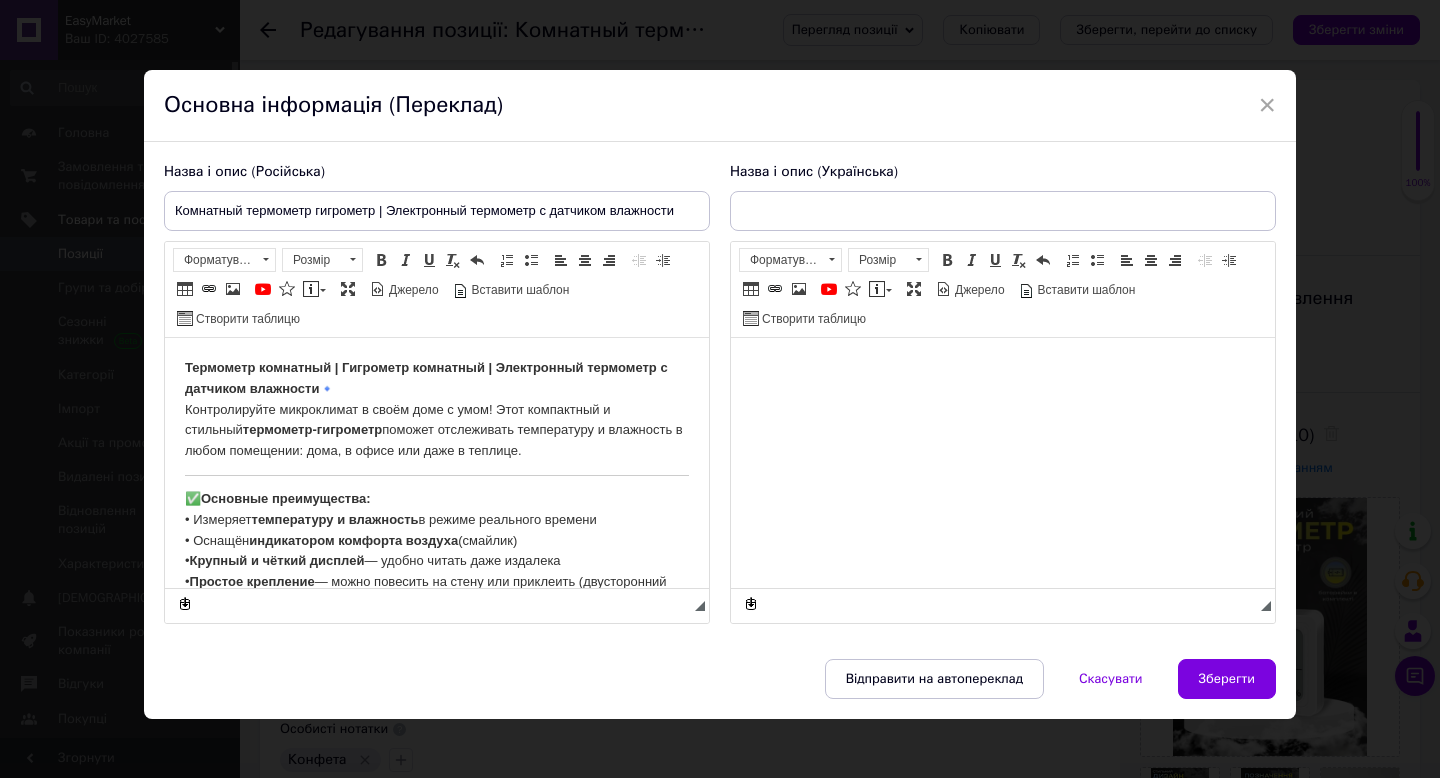 scroll, scrollTop: 0, scrollLeft: 0, axis: both 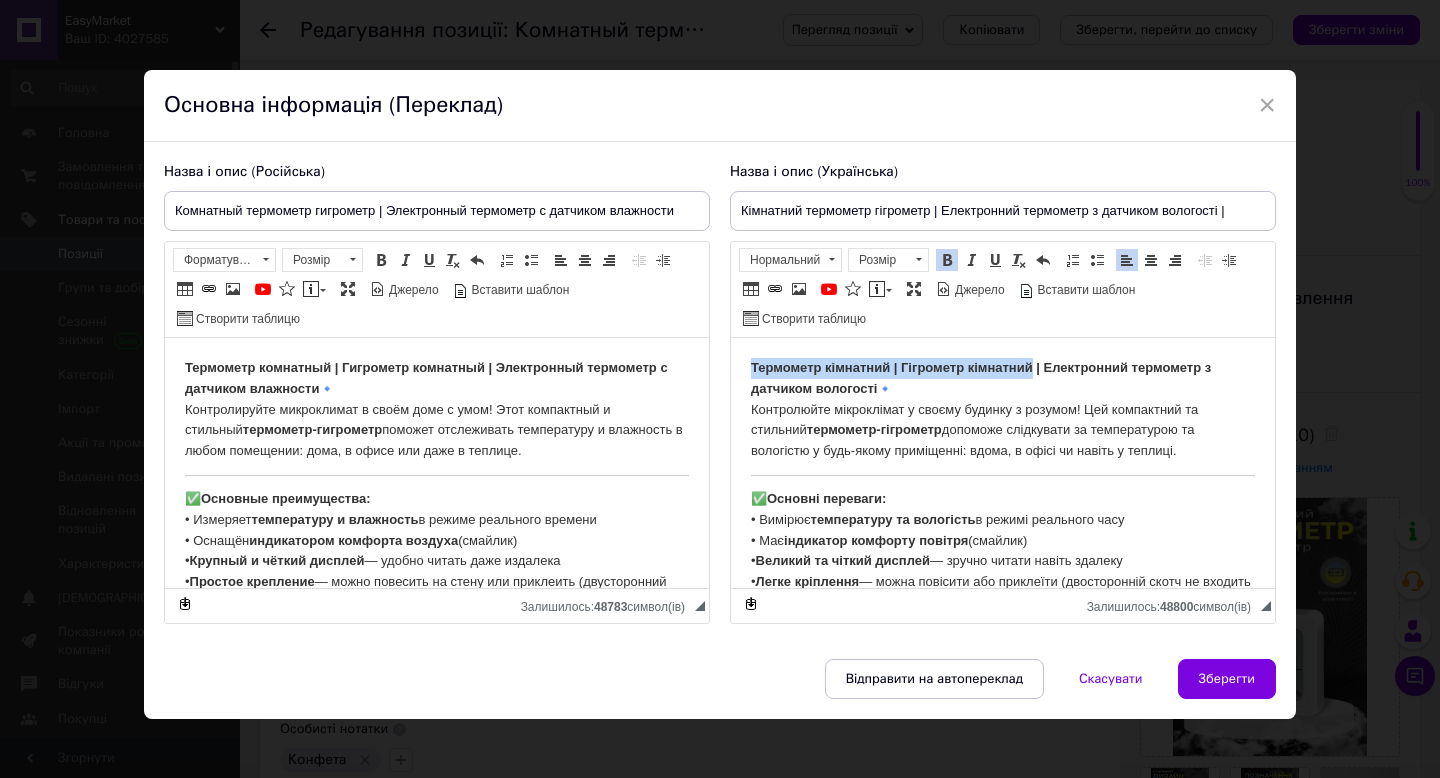copy on "Термометр кімнатний | Гігрометр кімнатний" 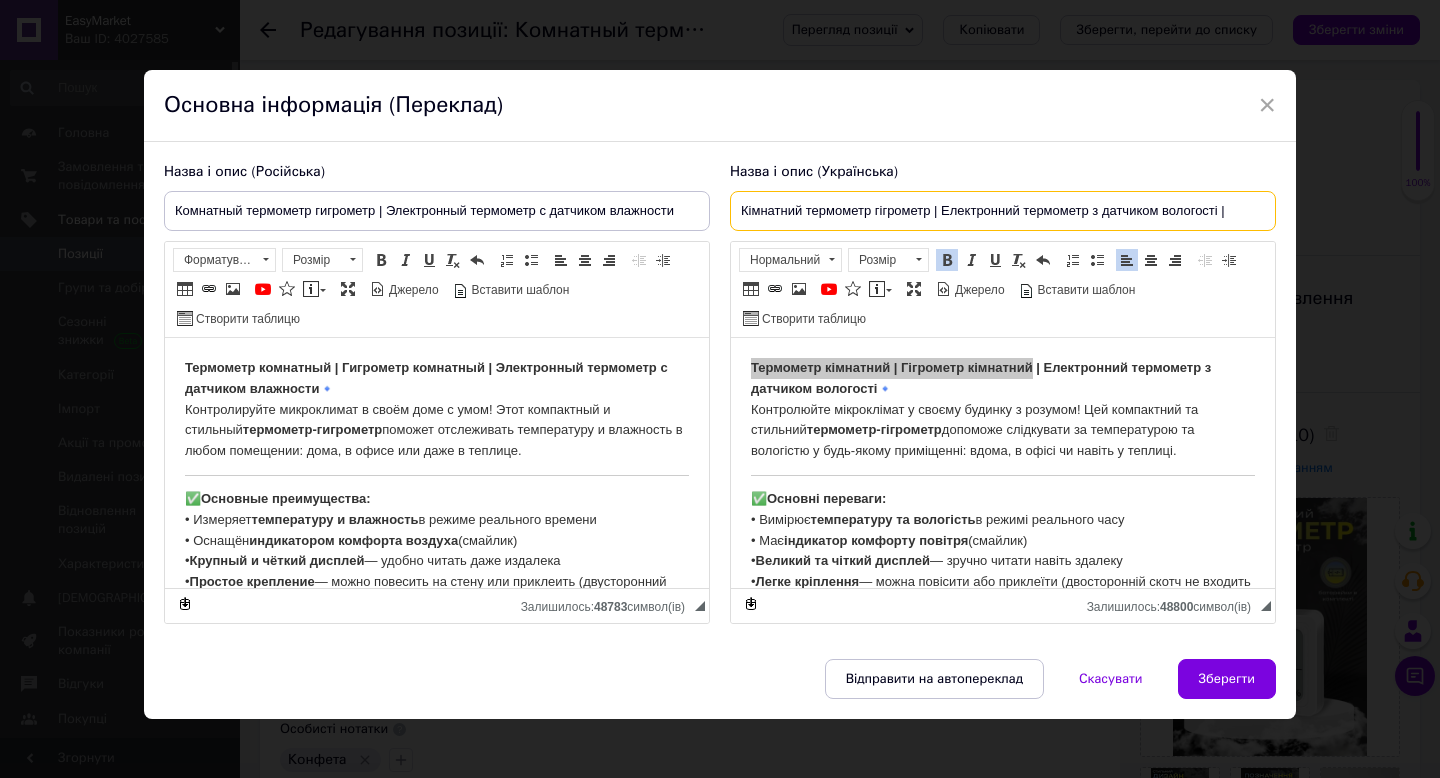 drag, startPoint x: 739, startPoint y: 210, endPoint x: 1322, endPoint y: 212, distance: 583.0034 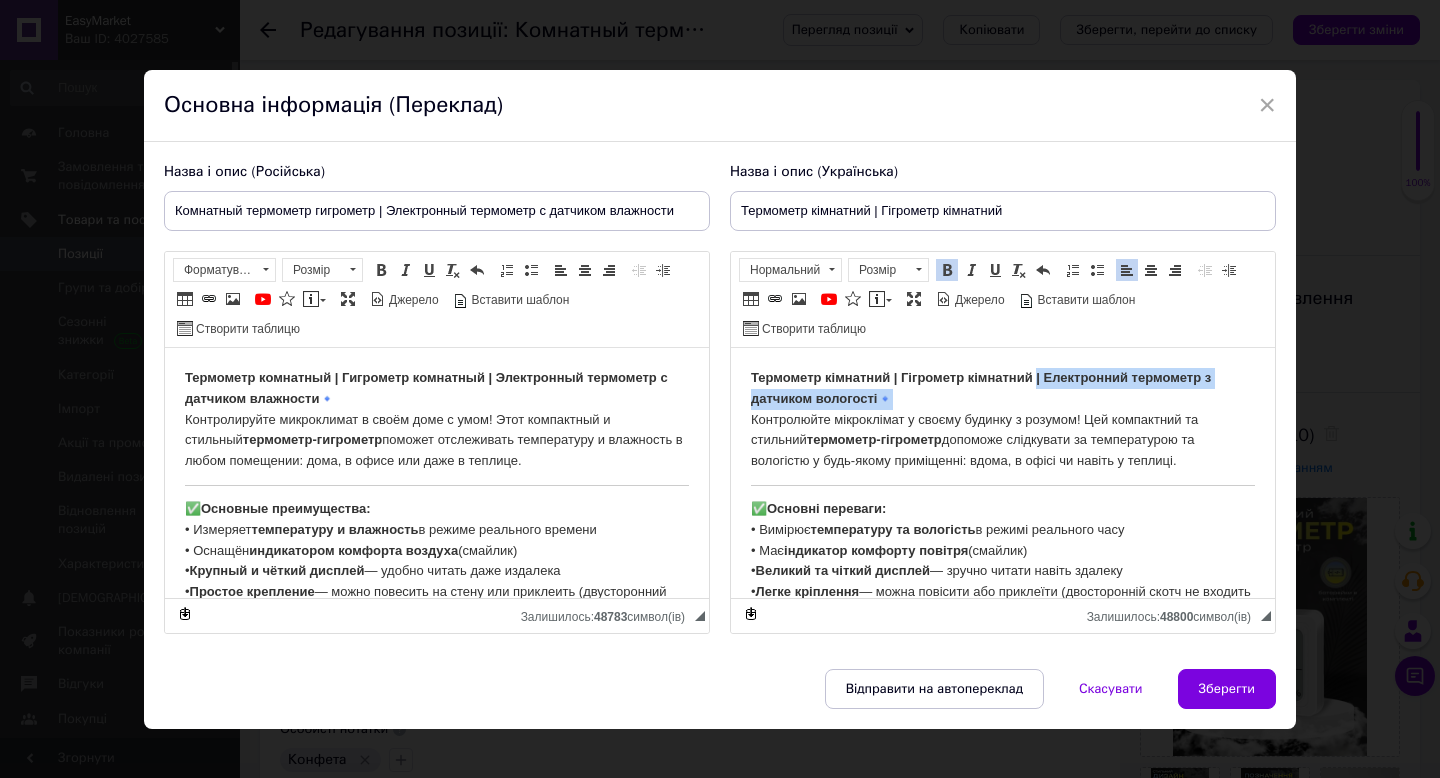 drag, startPoint x: 1040, startPoint y: 372, endPoint x: 884, endPoint y: 394, distance: 157.54364 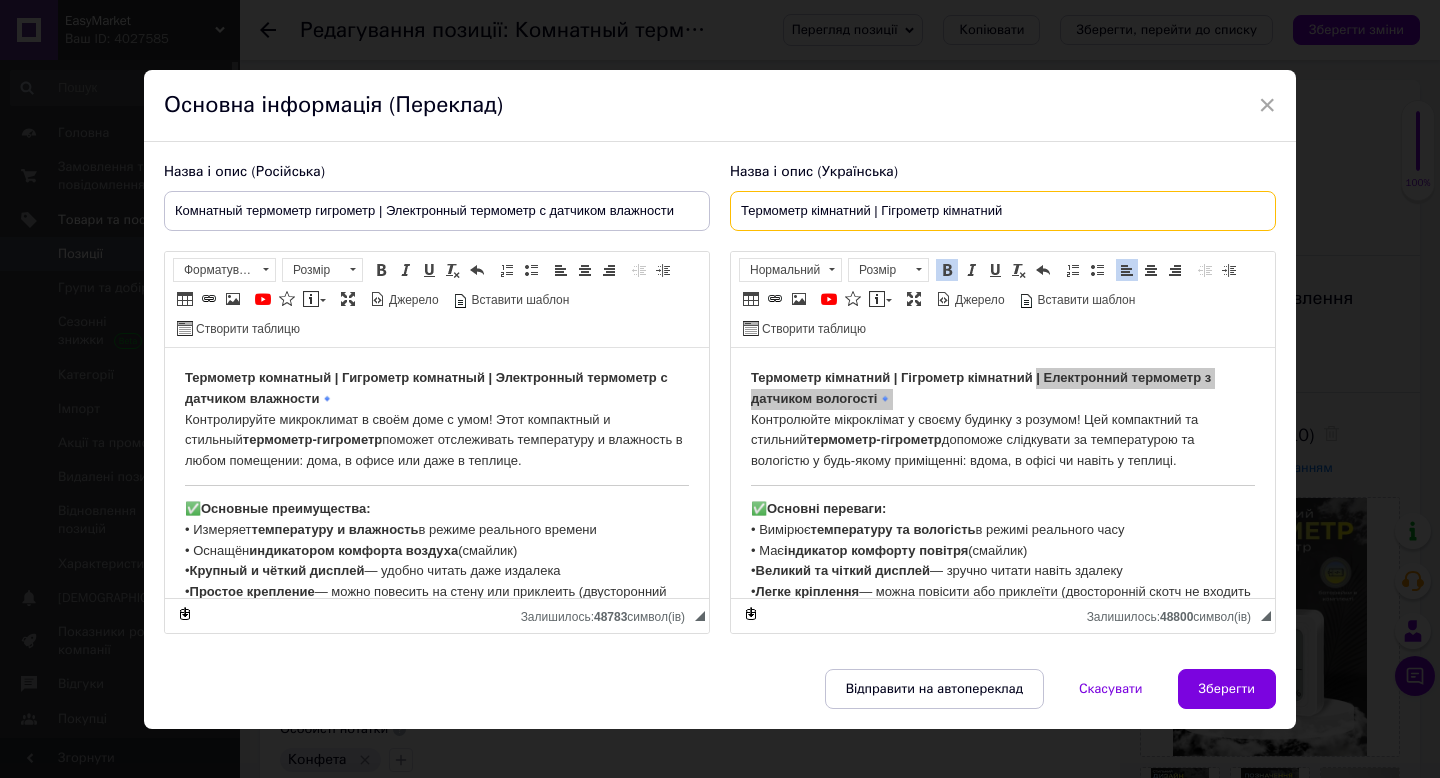 click on "Термометр кімнатний | Гігрометр кімнатний" at bounding box center [1003, 211] 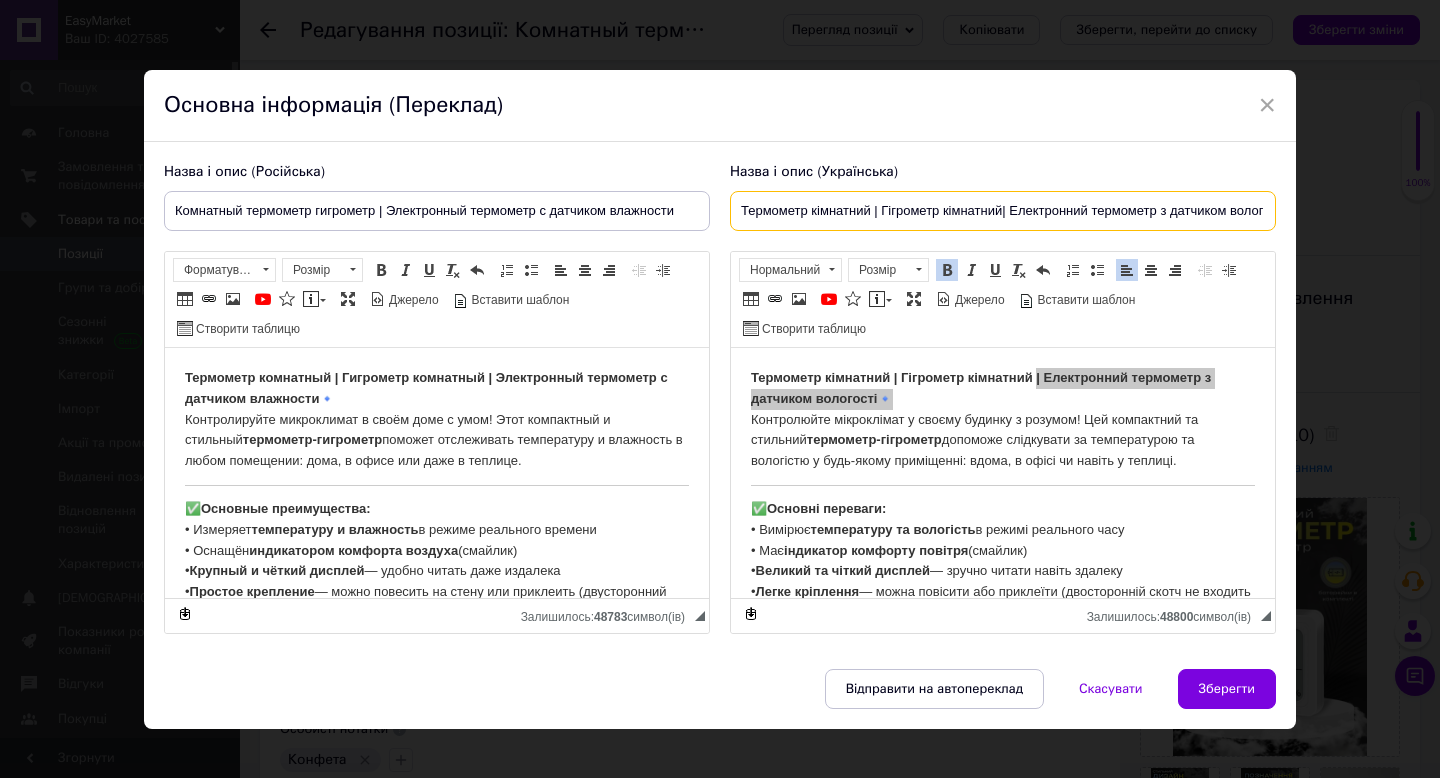 scroll, scrollTop: 0, scrollLeft: 28, axis: horizontal 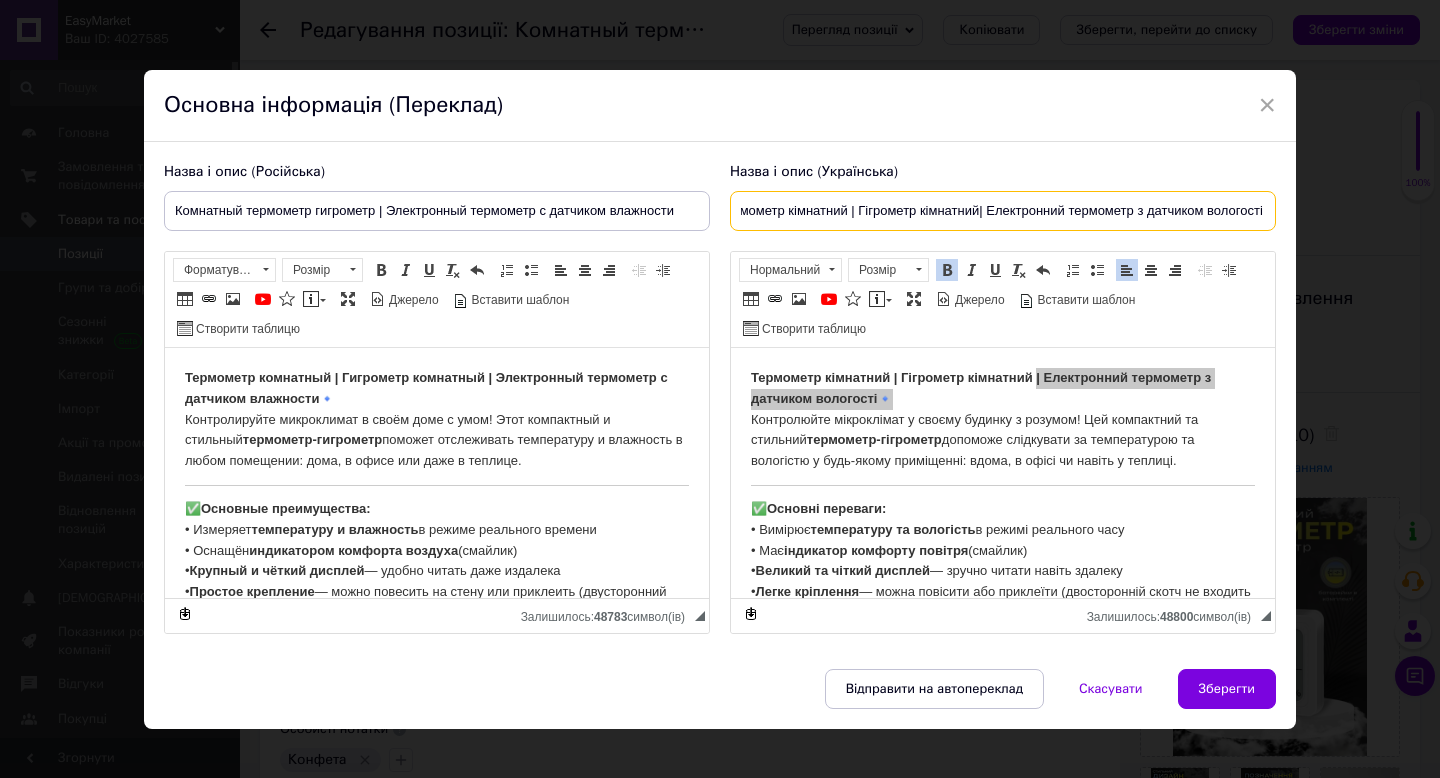 type on "Термометр кімнатний | Гігрометр кімнатний| Електронний термометр з датчиком вологості" 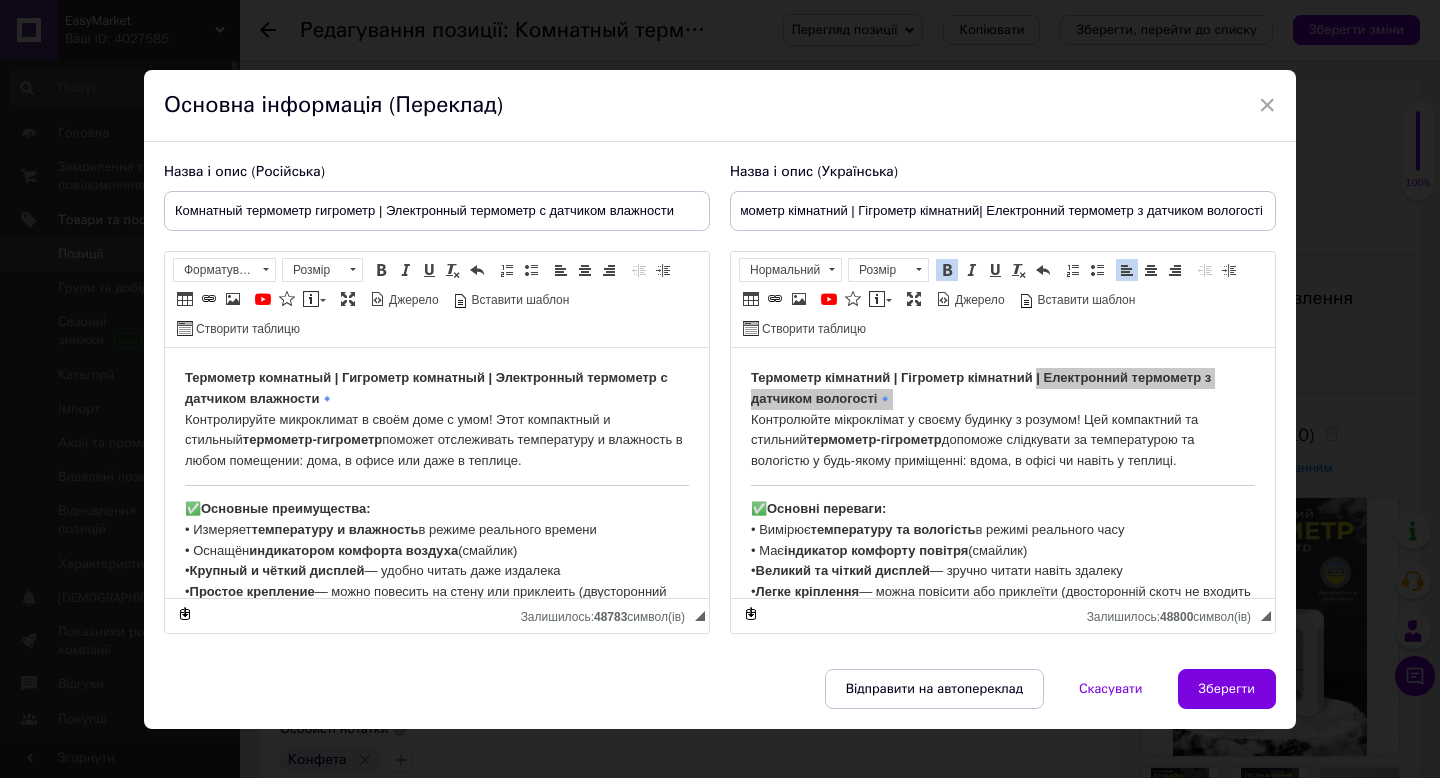 scroll, scrollTop: 0, scrollLeft: 0, axis: both 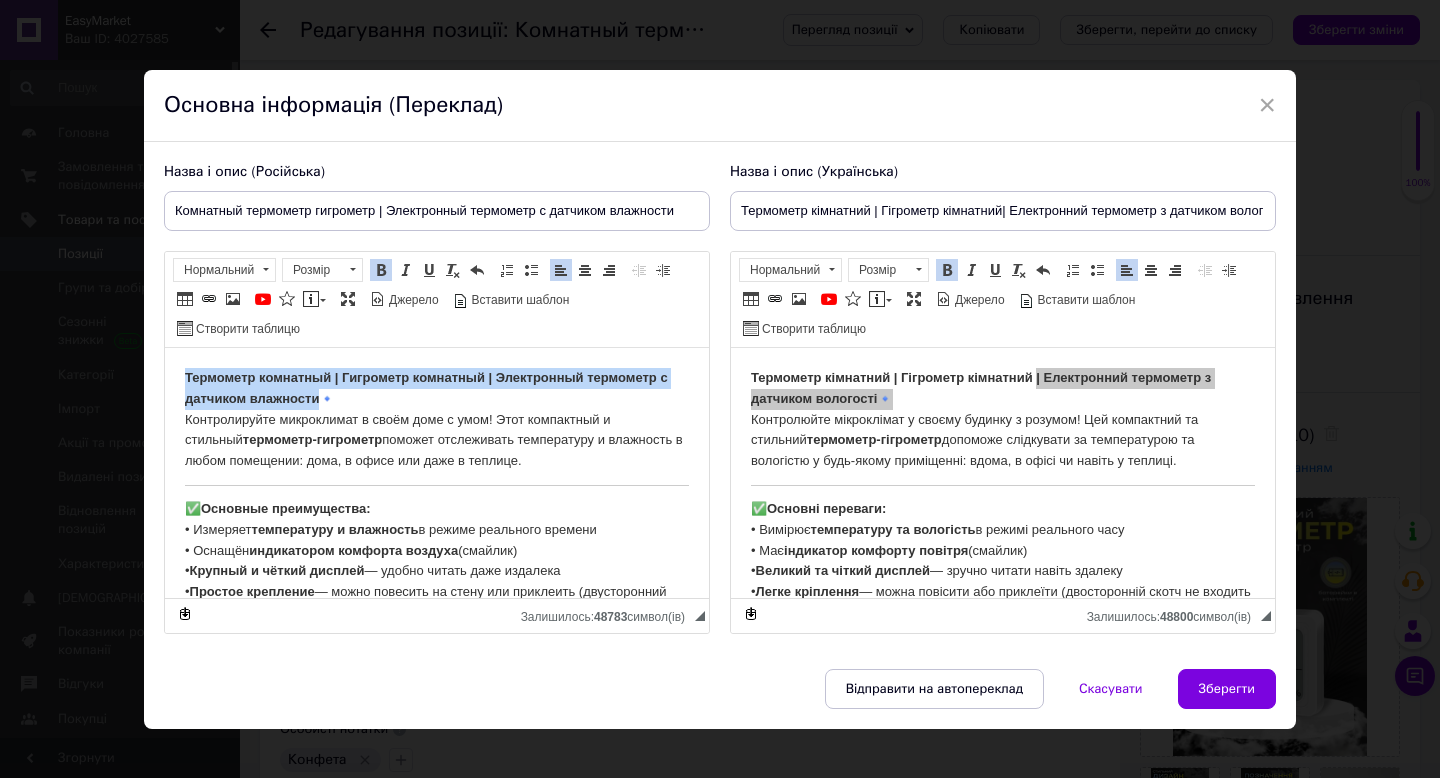 drag, startPoint x: 321, startPoint y: 401, endPoint x: 184, endPoint y: 361, distance: 142.72 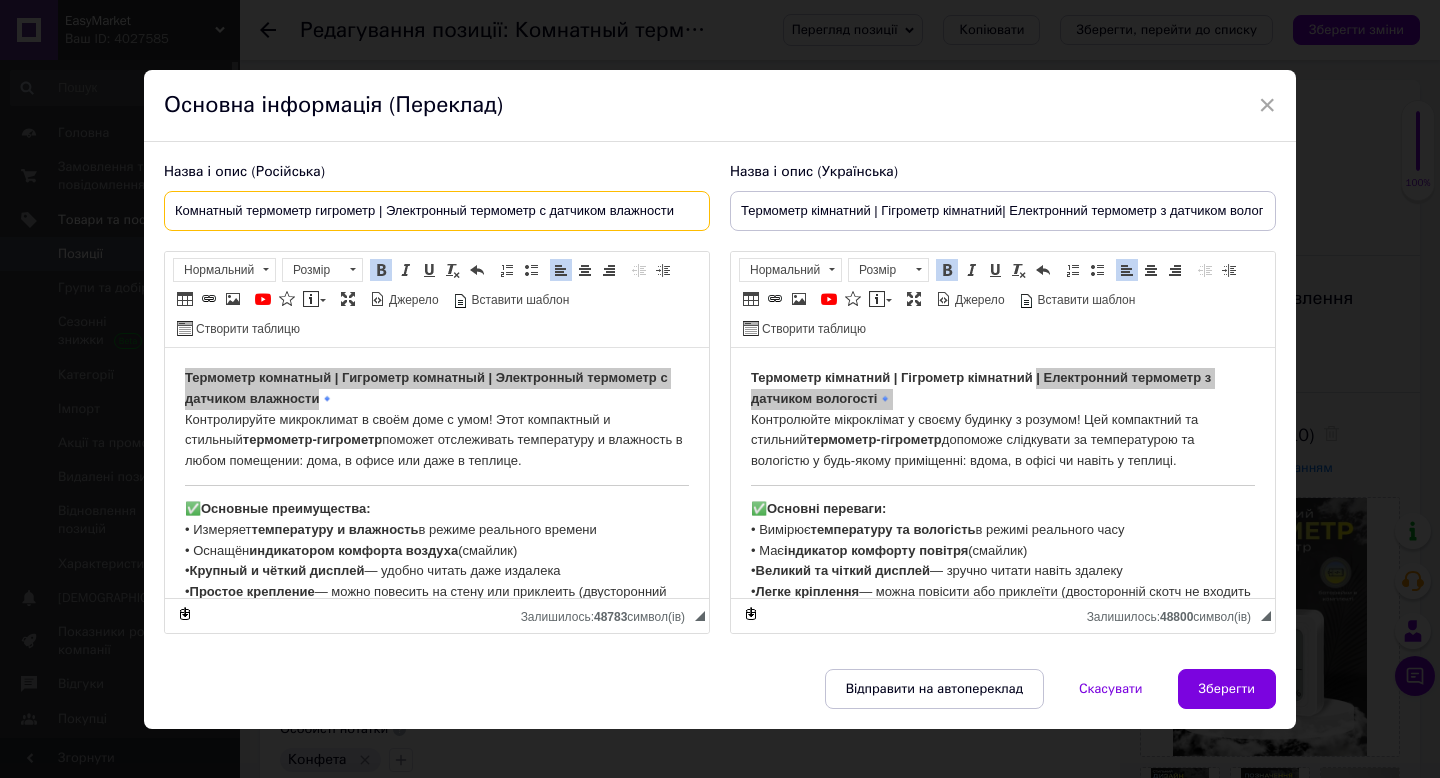 click on "Комнатный термометр гигрометр | Электронный термометр с датчиком влажности" at bounding box center [437, 211] 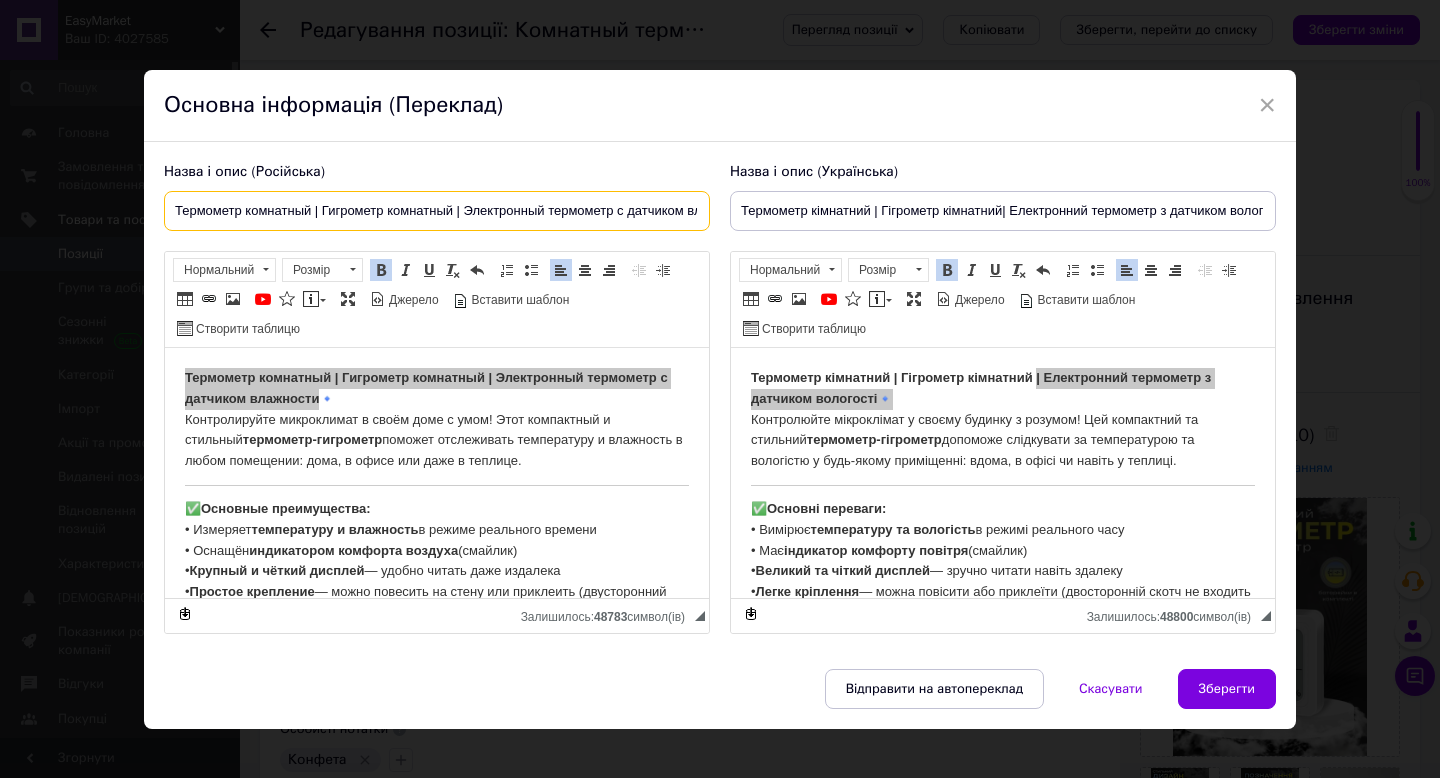 scroll, scrollTop: 0, scrollLeft: 57, axis: horizontal 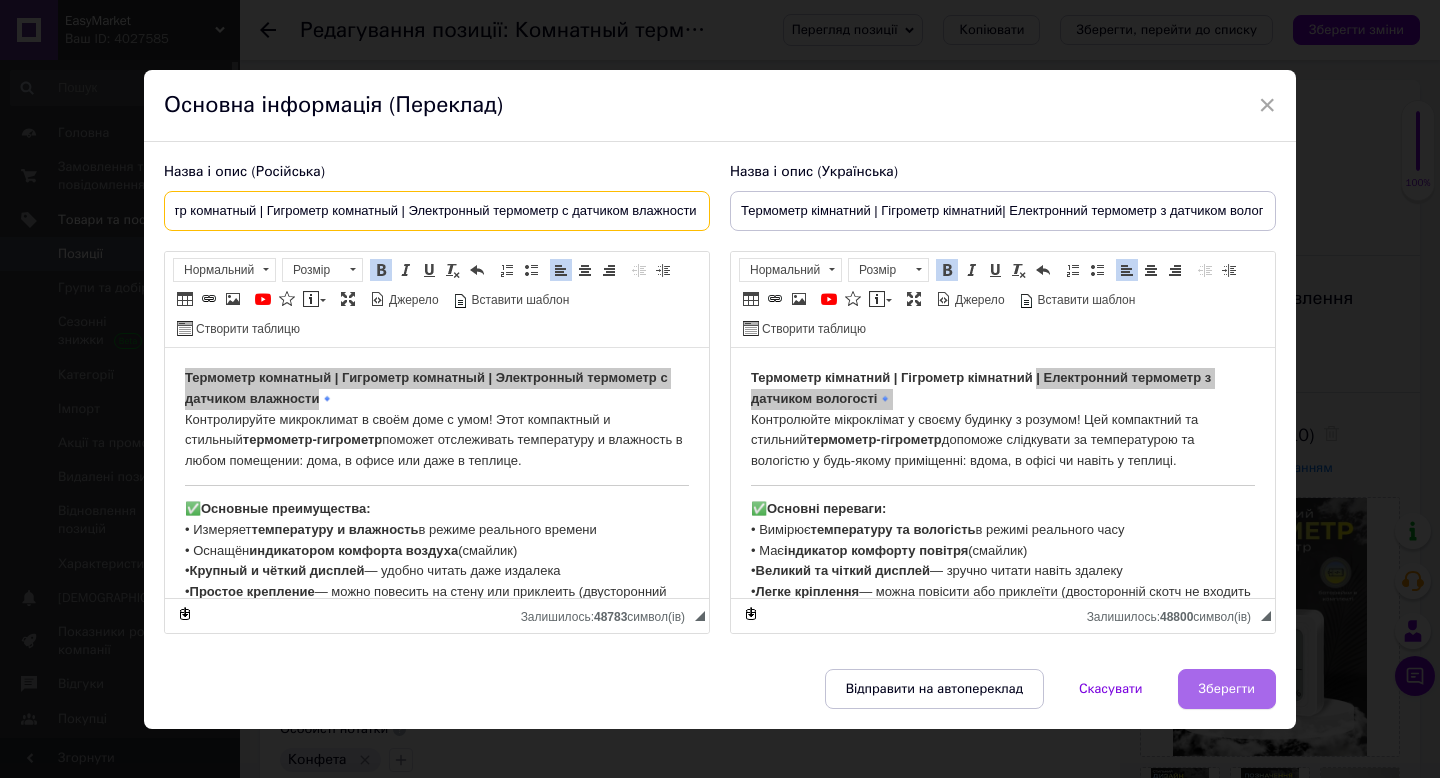 type on "Термометр комнатный | Гигрометр комнатный | Электронный термометр с датчиком влажности" 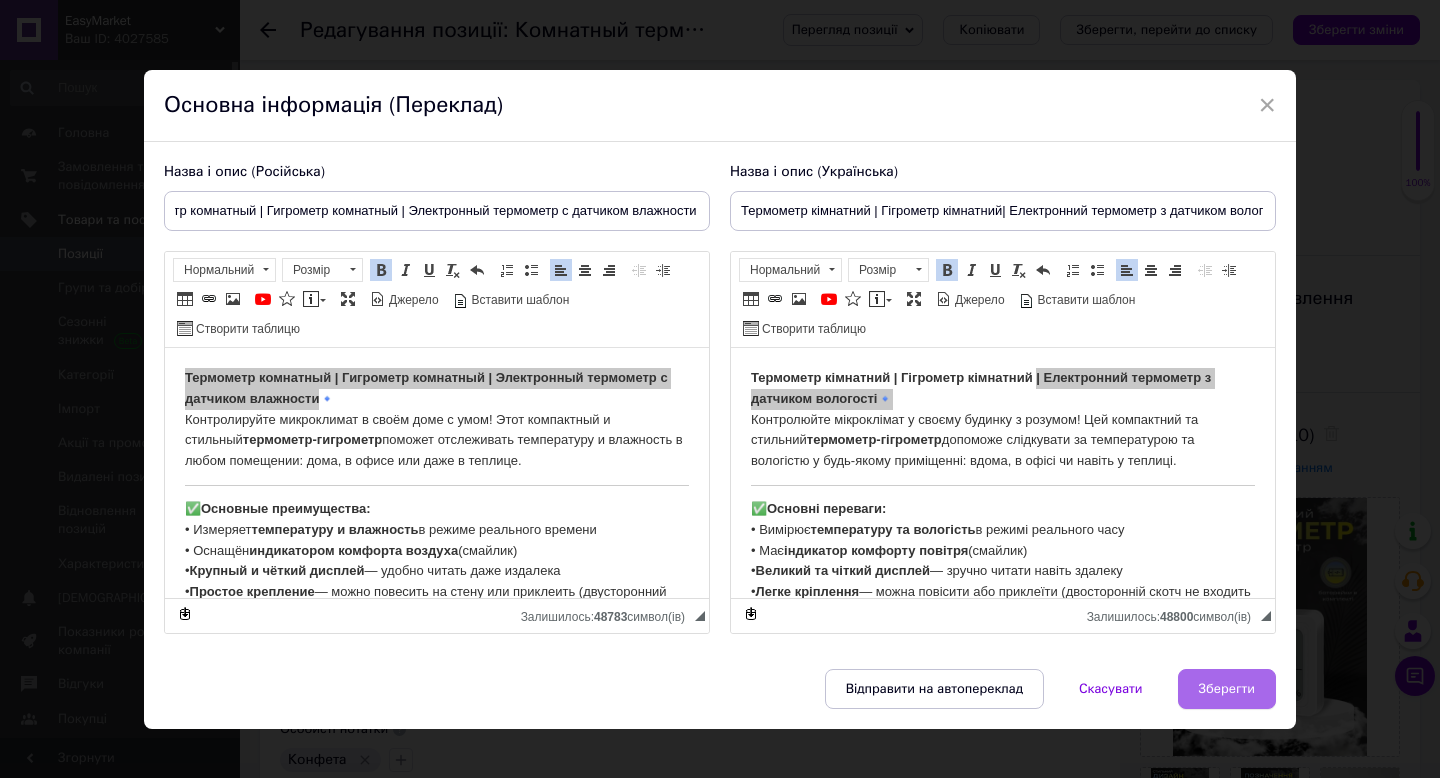 scroll, scrollTop: 0, scrollLeft: 0, axis: both 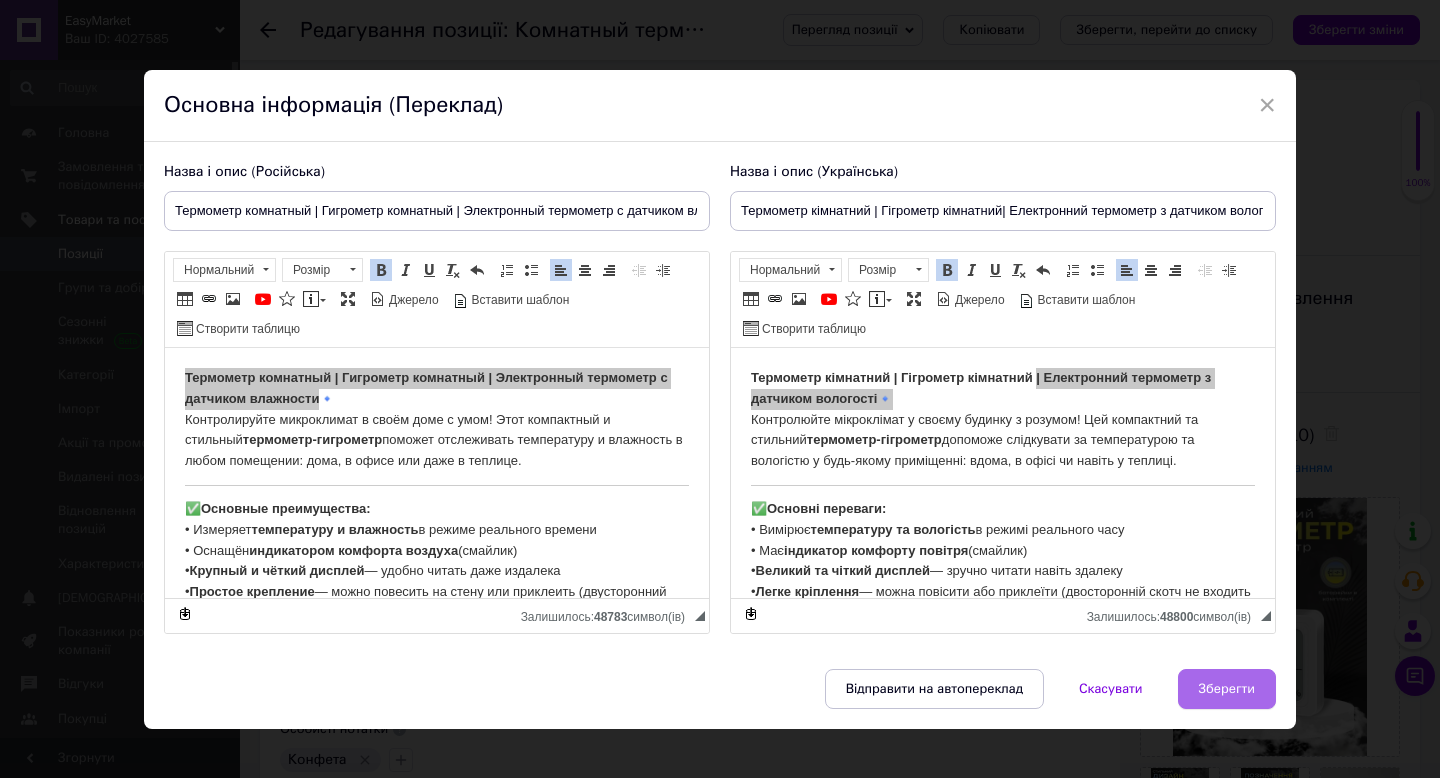 click on "Зберегти" at bounding box center [1227, 689] 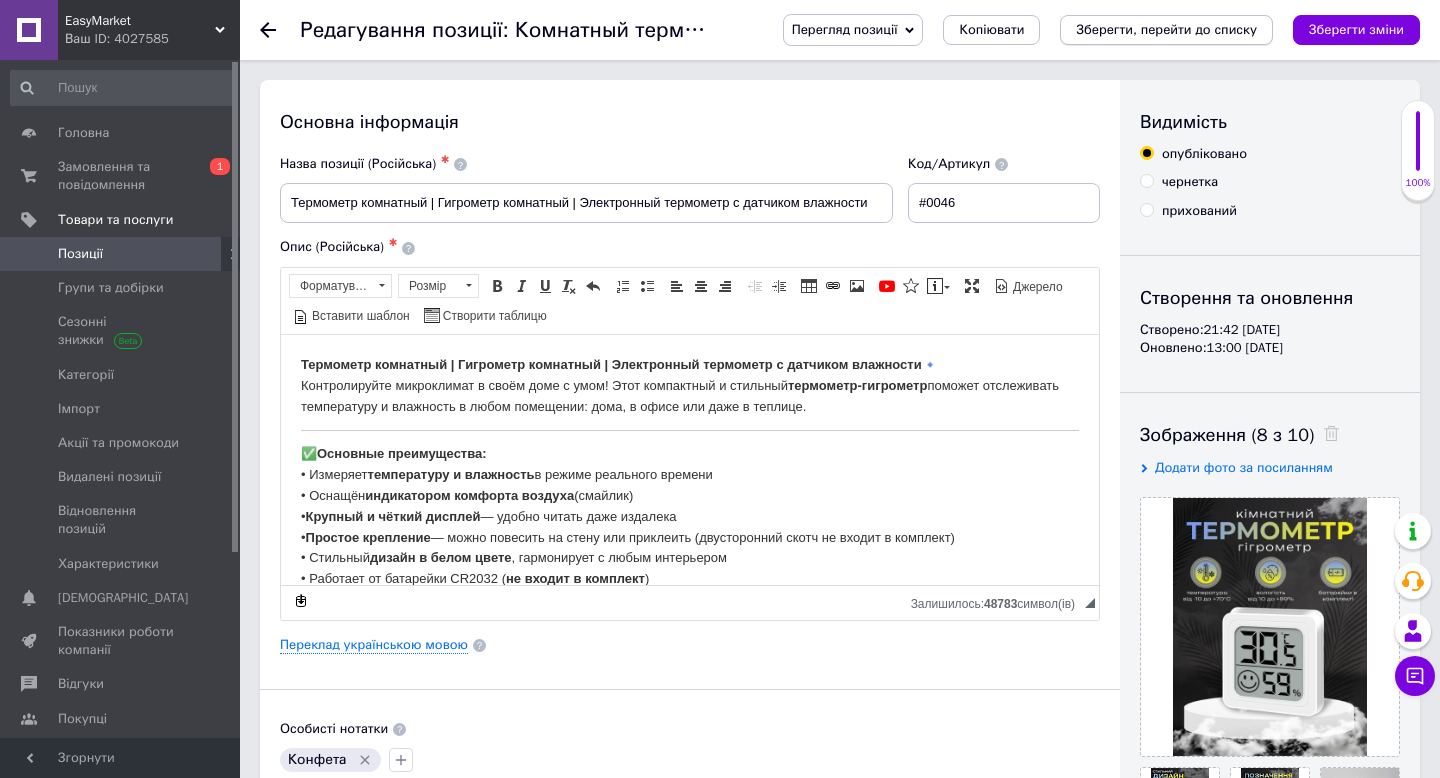 click on "Зберегти, перейти до списку" at bounding box center [1166, 29] 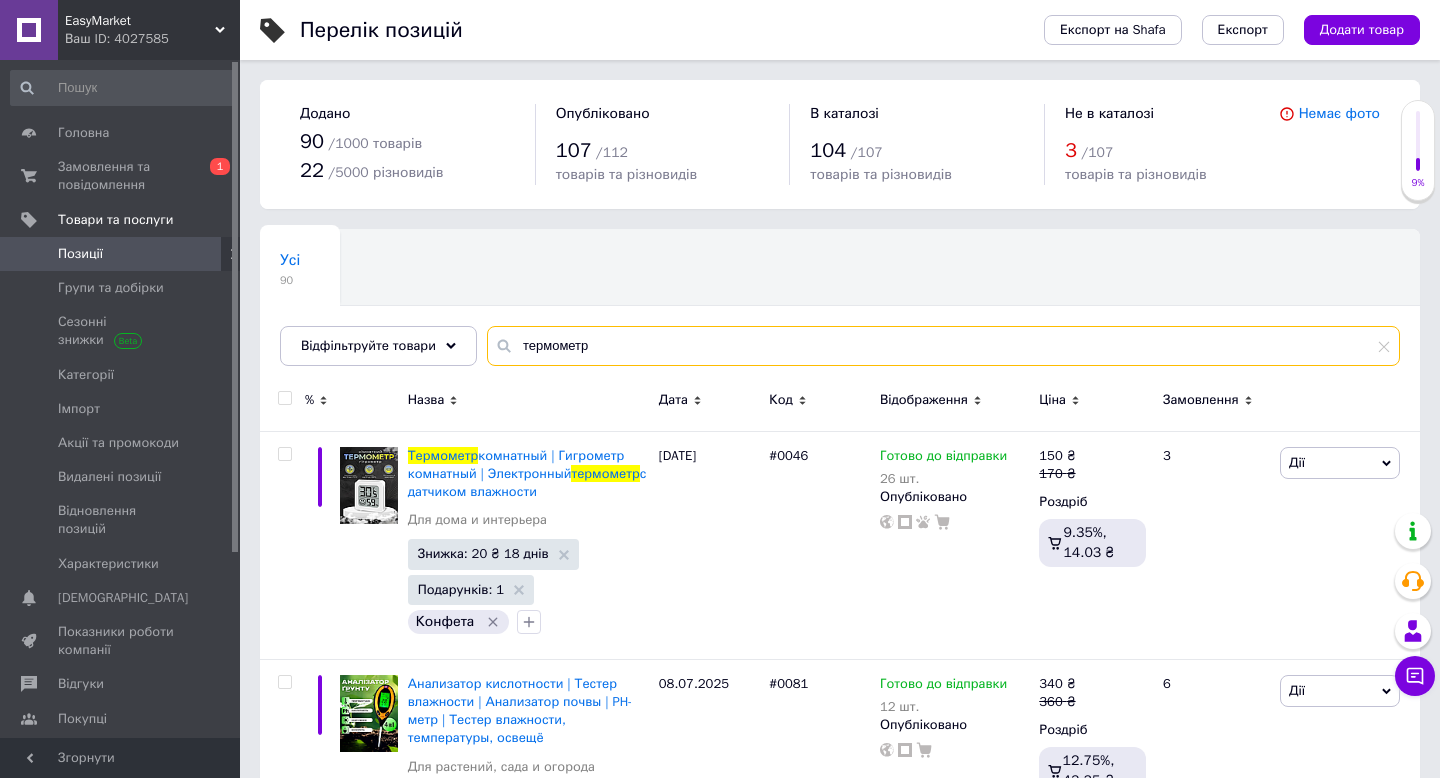 click on "термометр" at bounding box center [943, 346] 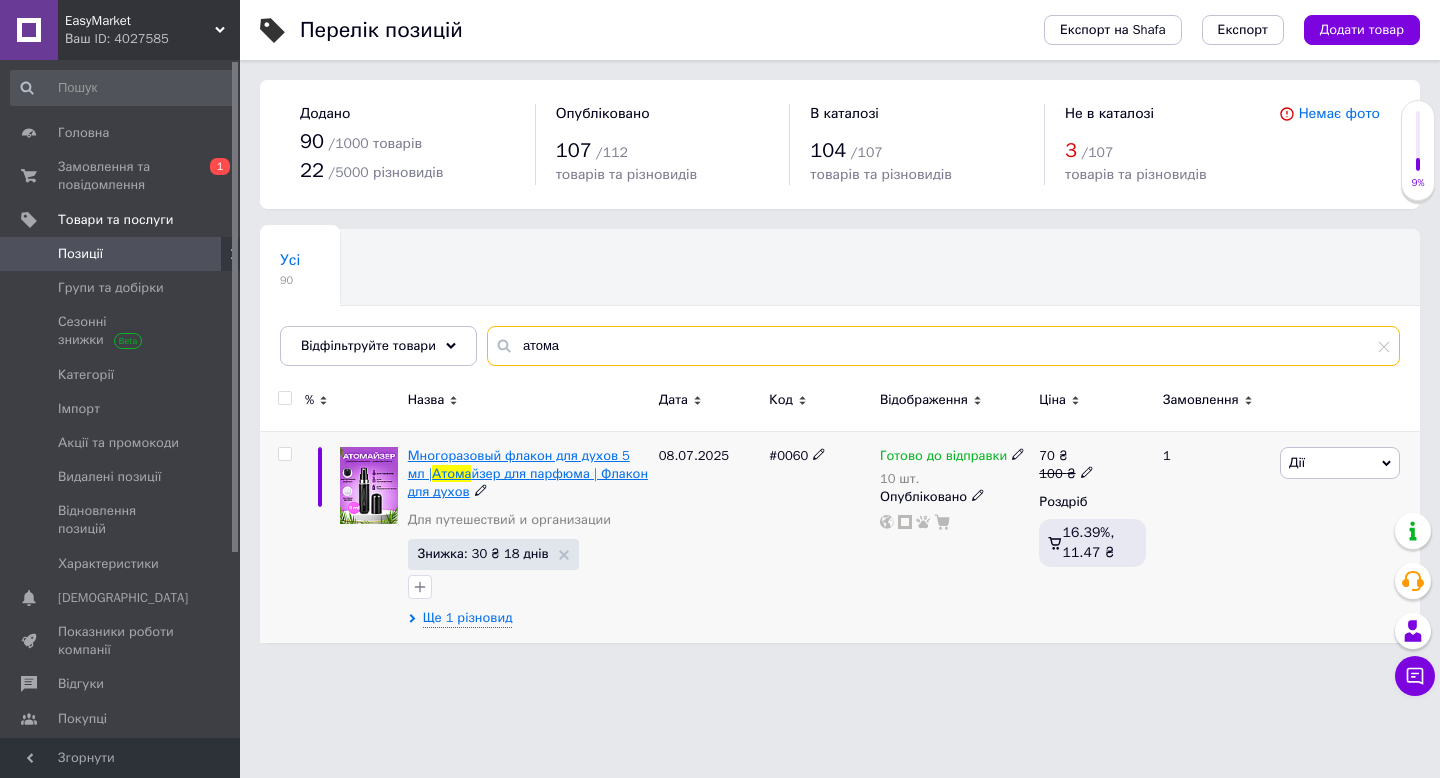 type on "атома" 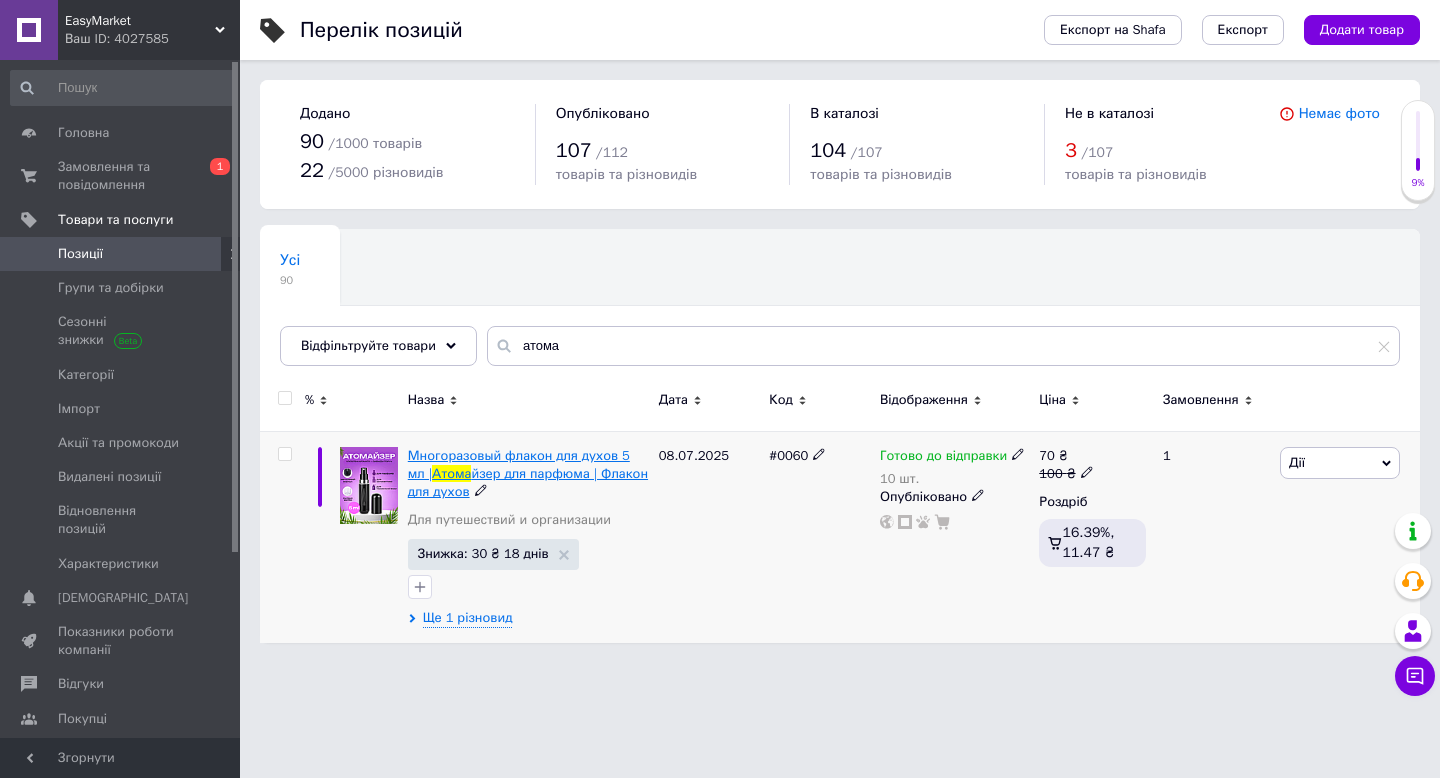 click on "йзер для парфюма | Флакон для духов" at bounding box center (528, 482) 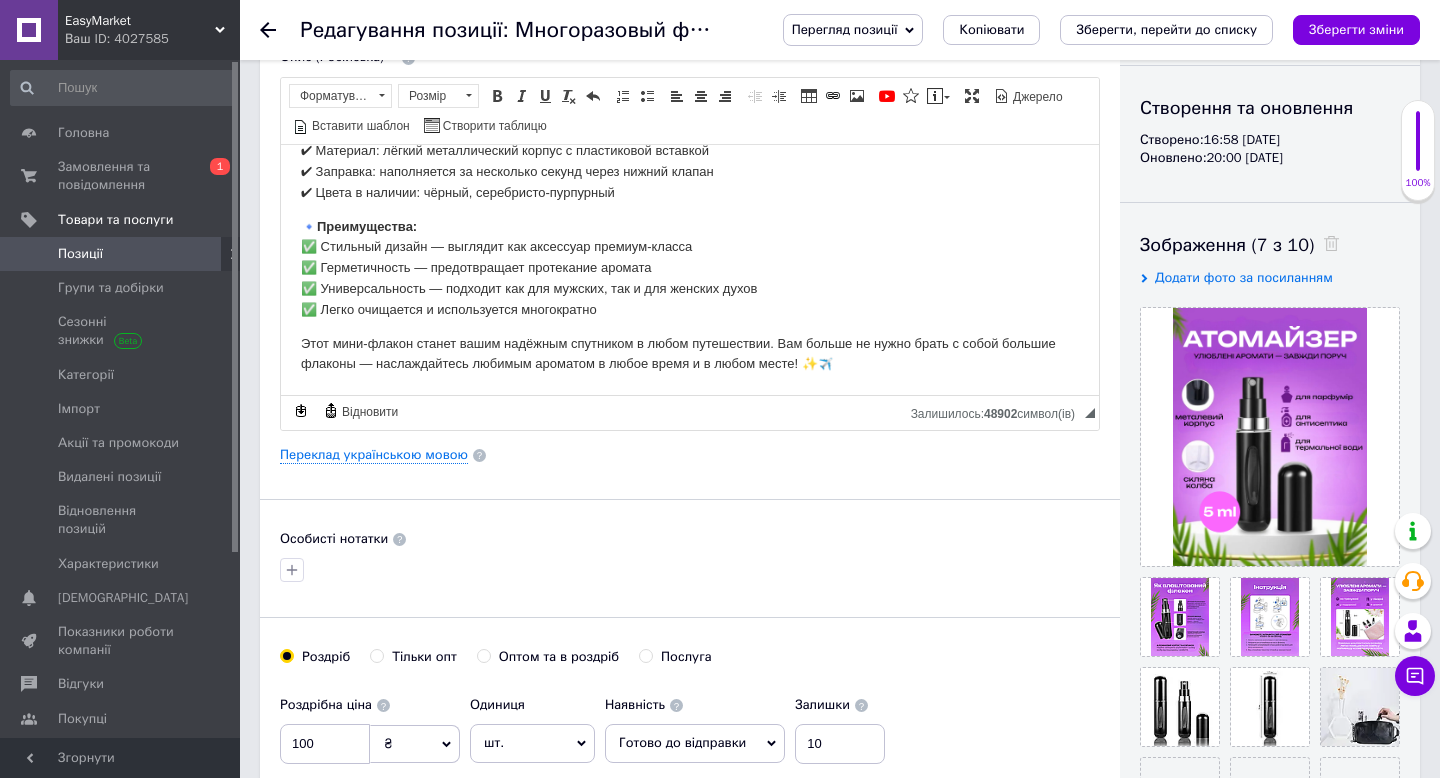 scroll, scrollTop: 171, scrollLeft: 0, axis: vertical 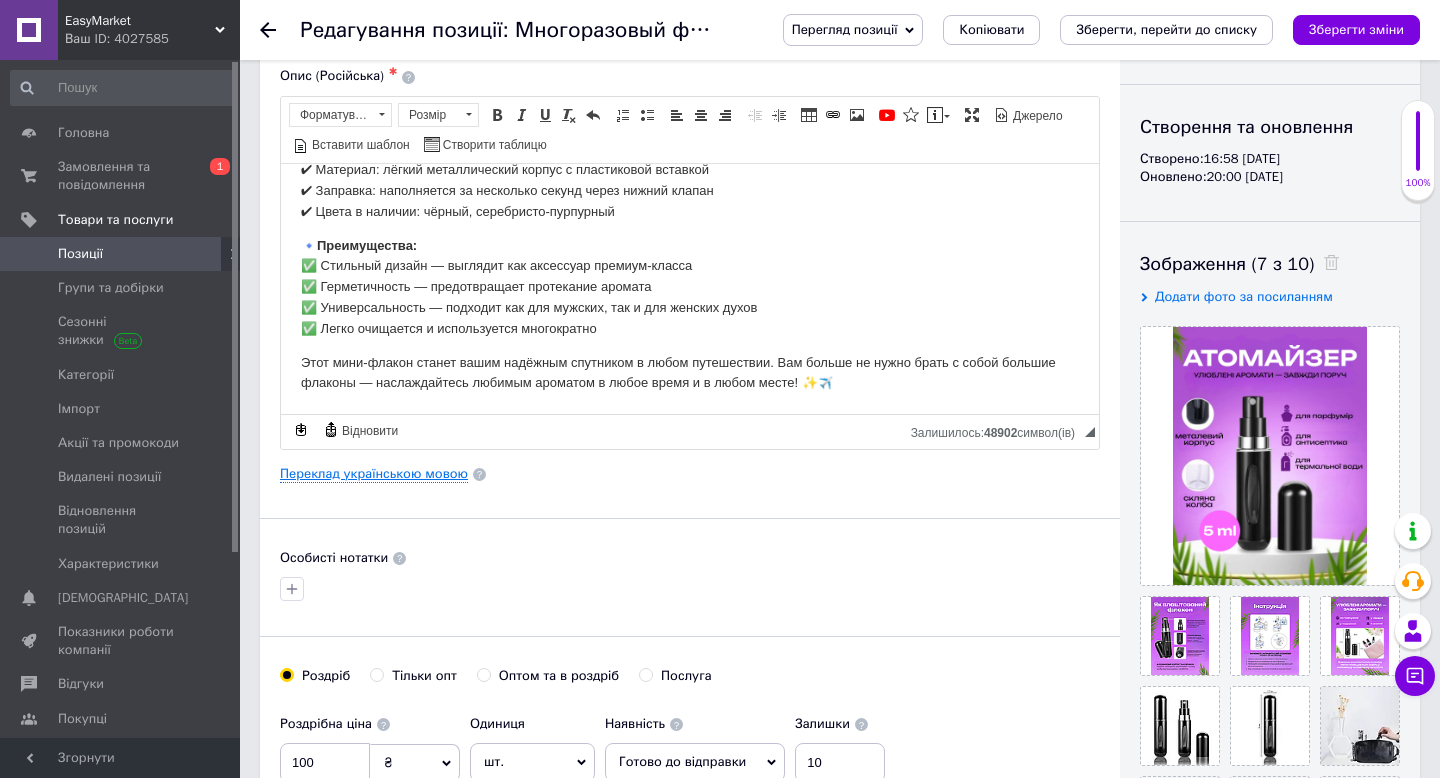 click on "Переклад українською мовою" at bounding box center (374, 474) 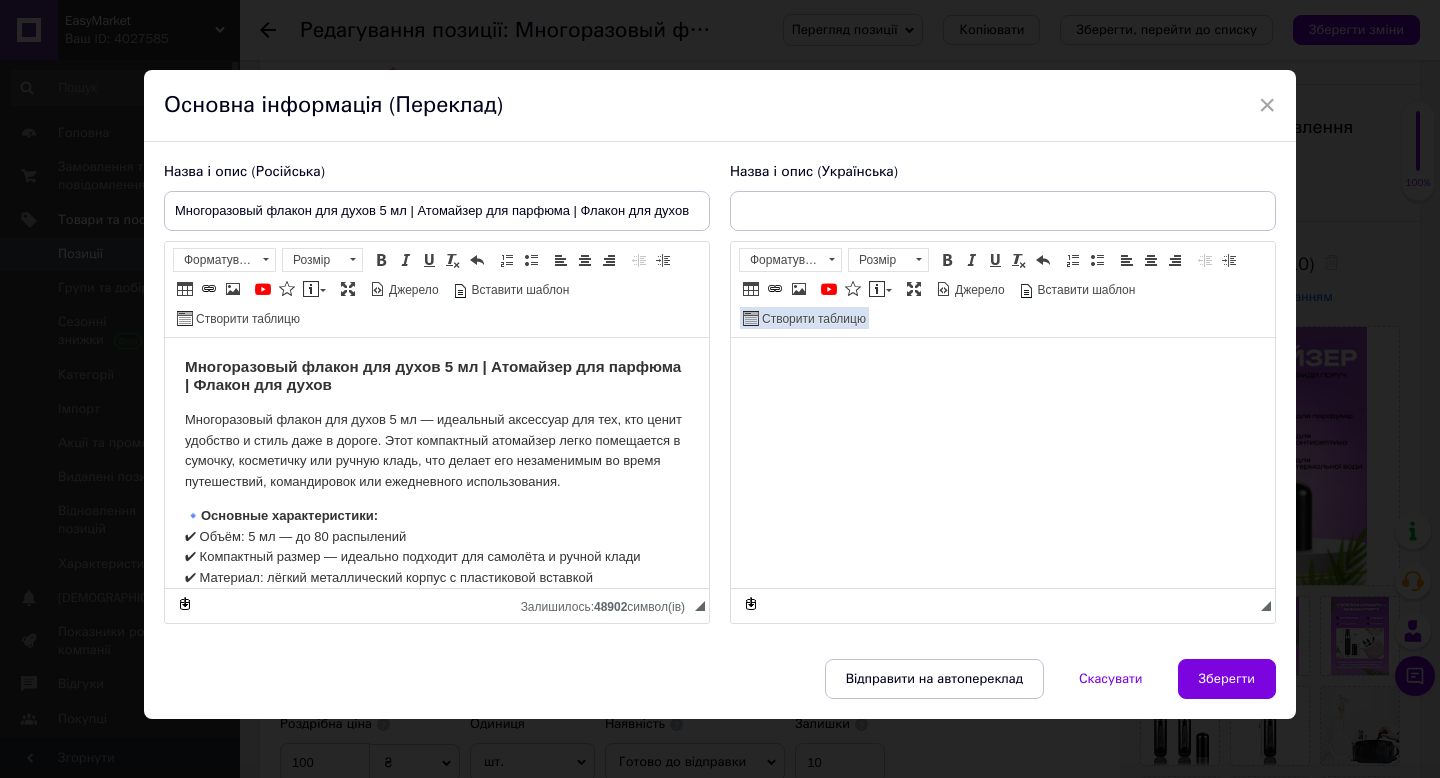 scroll, scrollTop: 0, scrollLeft: 0, axis: both 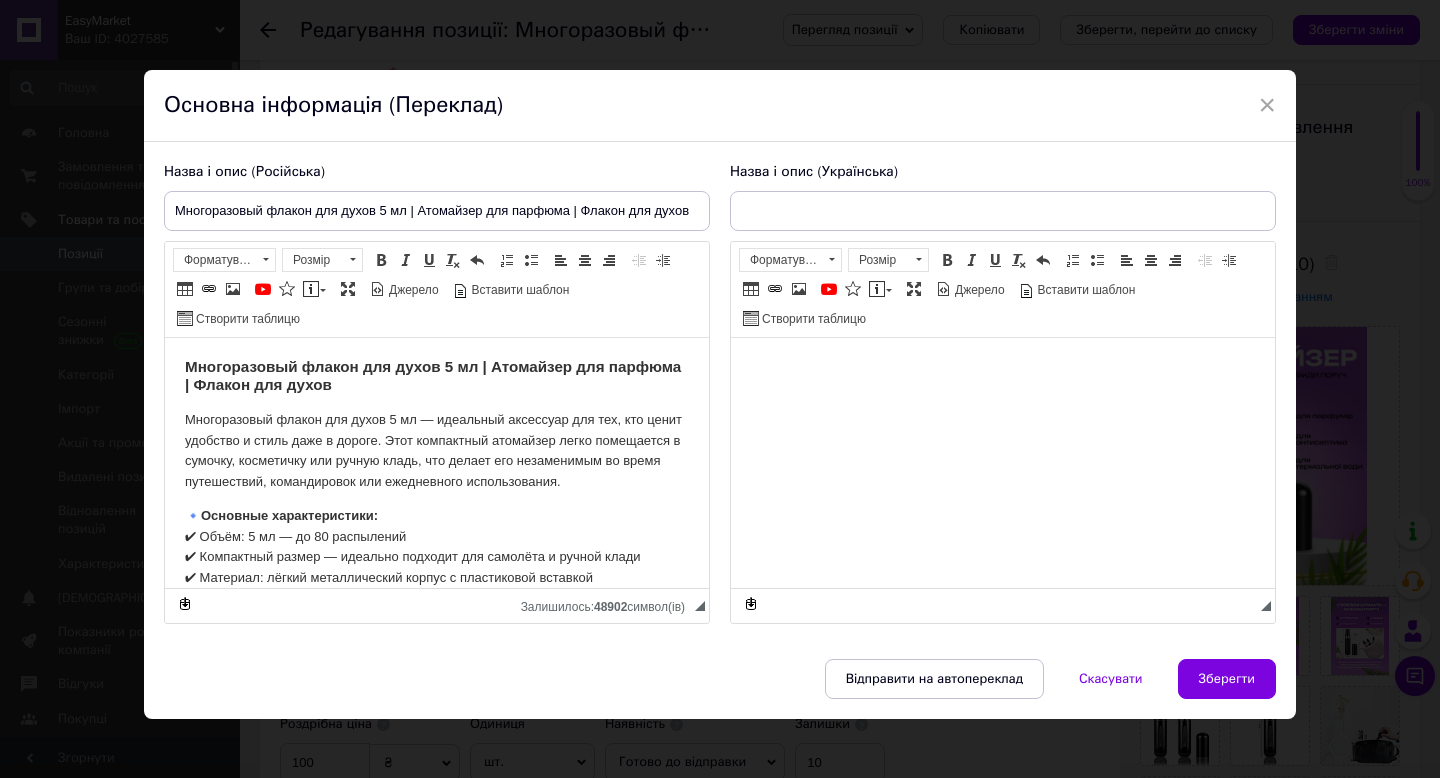 type on "Багаторазовий флакон для парфумів 5 мл | Атомайзер для парумів | Флакон для парфумів" 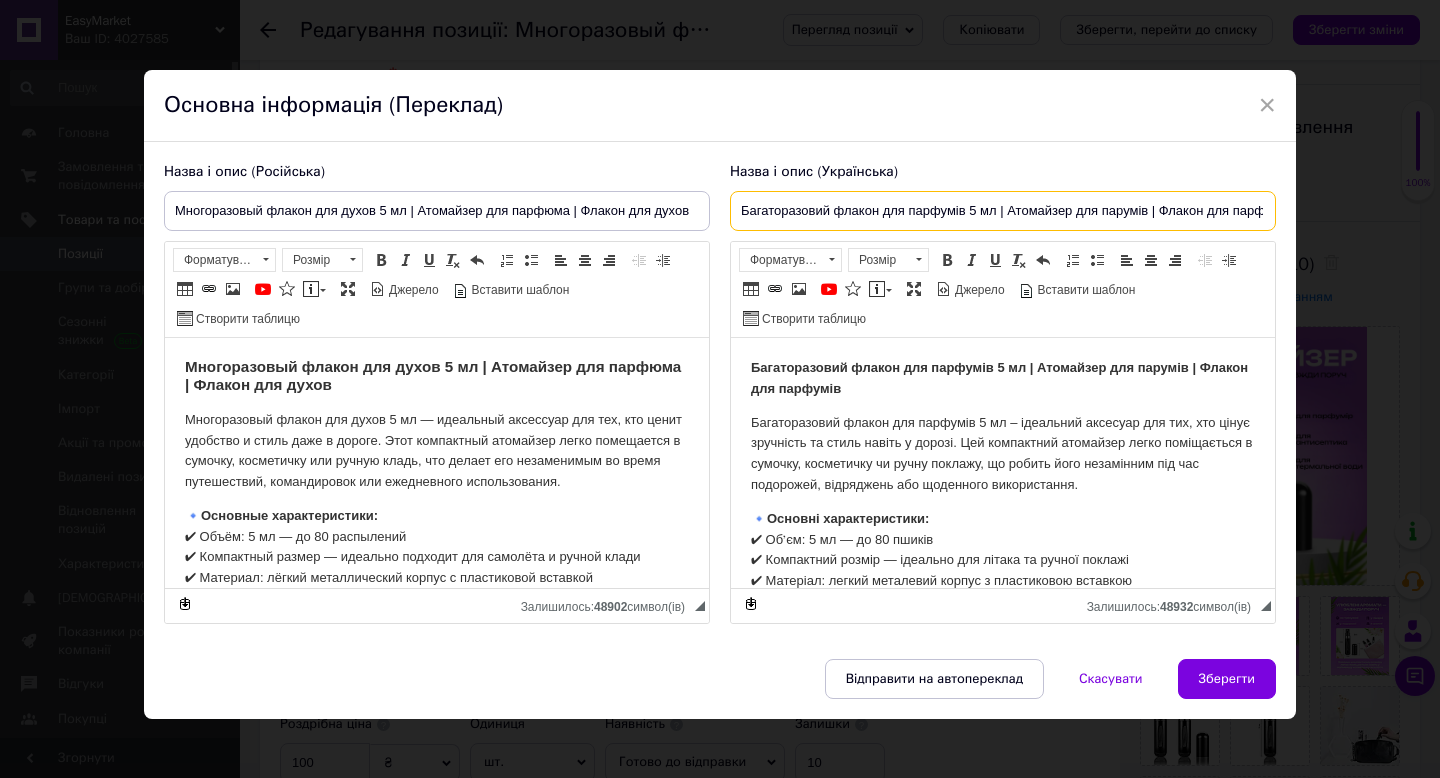 click on "Багаторазовий флакон для парфумів 5 мл | Атомайзер для парумів | Флакон для парфумів" at bounding box center (1003, 211) 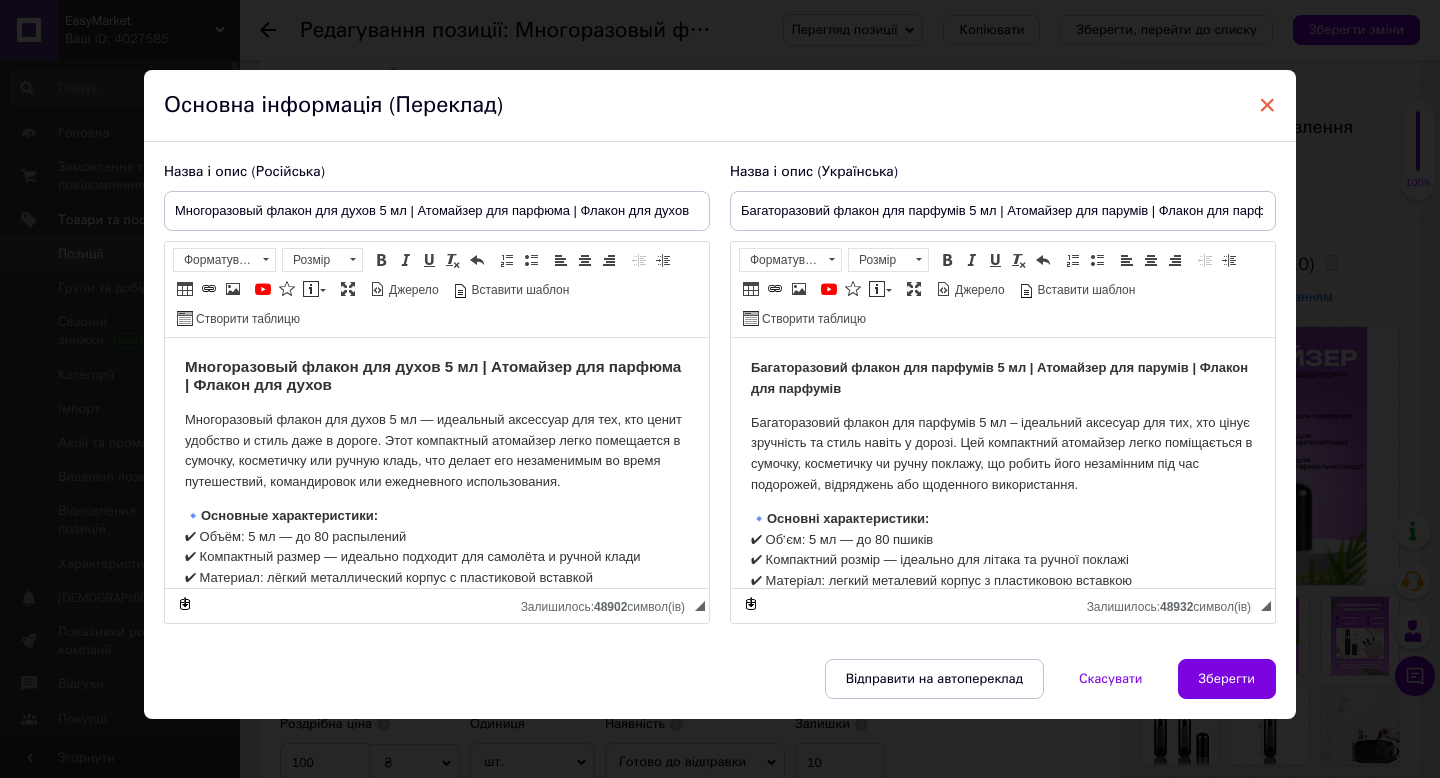 click on "×" at bounding box center (1267, 105) 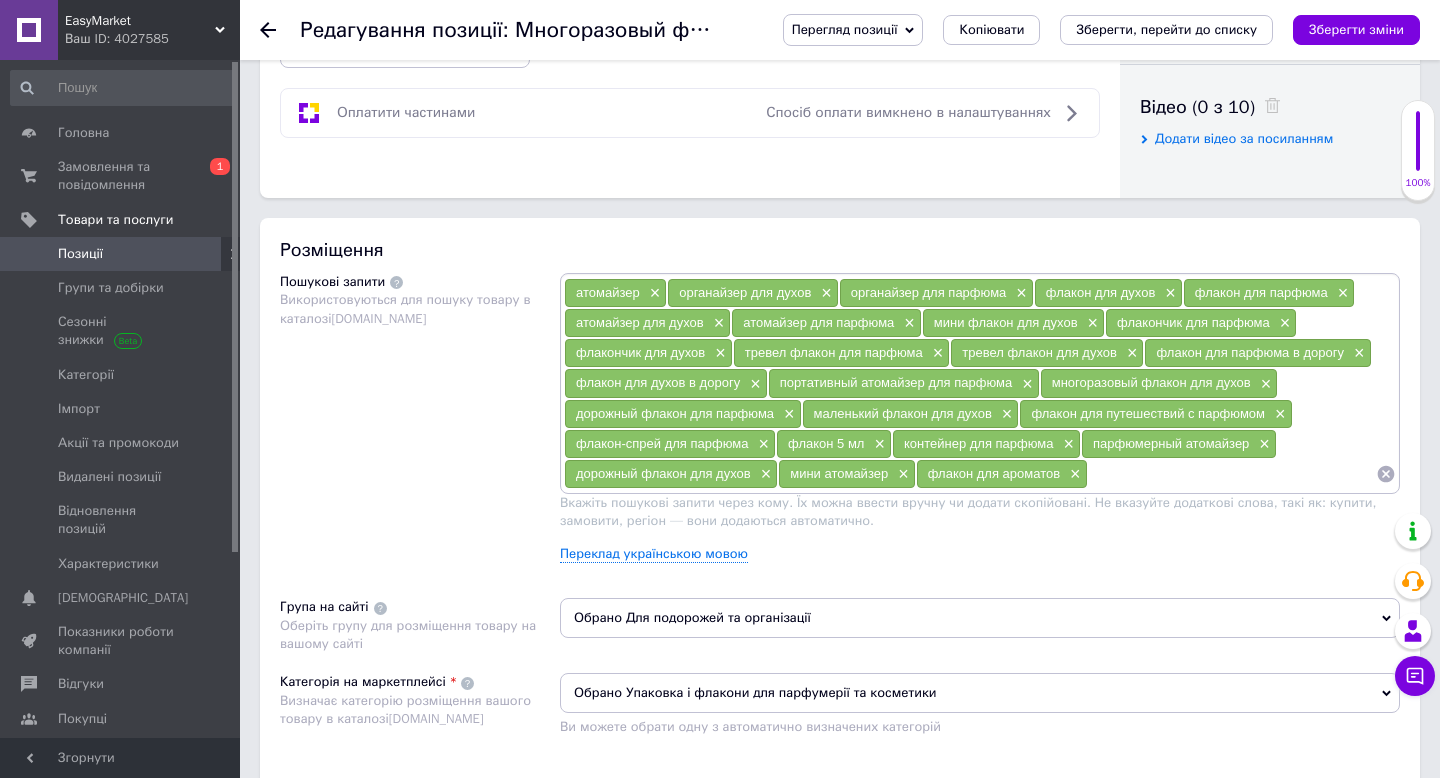 scroll, scrollTop: 995, scrollLeft: 0, axis: vertical 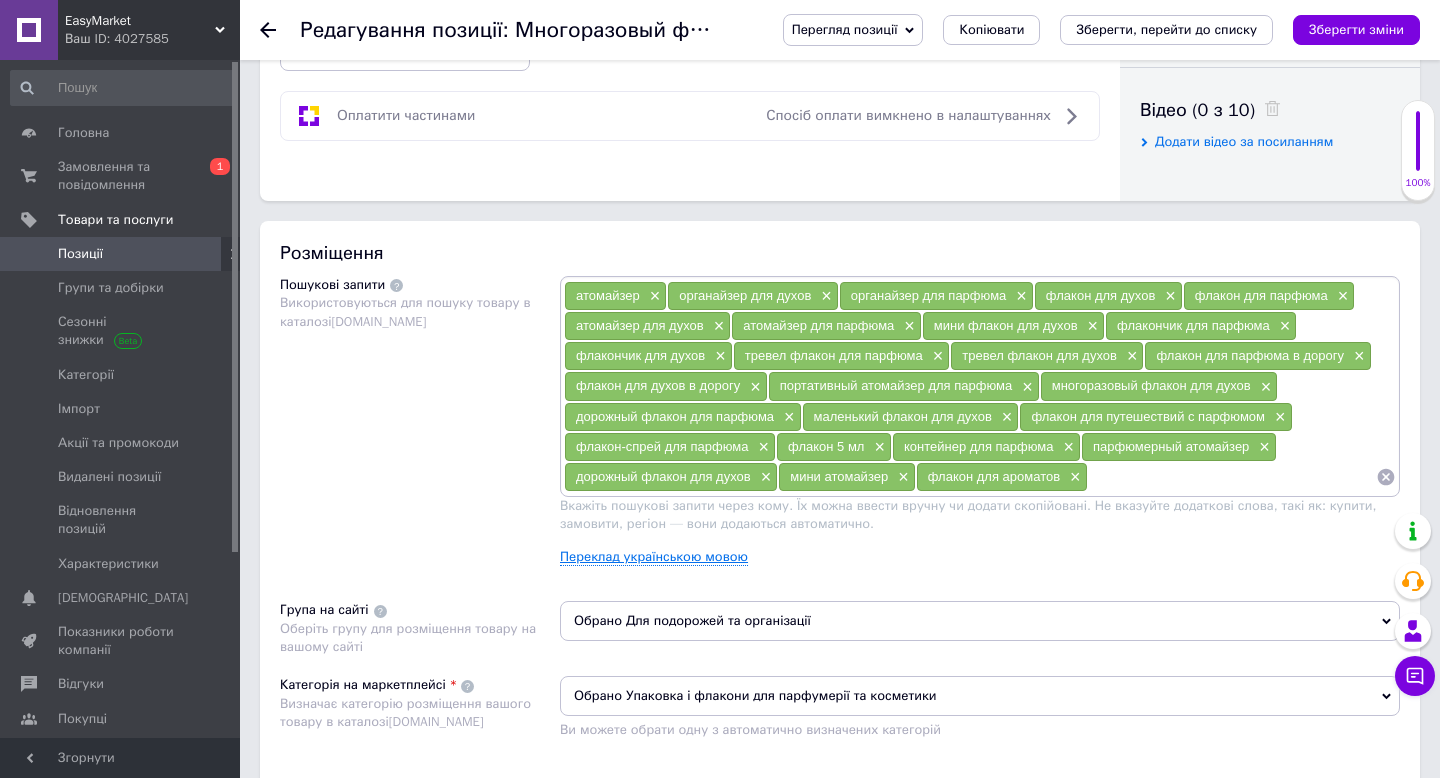 click on "Переклад українською мовою" at bounding box center (654, 557) 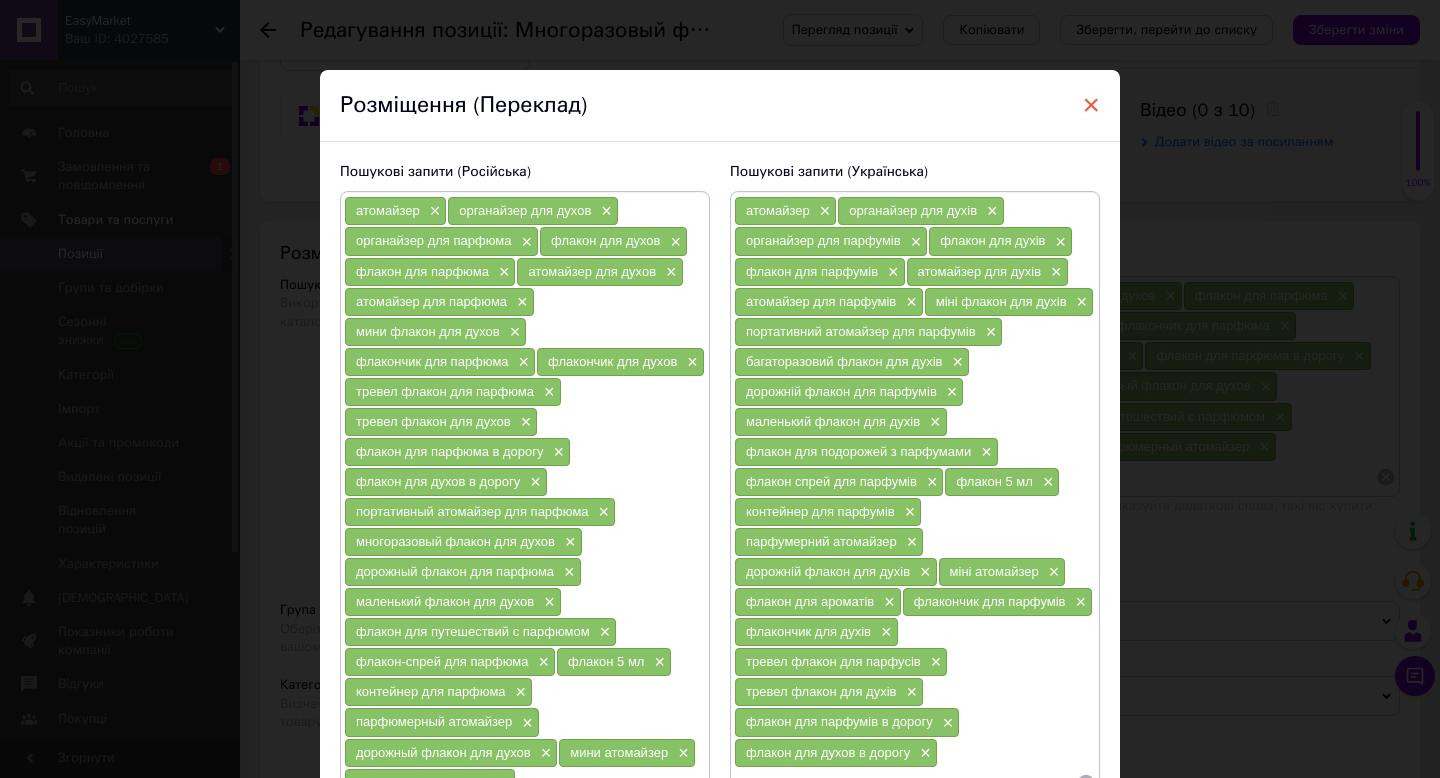 click on "×" at bounding box center (1091, 105) 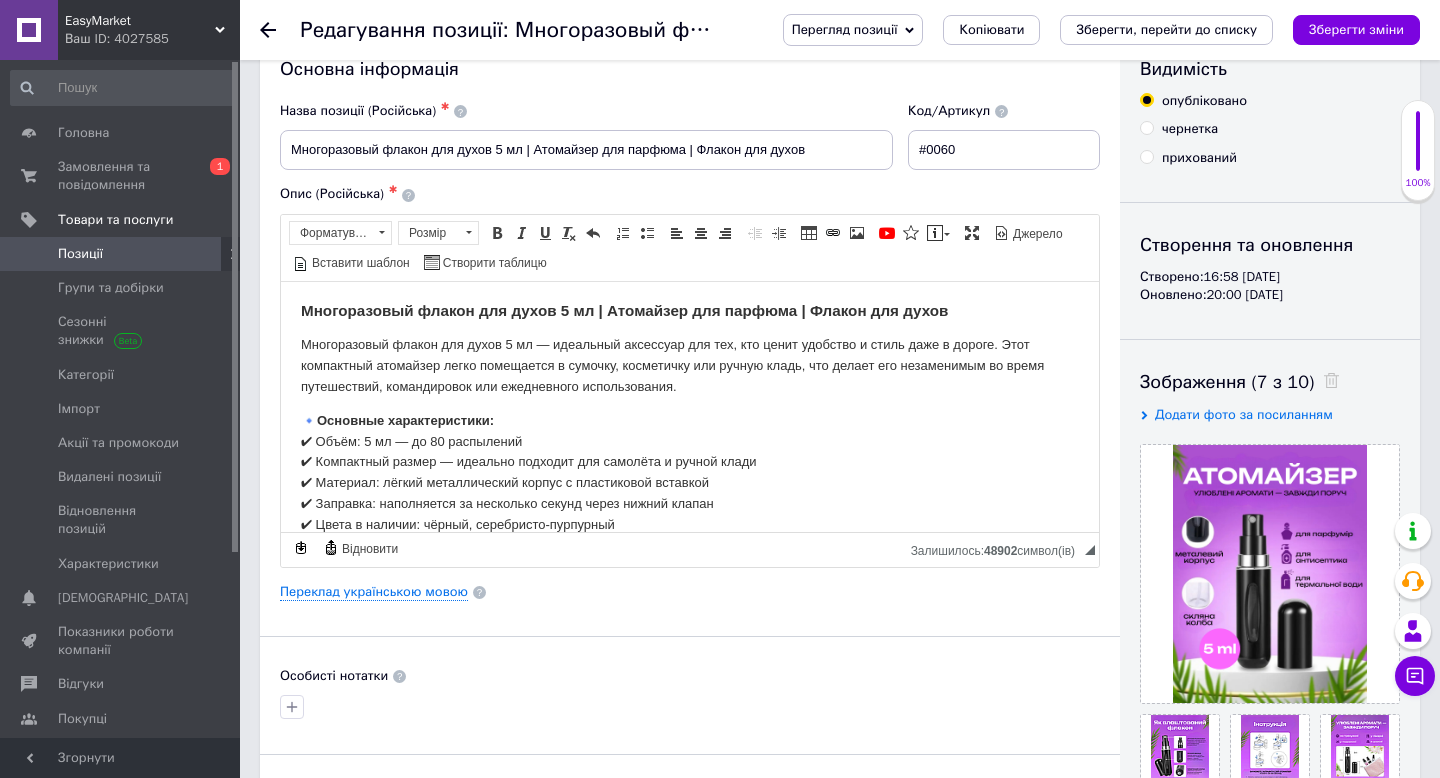 scroll, scrollTop: 0, scrollLeft: 0, axis: both 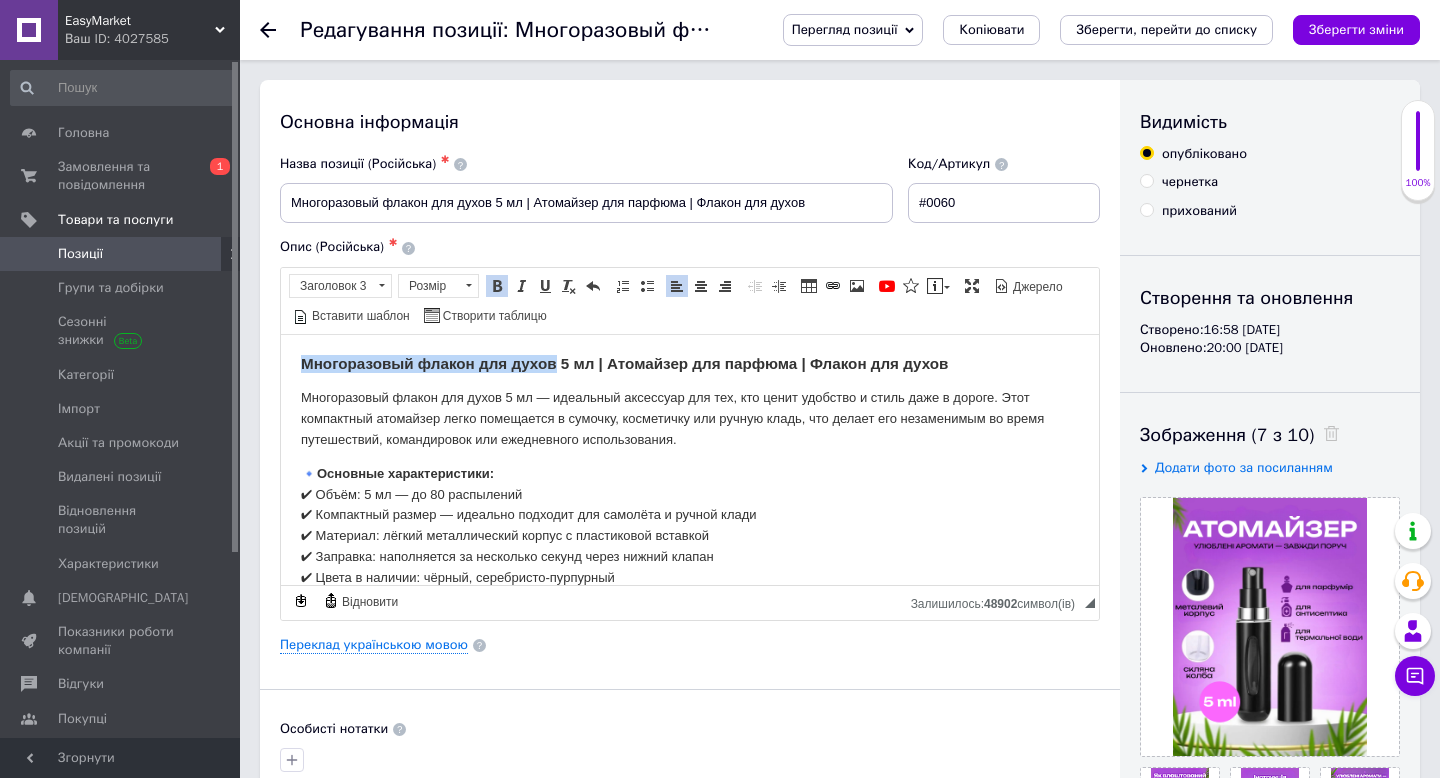 drag, startPoint x: 305, startPoint y: 364, endPoint x: 558, endPoint y: 367, distance: 253.01779 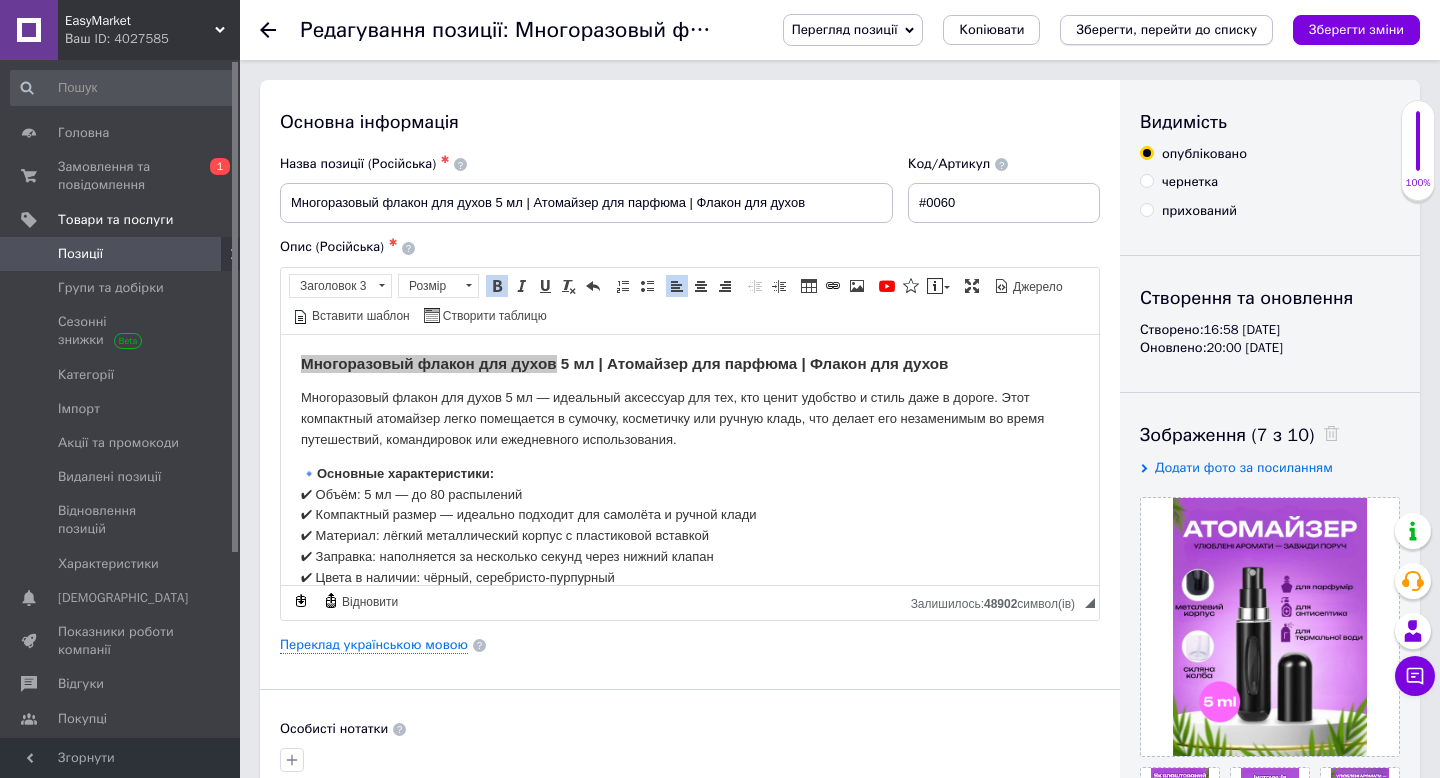 click on "Зберегти, перейти до списку" at bounding box center (1166, 29) 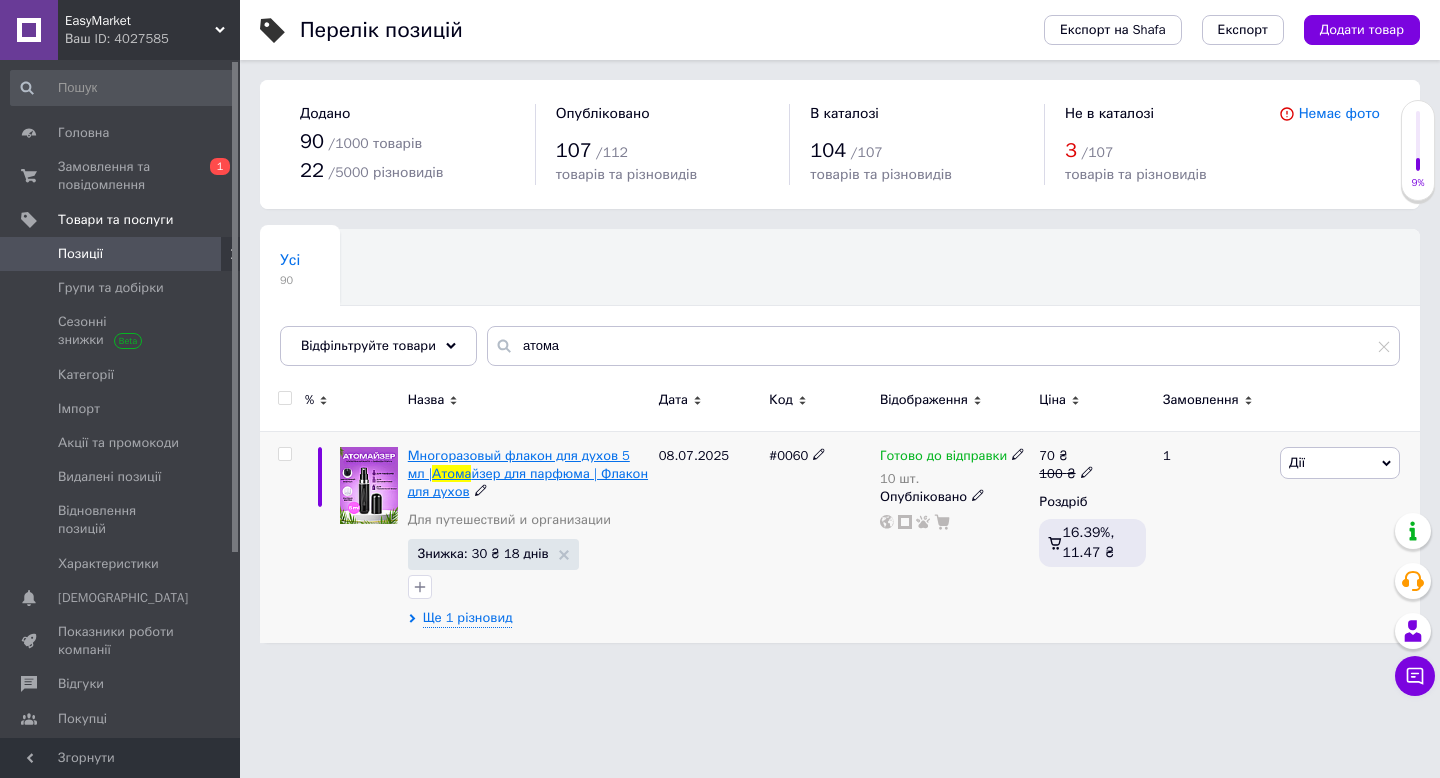 click on "йзер для парфюма | Флакон для духов" at bounding box center [528, 482] 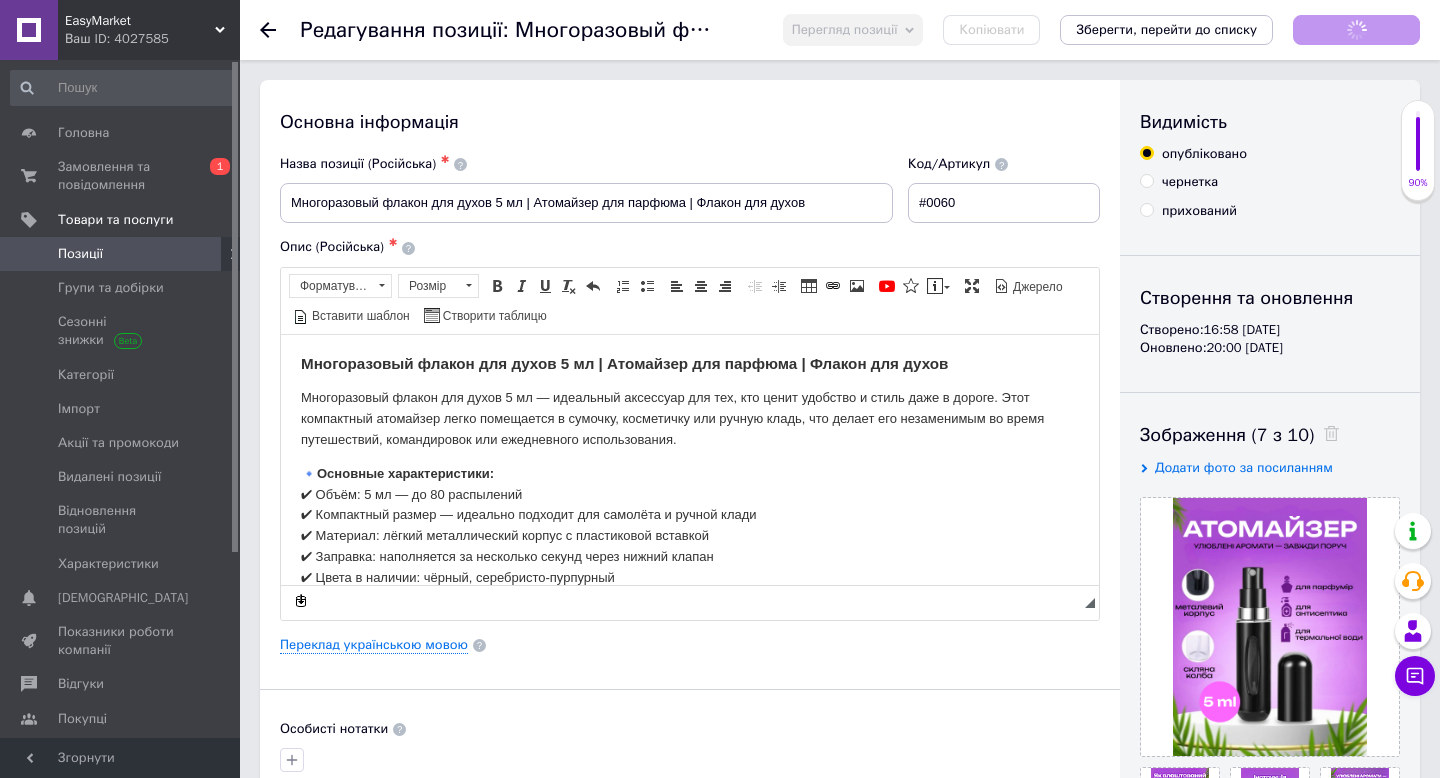 scroll, scrollTop: 0, scrollLeft: 0, axis: both 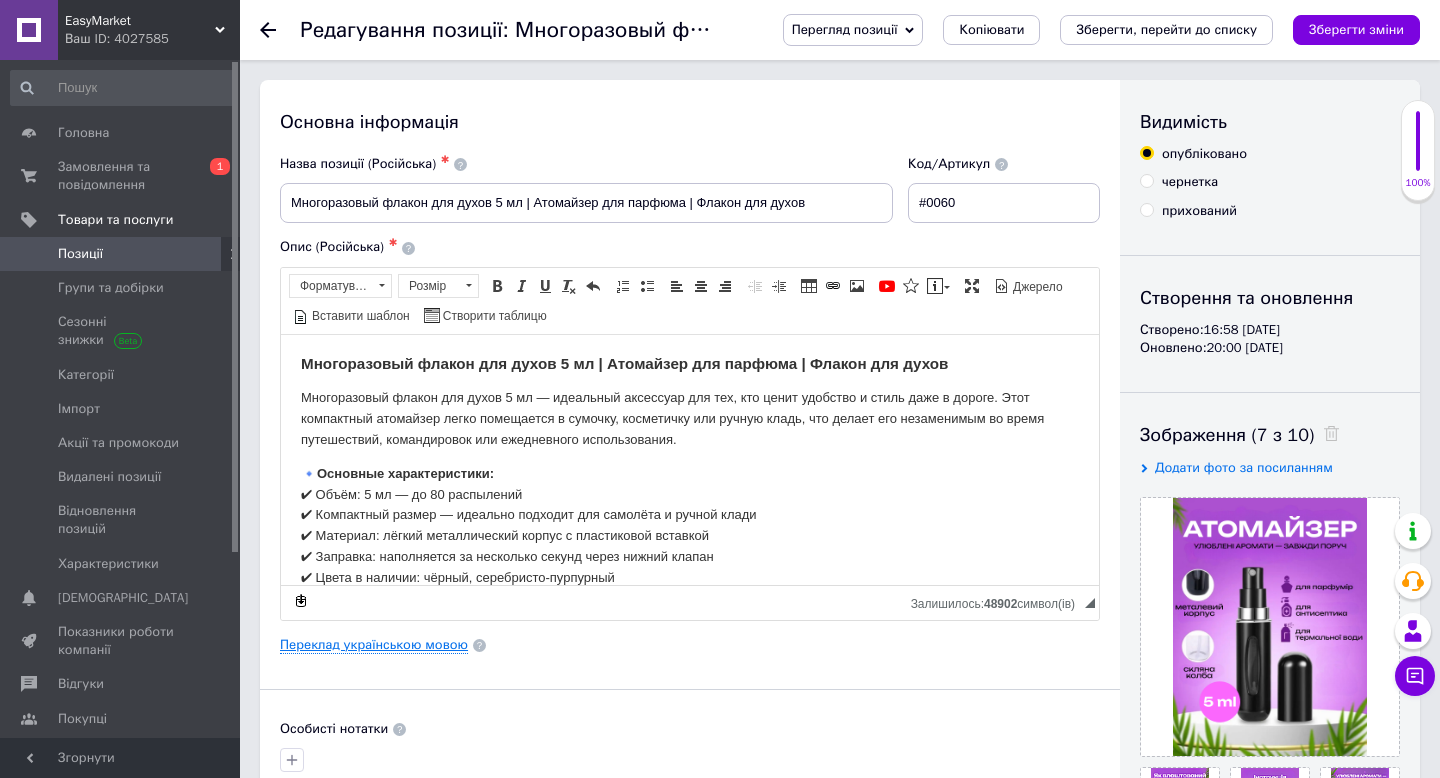 click on "Переклад українською мовою" at bounding box center [374, 645] 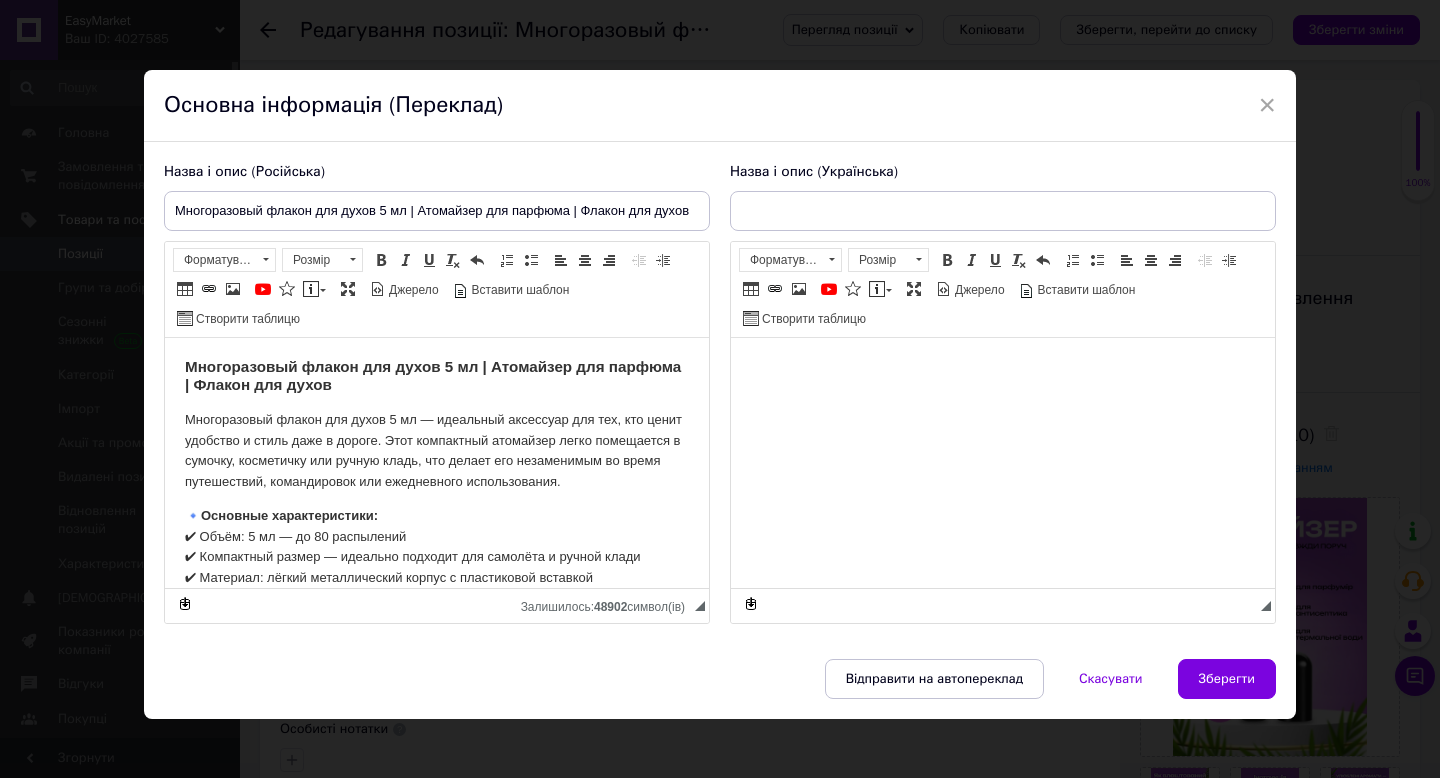 scroll, scrollTop: 0, scrollLeft: 0, axis: both 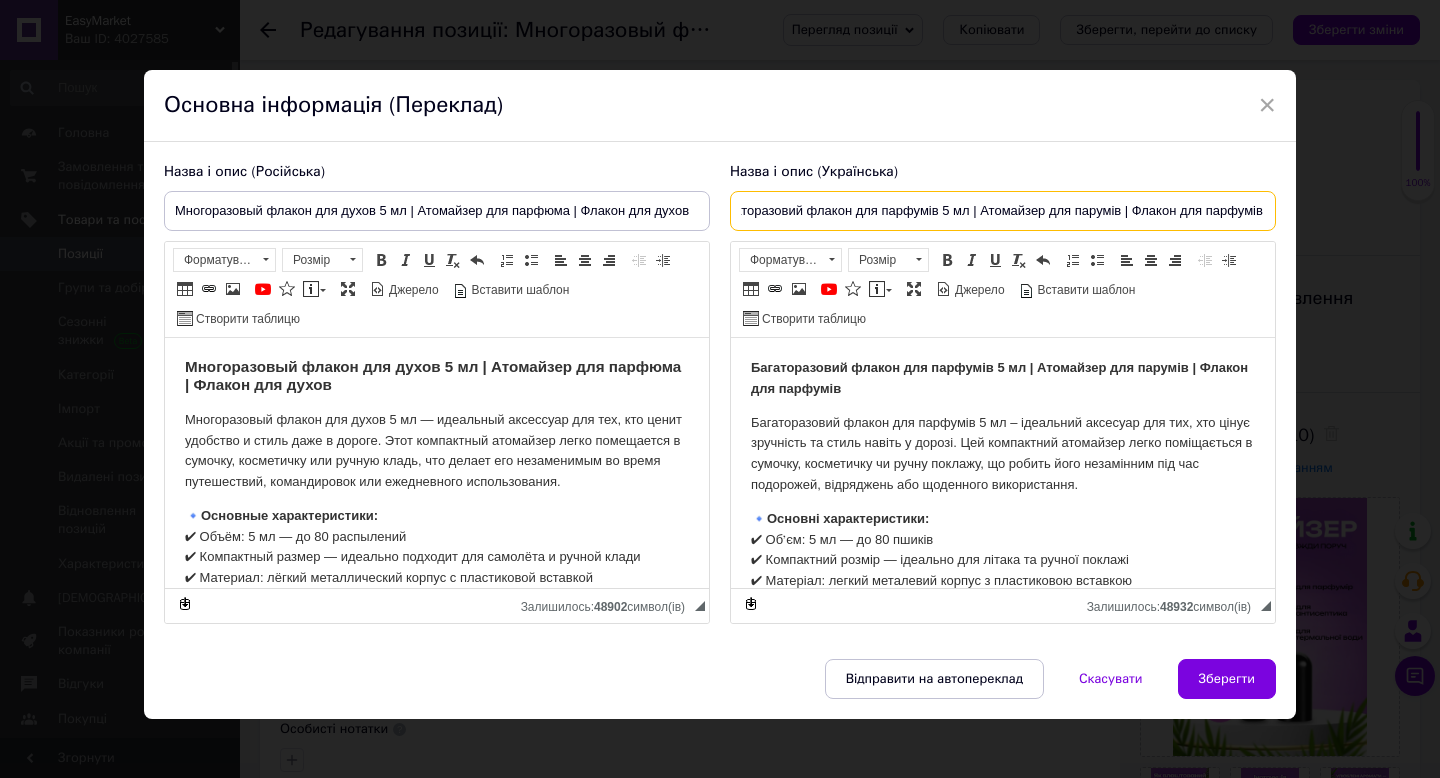 click on "Багаторазовий флакон для парфумів 5 мл | Атомайзер для парумів | Флакон для парфумів" at bounding box center (1003, 211) 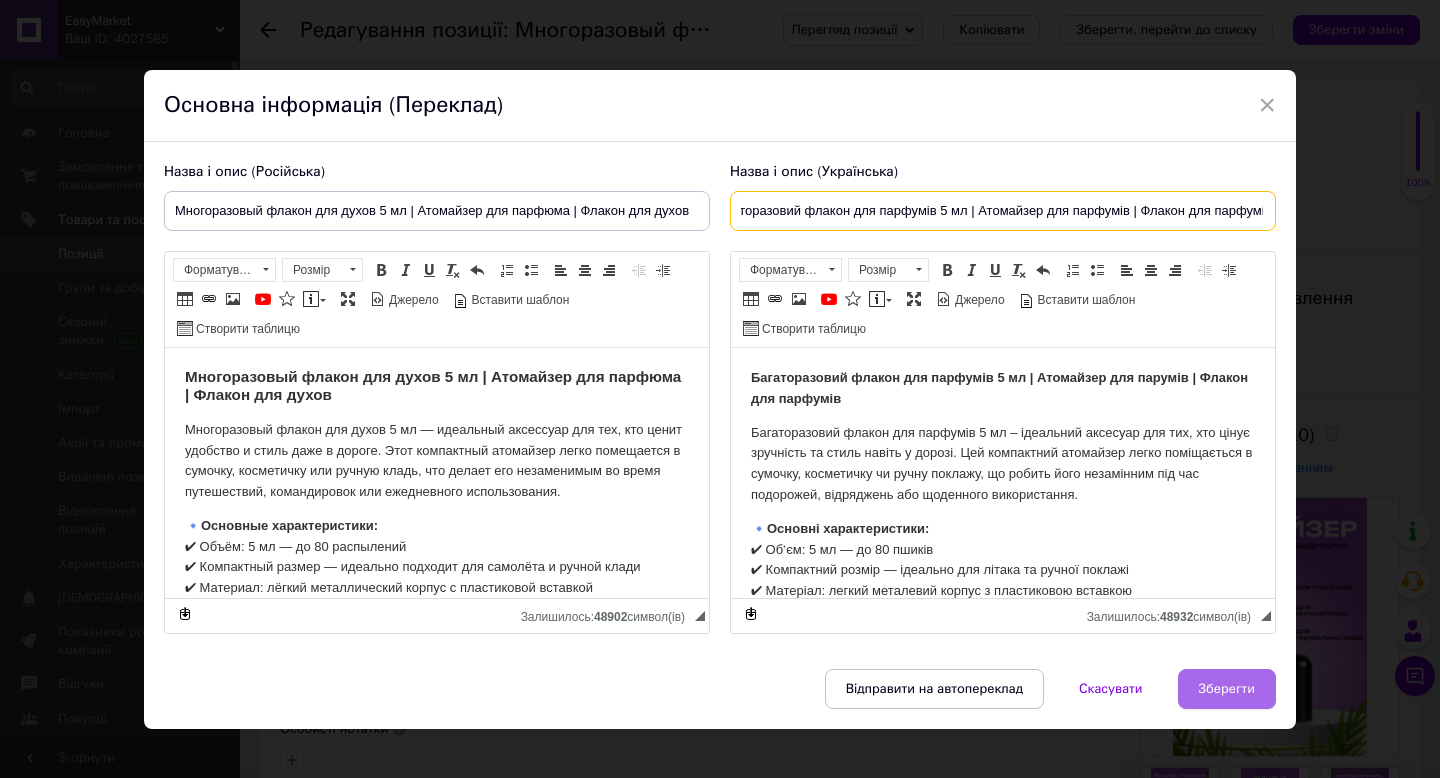 type on "Багаторазовий флакон для парфумів 5 мл | Атомайзер для парфумів | Флакон для парфумів" 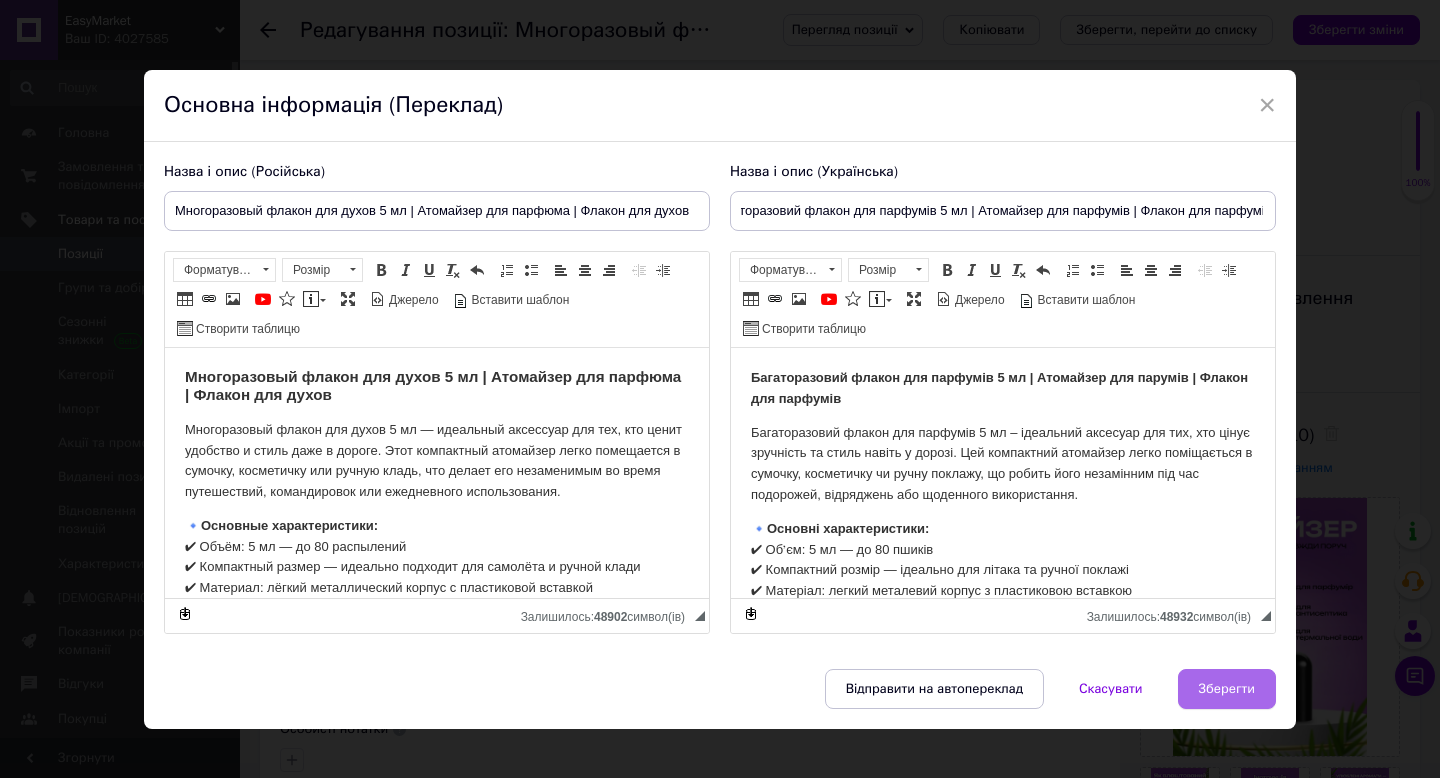 scroll, scrollTop: 0, scrollLeft: 0, axis: both 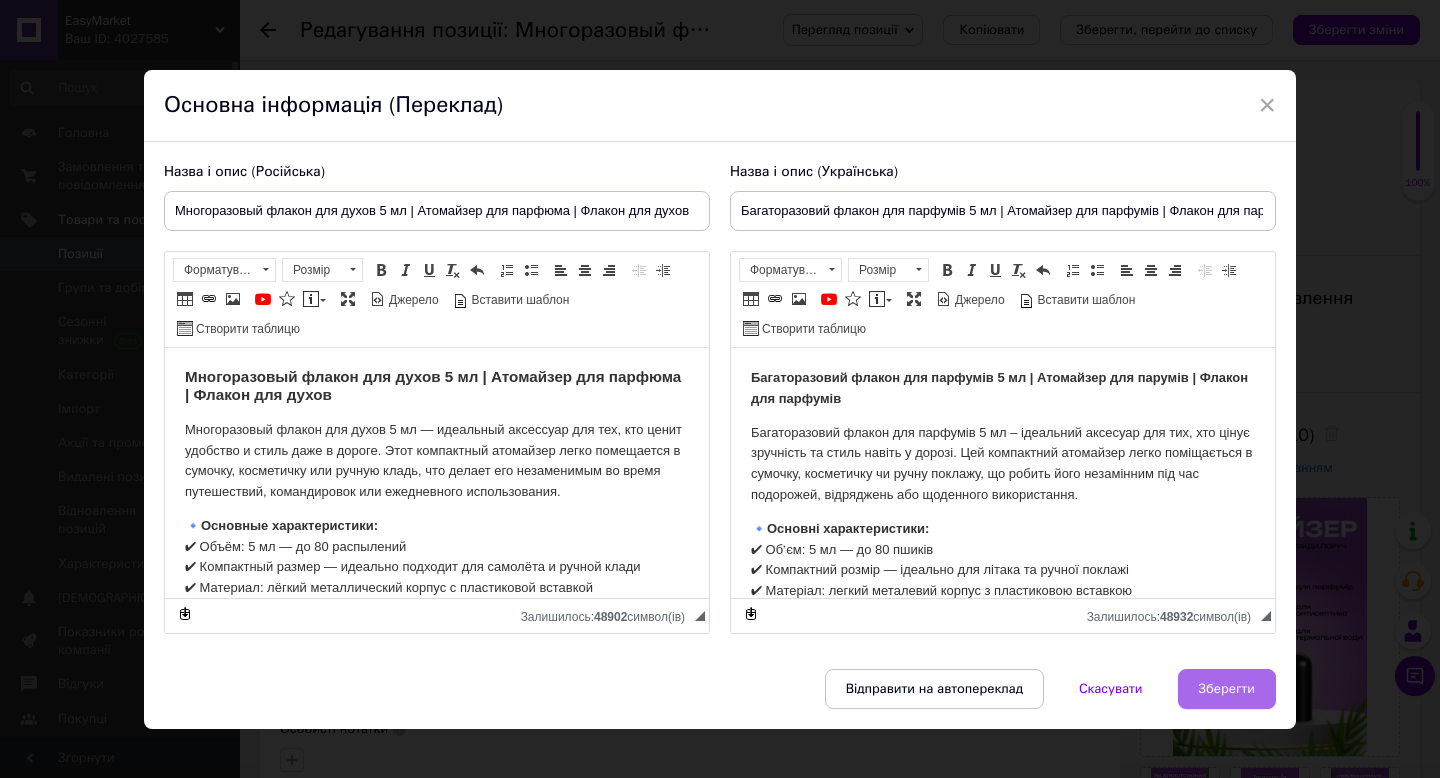 click on "Зберегти" at bounding box center [1227, 689] 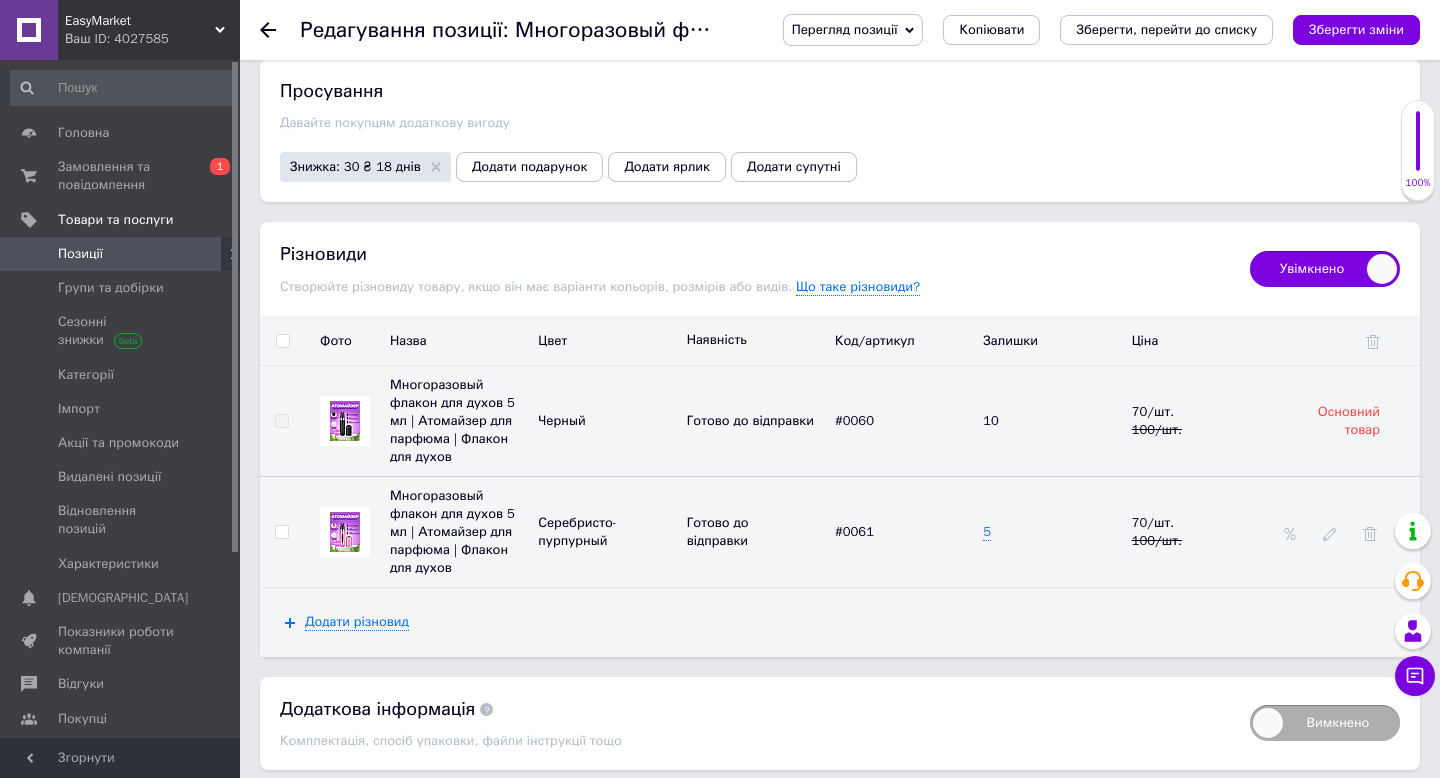 scroll, scrollTop: 2411, scrollLeft: 0, axis: vertical 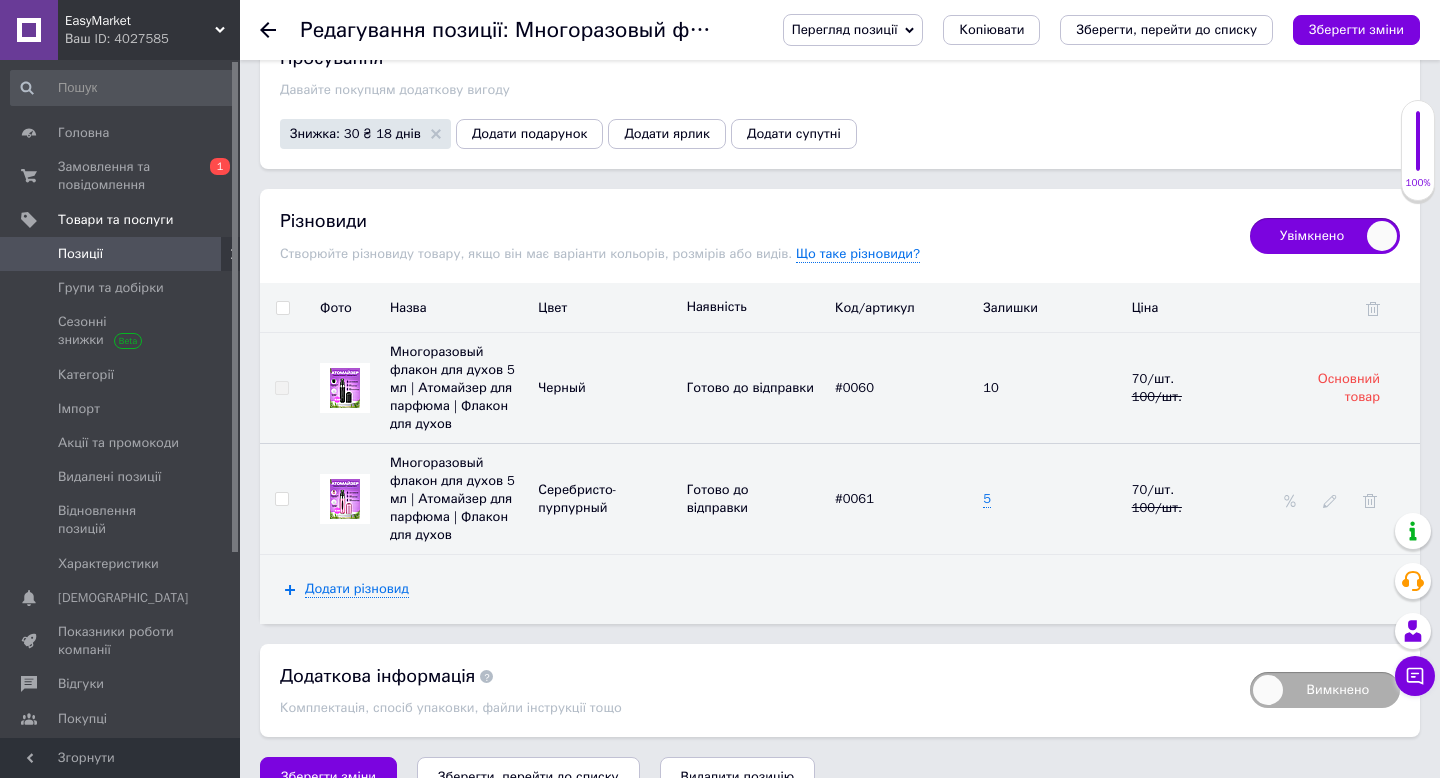 click at bounding box center [1330, 499] 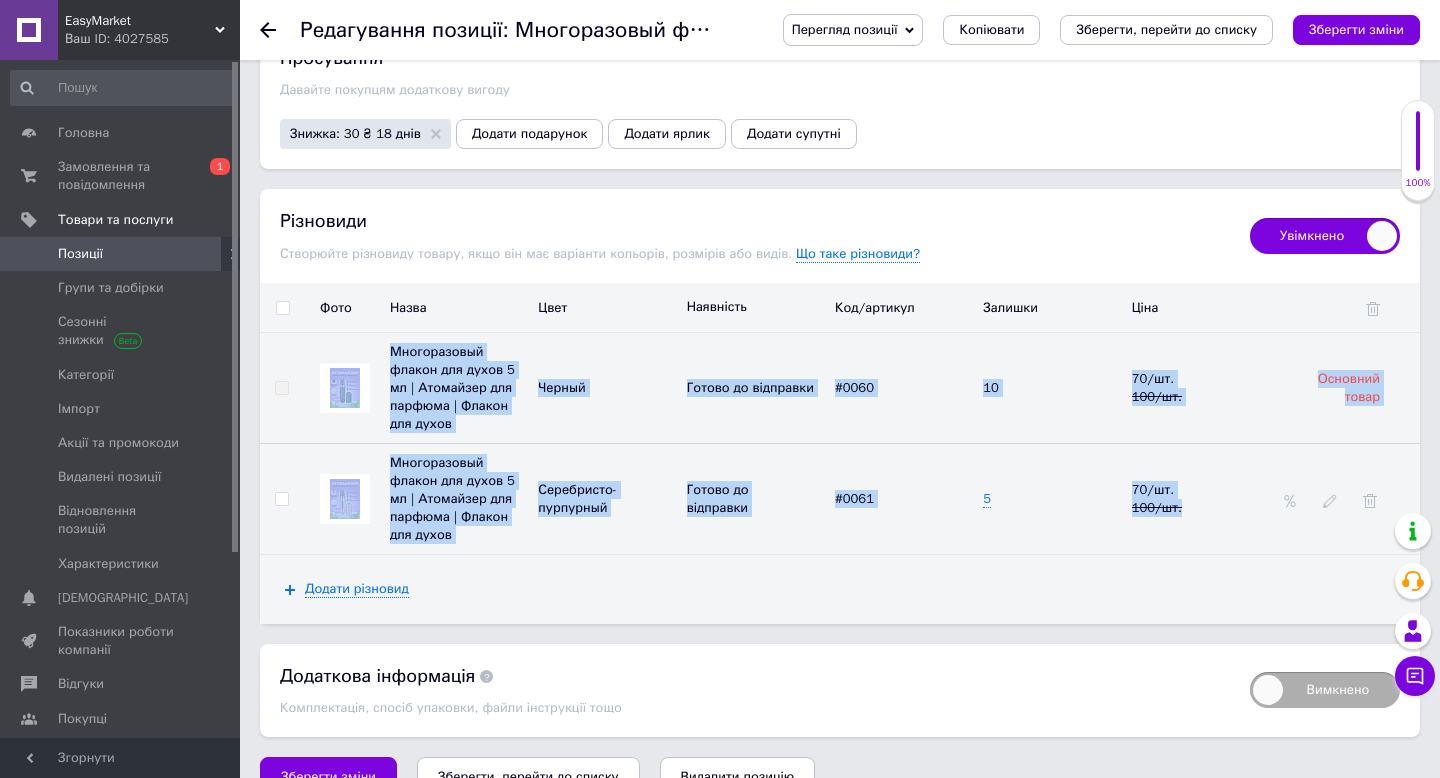 click at bounding box center (1330, 499) 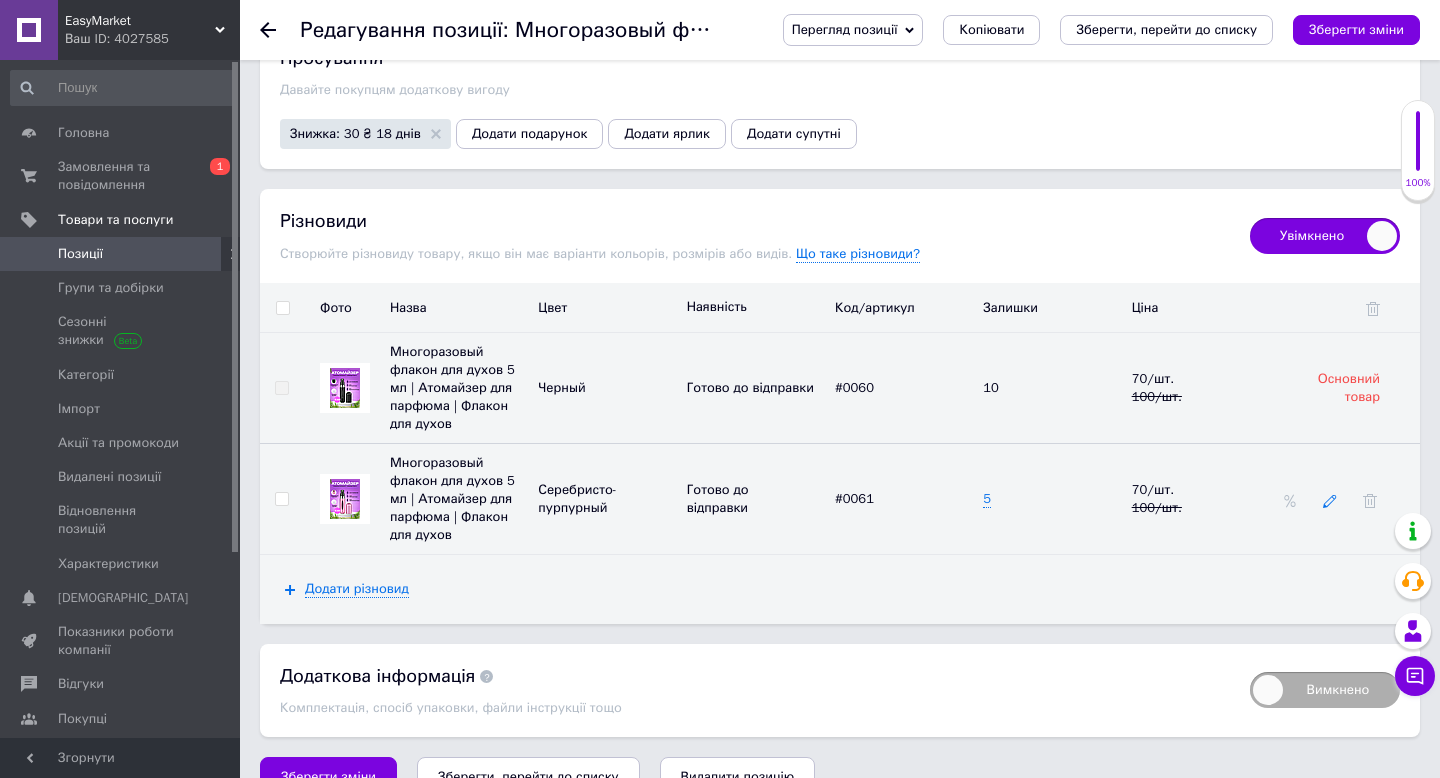 click 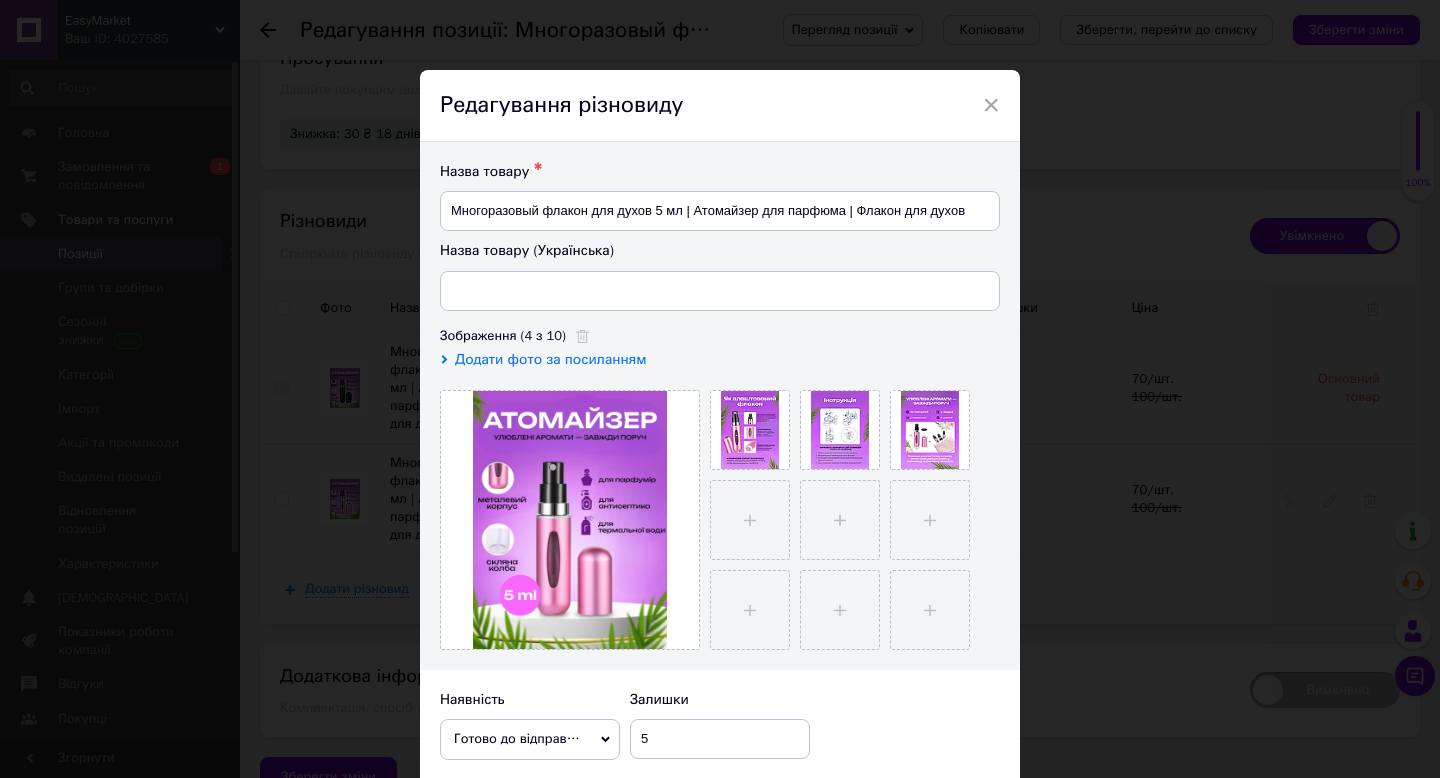 type on "Багаторазовий флакон для парфумів 5 мл | Атомайзер для парфумів | Флакон для парфумів" 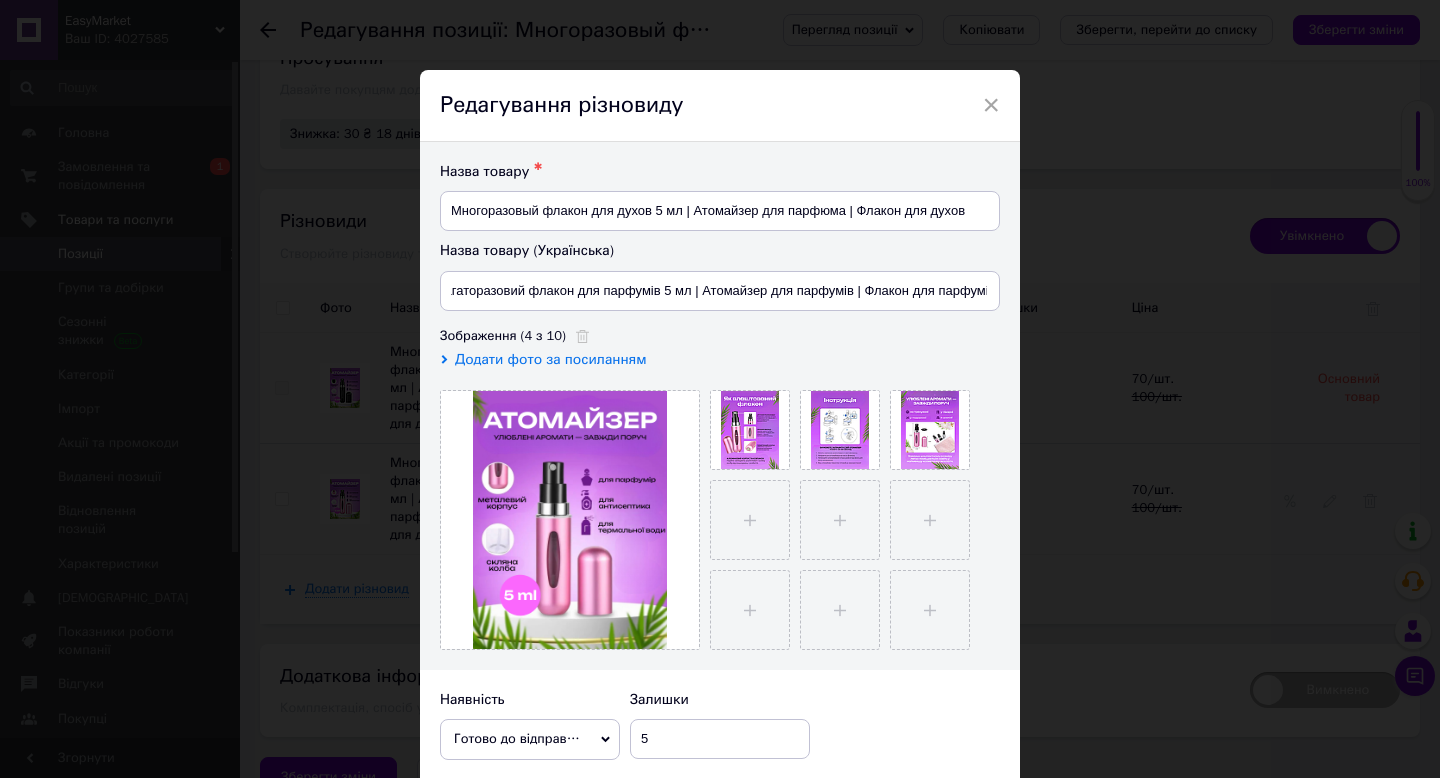 scroll, scrollTop: 0, scrollLeft: 23, axis: horizontal 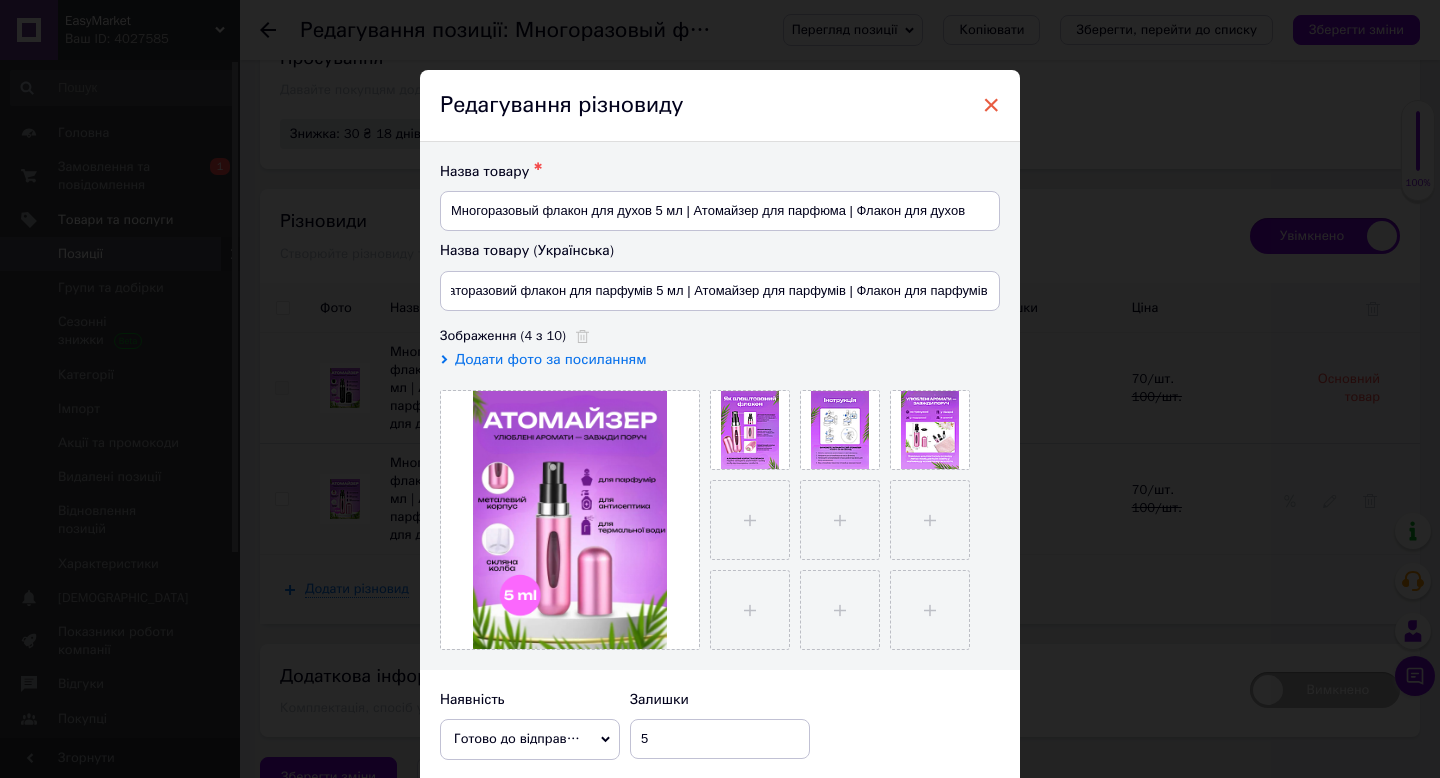click on "×" at bounding box center (991, 105) 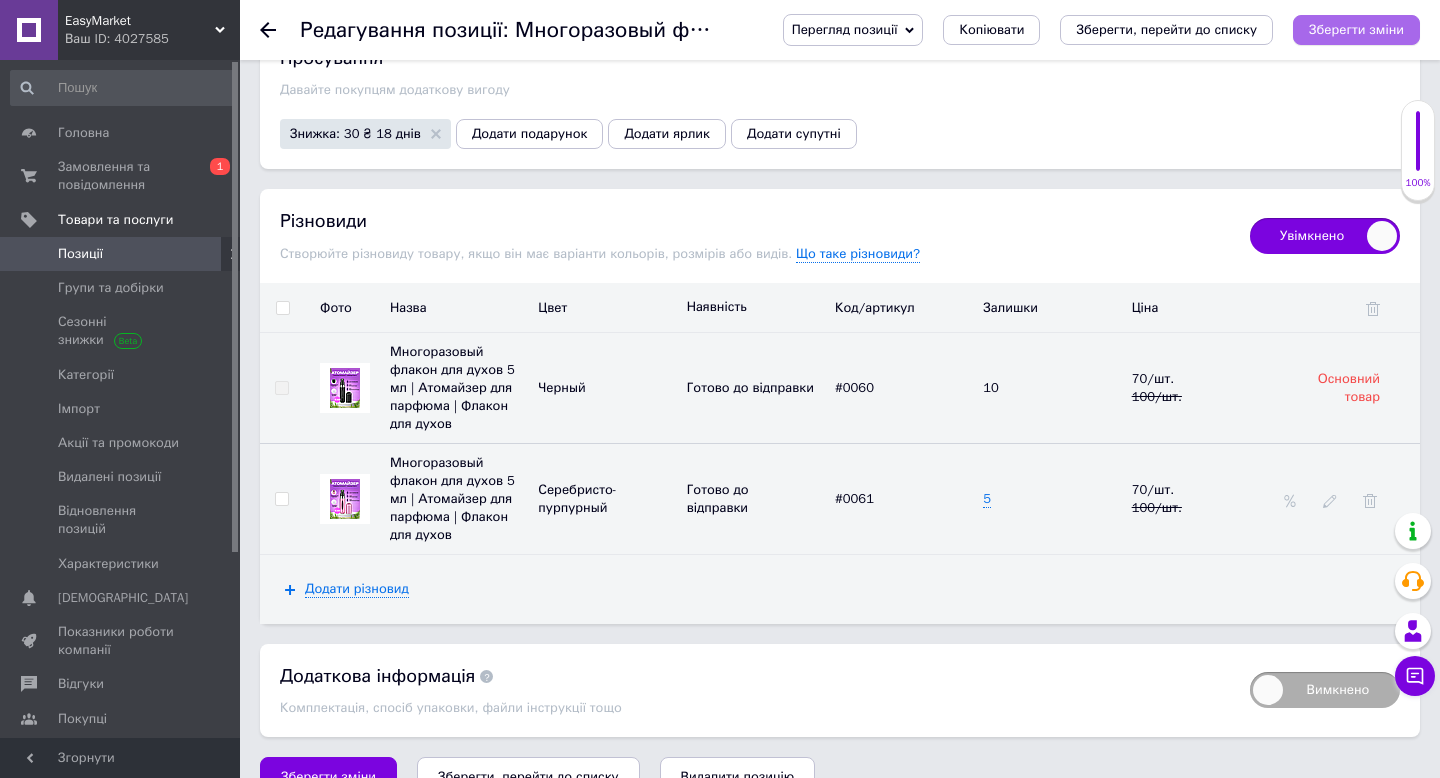 click on "Зберегти зміни" at bounding box center [1356, 29] 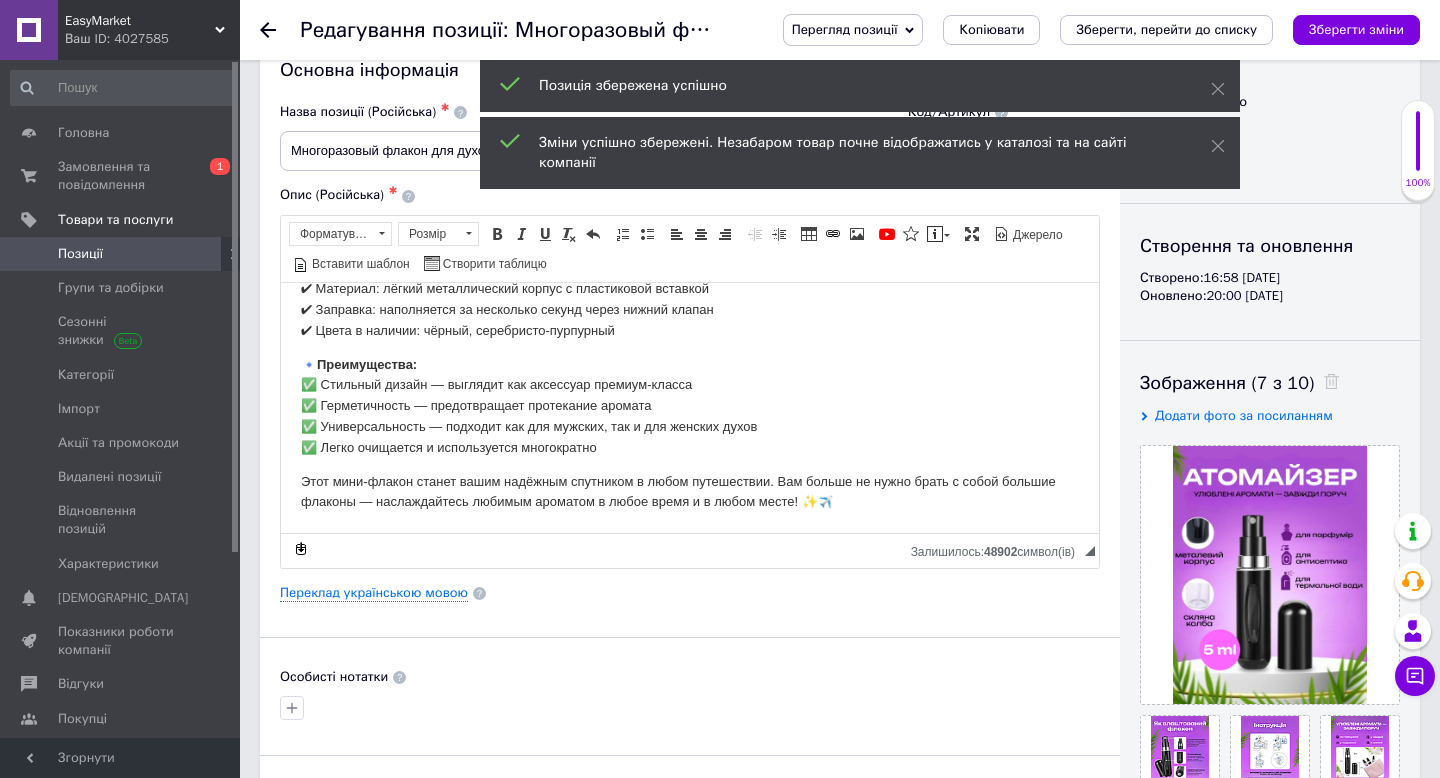scroll, scrollTop: 0, scrollLeft: 0, axis: both 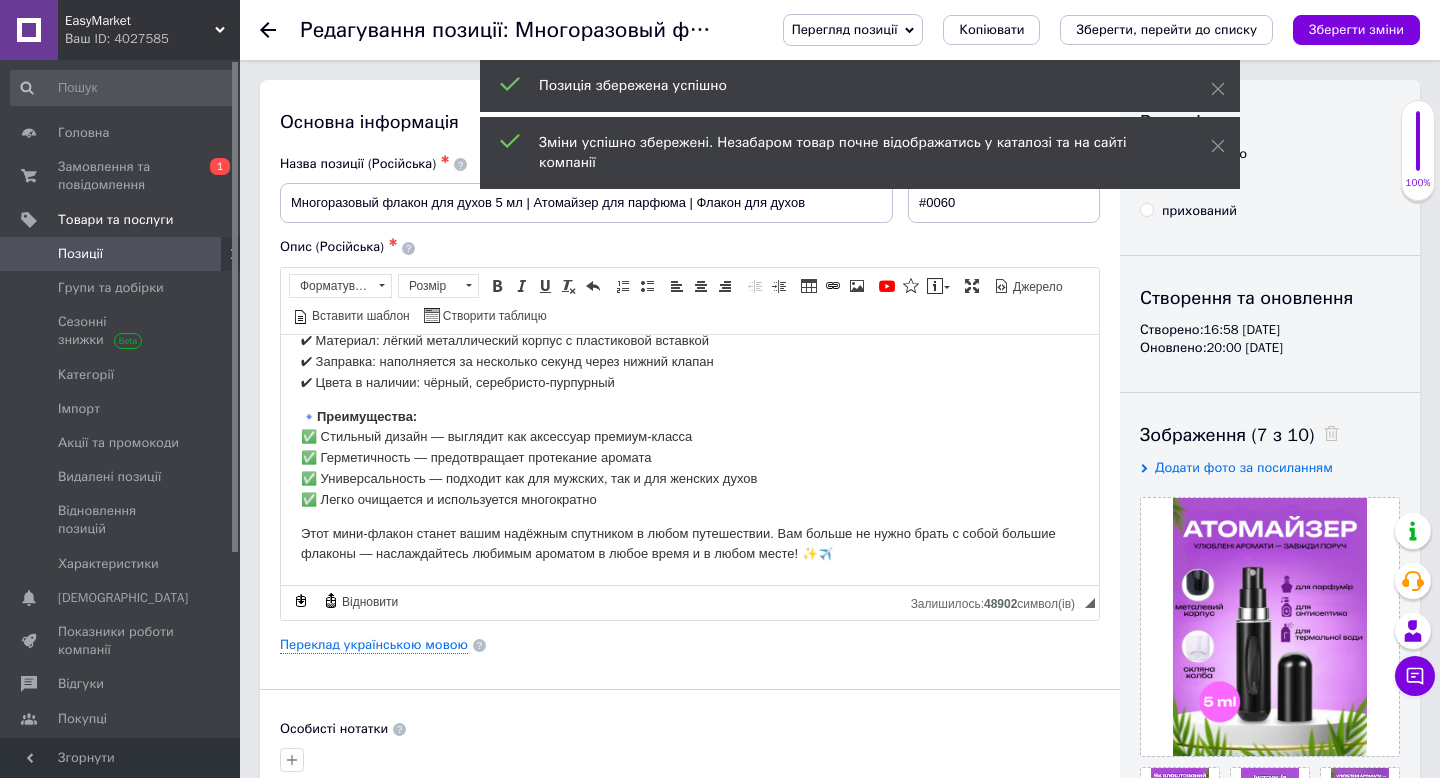 click on "прихований" at bounding box center [1199, 211] 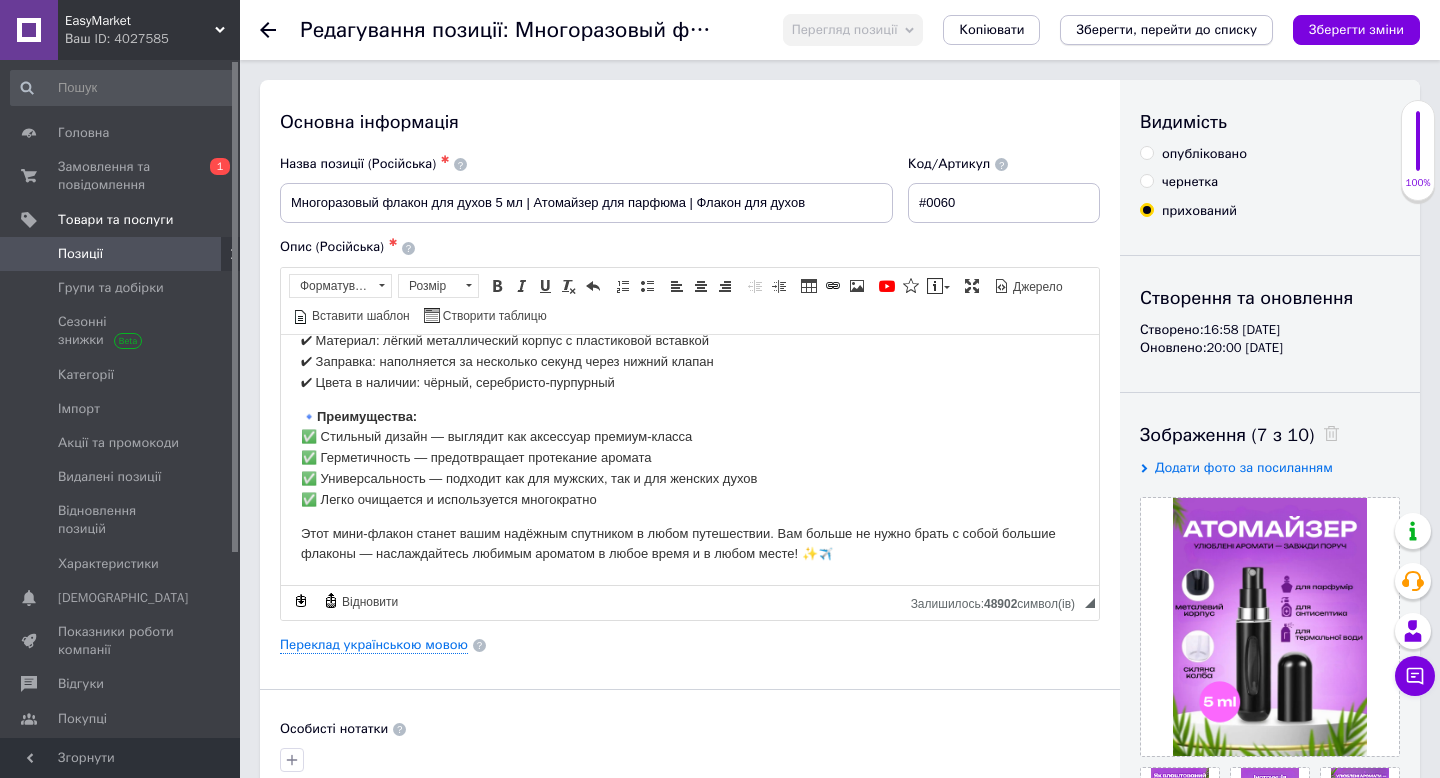 click on "Зберегти, перейти до списку" at bounding box center [1166, 30] 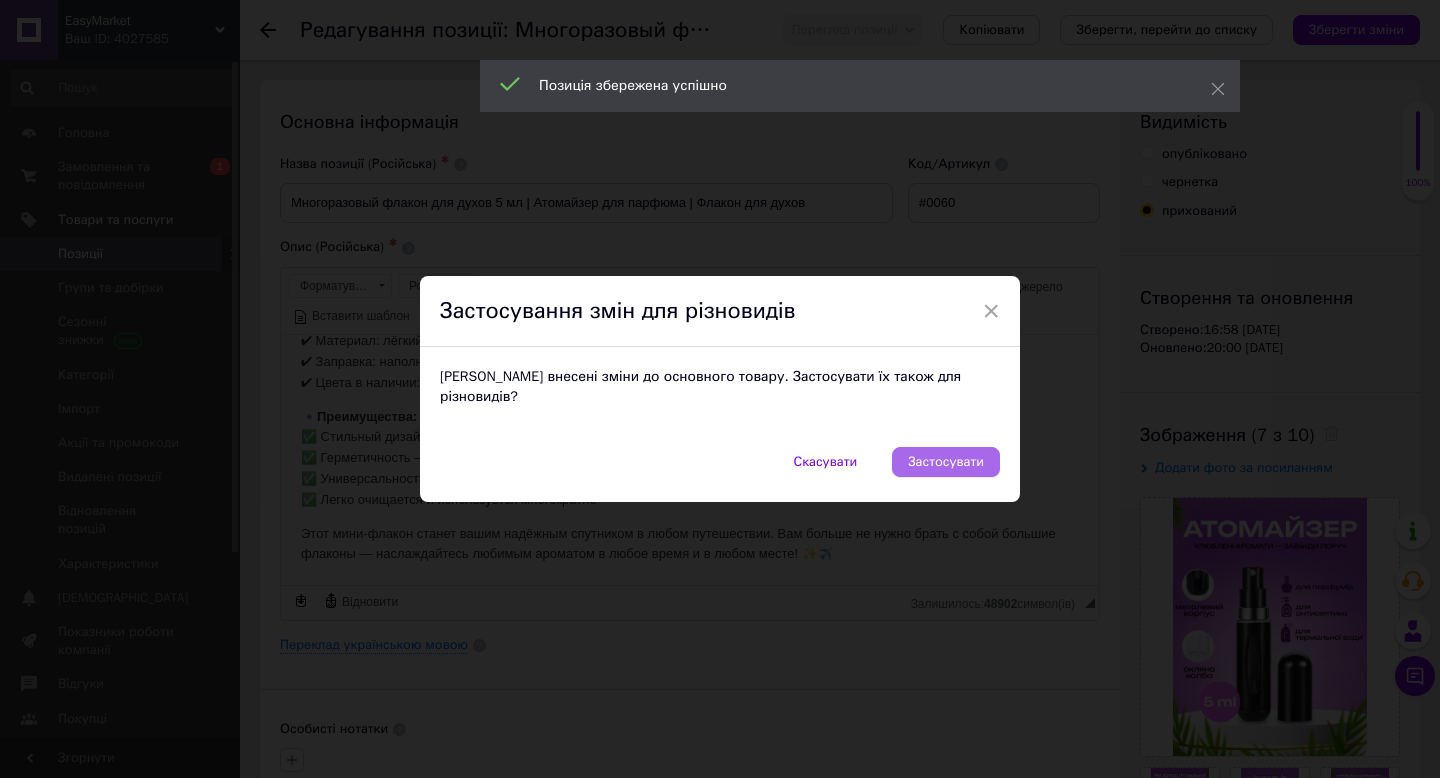 click on "Застосувати" at bounding box center (946, 462) 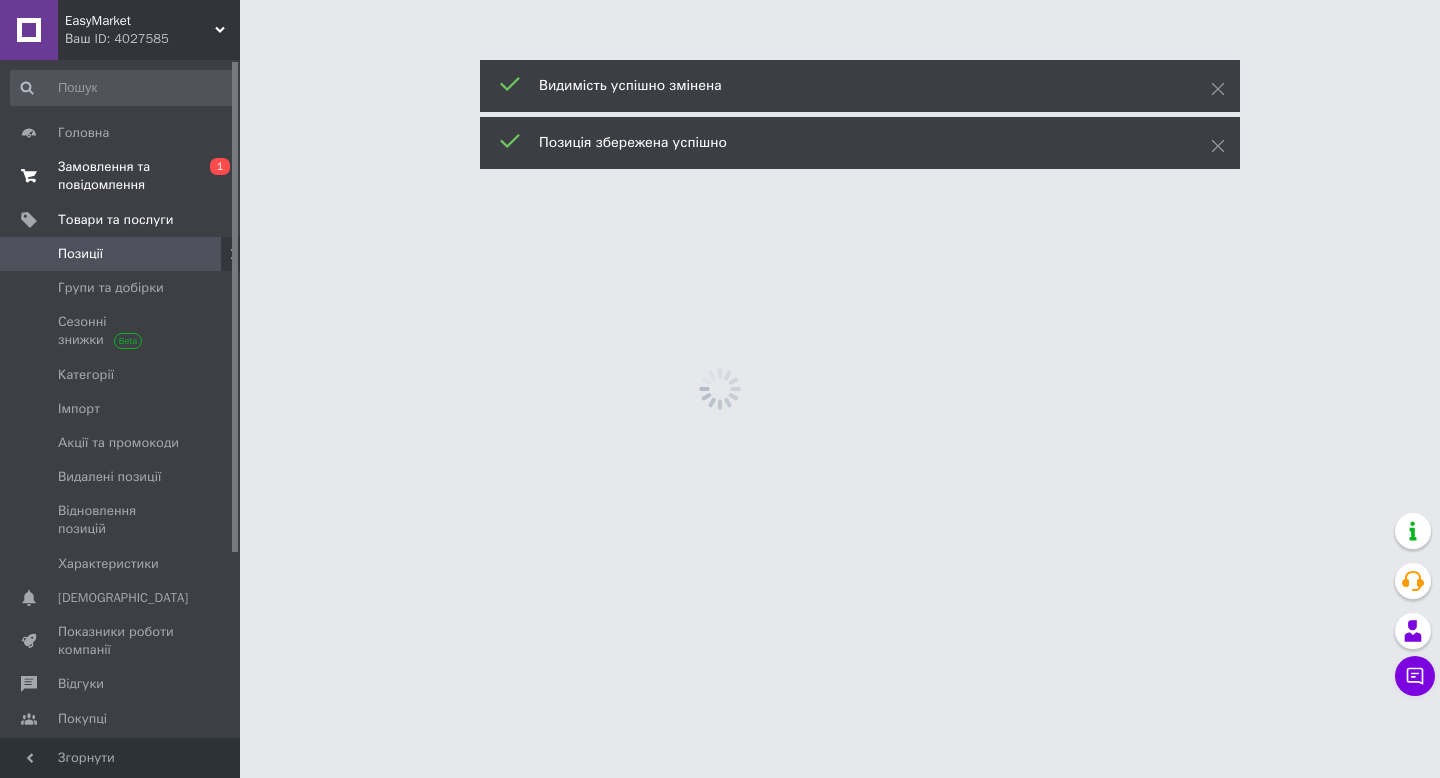 click on "Замовлення та повідомлення" at bounding box center [121, 176] 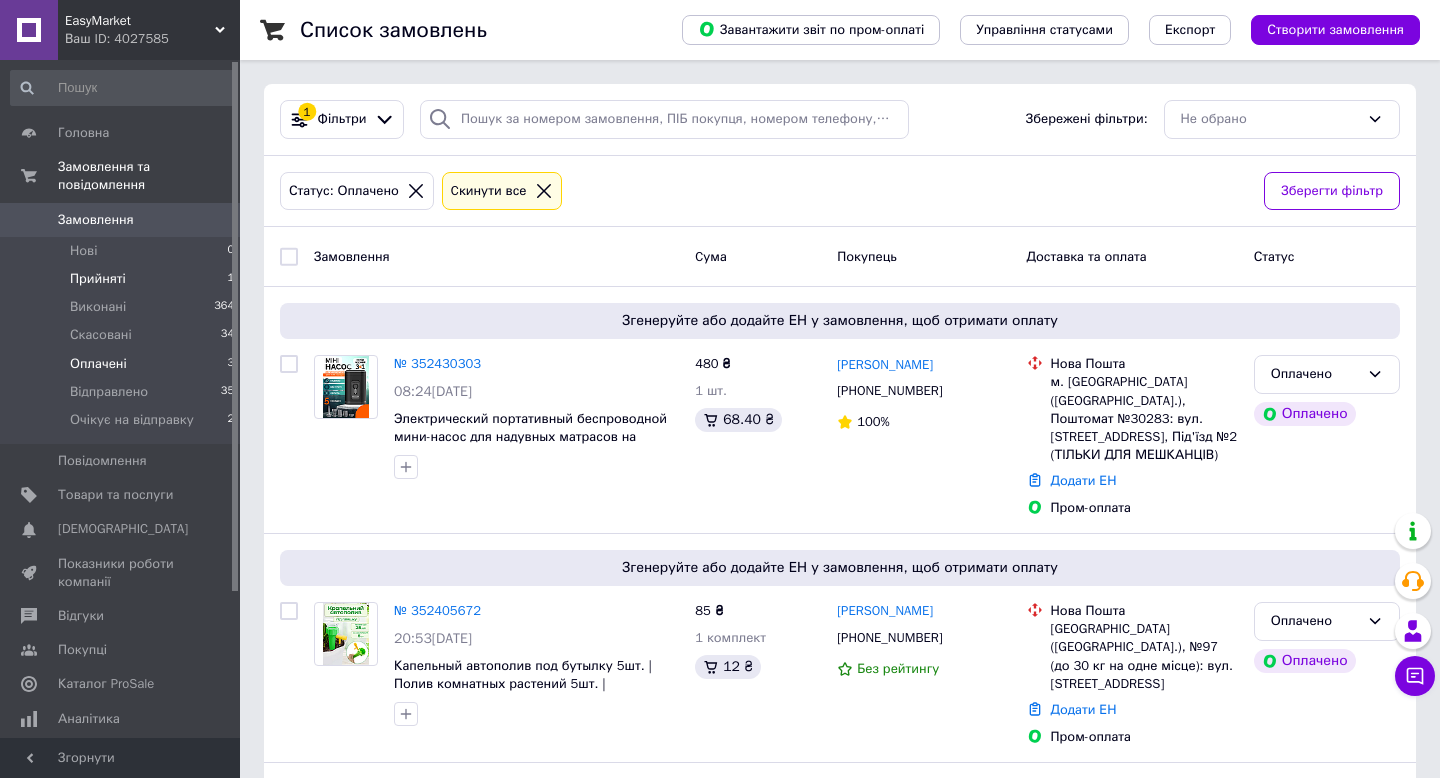 scroll, scrollTop: 236, scrollLeft: 0, axis: vertical 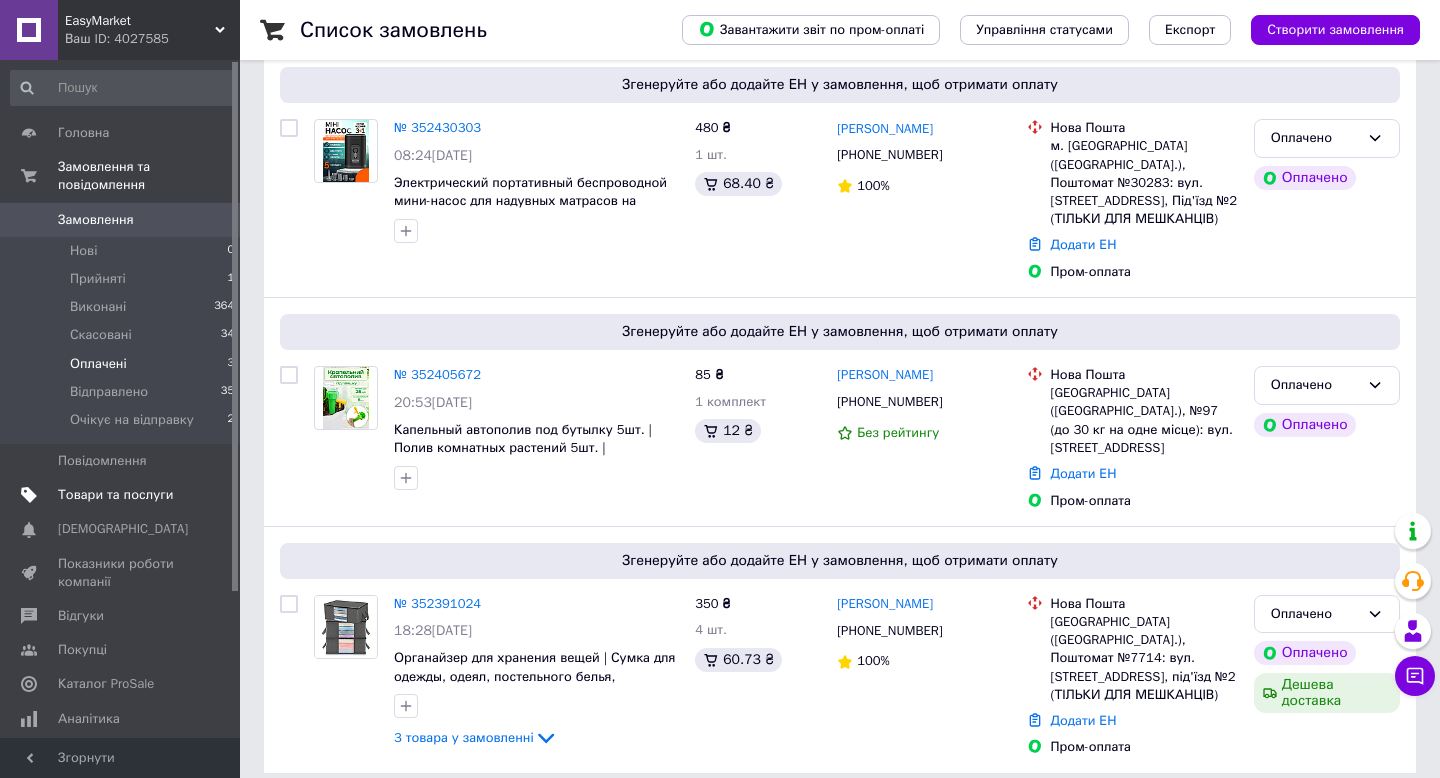 click on "Товари та послуги" at bounding box center (115, 495) 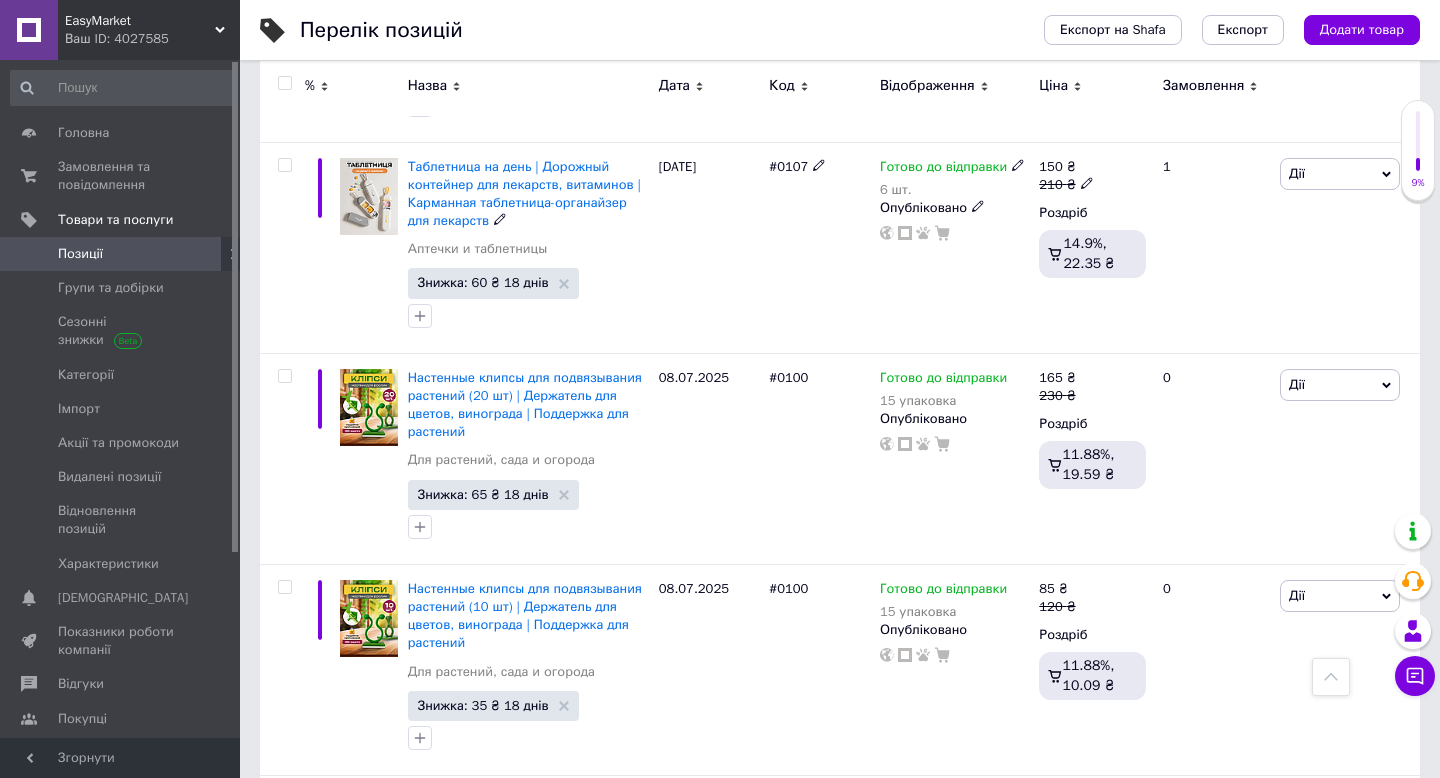 scroll, scrollTop: 2474, scrollLeft: 0, axis: vertical 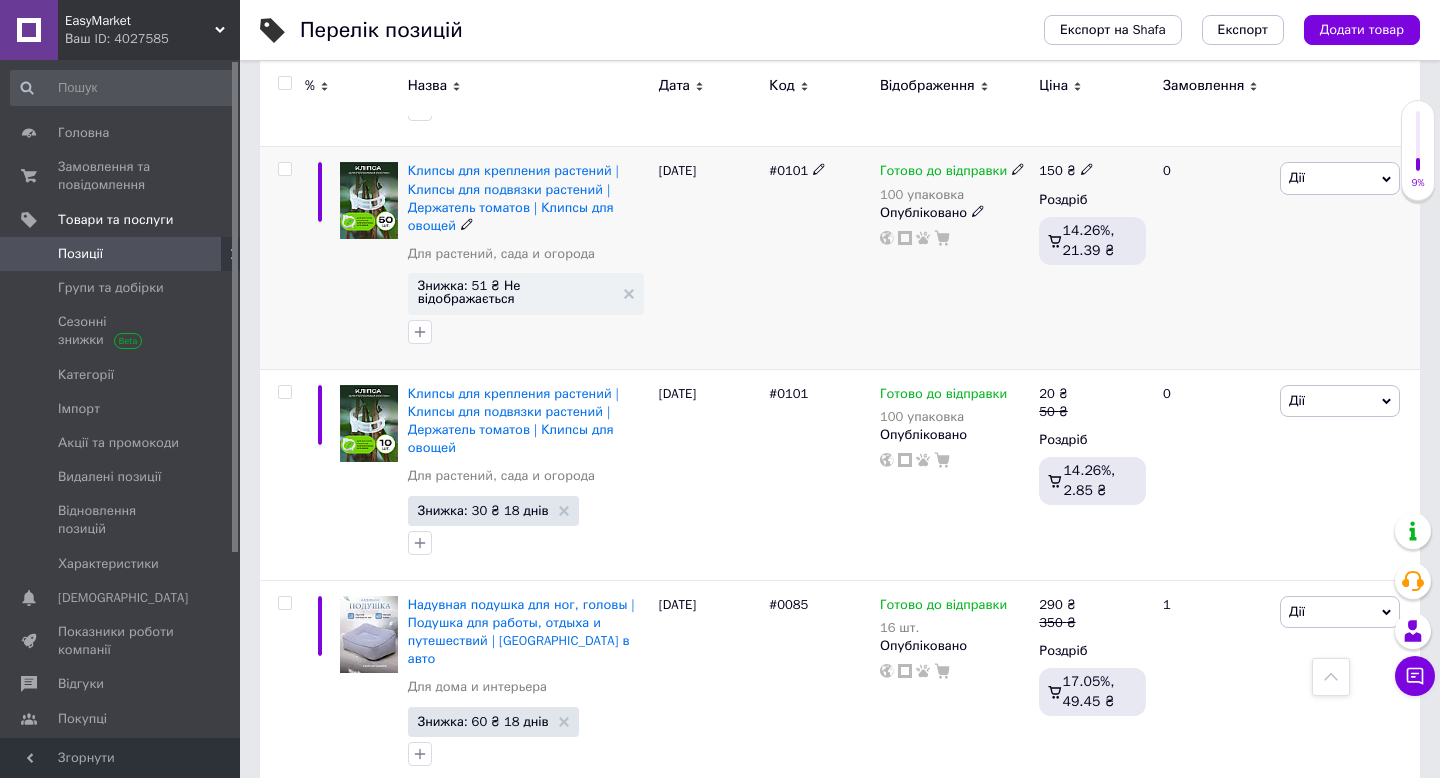 click on "Дії" at bounding box center [1340, 178] 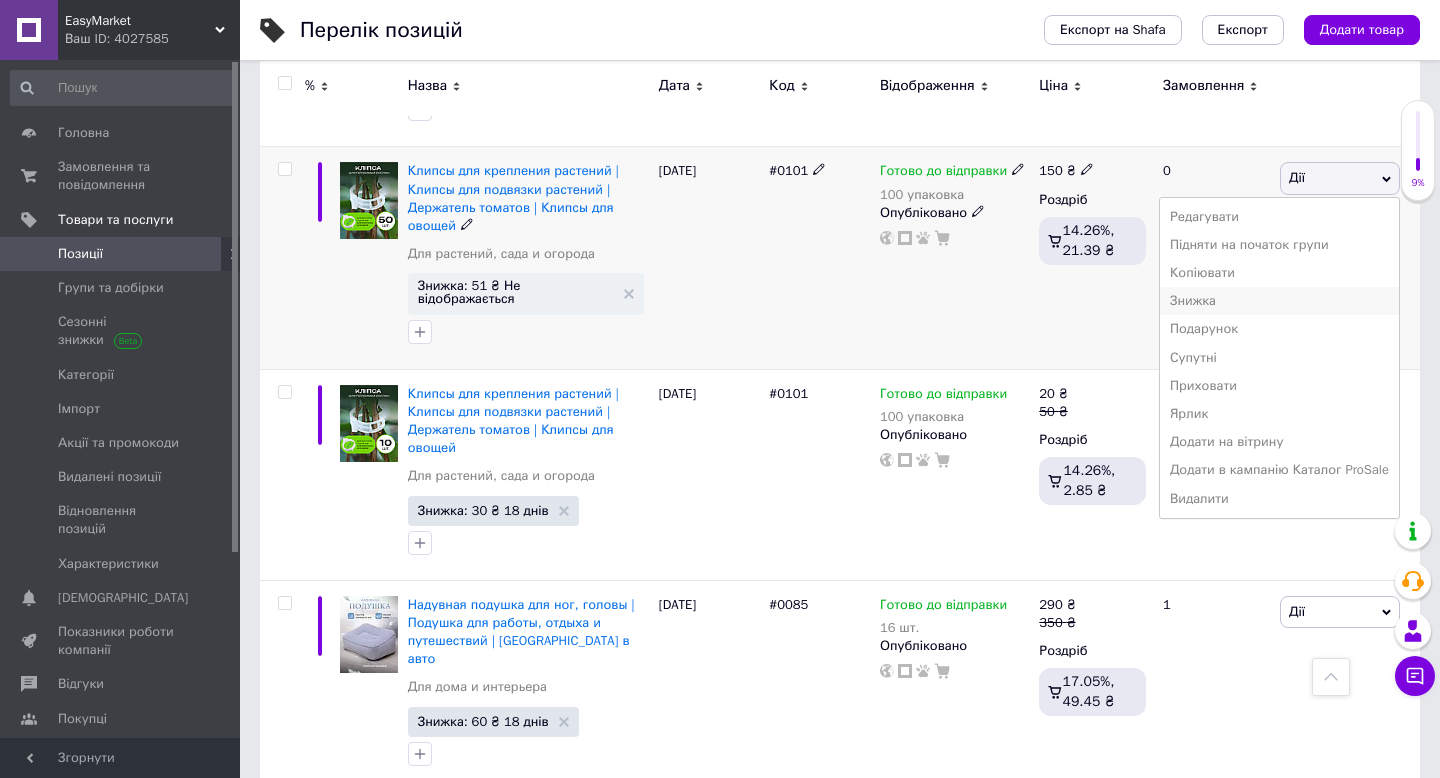 click on "Знижка" at bounding box center (1279, 301) 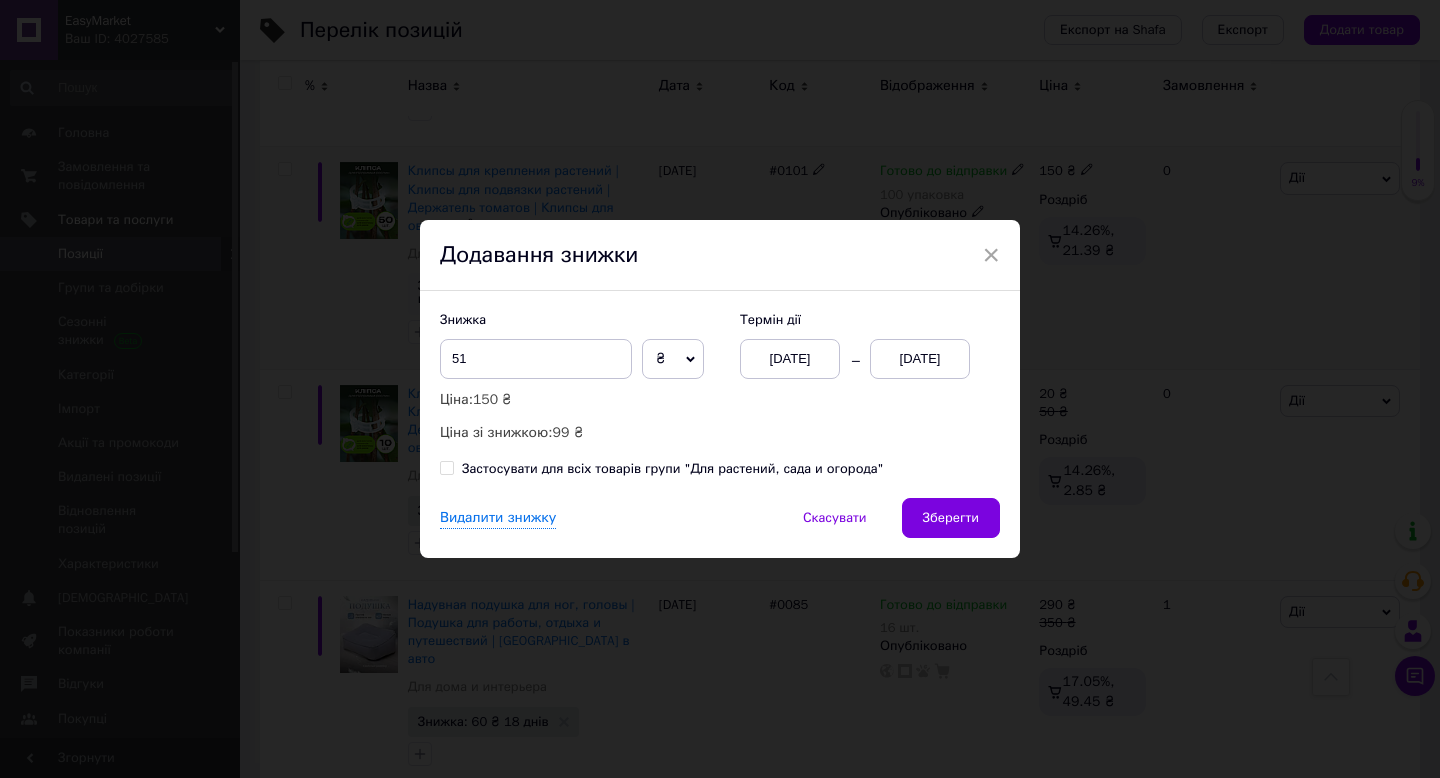 click on "[DATE]" at bounding box center (920, 359) 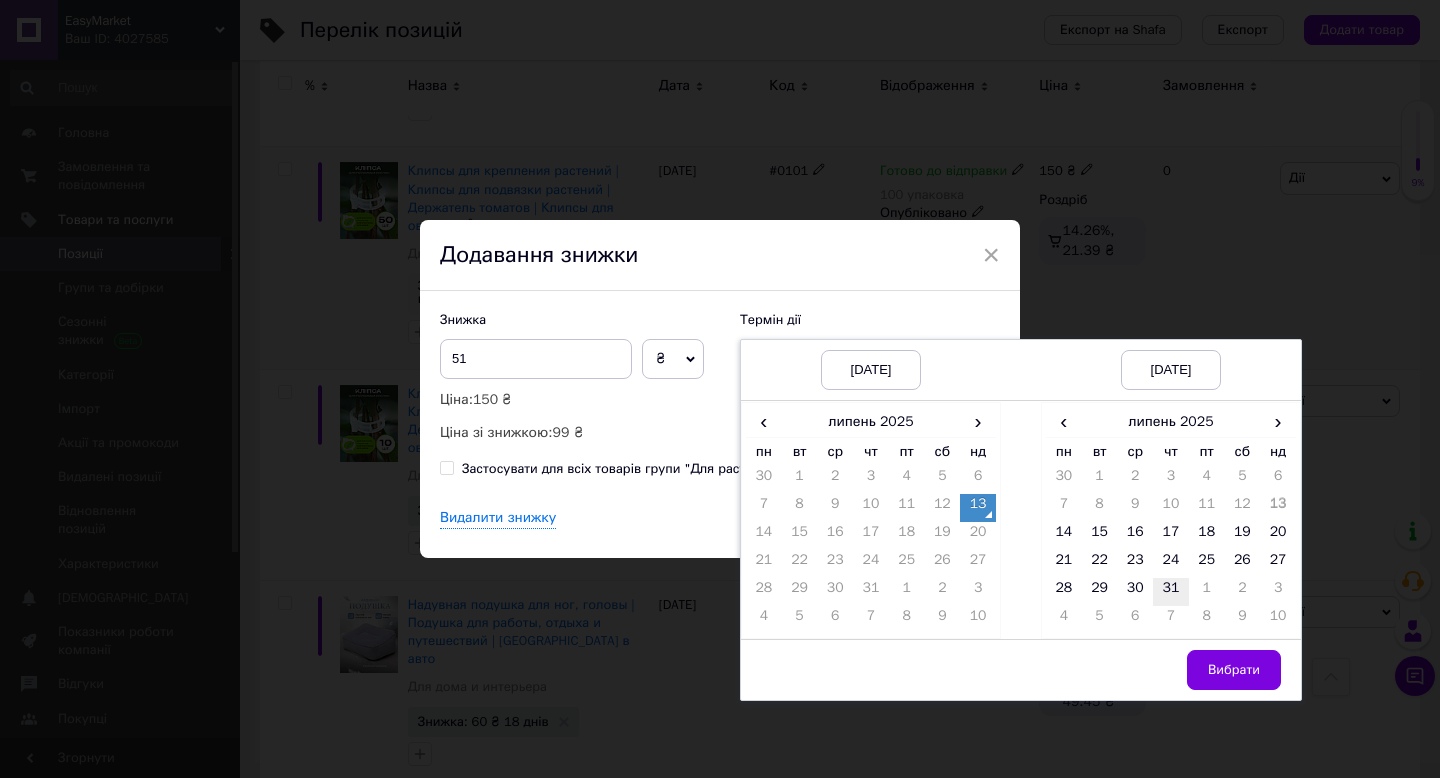 click on "31" at bounding box center [1171, 592] 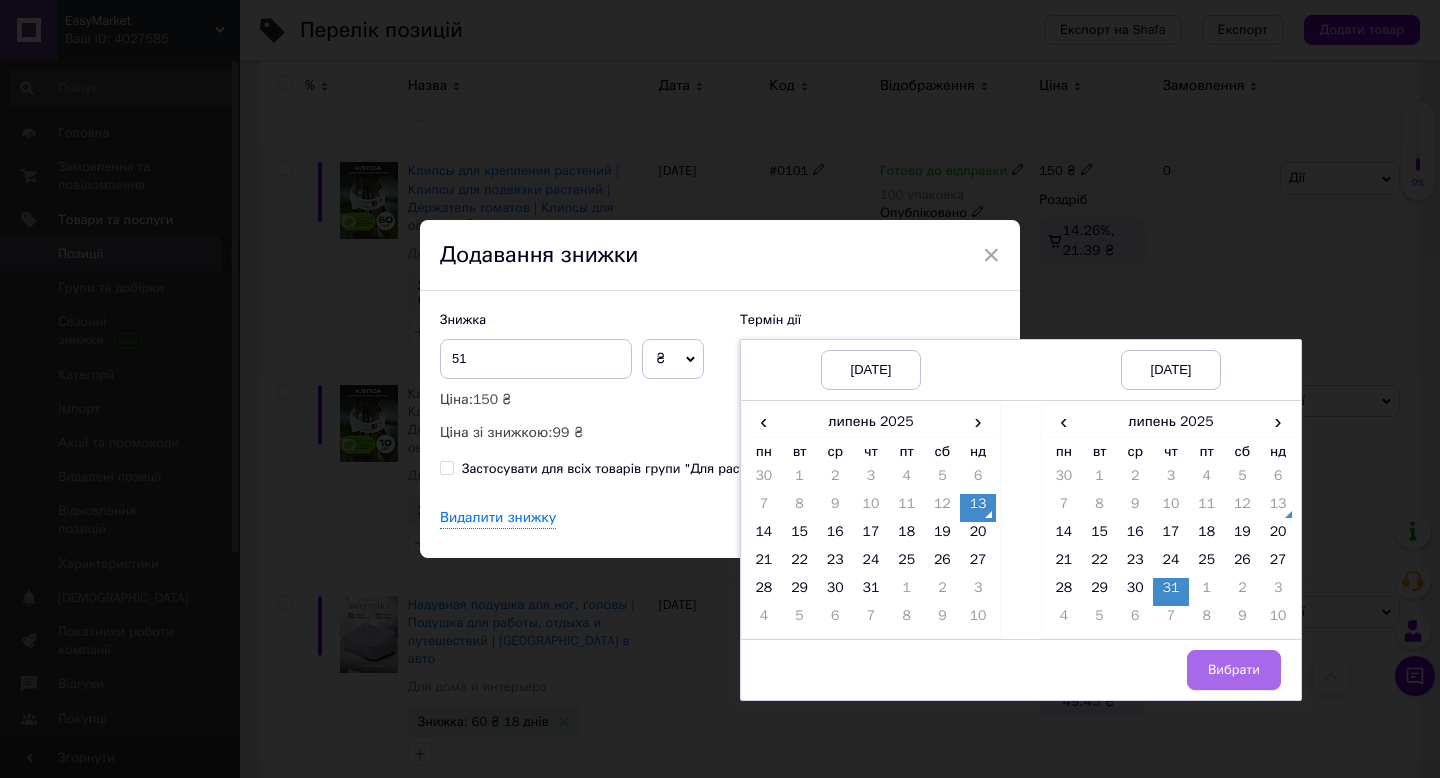 click on "Вибрати" at bounding box center [1234, 670] 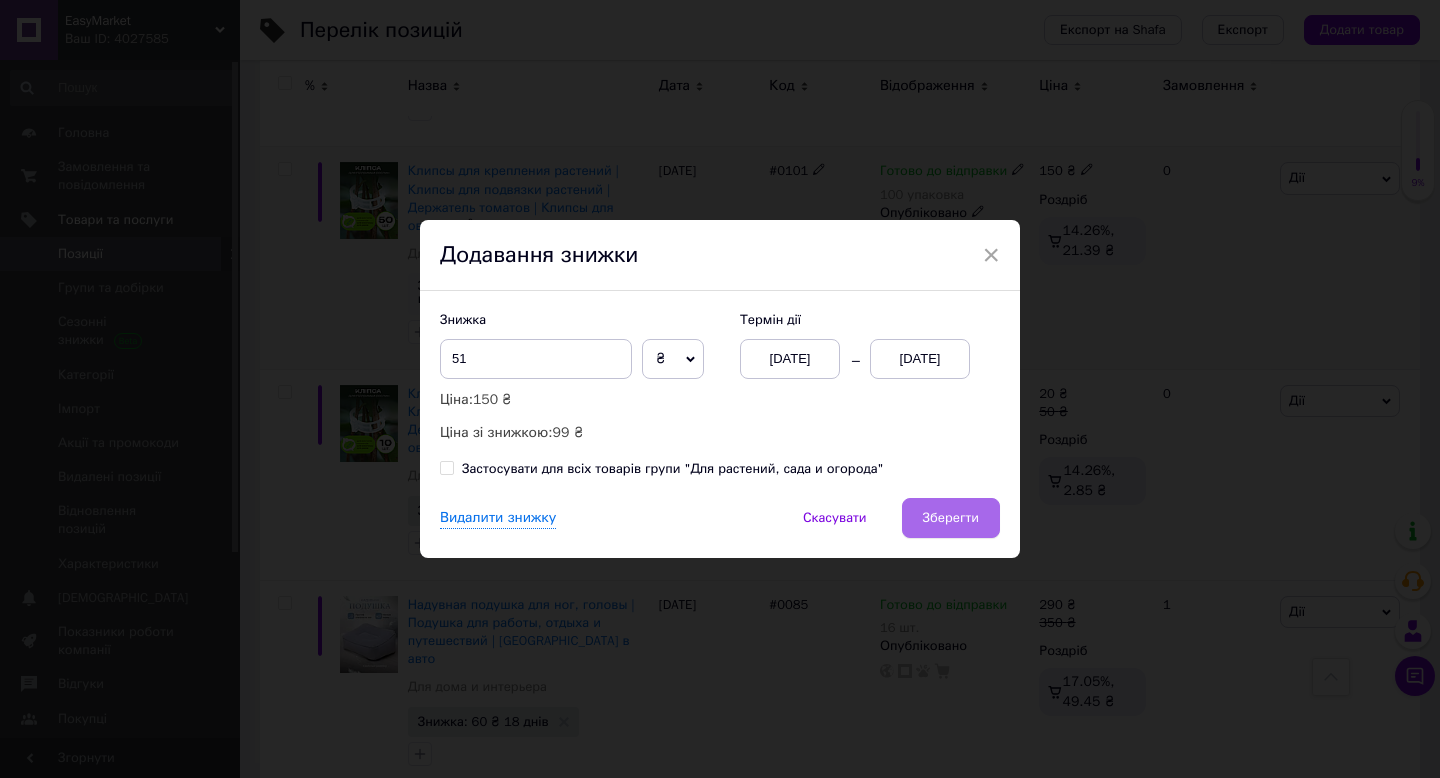 click on "Зберегти" at bounding box center (951, 518) 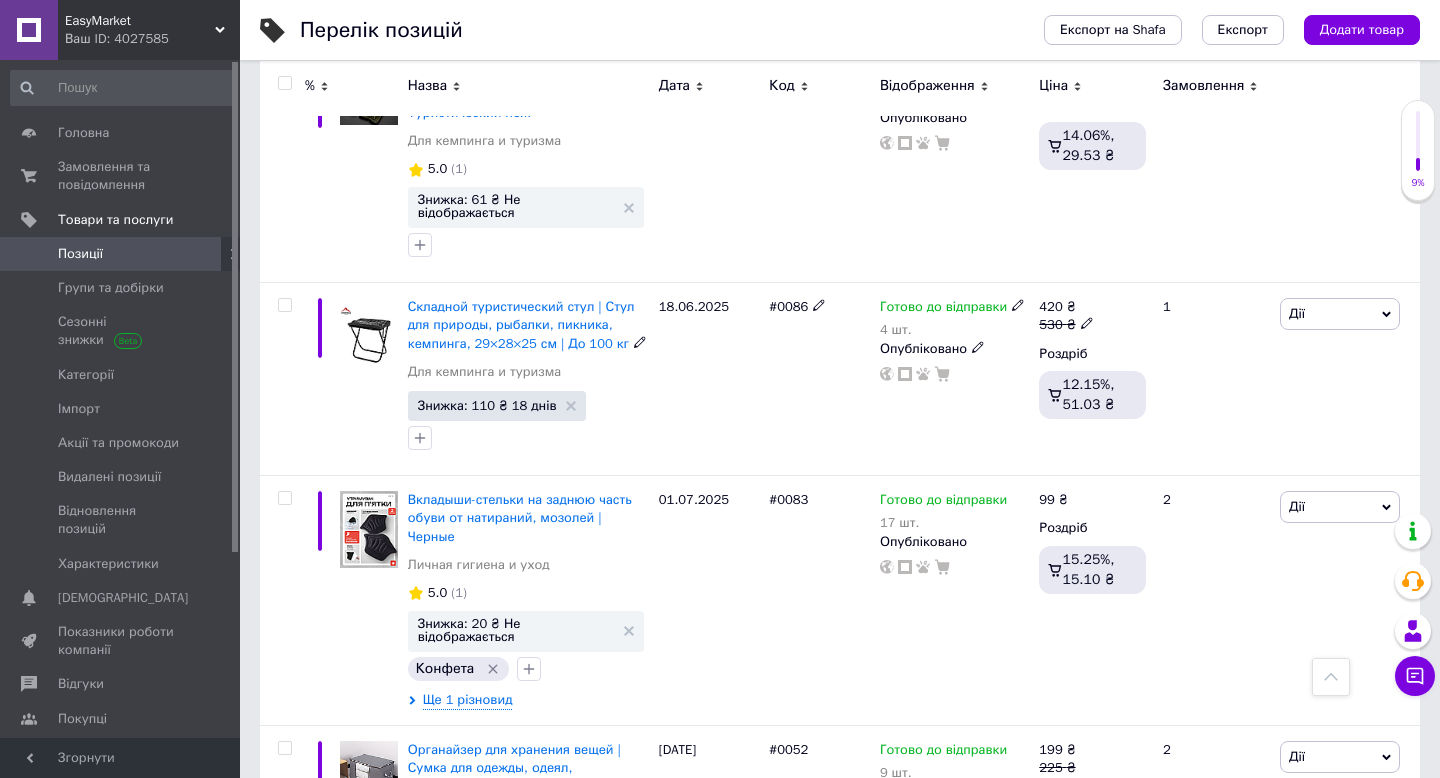 scroll, scrollTop: 4874, scrollLeft: 0, axis: vertical 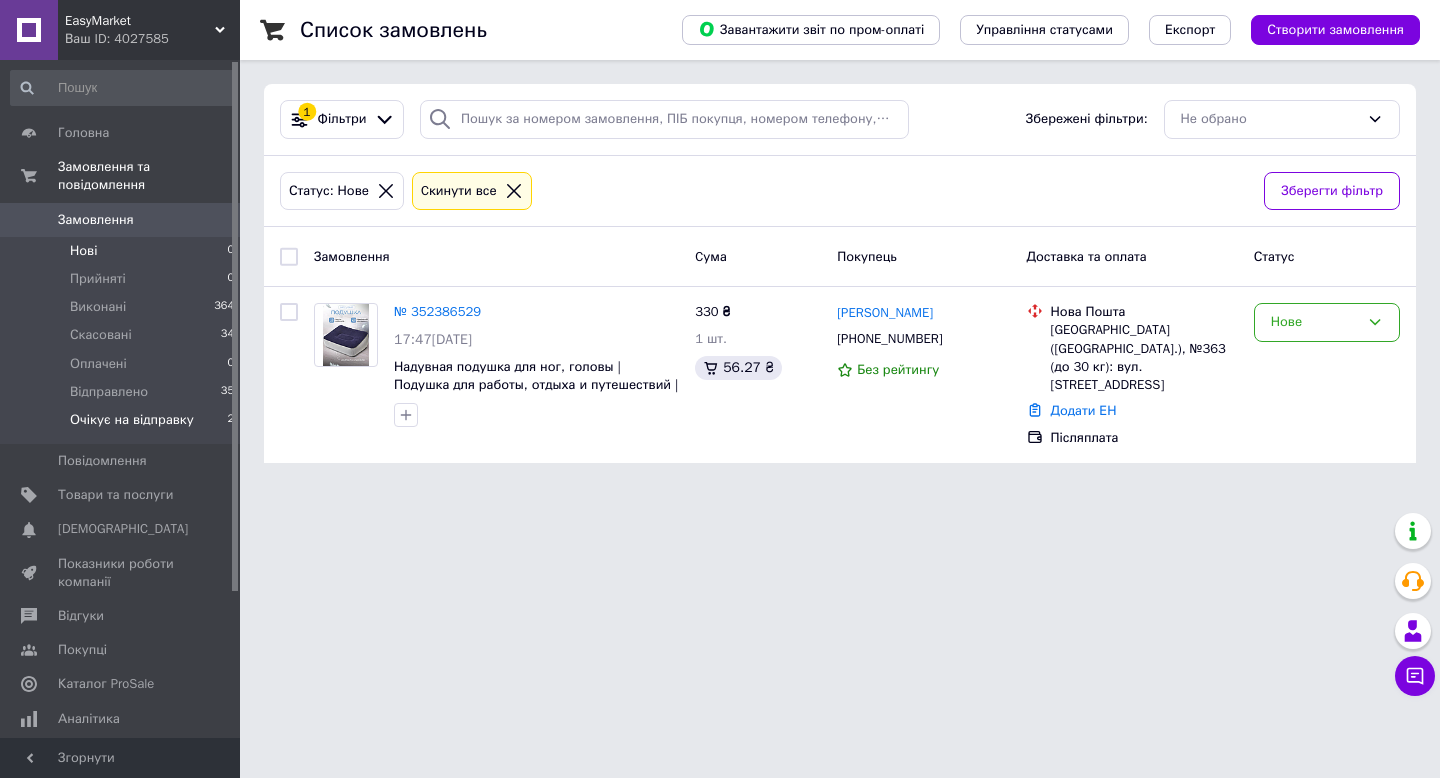 click on "Очікує на відправку 2" at bounding box center [123, 425] 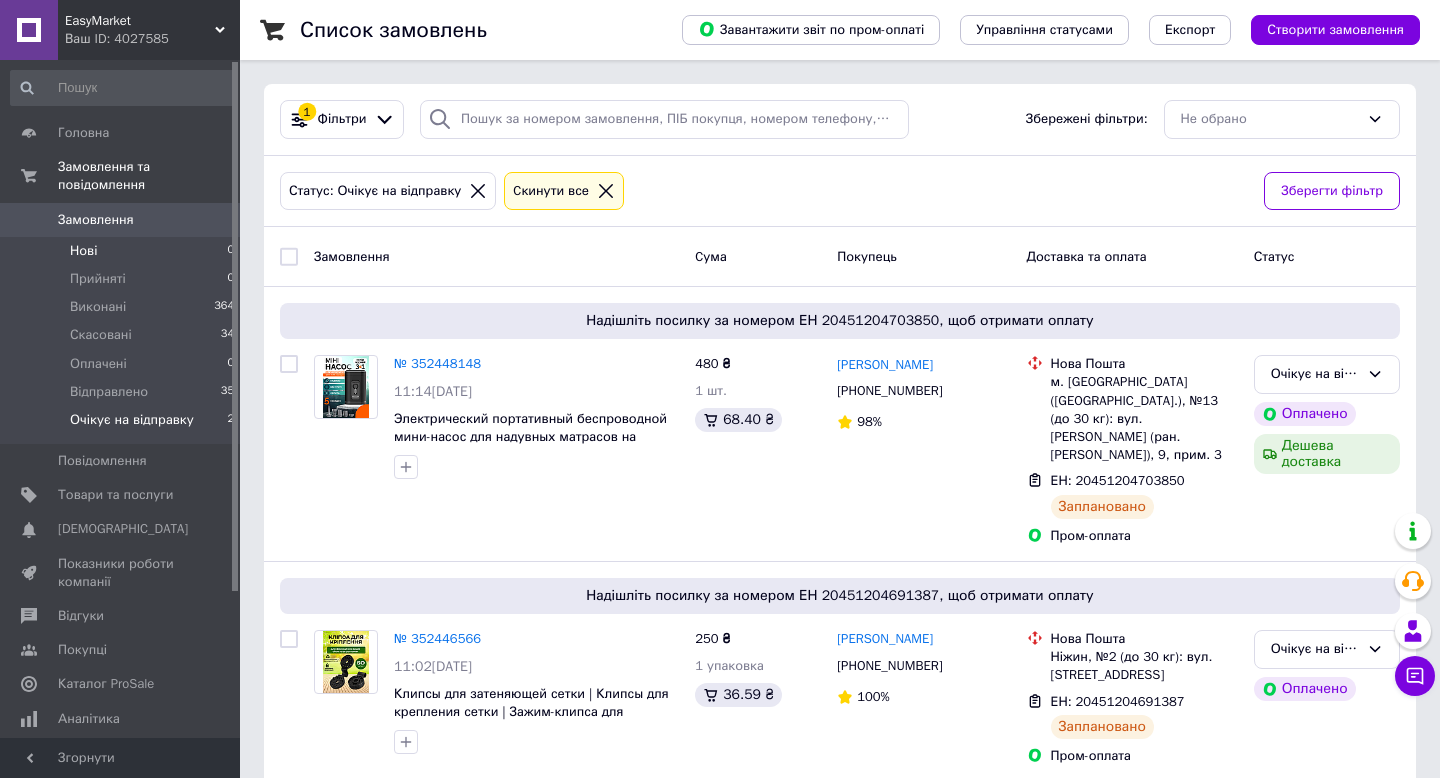 click on "Нові 0" at bounding box center (123, 251) 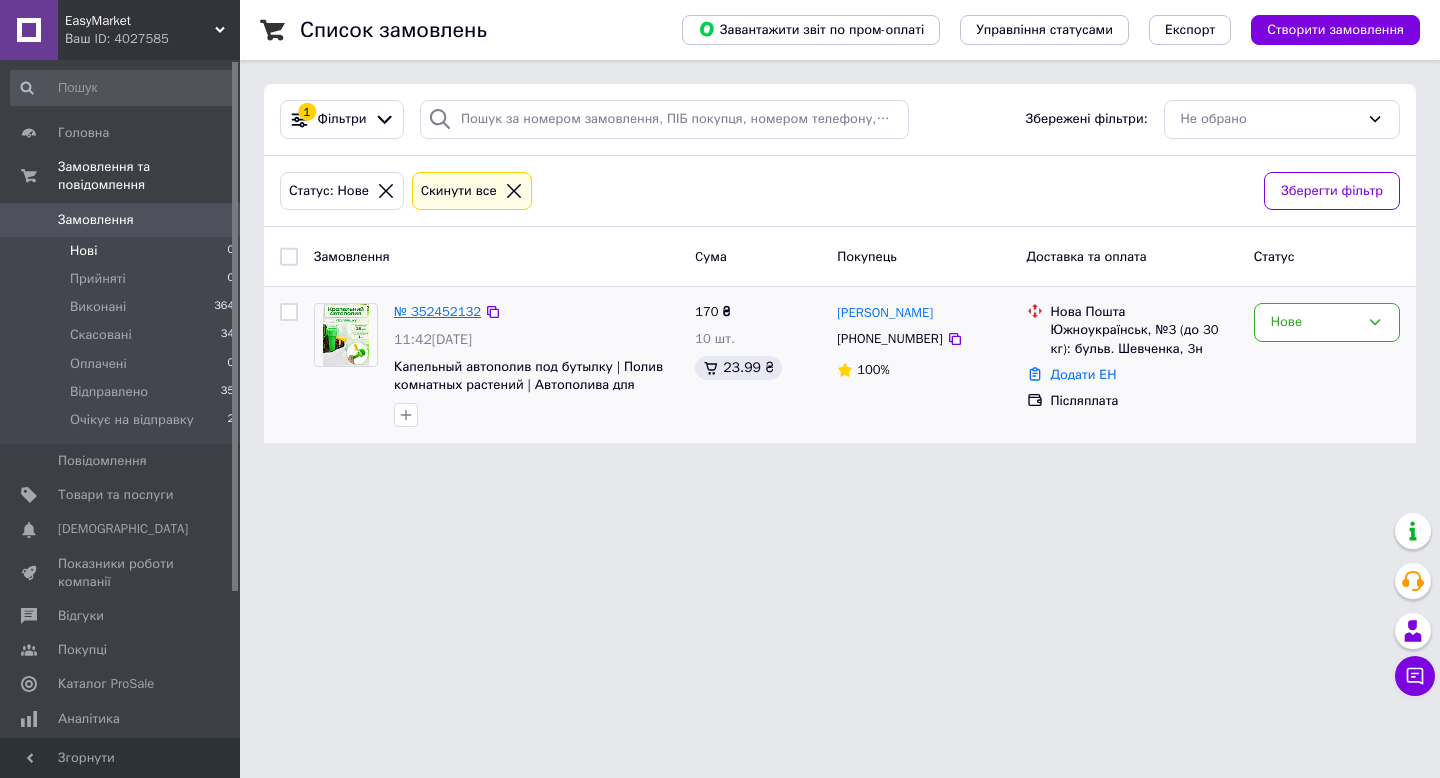 click on "№ 352452132" at bounding box center (437, 311) 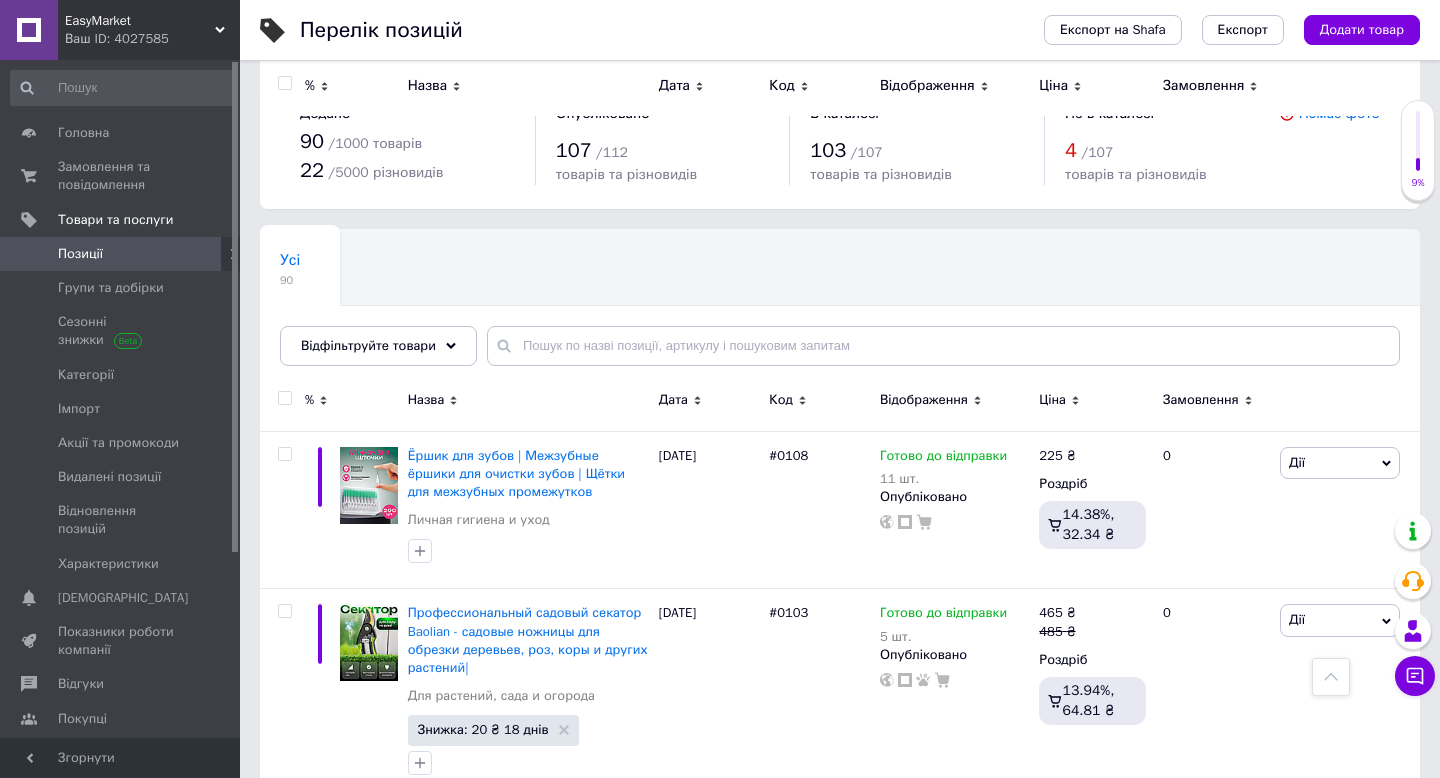 scroll, scrollTop: 4874, scrollLeft: 0, axis: vertical 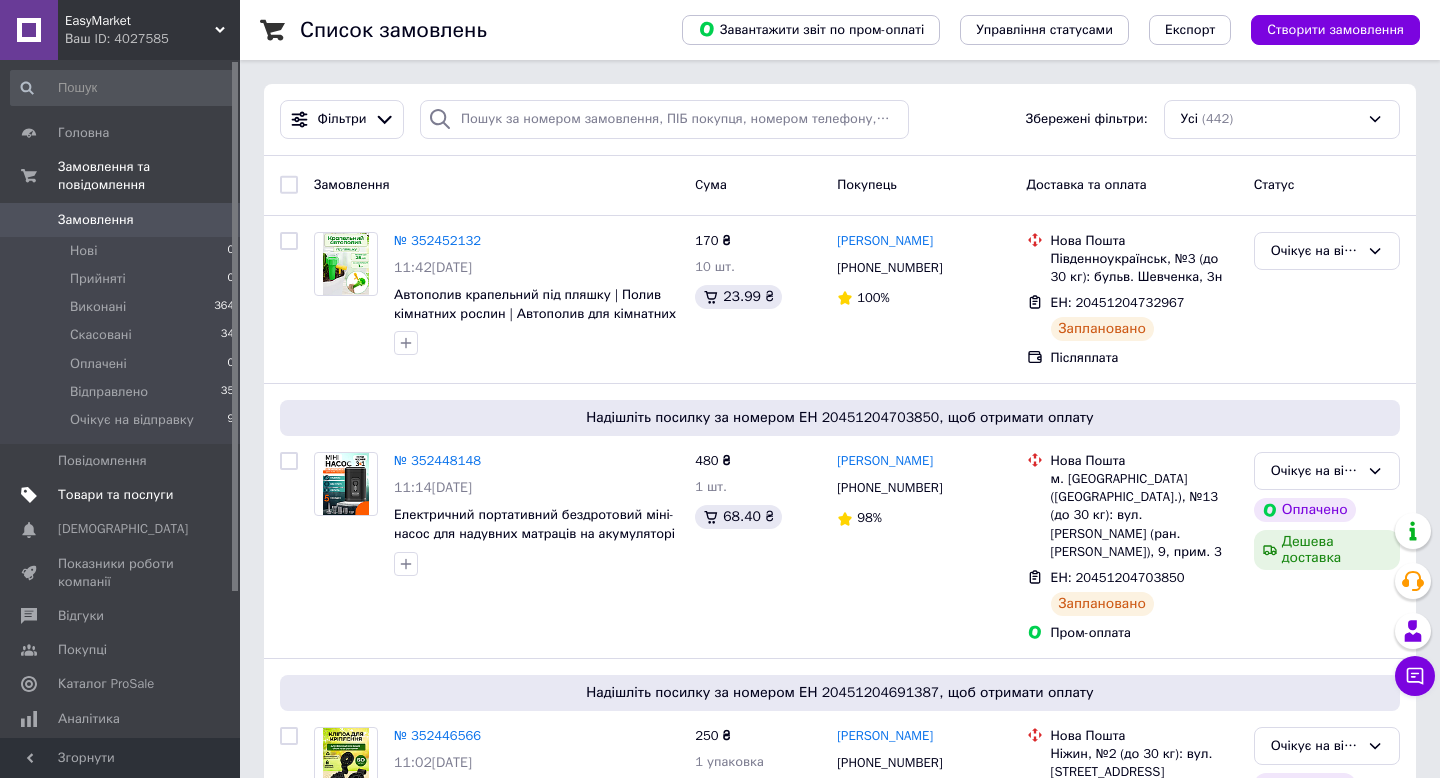 click on "Товари та послуги" at bounding box center (115, 495) 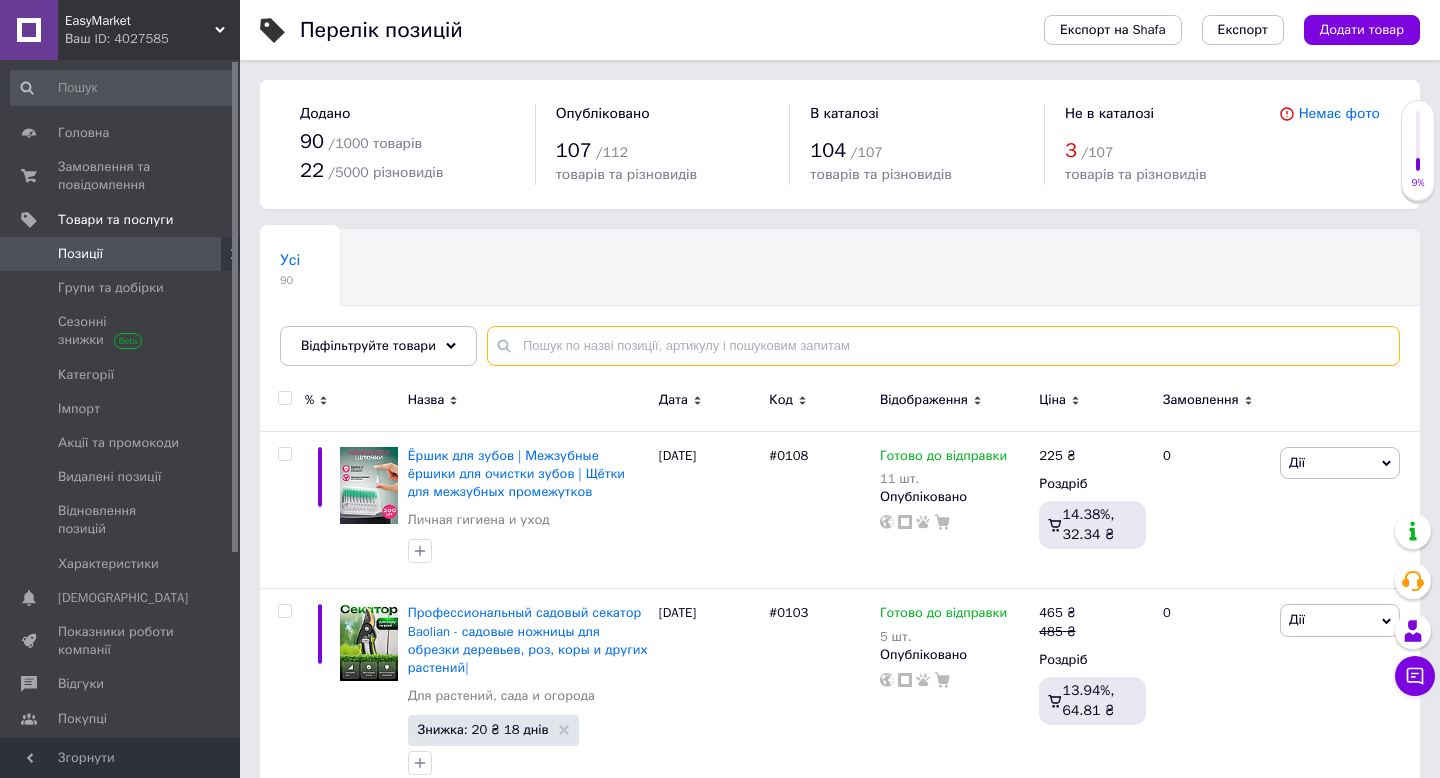 click at bounding box center [943, 346] 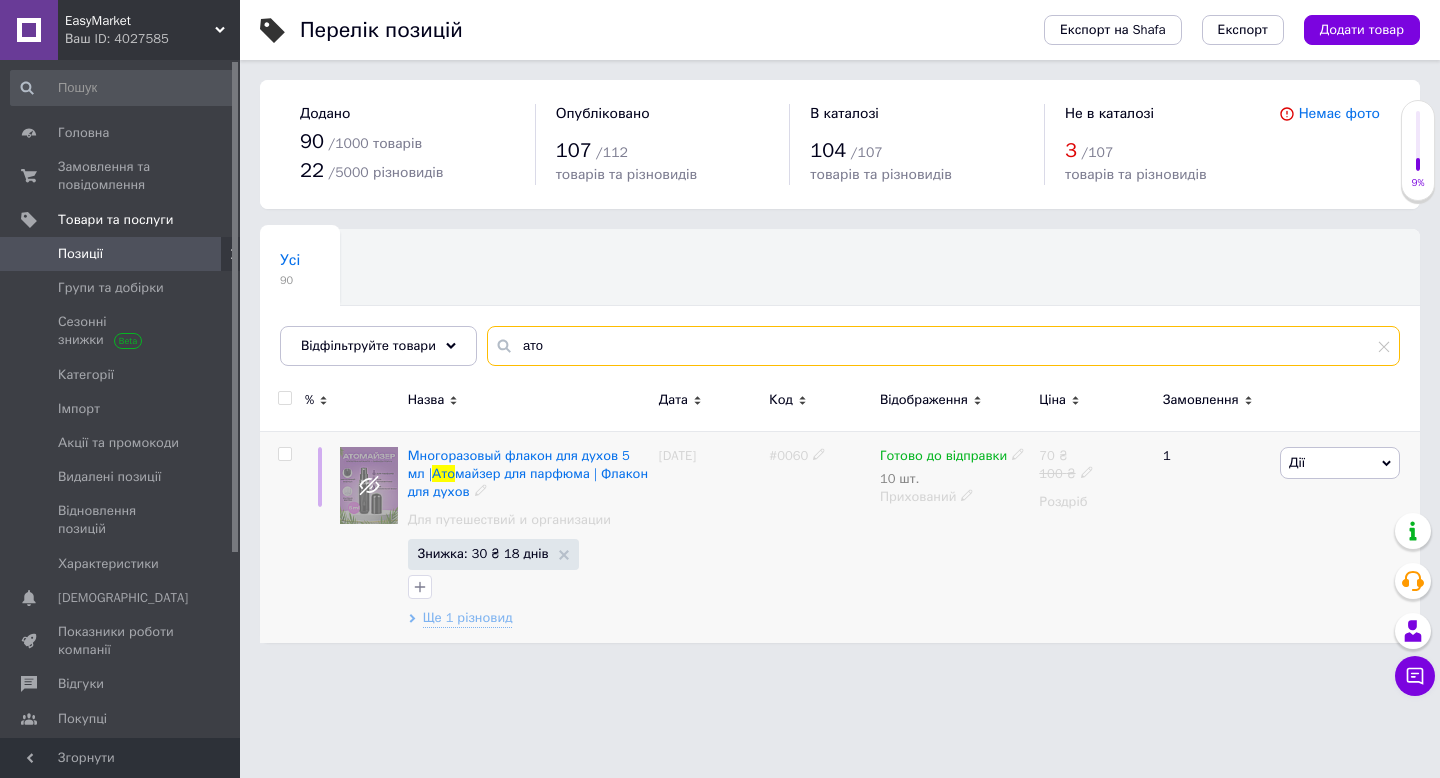 type on "ато" 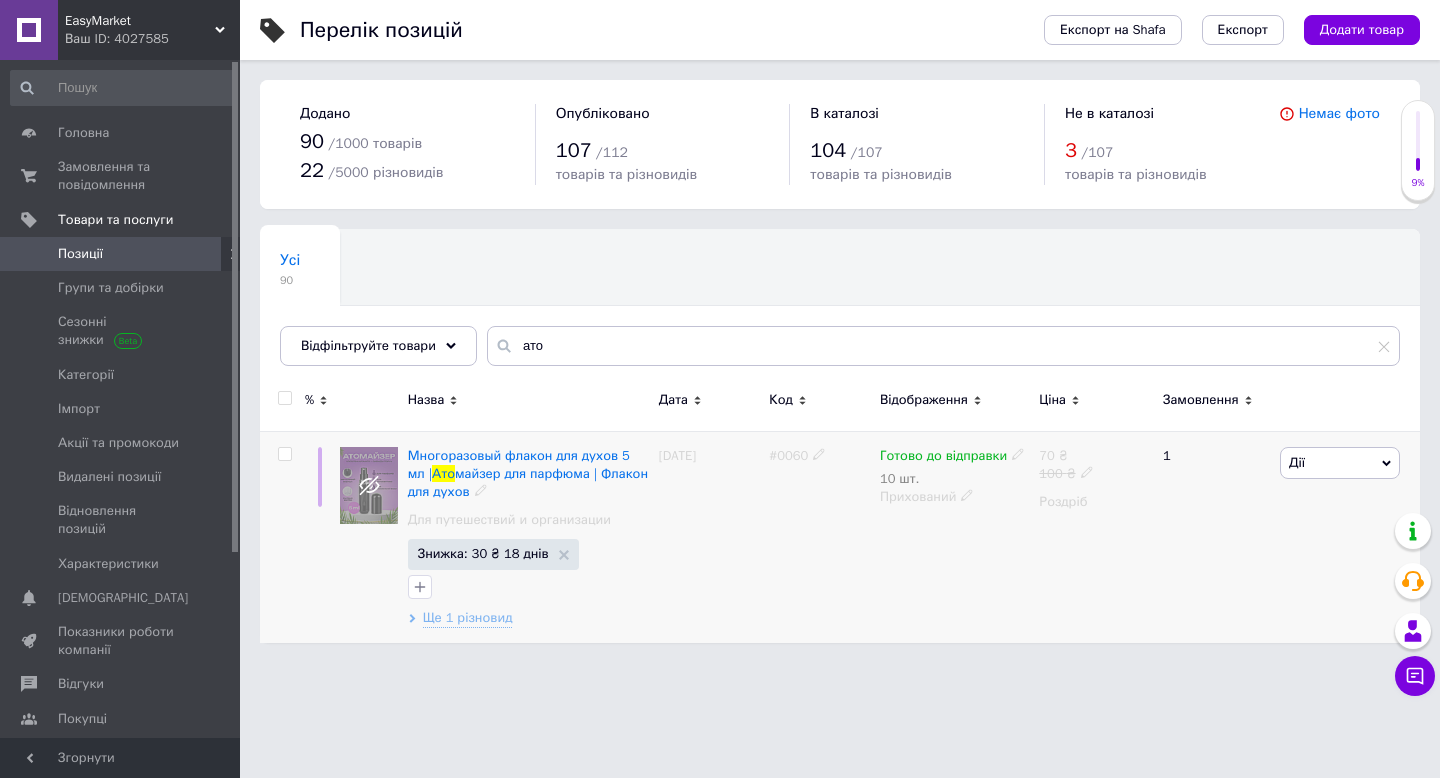 click 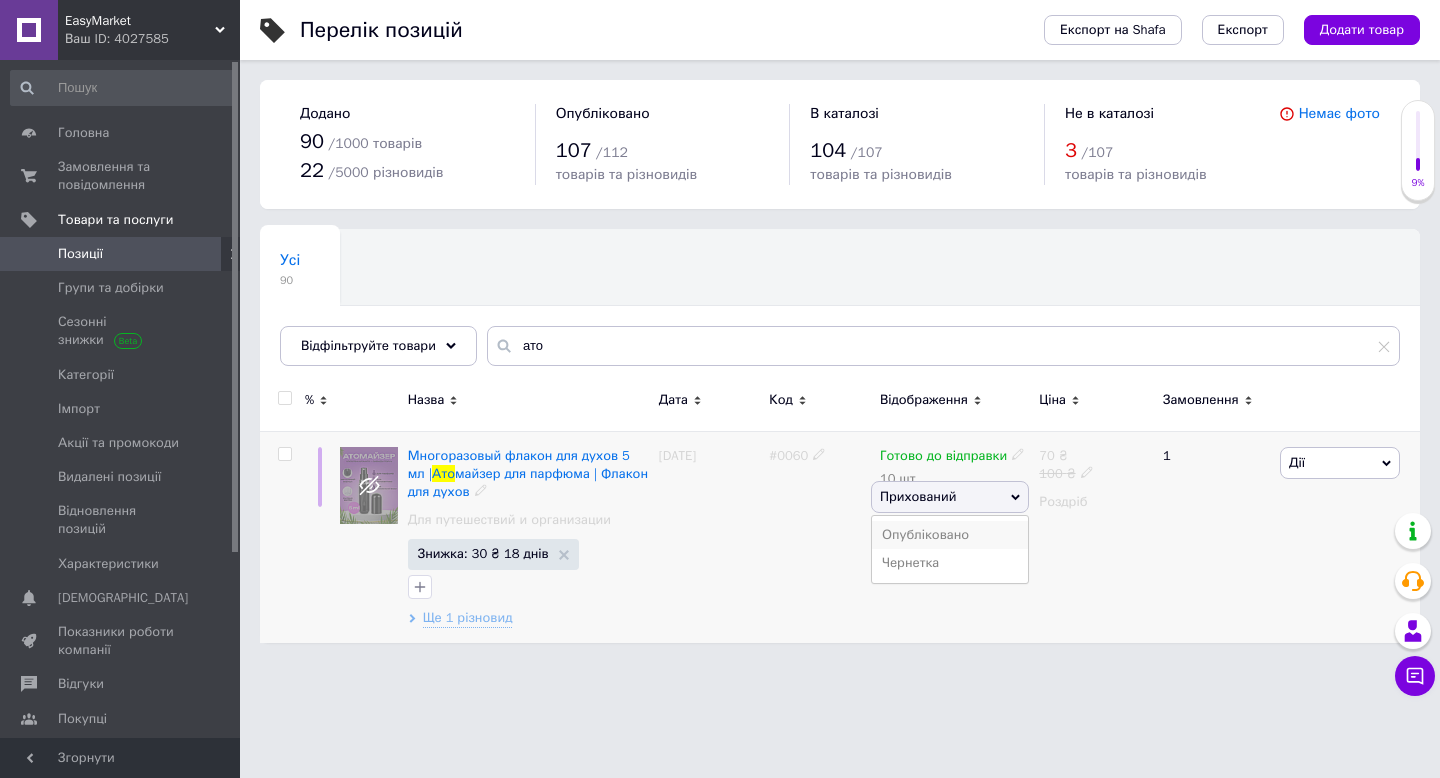 click on "Опубліковано" at bounding box center [950, 535] 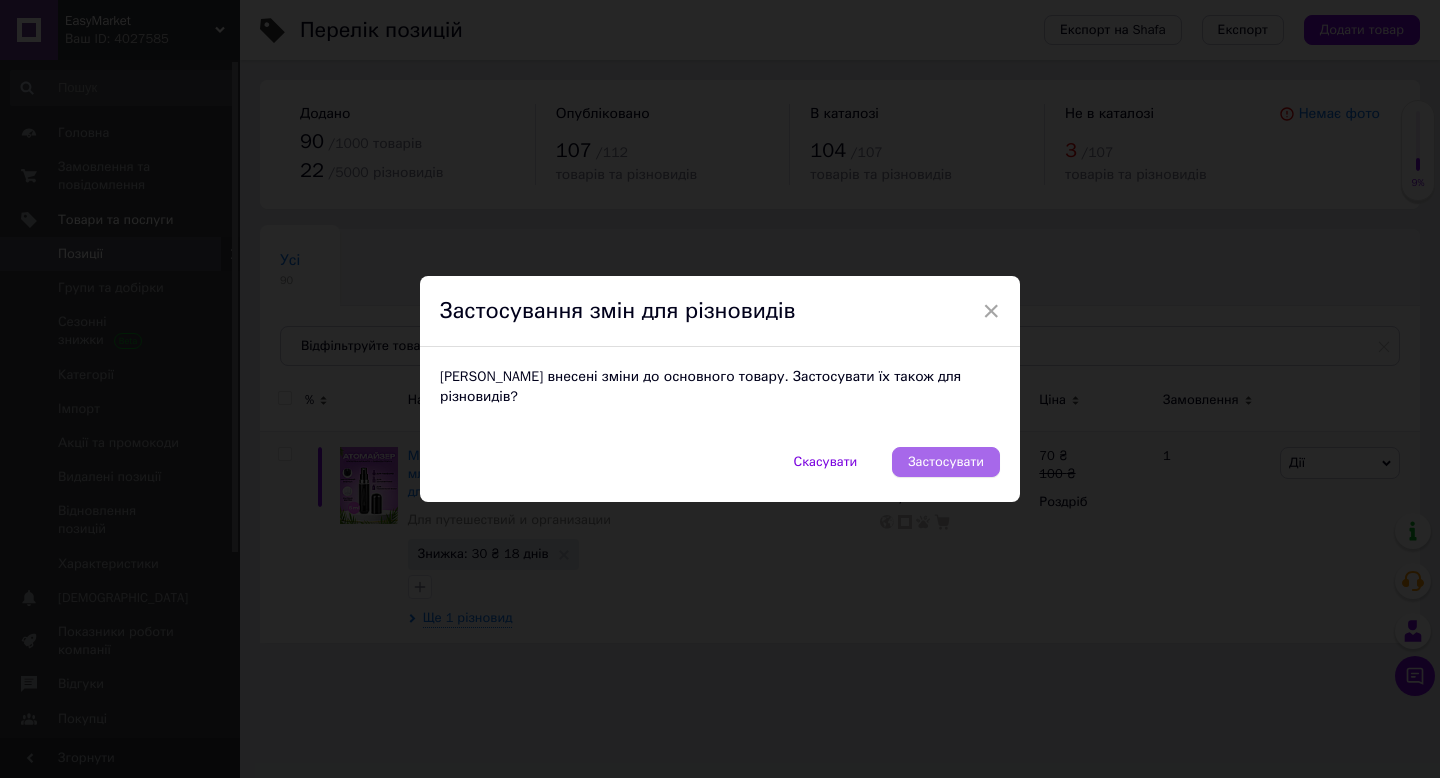 click on "Застосувати" at bounding box center [946, 462] 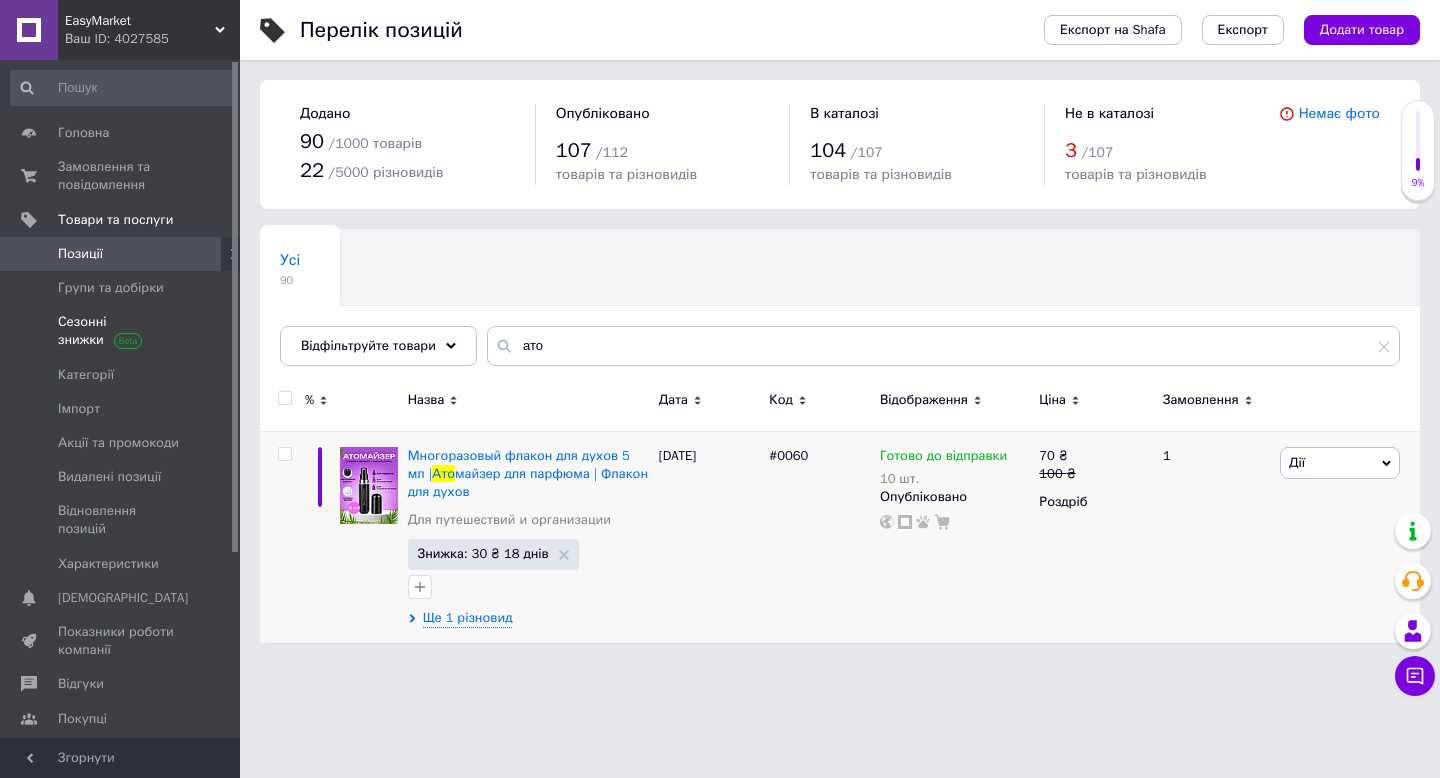 click on "Сезонні знижки" at bounding box center (121, 331) 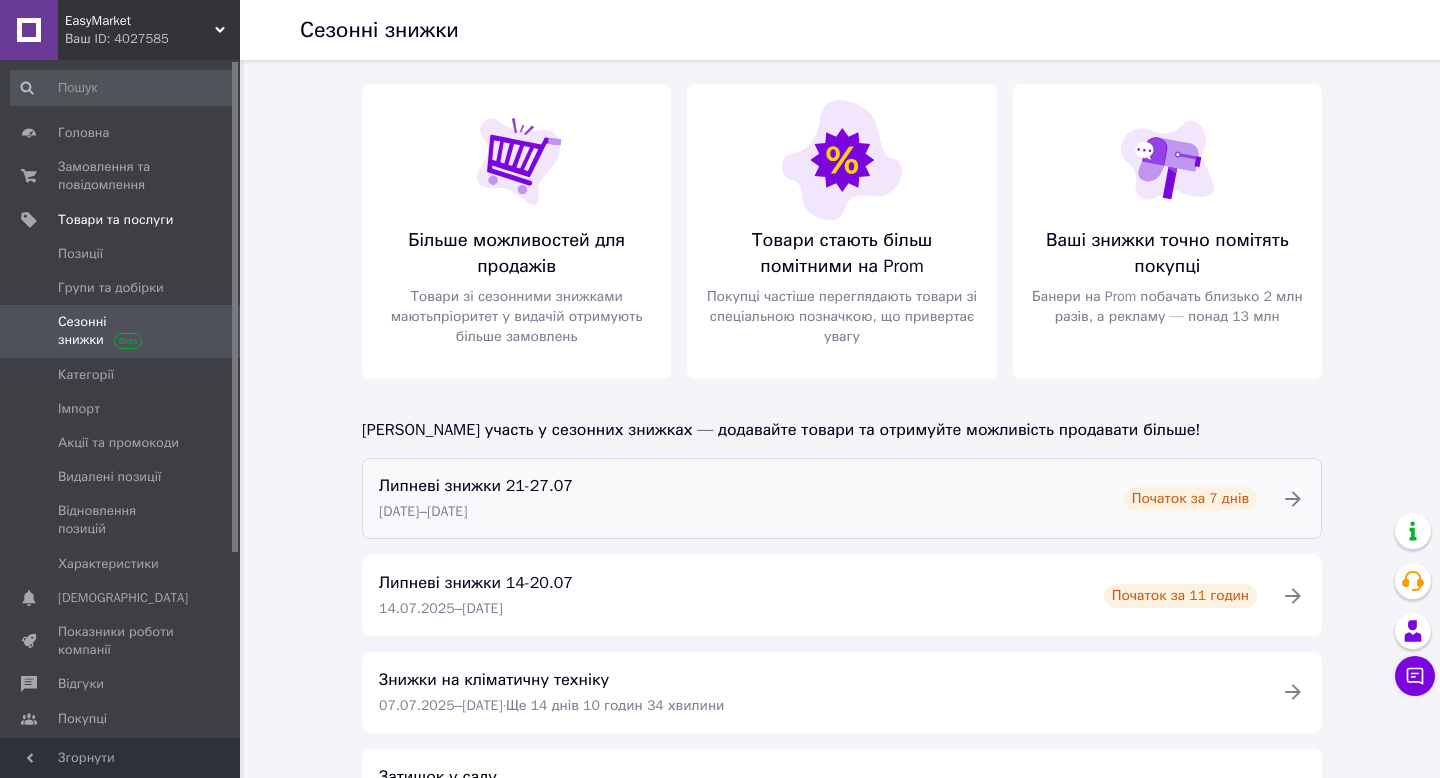 click on "Липневі знижки 21-27.07 [DATE] – [DATE] Початок за   7 днів" at bounding box center (818, 498) 